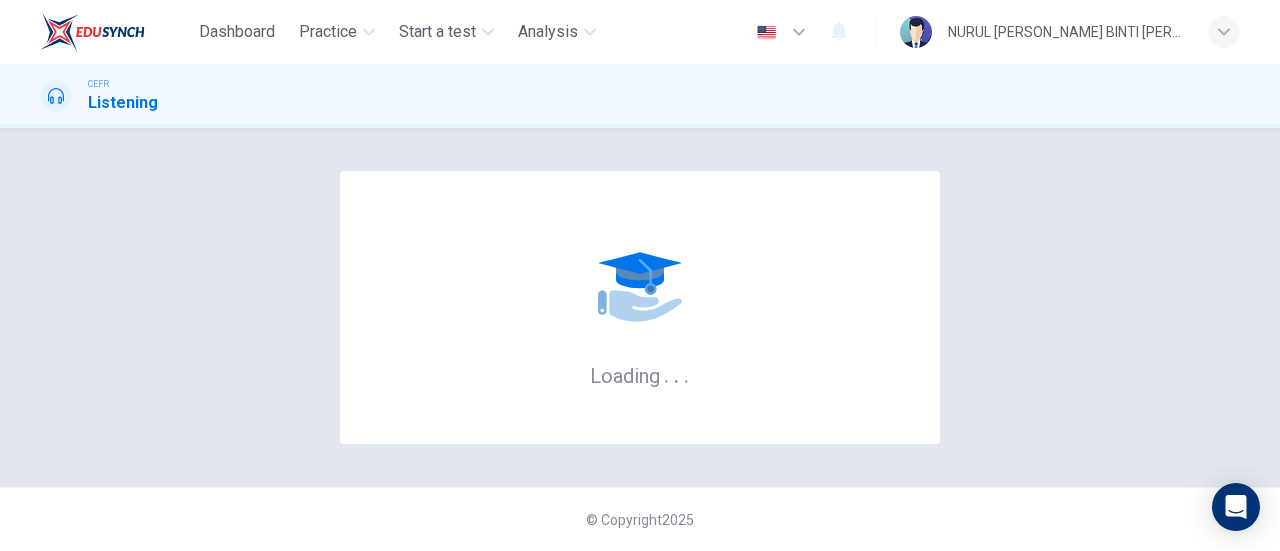 scroll, scrollTop: 0, scrollLeft: 0, axis: both 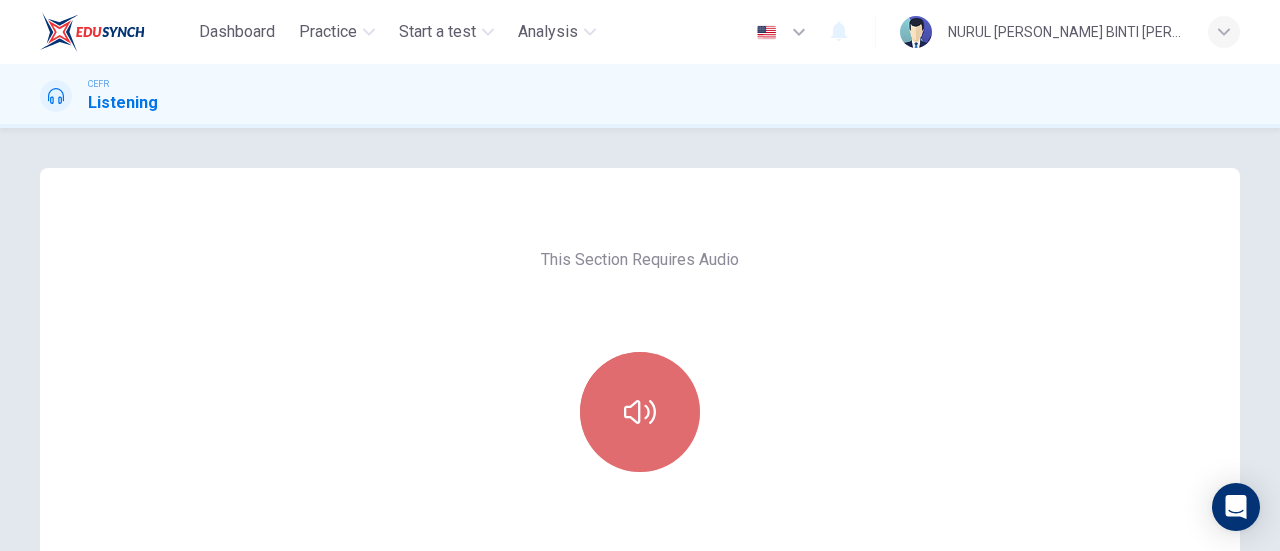 click 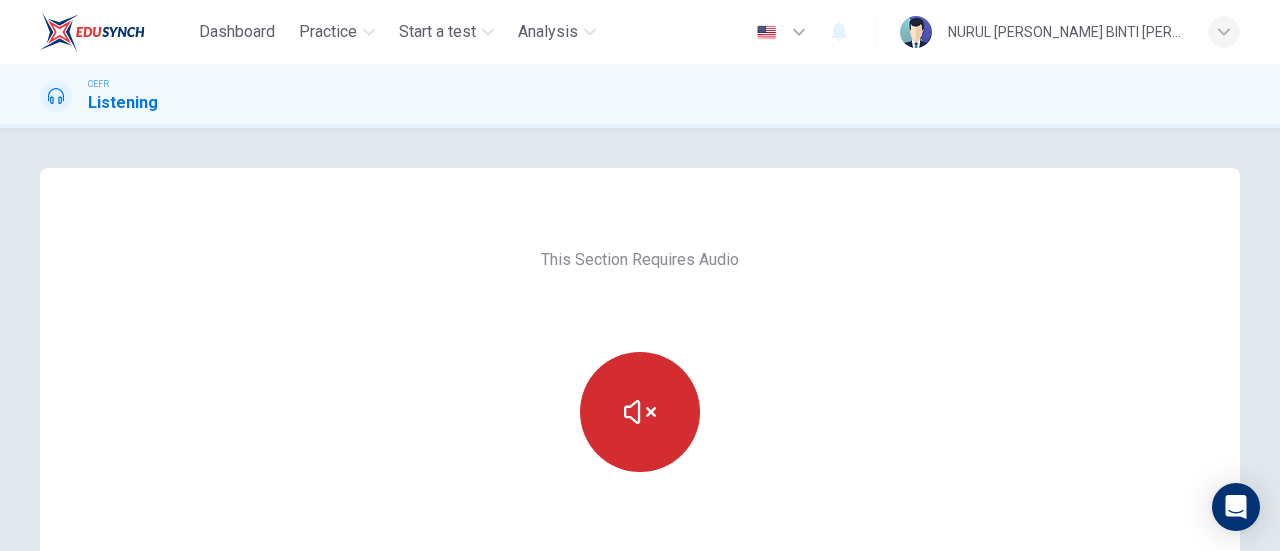 type 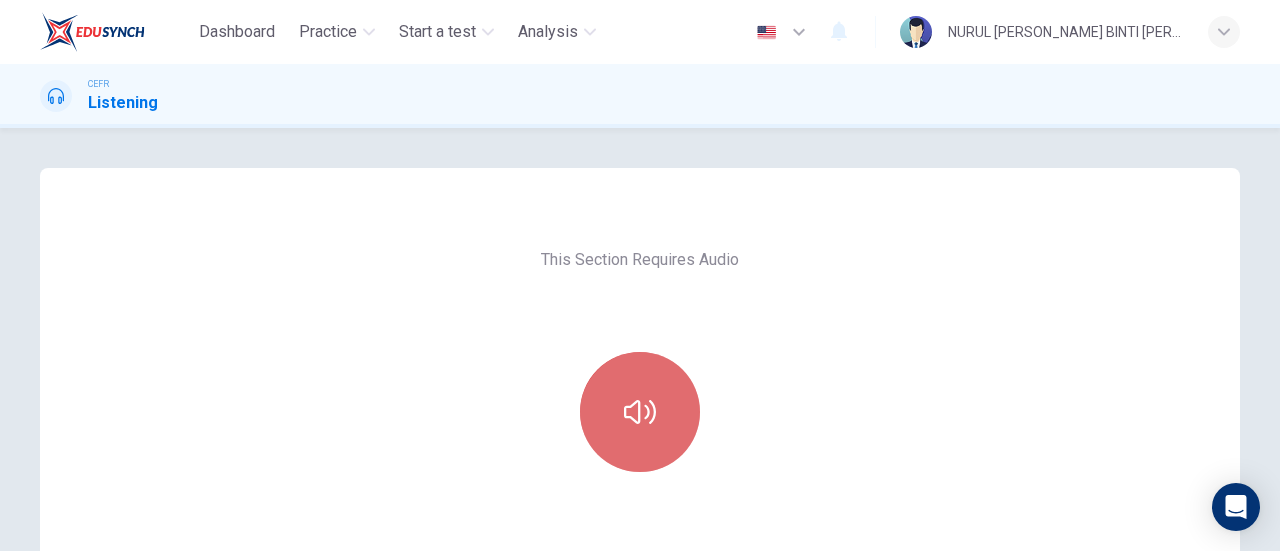 click 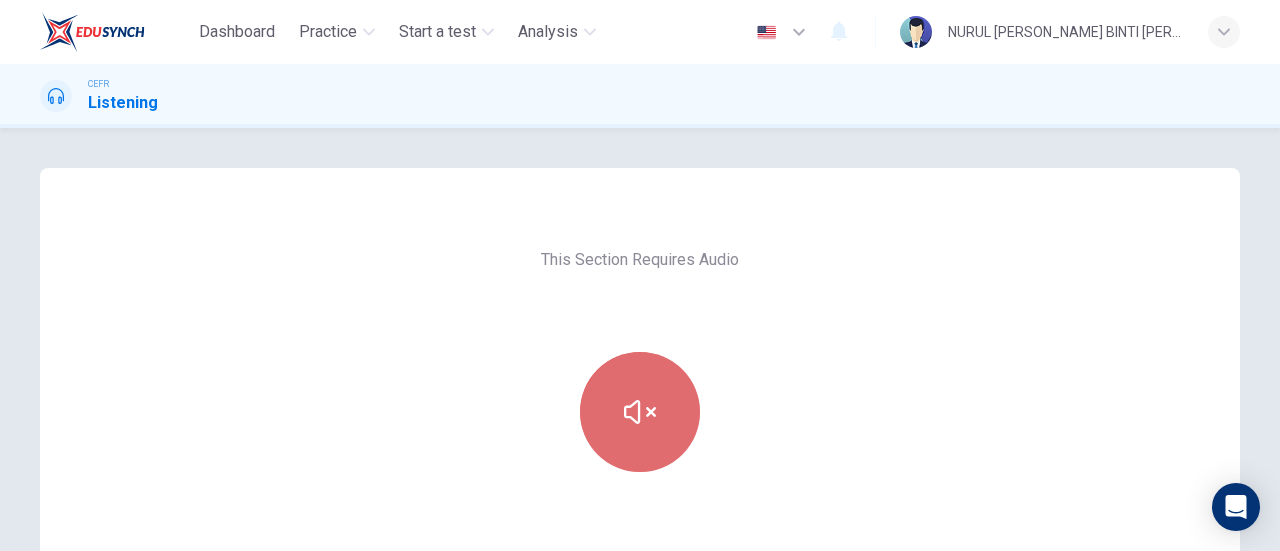 click 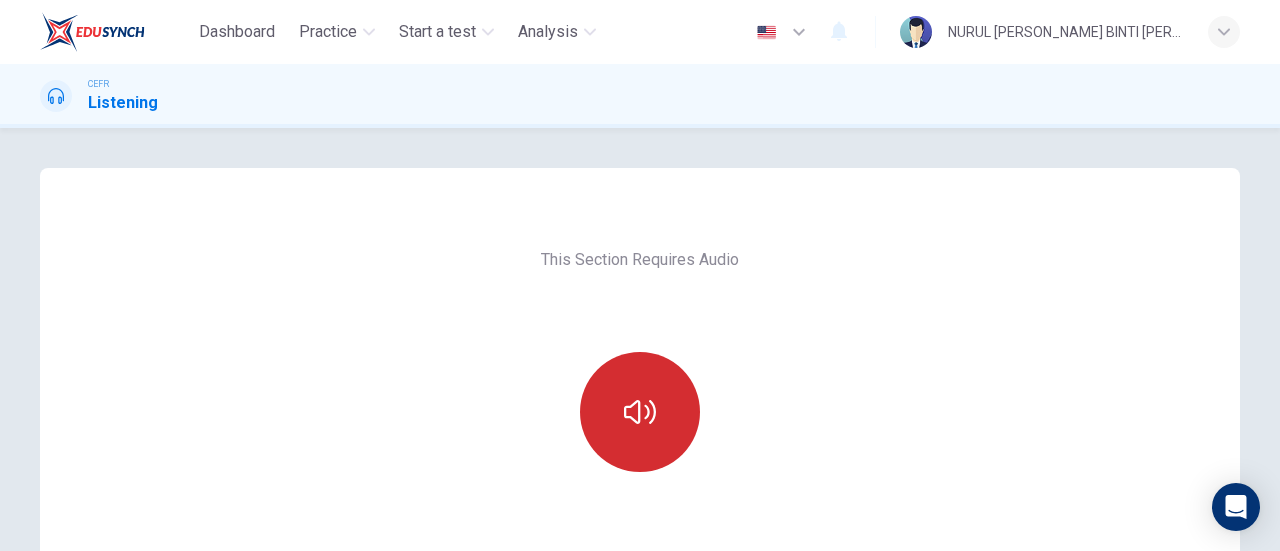 click 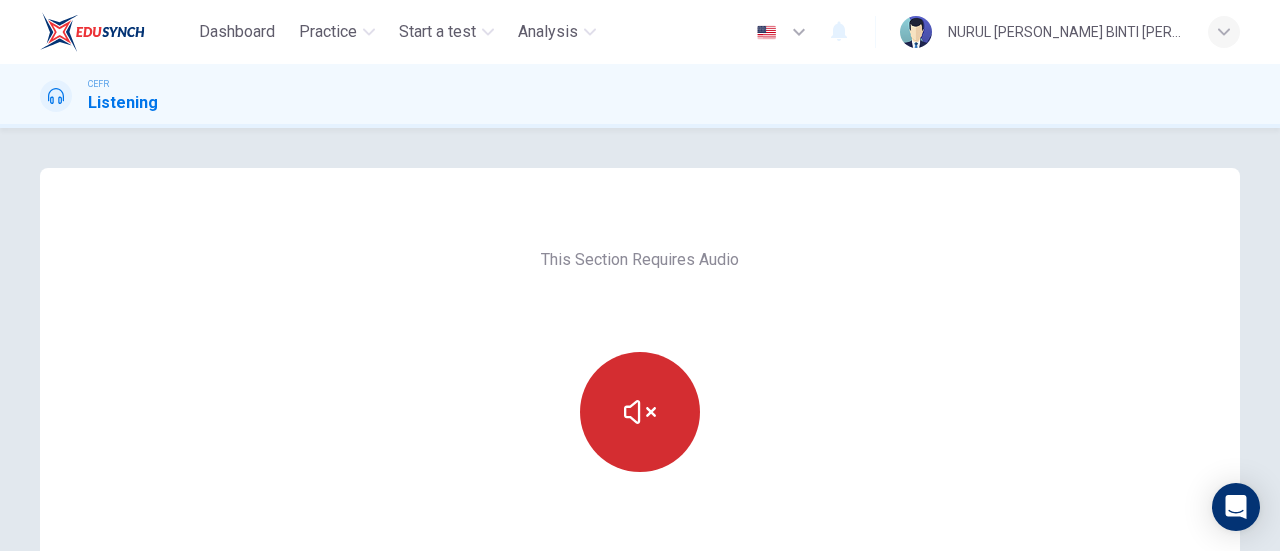 click 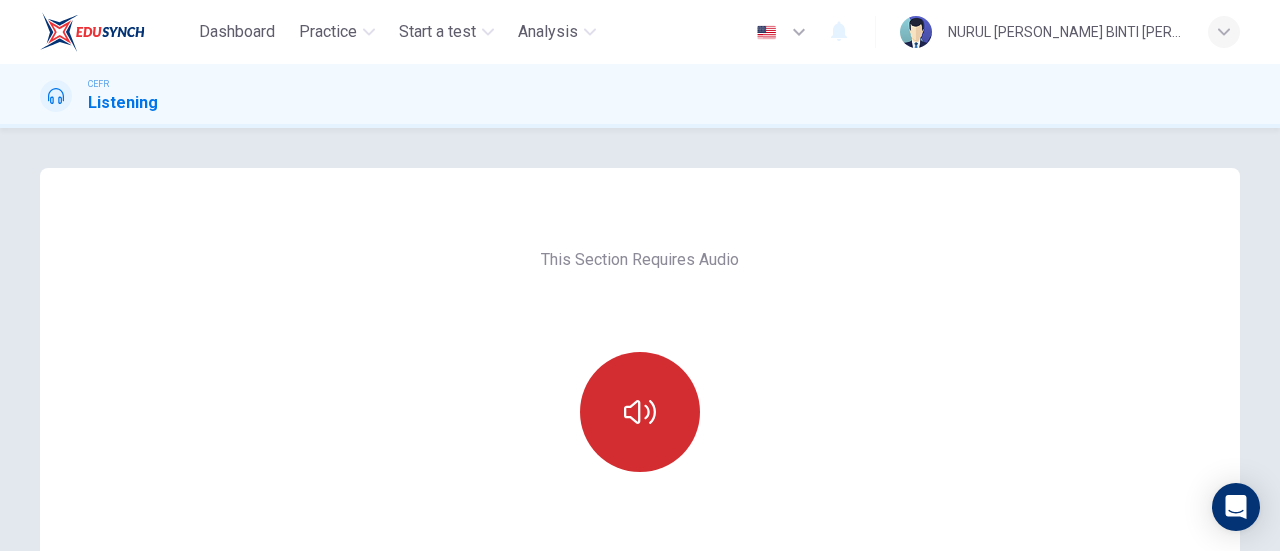 scroll, scrollTop: 335, scrollLeft: 0, axis: vertical 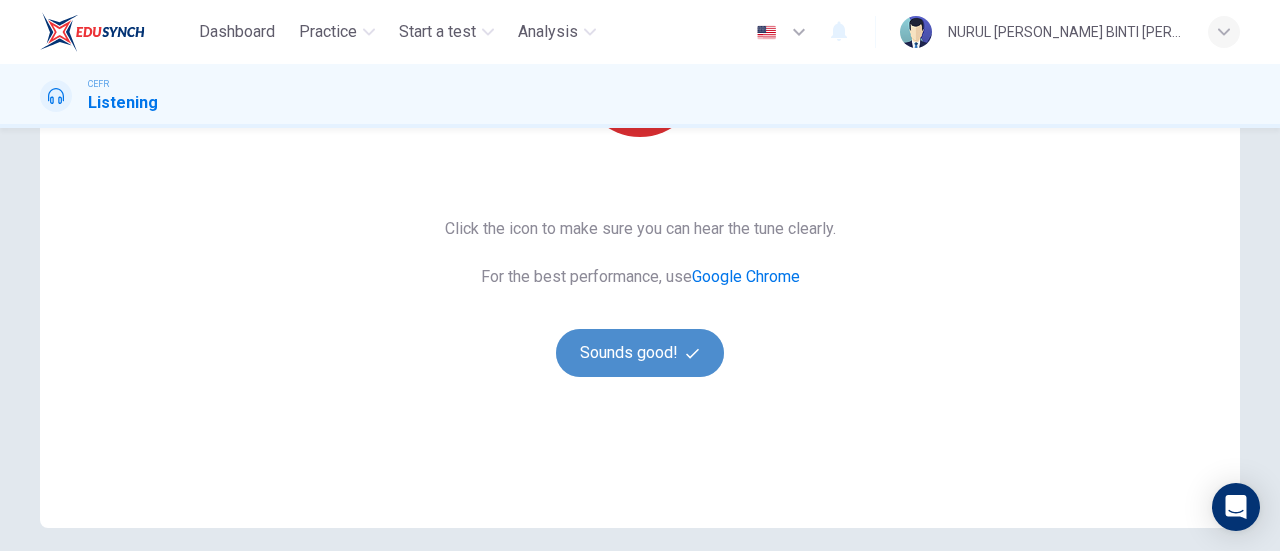 click on "Sounds good!" at bounding box center [640, 353] 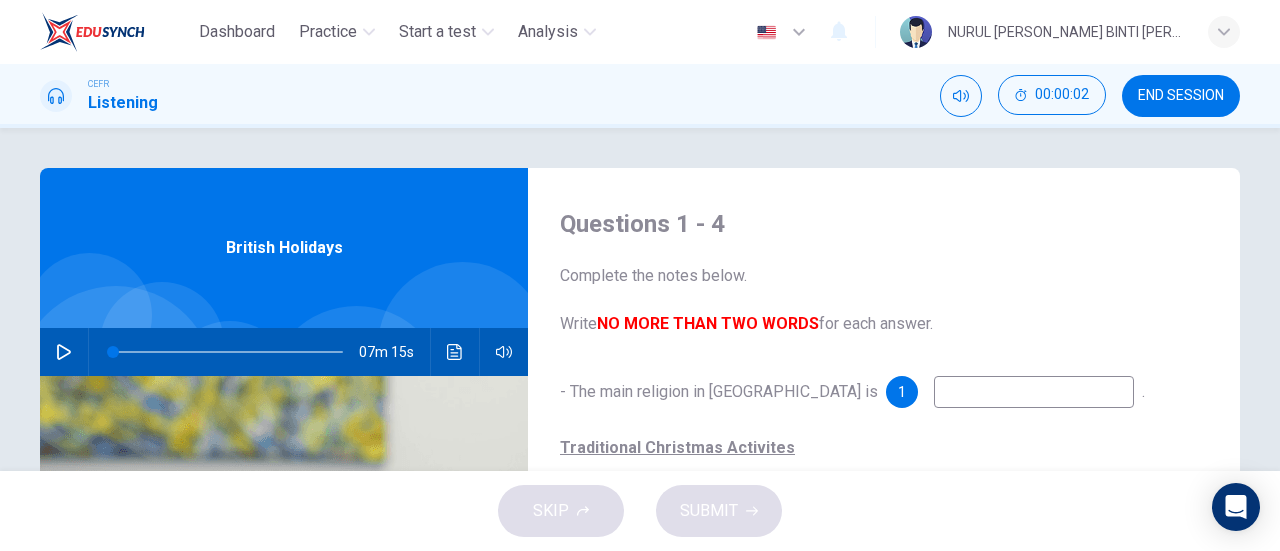 scroll, scrollTop: 2, scrollLeft: 0, axis: vertical 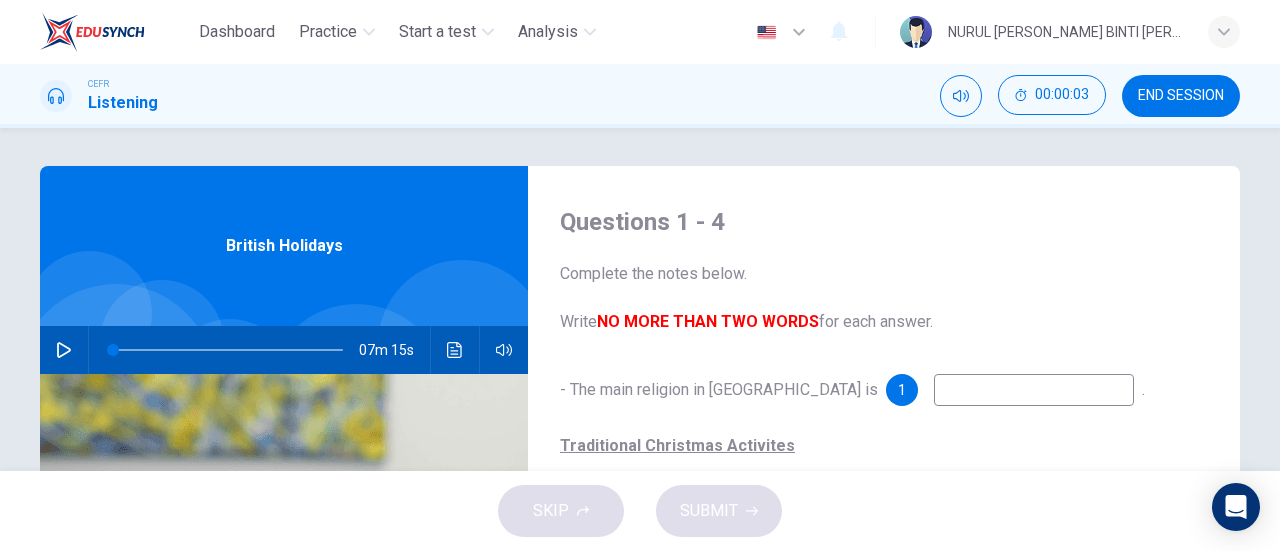 click on "07m 15s" at bounding box center [284, 350] 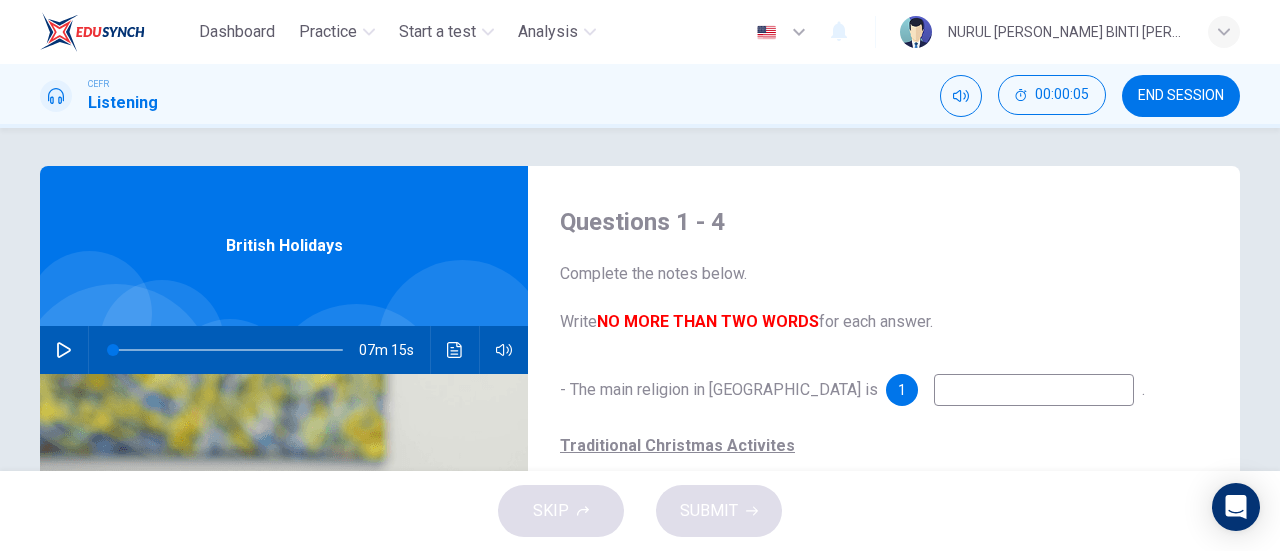 click at bounding box center (64, 350) 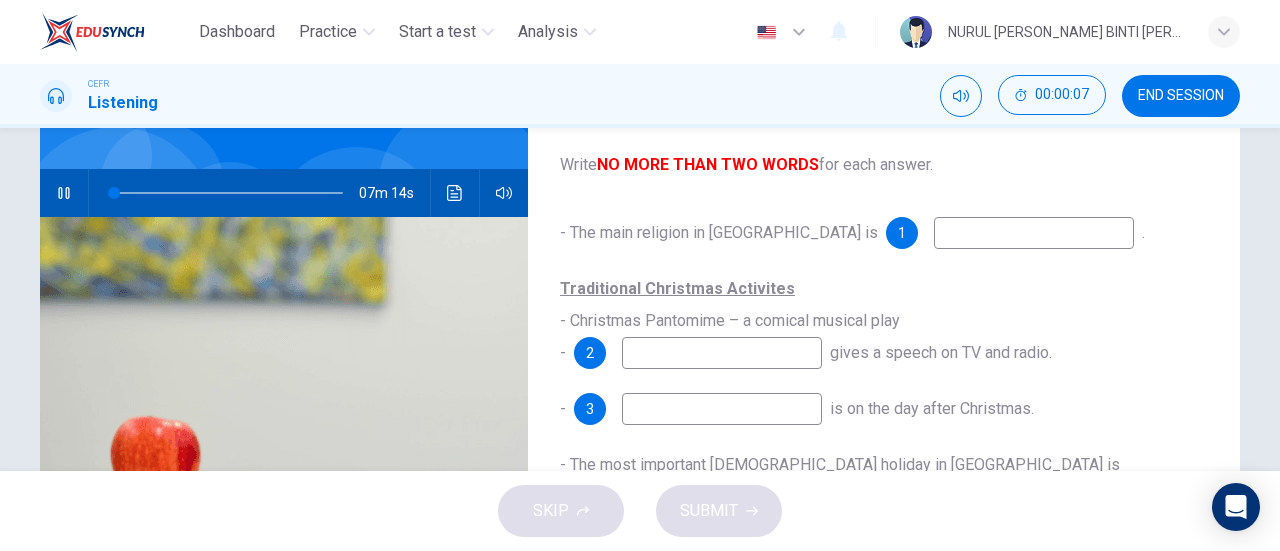 scroll, scrollTop: 160, scrollLeft: 0, axis: vertical 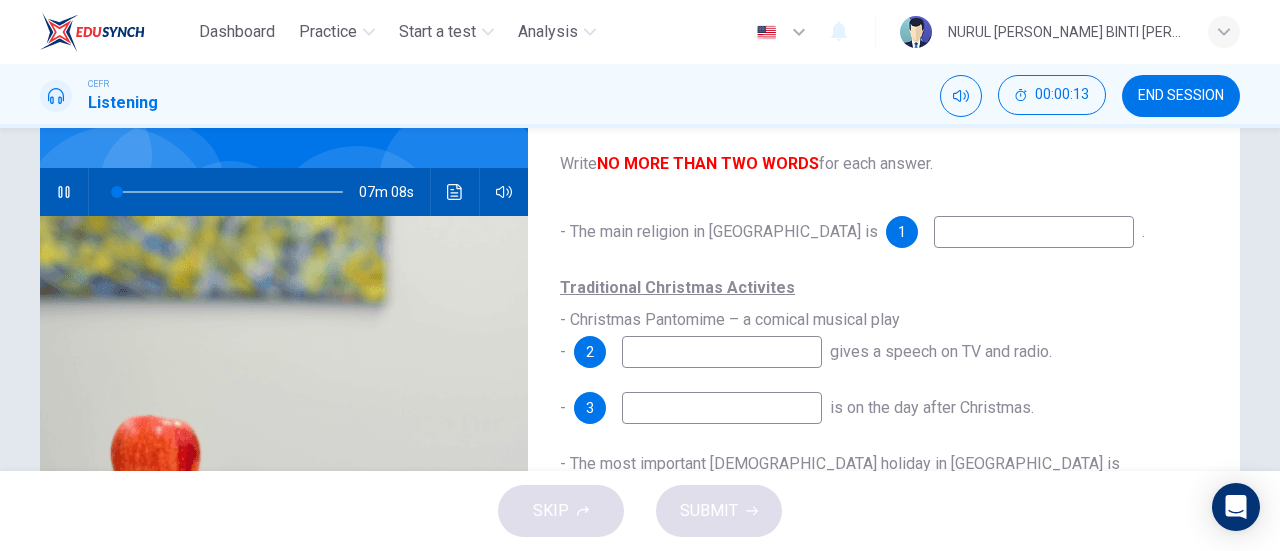 type on "2" 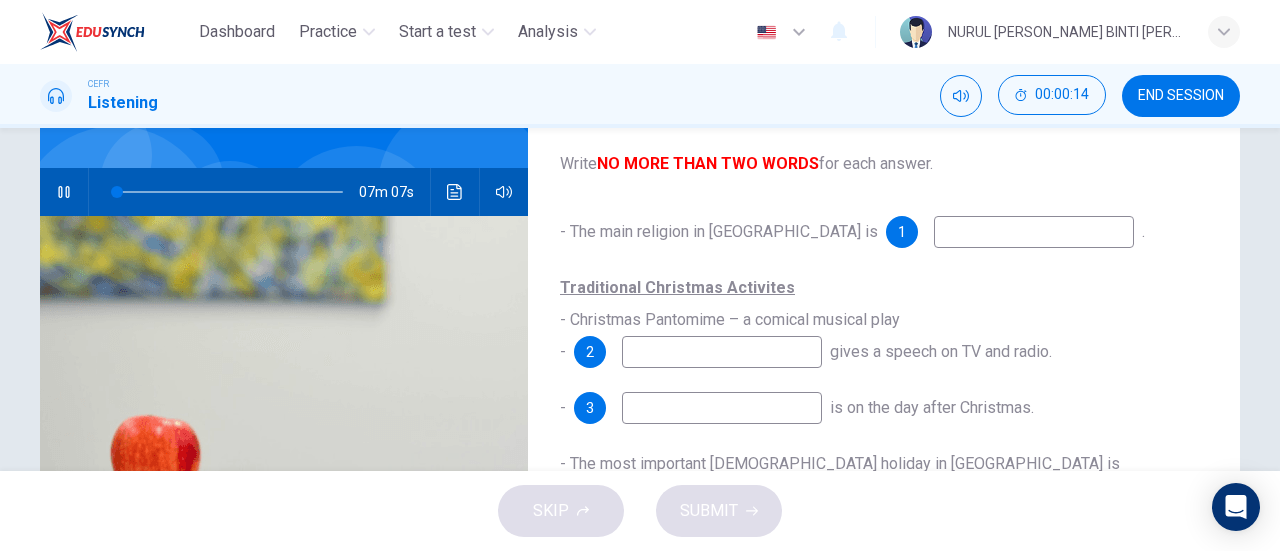 type 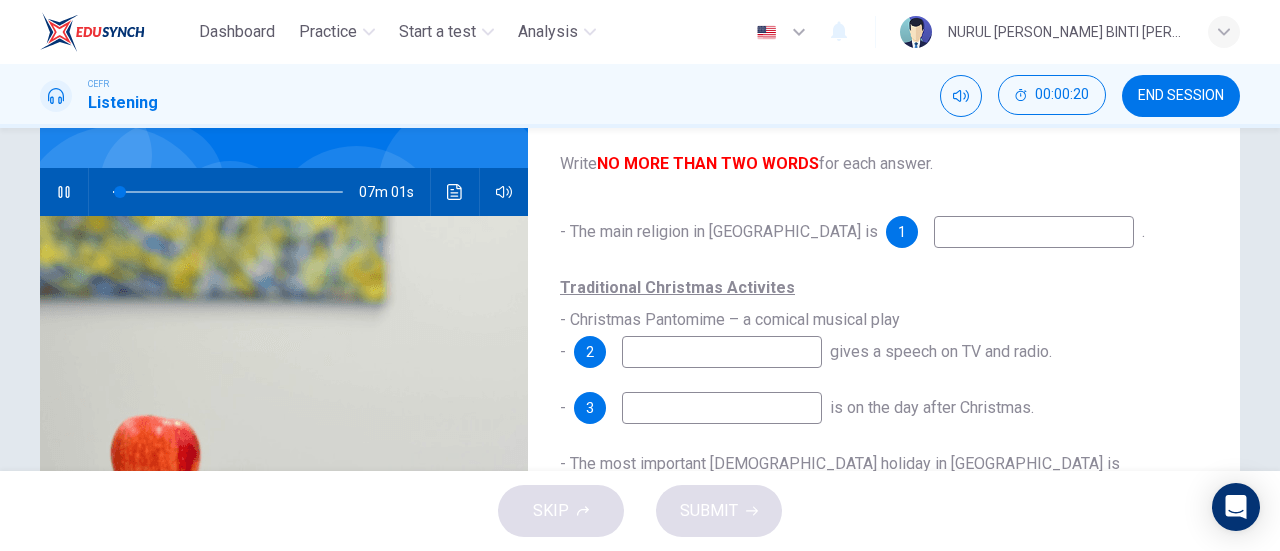 click at bounding box center (1034, 232) 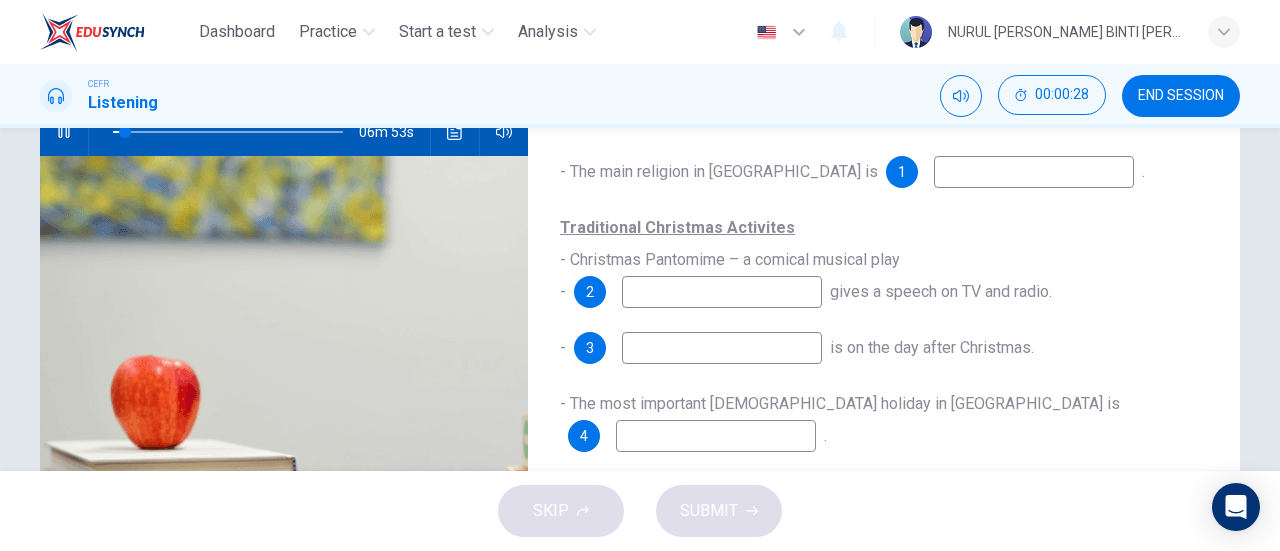 scroll, scrollTop: 221, scrollLeft: 0, axis: vertical 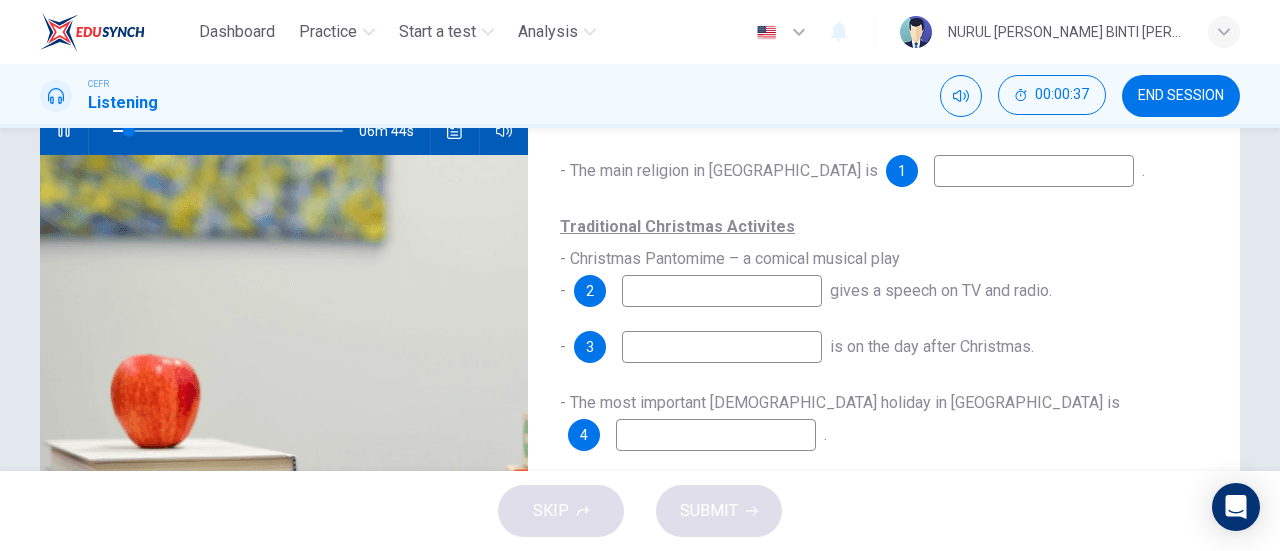 type on "7" 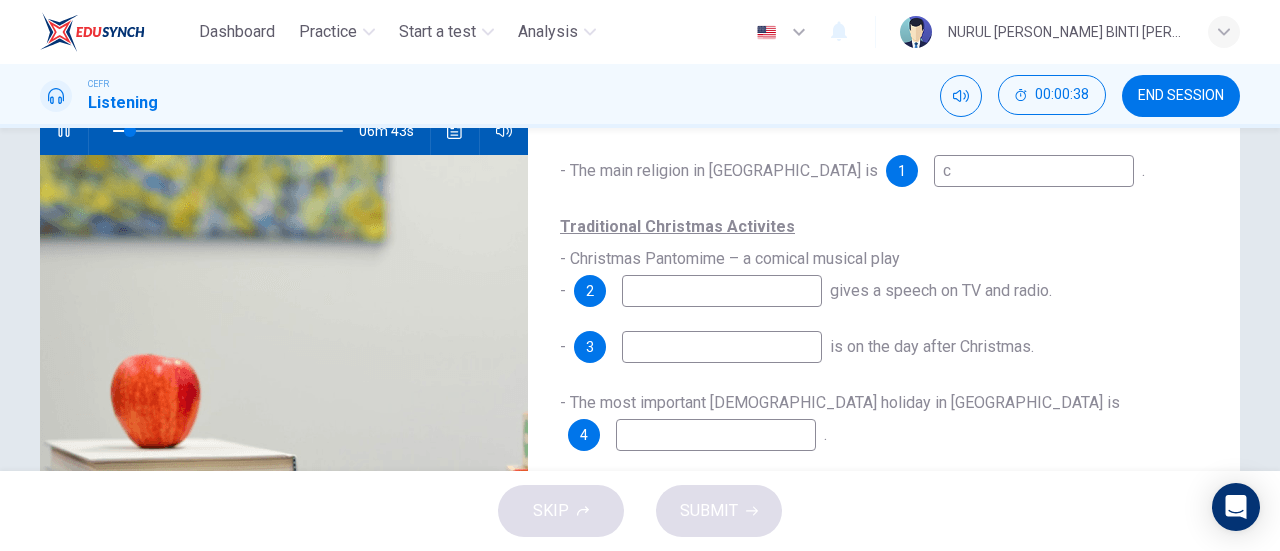type on "8" 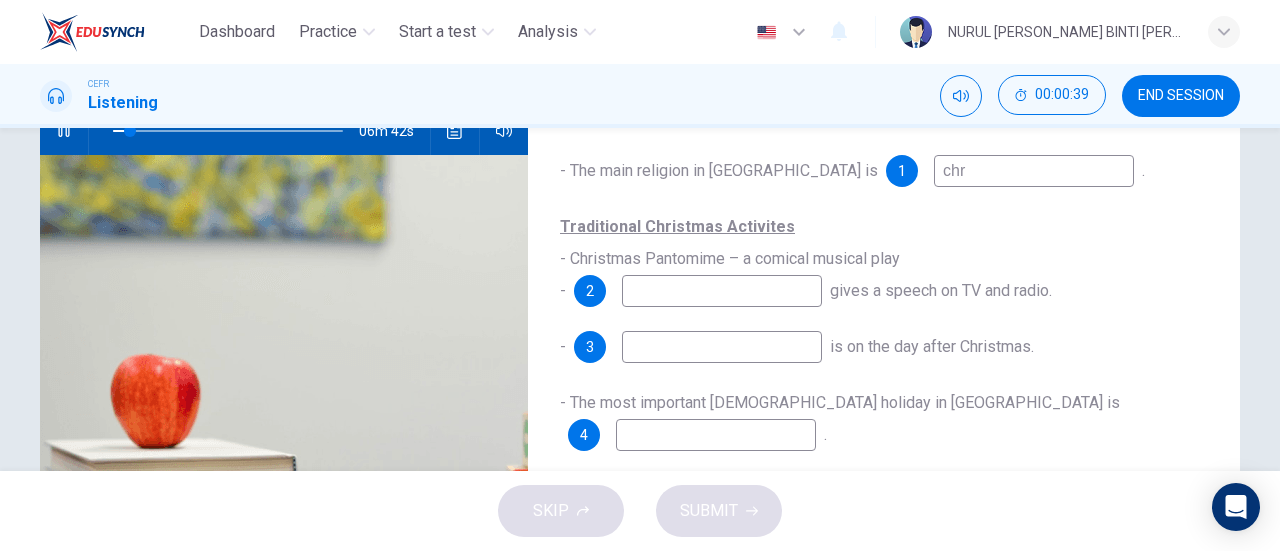 type on "chri" 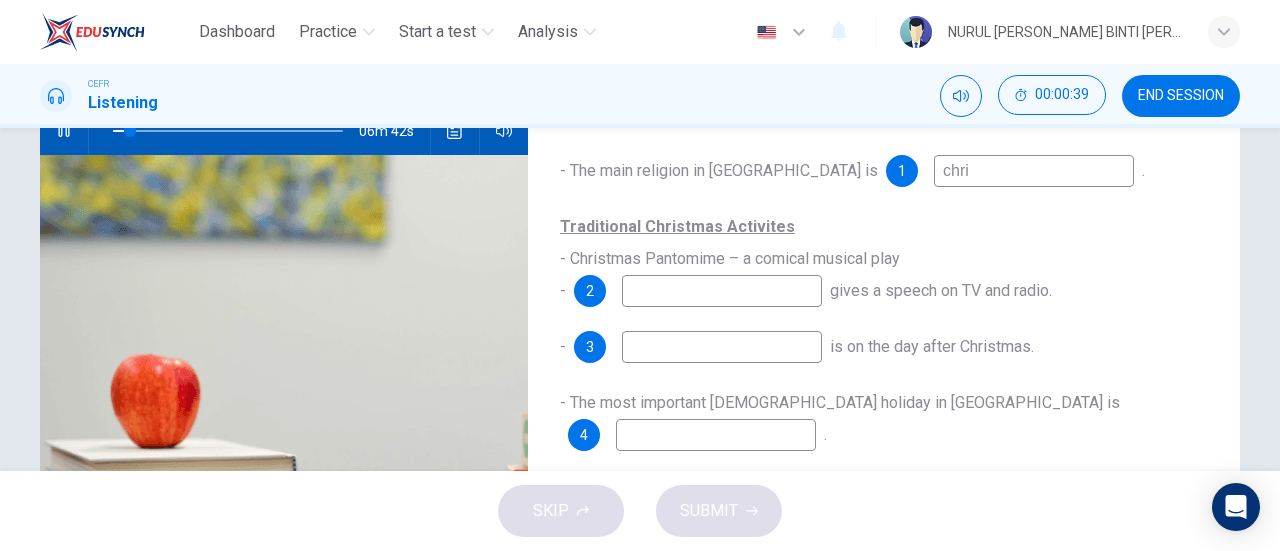 type on "8" 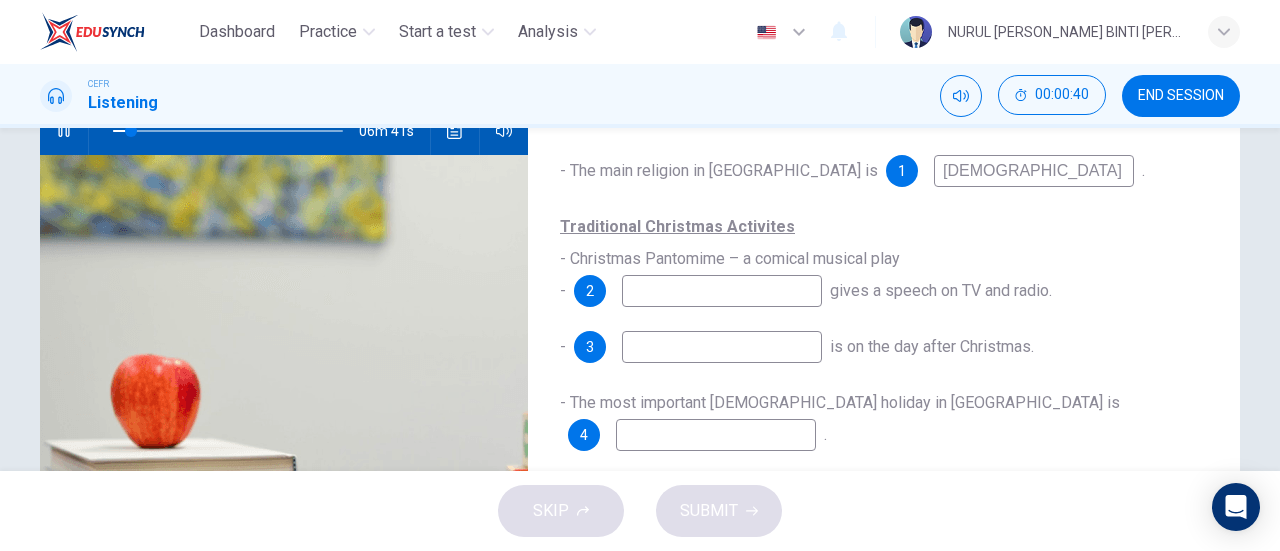 type on "[DEMOGRAPHIC_DATA]" 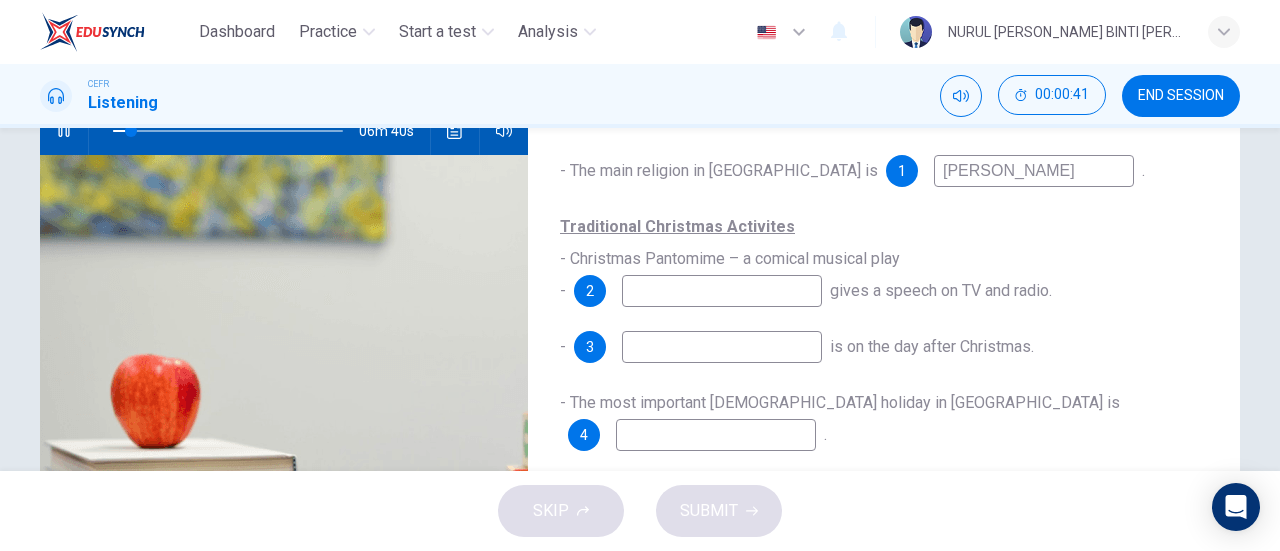 type on "[DEMOGRAPHIC_DATA]" 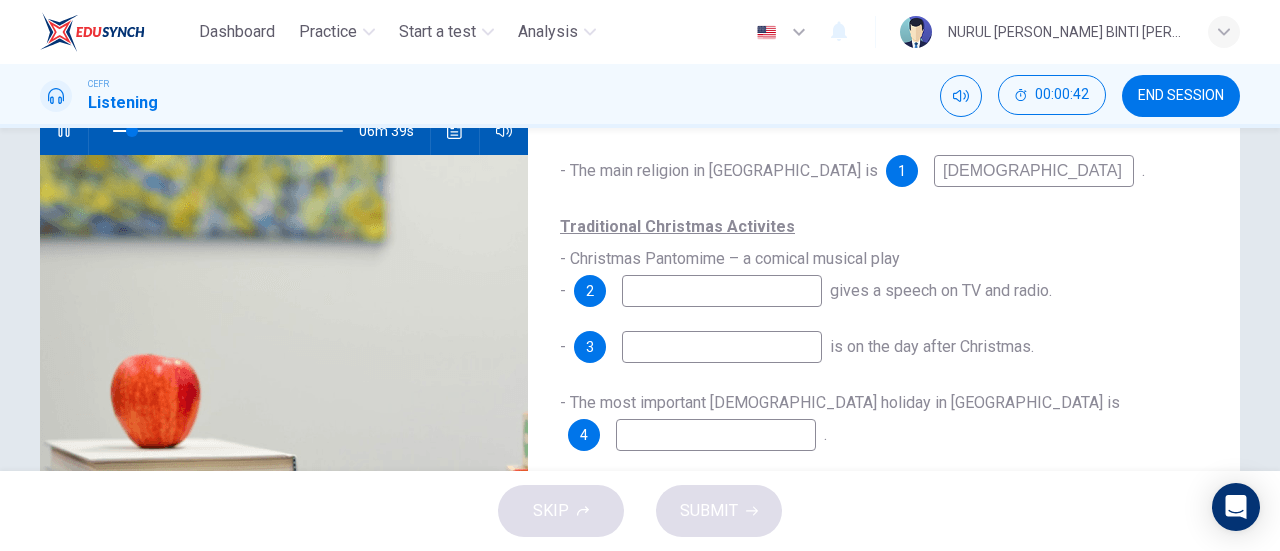 type on "8" 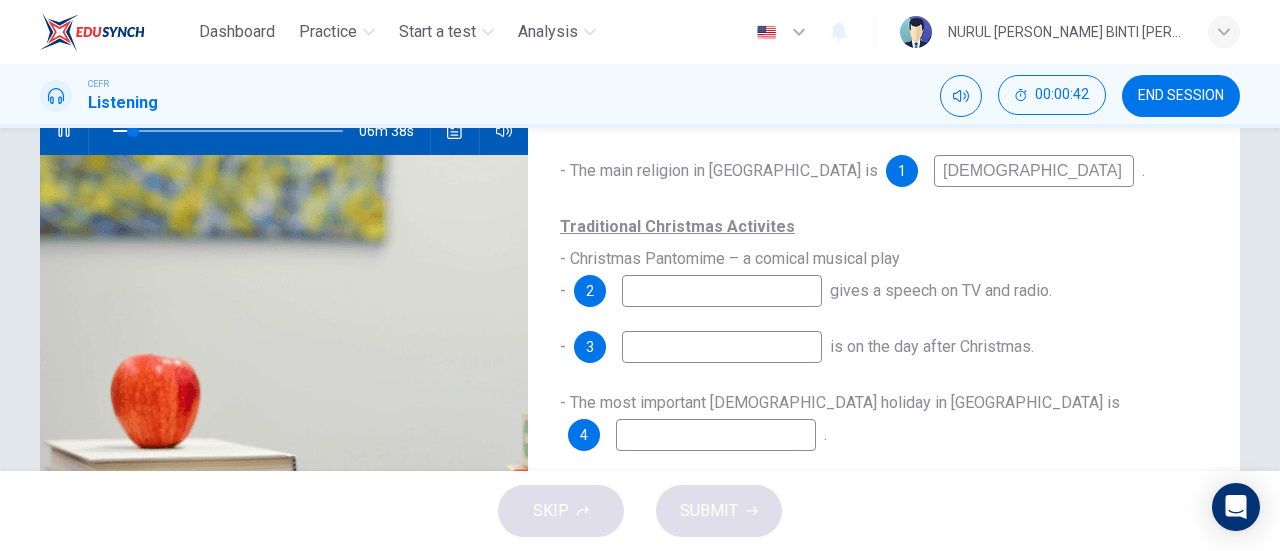 type on "[DEMOGRAPHIC_DATA]" 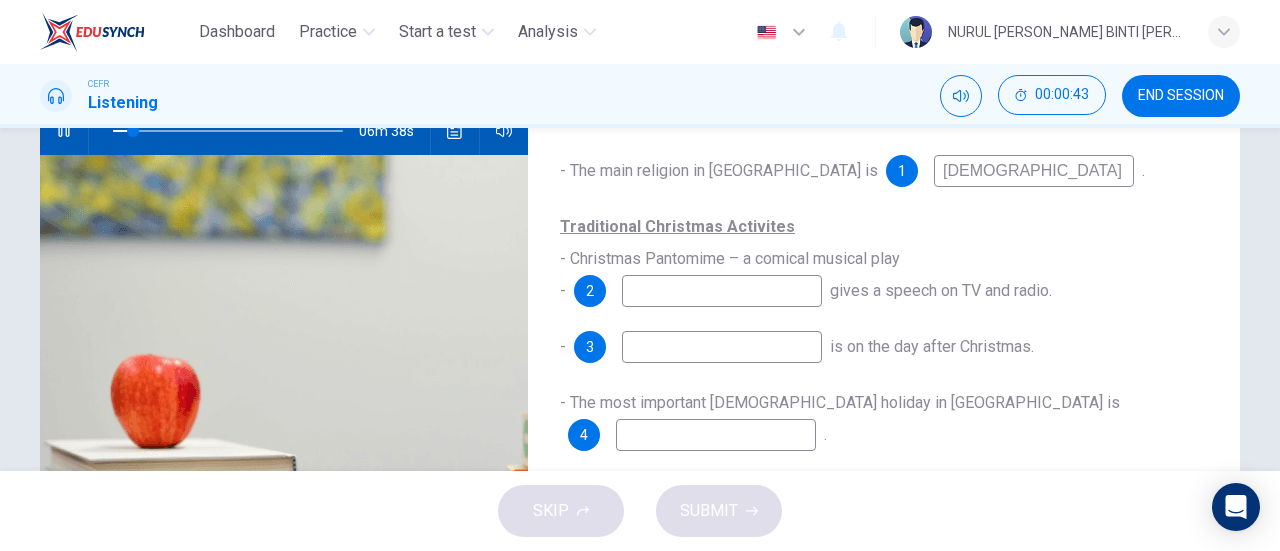 type on "8" 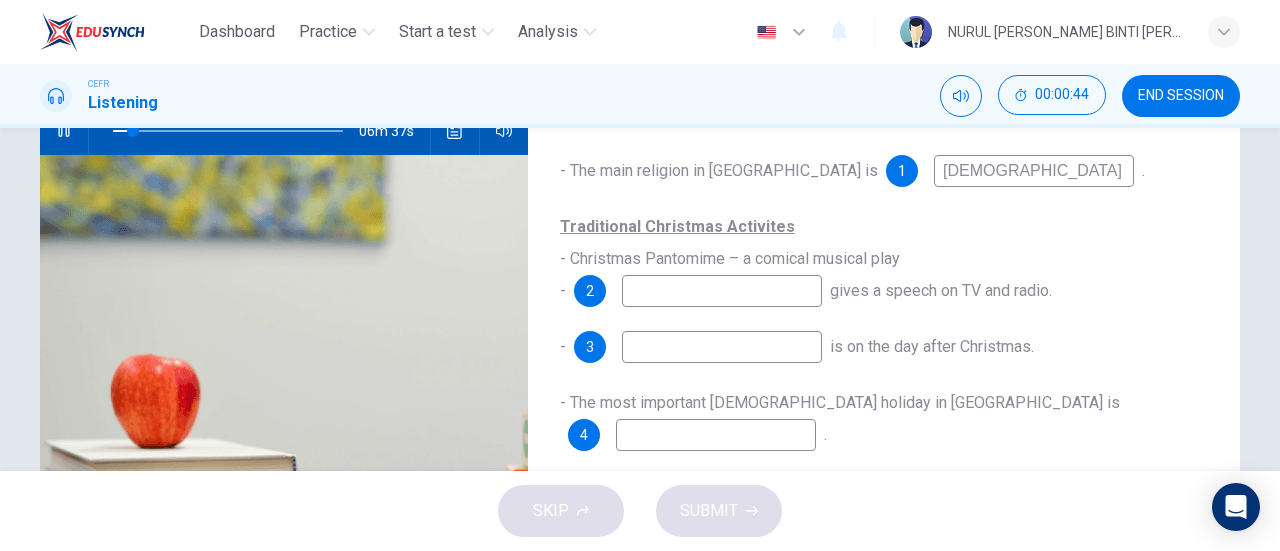 type on "[DEMOGRAPHIC_DATA]" 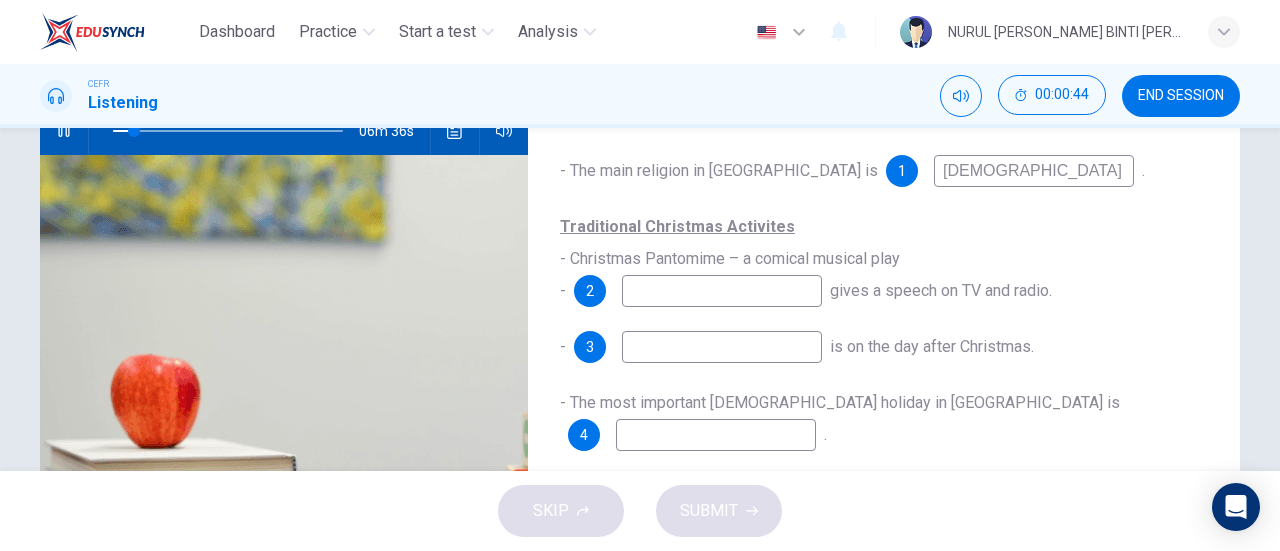type on "[DEMOGRAPHIC_DATA]" 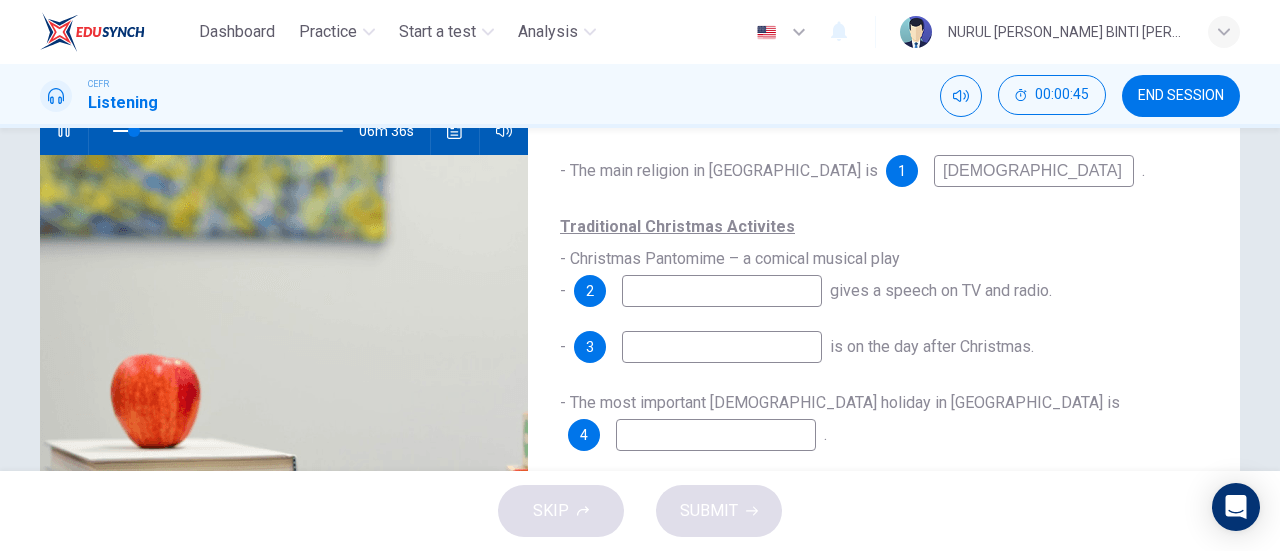 type on "9" 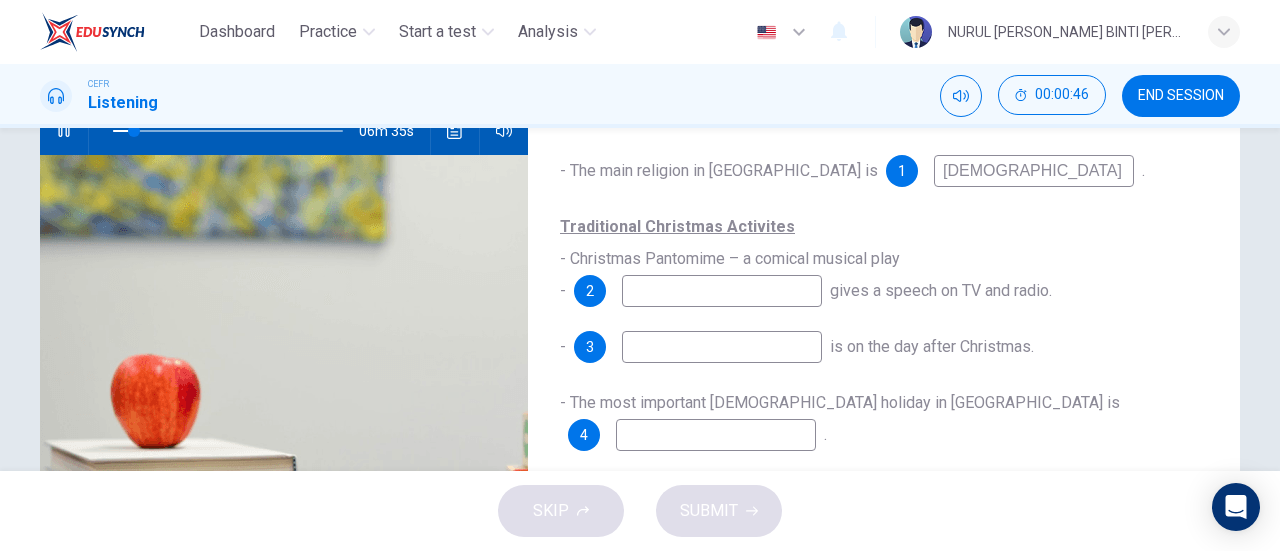 type on "[DEMOGRAPHIC_DATA]" 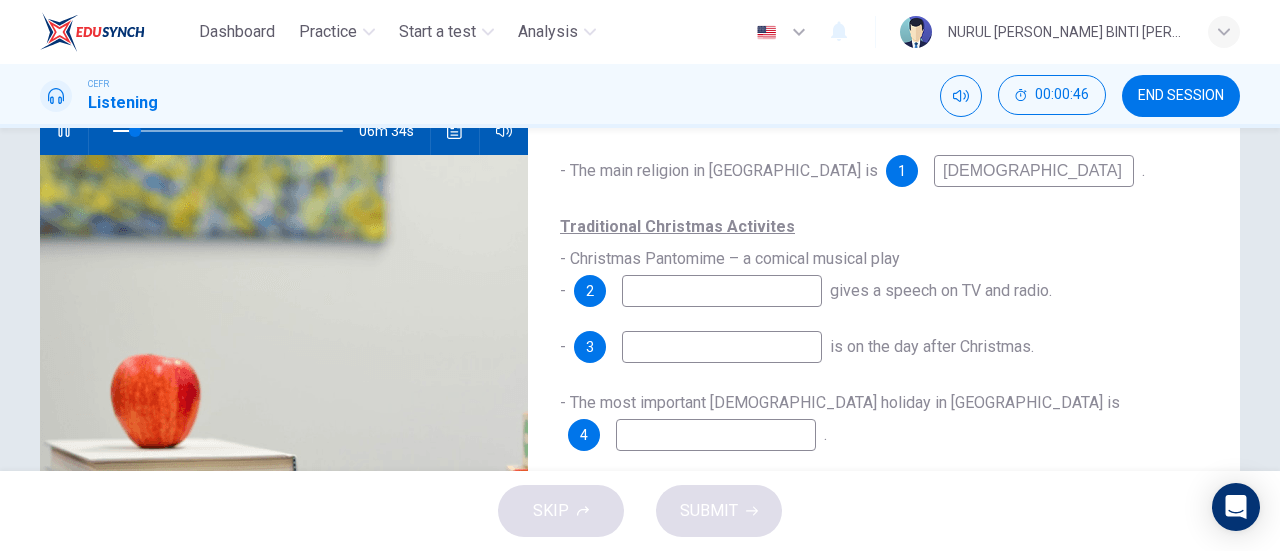 type on "[DEMOGRAPHIC_DATA]" 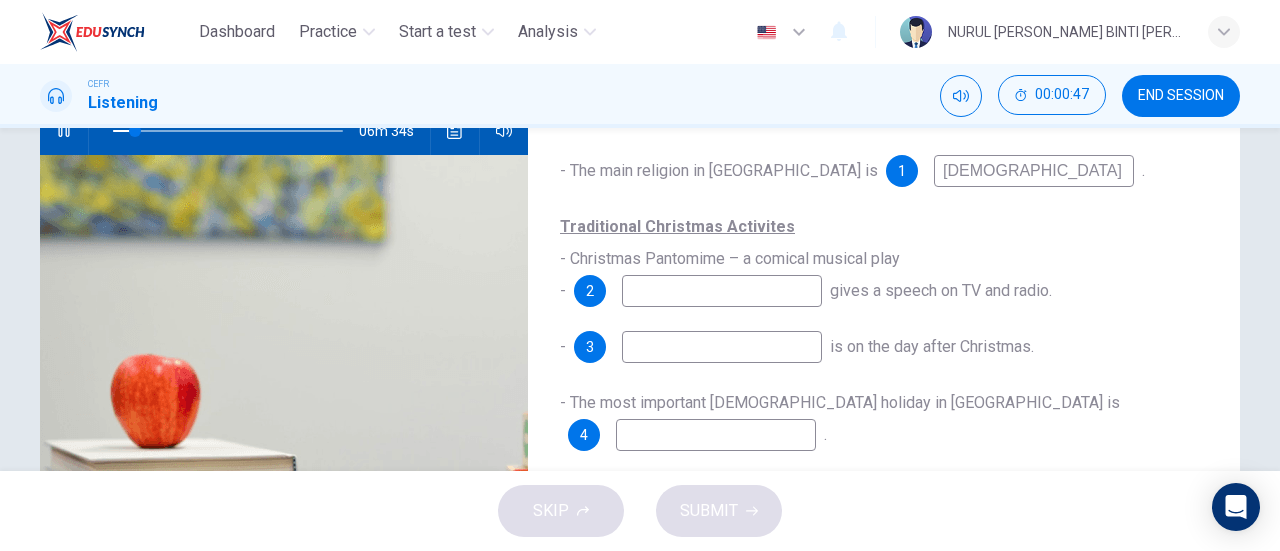 type on "10" 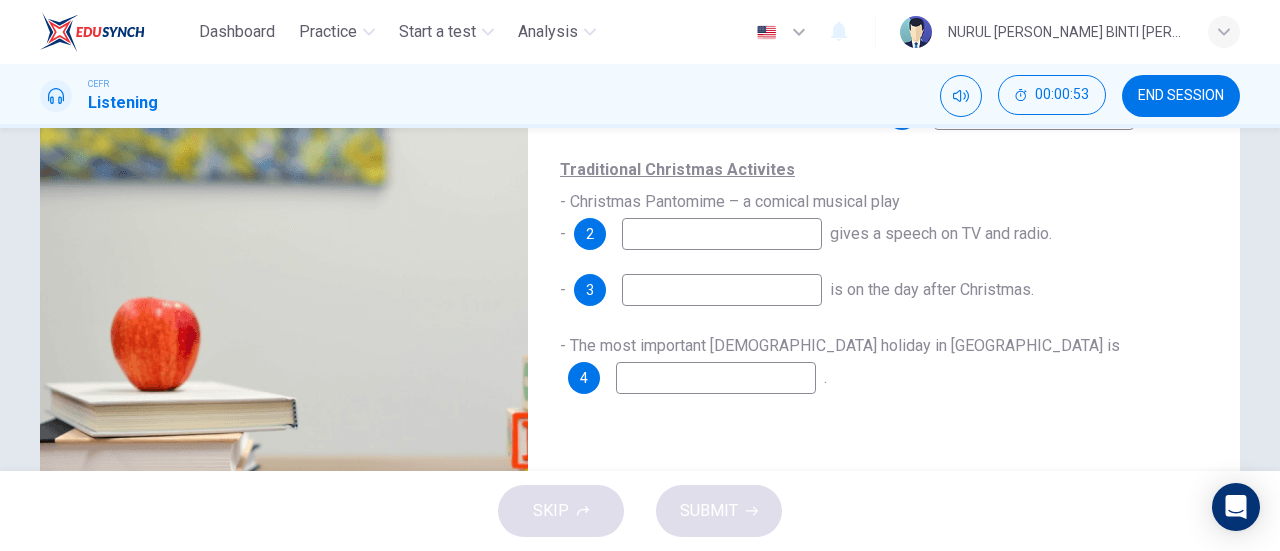 scroll, scrollTop: 279, scrollLeft: 0, axis: vertical 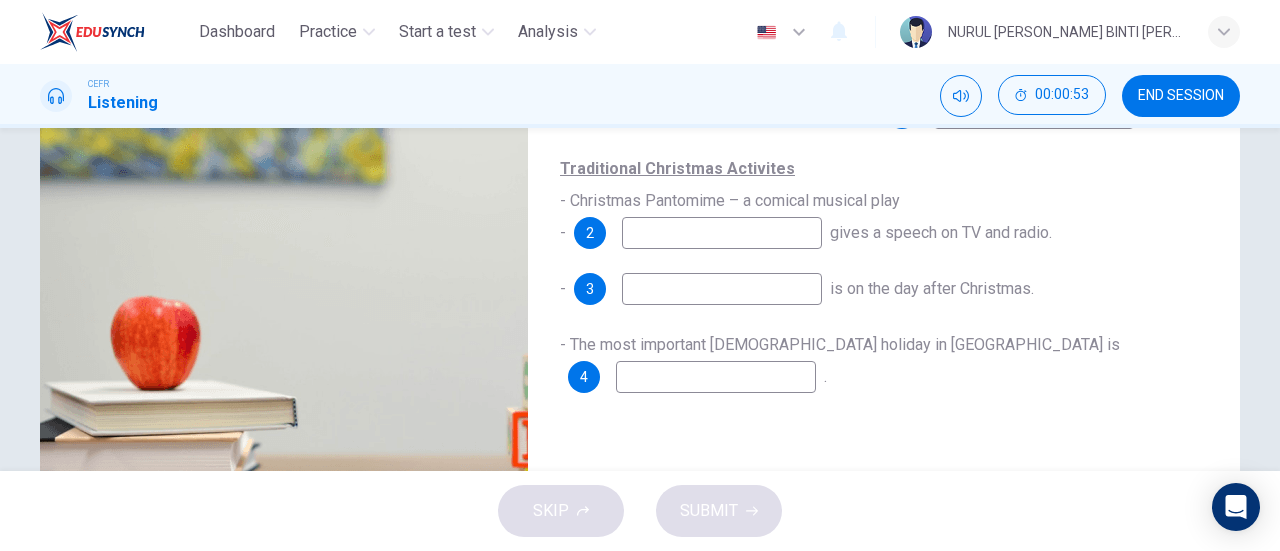 type on "11" 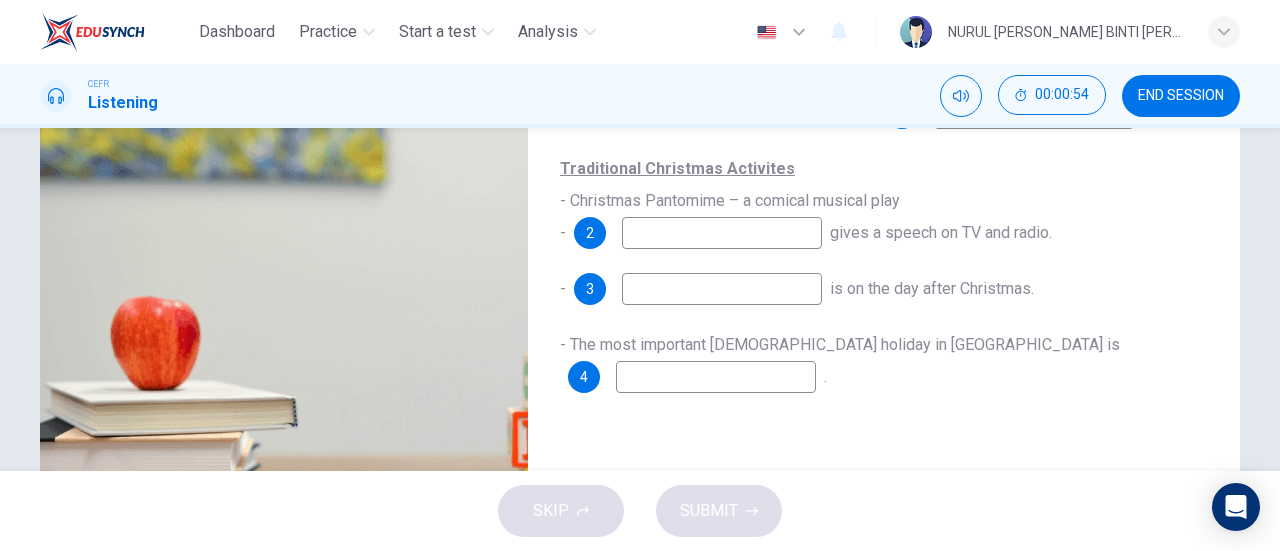 click at bounding box center [722, 233] 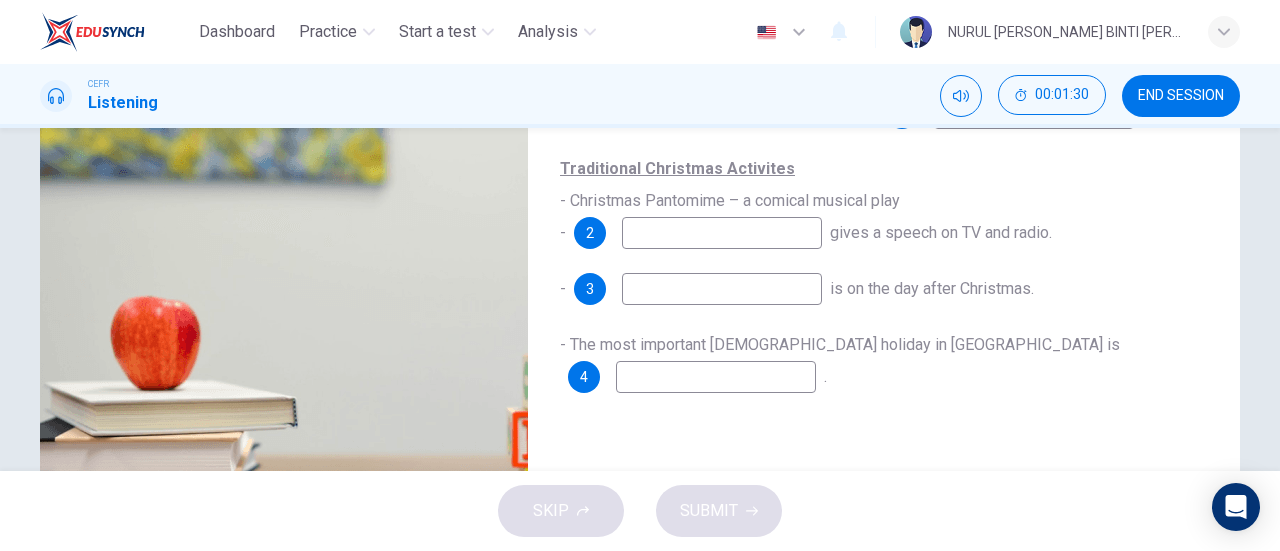 type on "20" 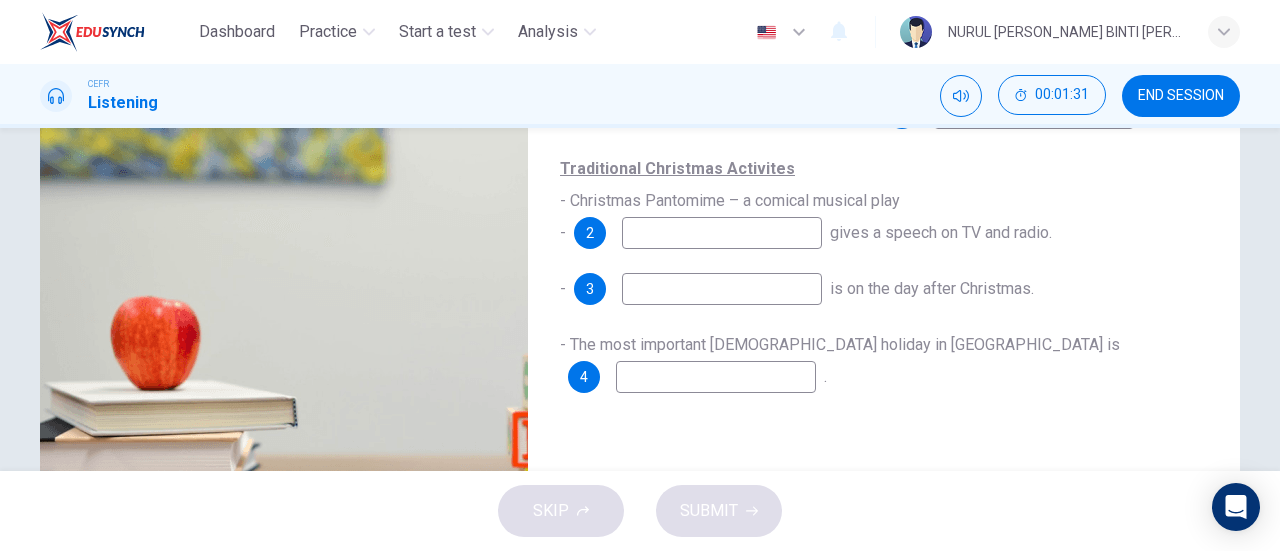 type on "q" 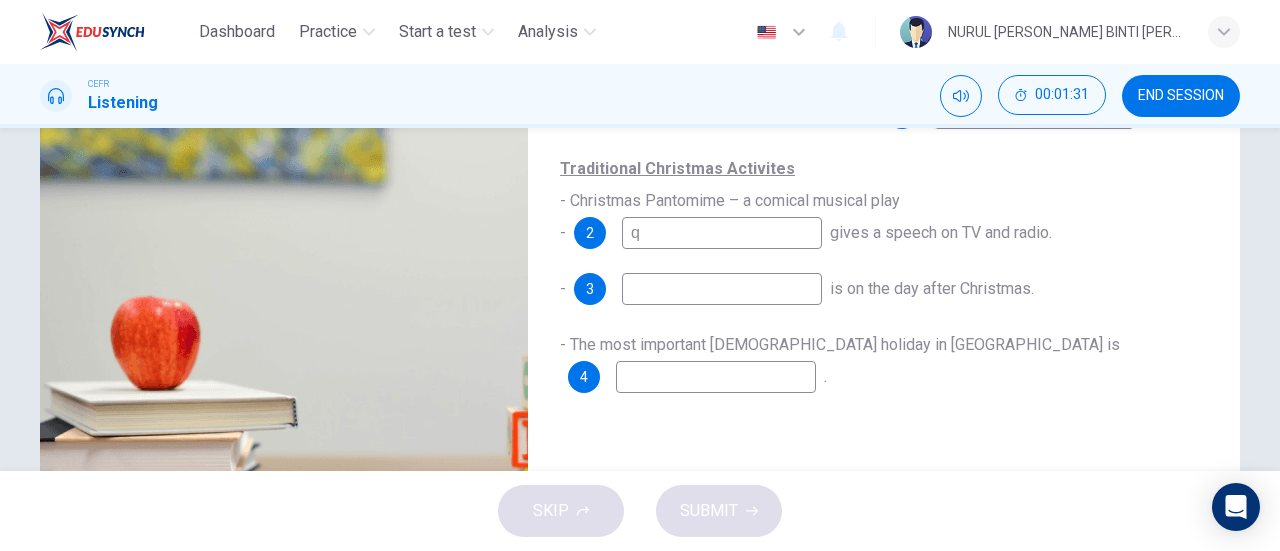 type on "20" 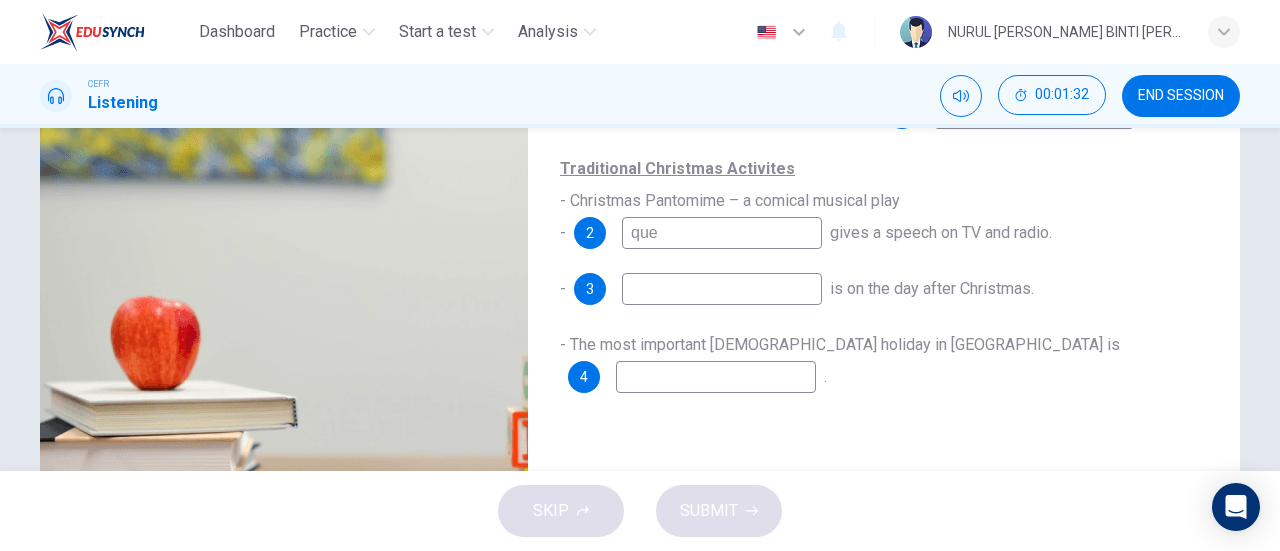 type on "quee" 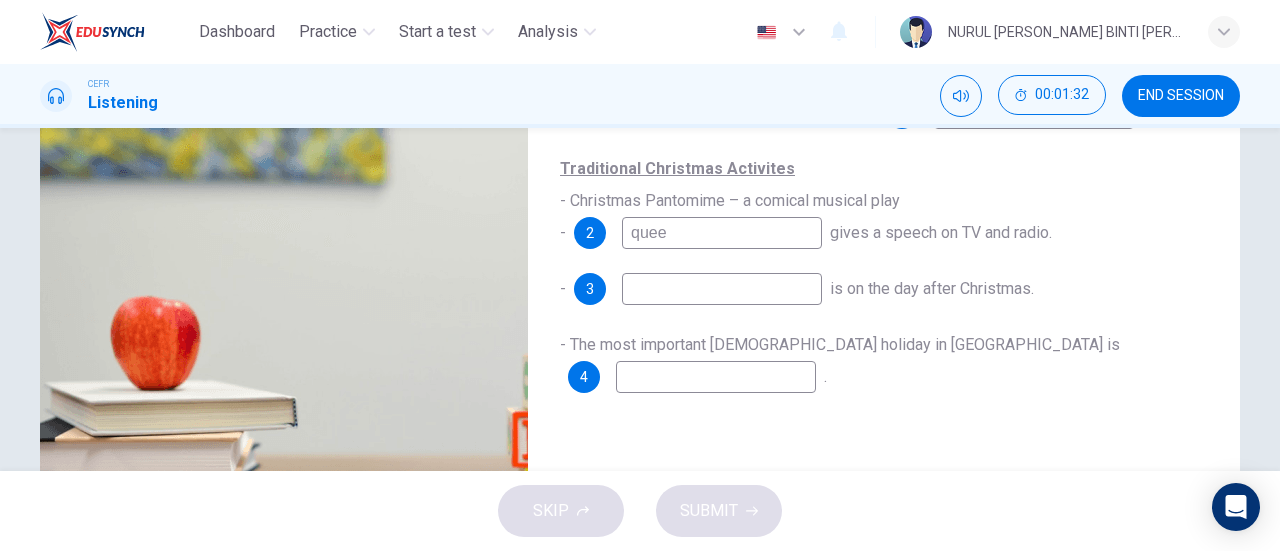 type on "20" 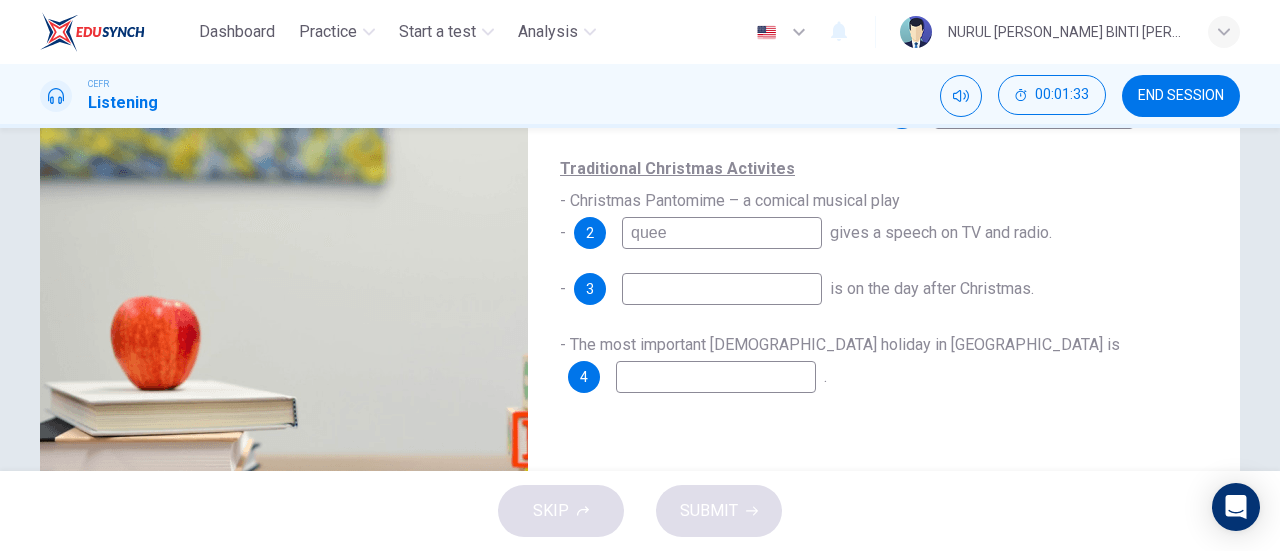 type on "queen" 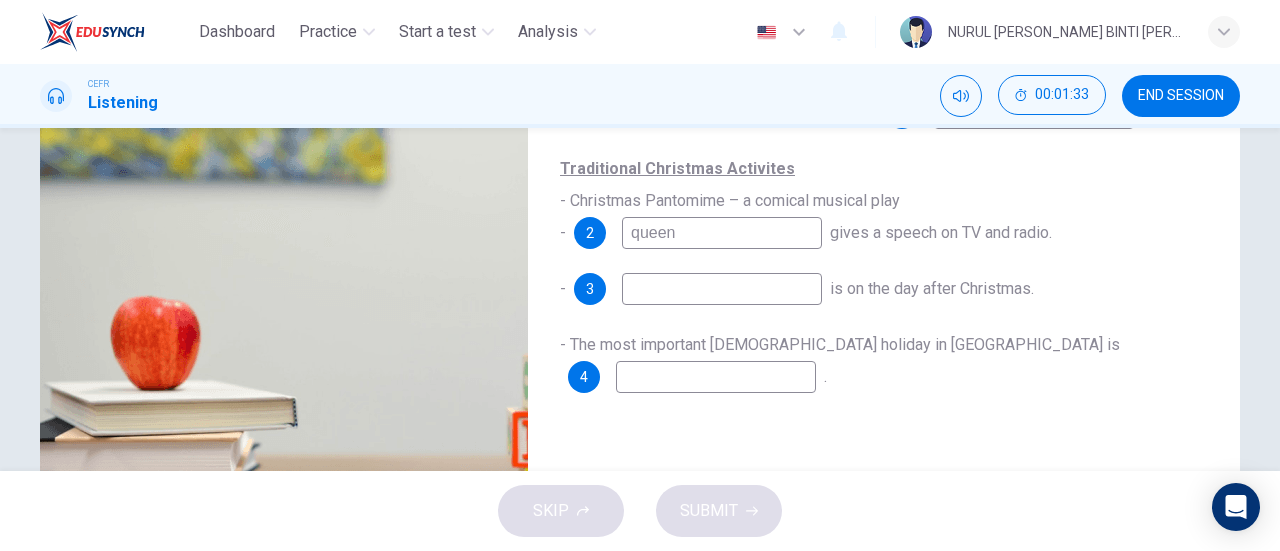 type on "20" 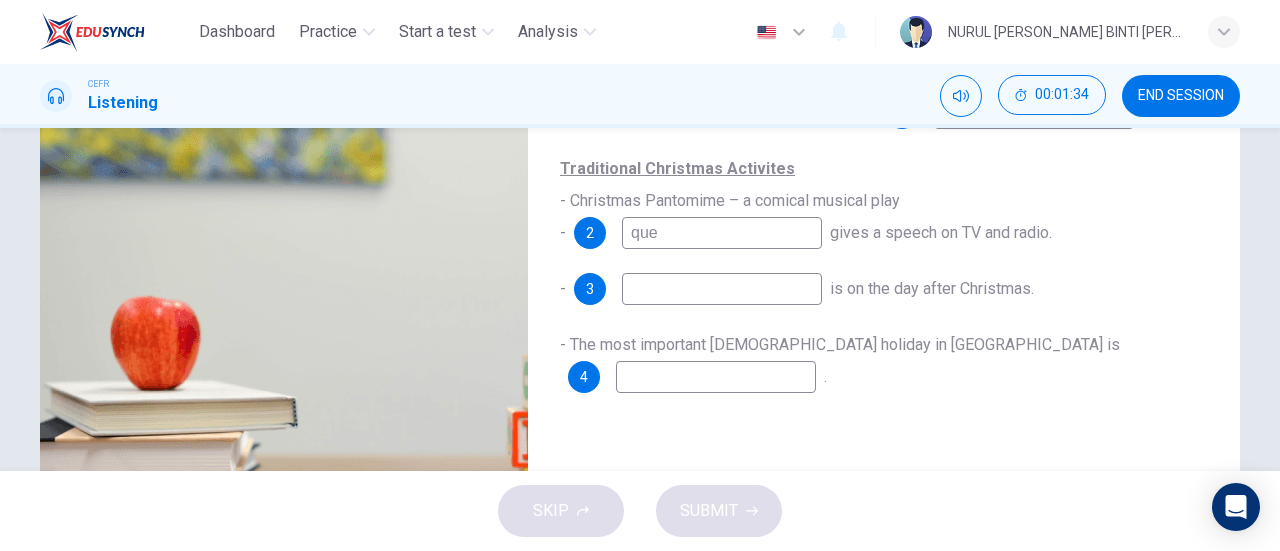 type on "qu" 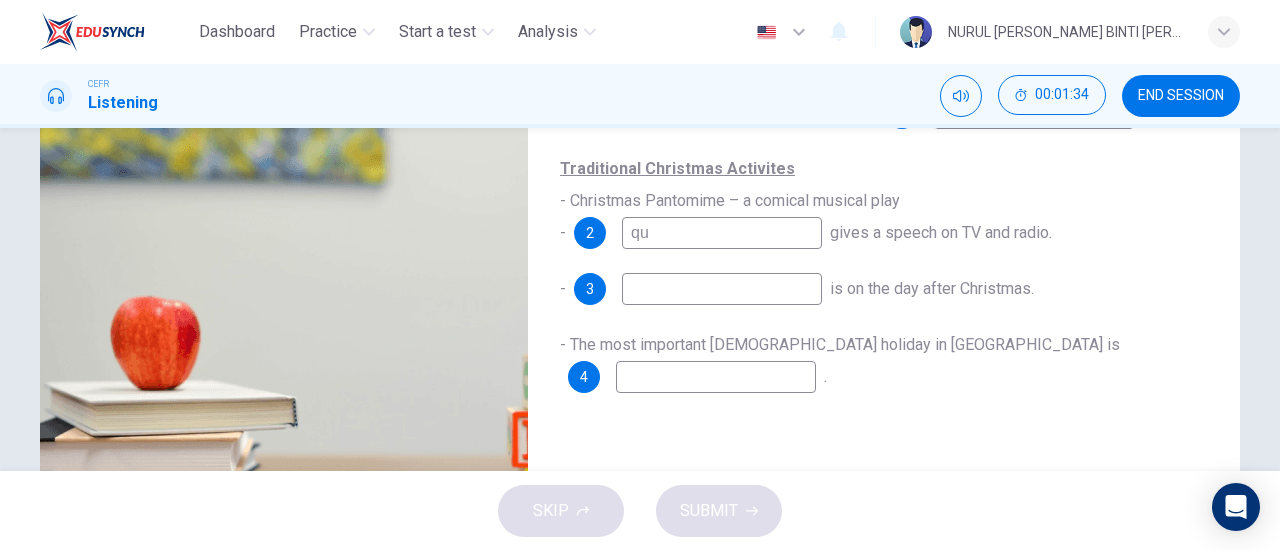 type on "20" 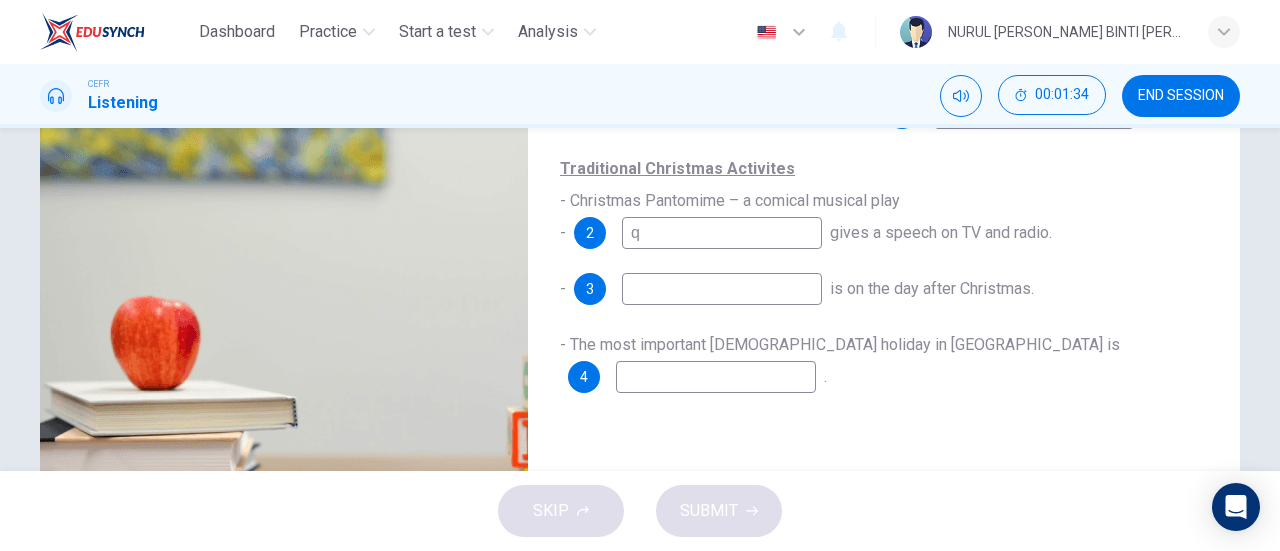 type 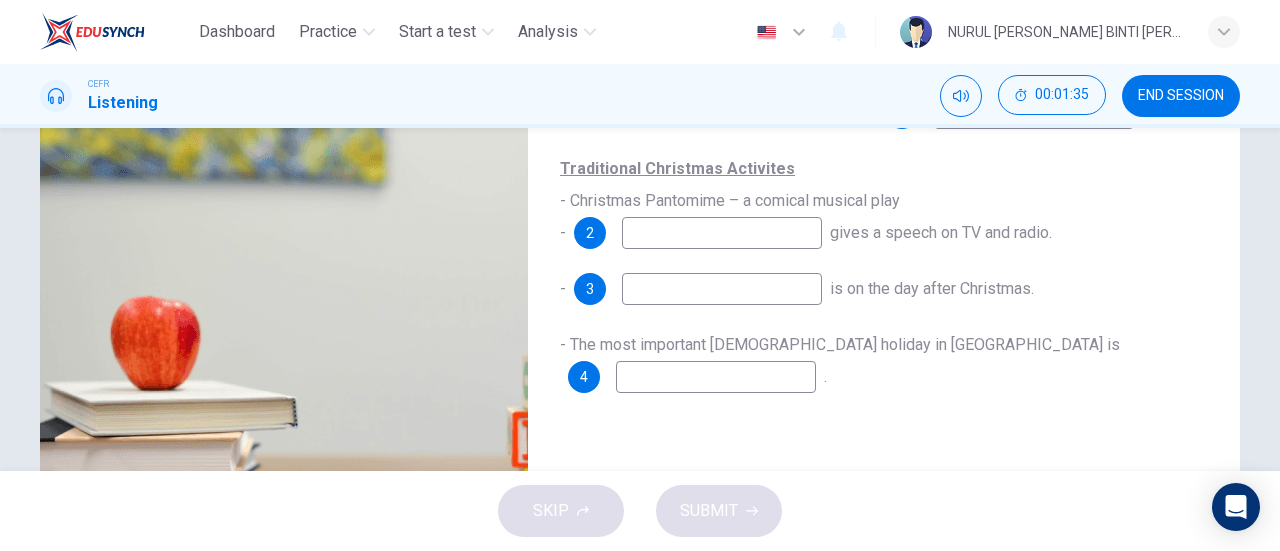 type on "21" 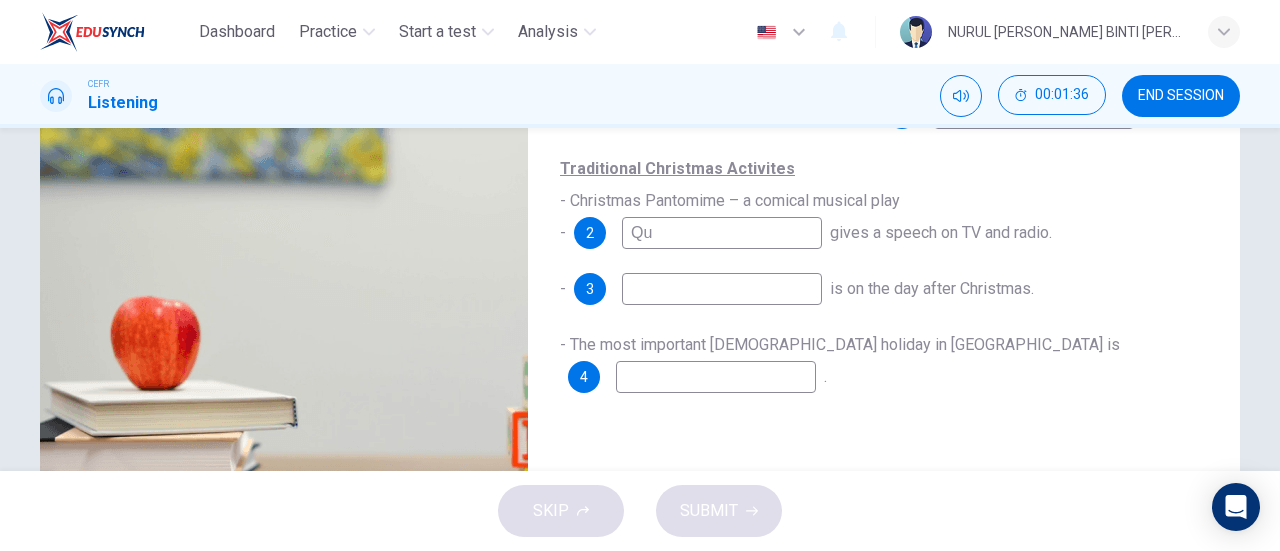 type on "Que" 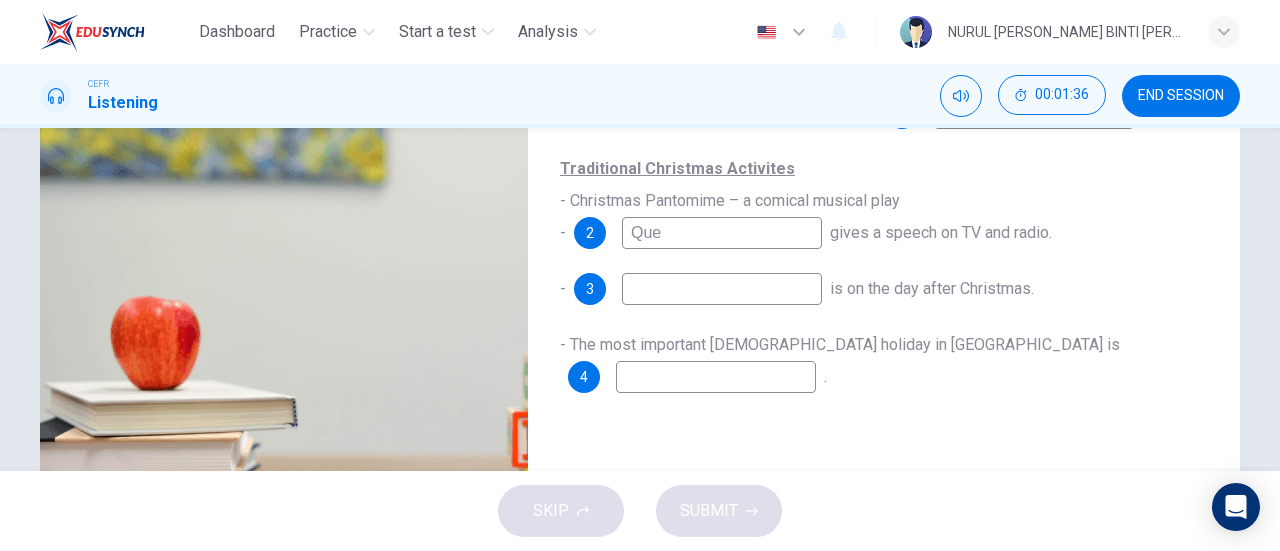 type on "21" 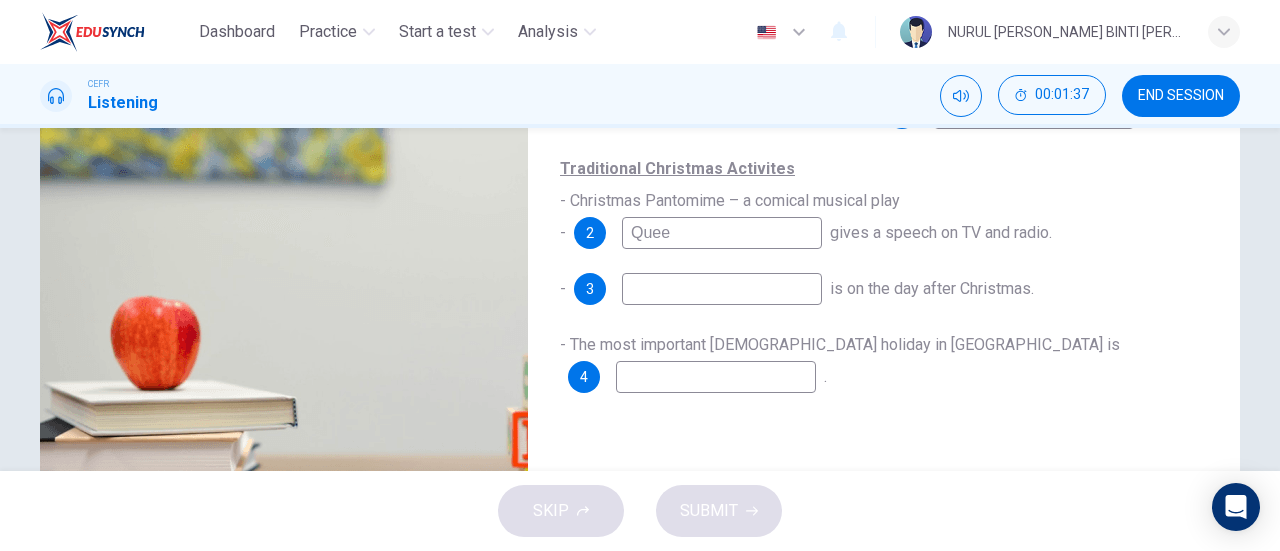 type on "Queen" 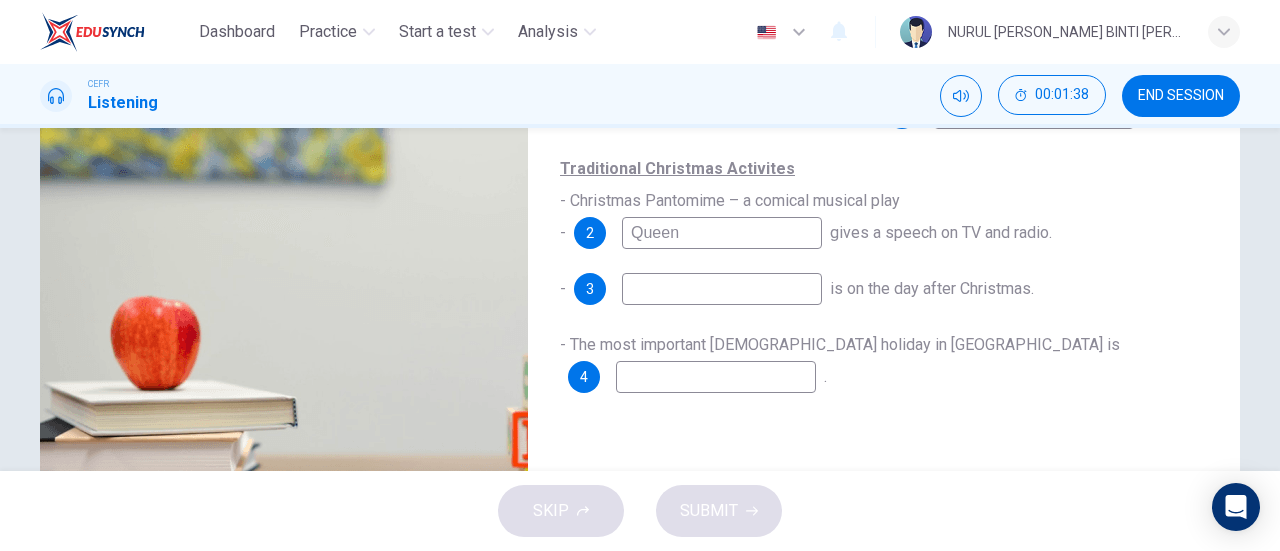 type on "21" 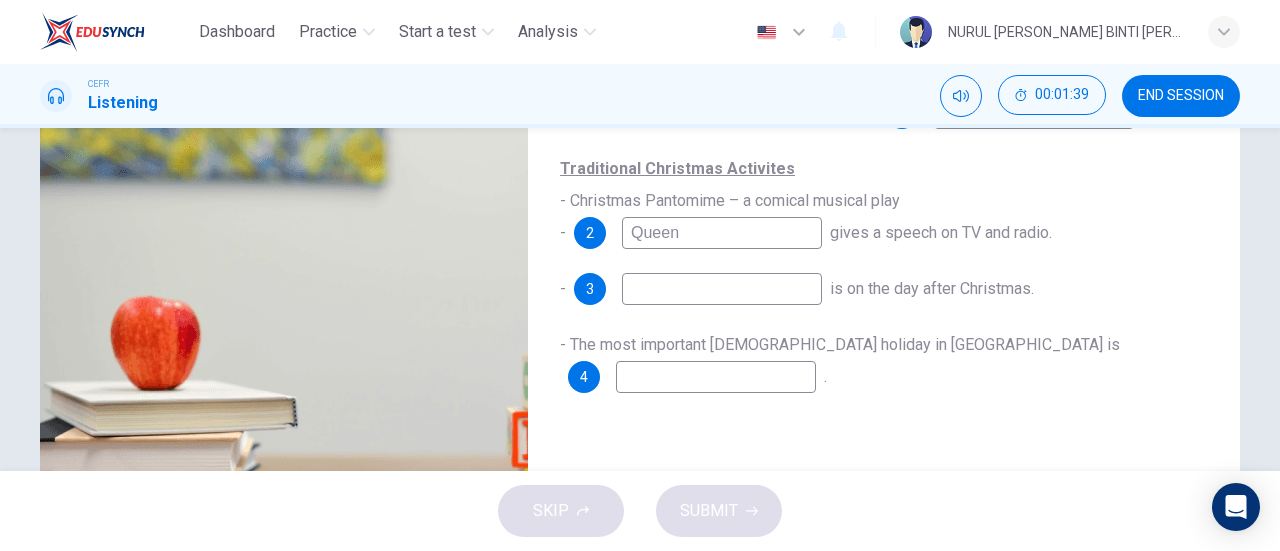 type on "Queen" 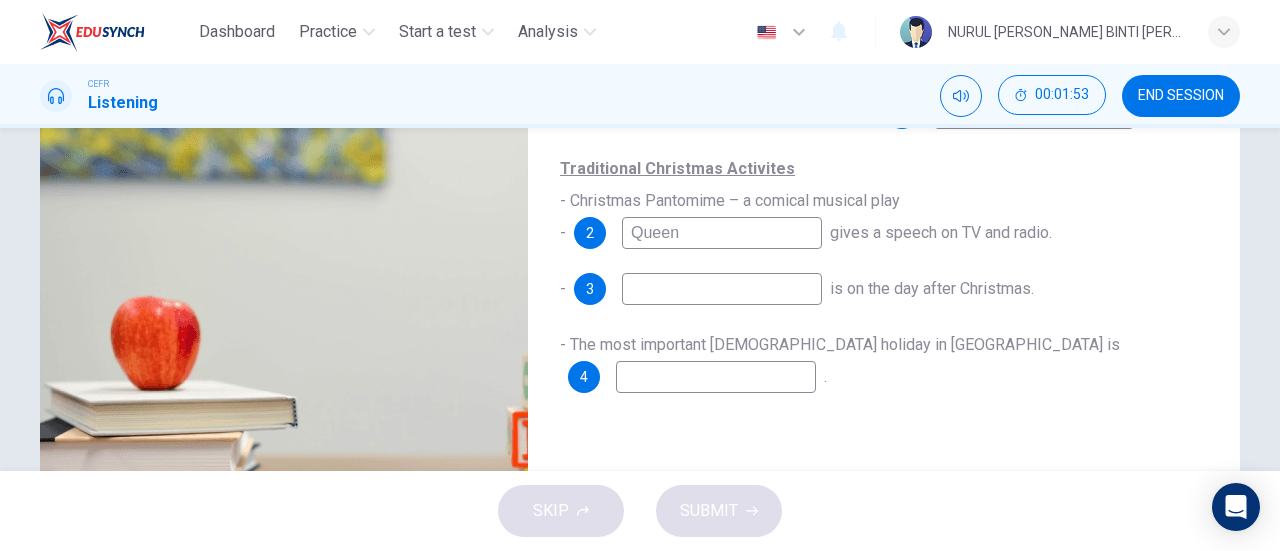 type on "25" 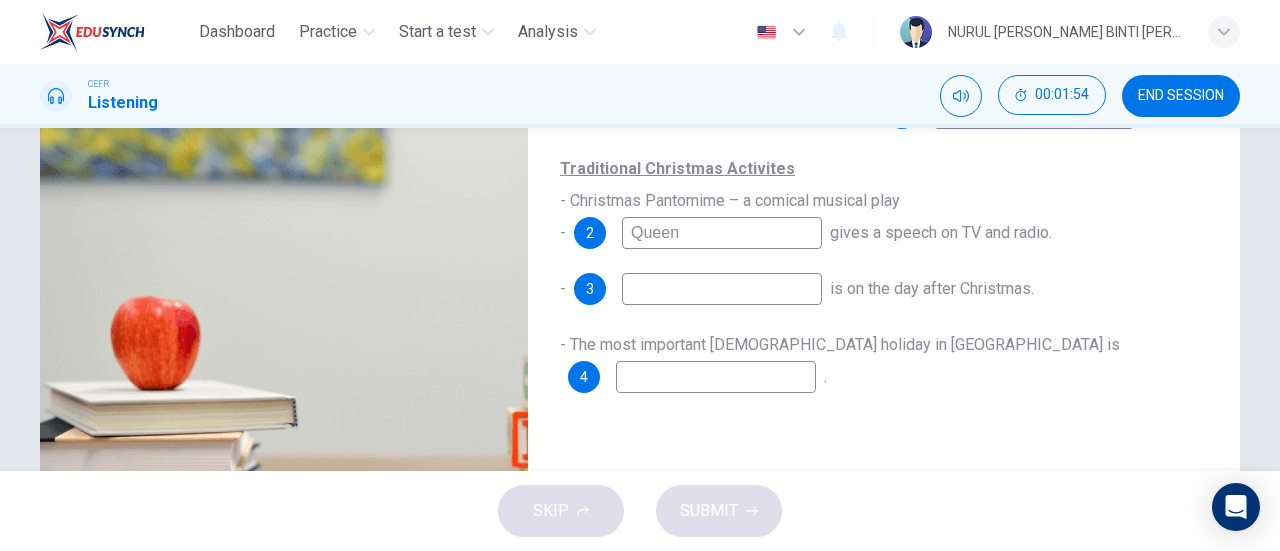 type on "b" 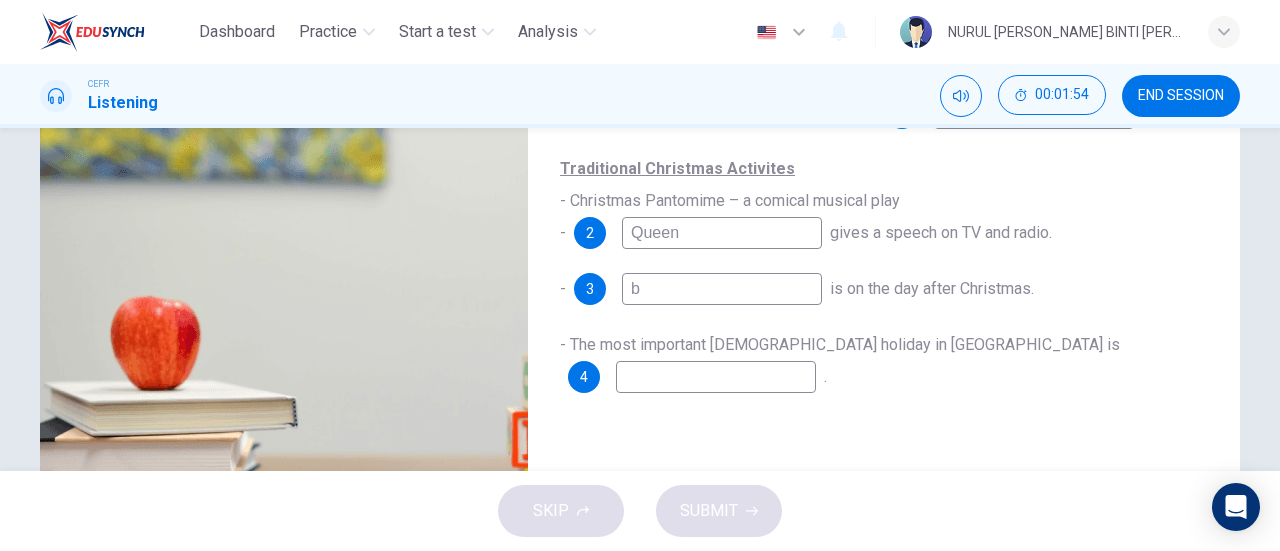 type on "25" 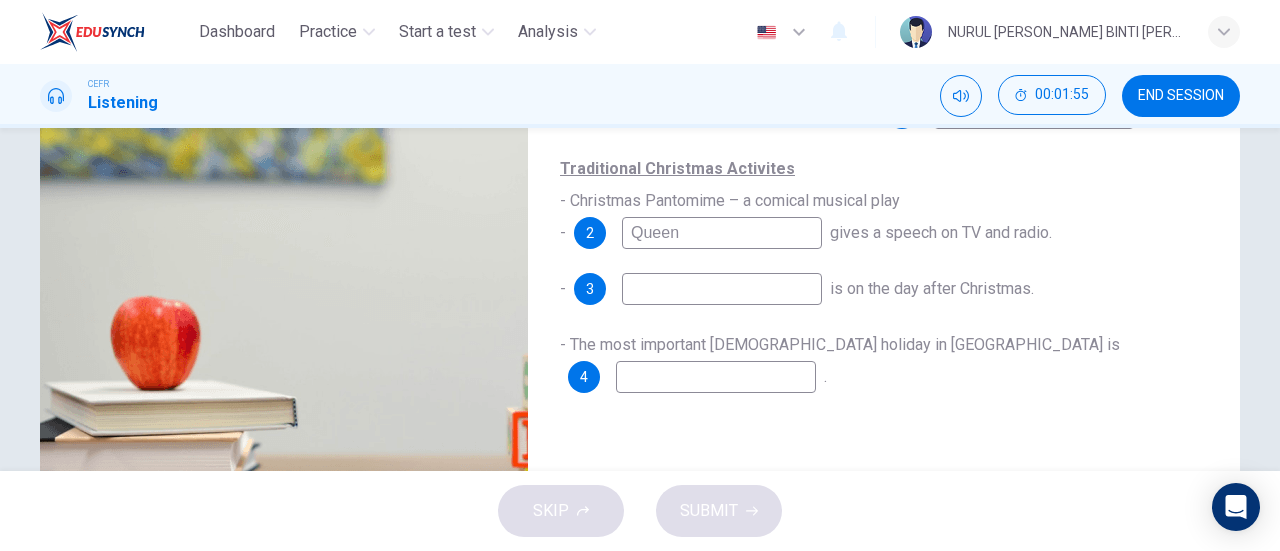 type on "B" 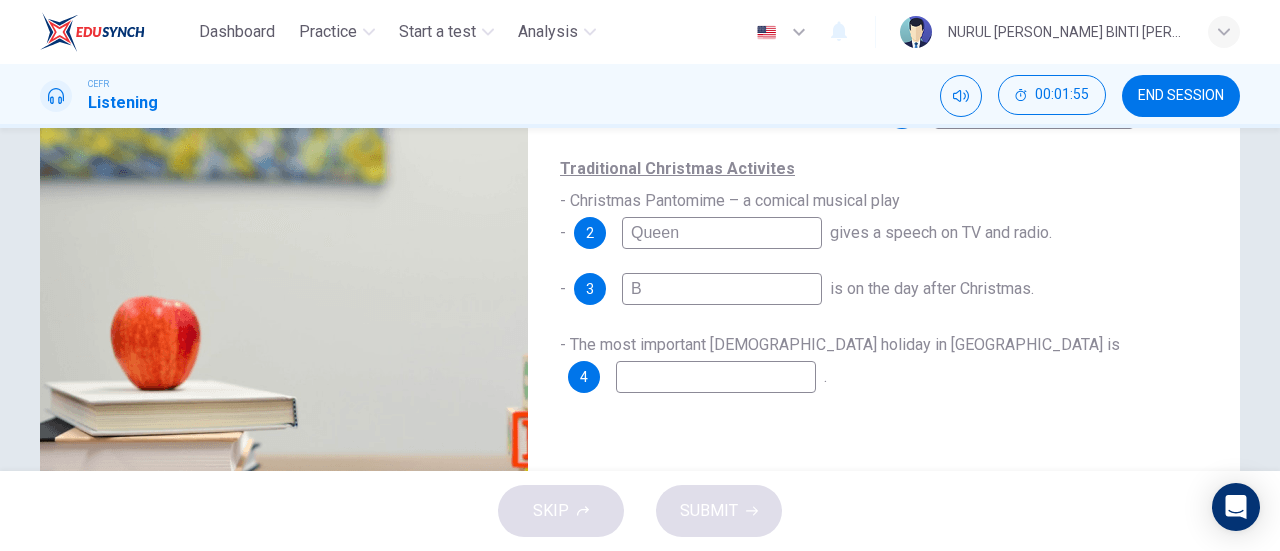 type on "25" 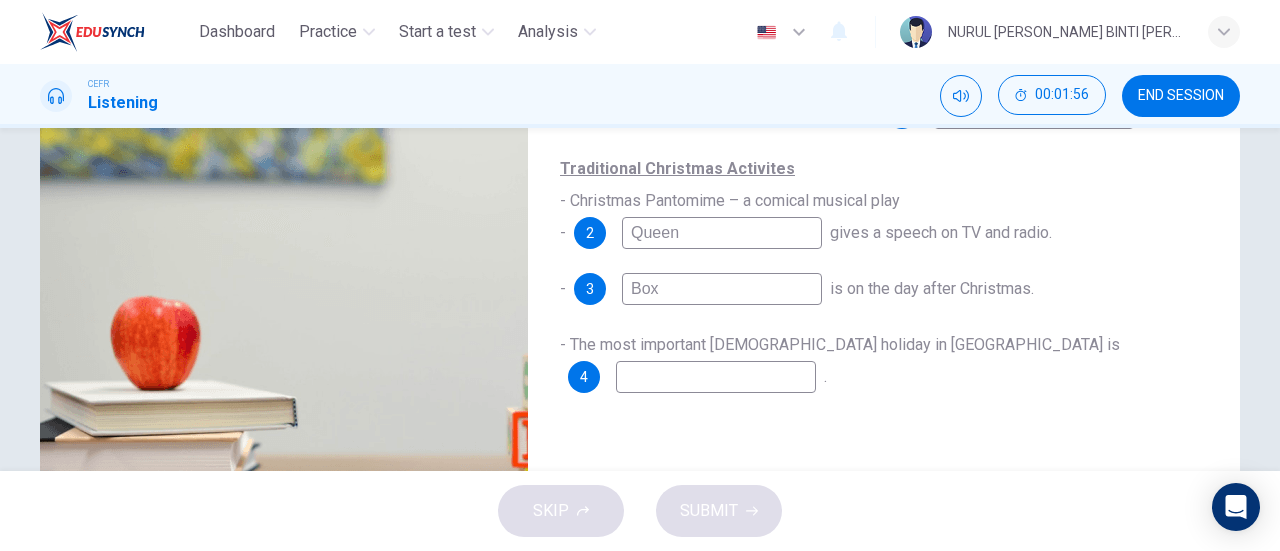 type on "Boxi" 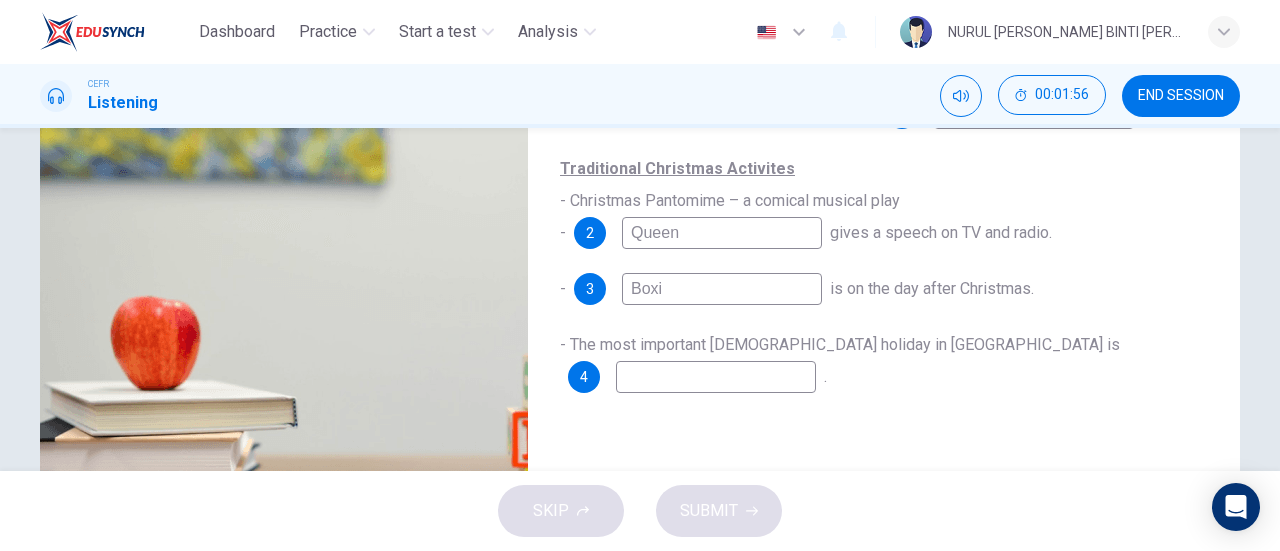 type on "25" 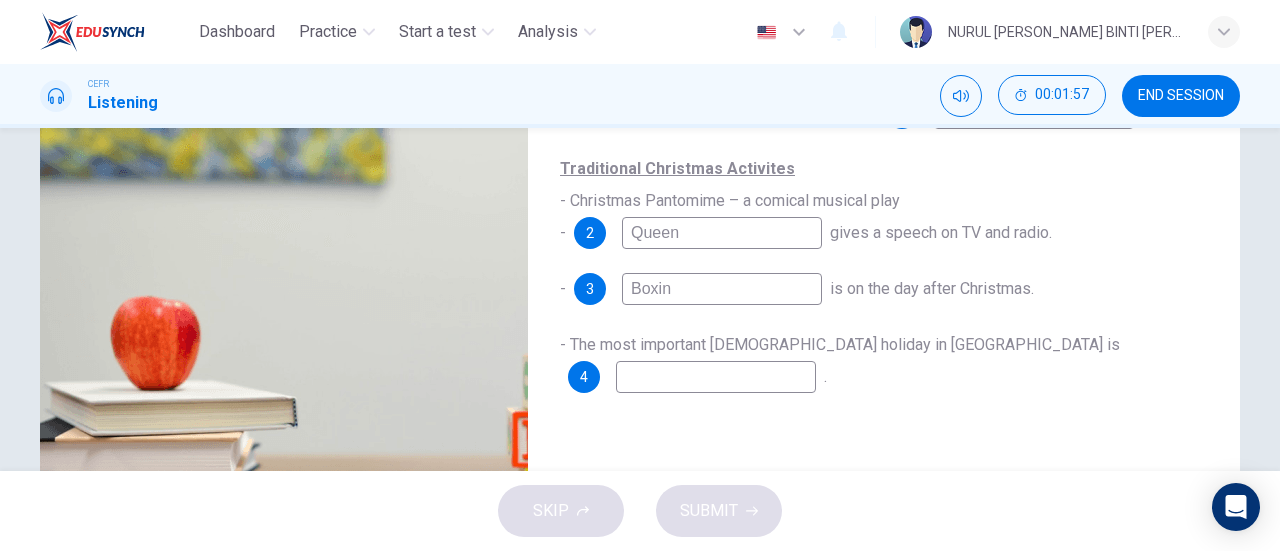 type on "Boxing" 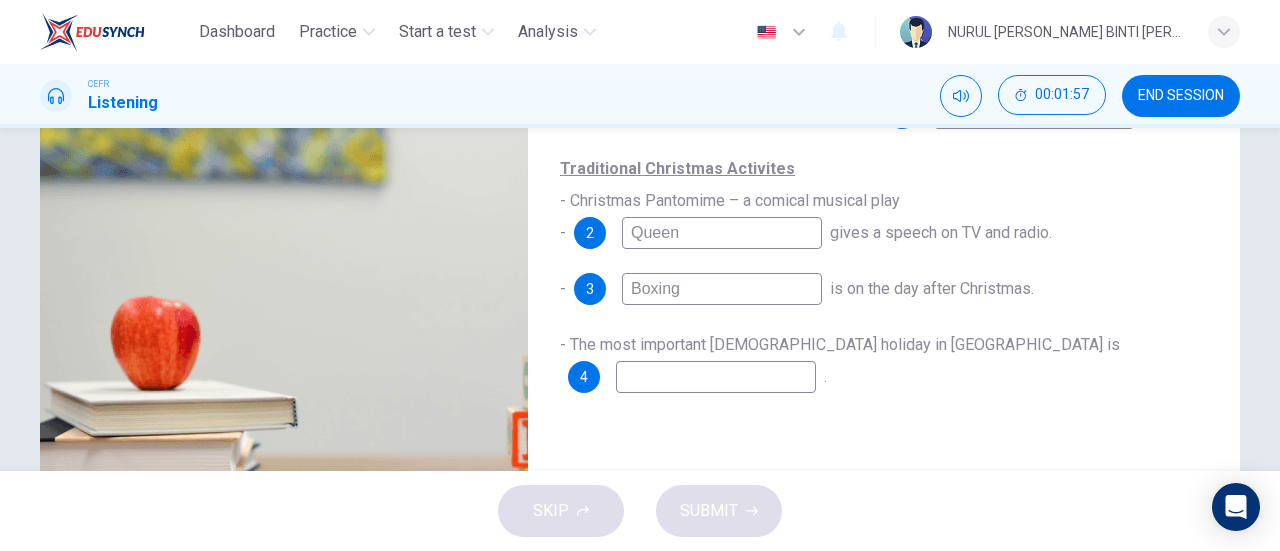 type on "26" 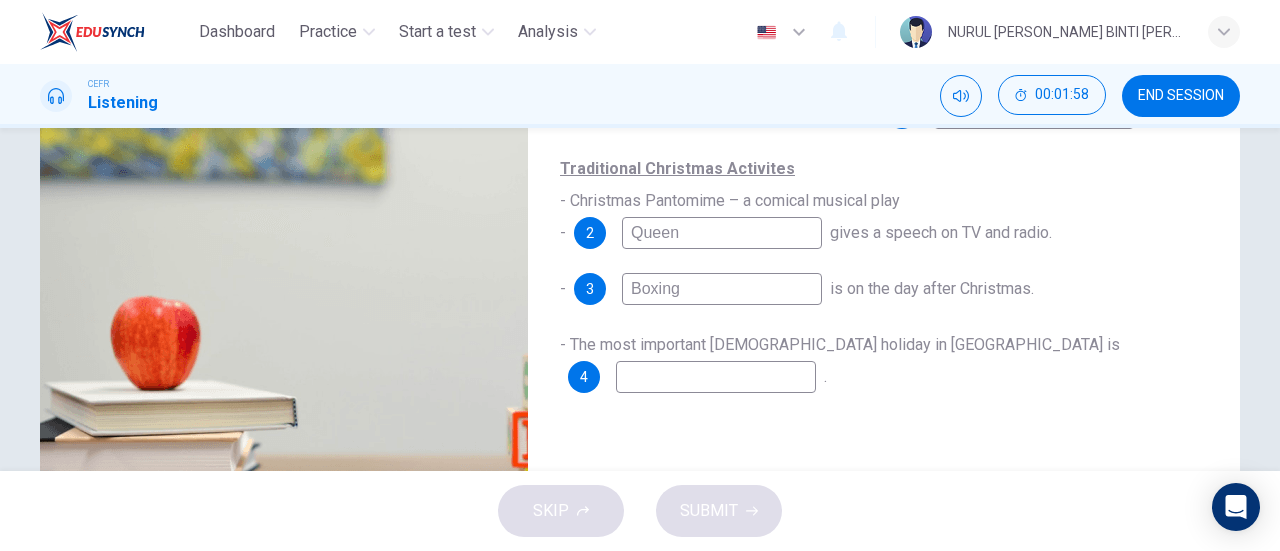 type on "Boxing d" 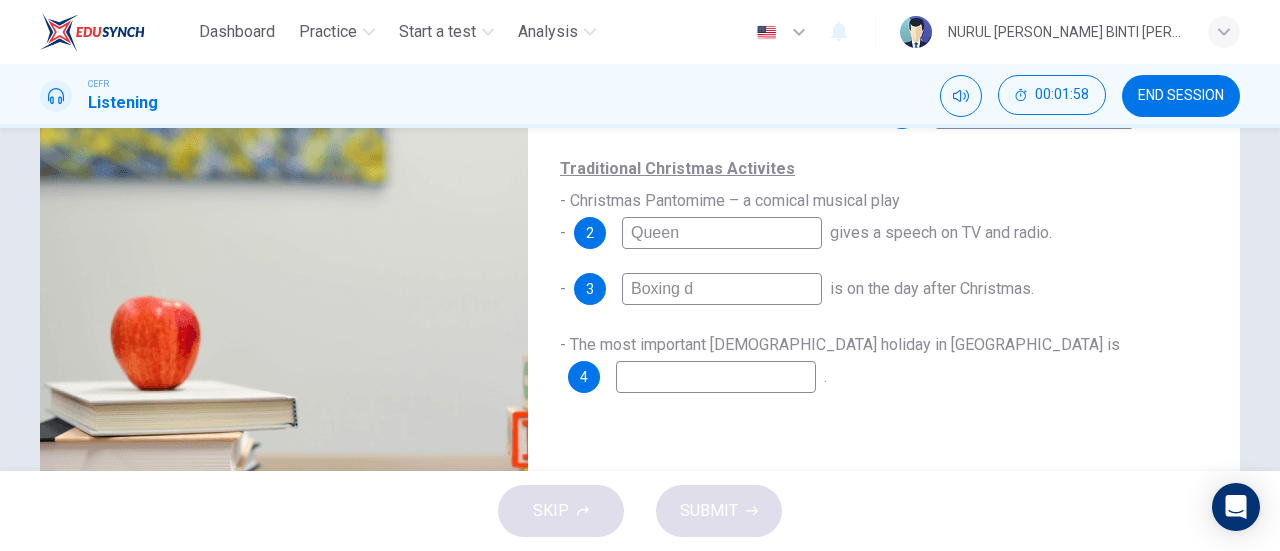 type on "26" 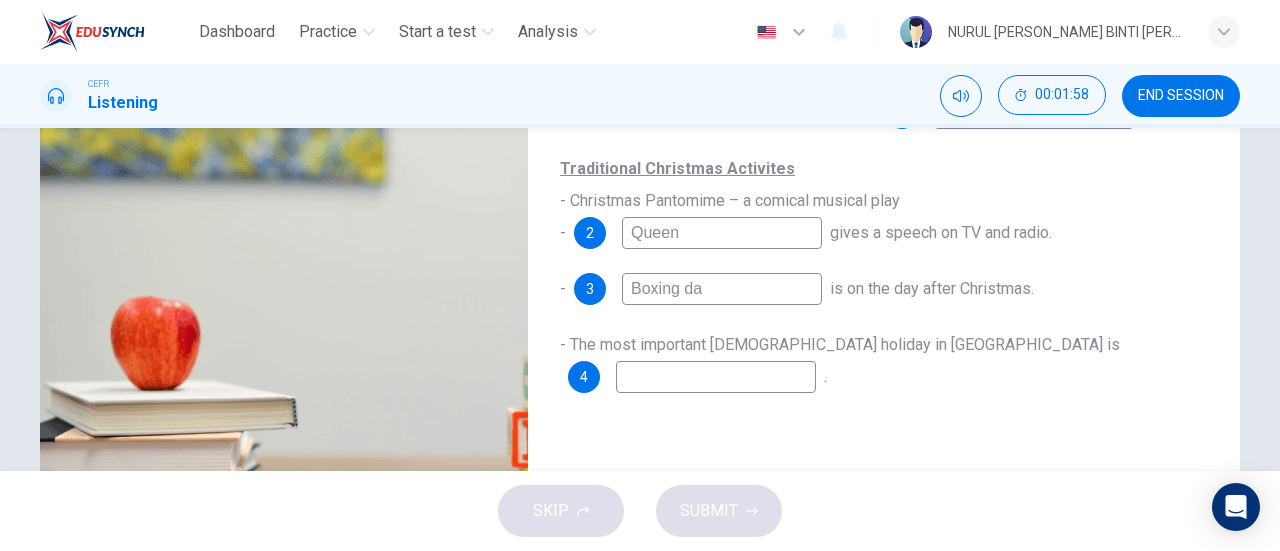 type on "[DATE]" 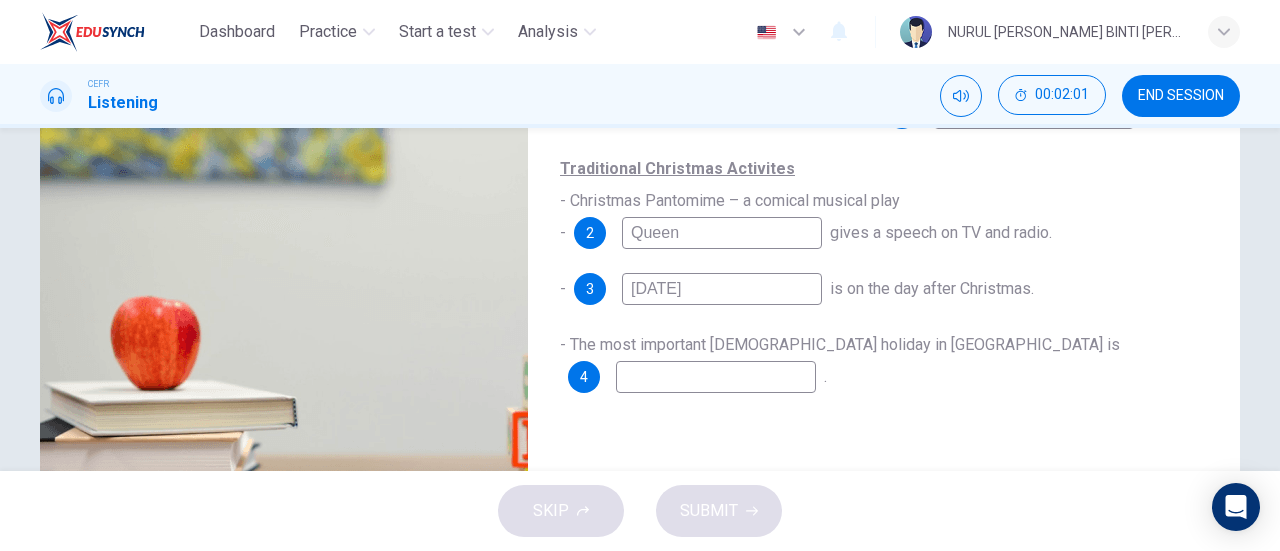 type on "27" 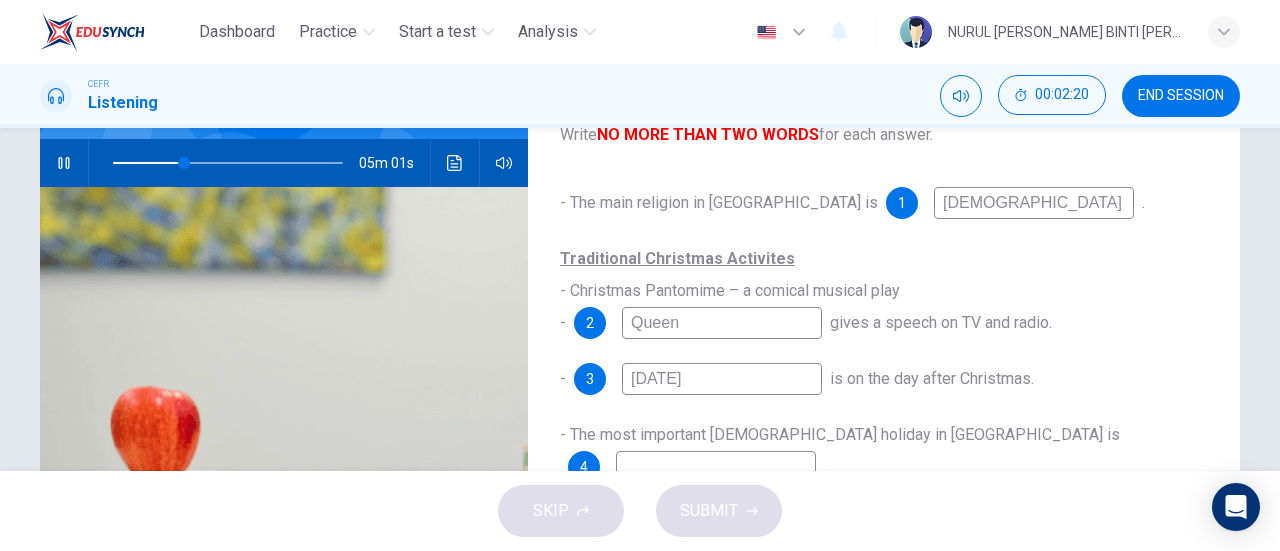 scroll, scrollTop: 194, scrollLeft: 0, axis: vertical 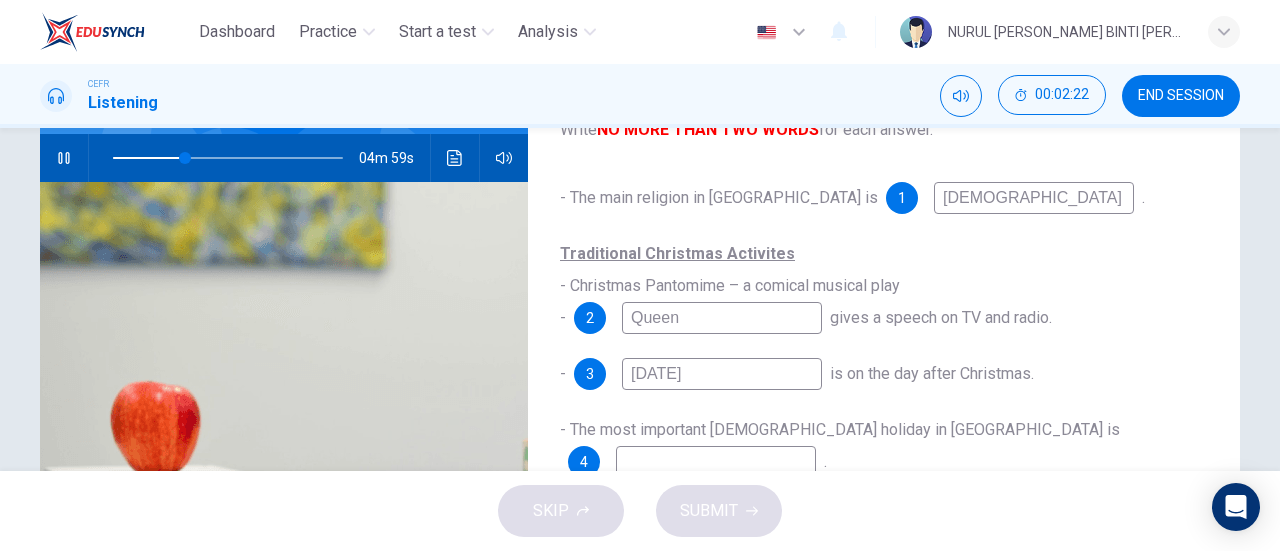click on "[DEMOGRAPHIC_DATA]" at bounding box center [1034, 198] 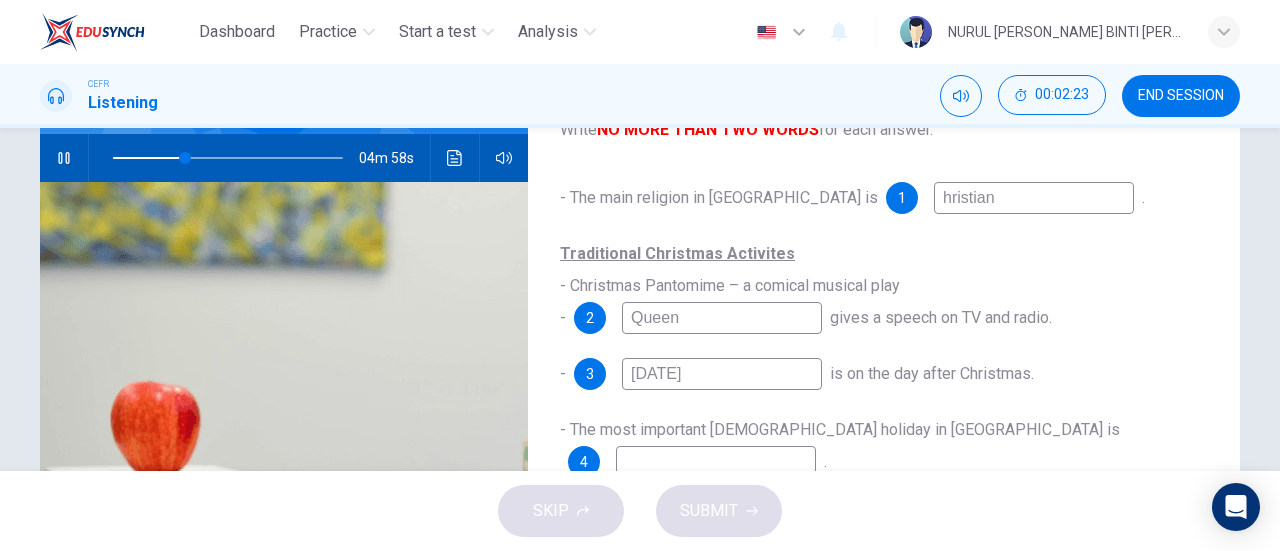 type on "[DEMOGRAPHIC_DATA]" 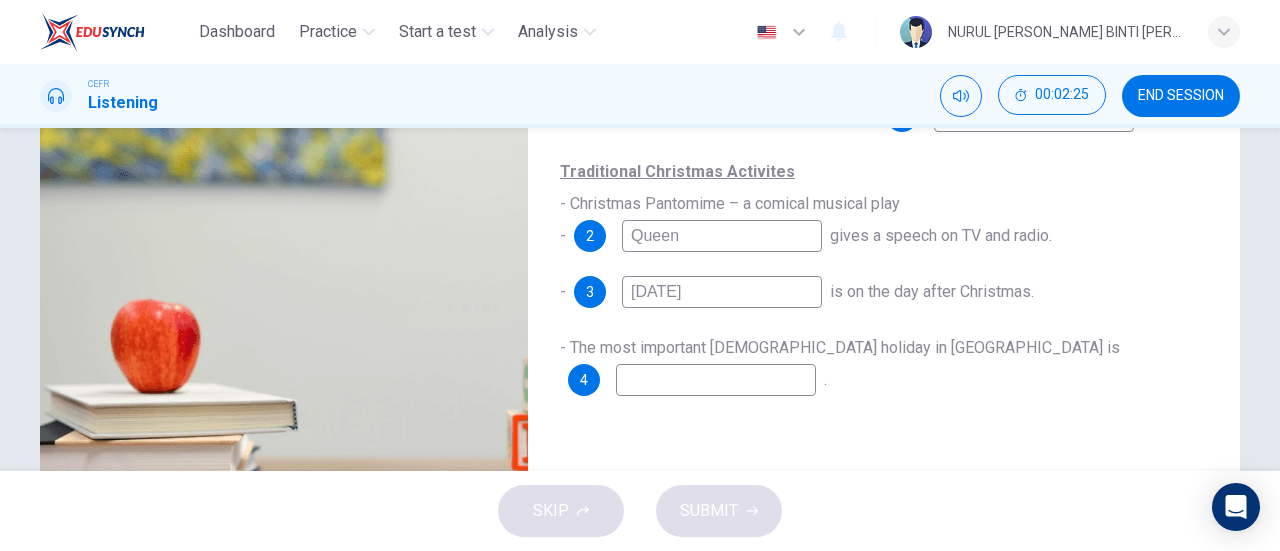 scroll, scrollTop: 362, scrollLeft: 0, axis: vertical 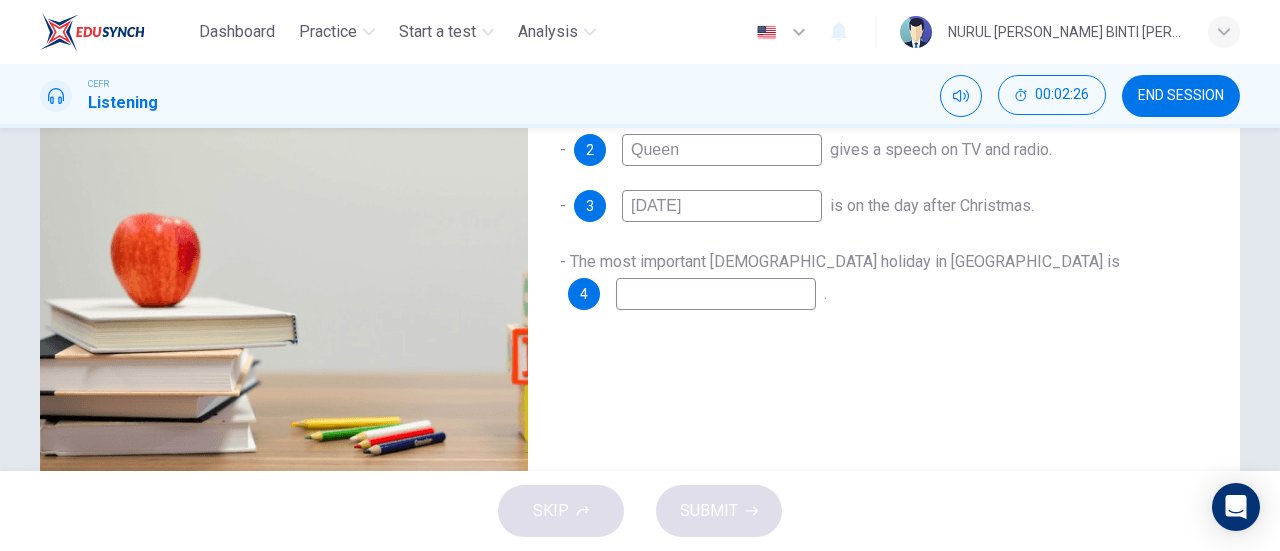 type on "32" 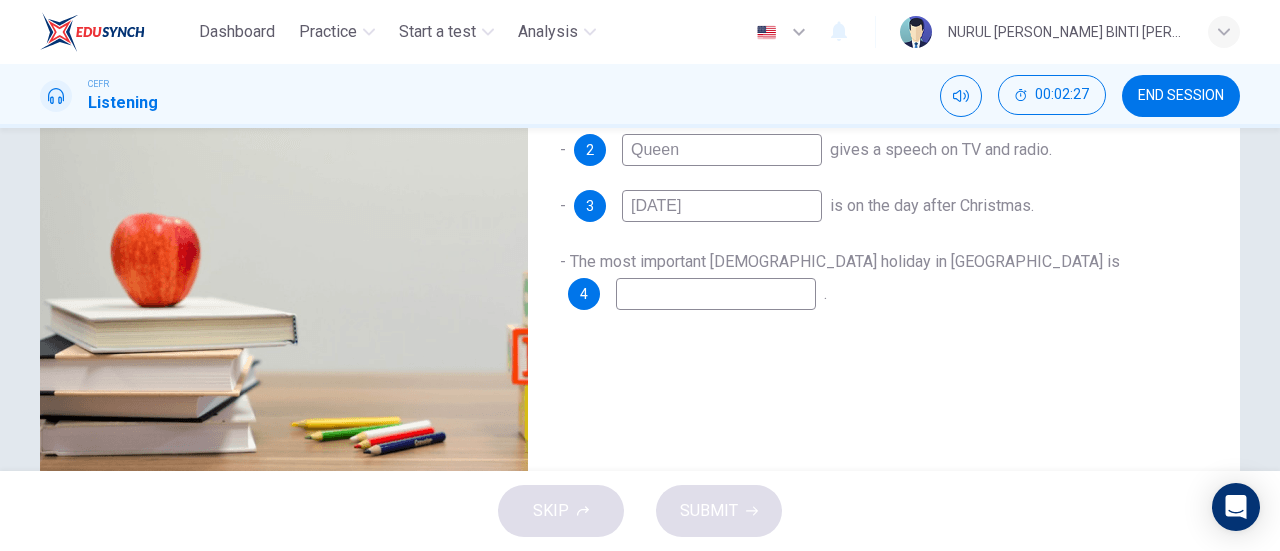click at bounding box center (716, 294) 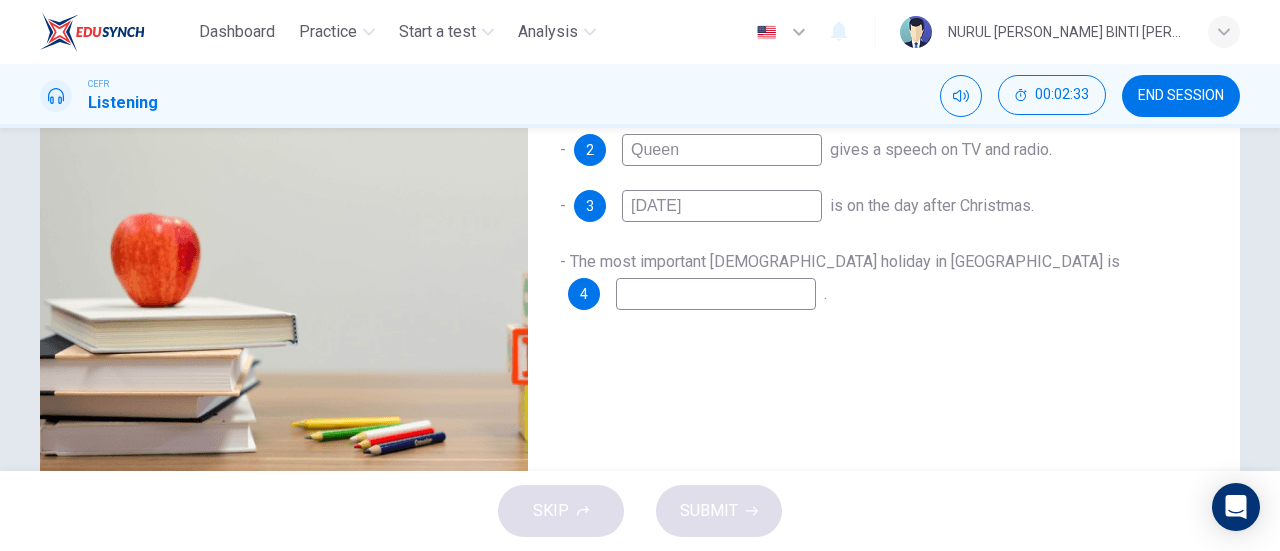 type on "34" 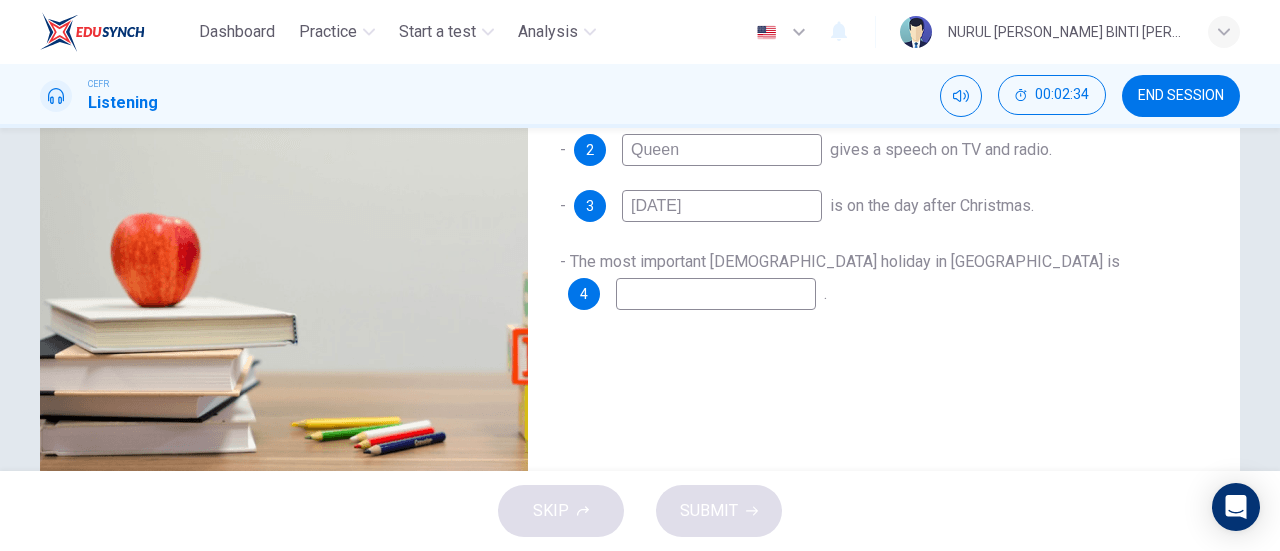 type on "4" 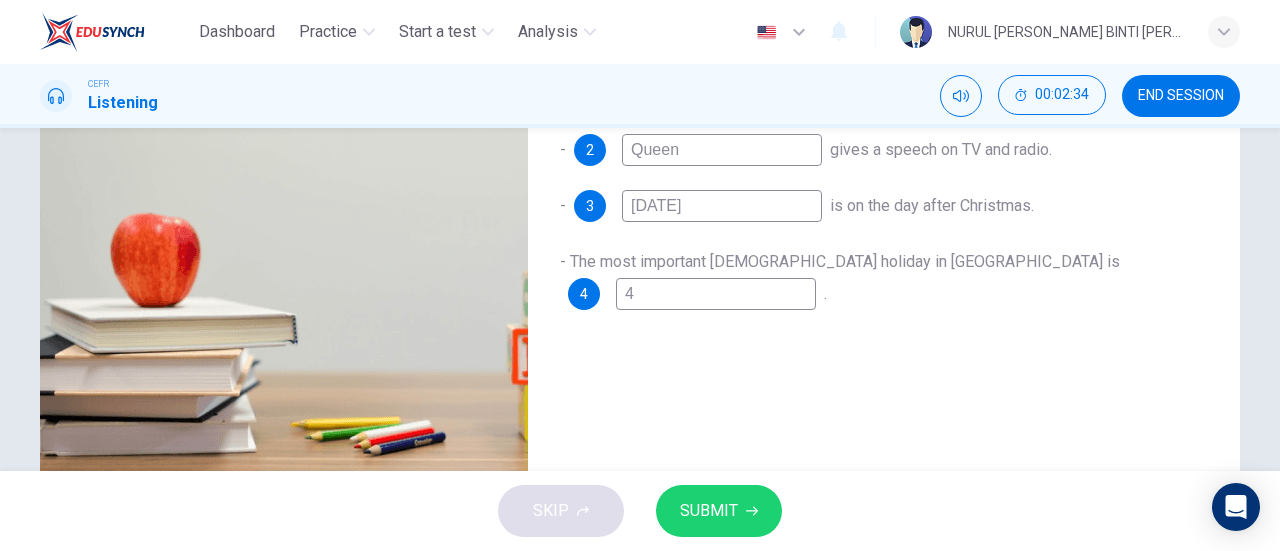 type on "34" 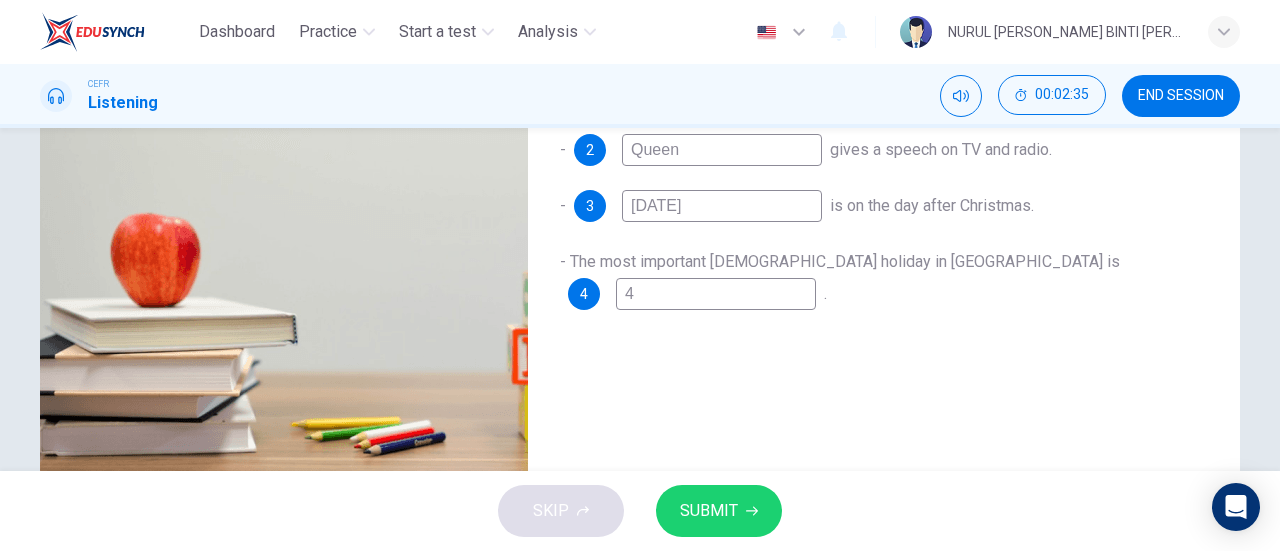 type 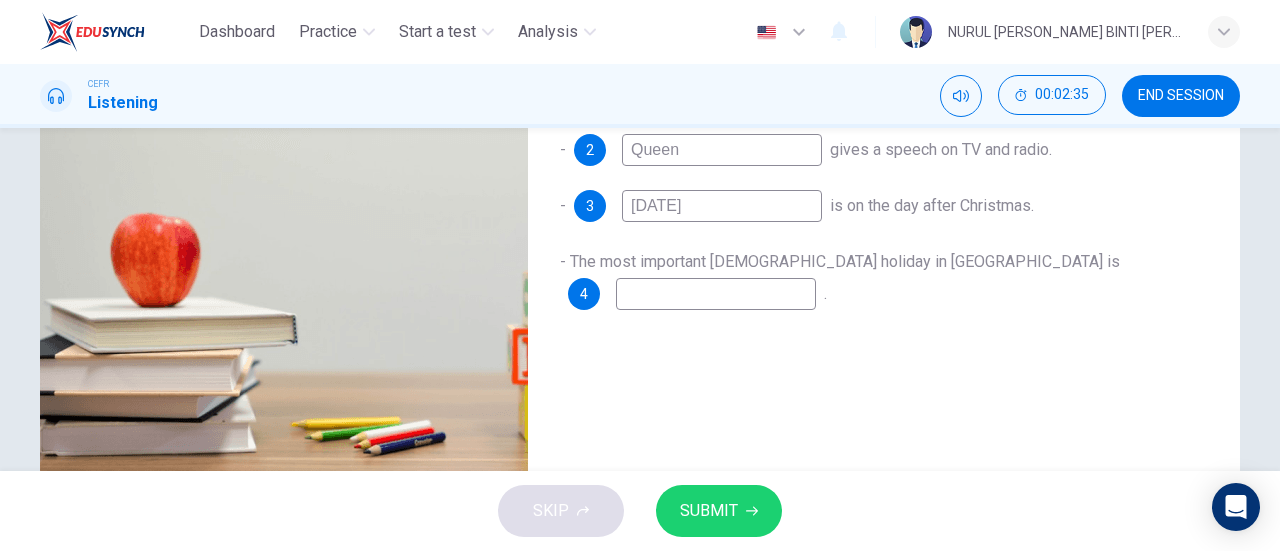 type on "34" 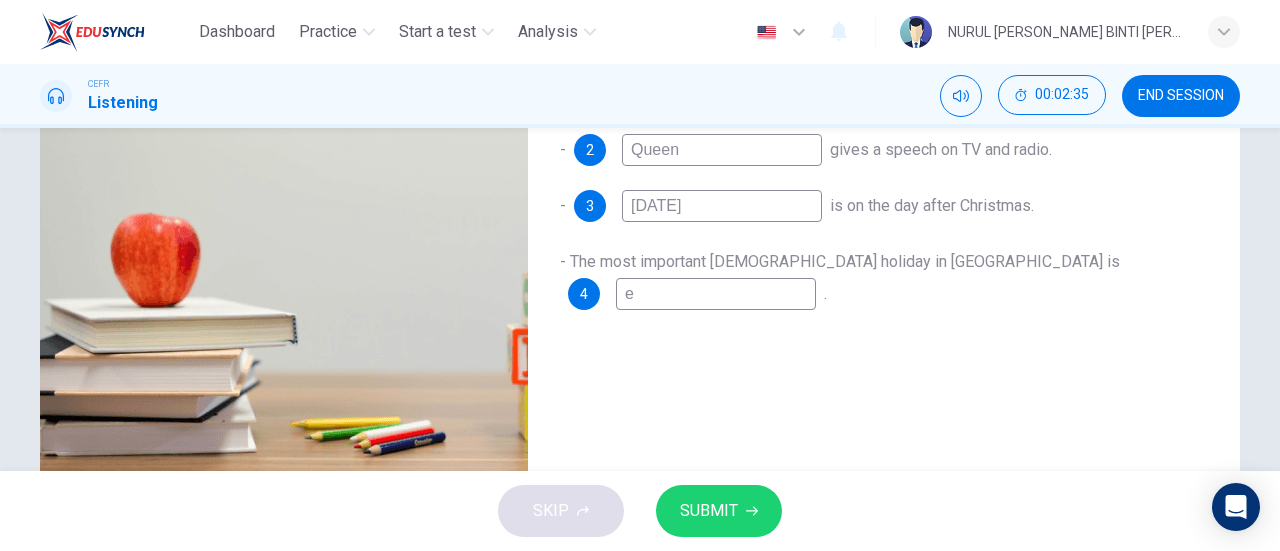 type on "34" 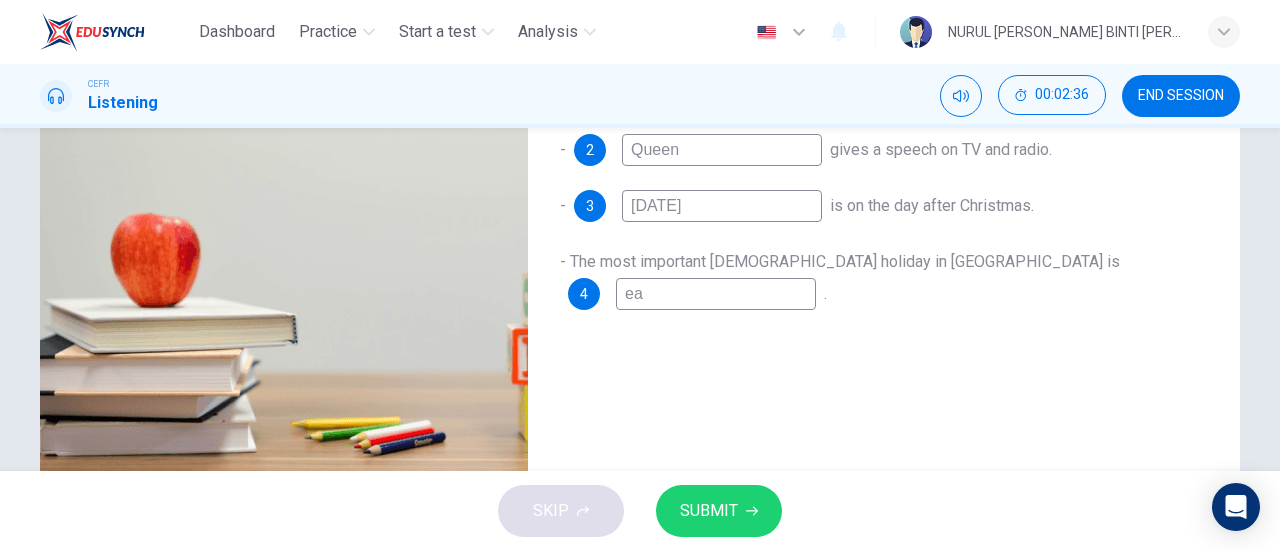 type on "34" 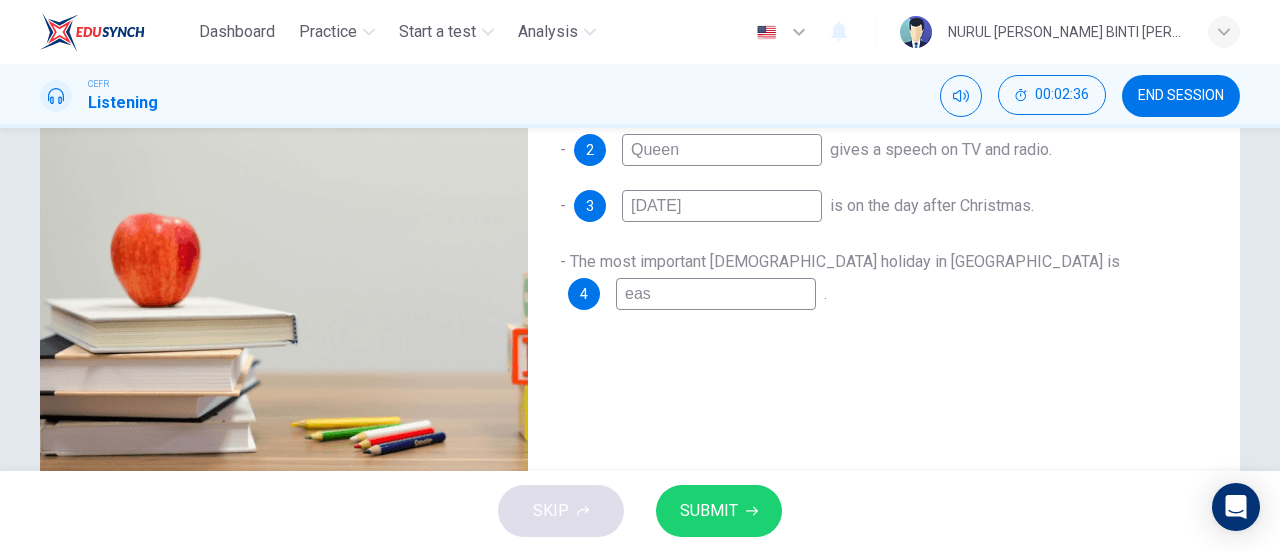 type on "35" 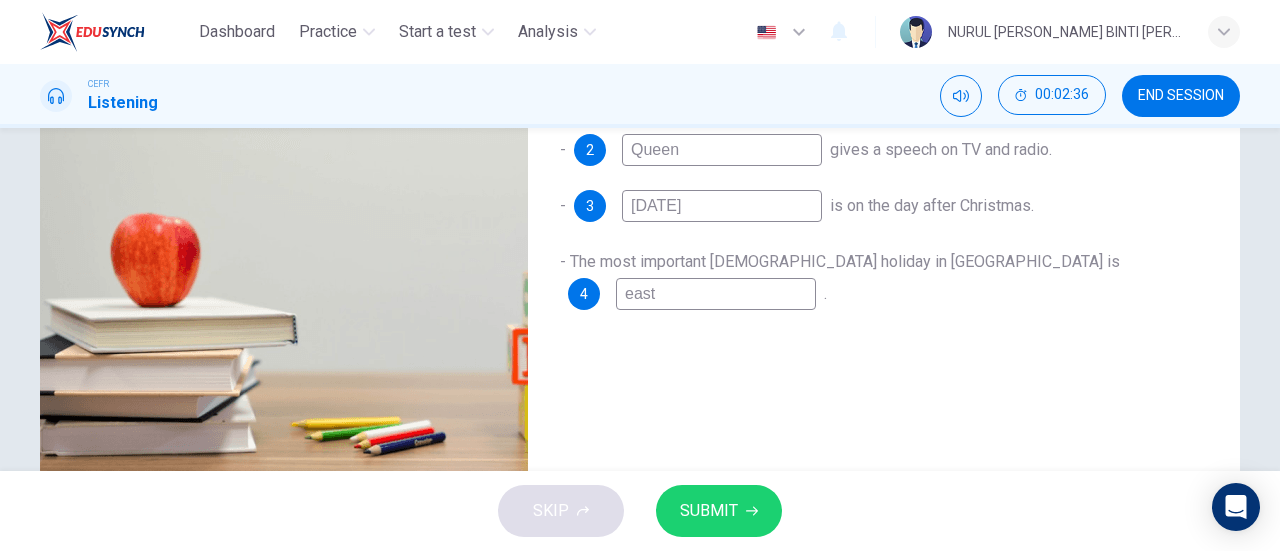 type on "35" 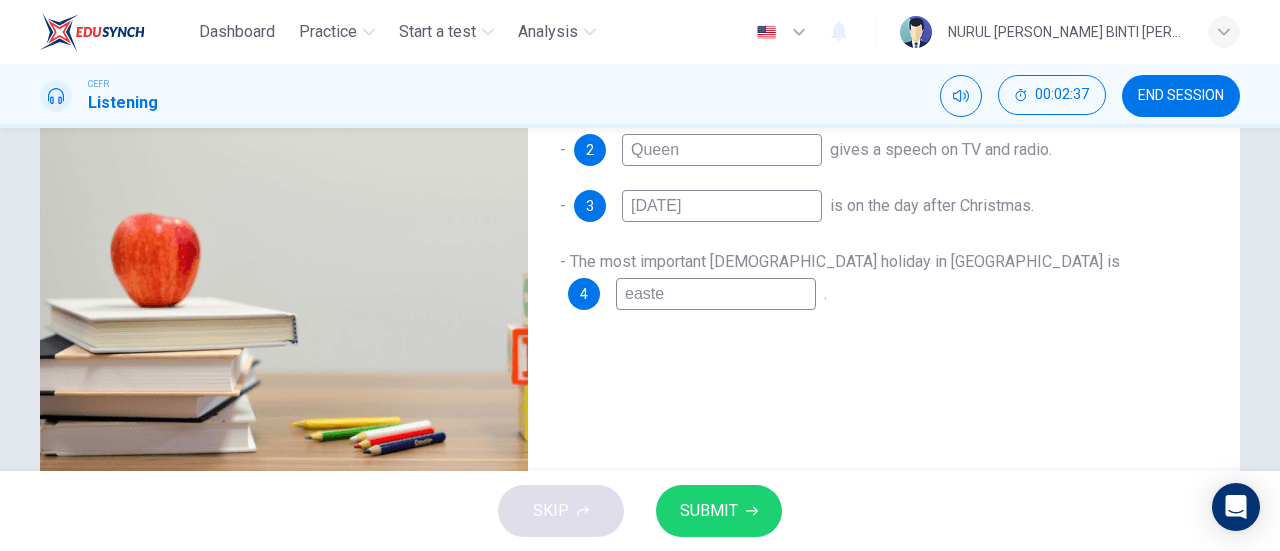 type on "35" 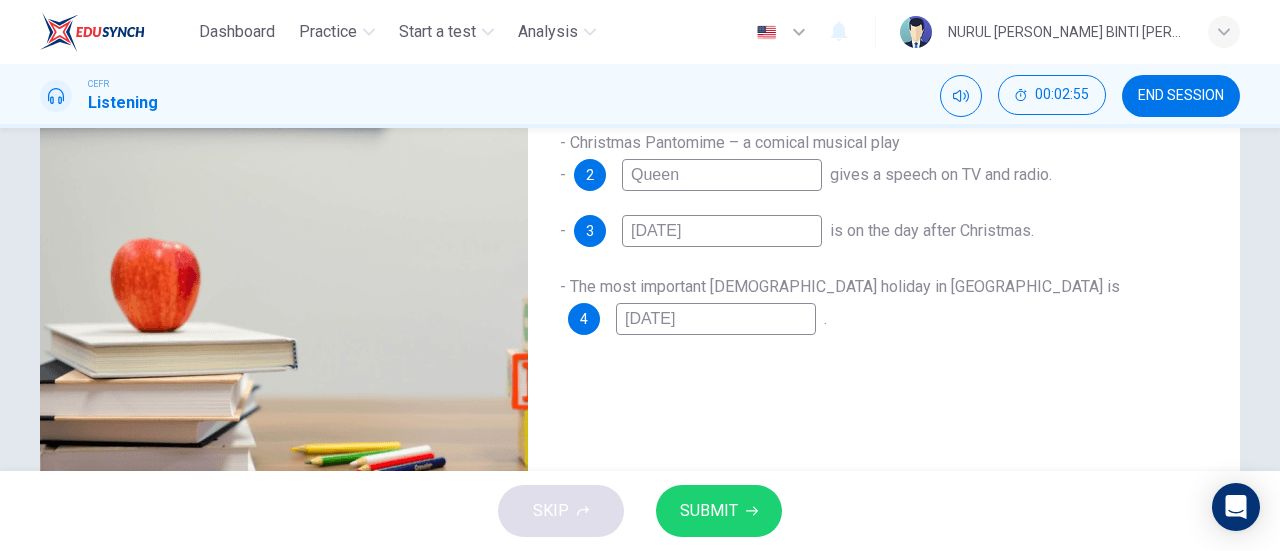 scroll, scrollTop: 345, scrollLeft: 0, axis: vertical 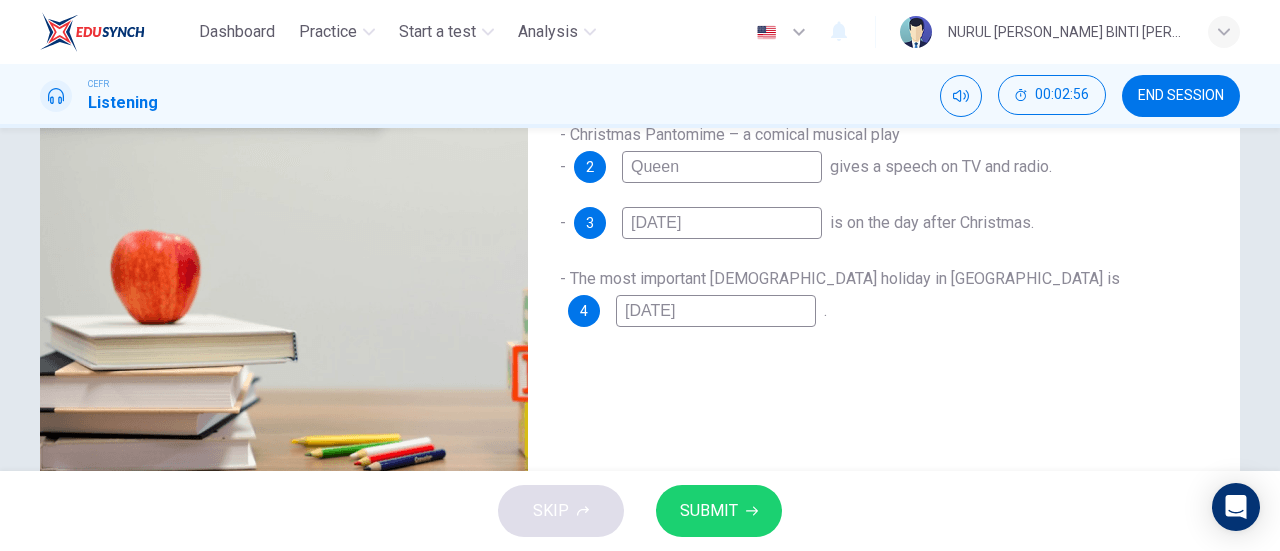 type on "39" 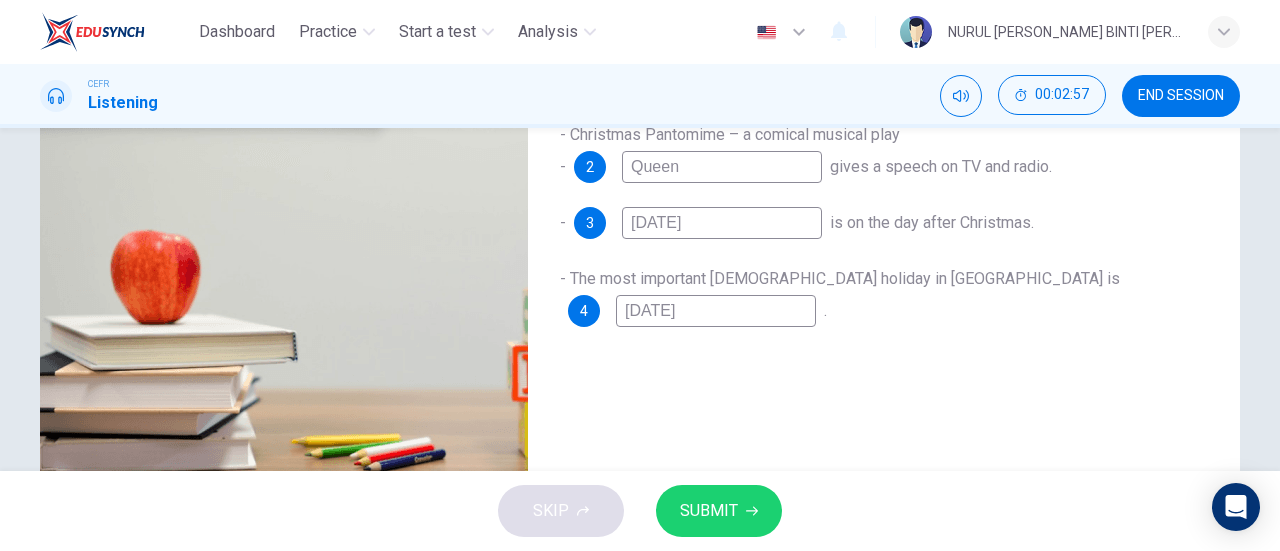 type on "[DATE]" 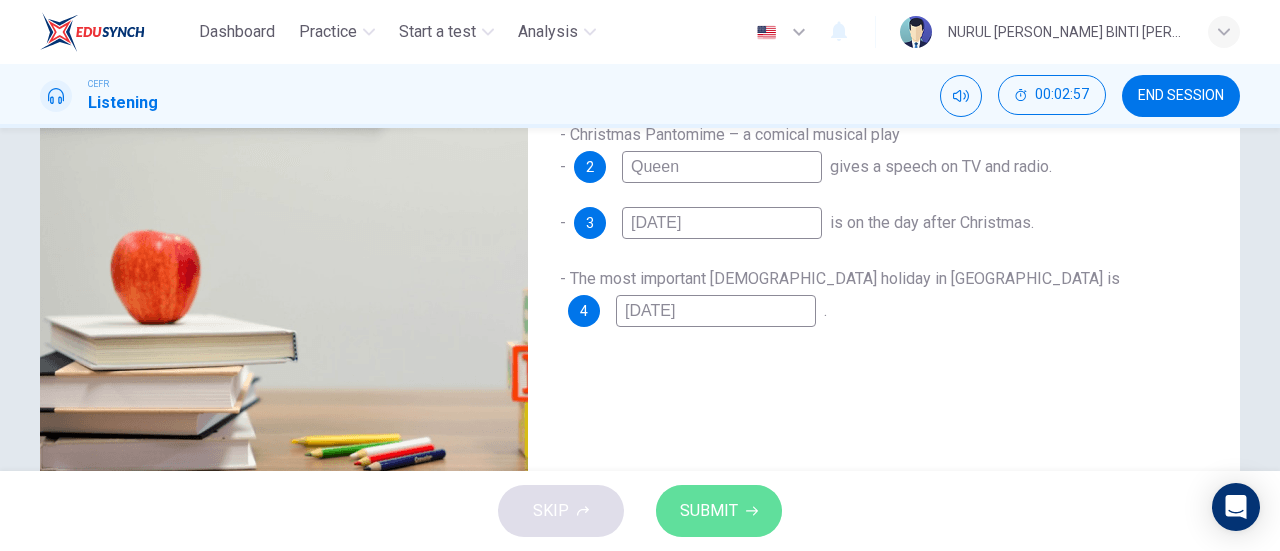 click on "SUBMIT" at bounding box center (719, 511) 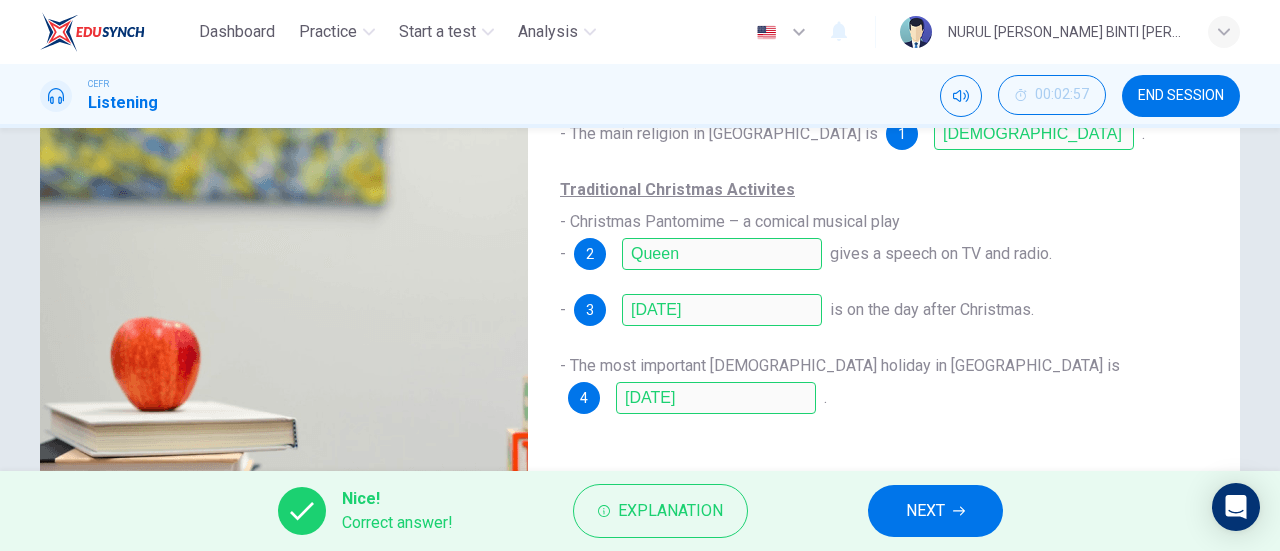 scroll, scrollTop: 224, scrollLeft: 0, axis: vertical 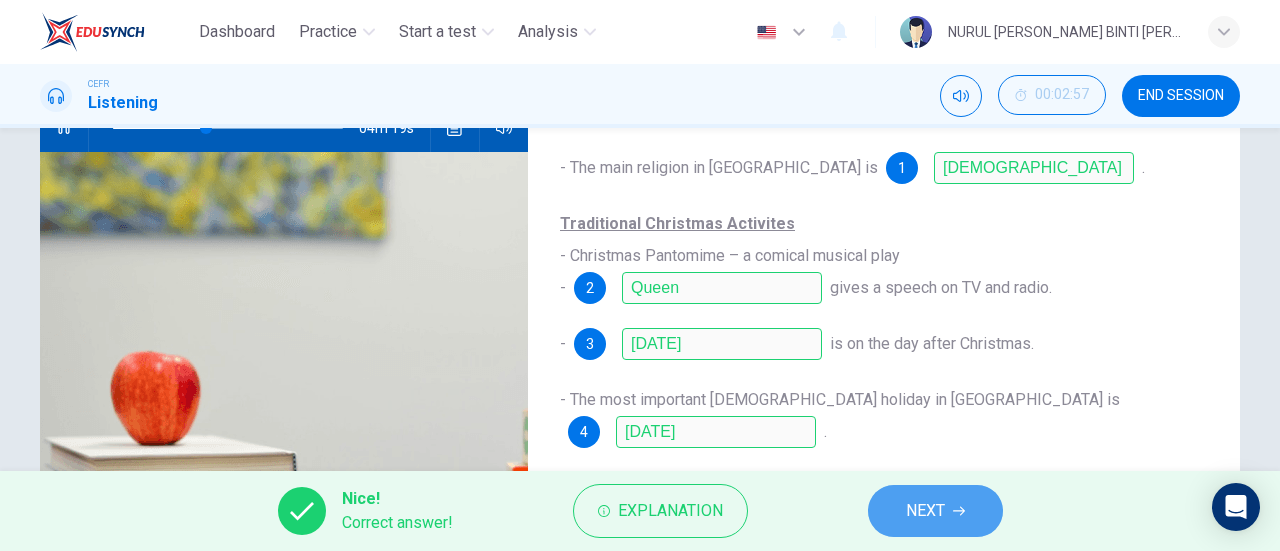 click on "NEXT" at bounding box center [925, 511] 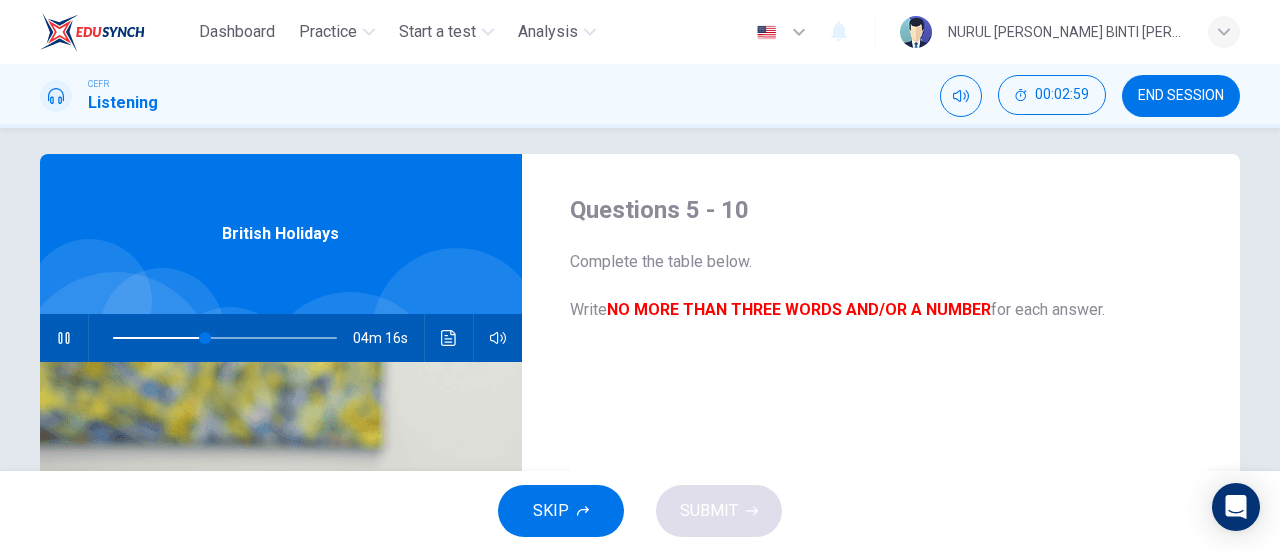 scroll, scrollTop: 0, scrollLeft: 0, axis: both 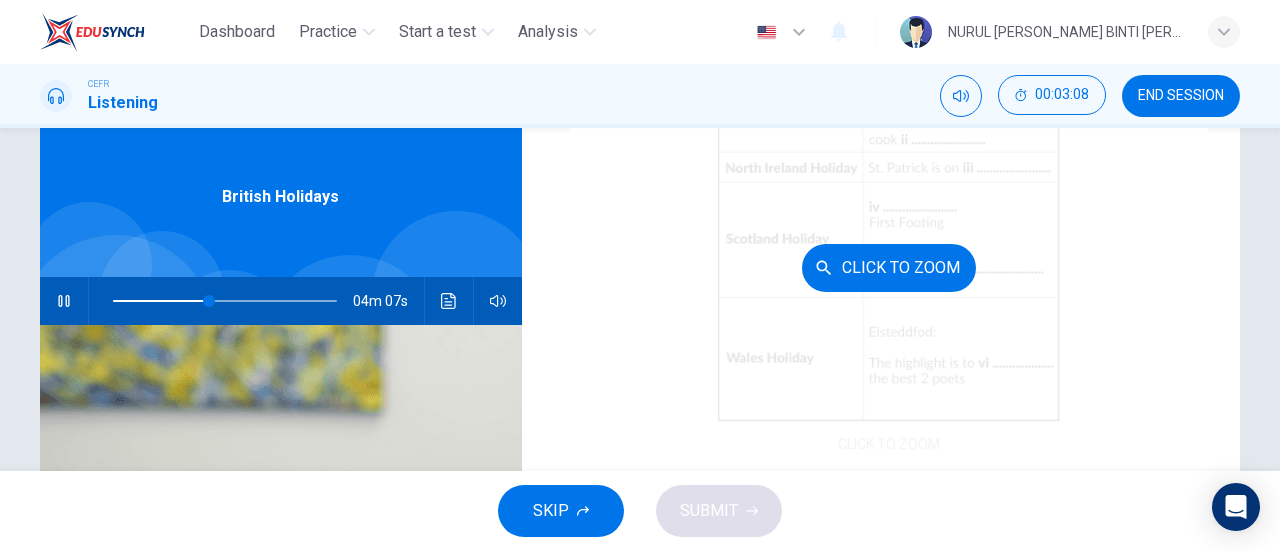 click on "Click to Zoom" at bounding box center (889, 267) 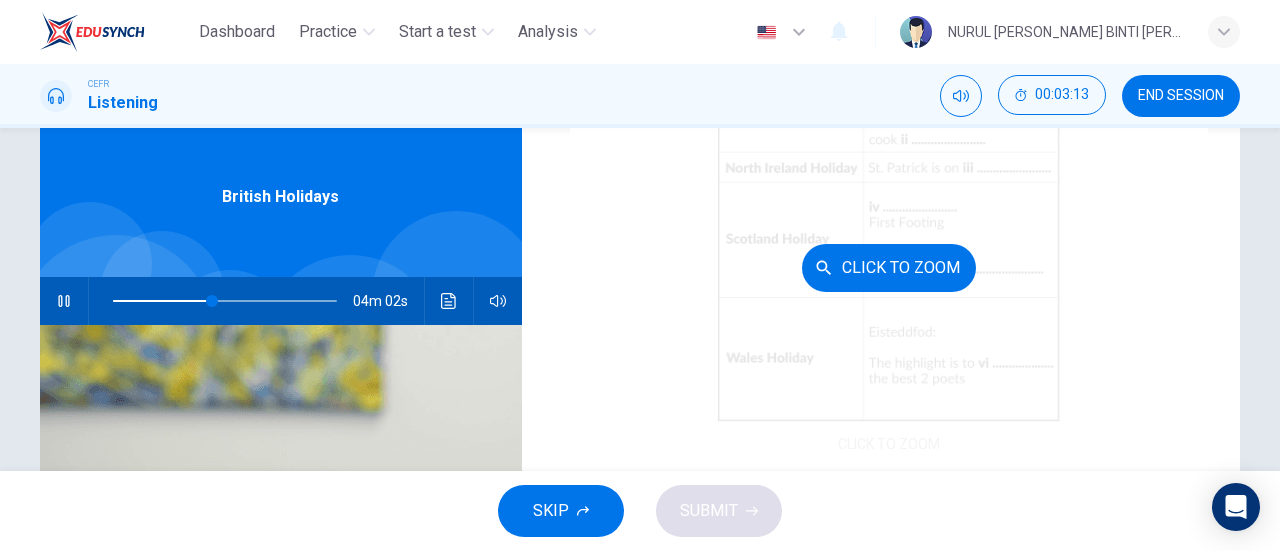 scroll, scrollTop: 286, scrollLeft: 0, axis: vertical 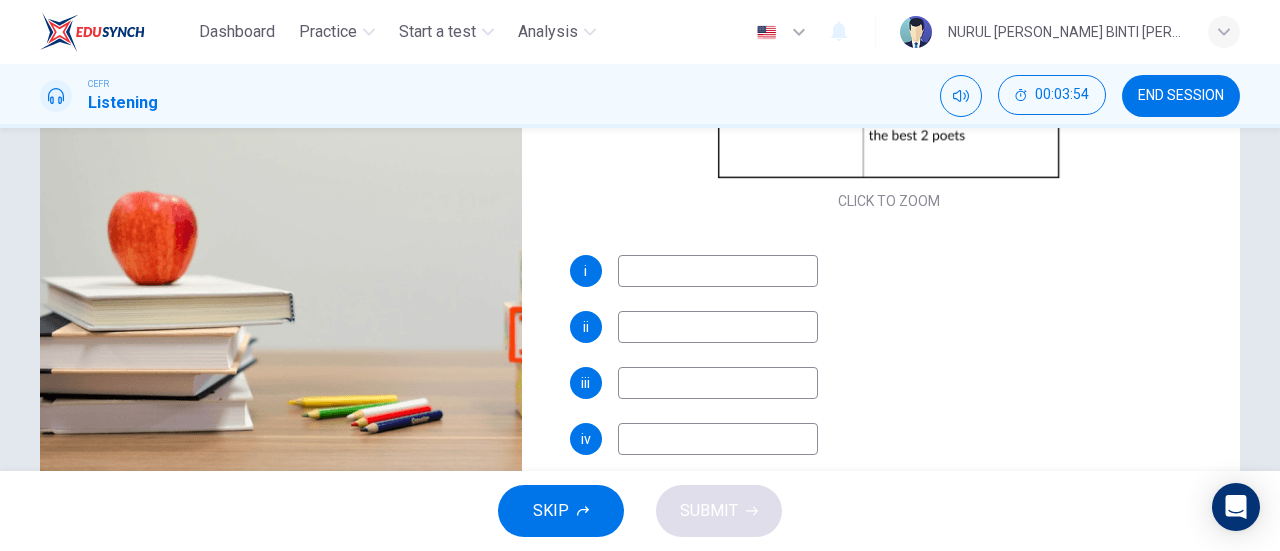 type on "54" 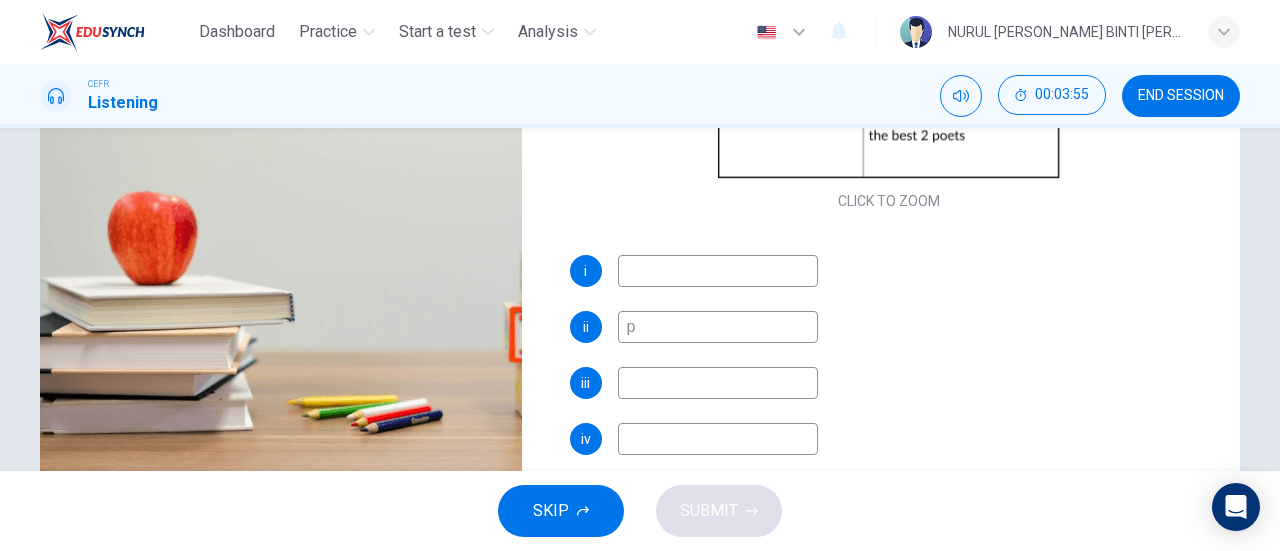 type on "54" 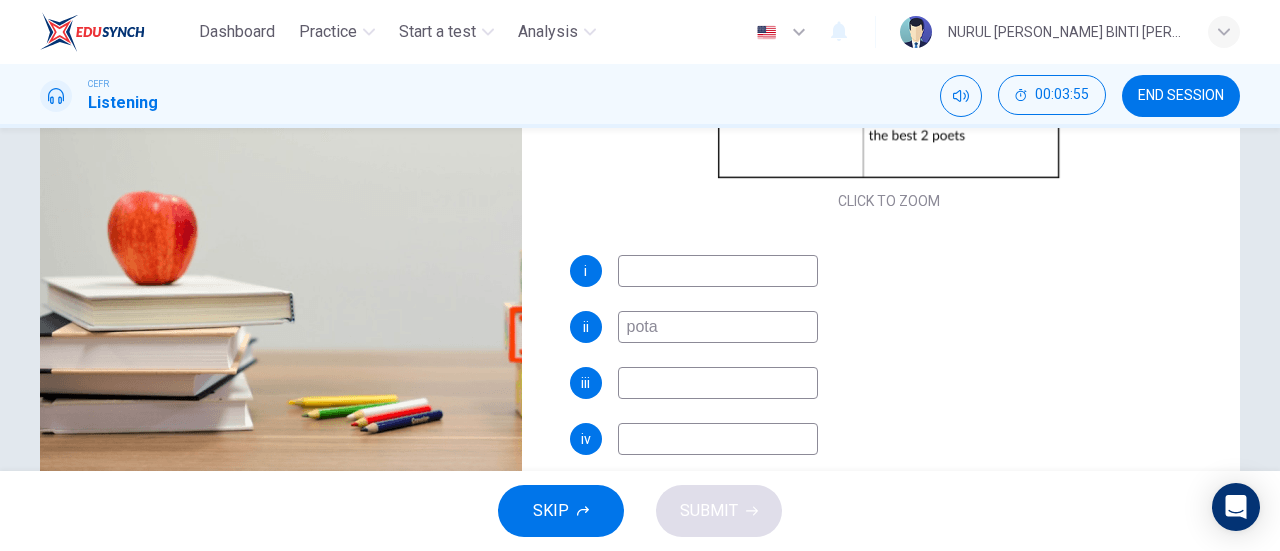 type on "potat" 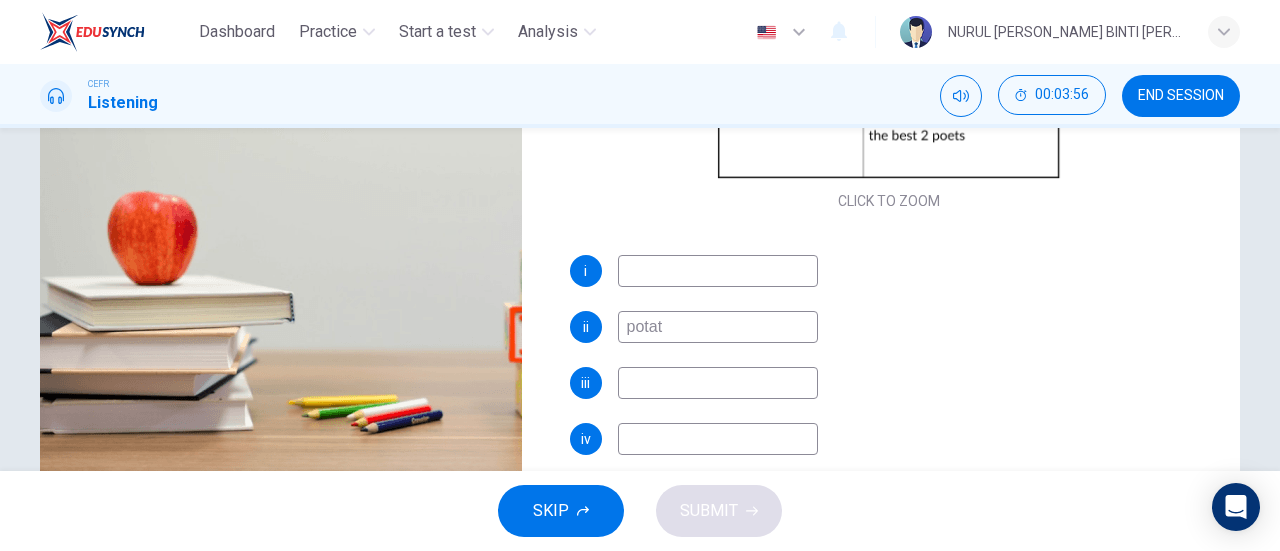 type on "54" 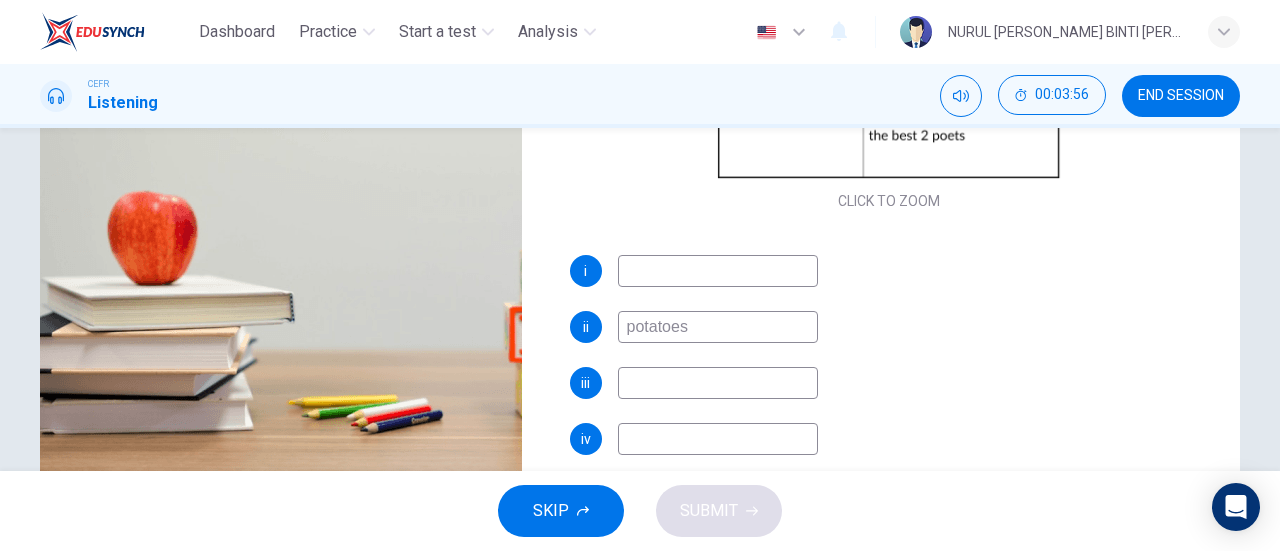 type on "potatoesa" 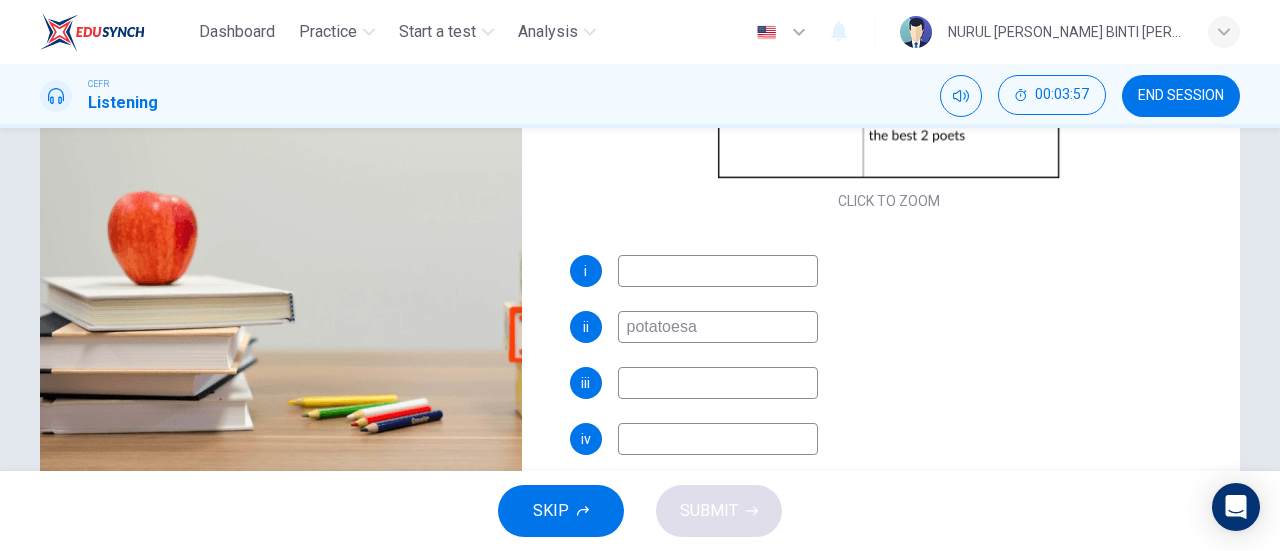 type on "54" 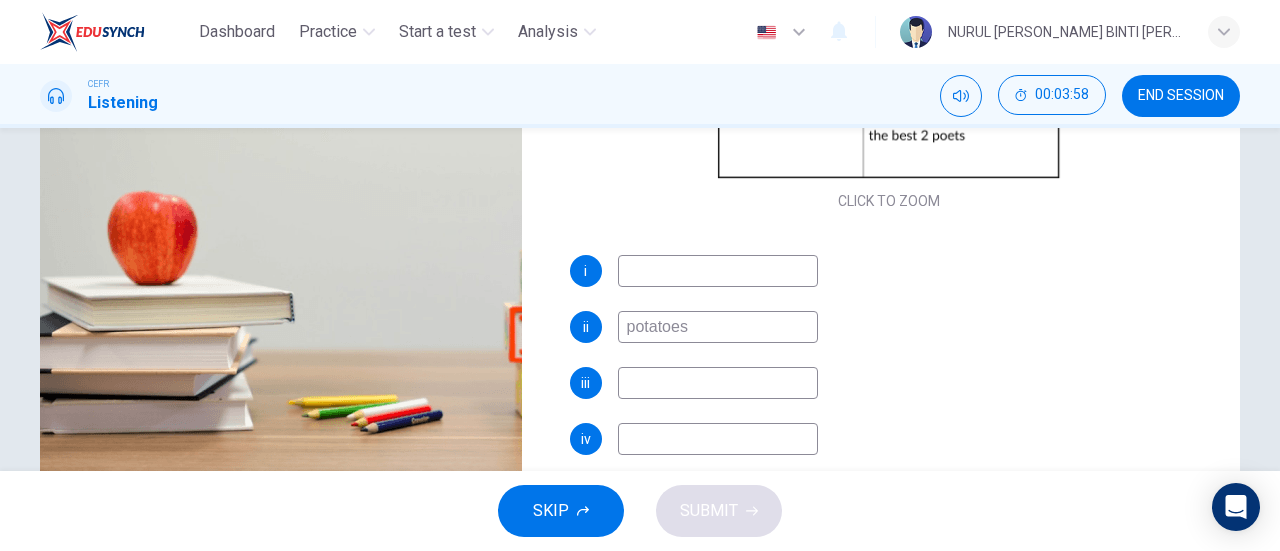 type on "55" 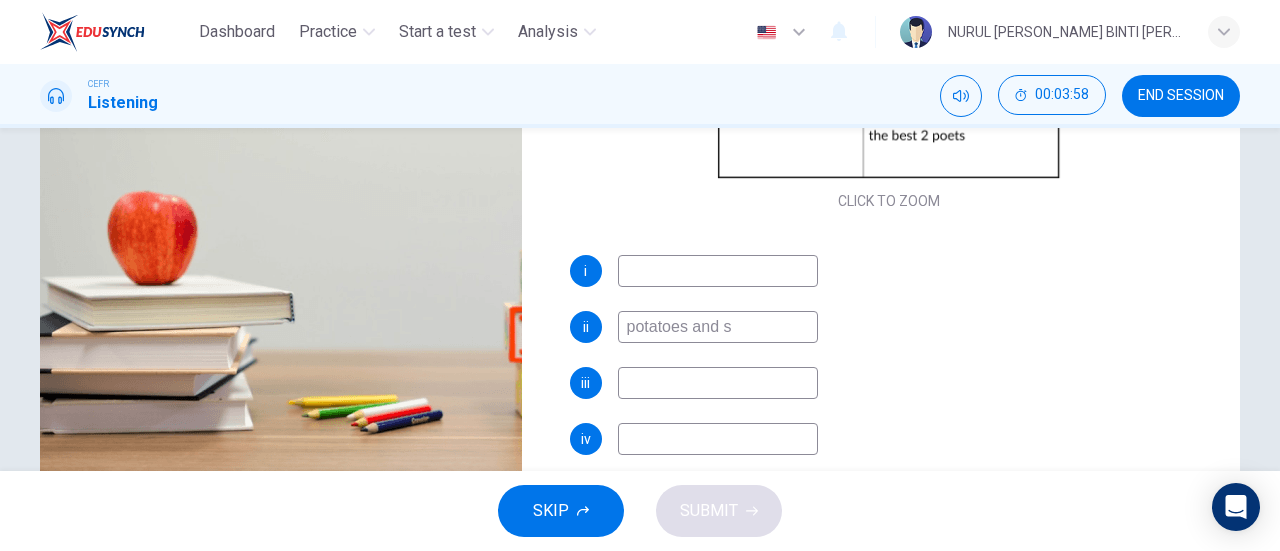 type on "potatoes and sa" 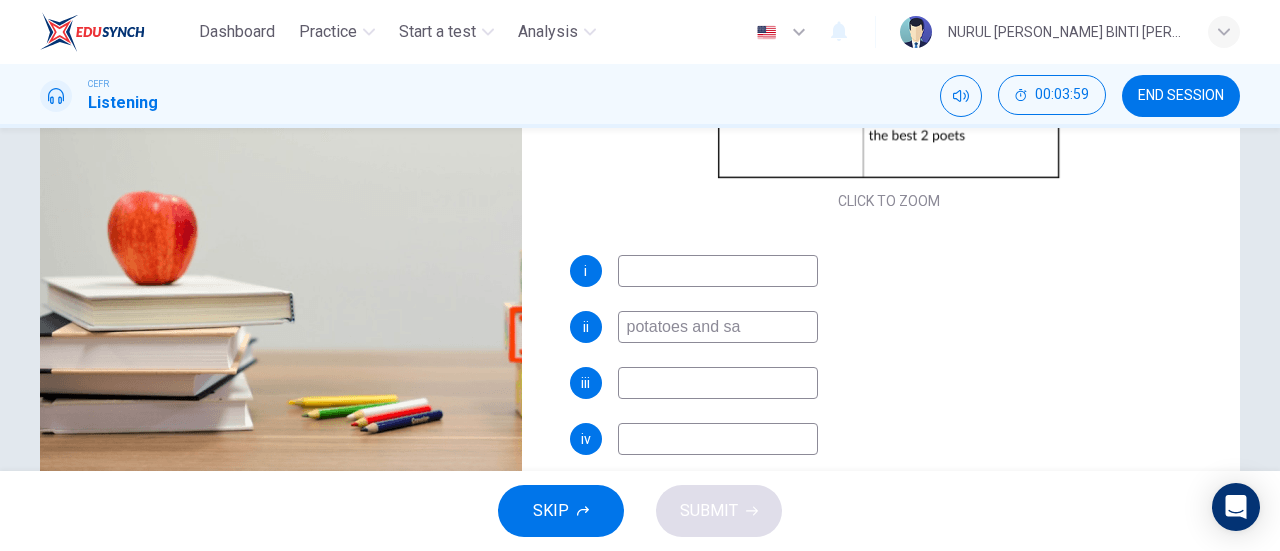 type on "55" 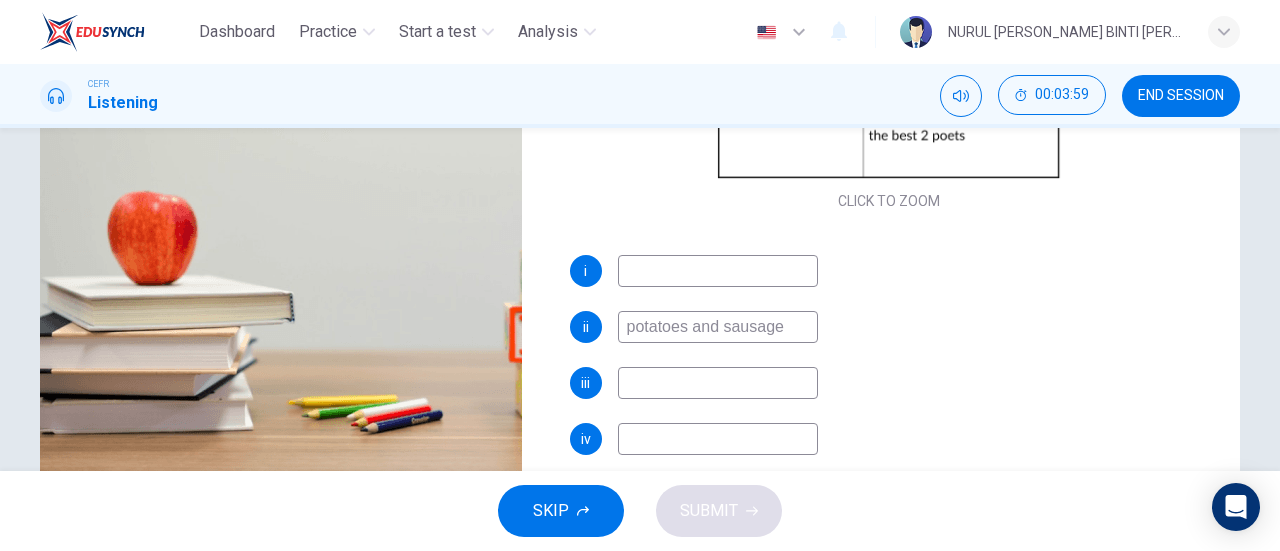 type on "potatoes and sausages" 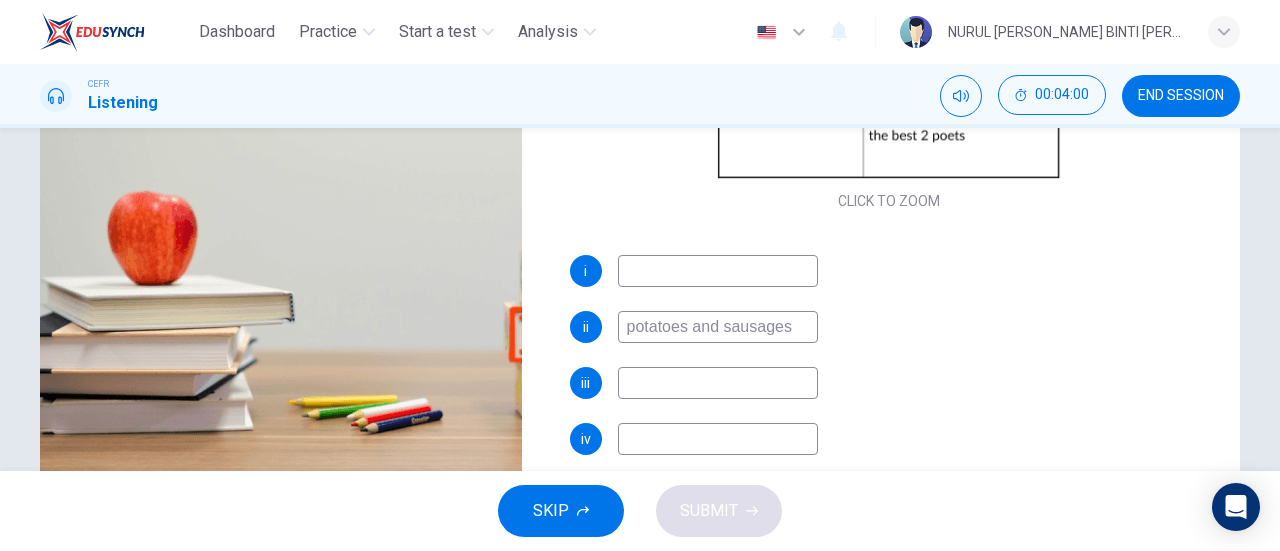 scroll, scrollTop: 0, scrollLeft: 0, axis: both 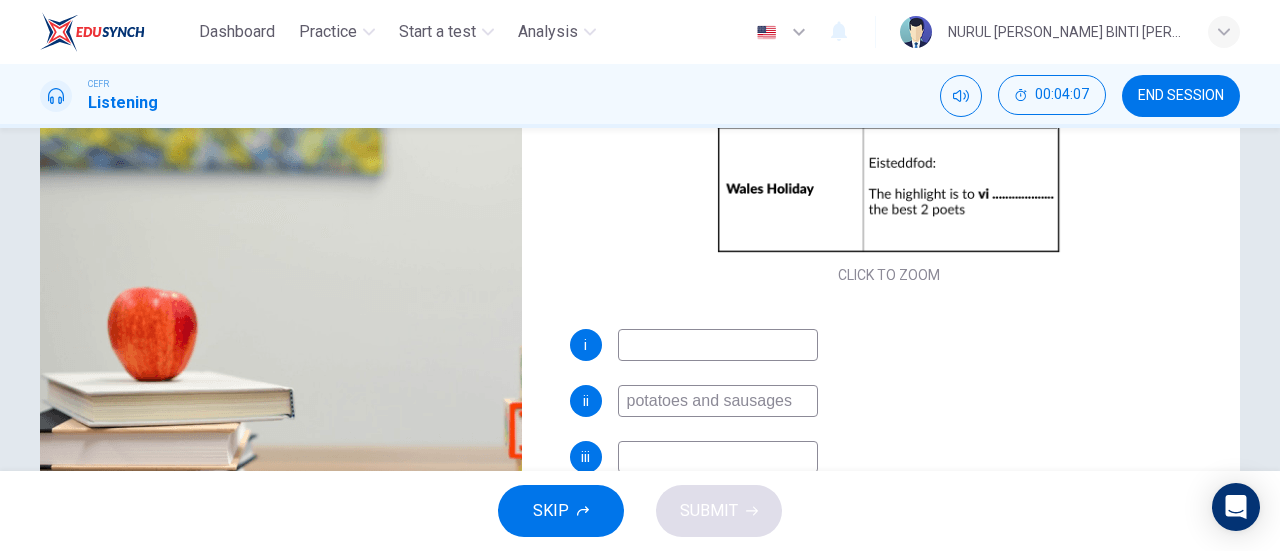 type on "57" 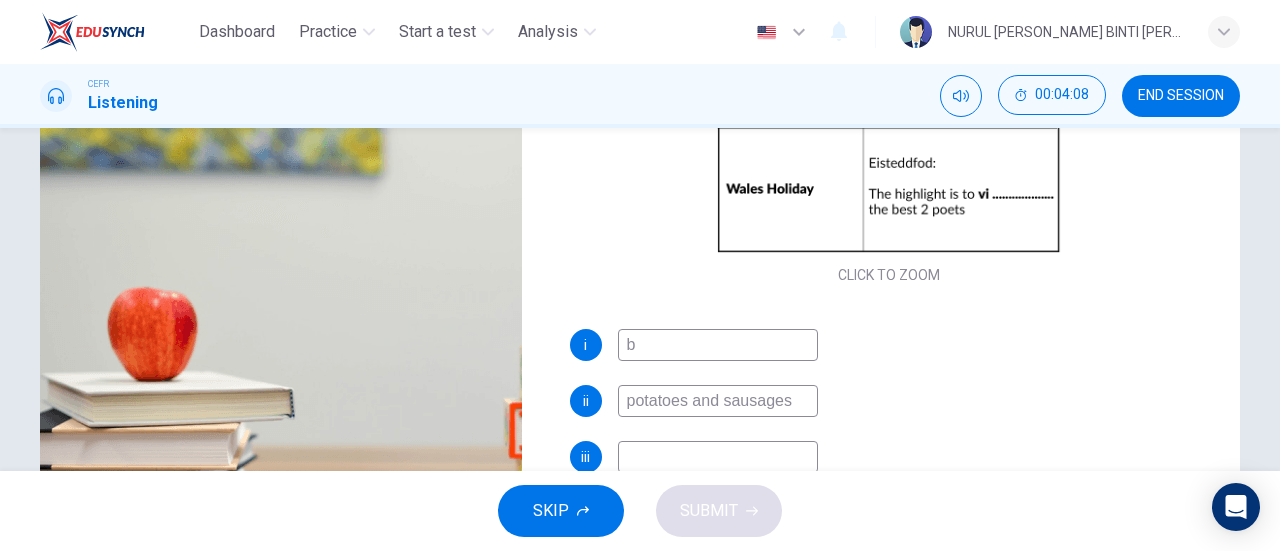type on "57" 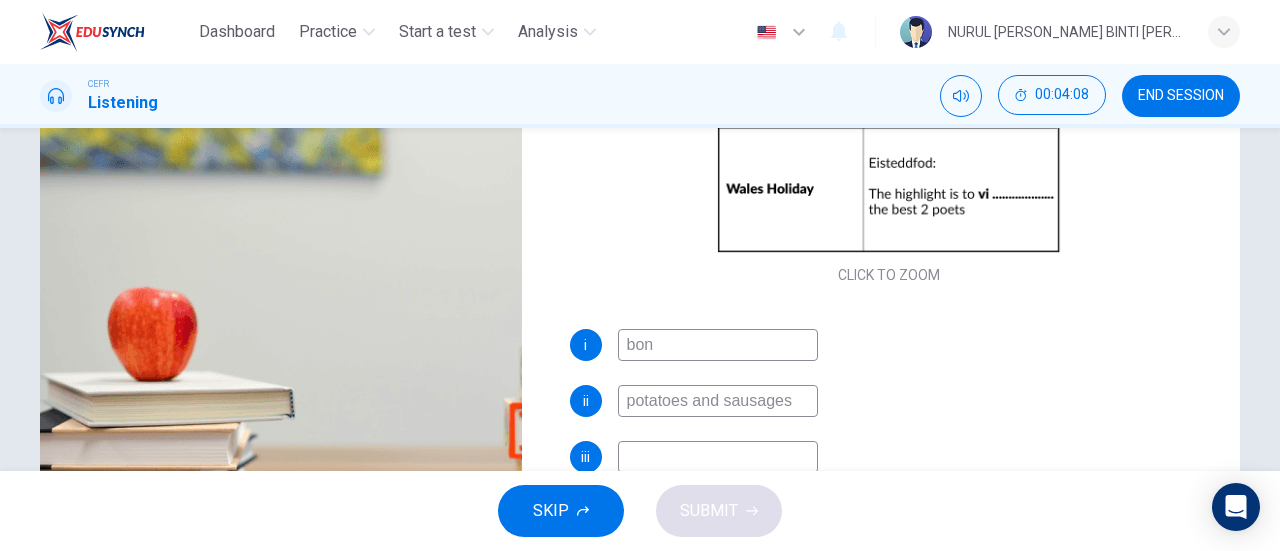 type on "bonf" 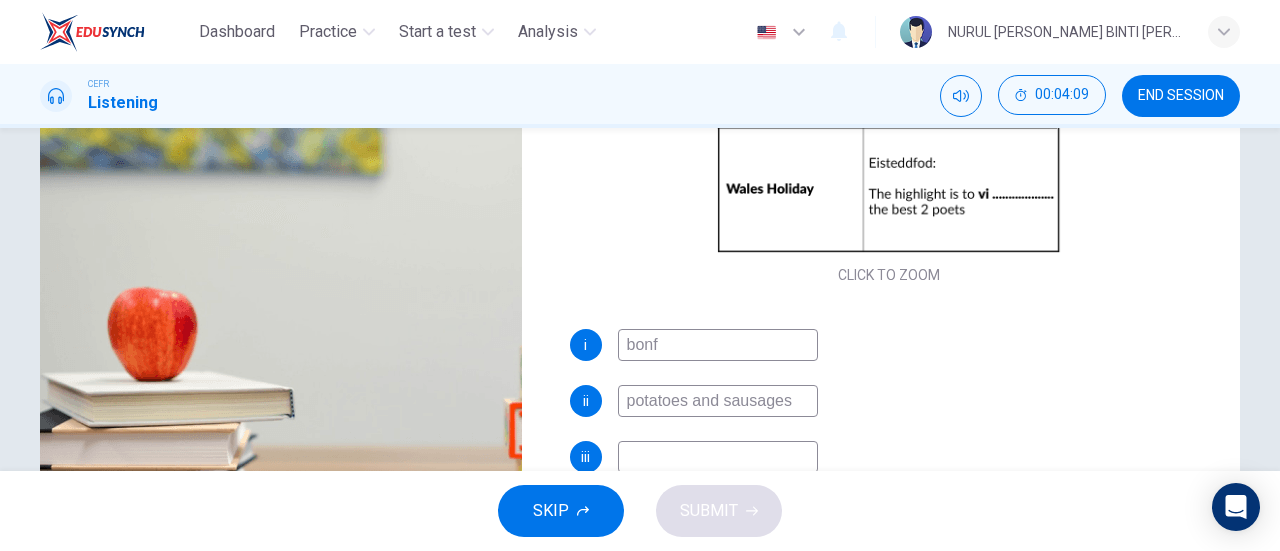 type on "57" 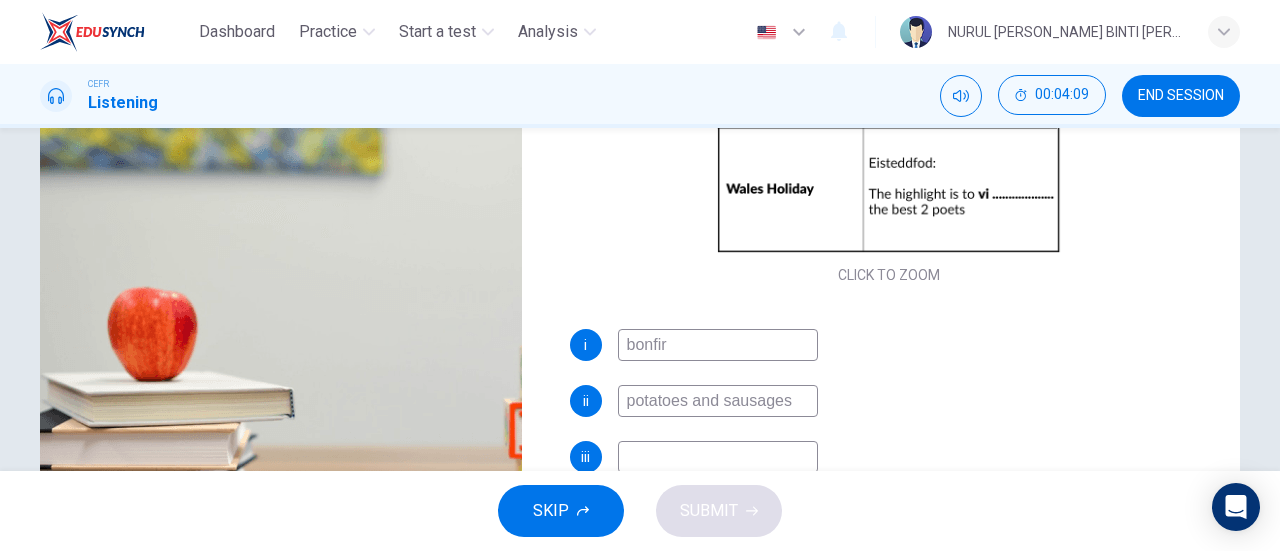type on "bonfire" 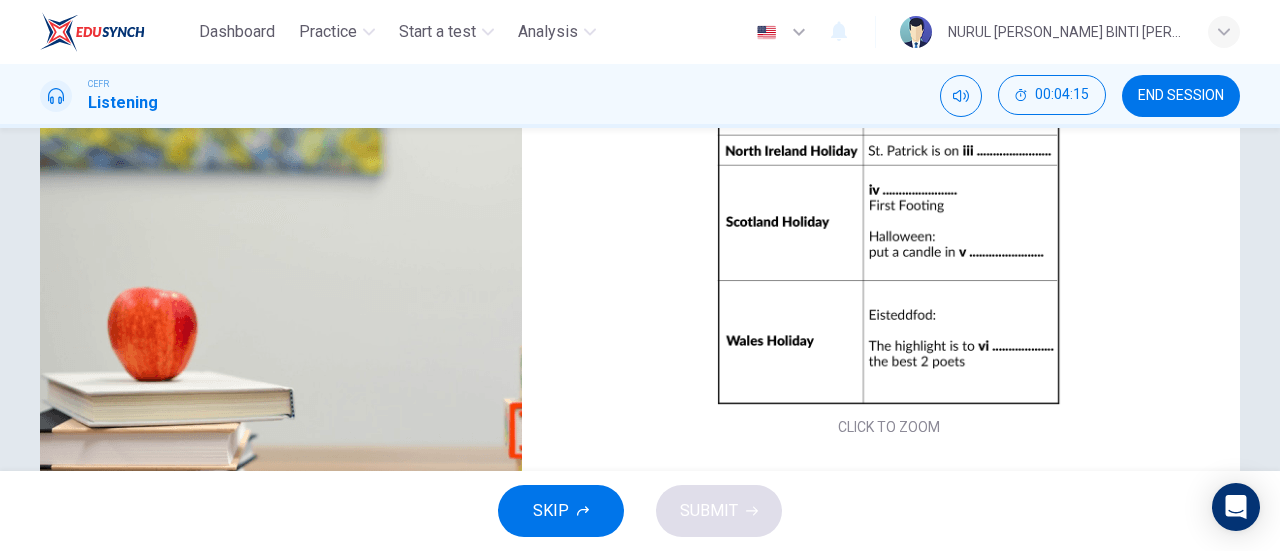 scroll, scrollTop: 286, scrollLeft: 0, axis: vertical 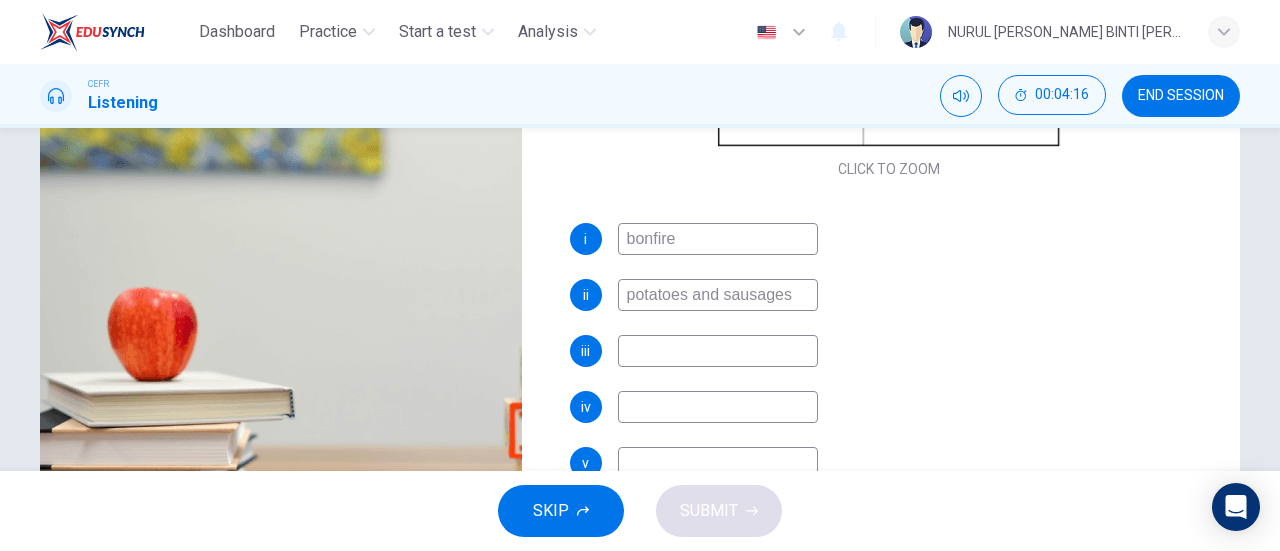 type on "59" 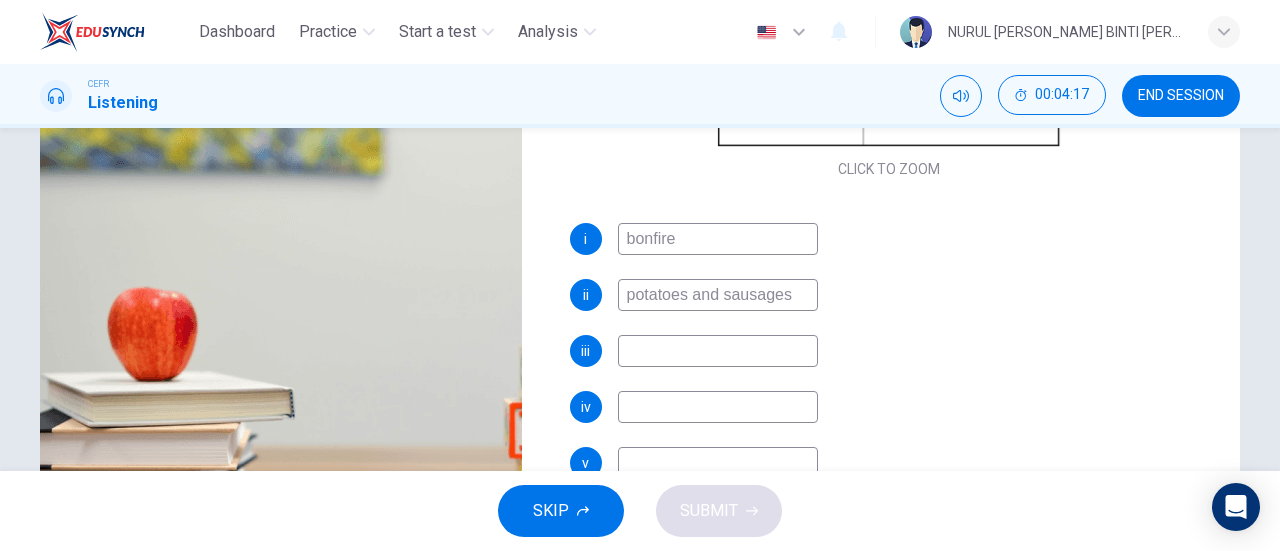 type on "59" 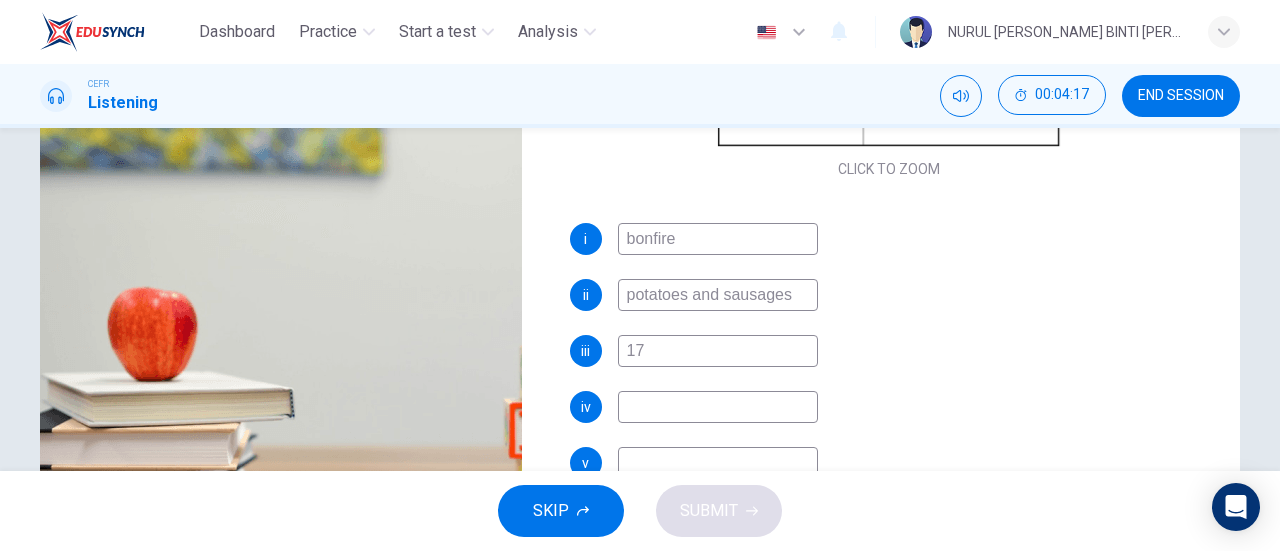 type on "17 m" 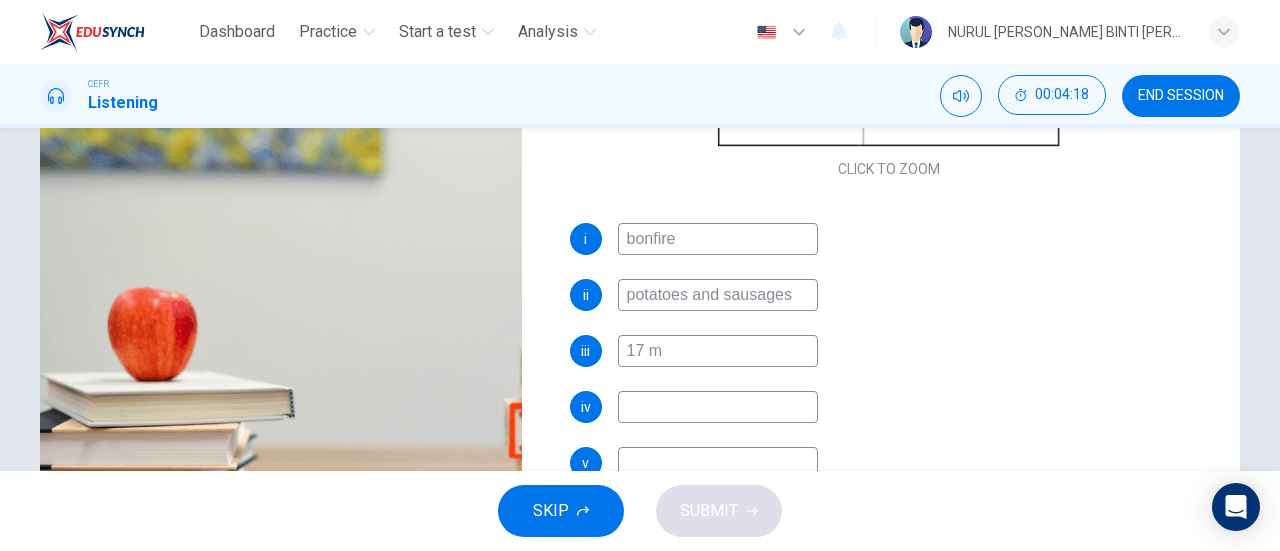 type on "59" 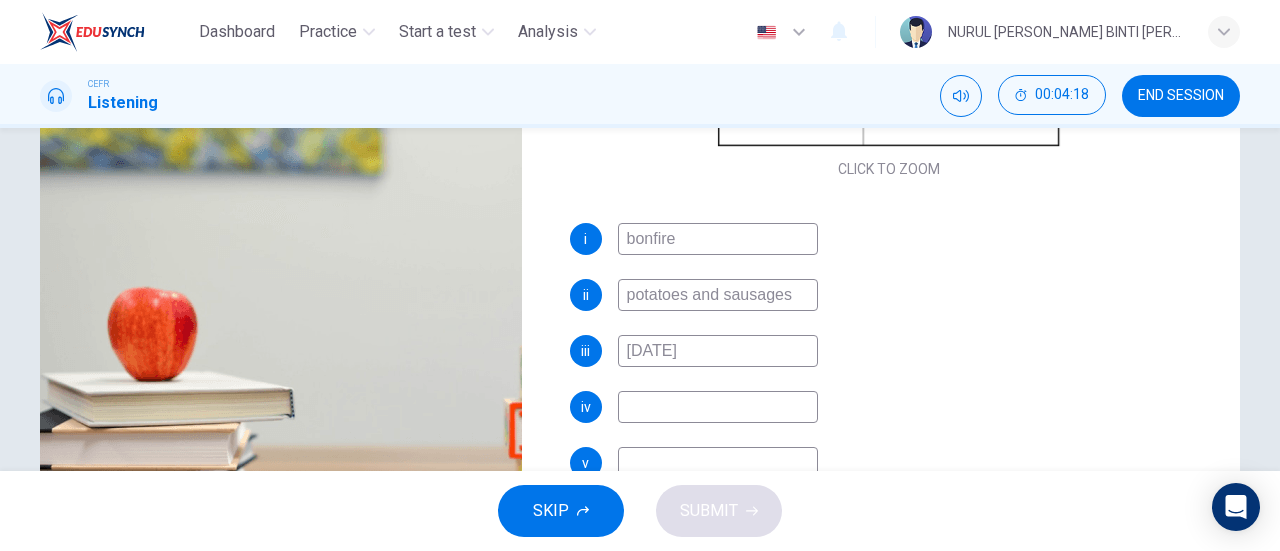 type on "[DATE]" 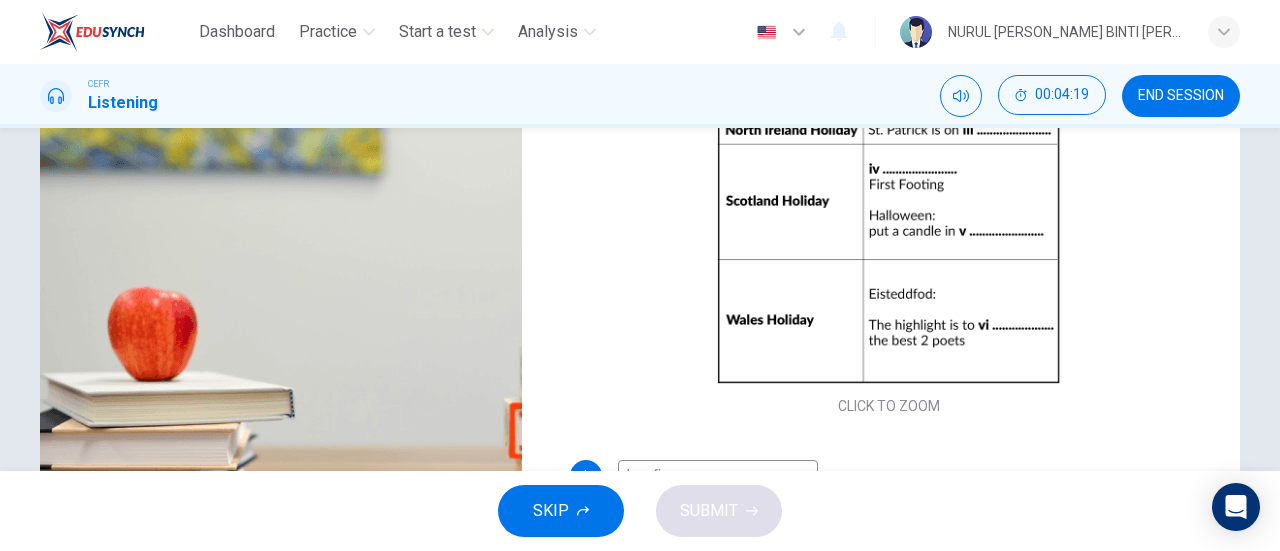 scroll, scrollTop: 0, scrollLeft: 0, axis: both 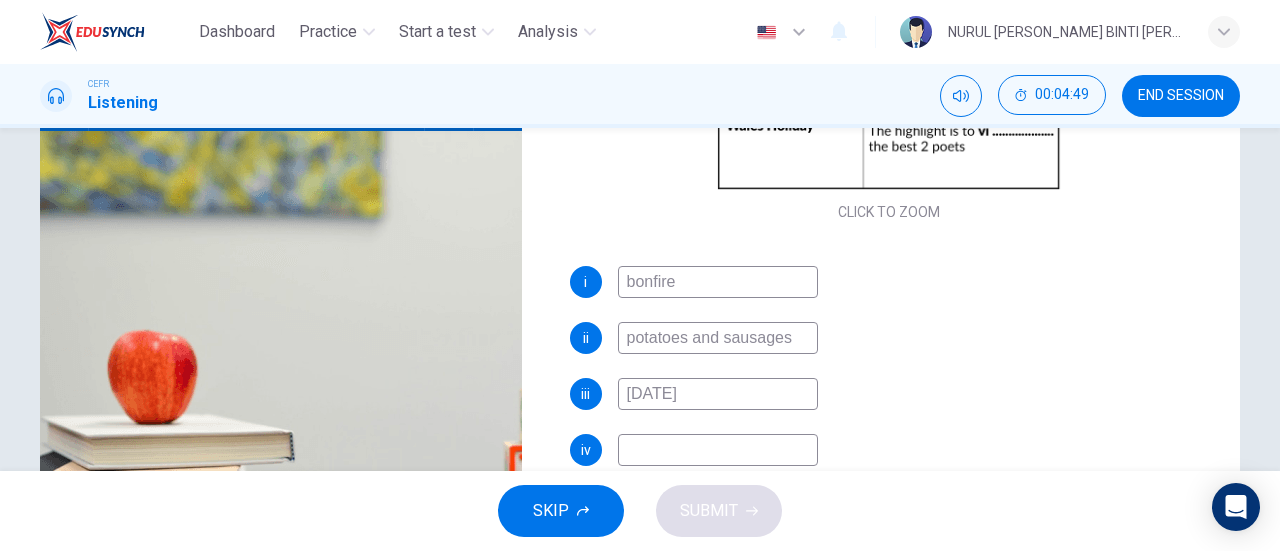 type on "66" 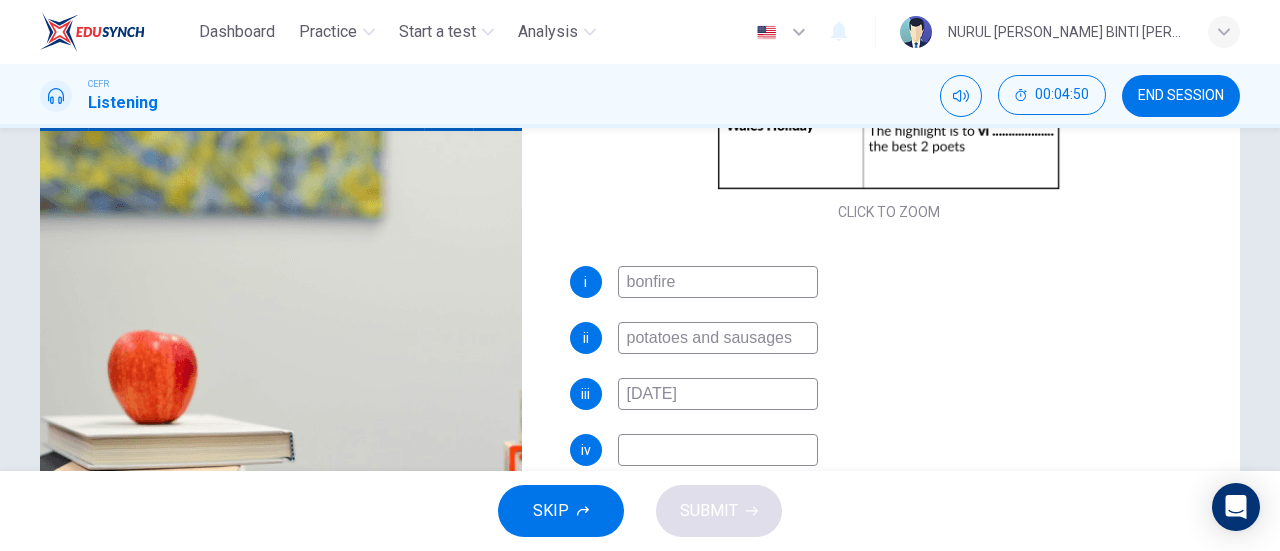 click at bounding box center (718, 450) 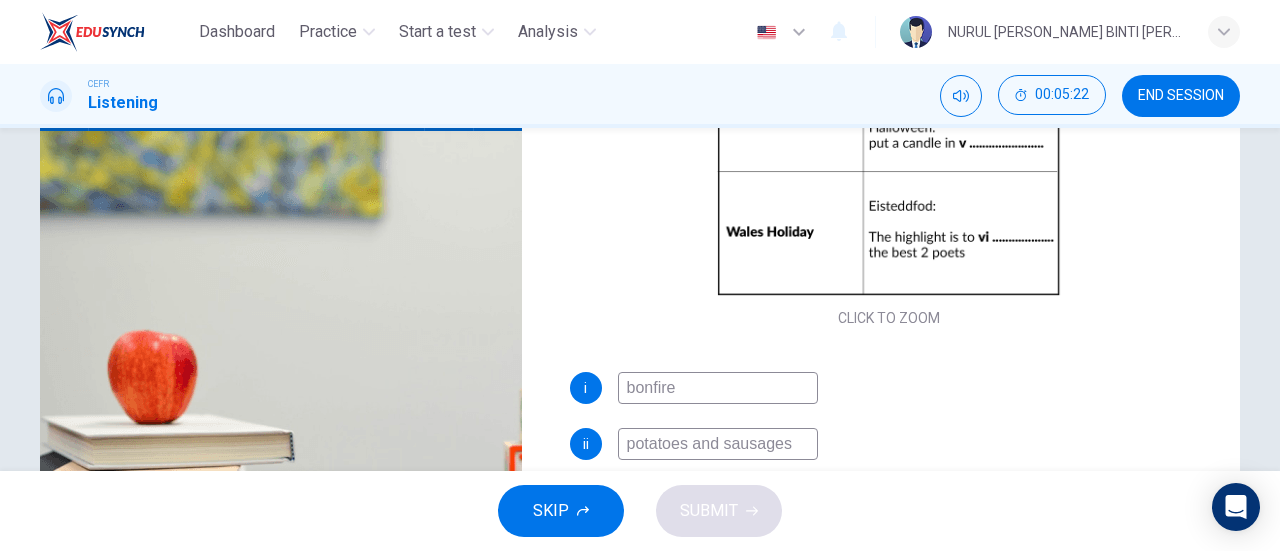 scroll, scrollTop: 286, scrollLeft: 0, axis: vertical 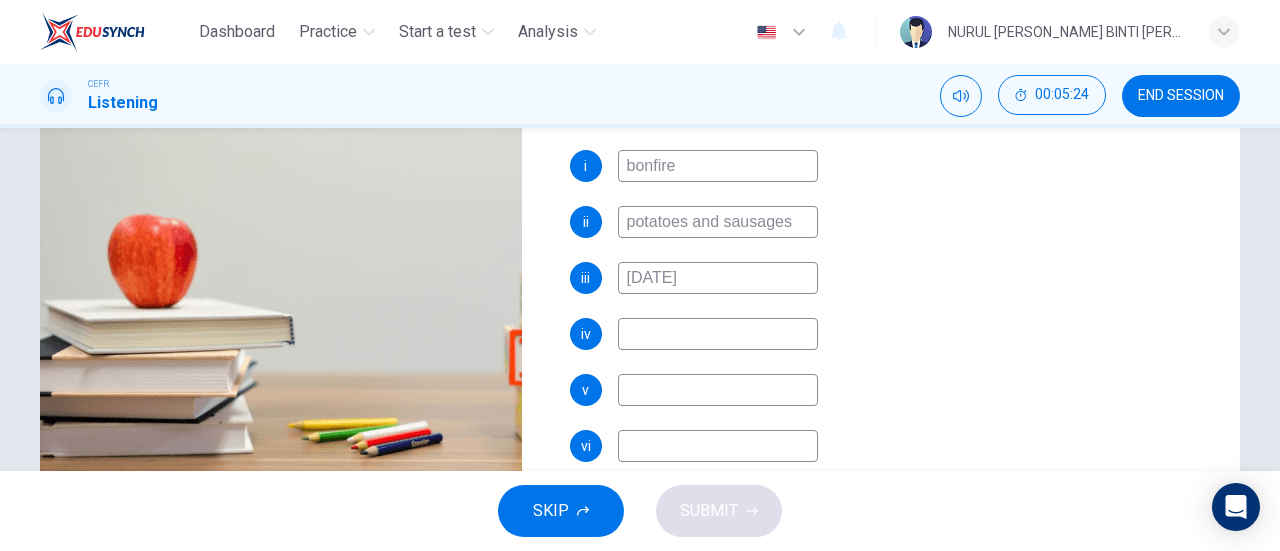 click at bounding box center (718, 390) 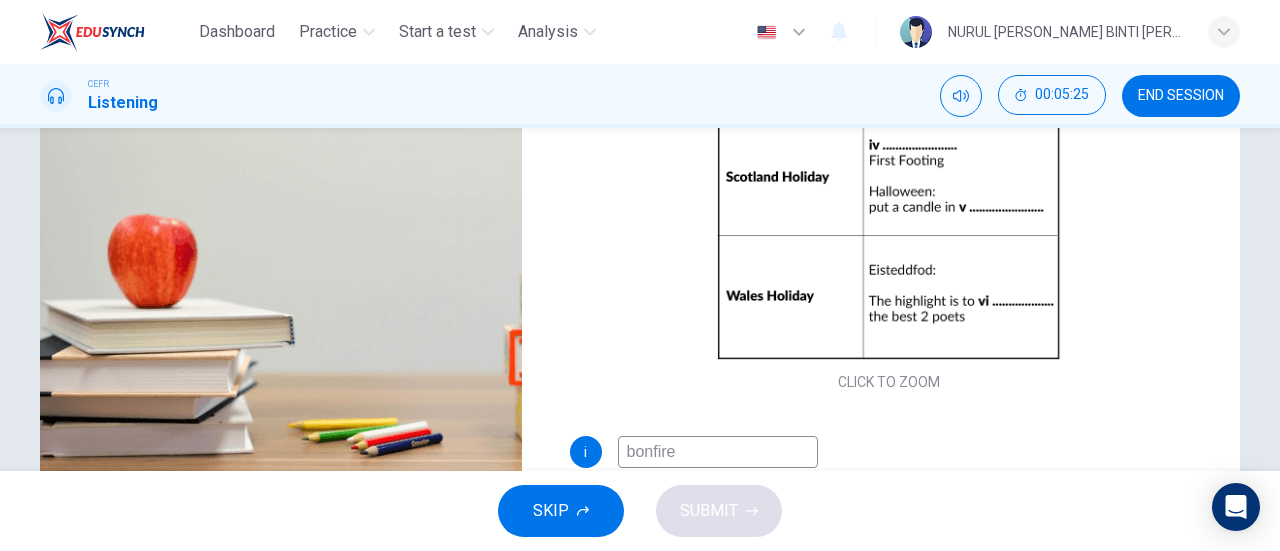 scroll, scrollTop: 14, scrollLeft: 0, axis: vertical 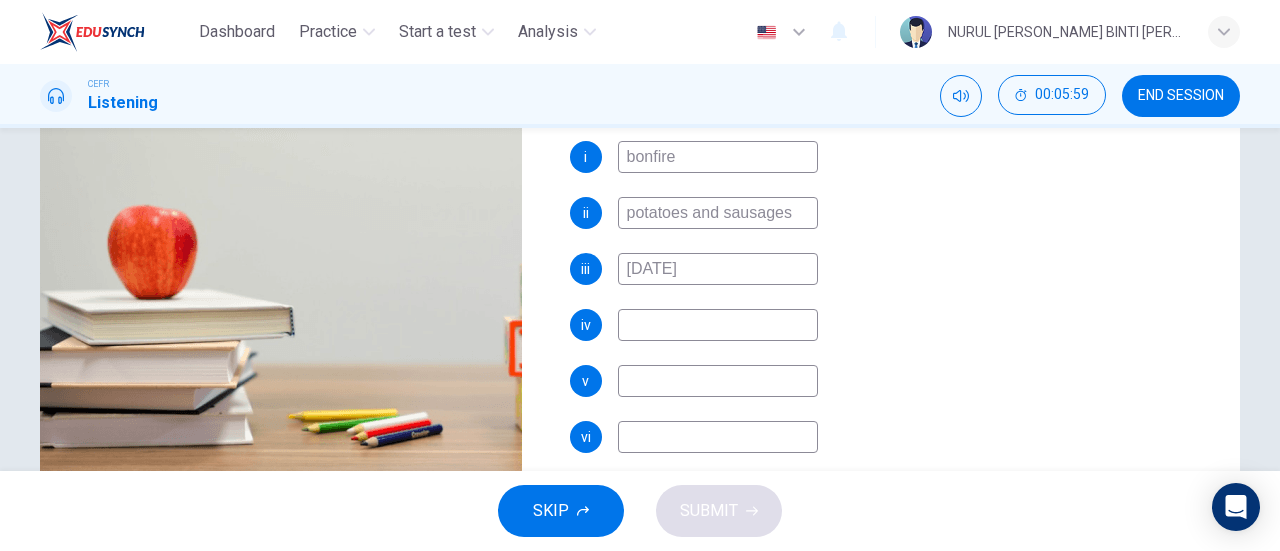 type on "82" 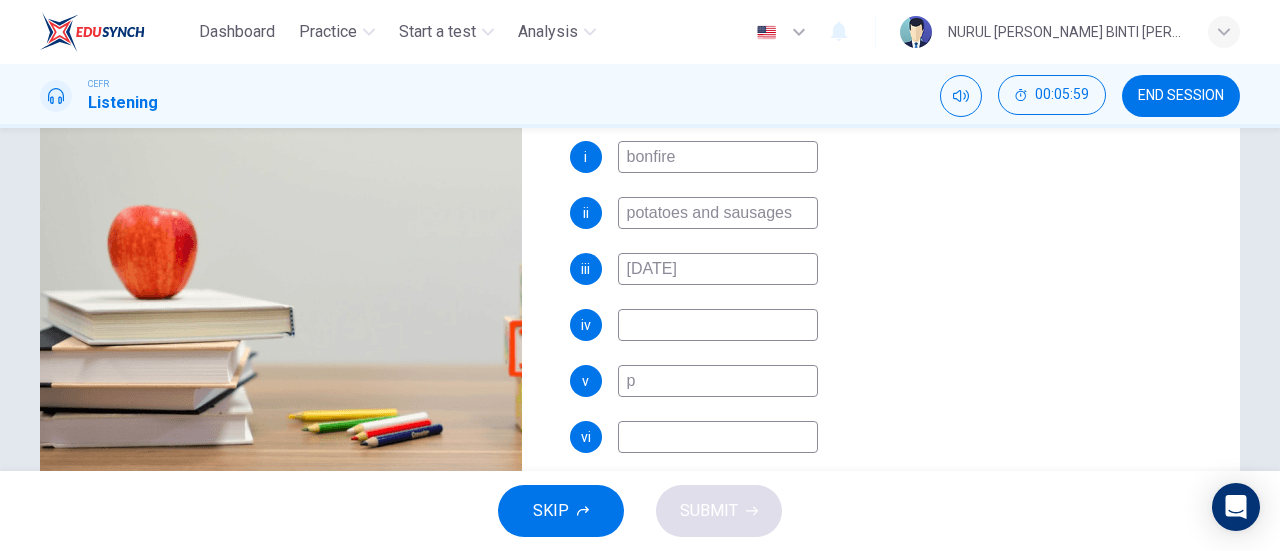 type on "pu" 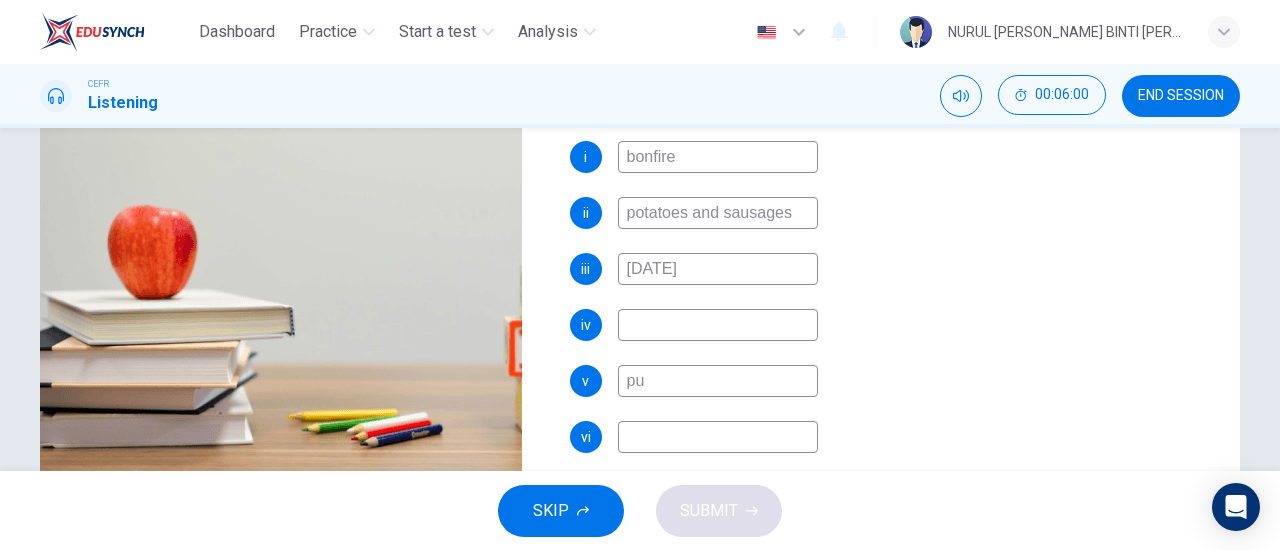 type on "83" 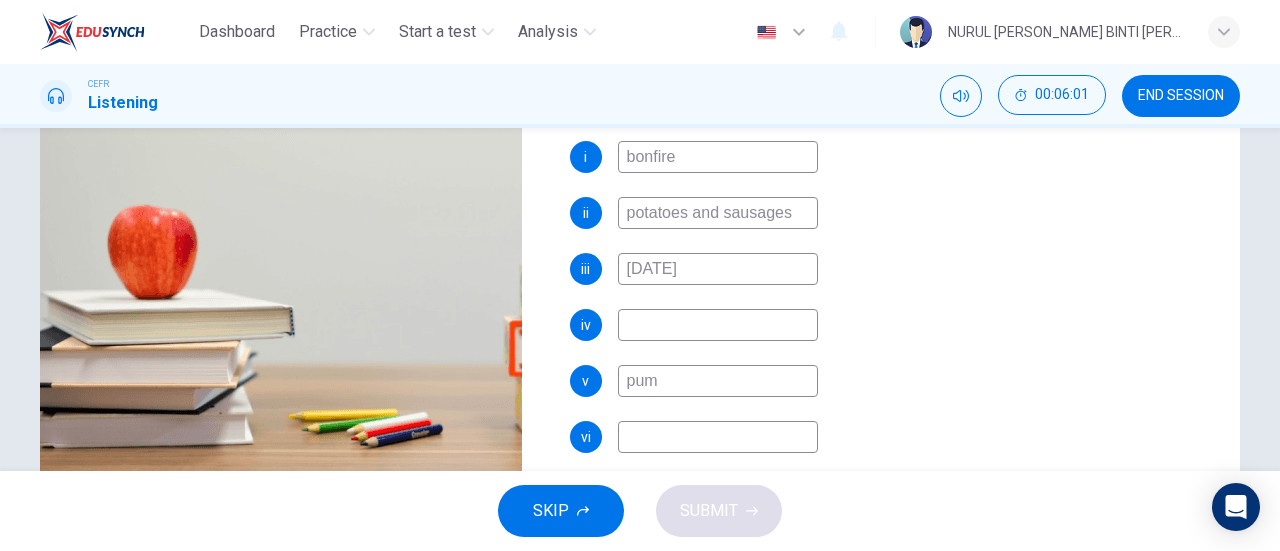 type on "83" 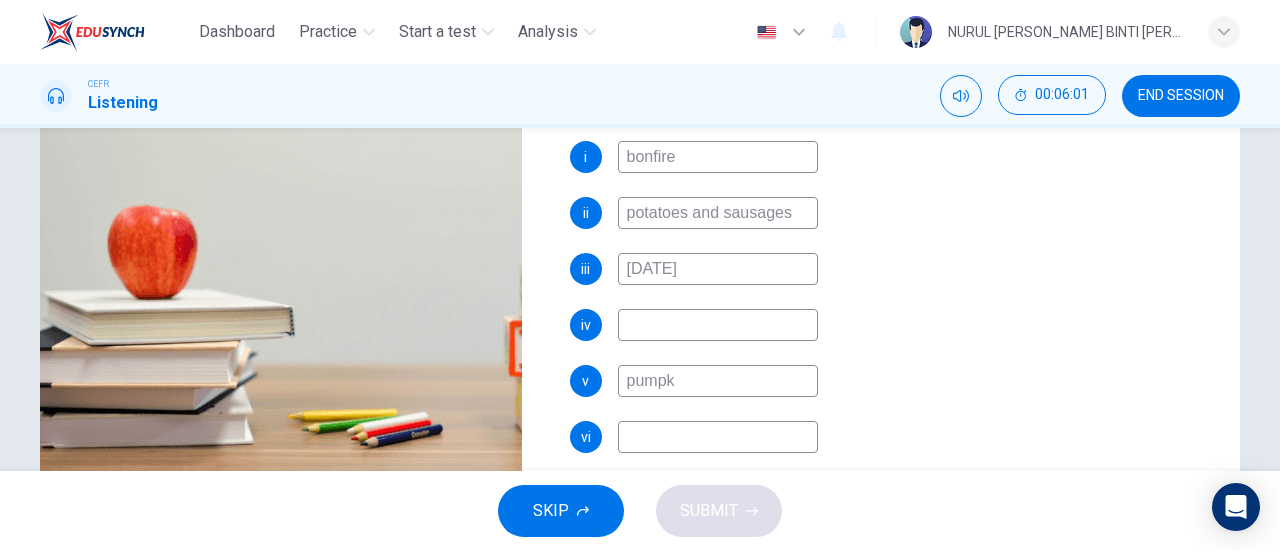 type on "pumpki" 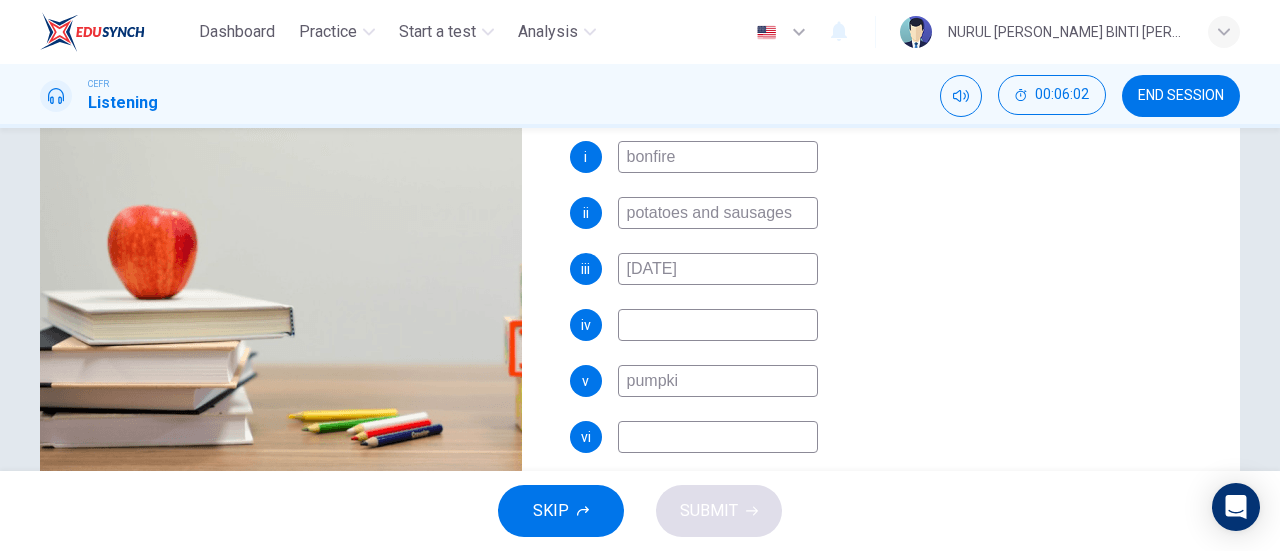 type on "83" 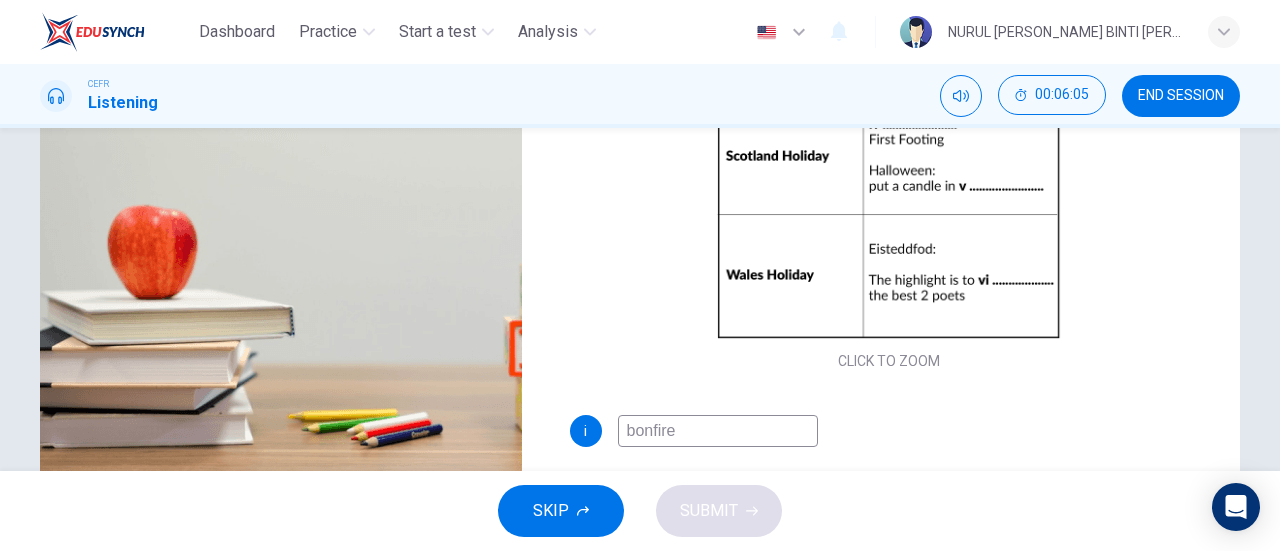 scroll, scrollTop: 0, scrollLeft: 0, axis: both 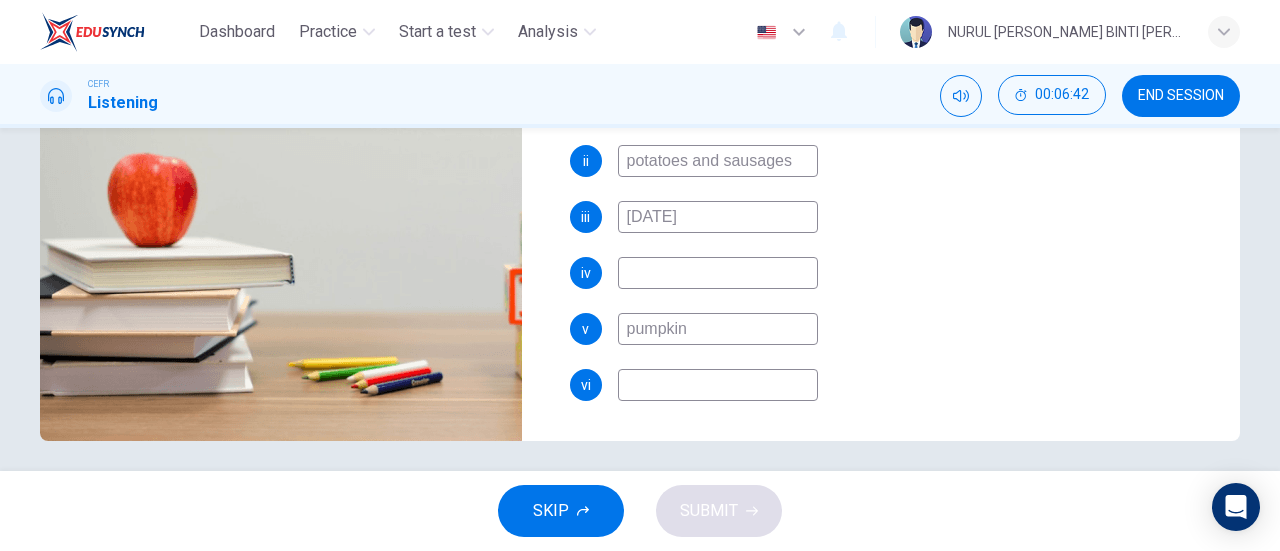 type on "92" 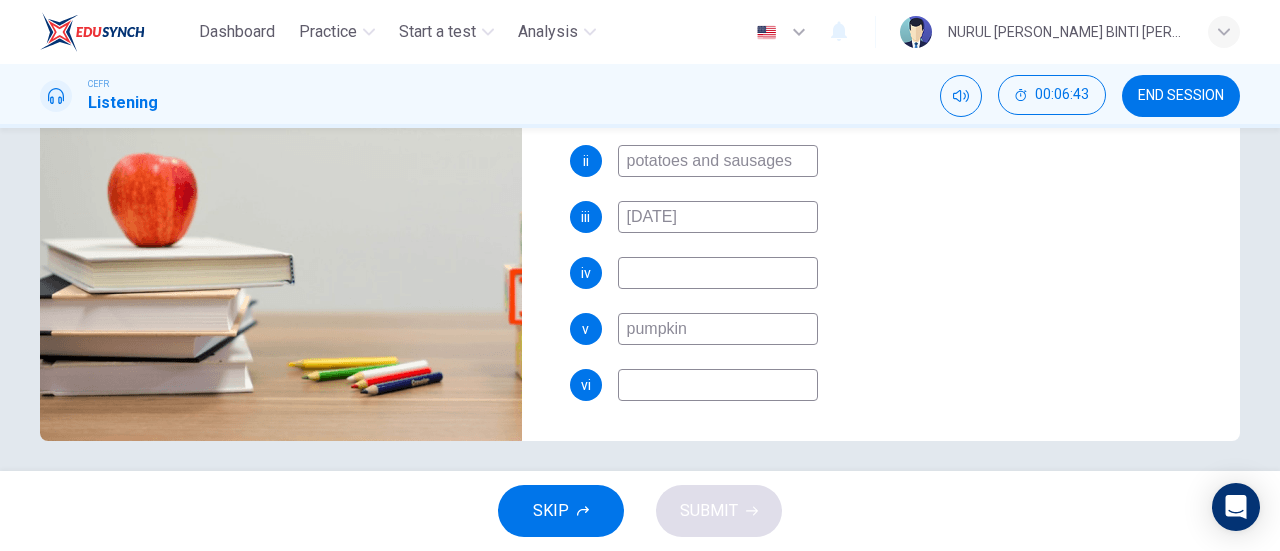 type on "93" 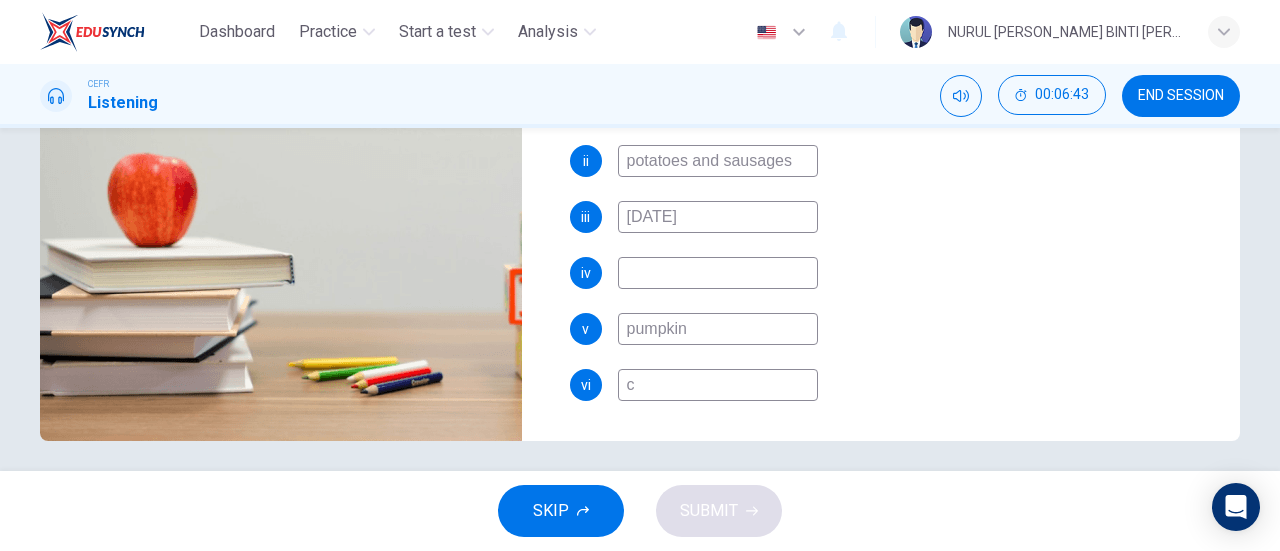 type on "cr" 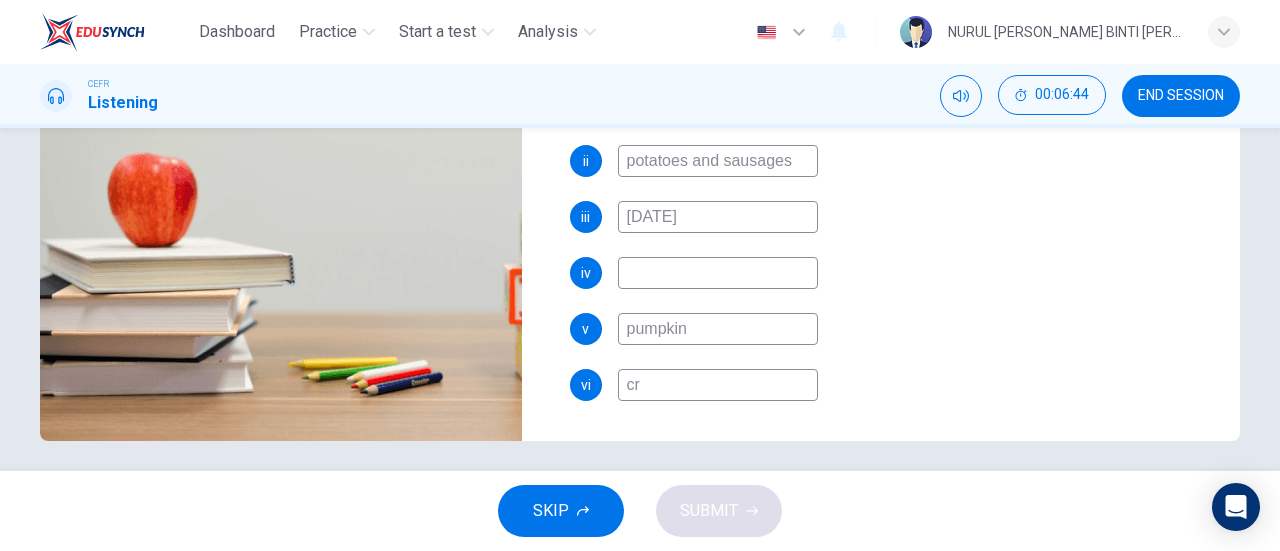 type on "93" 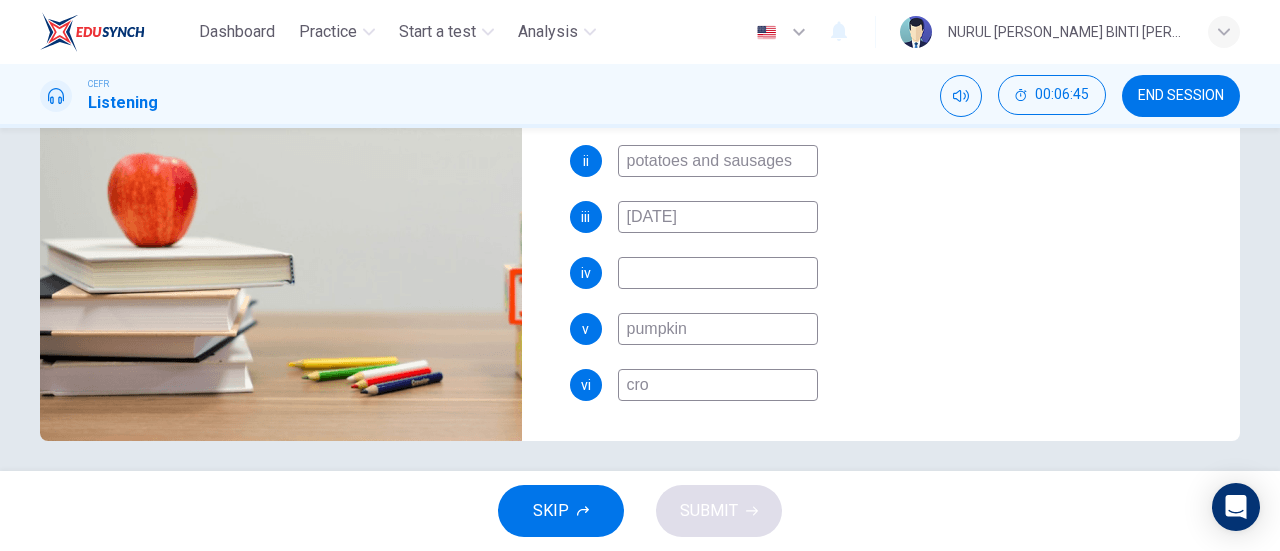 type on "93" 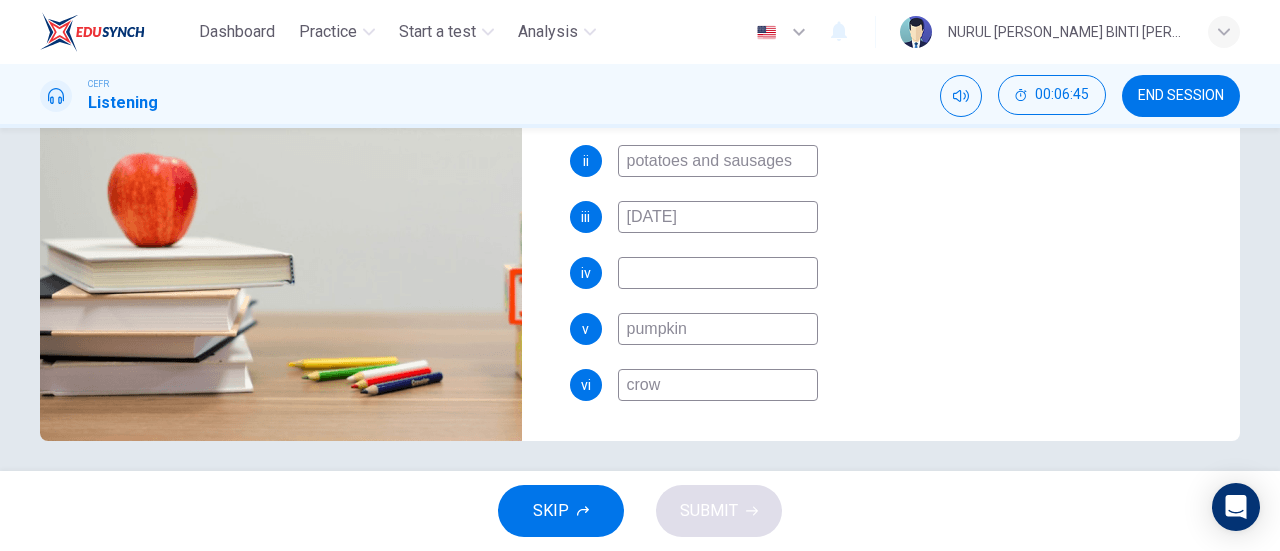 type on "crown" 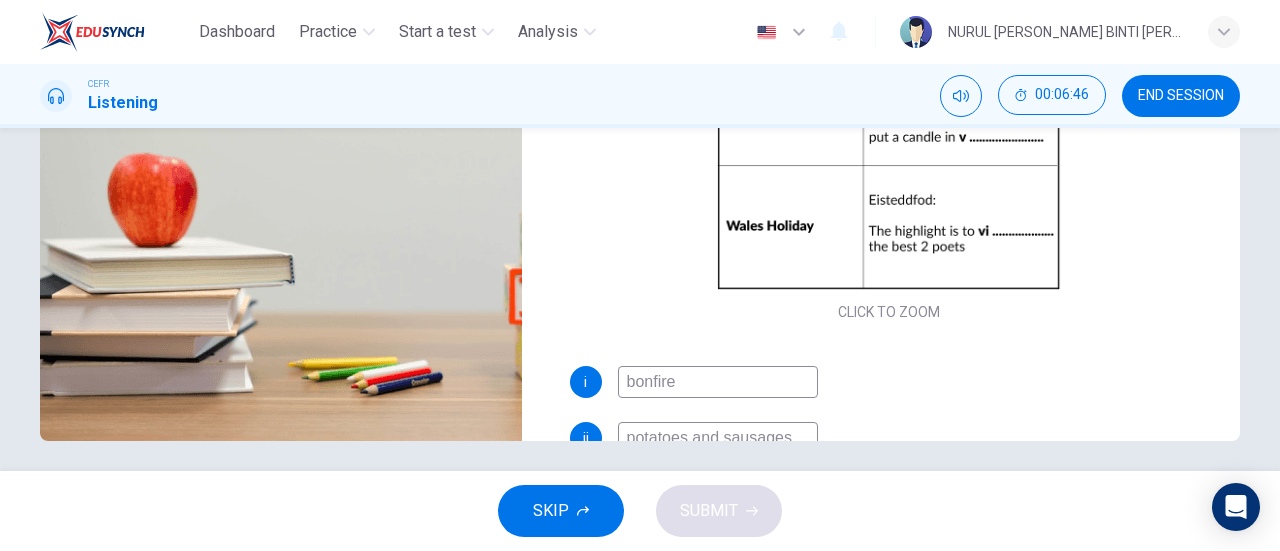 scroll, scrollTop: 0, scrollLeft: 0, axis: both 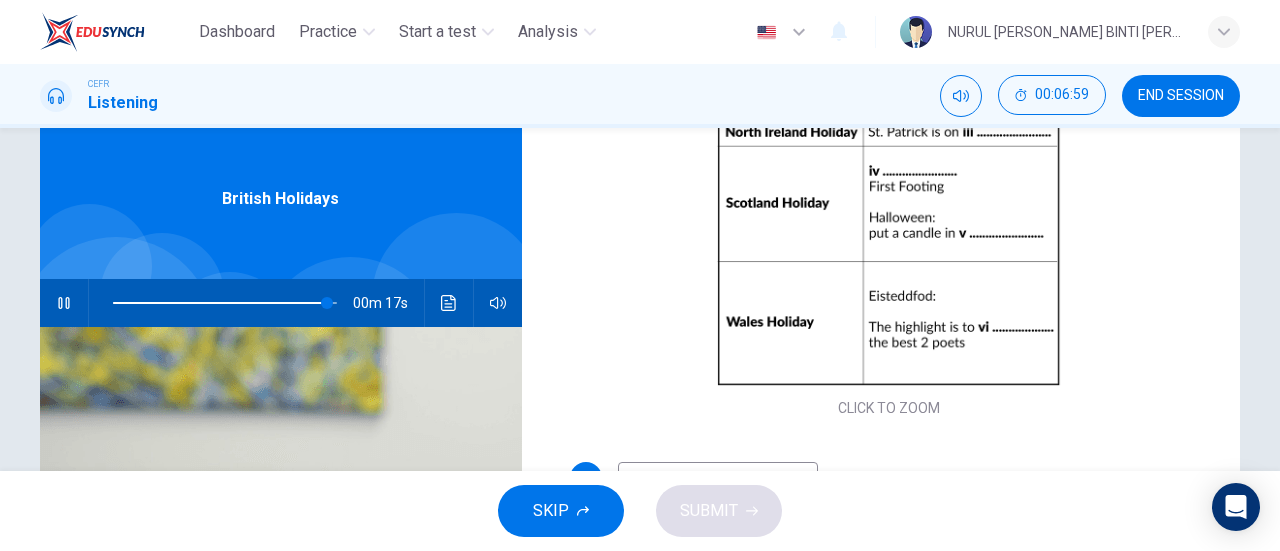 type on "96" 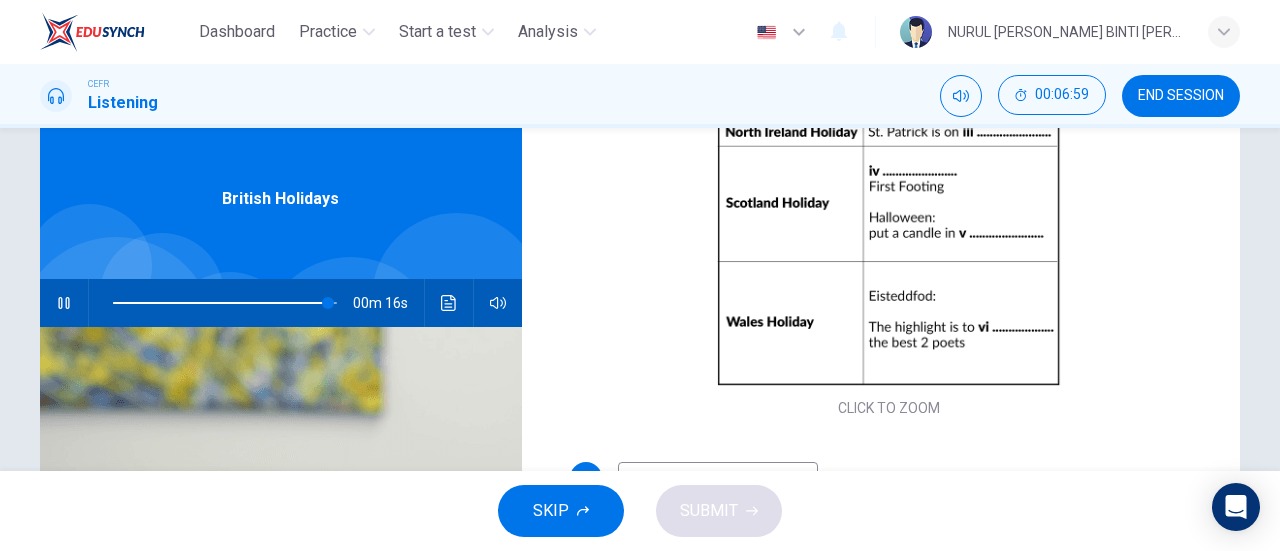 type on "crown" 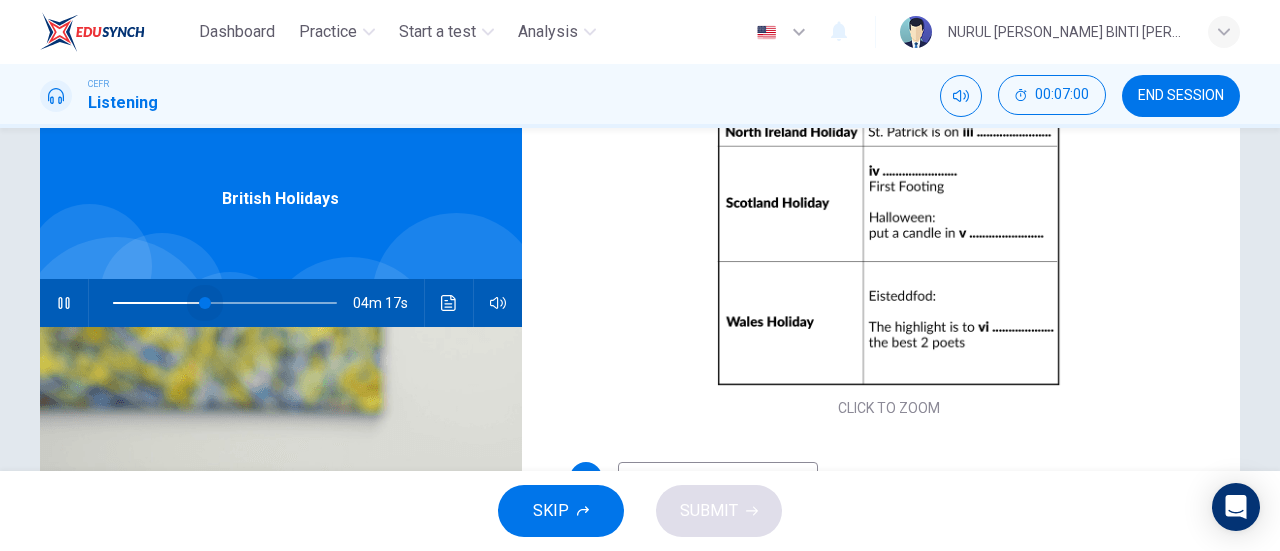click at bounding box center [225, 303] 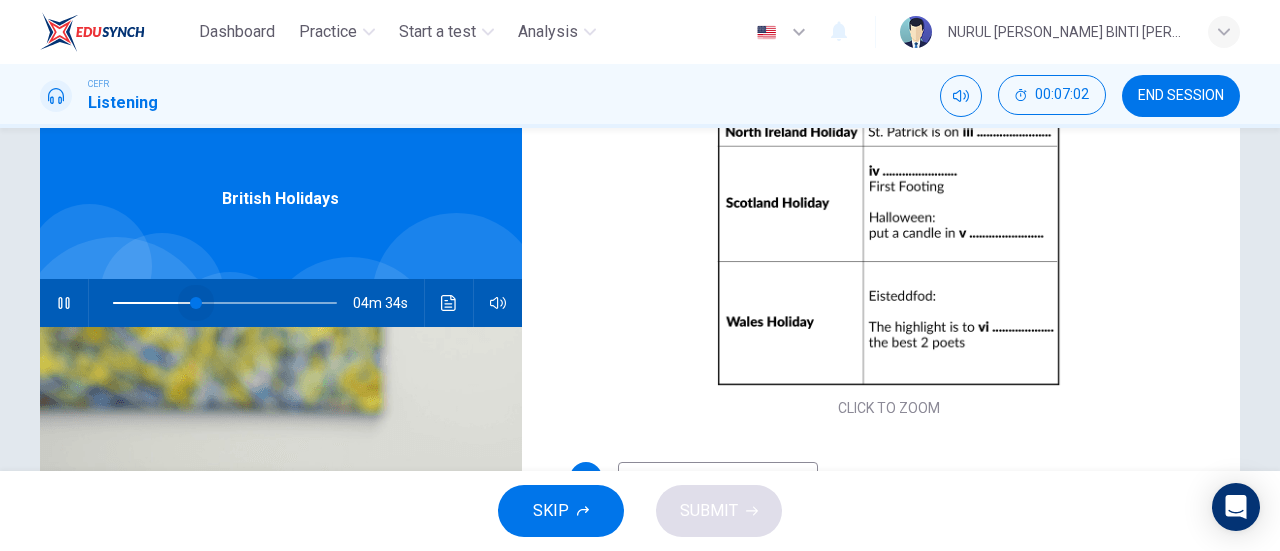 click at bounding box center [196, 303] 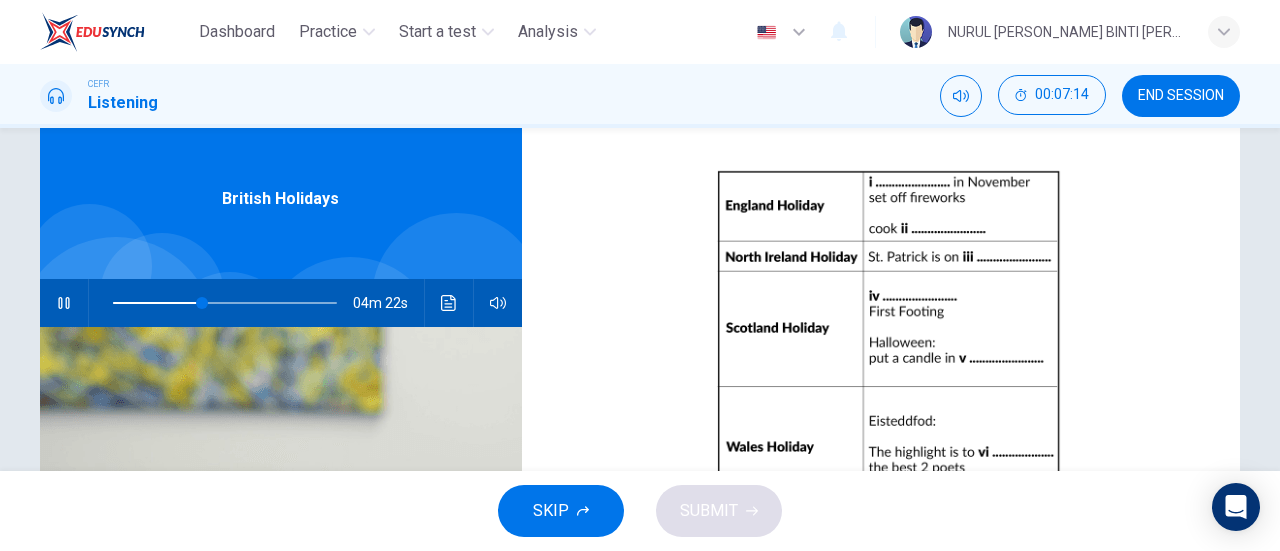 scroll, scrollTop: 286, scrollLeft: 0, axis: vertical 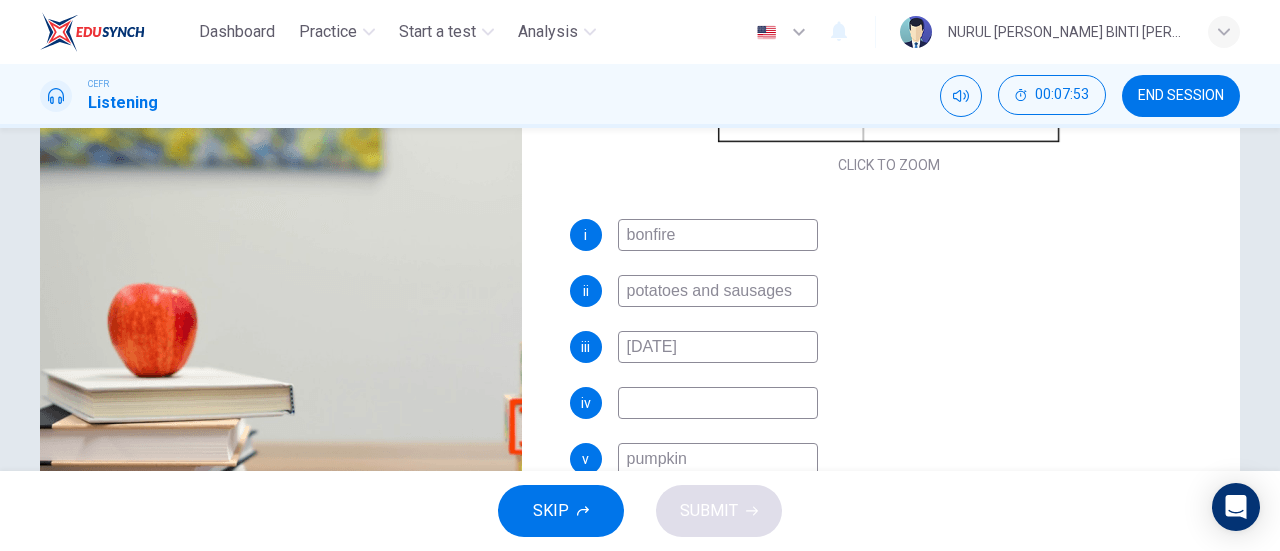 click on "bonfire" at bounding box center (718, 235) 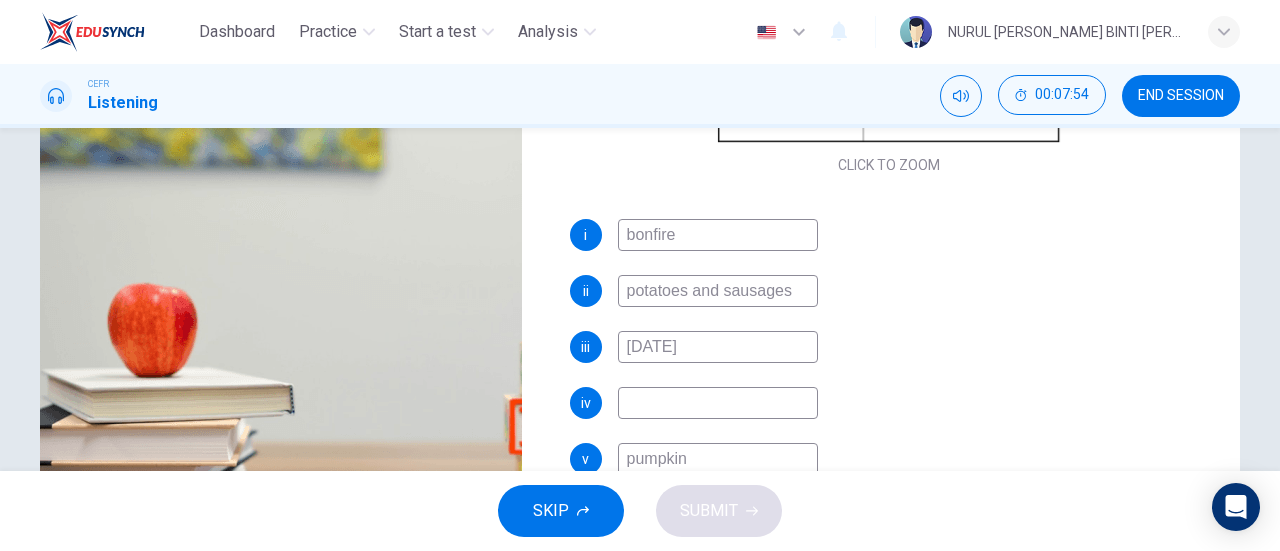 type on "49" 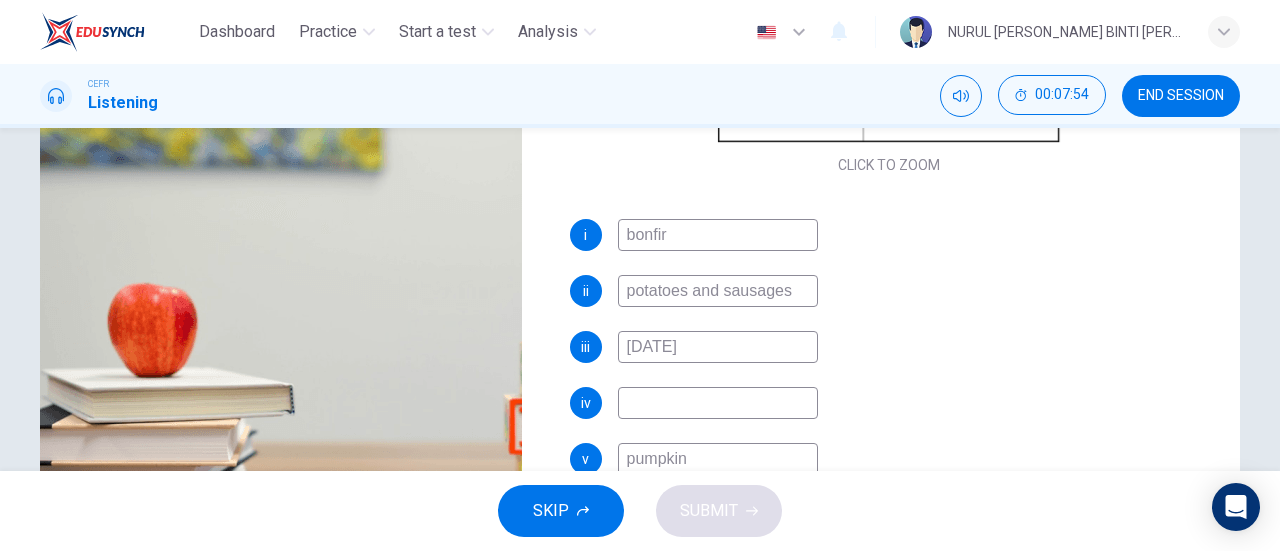 type on "bonfi" 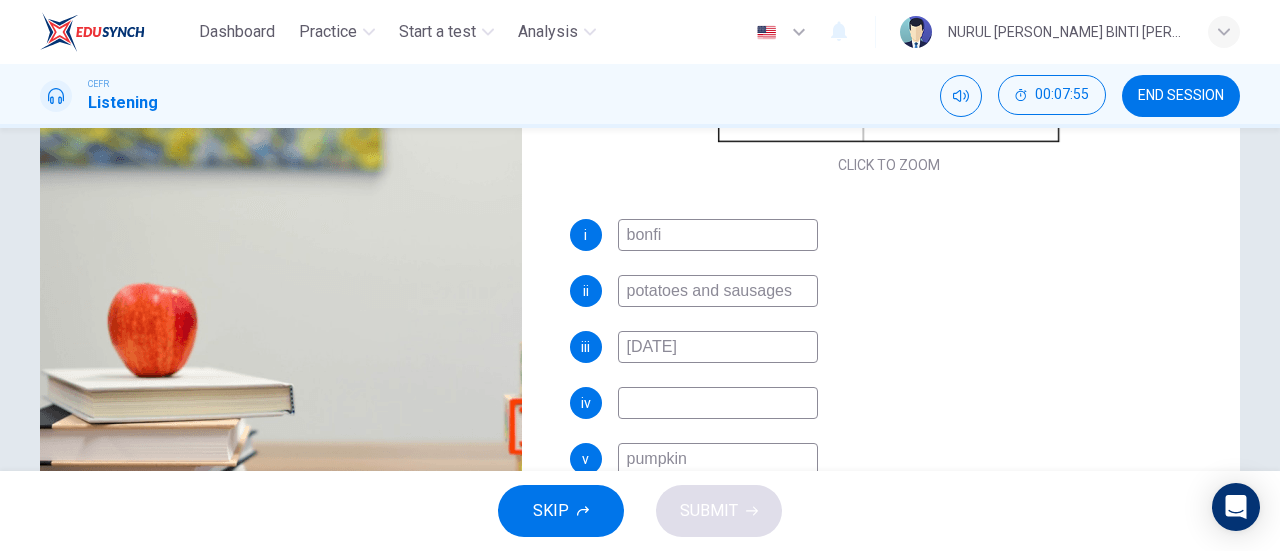 type on "49" 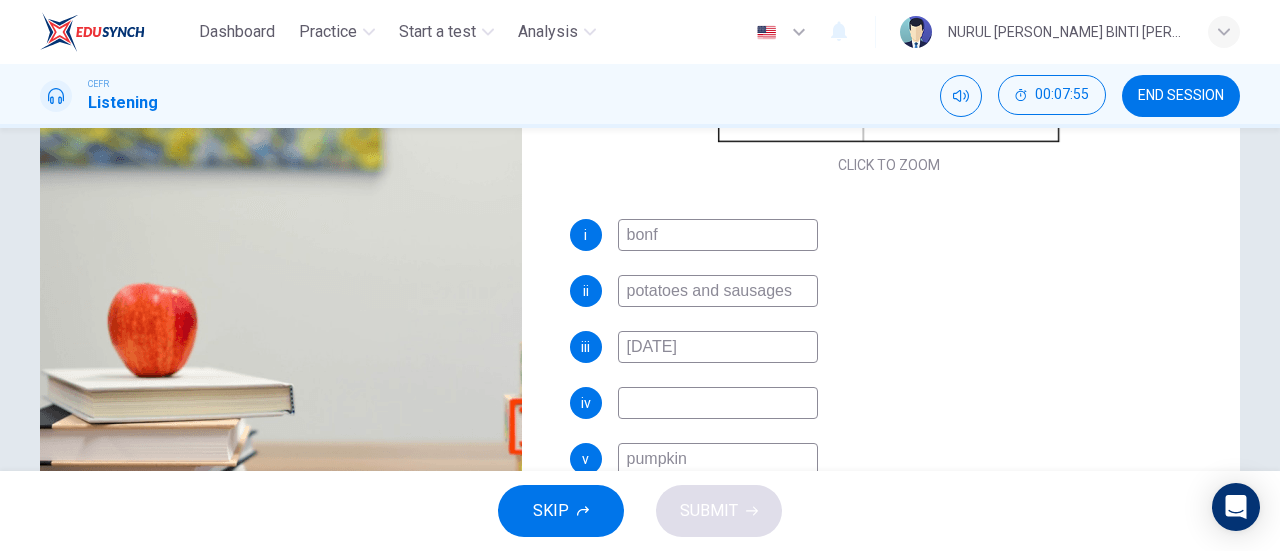 type on "bon" 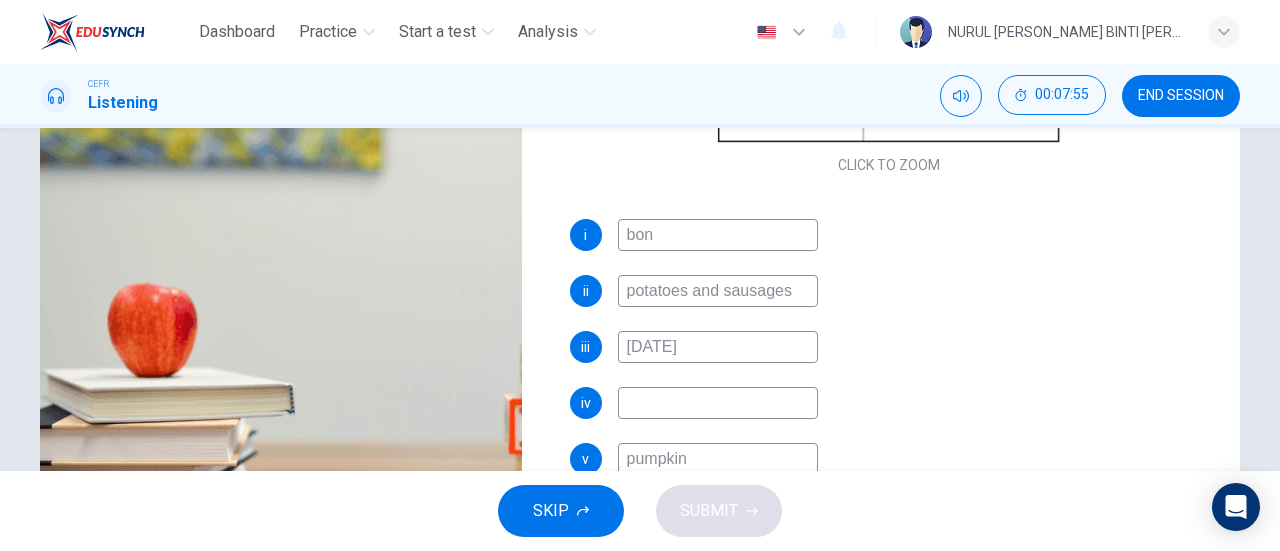 type on "49" 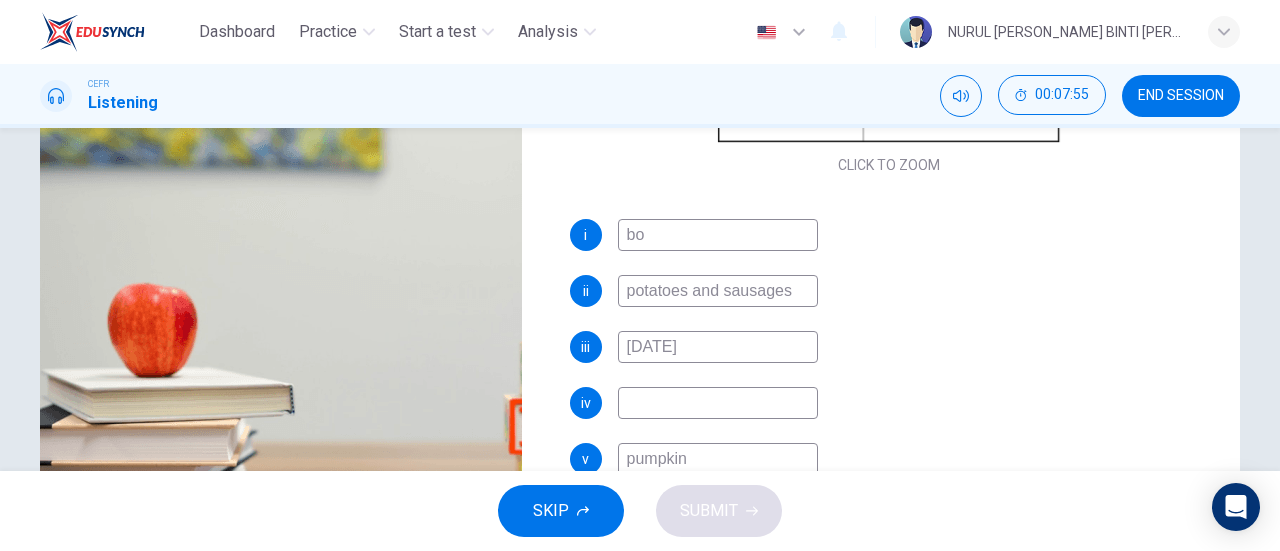 type on "b" 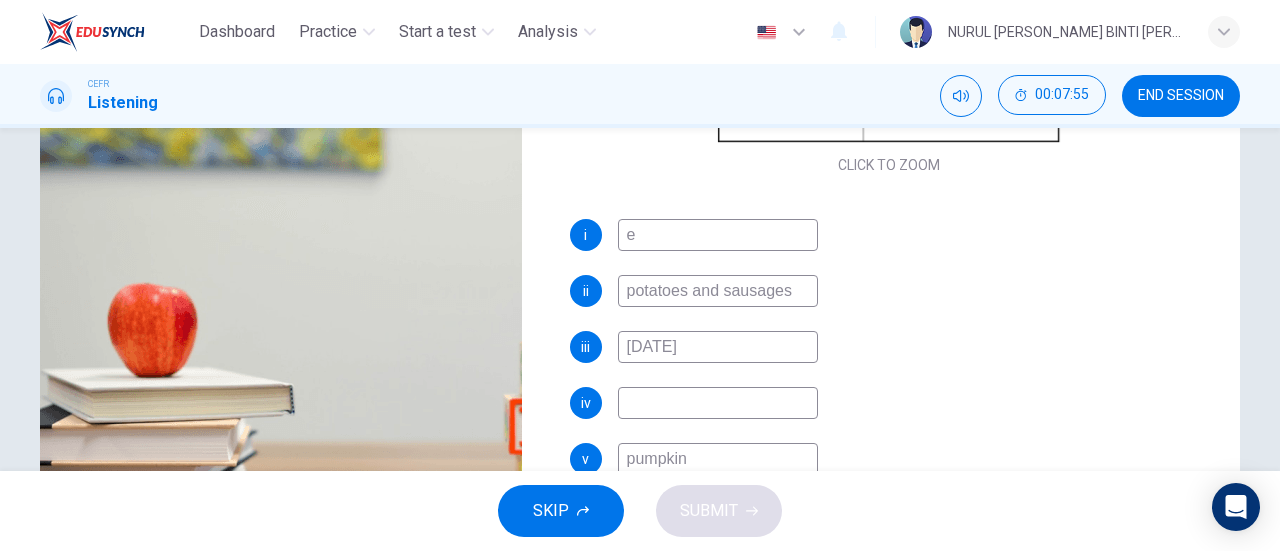type on "ea" 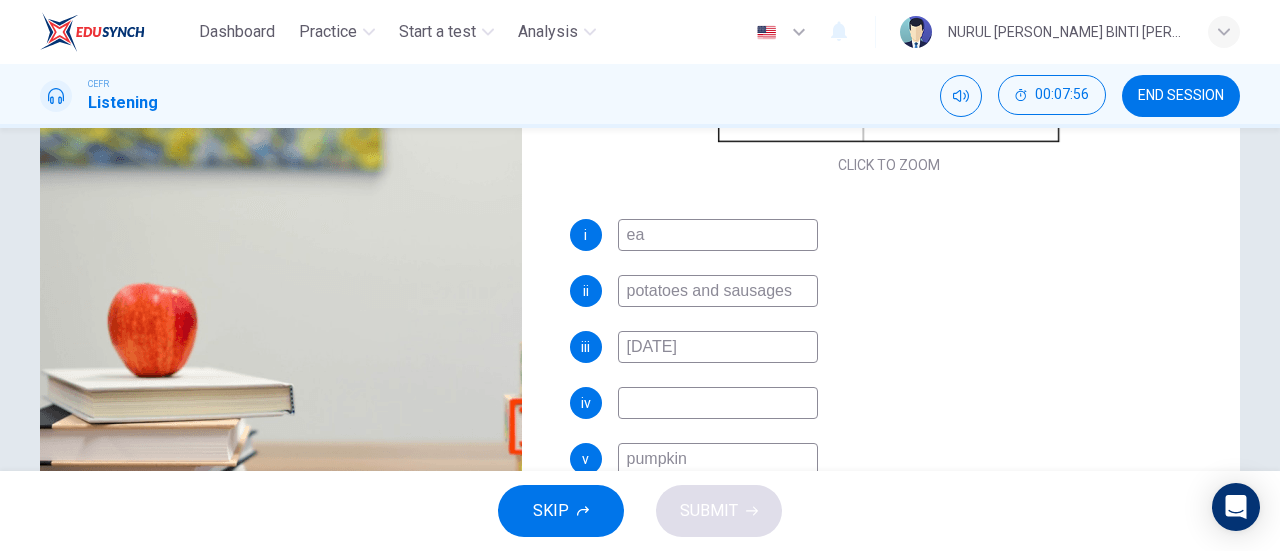 type on "49" 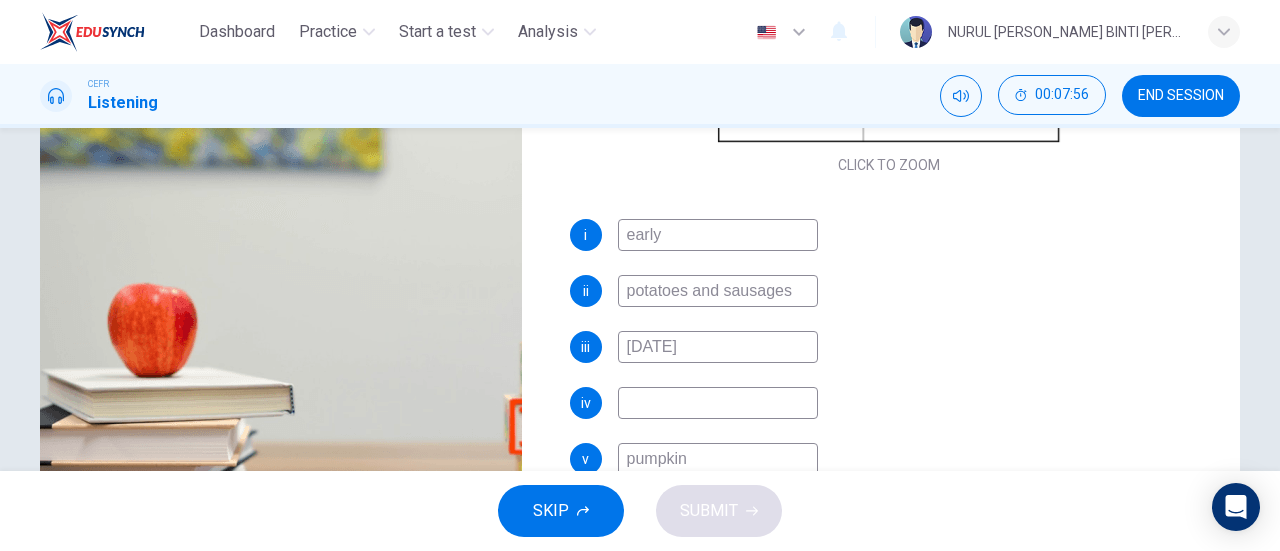 type on "early" 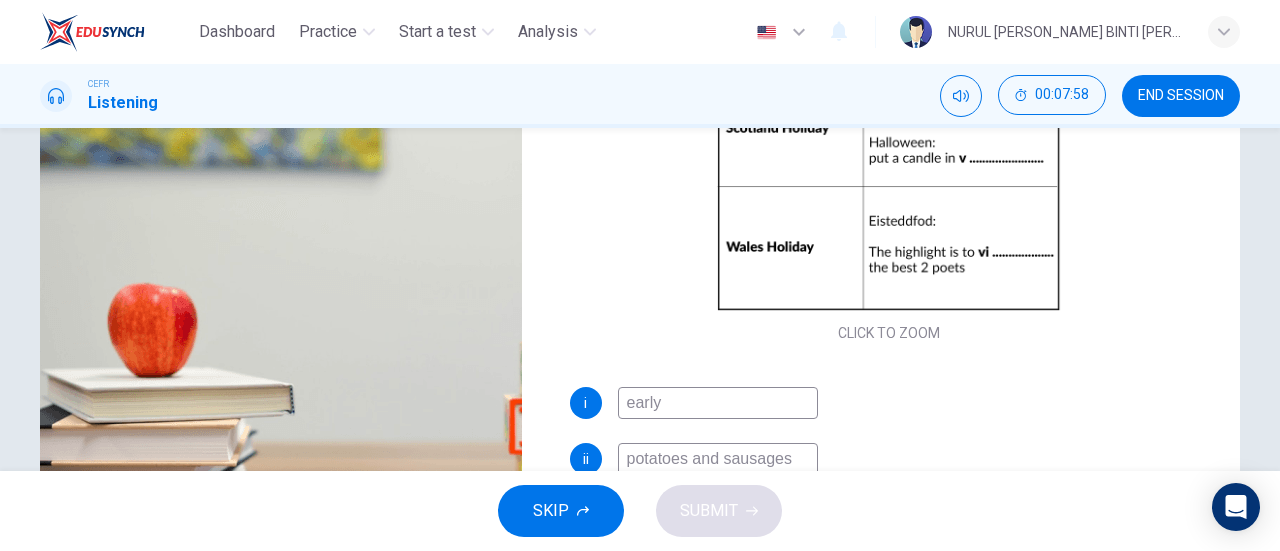 scroll, scrollTop: 0, scrollLeft: 0, axis: both 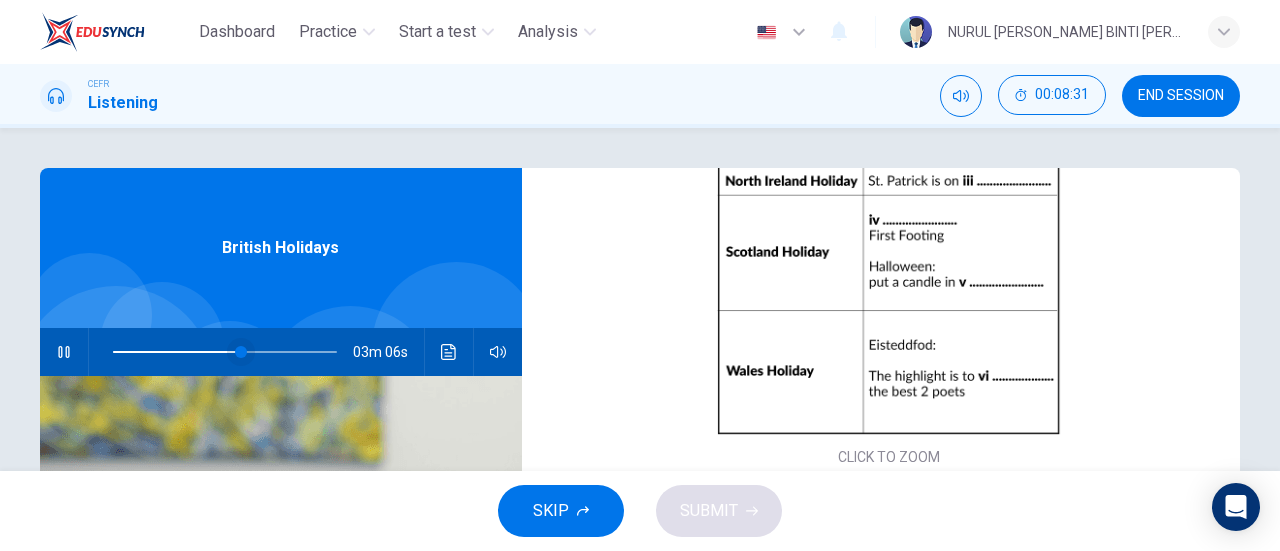 type on "57" 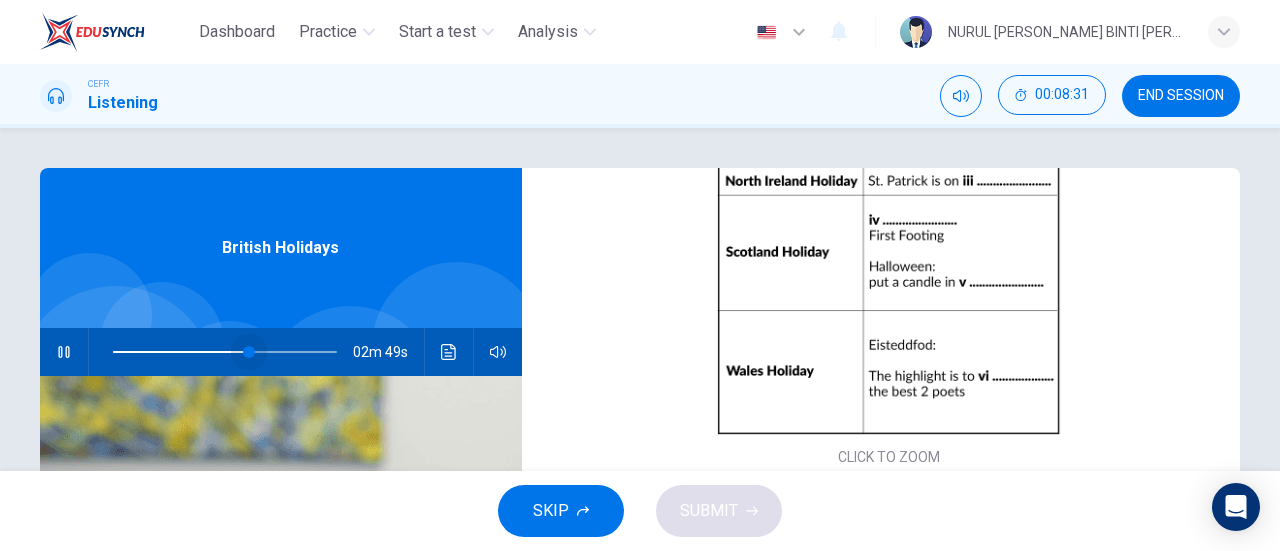 click at bounding box center [249, 352] 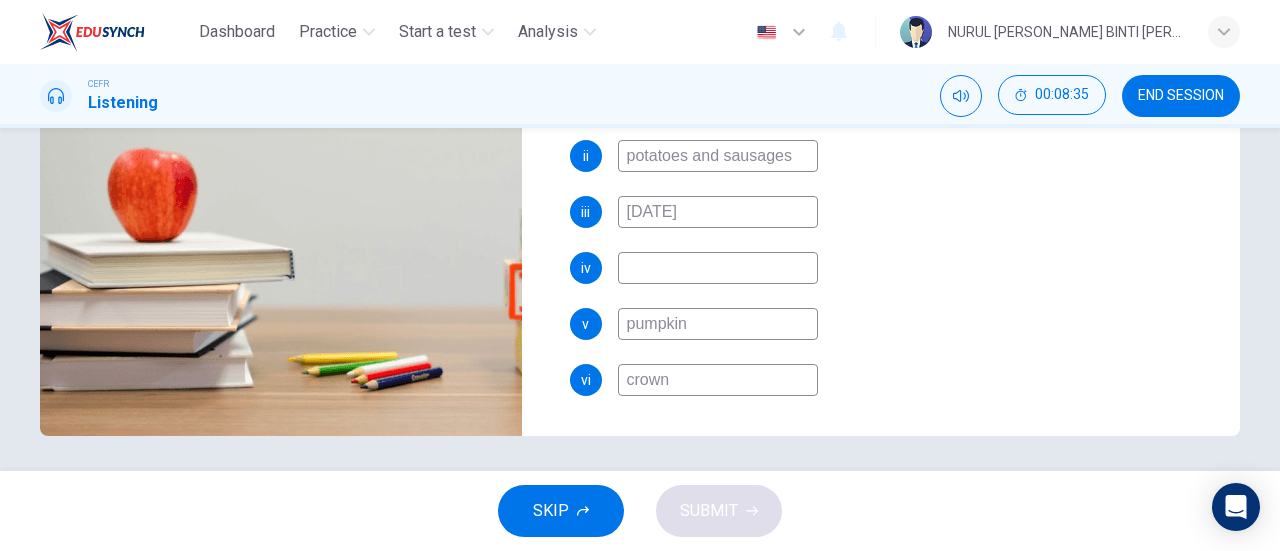 scroll, scrollTop: 432, scrollLeft: 0, axis: vertical 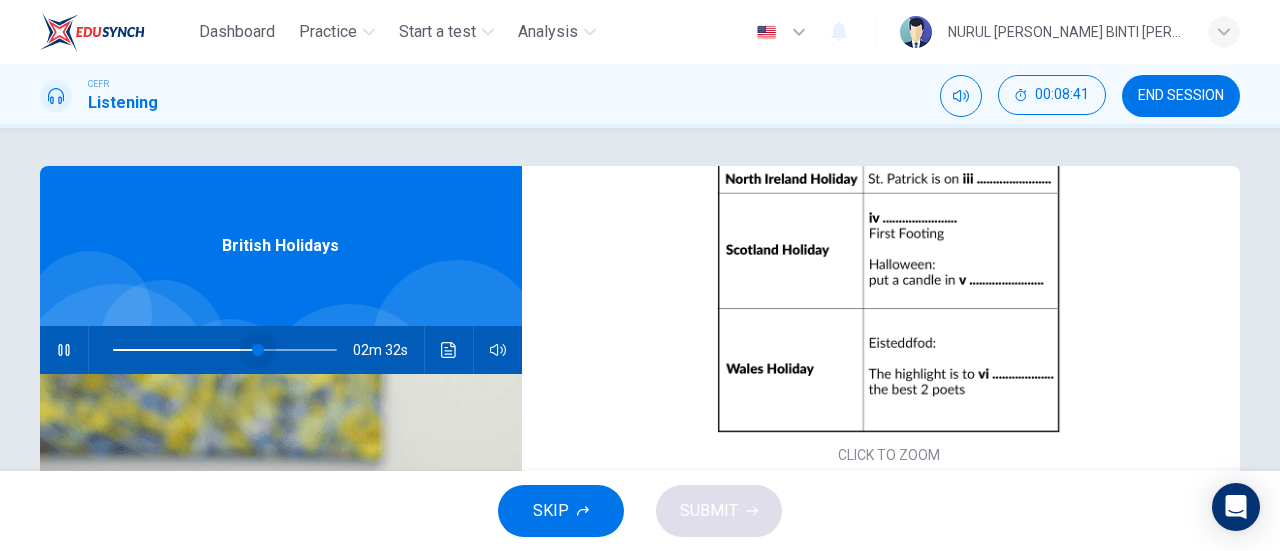 click at bounding box center [258, 350] 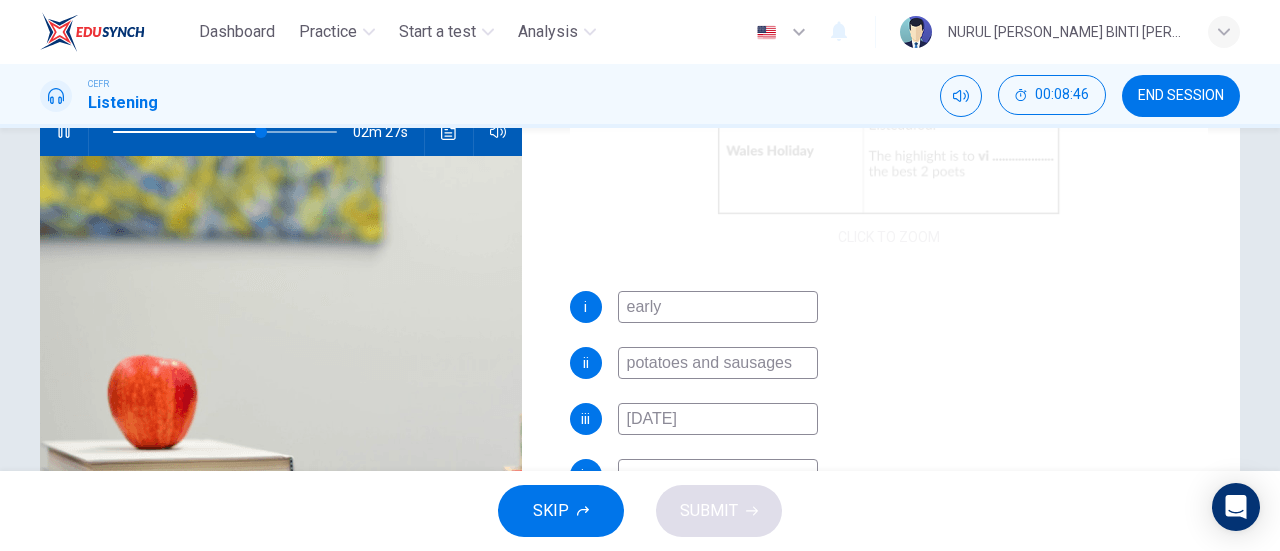 scroll, scrollTop: 224, scrollLeft: 0, axis: vertical 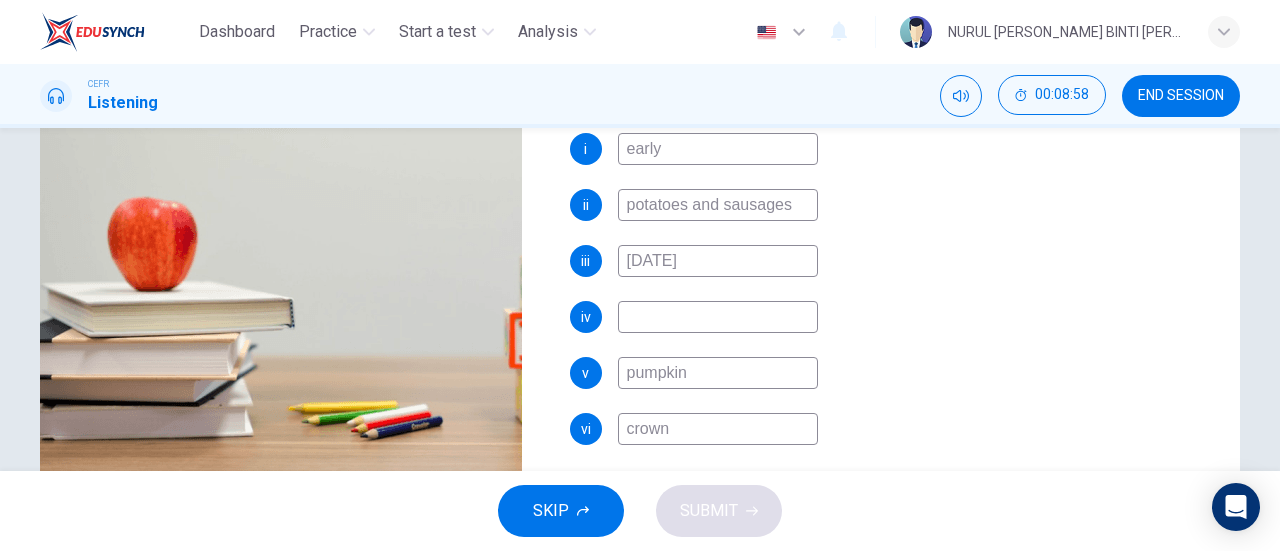 click at bounding box center (718, 317) 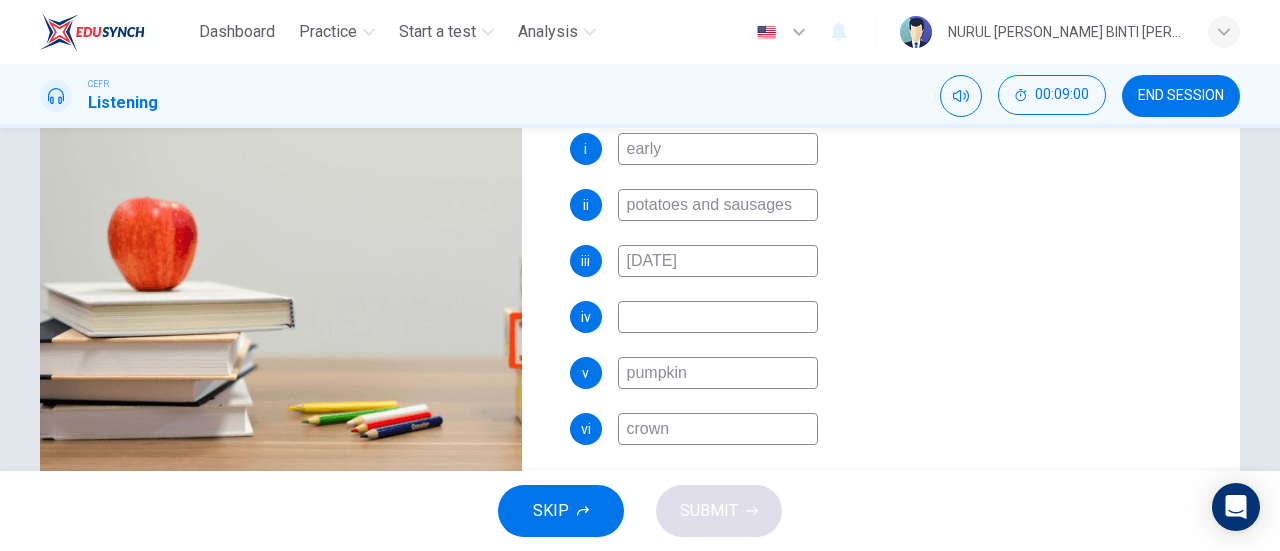 type on "69" 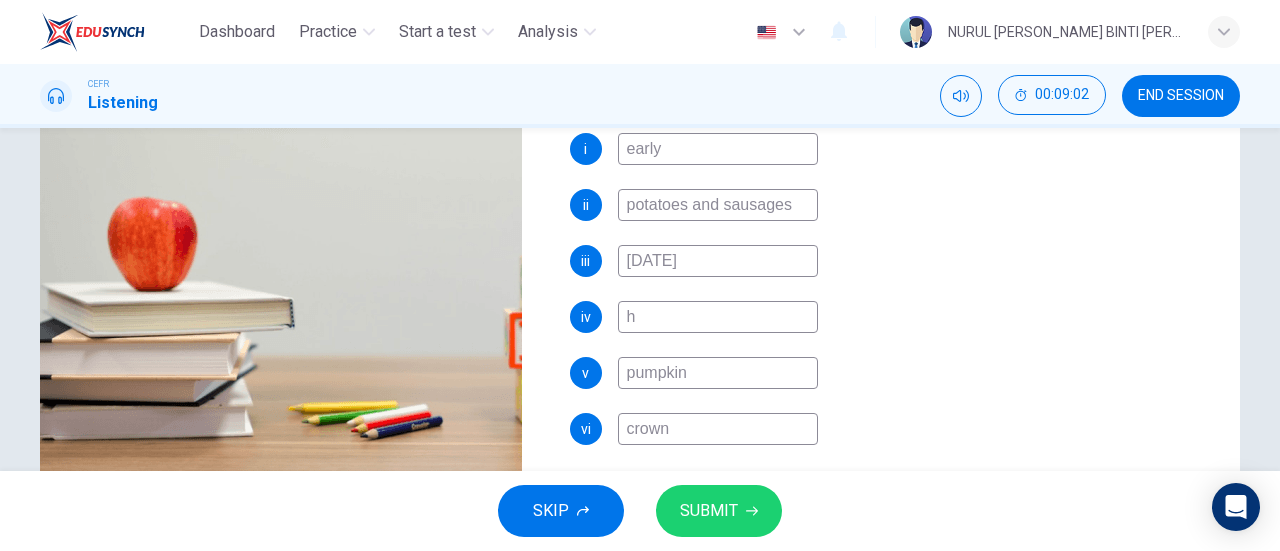 type on "70" 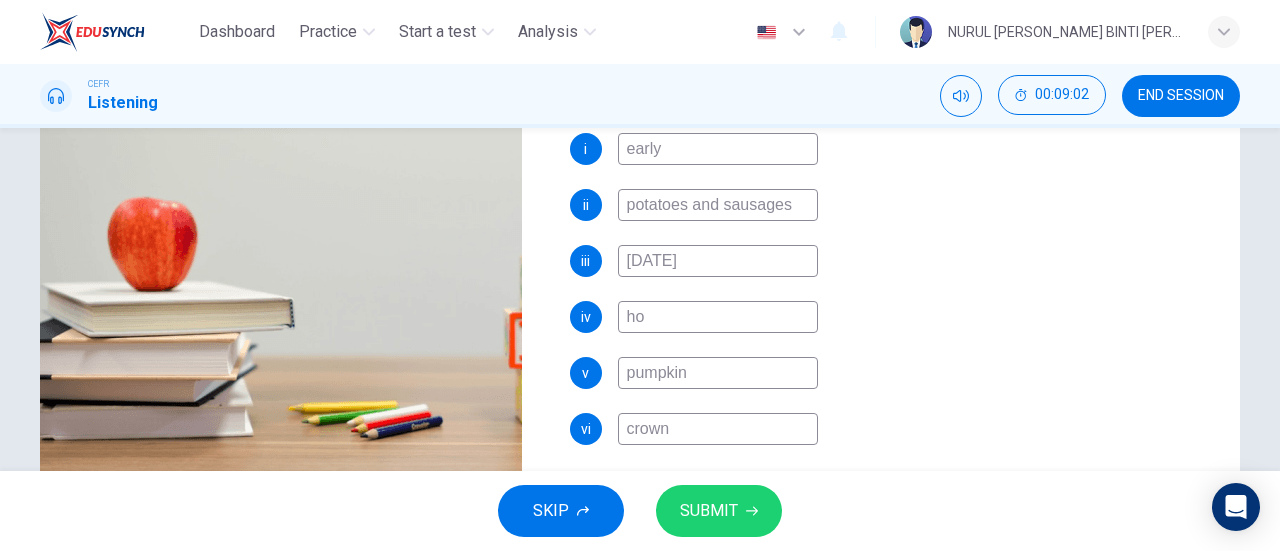 type on "hog" 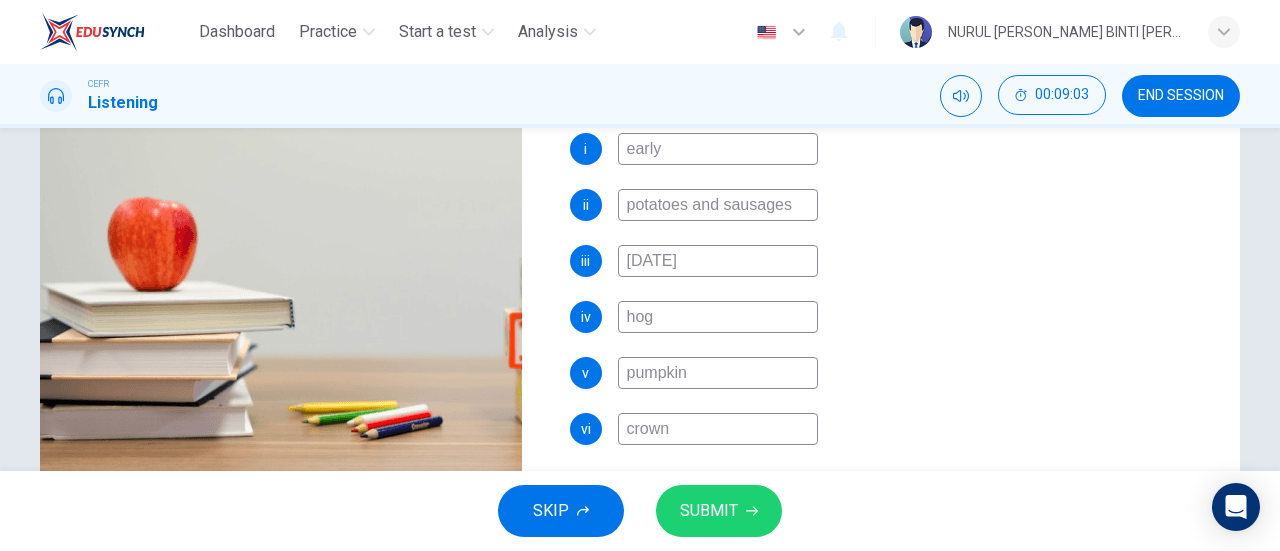 type on "70" 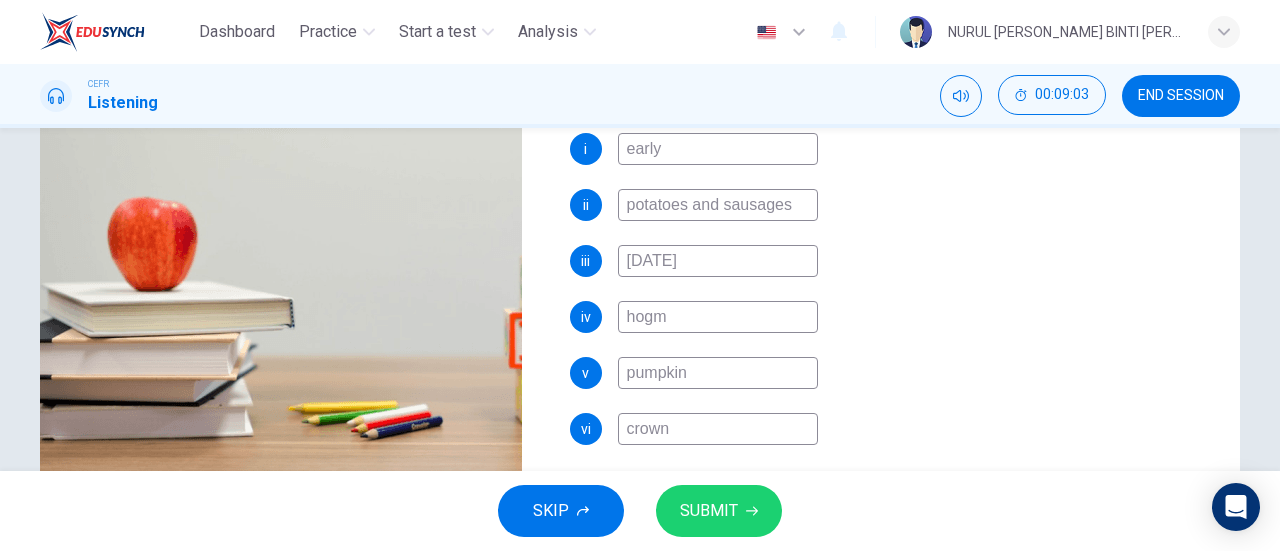 type on "70" 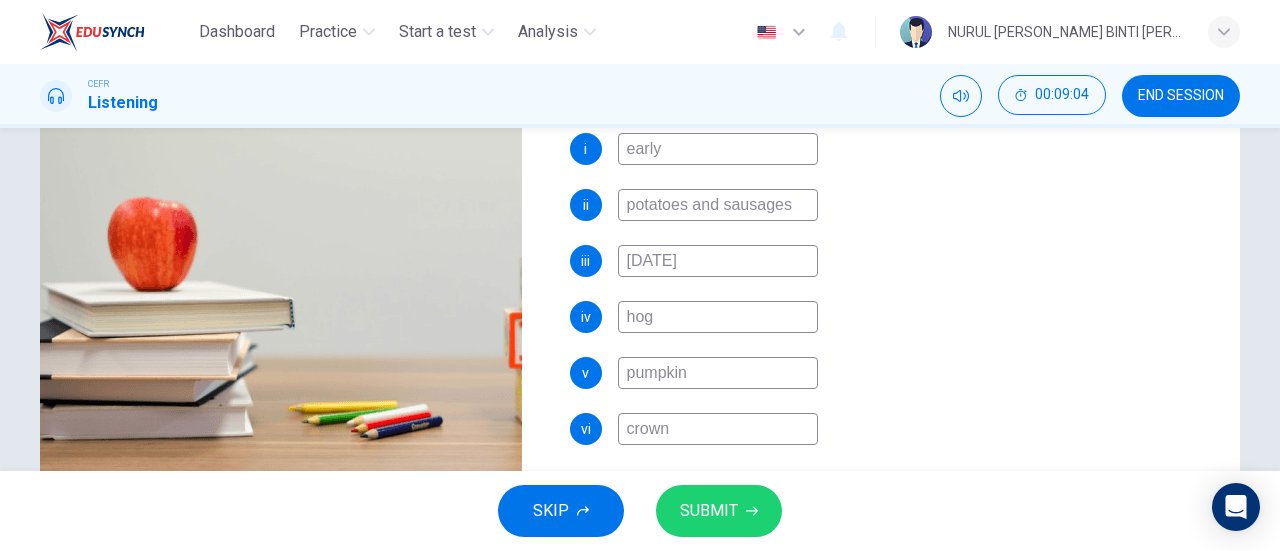 type on "70" 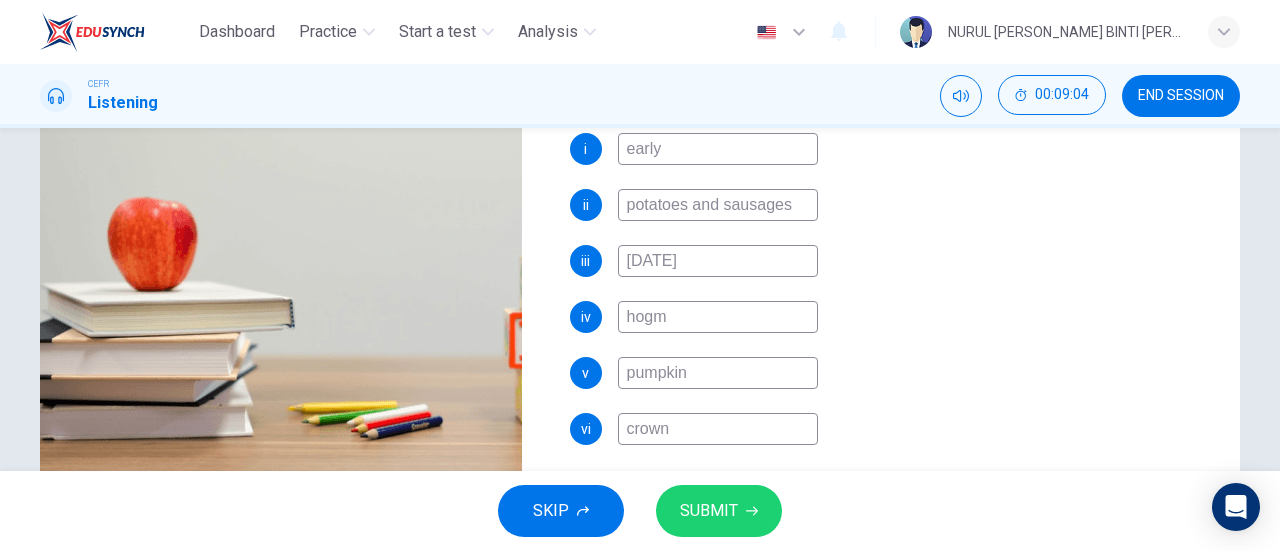 type on "70" 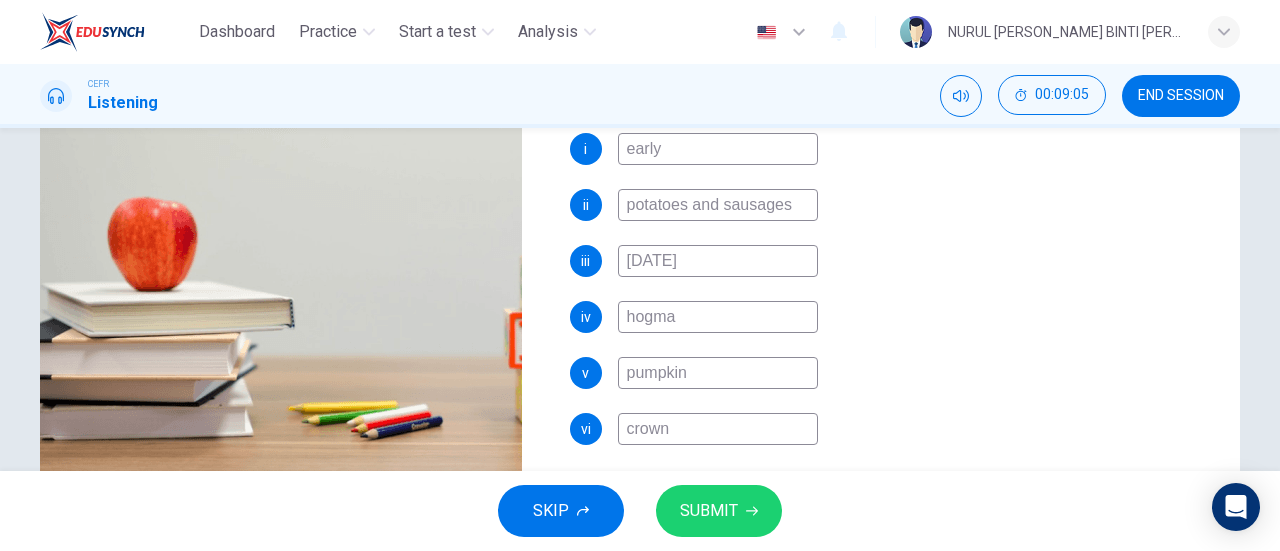 type on "70" 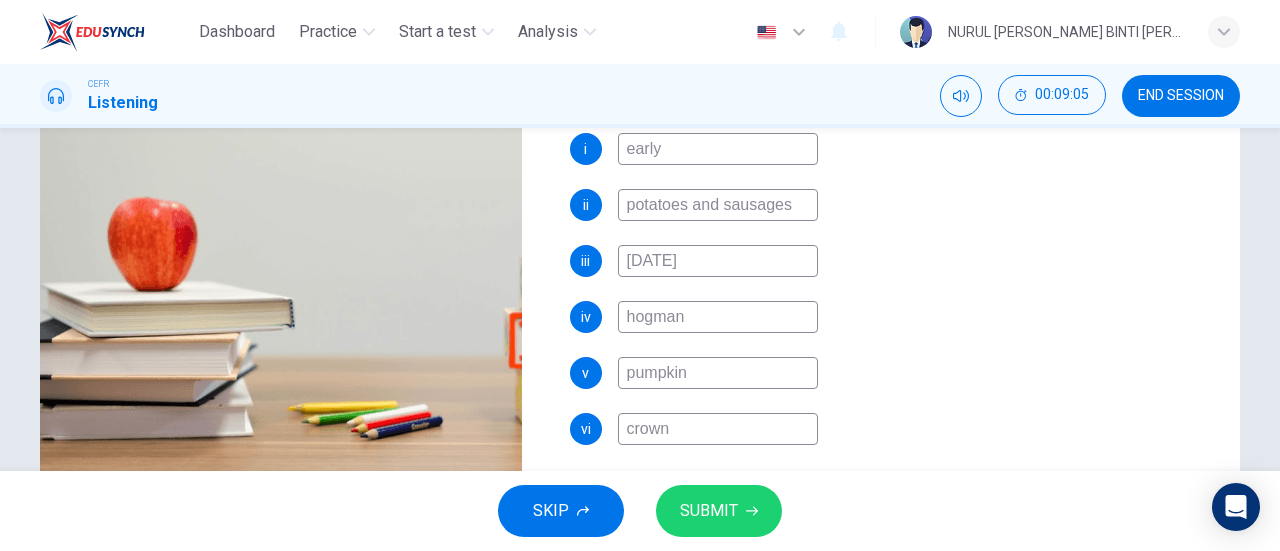 type on "hogmana" 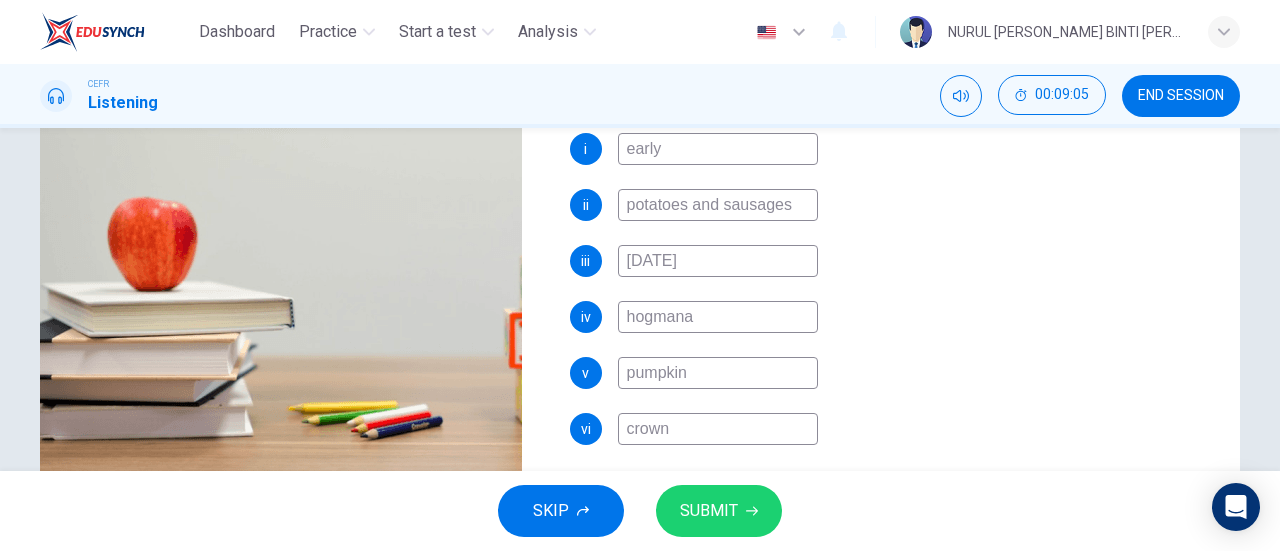 type on "70" 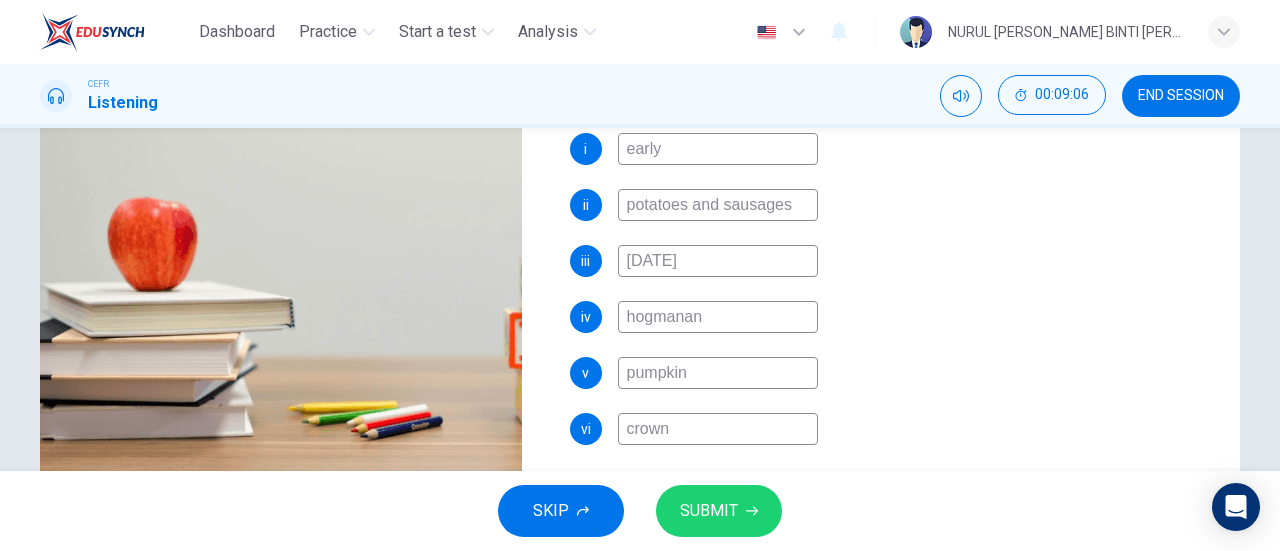 type on "71" 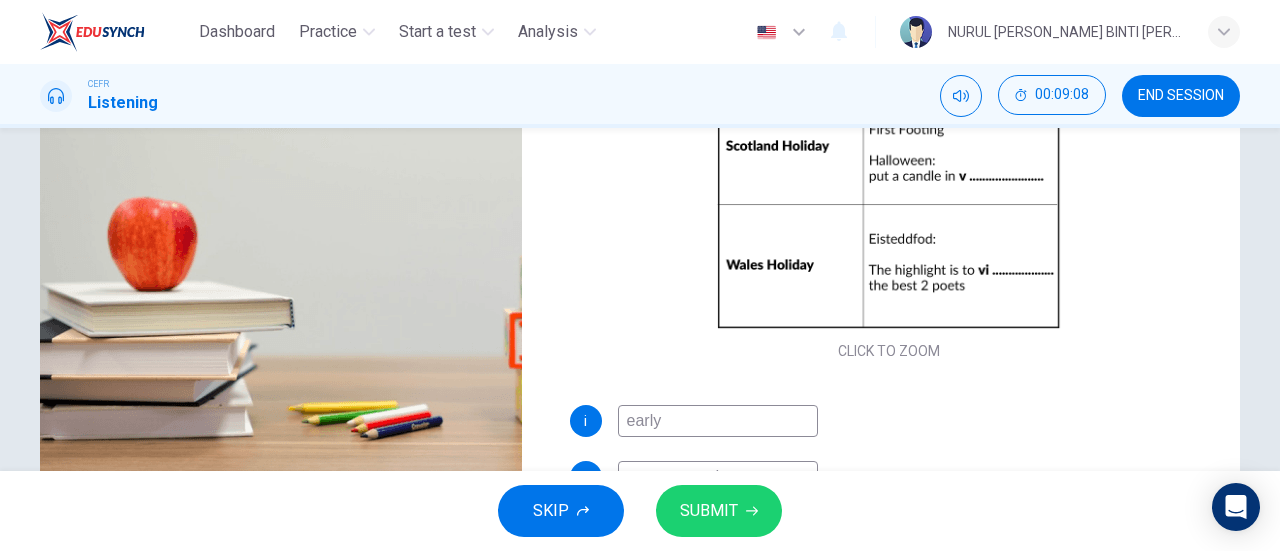 scroll, scrollTop: 0, scrollLeft: 0, axis: both 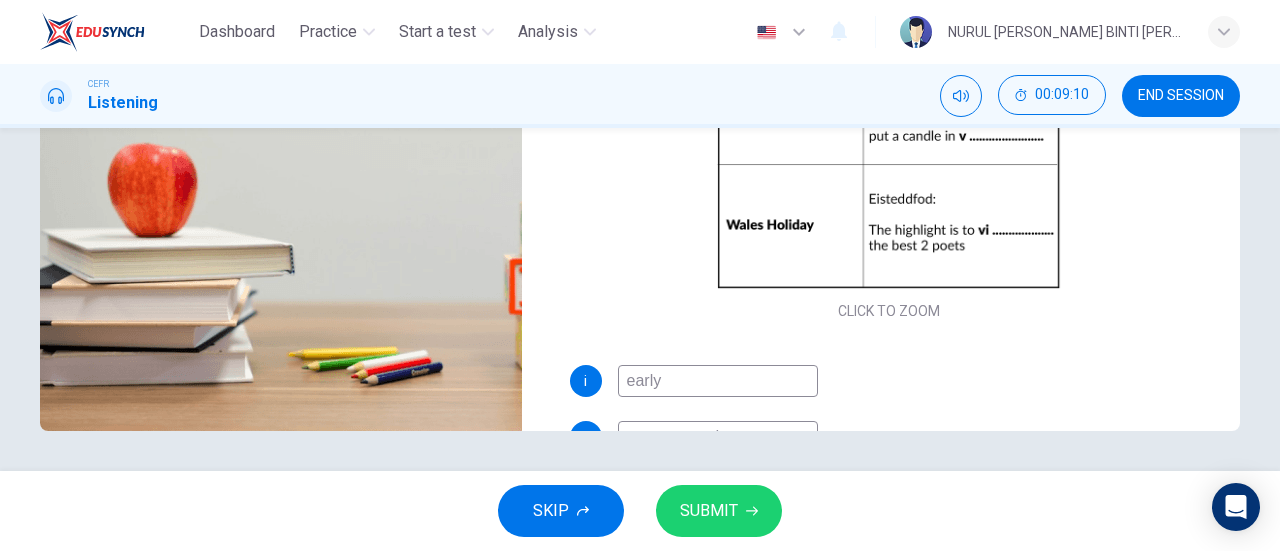 type on "72" 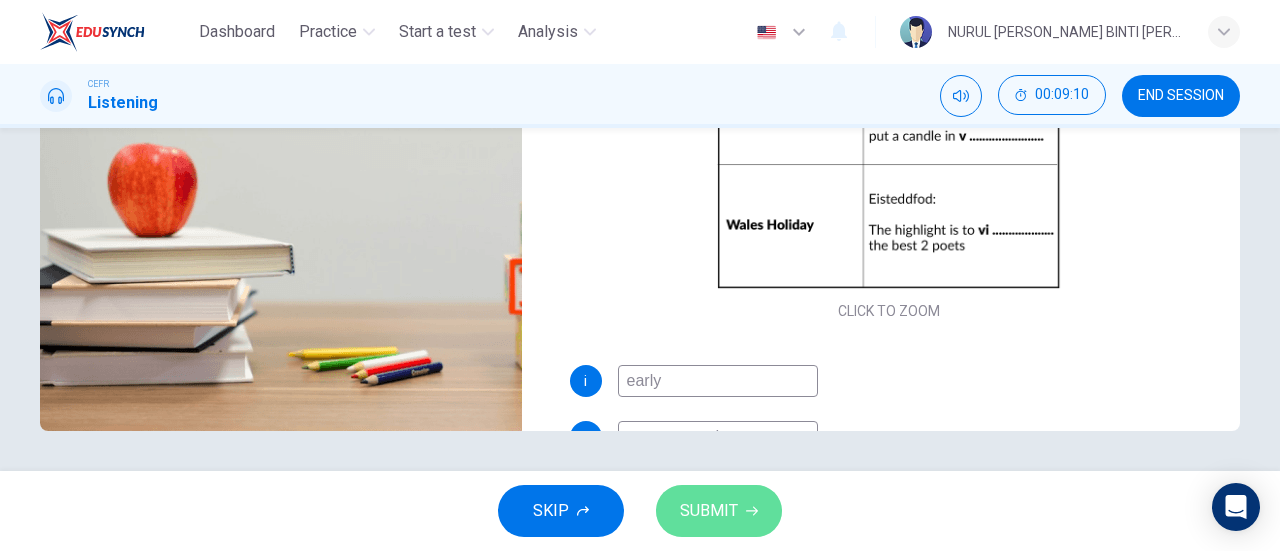 click on "SUBMIT" at bounding box center [709, 511] 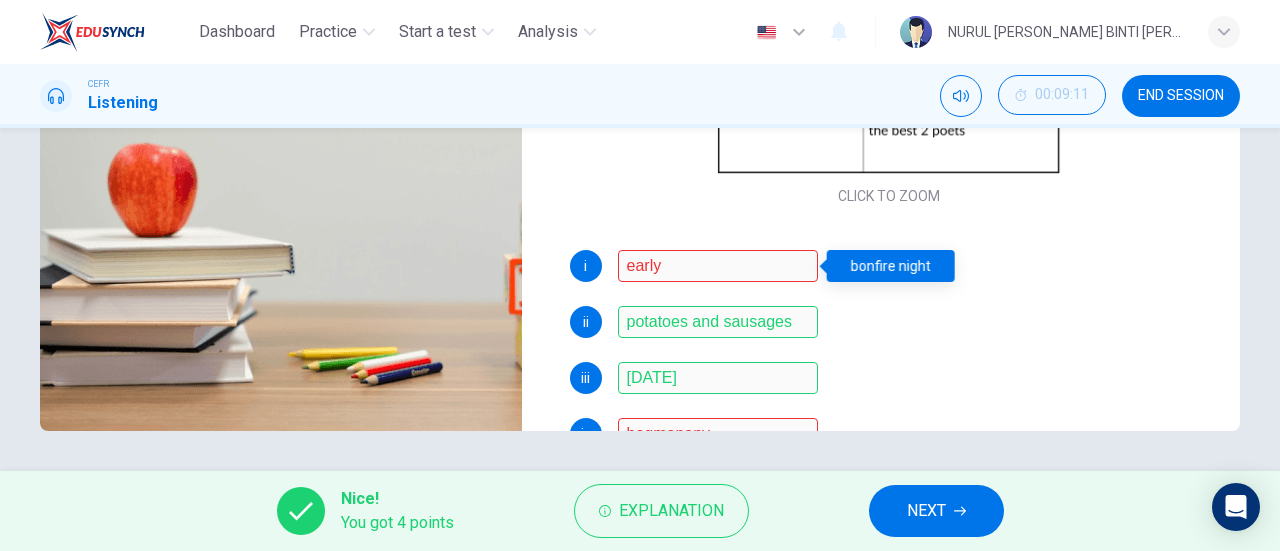 scroll, scrollTop: 286, scrollLeft: 0, axis: vertical 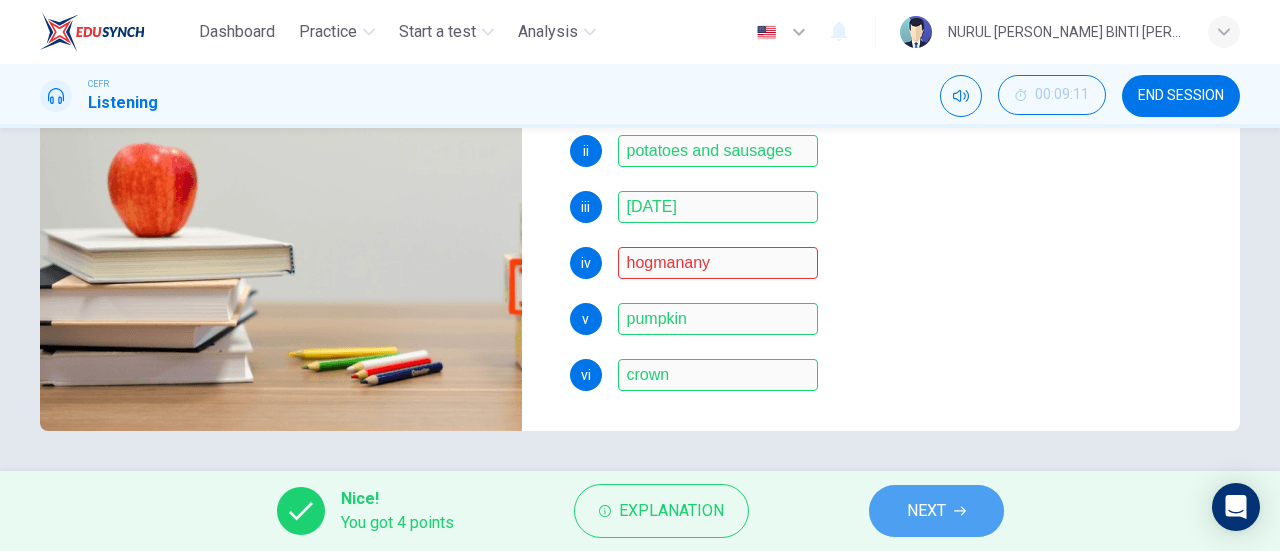 type on "74" 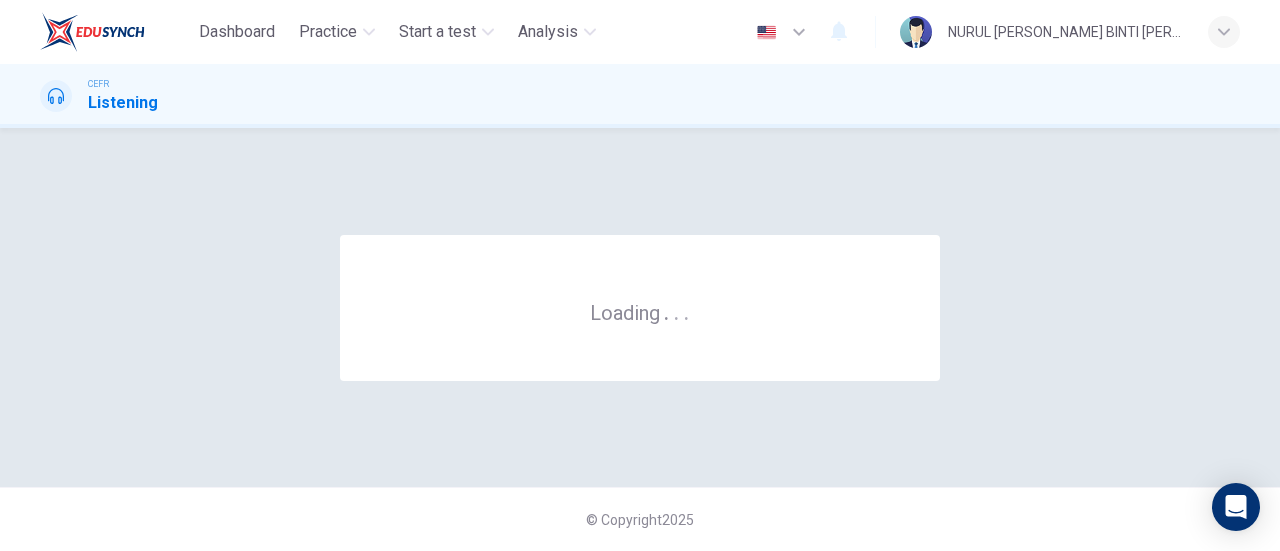 scroll, scrollTop: 0, scrollLeft: 0, axis: both 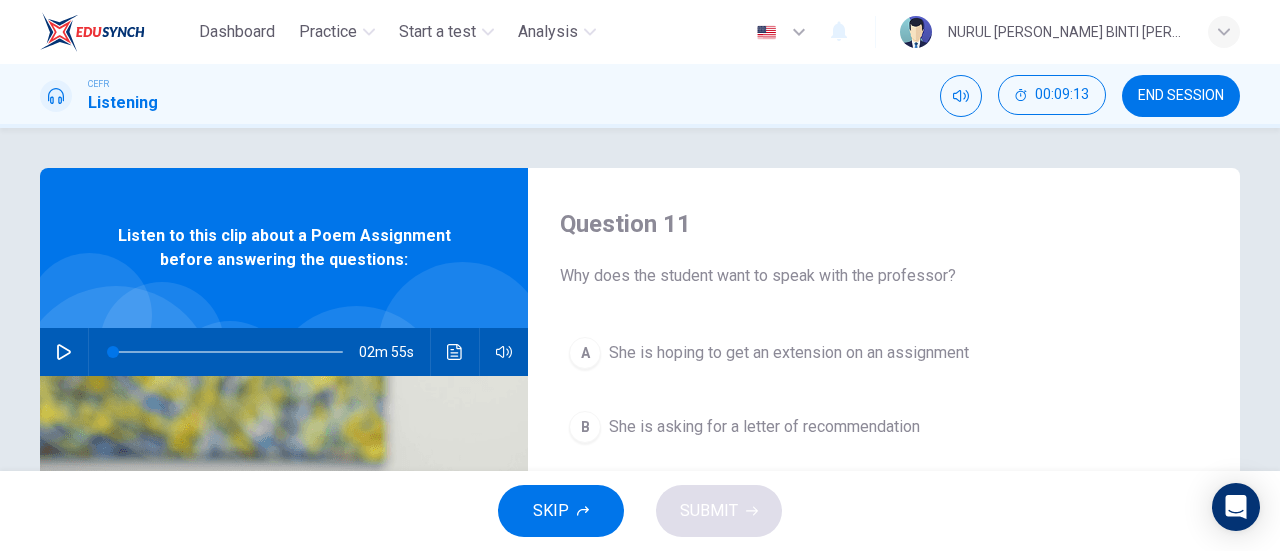 click on "02m 55s" at bounding box center (284, 352) 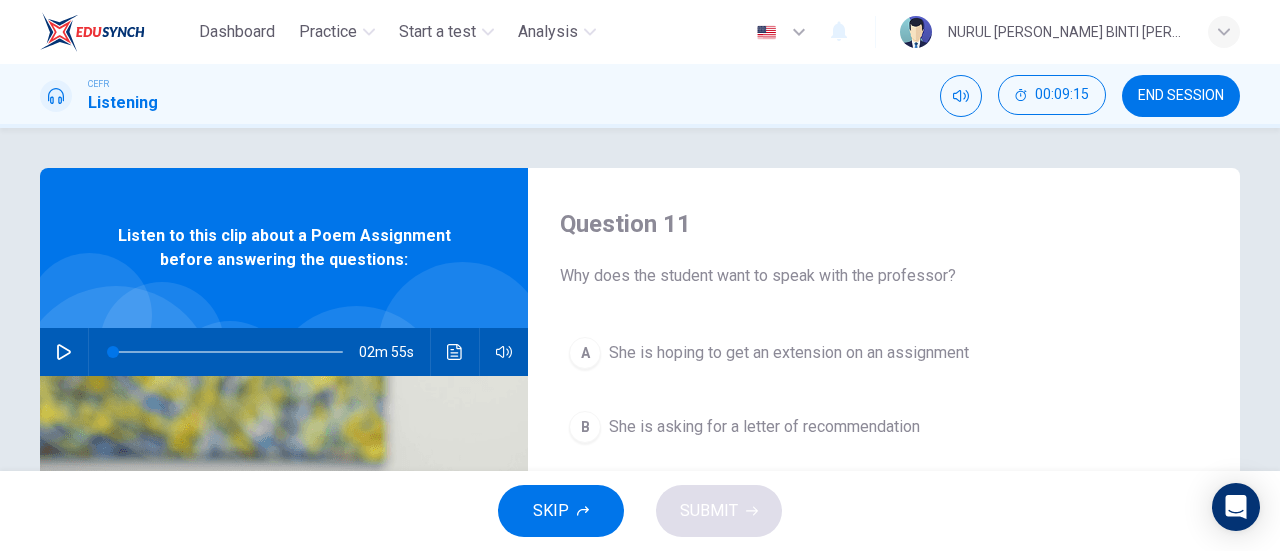 click on "Question 11 Why does the student want to speak with the professor? A She is hoping to get an extension on an assignment B She is asking for a letter of recommendation C She needs help with the current assignment D She is trying to drop the class Listen to this clip about a Poem Assignment before answering the questions:  02m 55s" at bounding box center [640, 515] 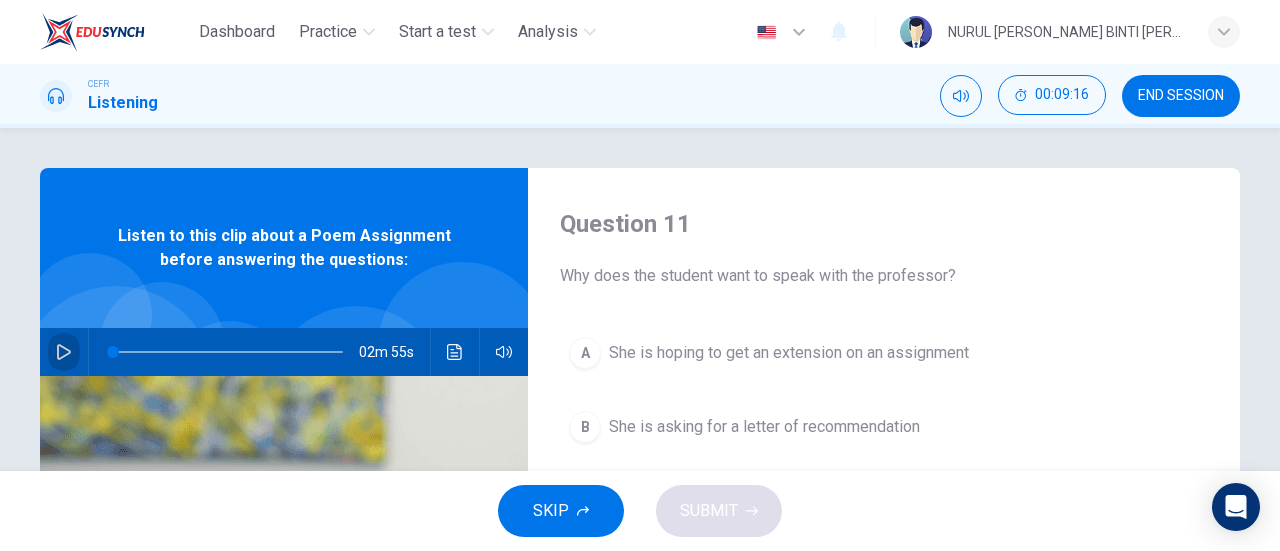 click 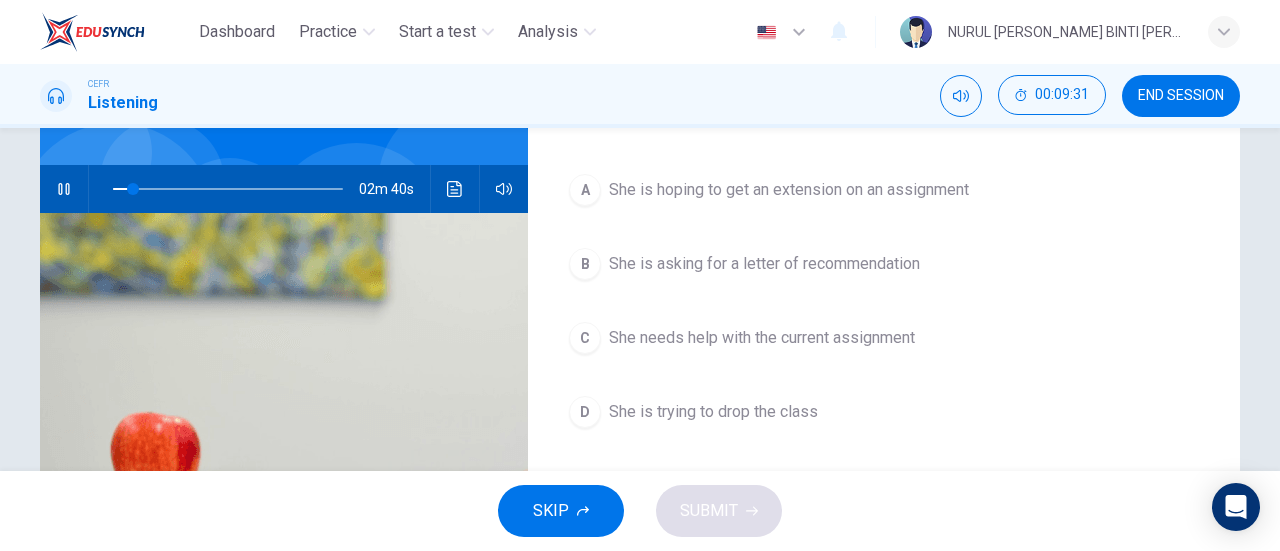 scroll, scrollTop: 165, scrollLeft: 0, axis: vertical 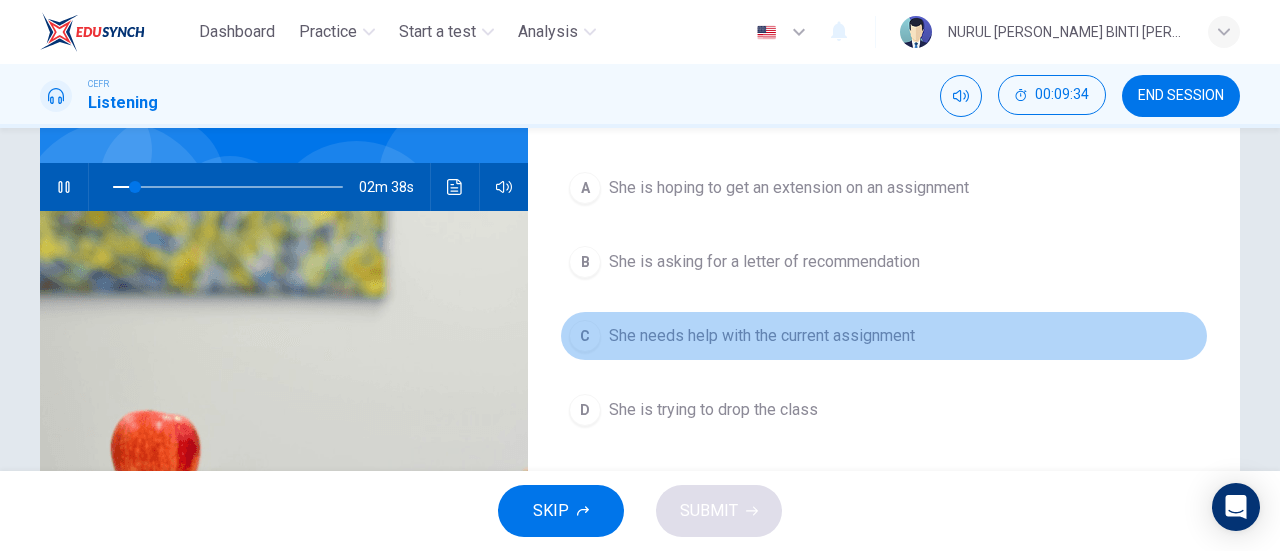 click on "She needs help with the current assignment" at bounding box center (762, 336) 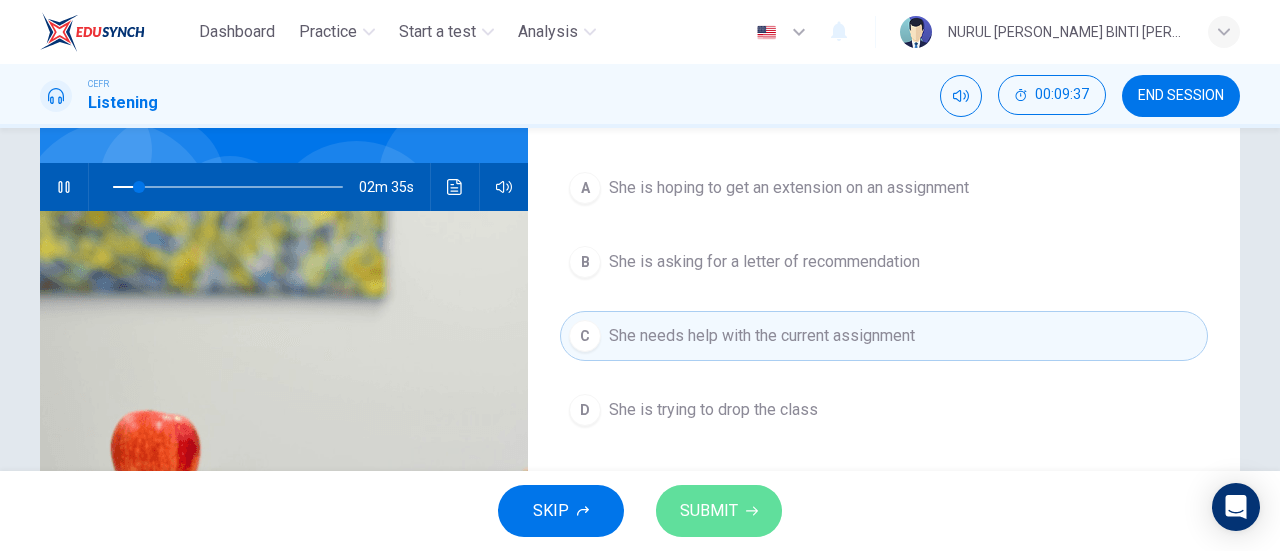 click on "SUBMIT" at bounding box center (719, 511) 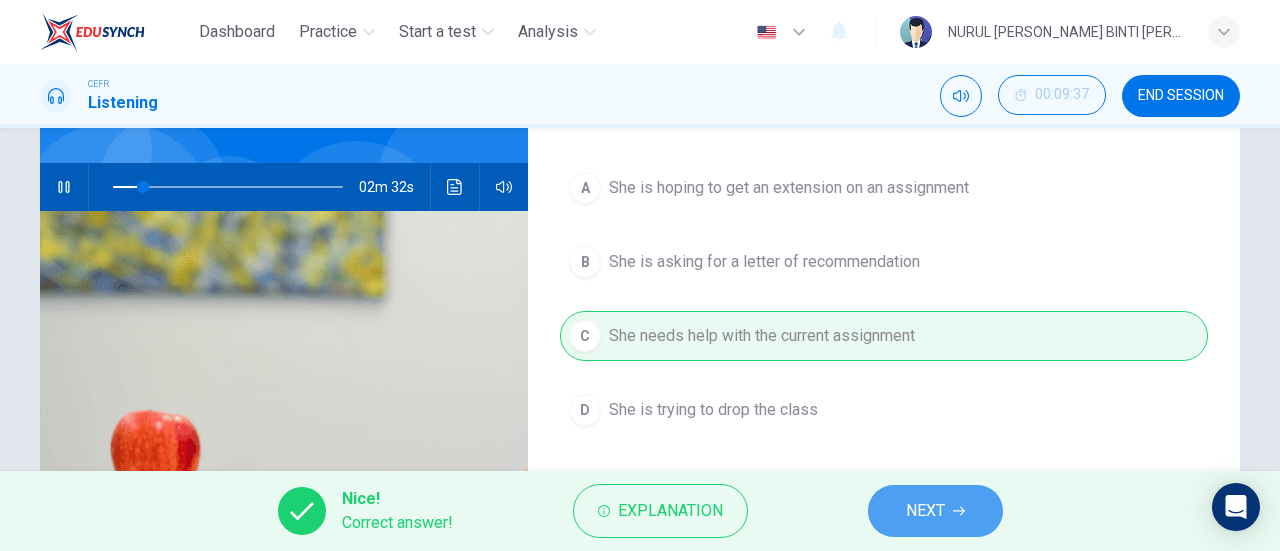 click on "NEXT" at bounding box center (935, 511) 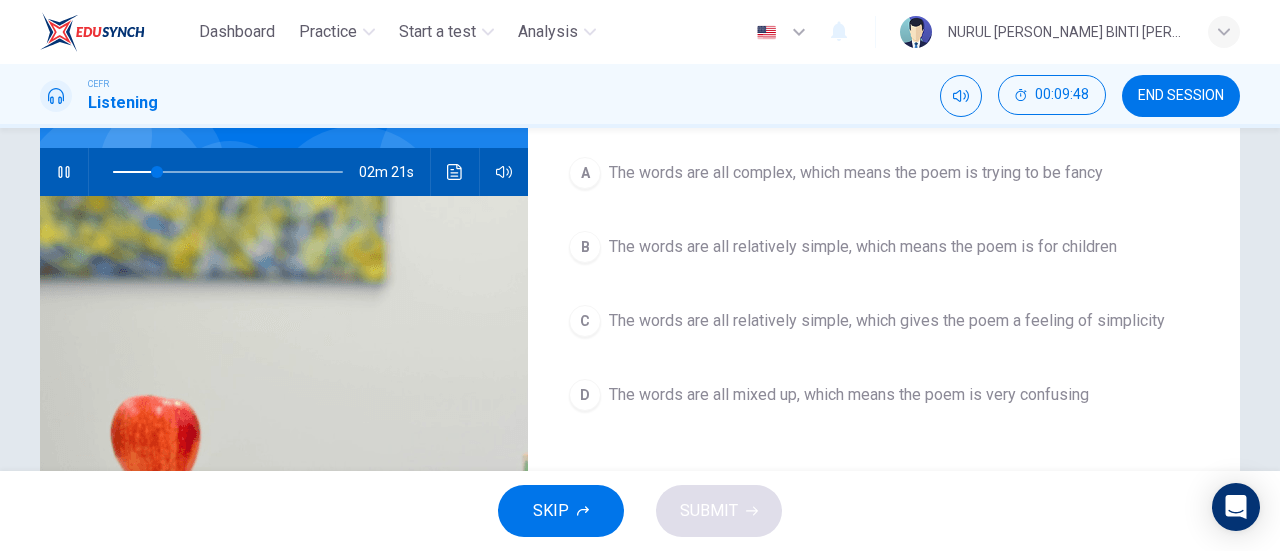 scroll, scrollTop: 182, scrollLeft: 0, axis: vertical 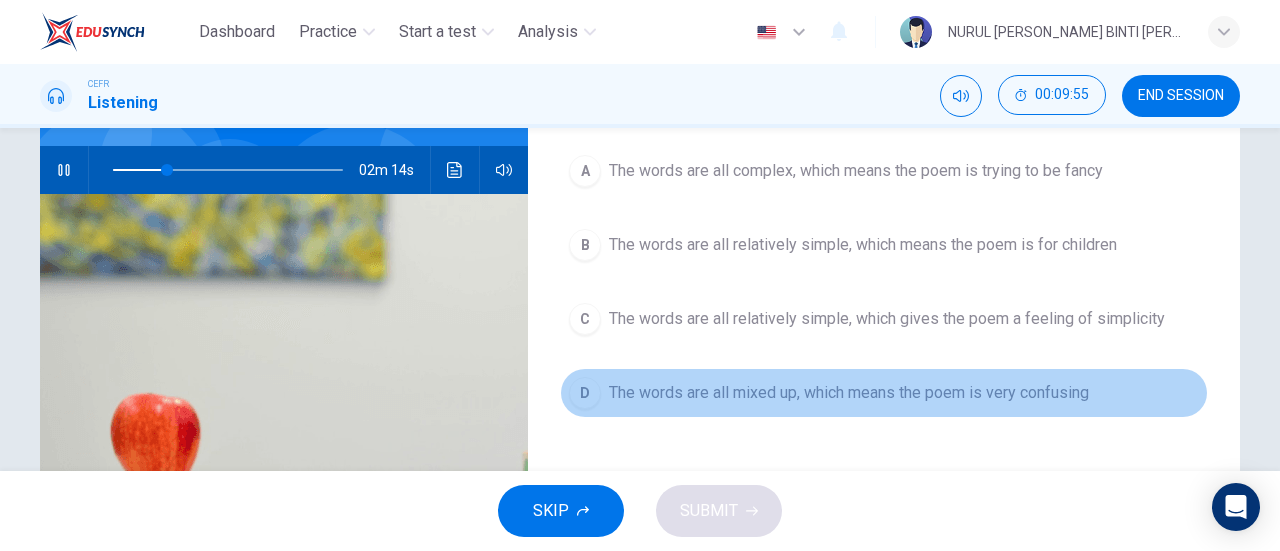 click on "The words are all mixed up, which means the poem is very confusing" at bounding box center [849, 393] 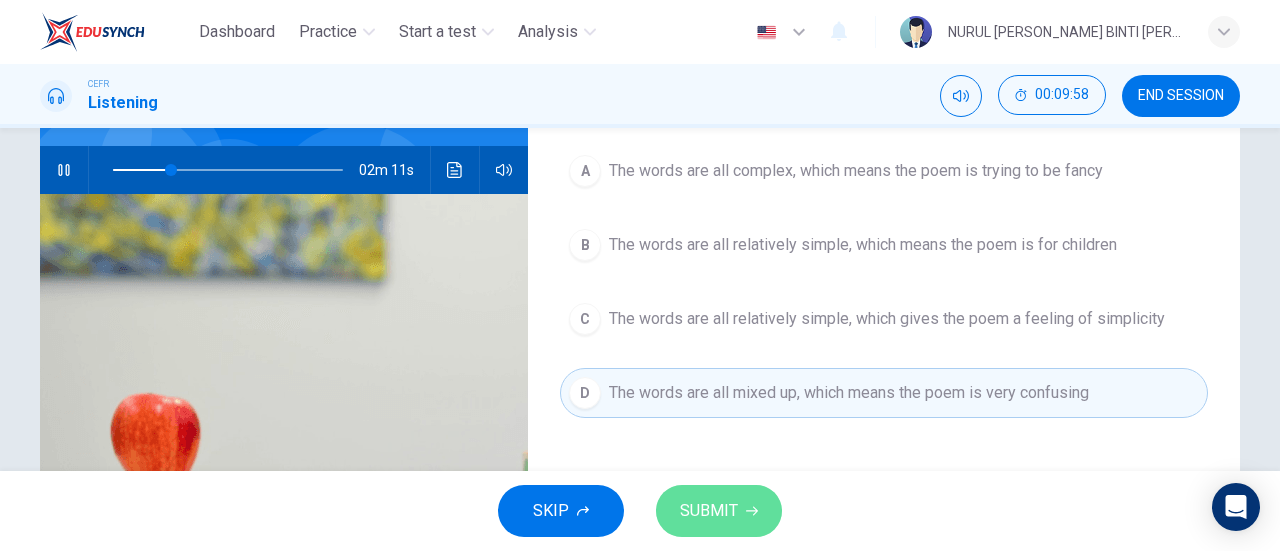click on "SUBMIT" at bounding box center (709, 511) 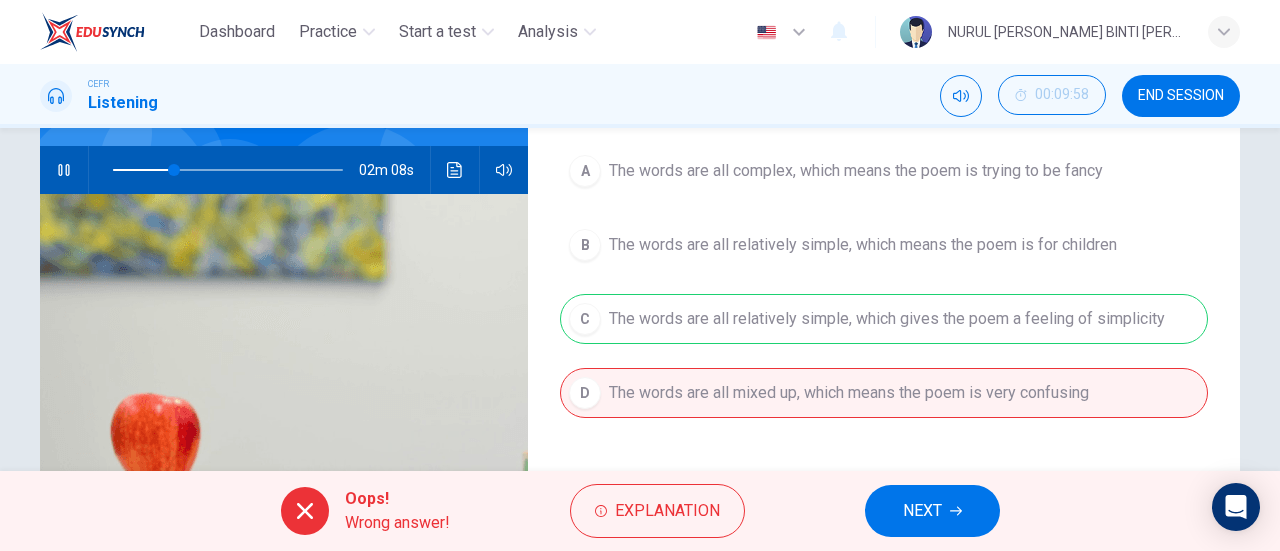 click on "Oops! Wrong answer! Explanation NEXT" at bounding box center [640, 511] 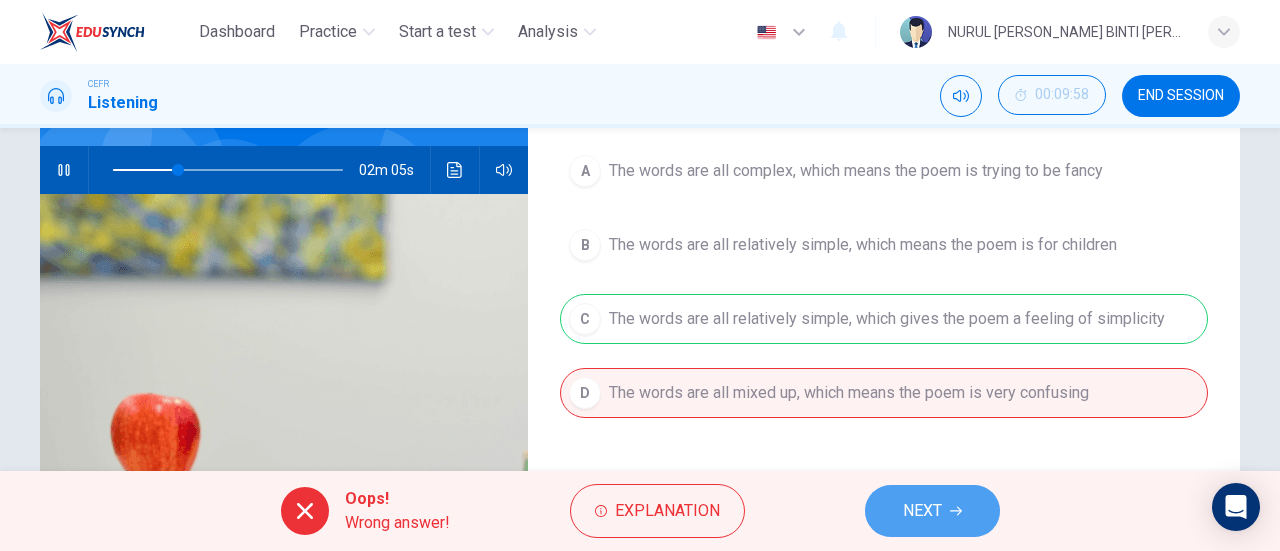 click 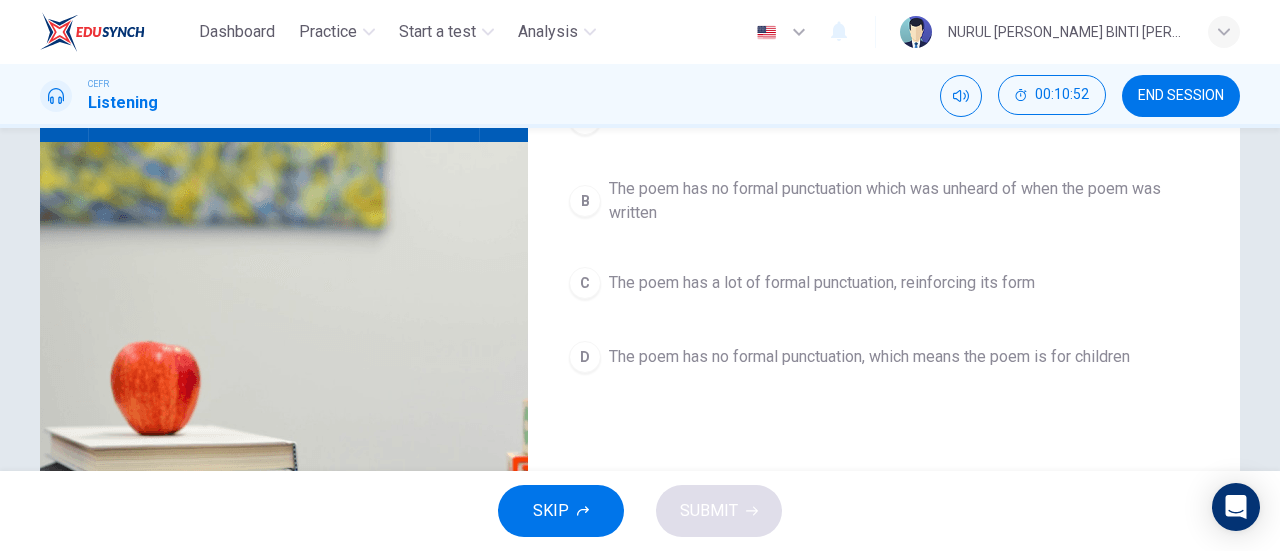 scroll, scrollTop: 235, scrollLeft: 0, axis: vertical 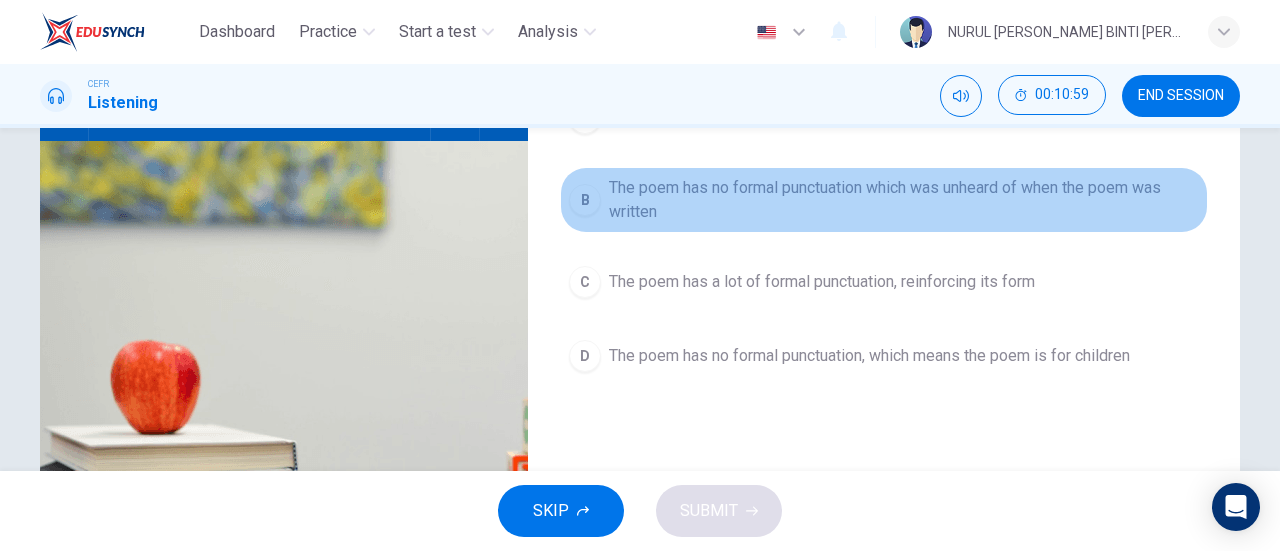 click on "The poem has no formal punctuation which was unheard of when the poem was written" at bounding box center [904, 200] 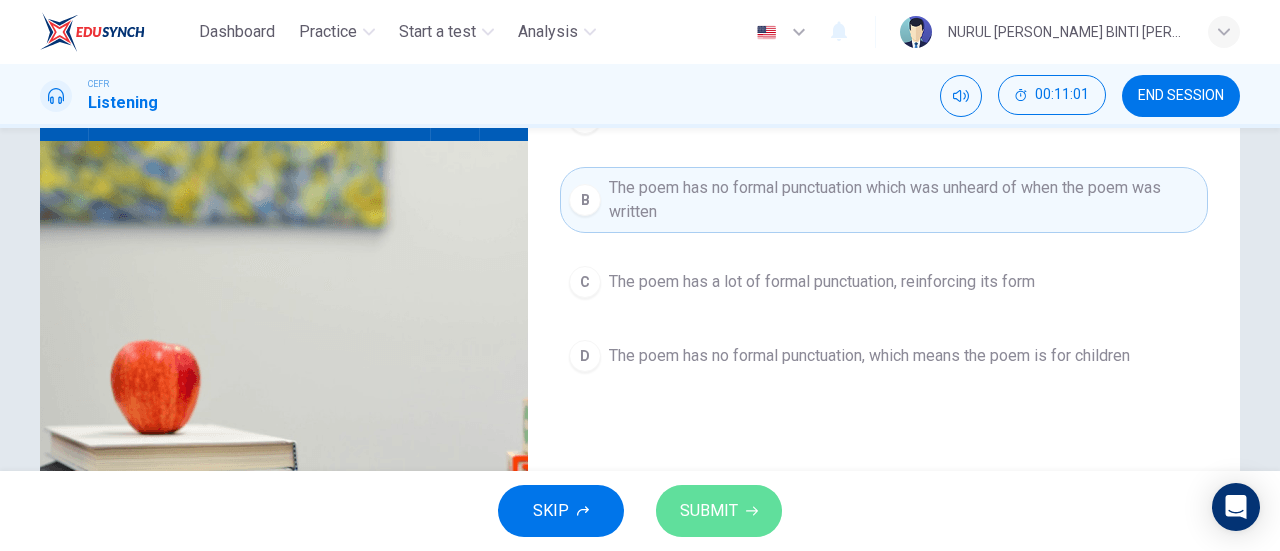 click on "SUBMIT" at bounding box center [719, 511] 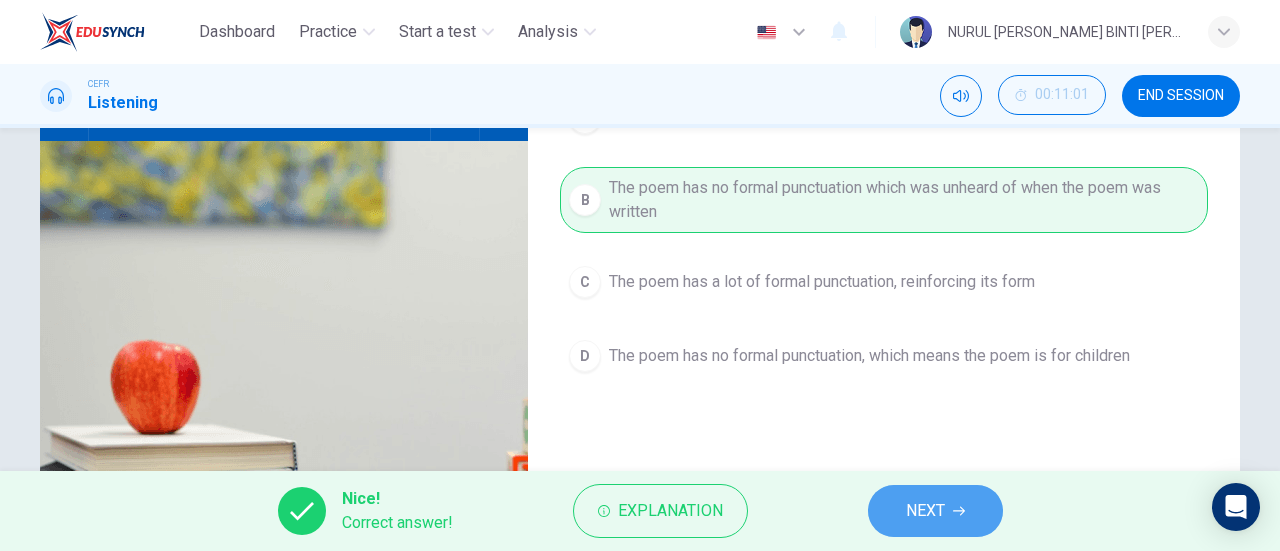 click on "NEXT" at bounding box center (935, 511) 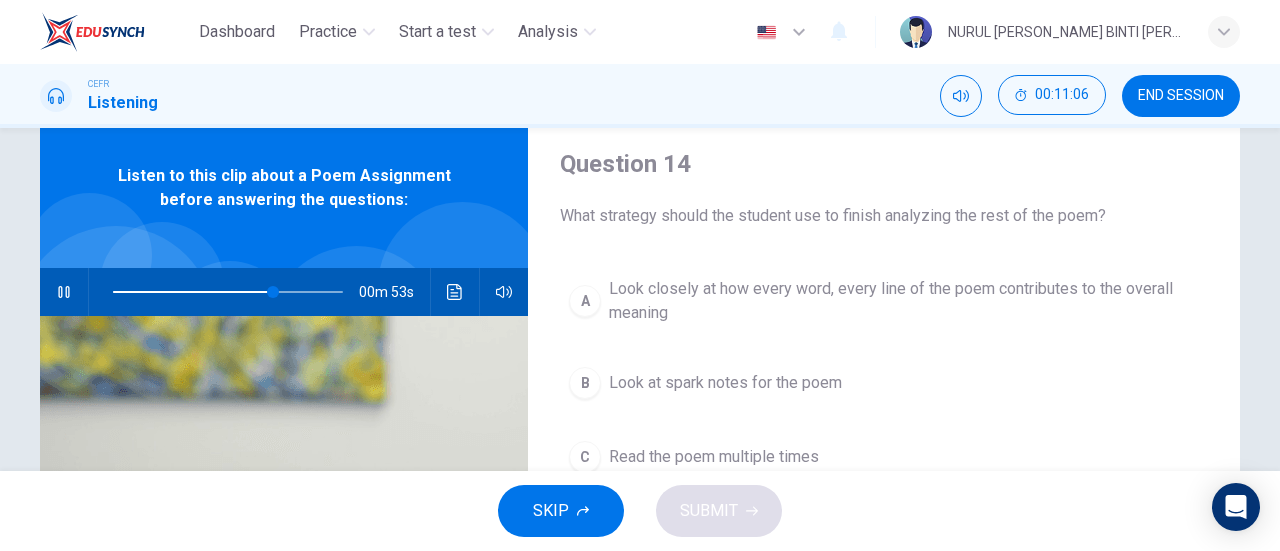 scroll, scrollTop: 59, scrollLeft: 0, axis: vertical 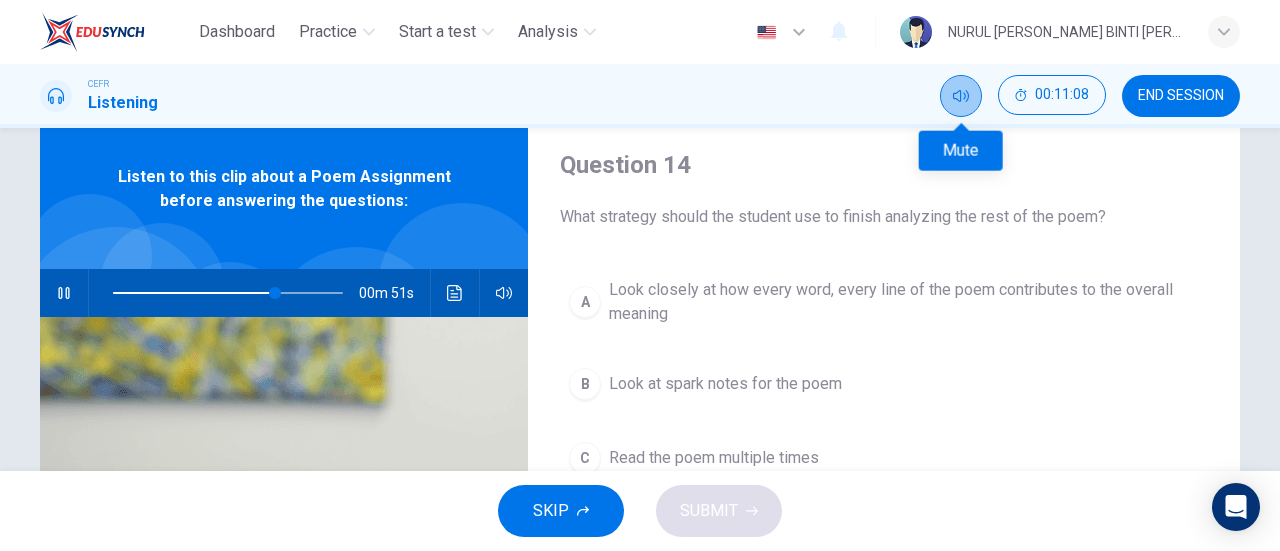click 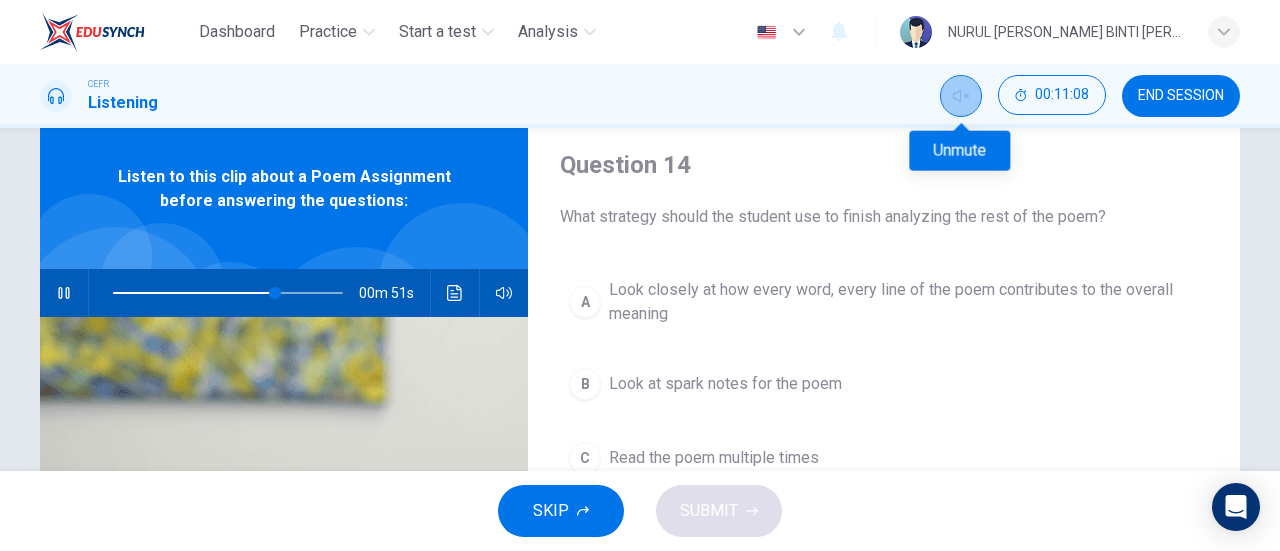 click 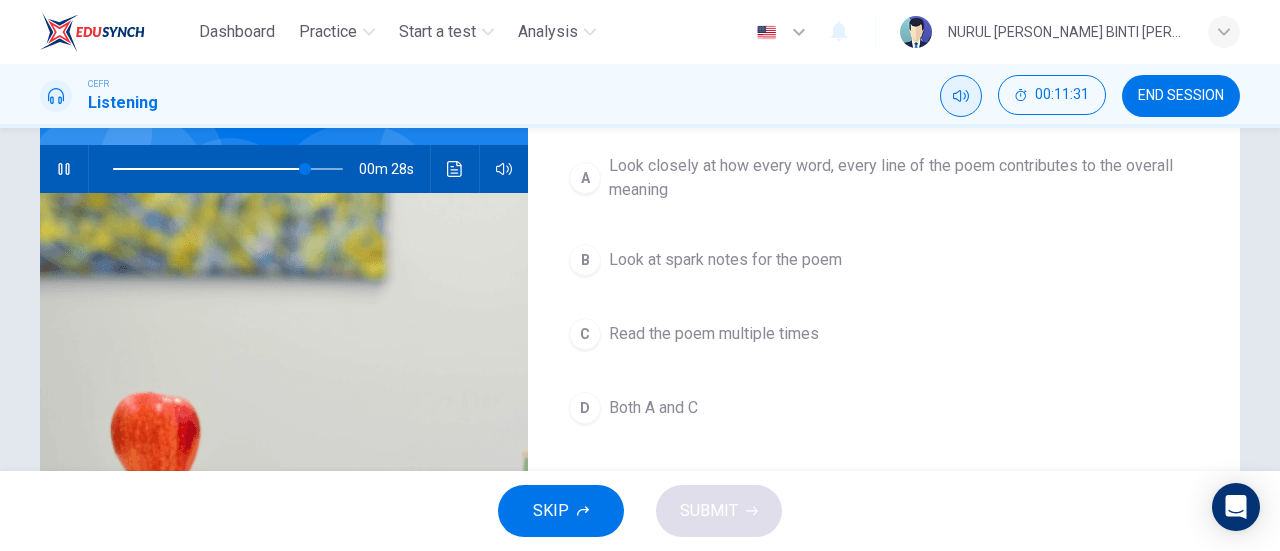 scroll, scrollTop: 181, scrollLeft: 0, axis: vertical 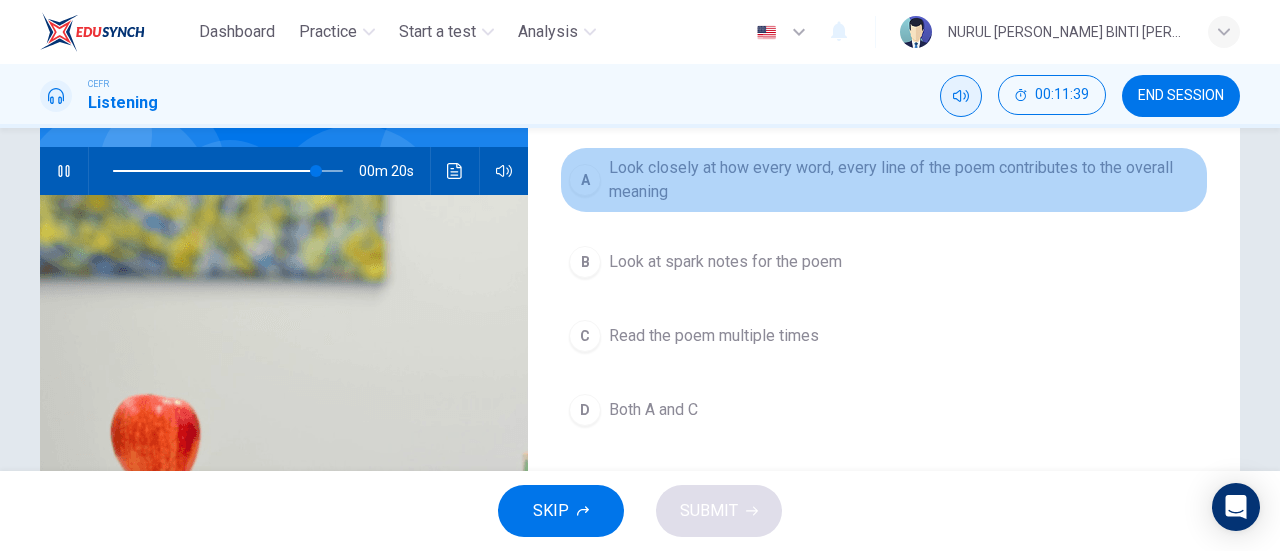 click on "Look closely at how every word, every line of the poem contributes to the overall meaning" at bounding box center [904, 180] 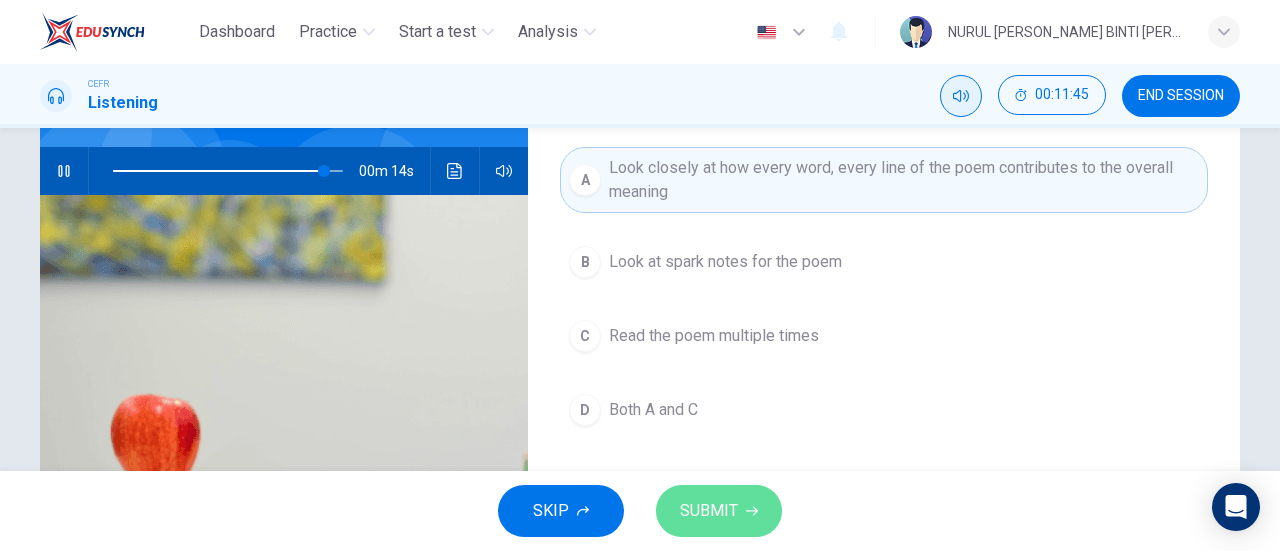 click on "SUBMIT" at bounding box center (709, 511) 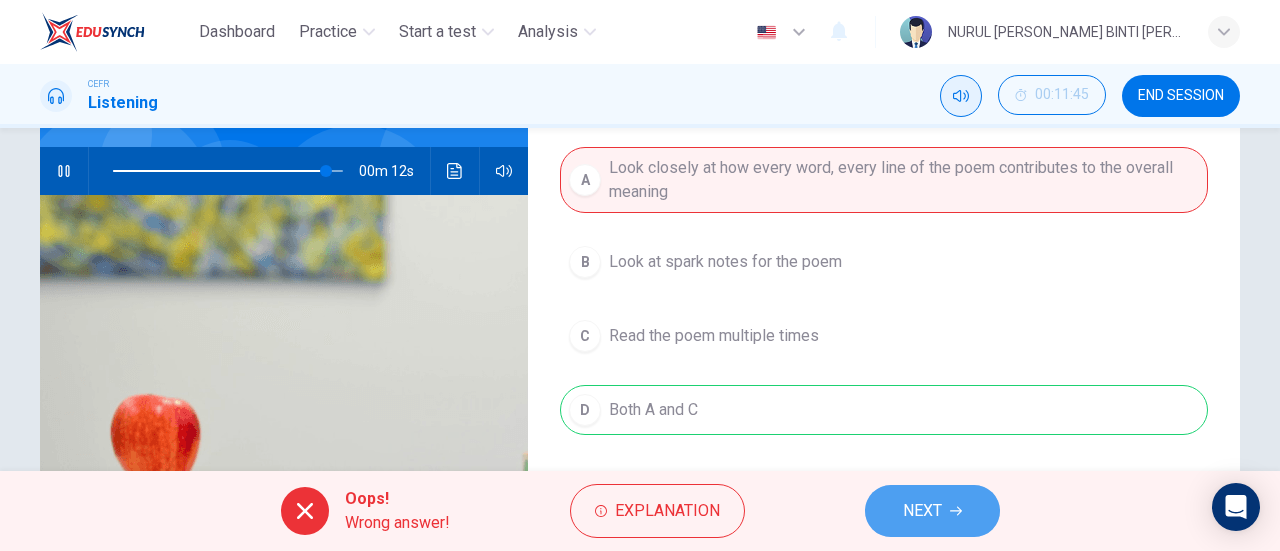click on "NEXT" at bounding box center [922, 511] 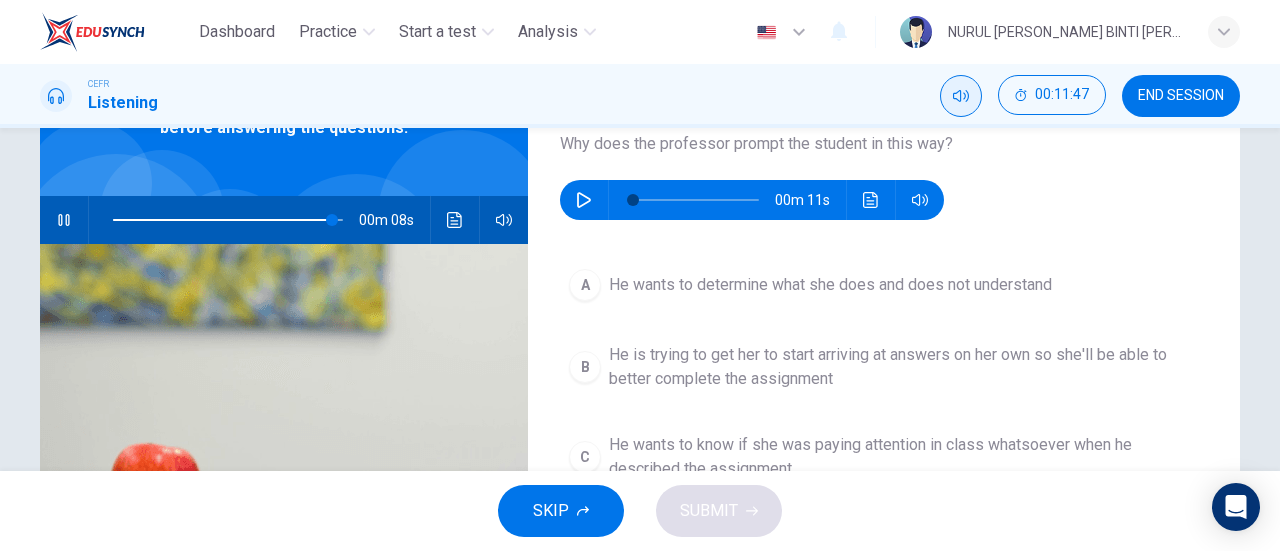 scroll, scrollTop: 134, scrollLeft: 0, axis: vertical 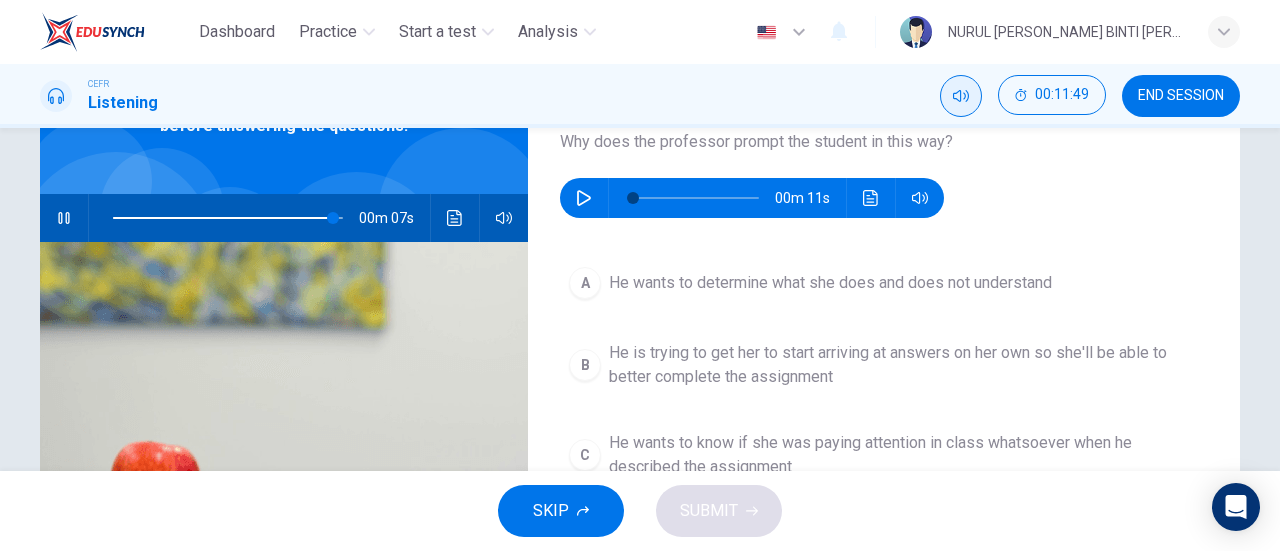 type on "96" 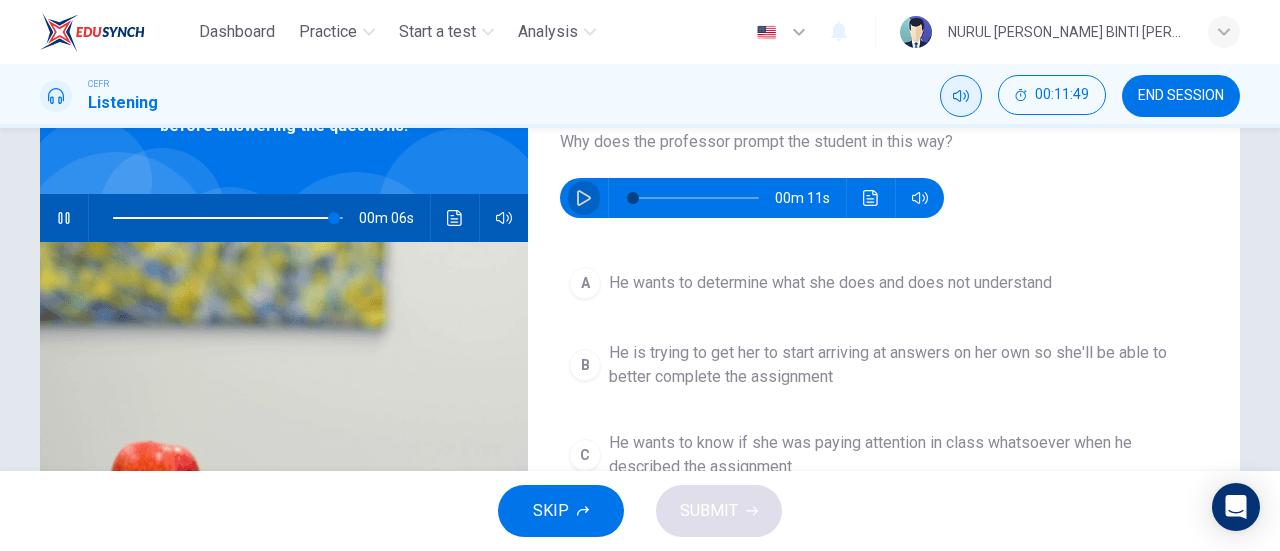 click 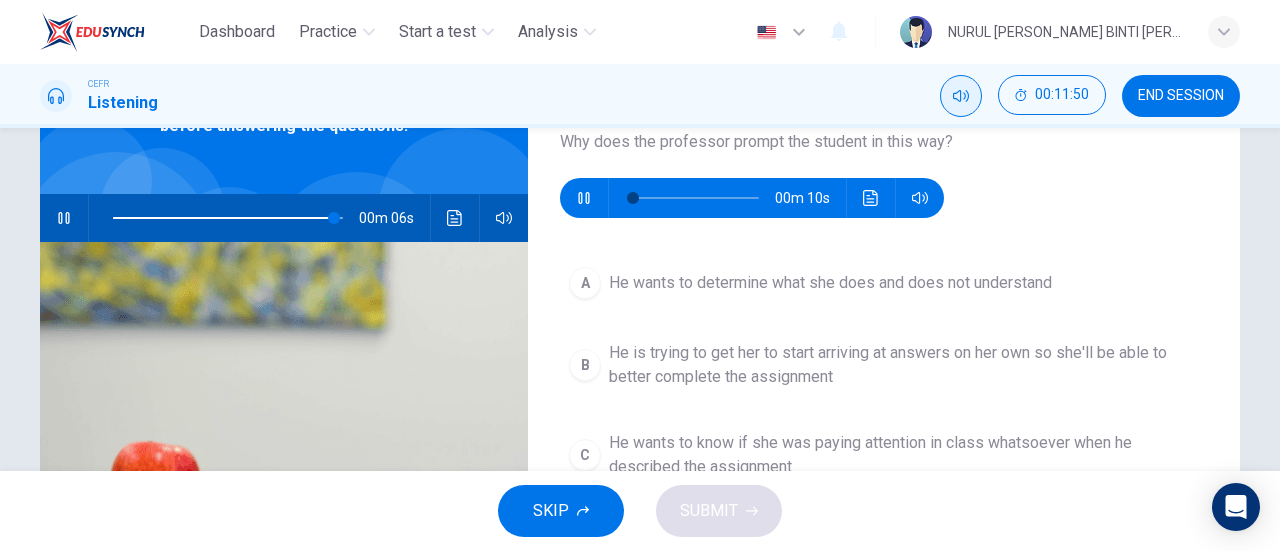 type on "97" 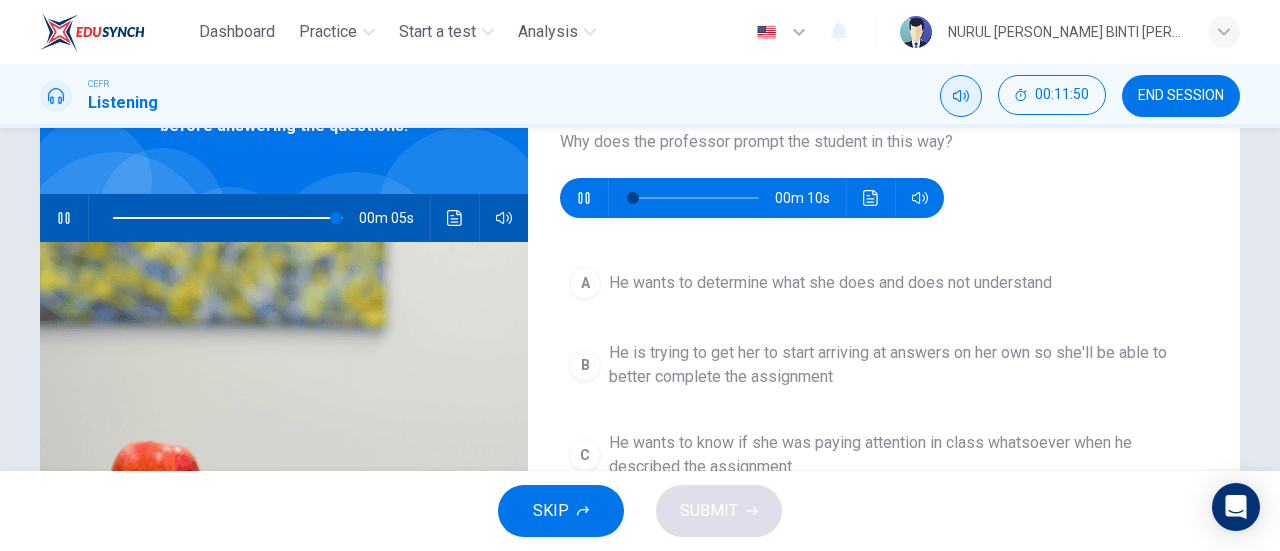type on "9" 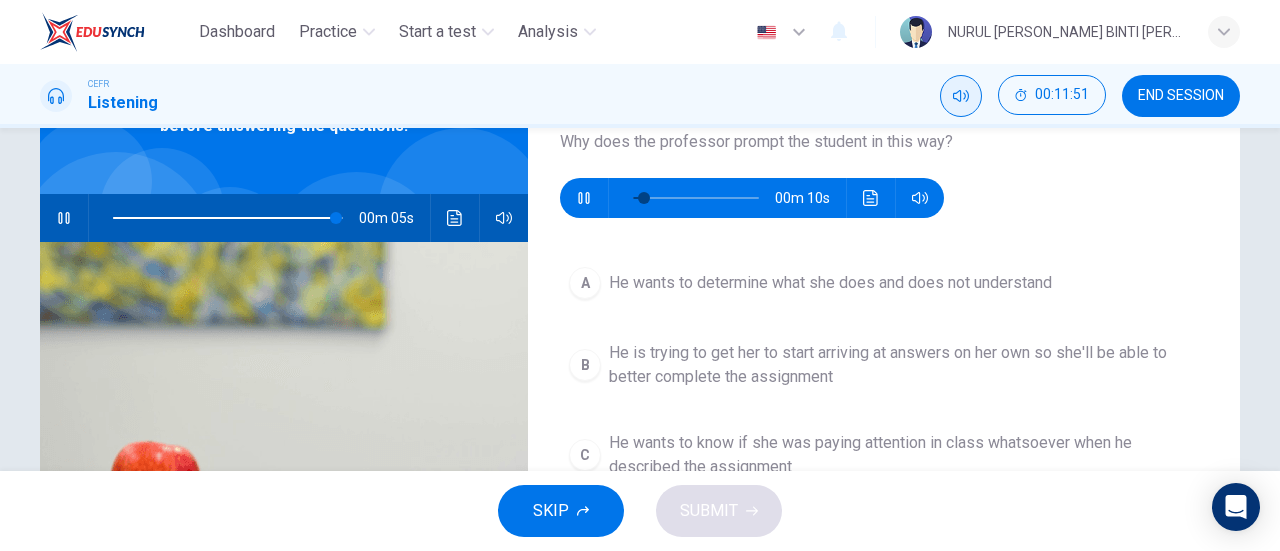 type on "97" 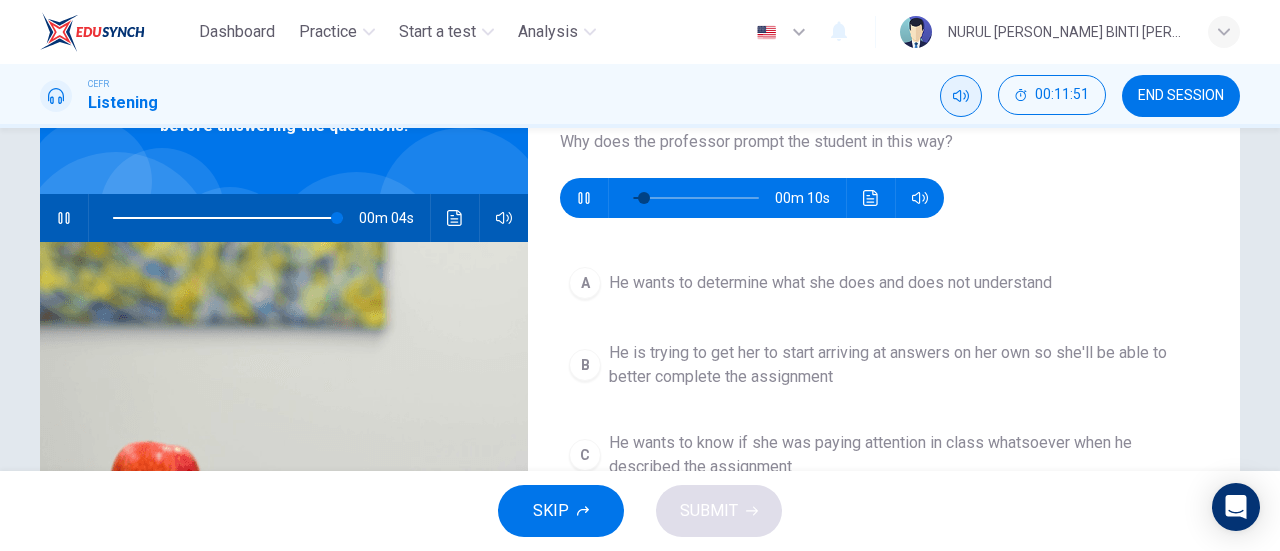 type on "18" 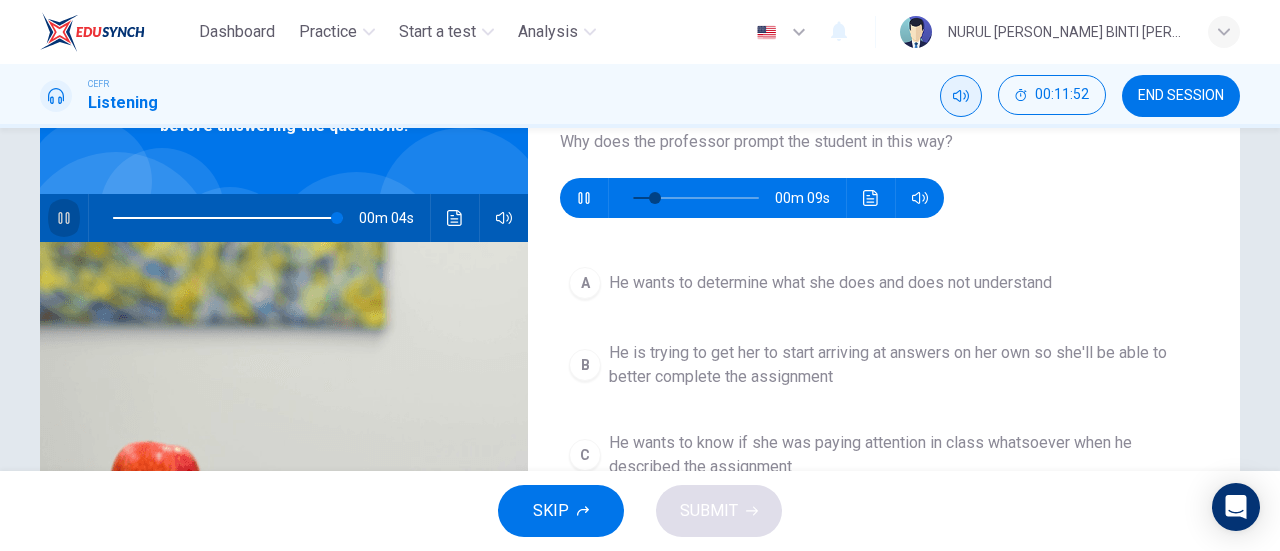 click 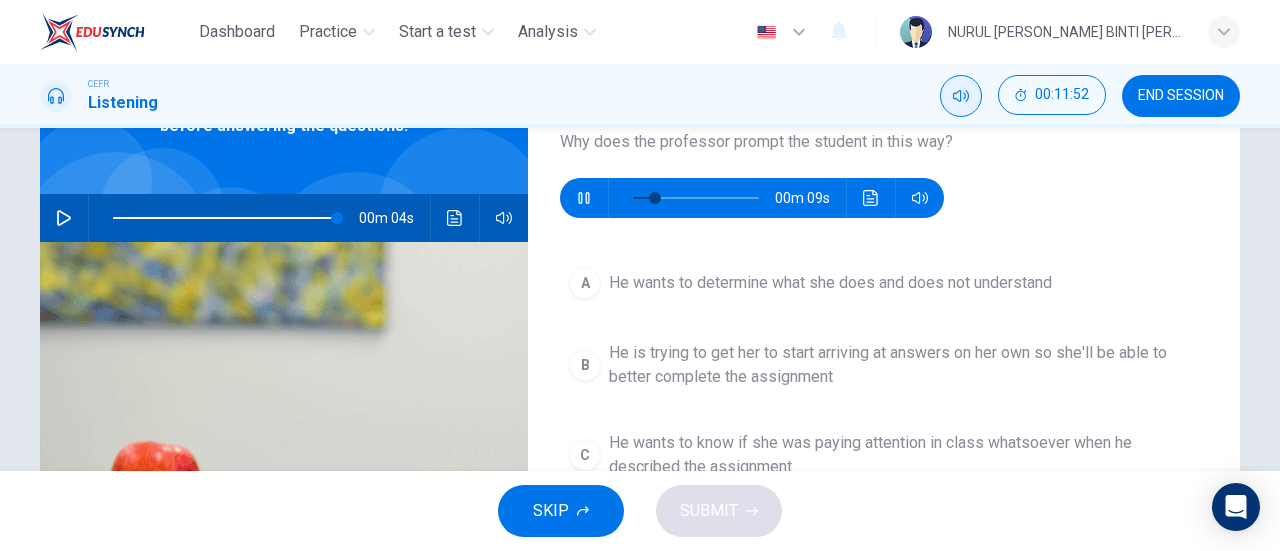 type on "27" 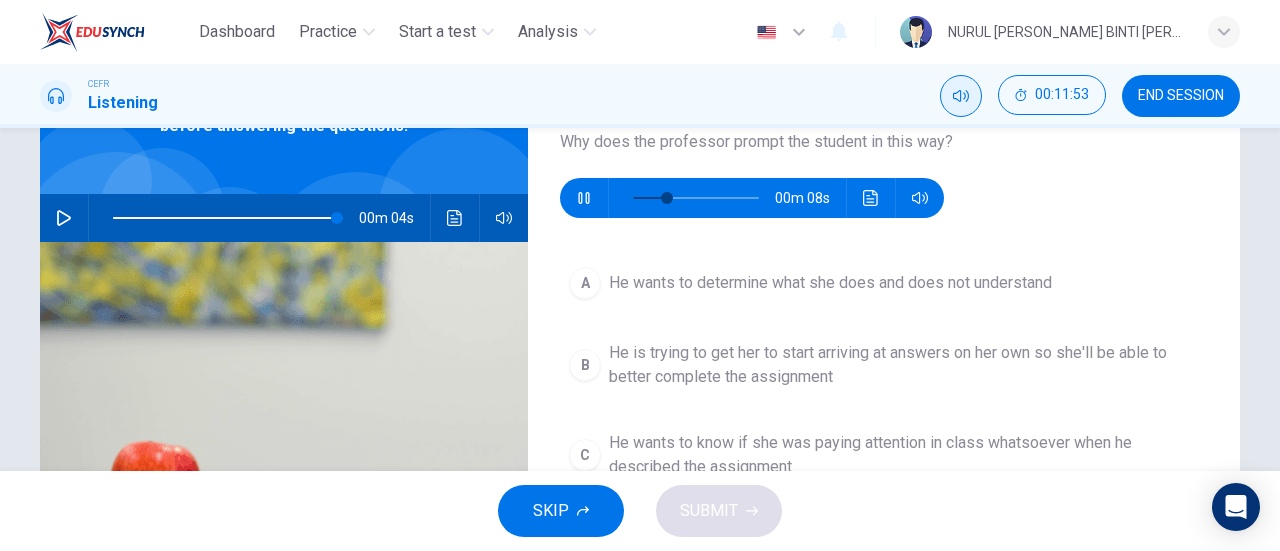 type on "97" 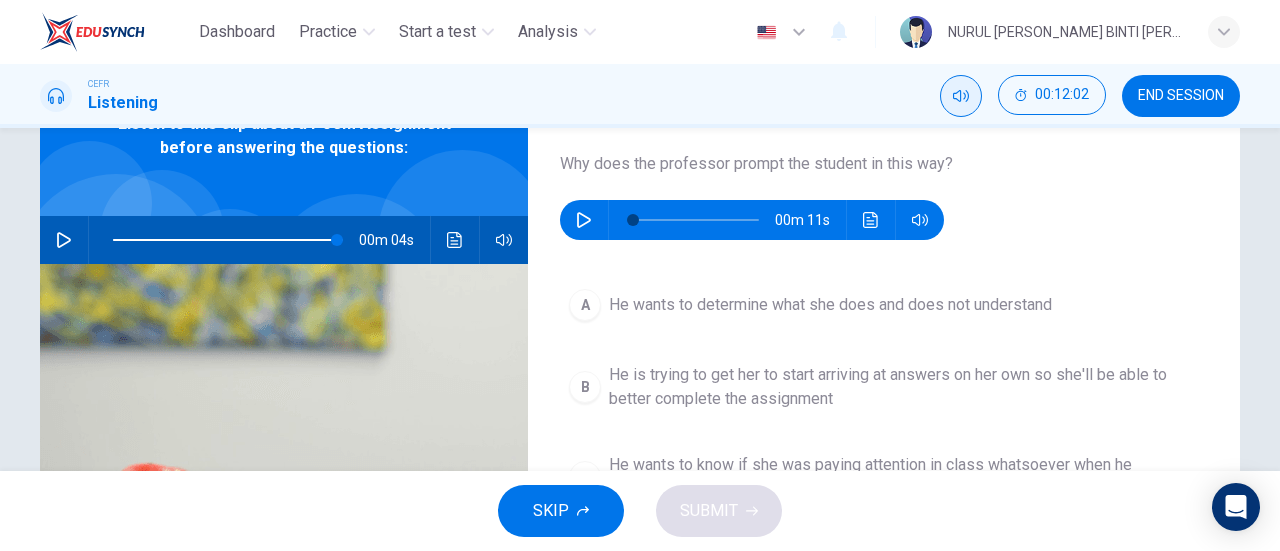 scroll, scrollTop: 79, scrollLeft: 0, axis: vertical 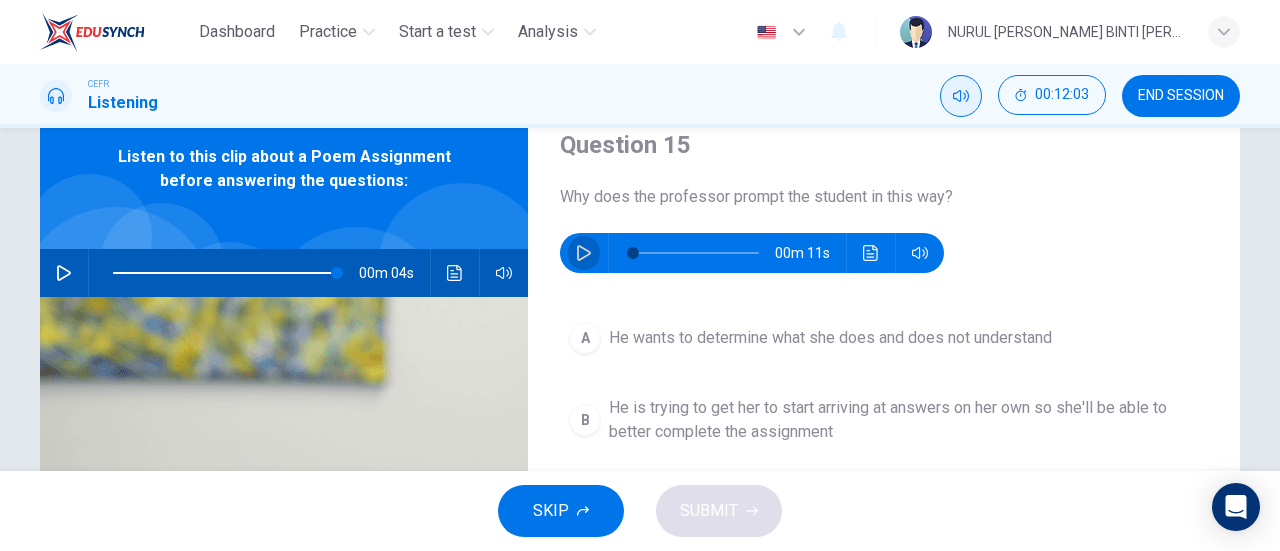 click at bounding box center (584, 253) 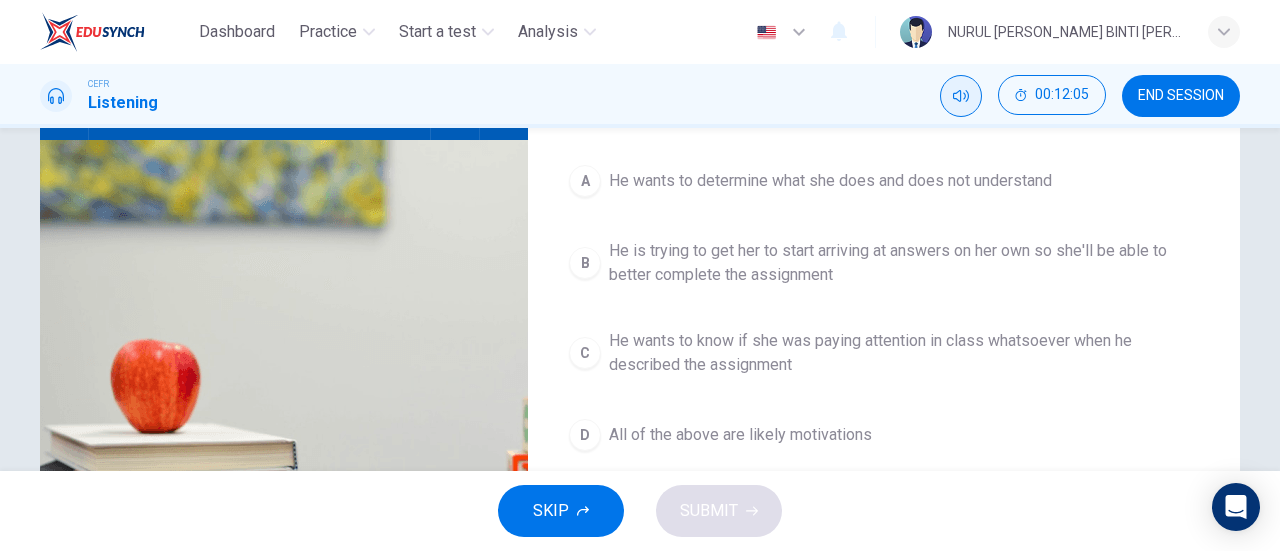 scroll, scrollTop: 243, scrollLeft: 0, axis: vertical 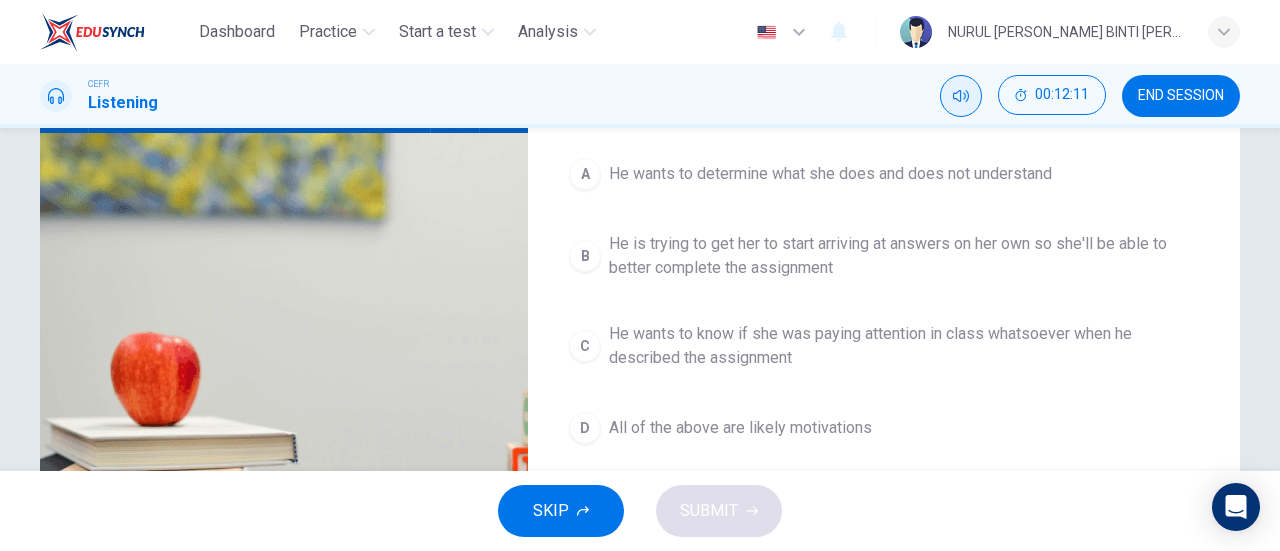 click on "A He wants to determine what she does and does not understand B He is trying to get her to start arriving at answers on her own so she'll be able to better complete the assignment C He wants to know if she was paying attention in class whatsoever when he described the assignment D All of the above are likely motivations" at bounding box center (884, 321) 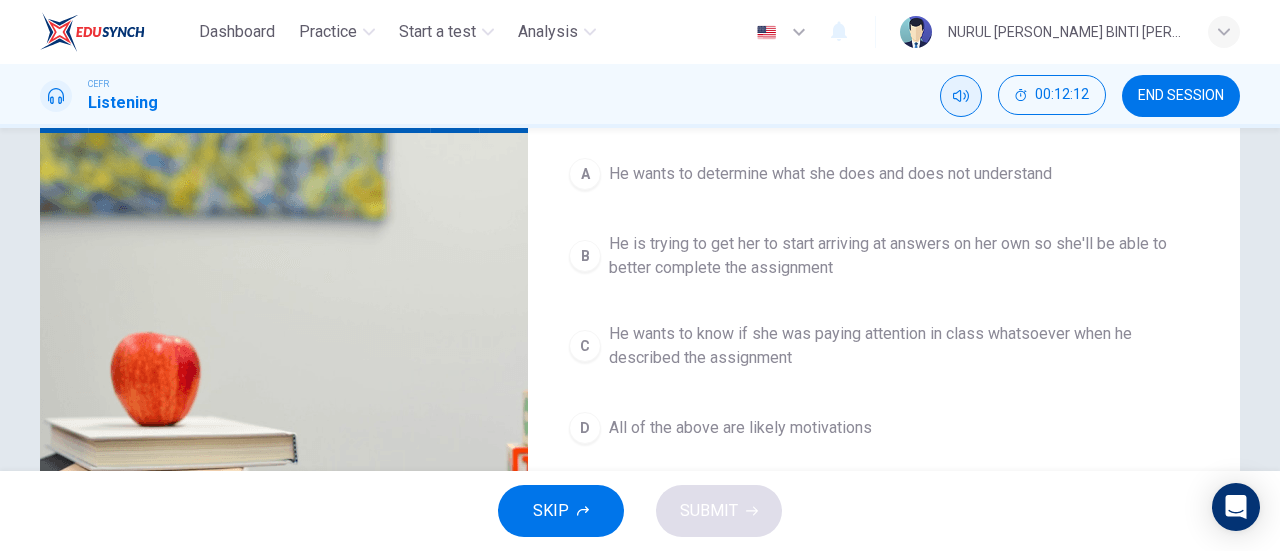 type on "82" 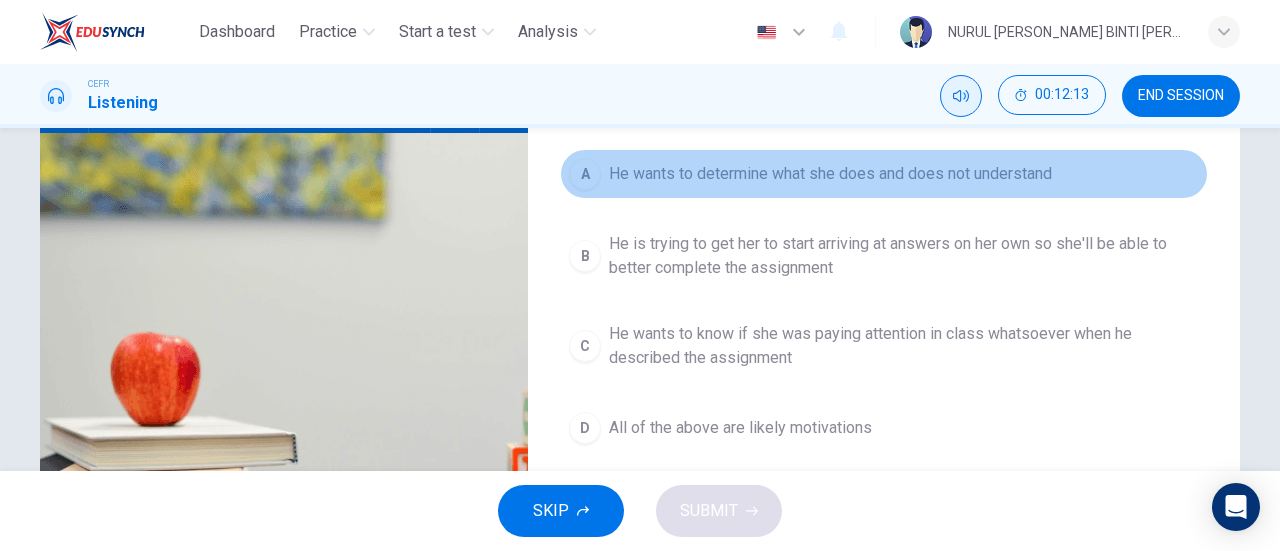 click on "A He wants to determine what she does and does not understand" at bounding box center (884, 174) 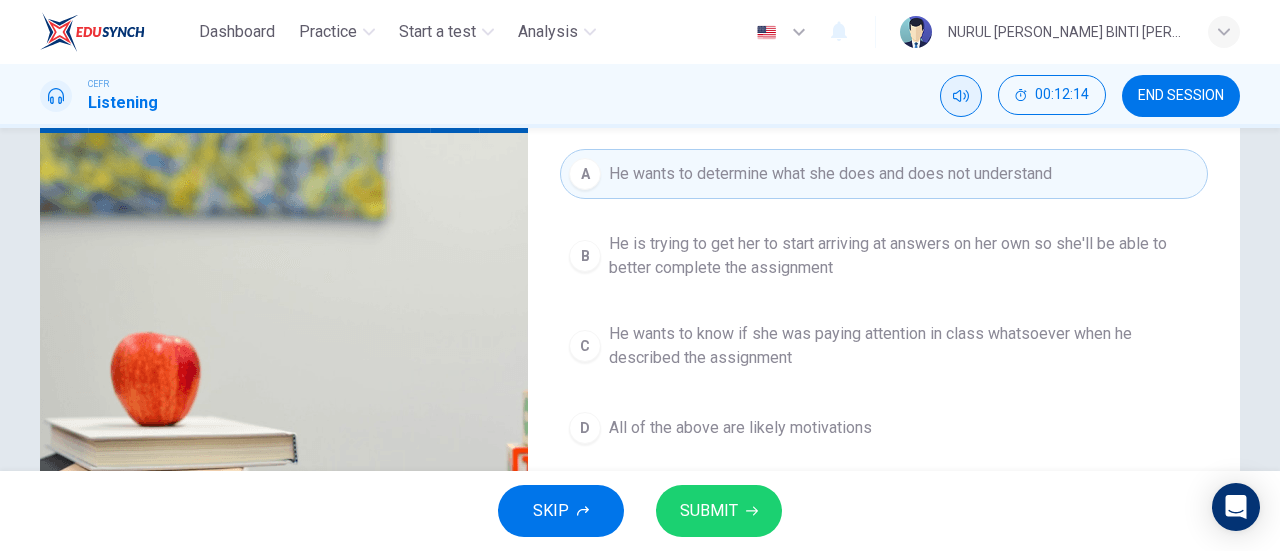 type on "0" 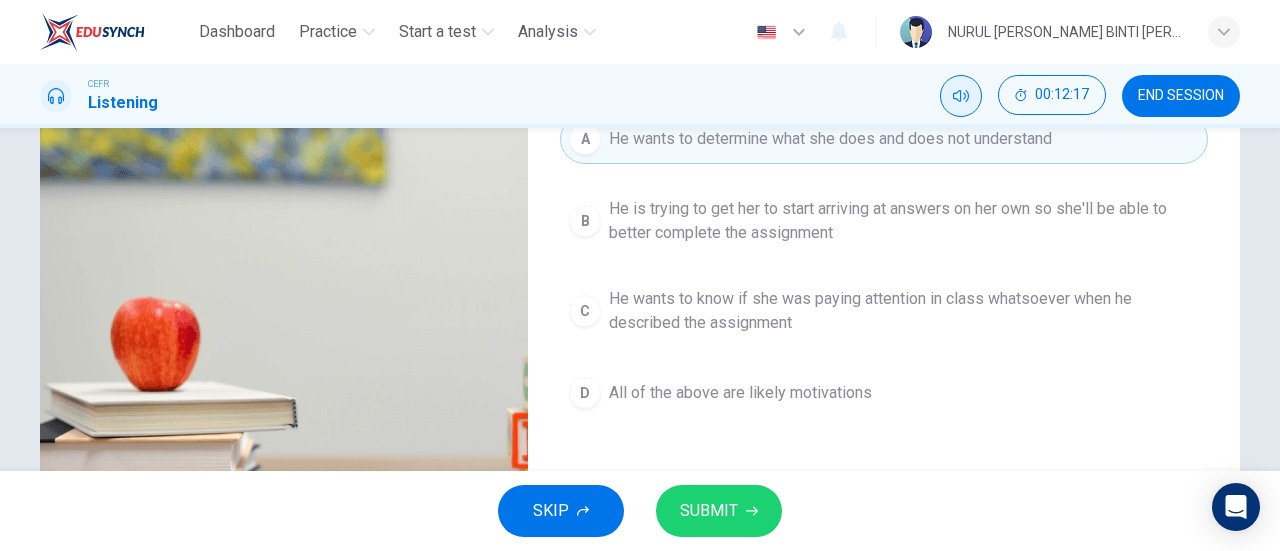 scroll, scrollTop: 174, scrollLeft: 0, axis: vertical 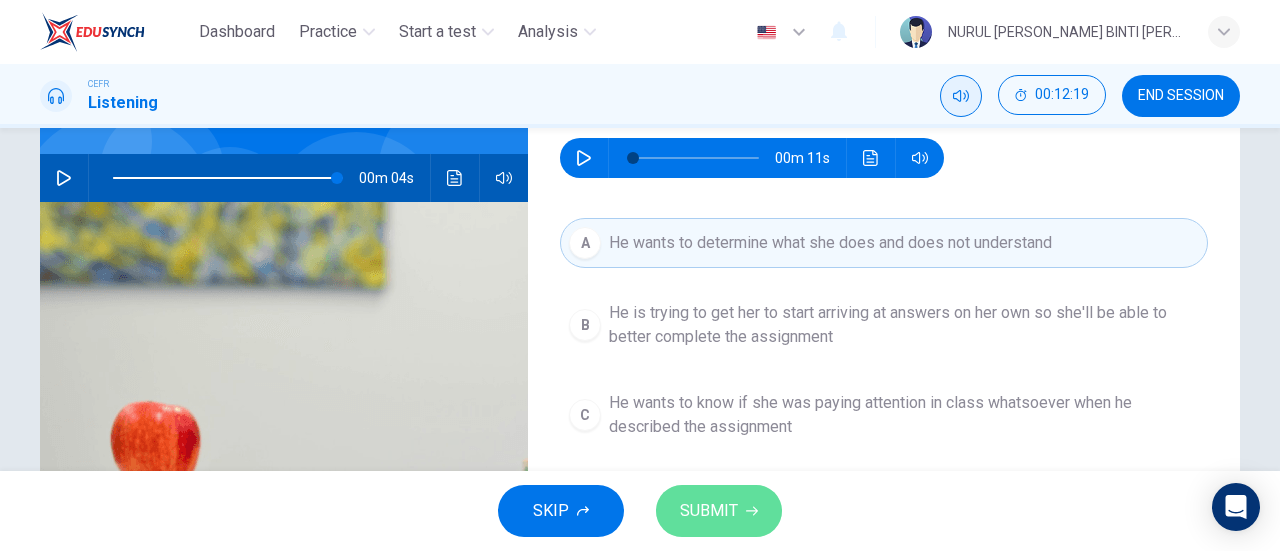 click on "SUBMIT" at bounding box center (719, 511) 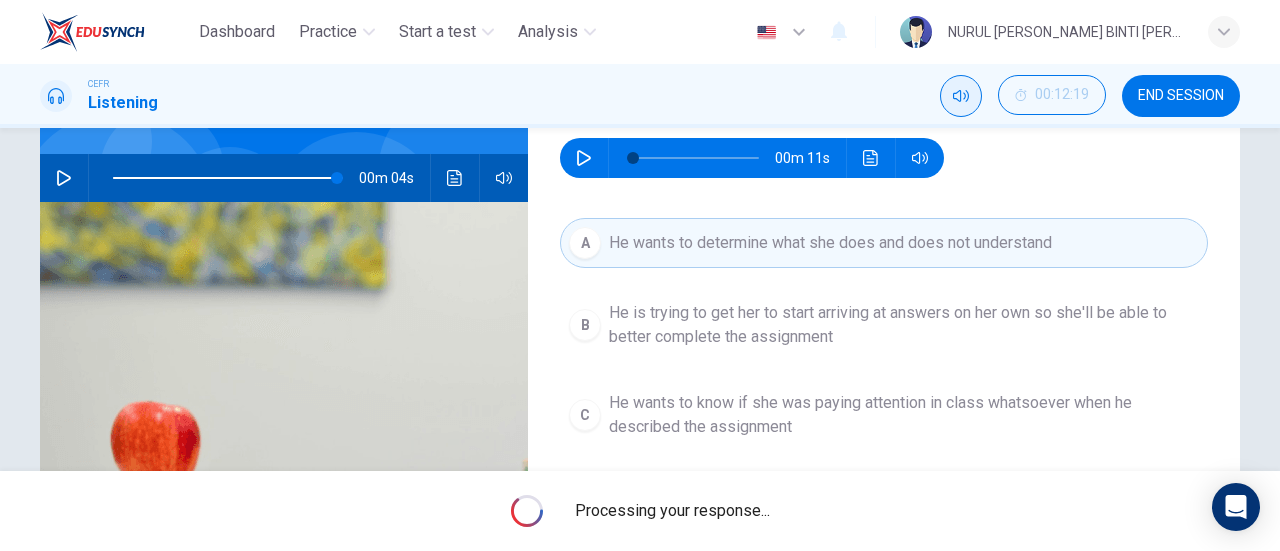 type on "97" 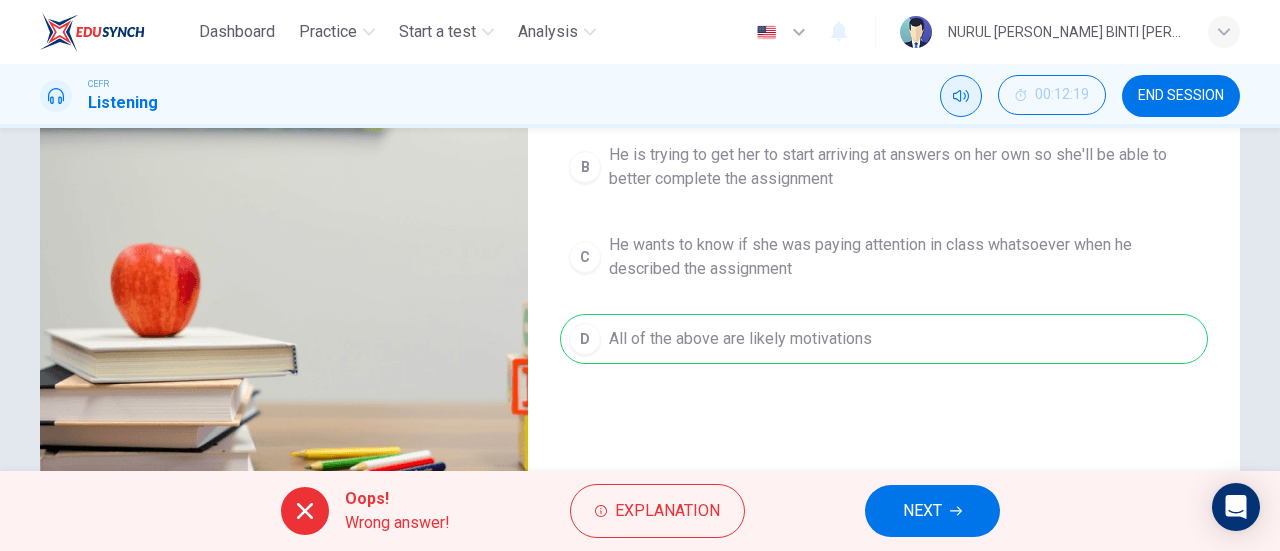 scroll, scrollTop: 334, scrollLeft: 0, axis: vertical 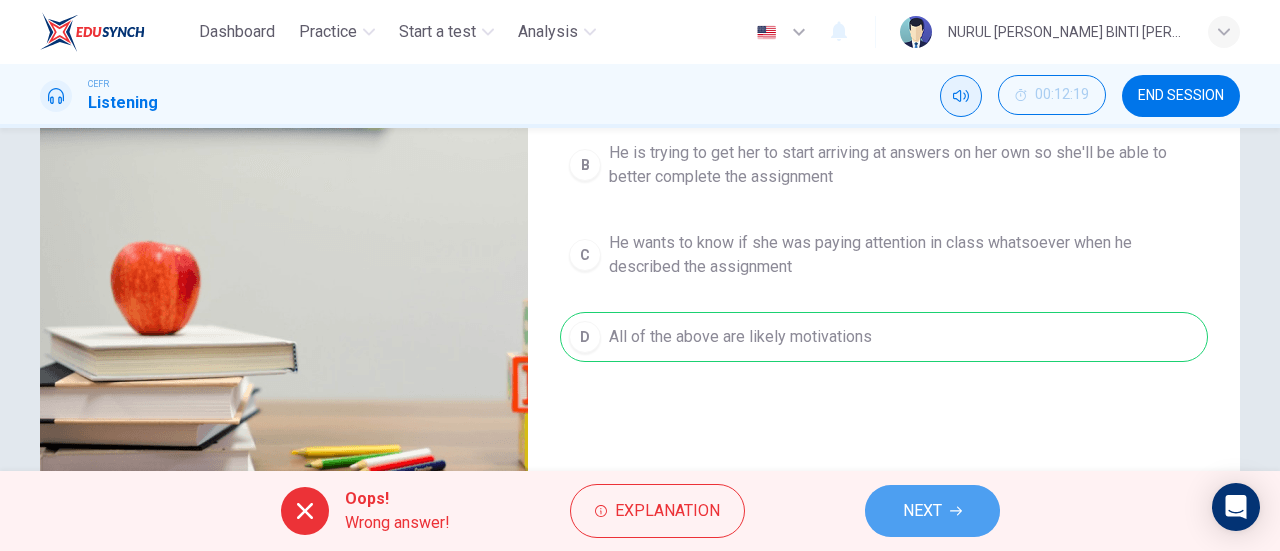 click on "NEXT" at bounding box center [922, 511] 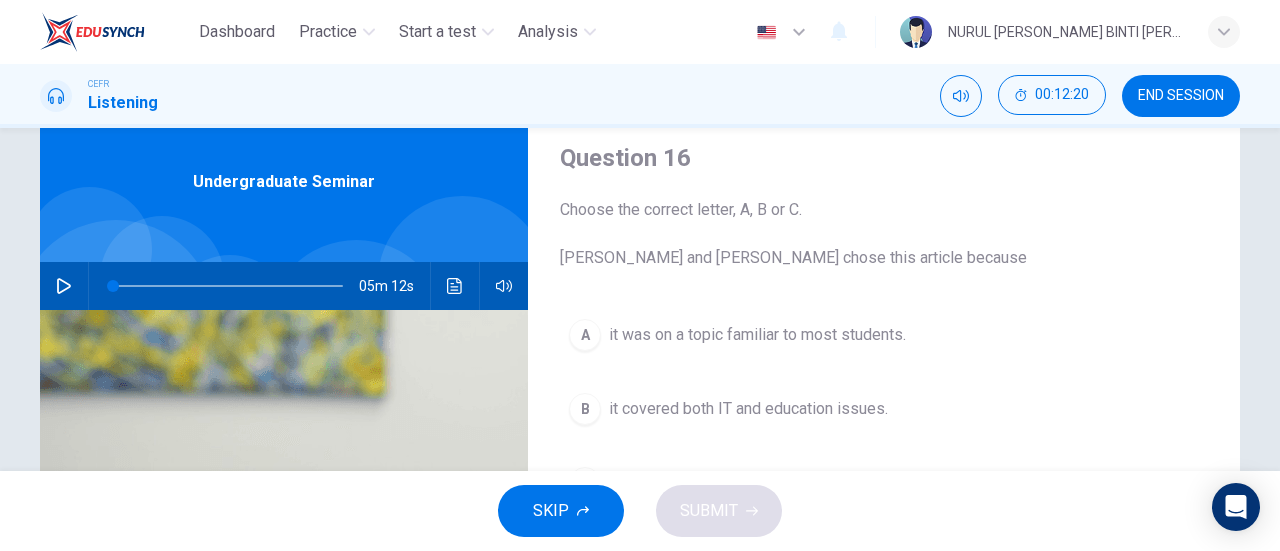 scroll, scrollTop: 67, scrollLeft: 0, axis: vertical 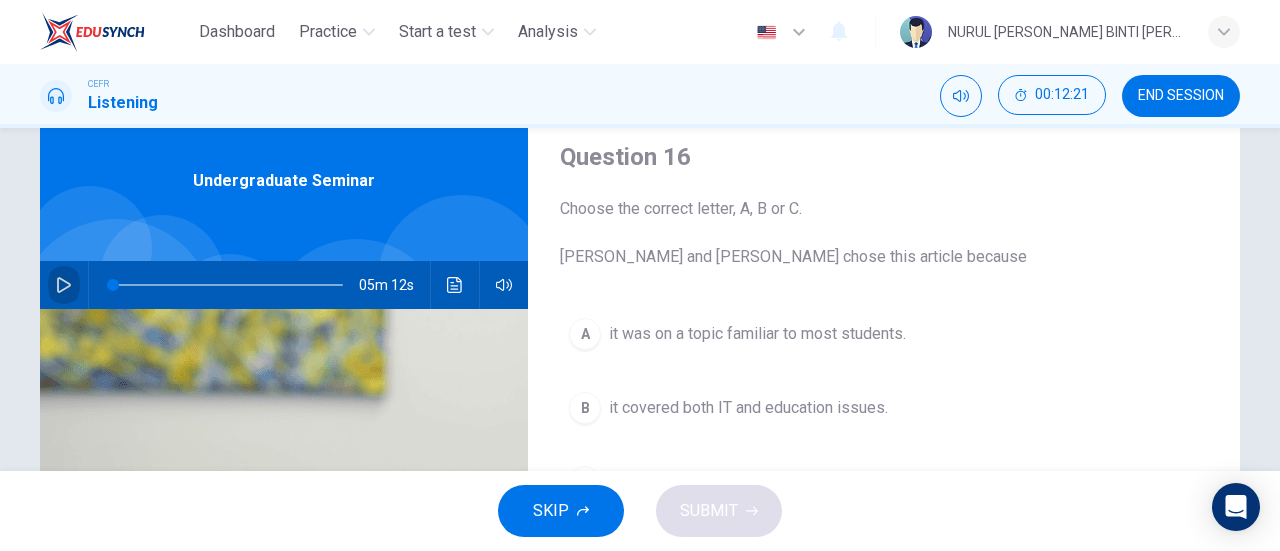 click at bounding box center (64, 285) 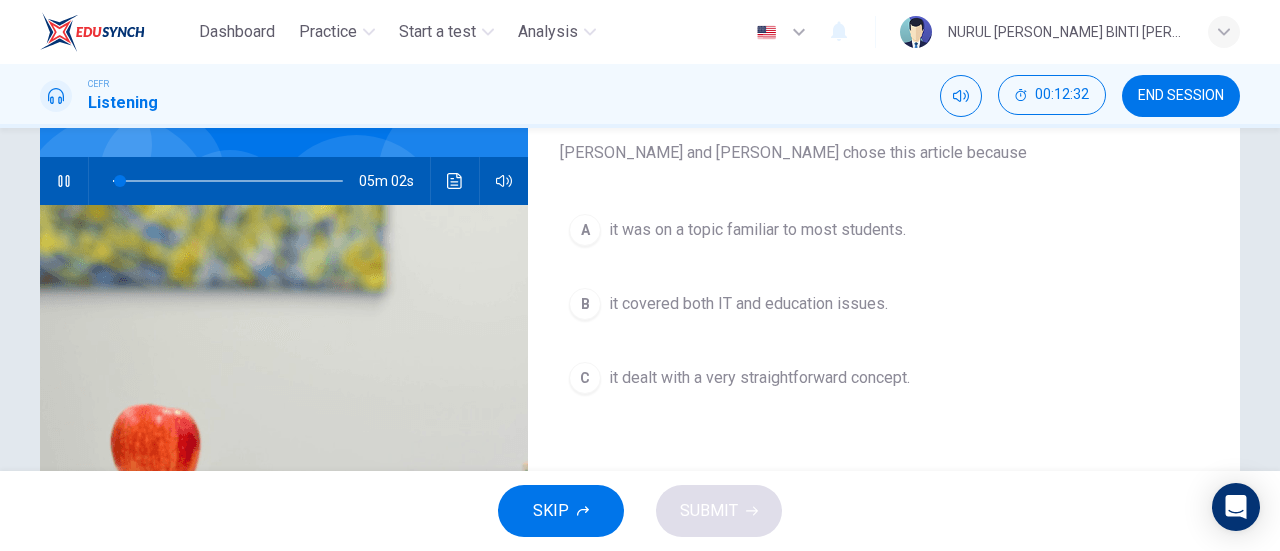 scroll, scrollTop: 172, scrollLeft: 0, axis: vertical 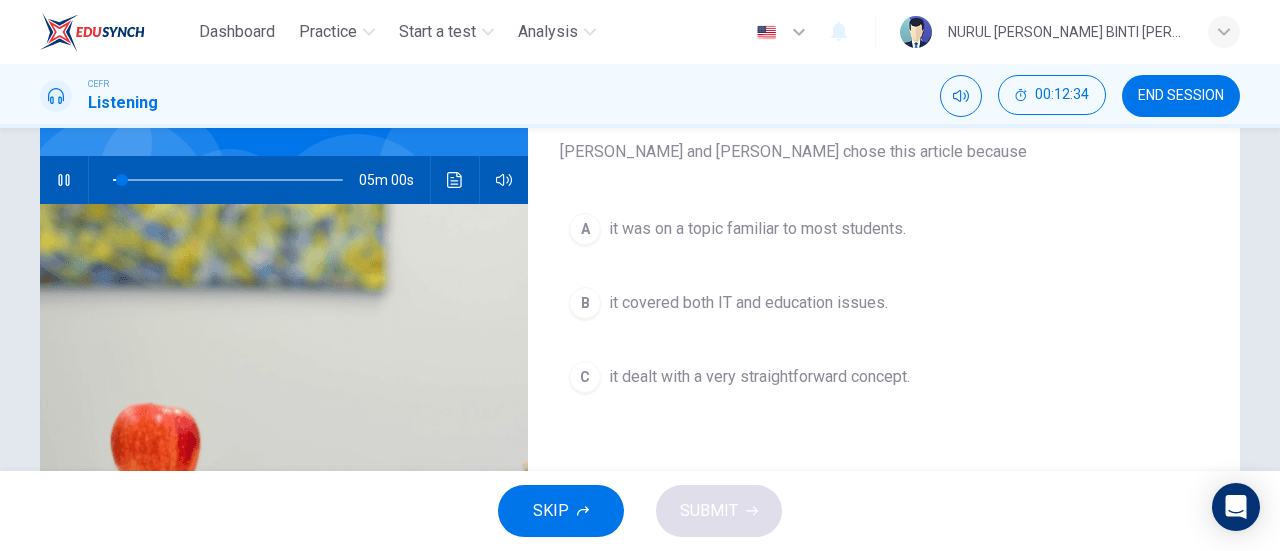 type on "4" 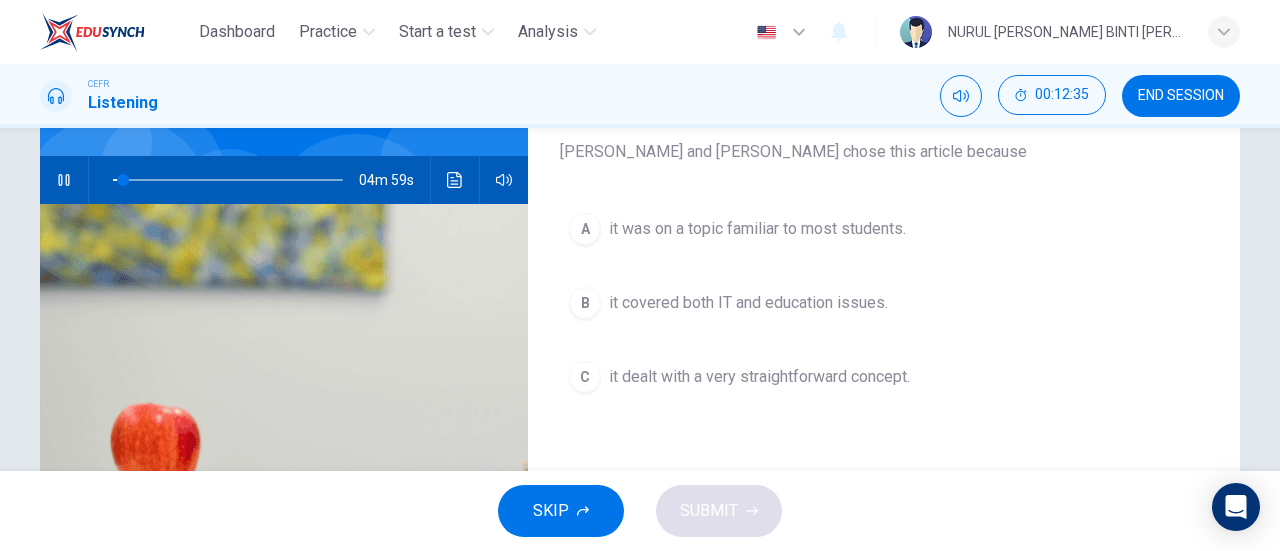 type 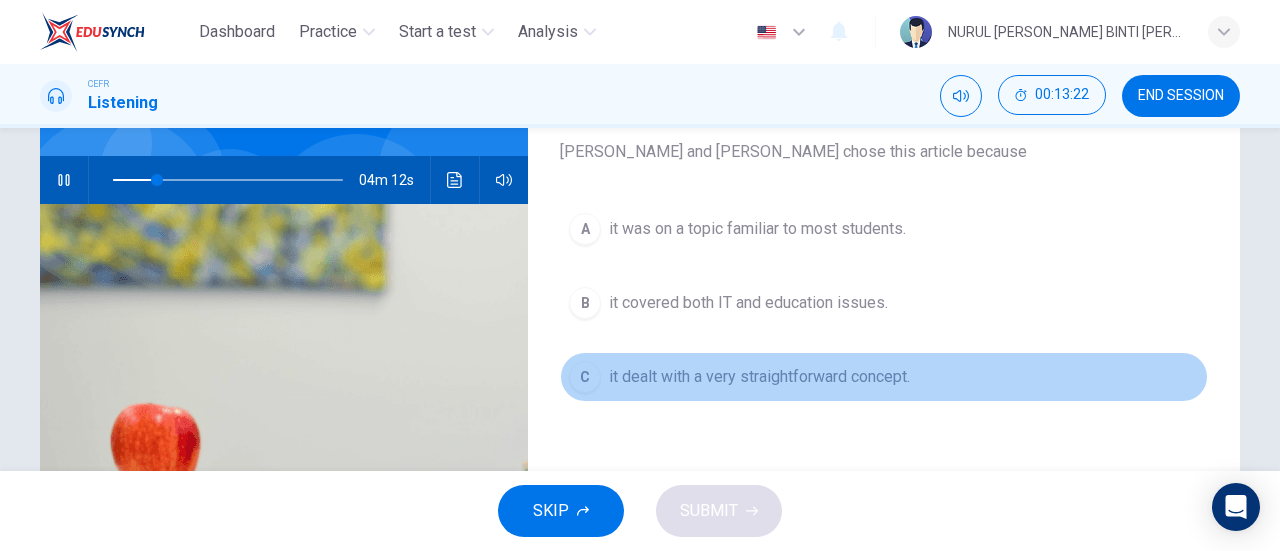 click on "it dealt with a very straightforward concept." at bounding box center [759, 377] 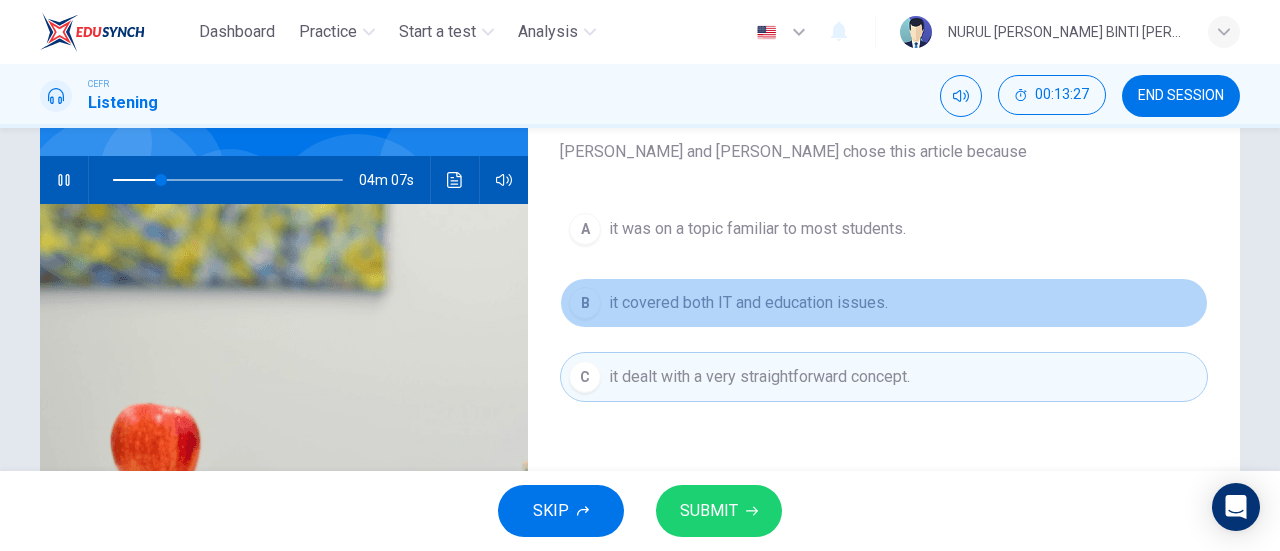 click on "it covered both IT and education issues." at bounding box center [748, 303] 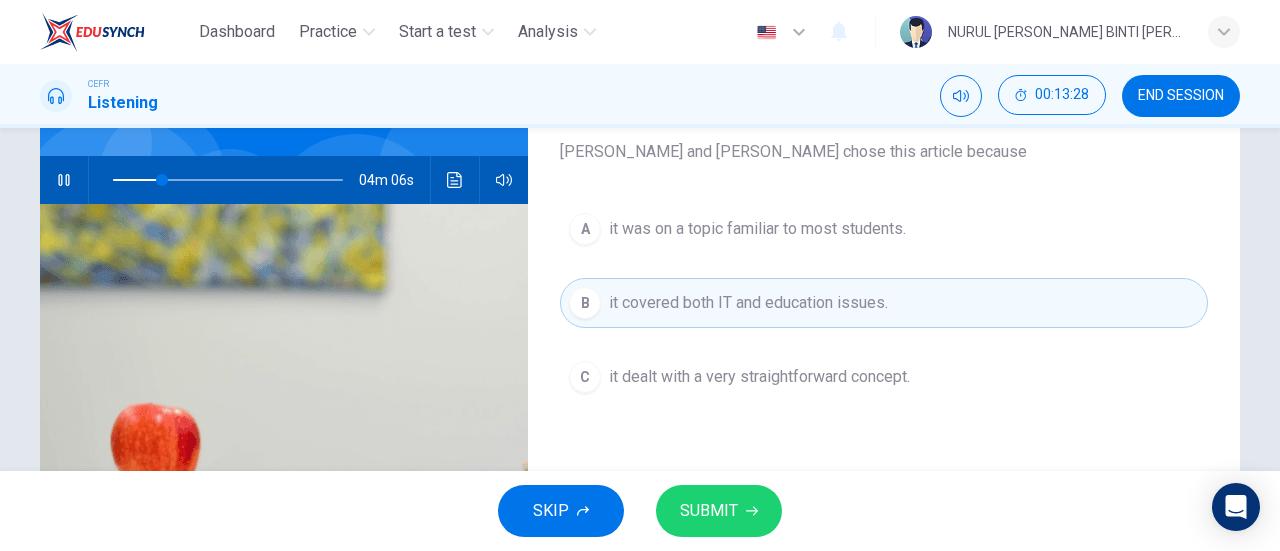 click on "SUBMIT" at bounding box center (709, 511) 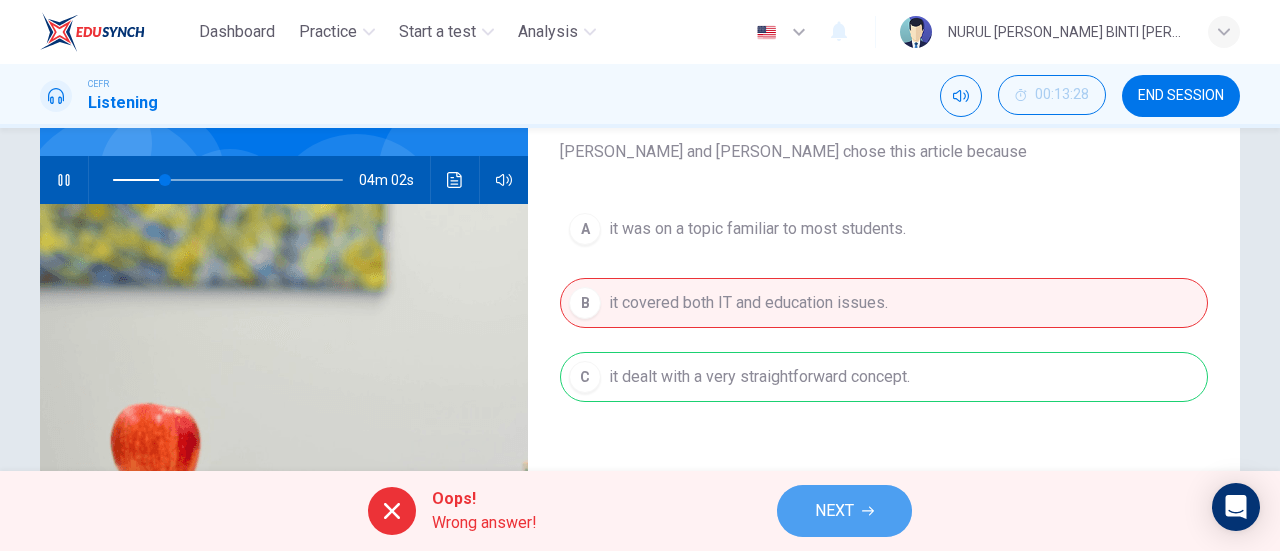click on "NEXT" at bounding box center [844, 511] 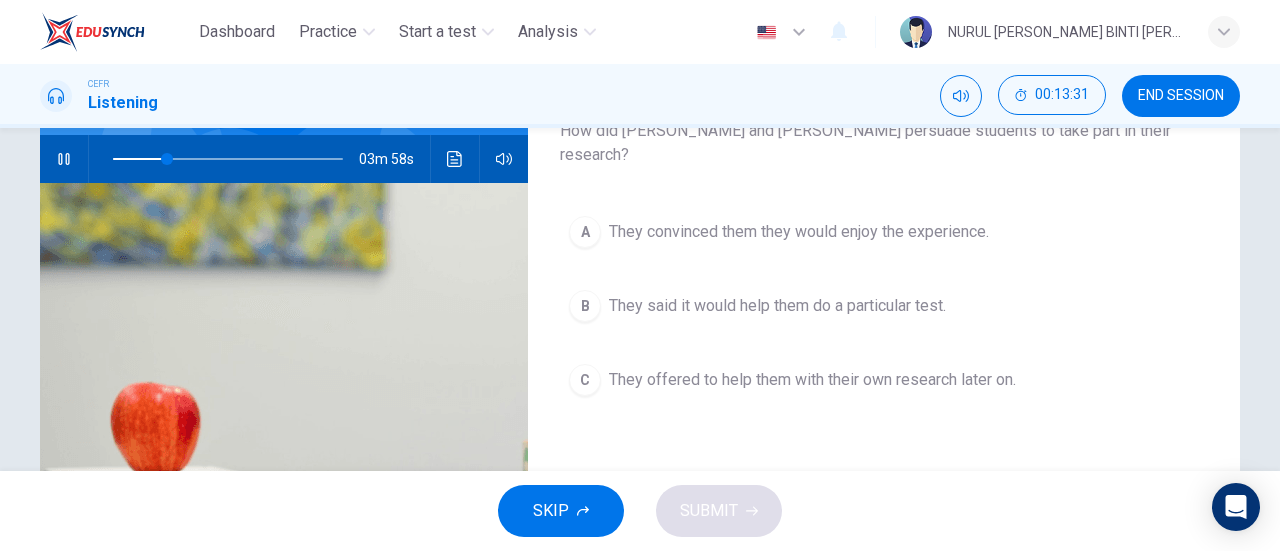 scroll, scrollTop: 194, scrollLeft: 0, axis: vertical 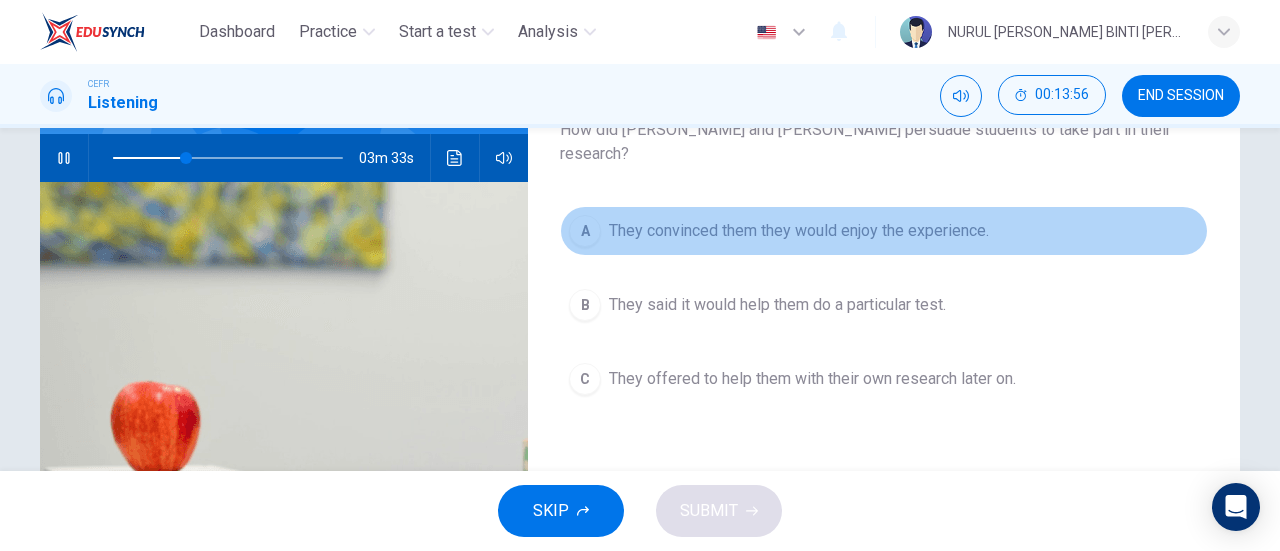 click on "They convinced them they would enjoy the experience." at bounding box center [799, 231] 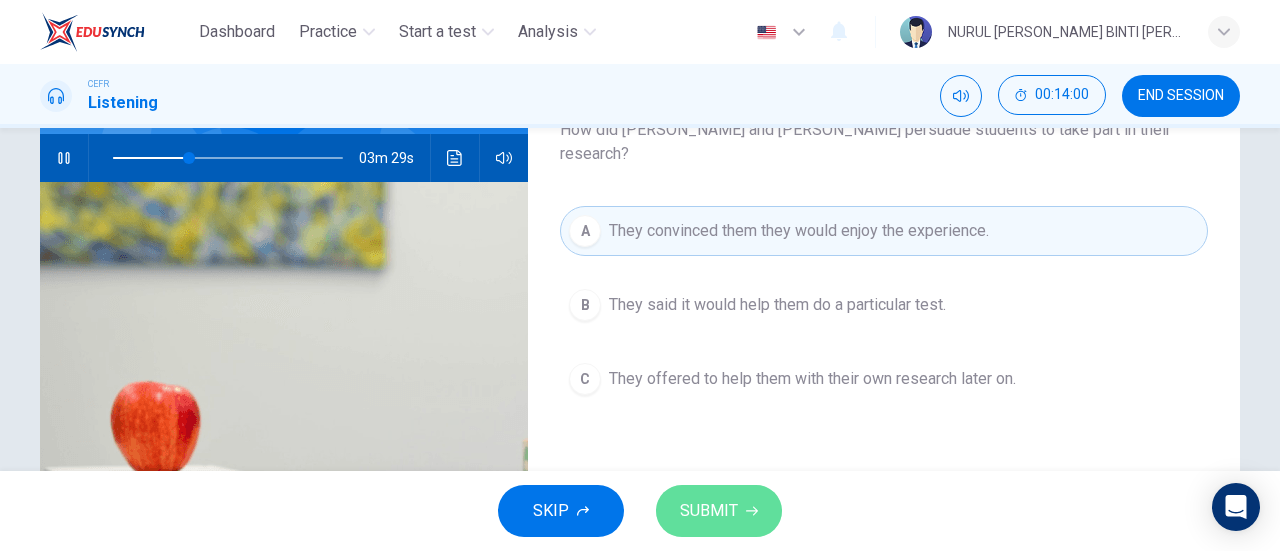 click on "SUBMIT" at bounding box center [719, 511] 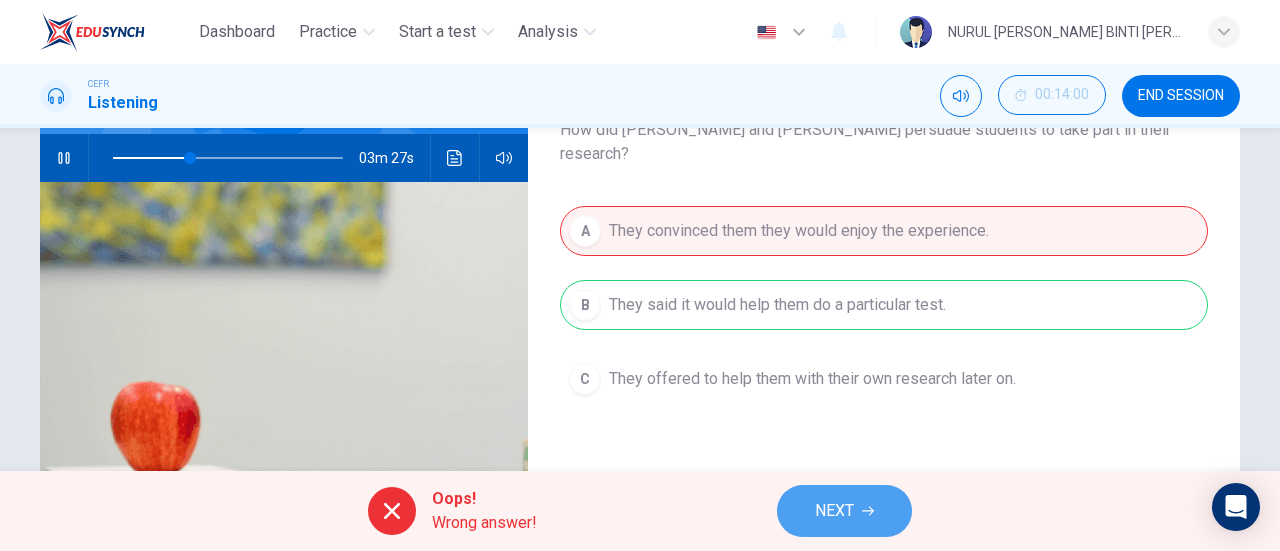 click on "NEXT" at bounding box center [844, 511] 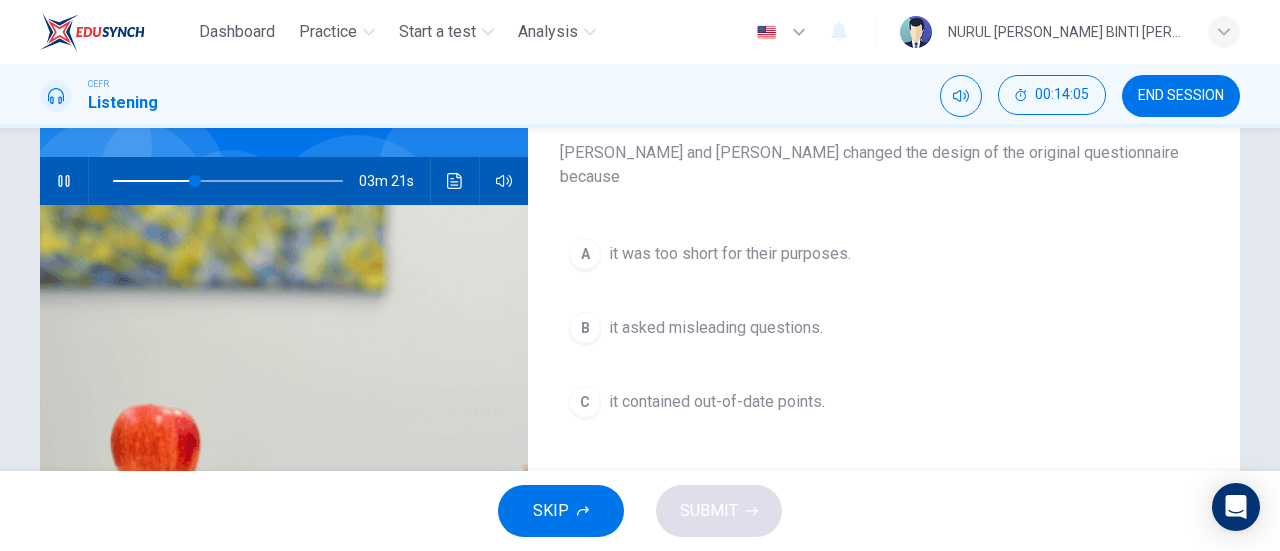 scroll, scrollTop: 172, scrollLeft: 0, axis: vertical 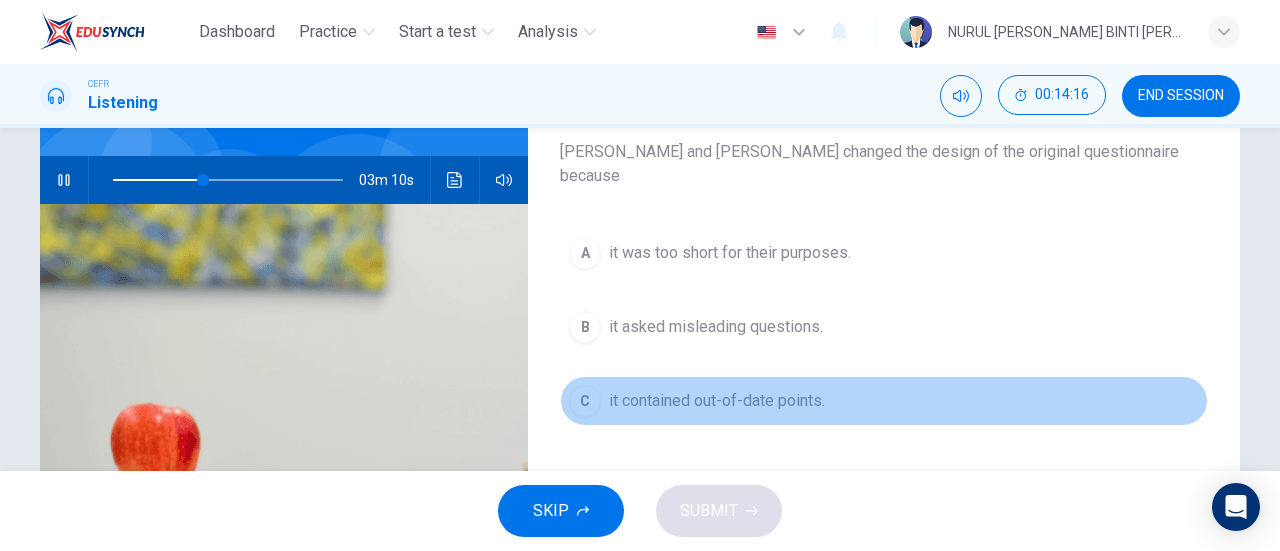 click on "it contained out-of-date points." at bounding box center (717, 401) 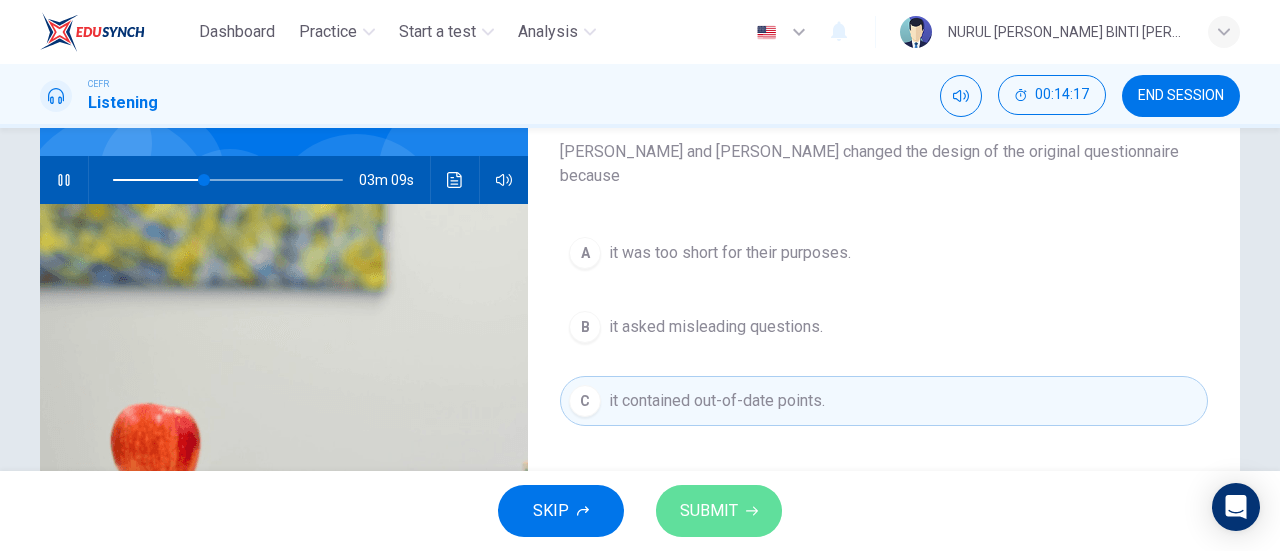 click on "SUBMIT" at bounding box center (719, 511) 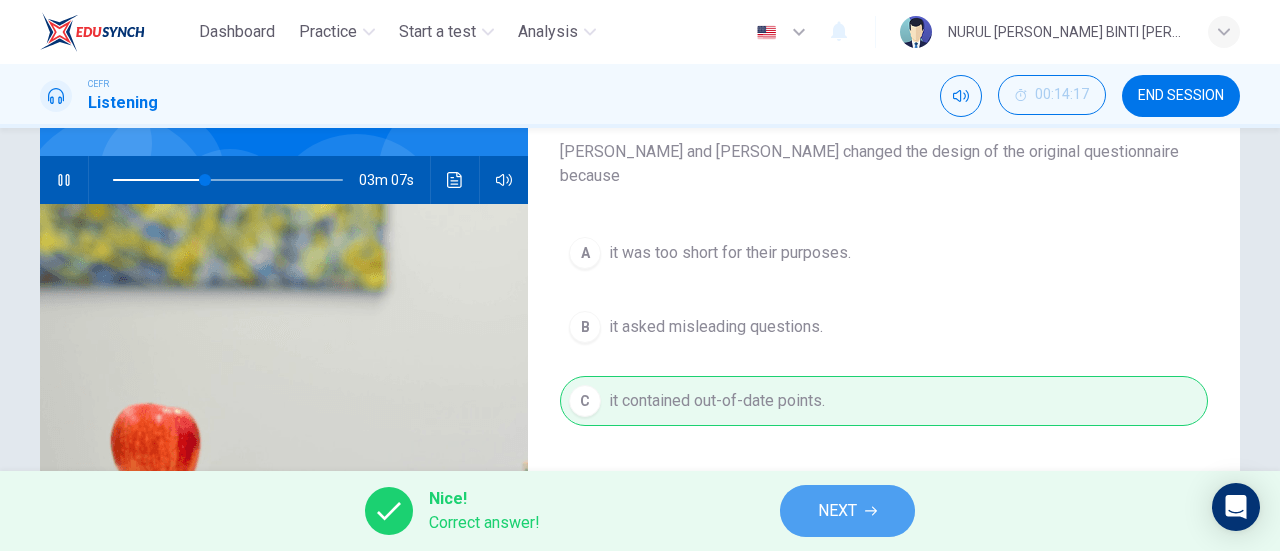 click on "NEXT" at bounding box center (847, 511) 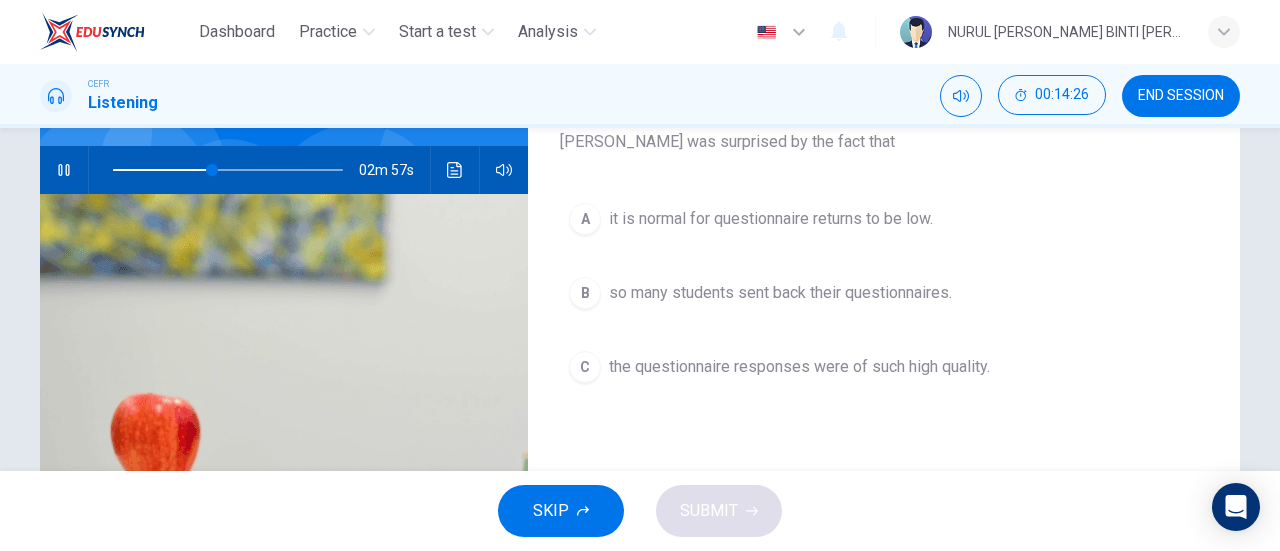 scroll, scrollTop: 195, scrollLeft: 0, axis: vertical 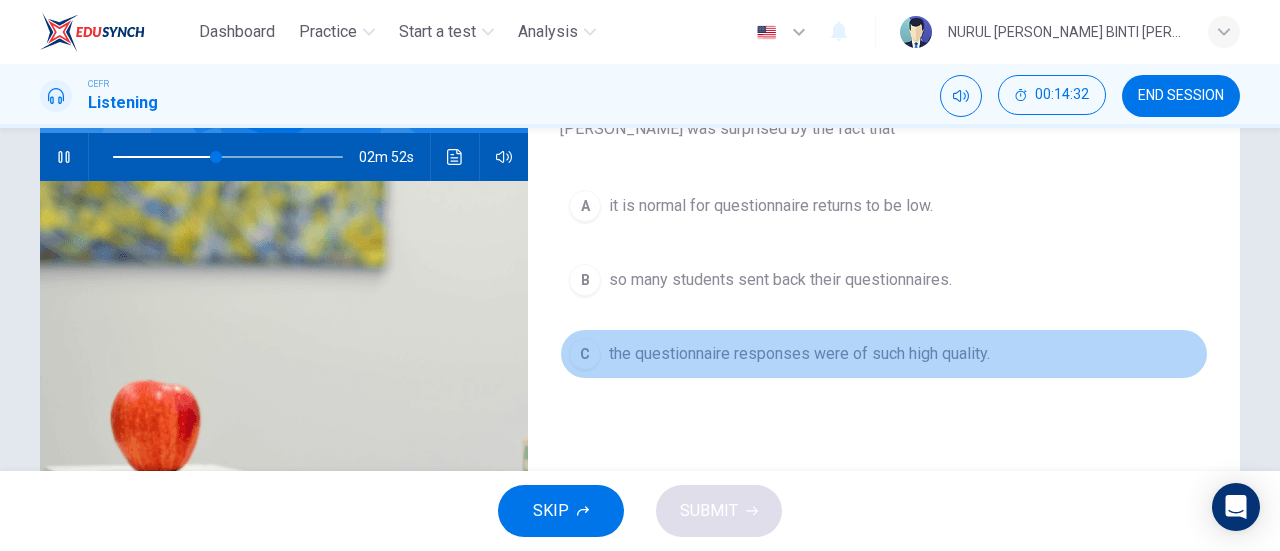 click on "the questionnaire responses were of such high quality." at bounding box center (799, 354) 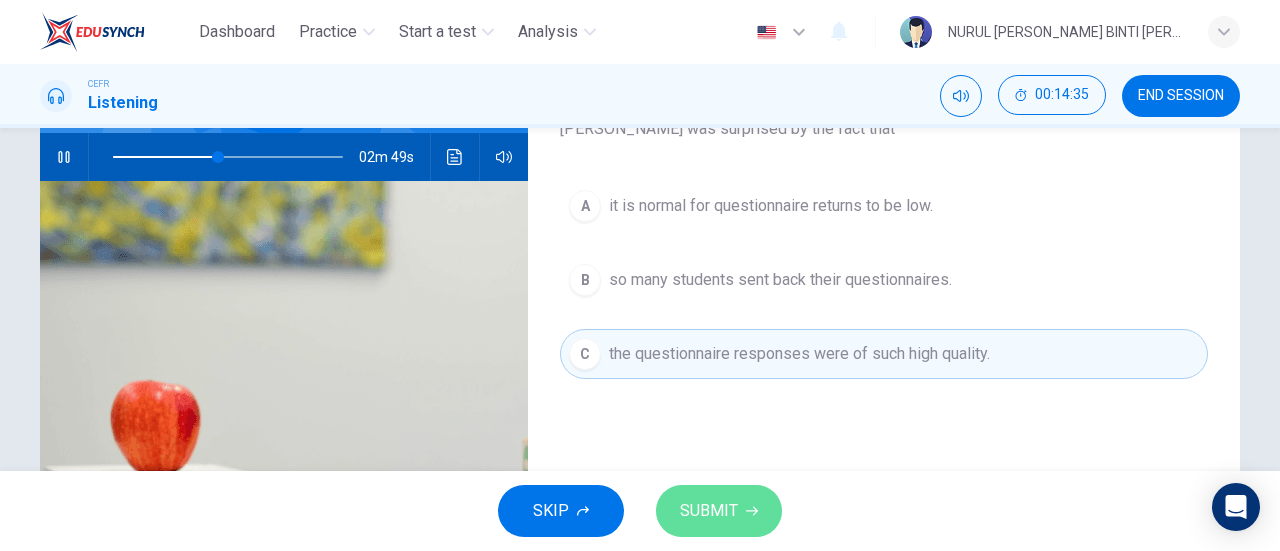 click on "SUBMIT" at bounding box center (719, 511) 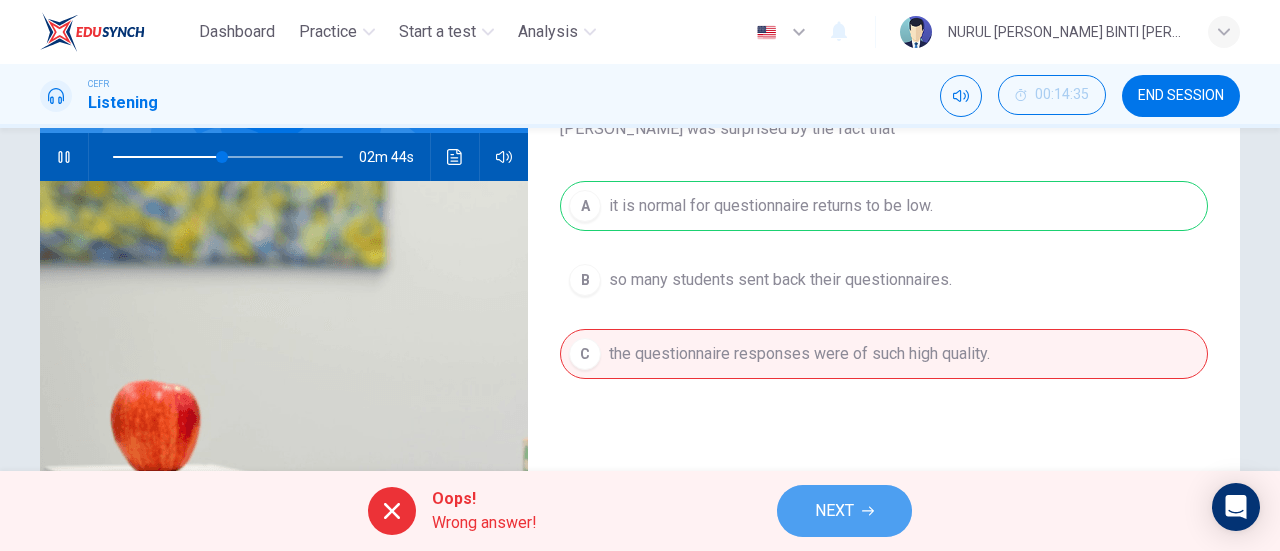 click on "NEXT" at bounding box center (844, 511) 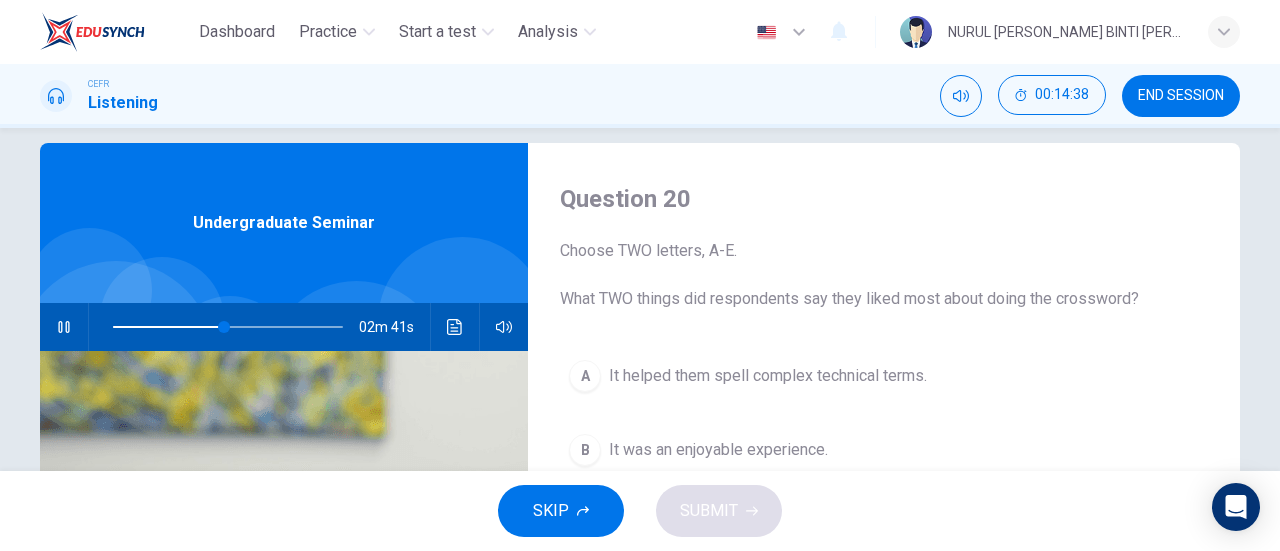 scroll, scrollTop: 25, scrollLeft: 0, axis: vertical 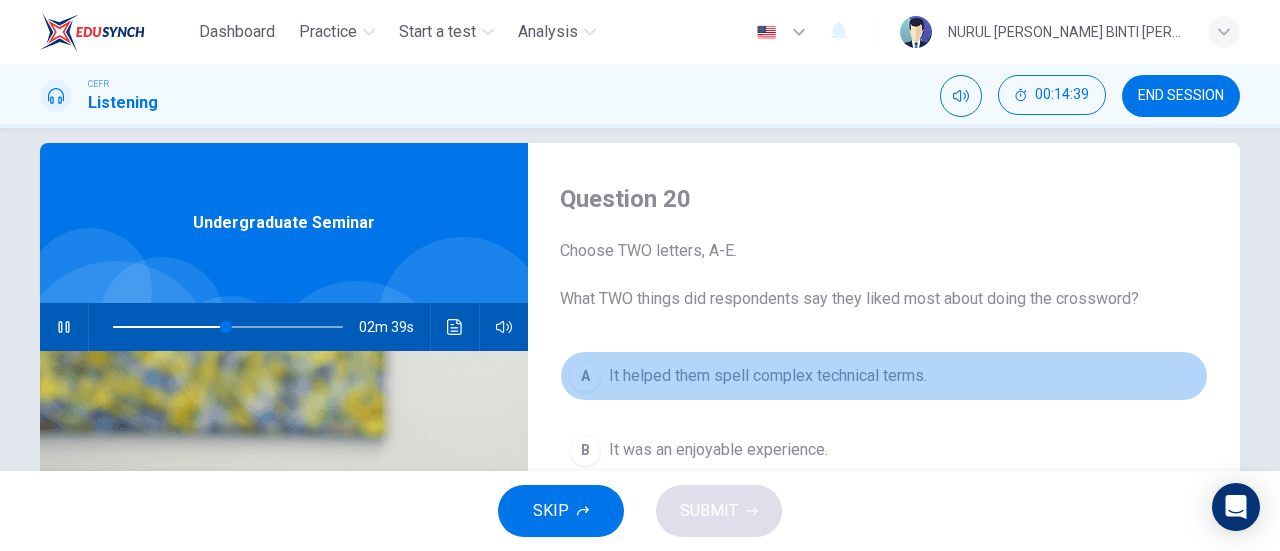 click on "It helped them spell complex technical terms." at bounding box center [768, 376] 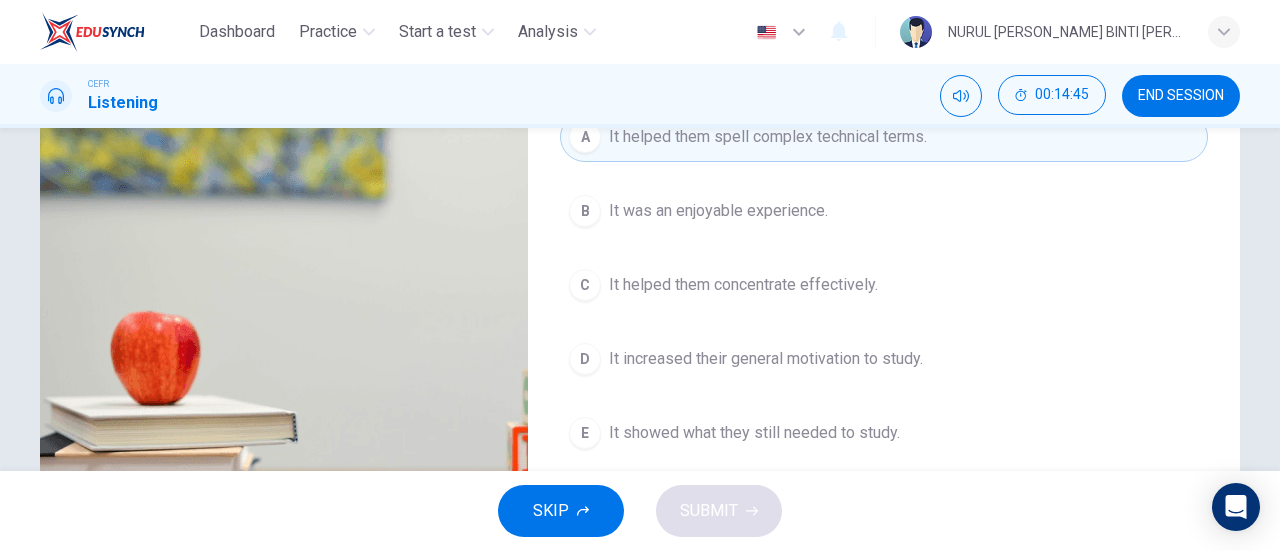 scroll, scrollTop: 265, scrollLeft: 0, axis: vertical 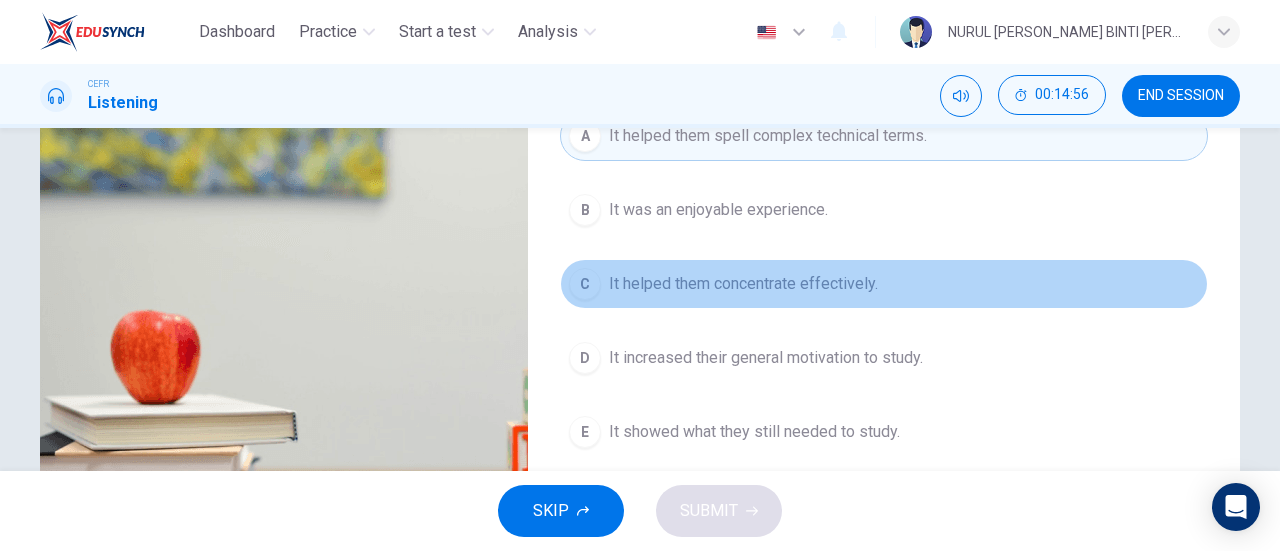 click on "C It helped them concentrate effectively." at bounding box center [884, 284] 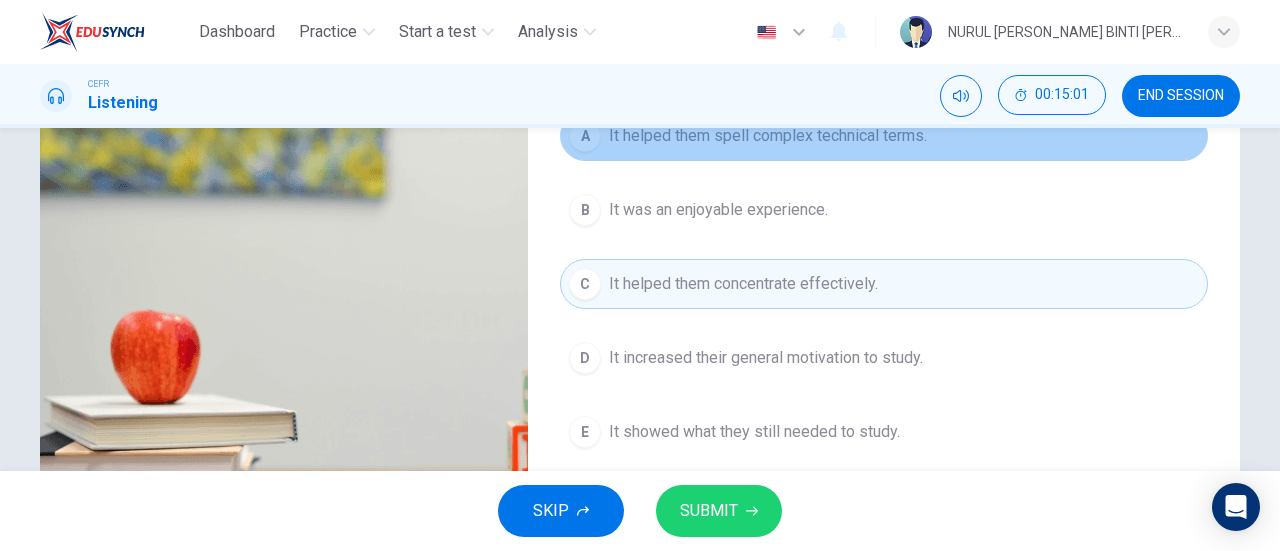 click on "A It helped them spell complex technical terms." at bounding box center [884, 136] 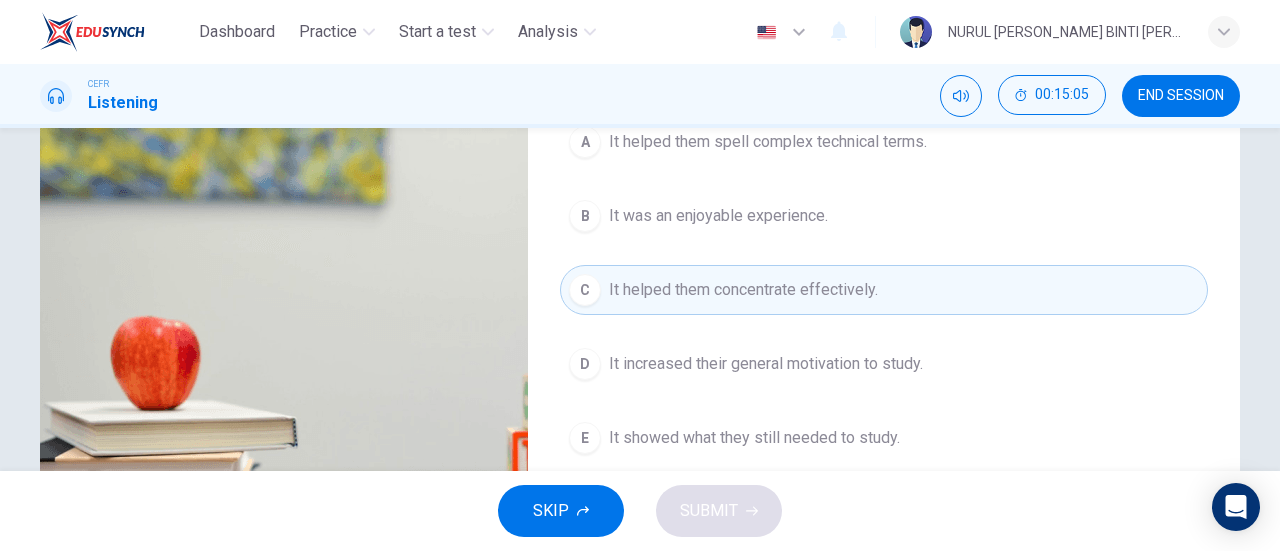 scroll, scrollTop: 260, scrollLeft: 0, axis: vertical 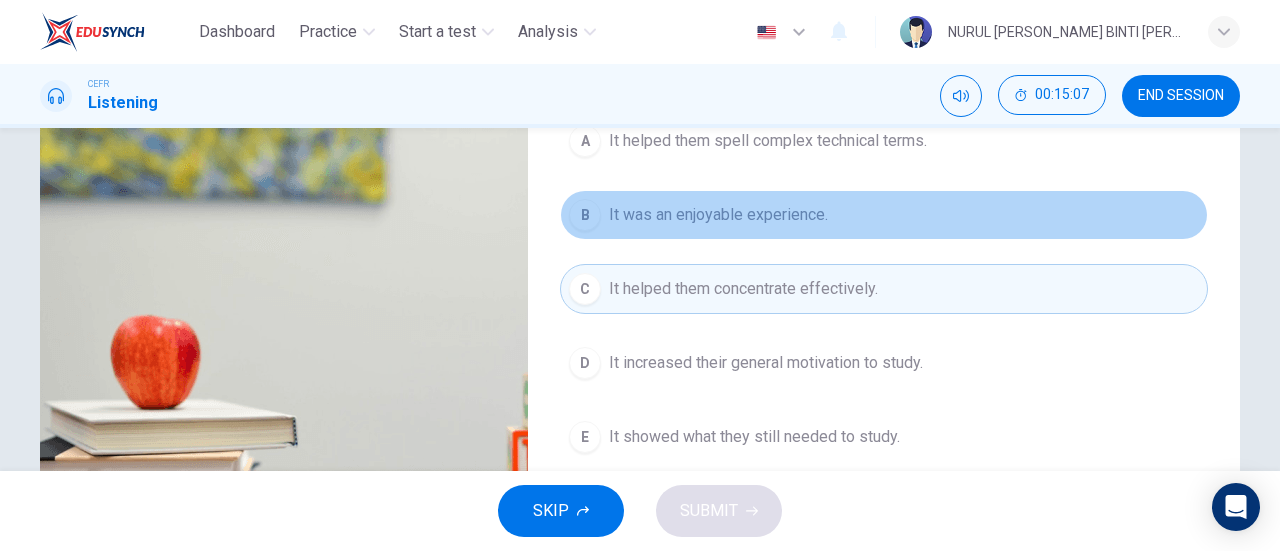 click on "B It was an enjoyable experience." at bounding box center (884, 215) 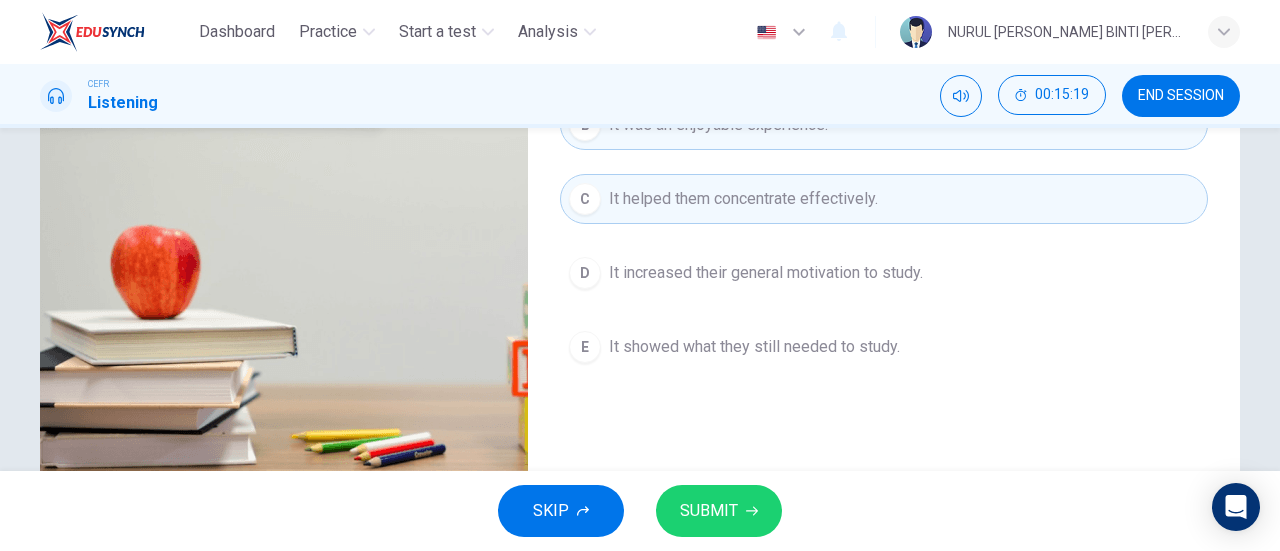 scroll, scrollTop: 318, scrollLeft: 0, axis: vertical 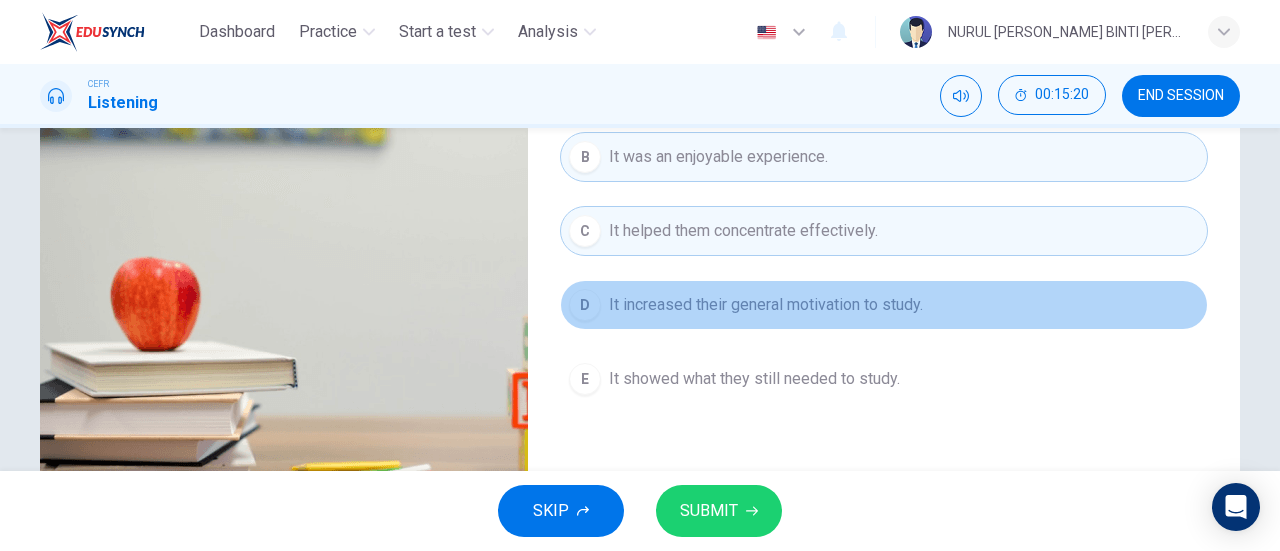 click on "D It increased their general motivation to study." at bounding box center (884, 305) 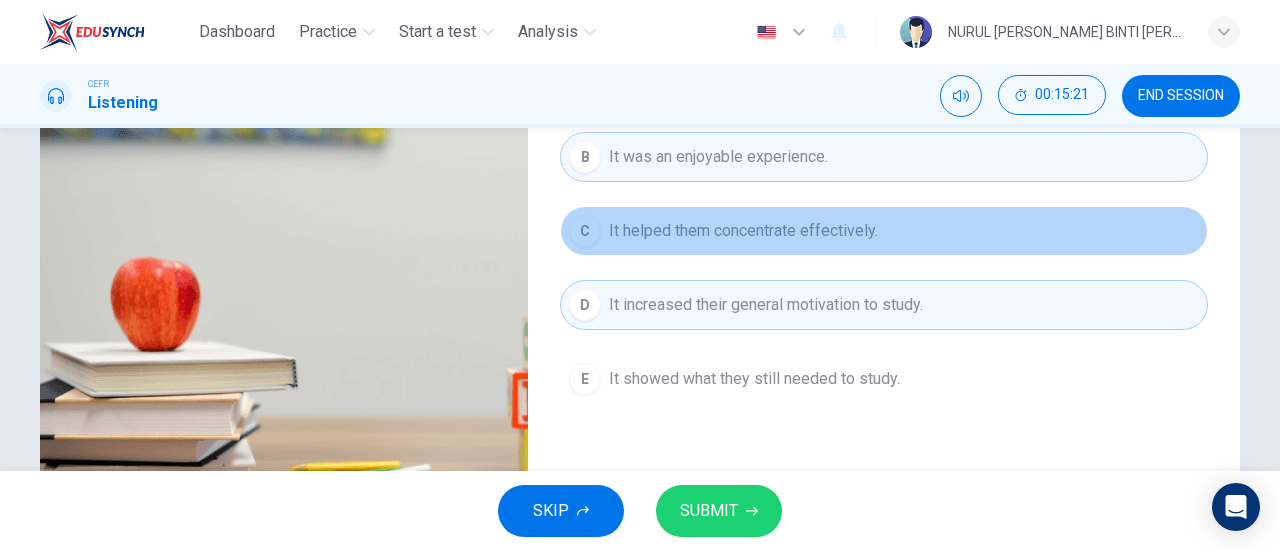 click on "It helped them concentrate effectively." at bounding box center [743, 231] 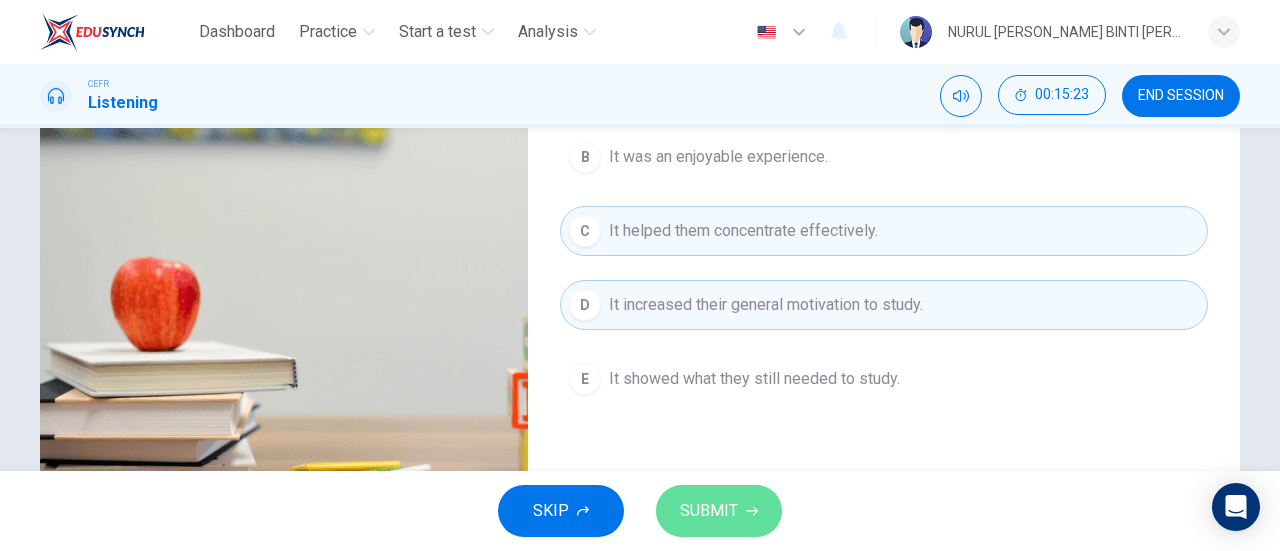 click on "SUBMIT" at bounding box center [719, 511] 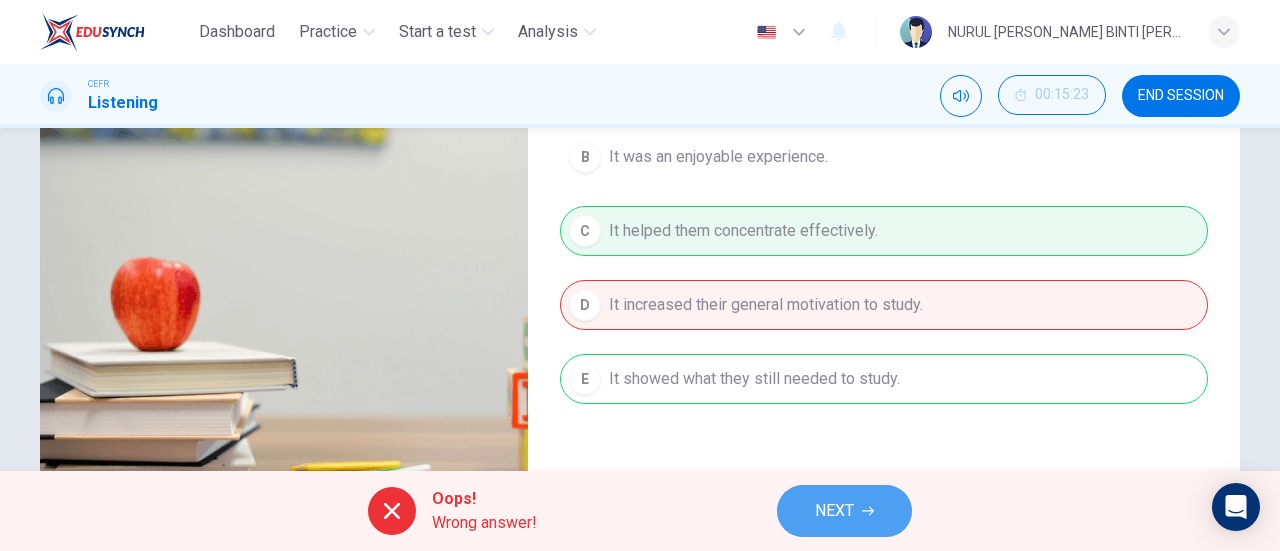 click on "NEXT" at bounding box center (834, 511) 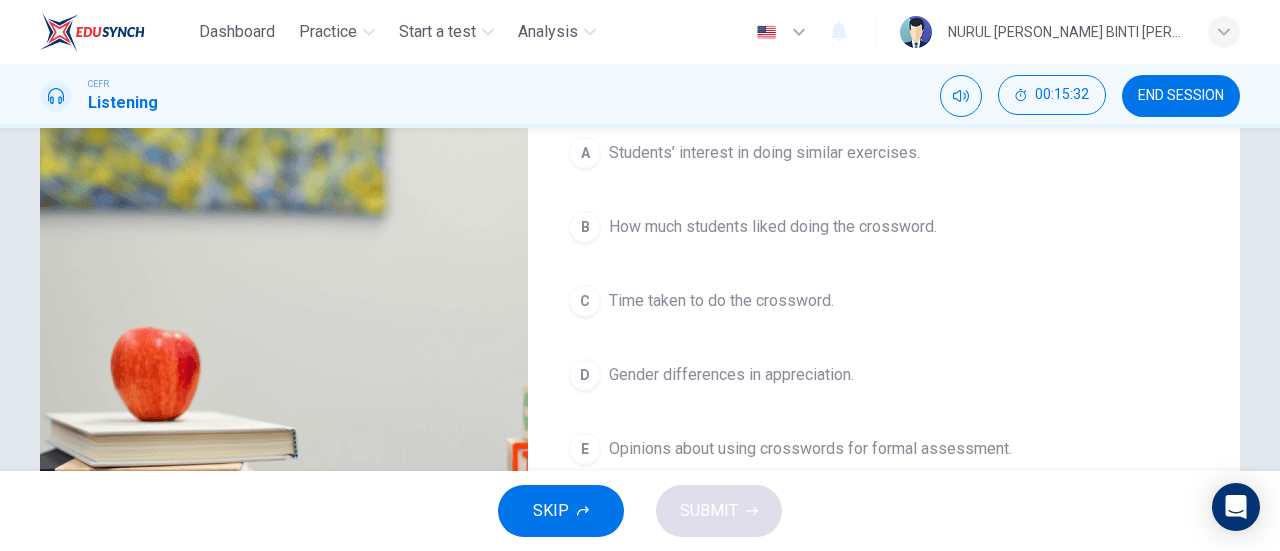 scroll, scrollTop: 245, scrollLeft: 0, axis: vertical 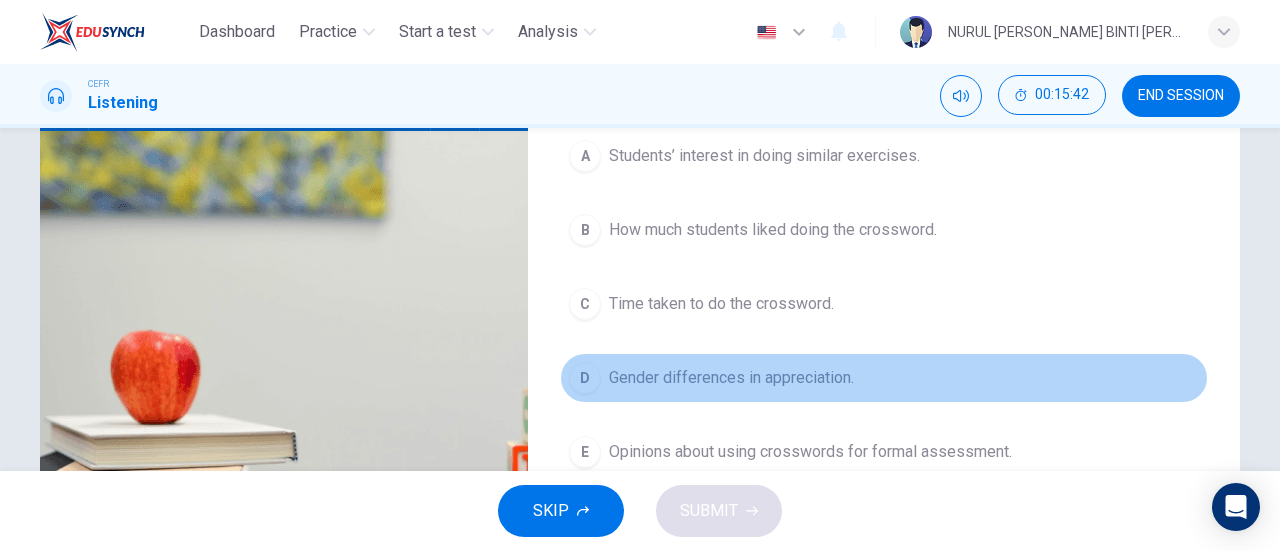 click on "Gender differences in appreciation." at bounding box center [731, 378] 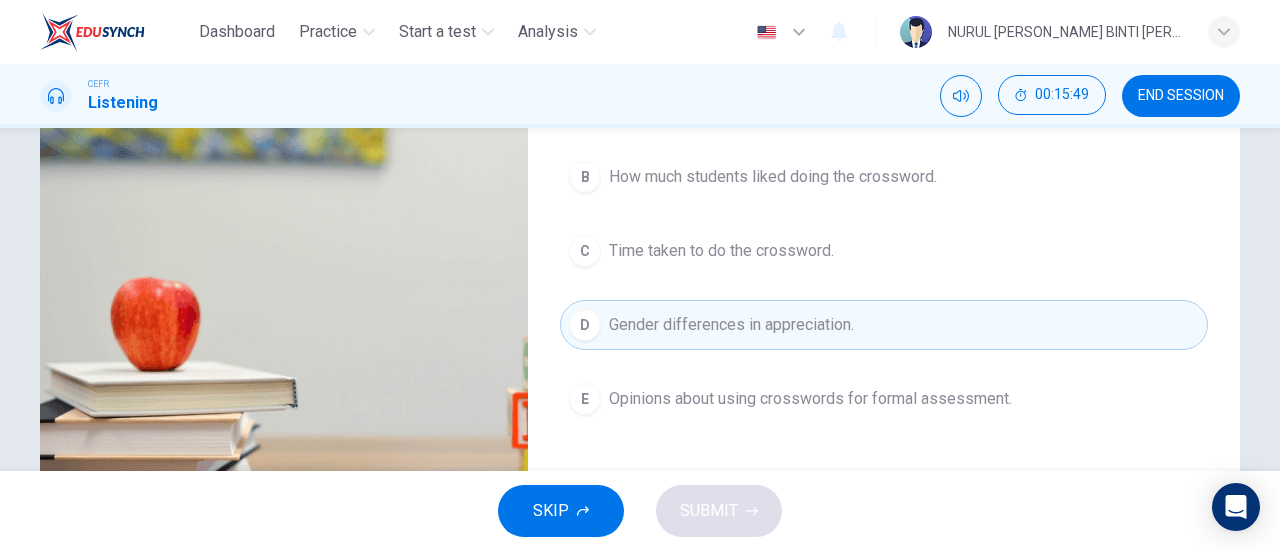scroll, scrollTop: 304, scrollLeft: 0, axis: vertical 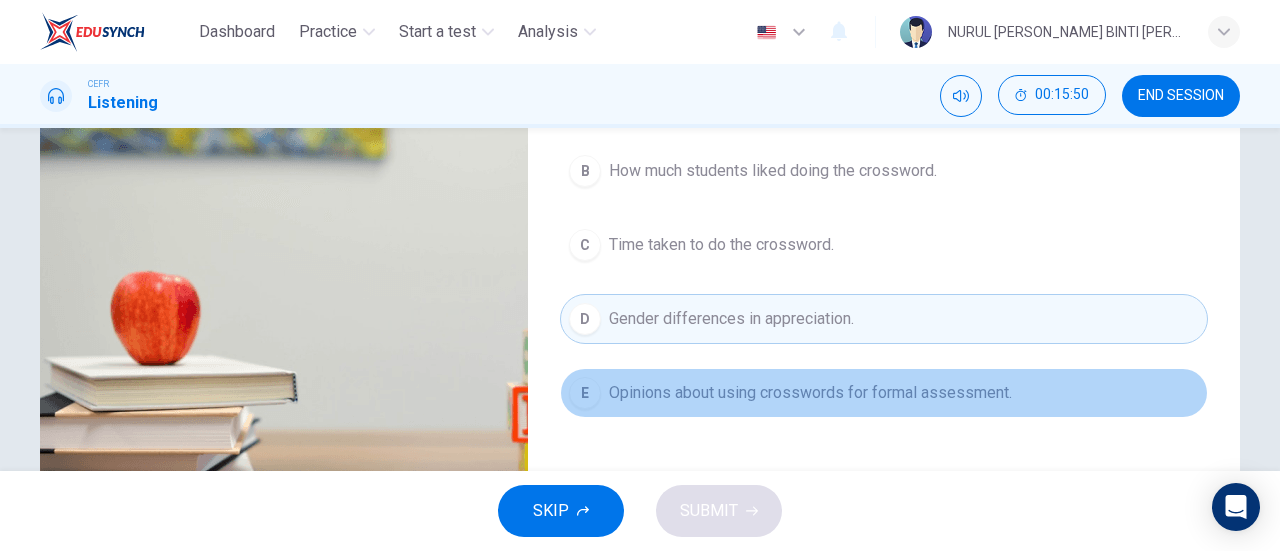 click on "Opinions about using crosswords for formal assessment." at bounding box center (810, 393) 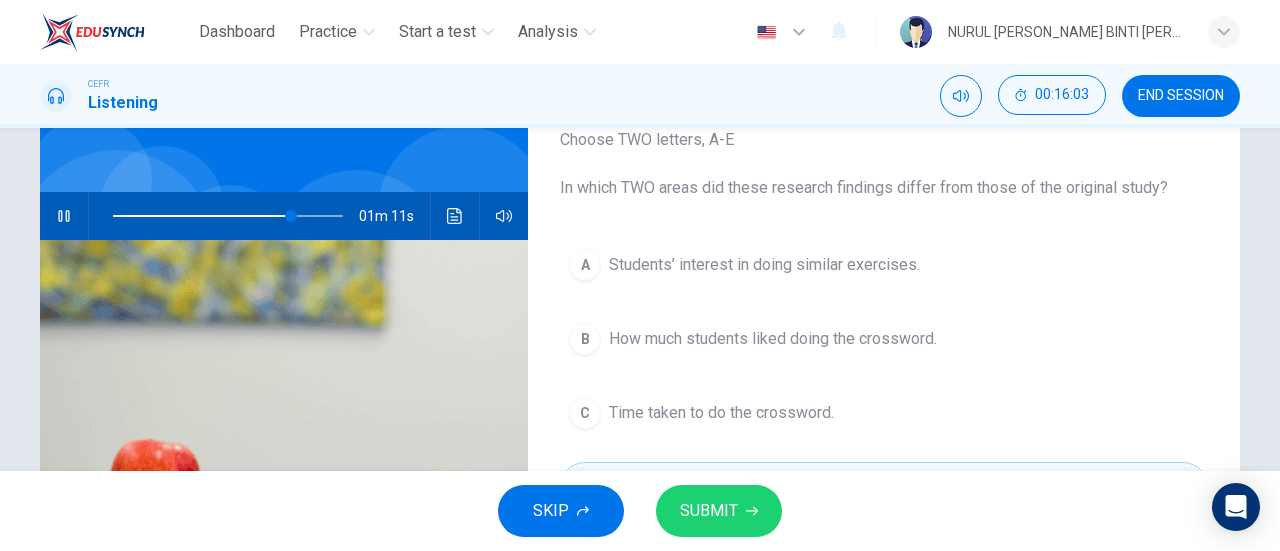 scroll, scrollTop: 113, scrollLeft: 0, axis: vertical 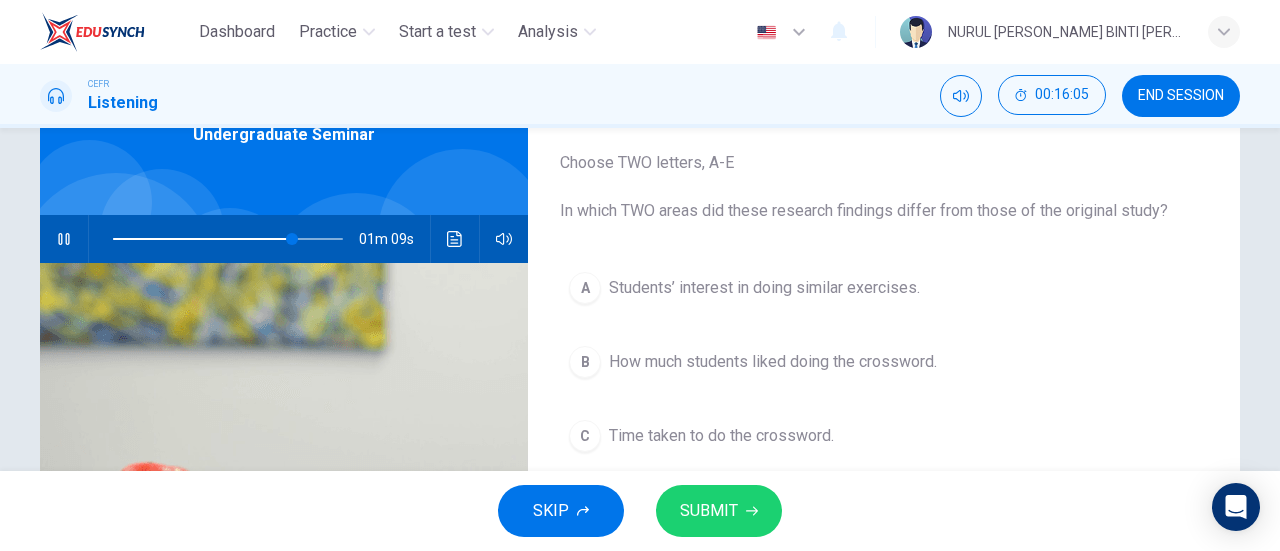 click on "SUBMIT" at bounding box center [719, 511] 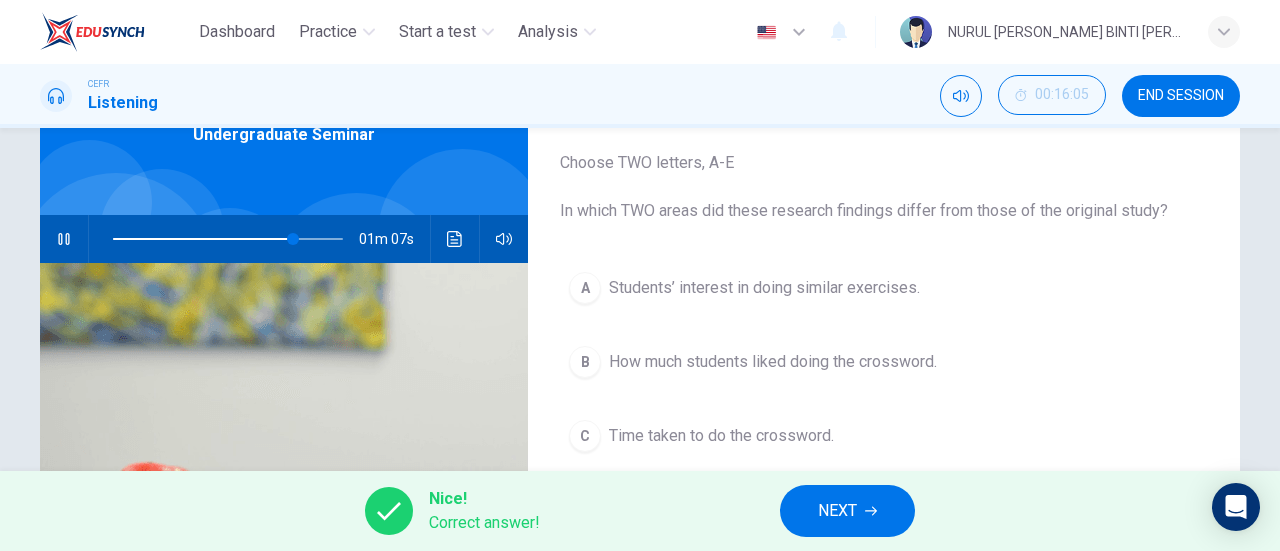 scroll, scrollTop: 432, scrollLeft: 0, axis: vertical 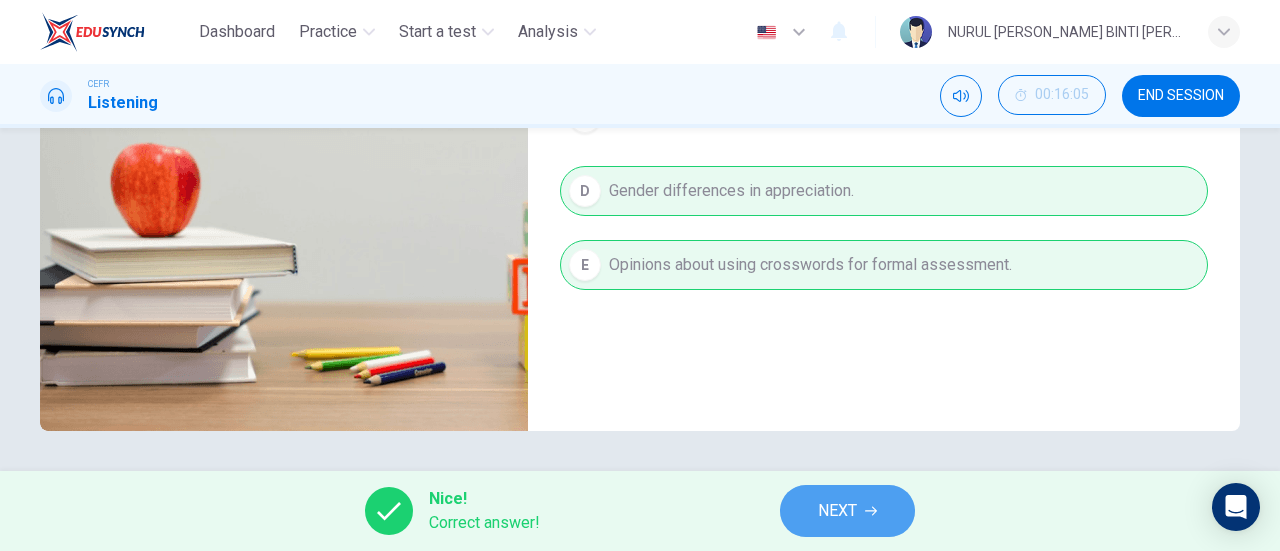 click on "NEXT" at bounding box center [847, 511] 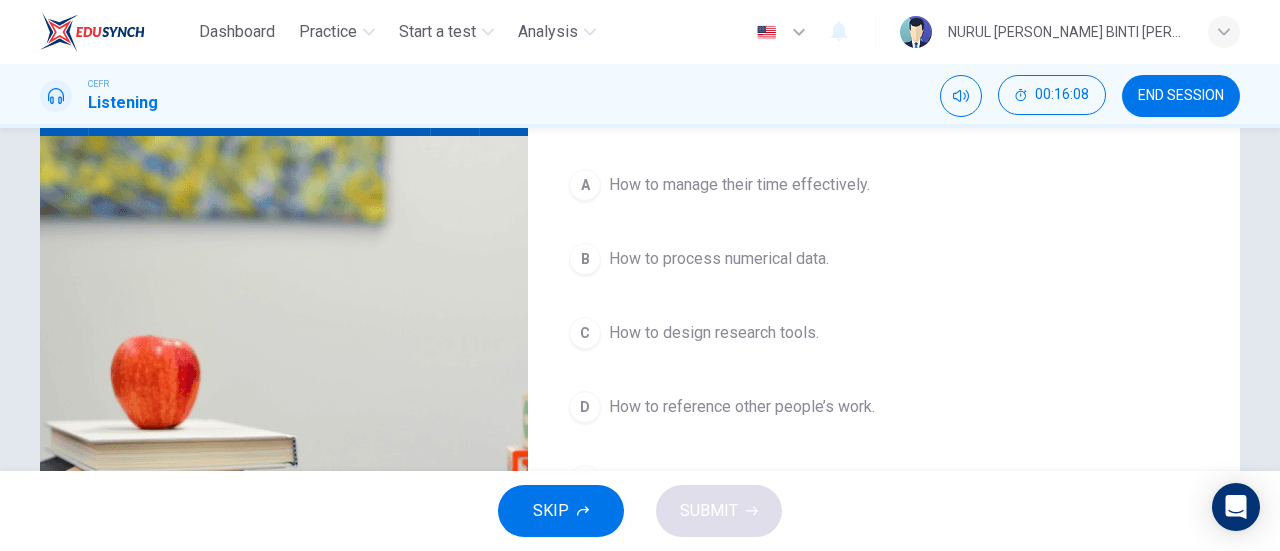 scroll, scrollTop: 263, scrollLeft: 0, axis: vertical 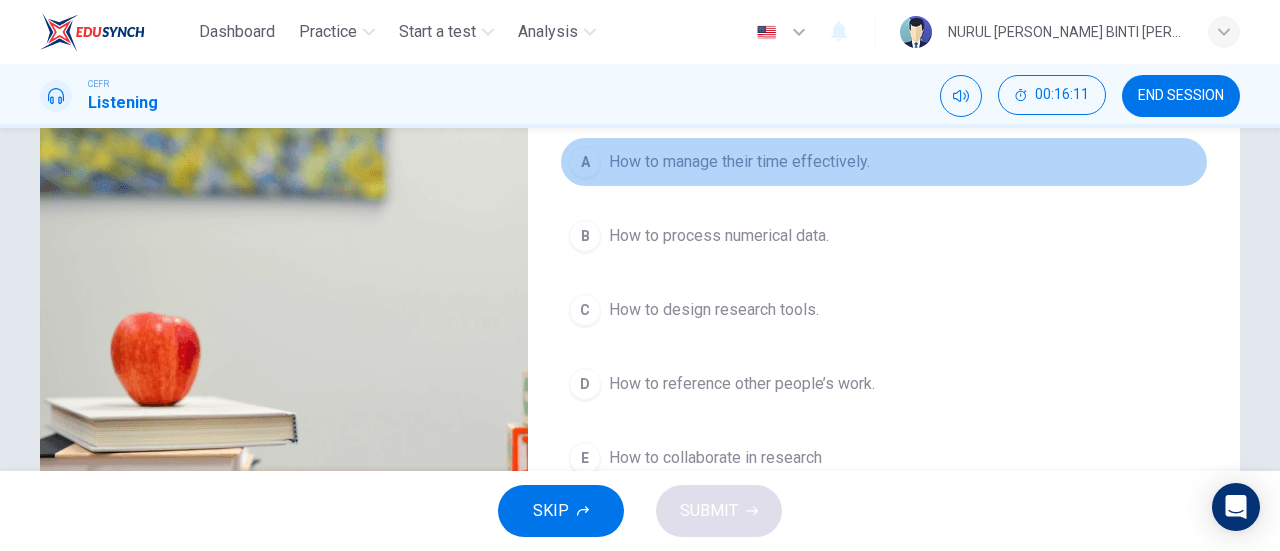 click on "How to manage their time effectively." at bounding box center [739, 162] 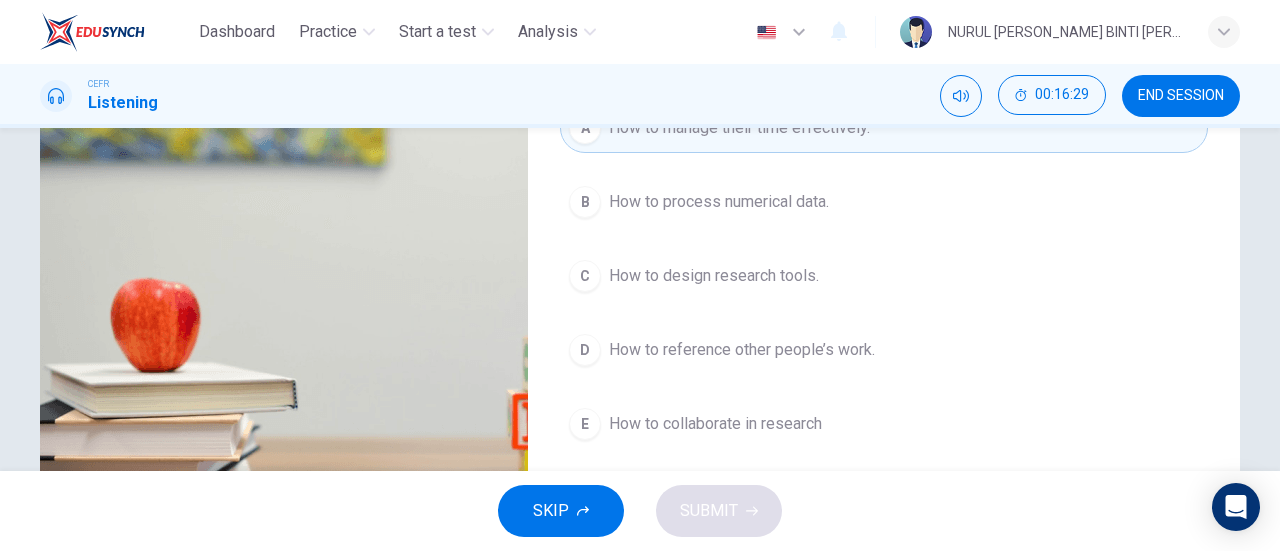 scroll, scrollTop: 298, scrollLeft: 0, axis: vertical 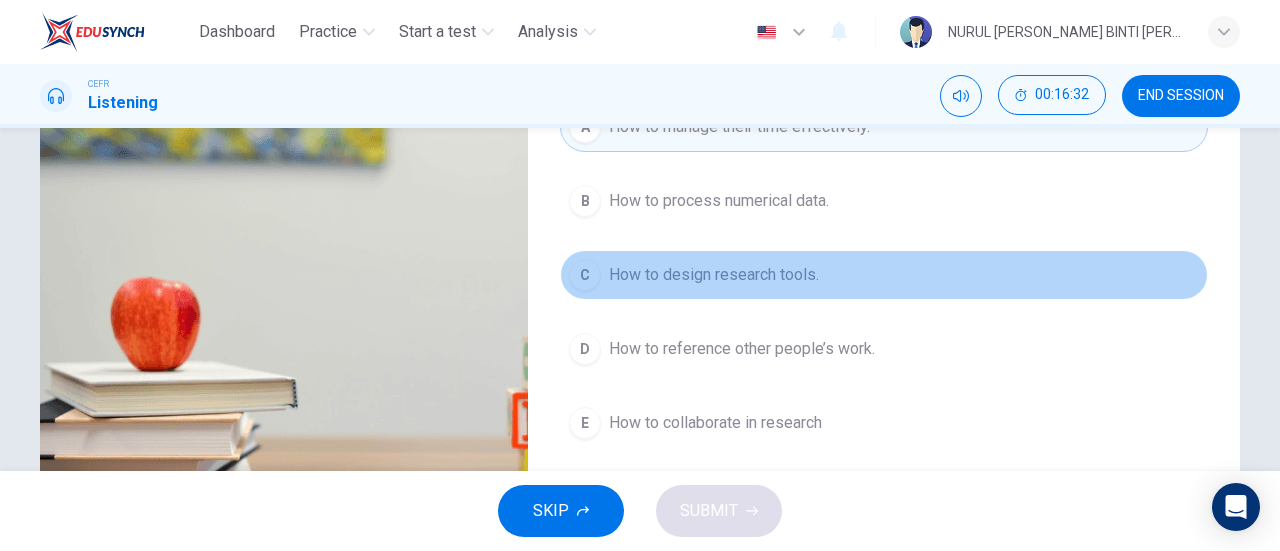 click on "C How to design research tools." at bounding box center (884, 275) 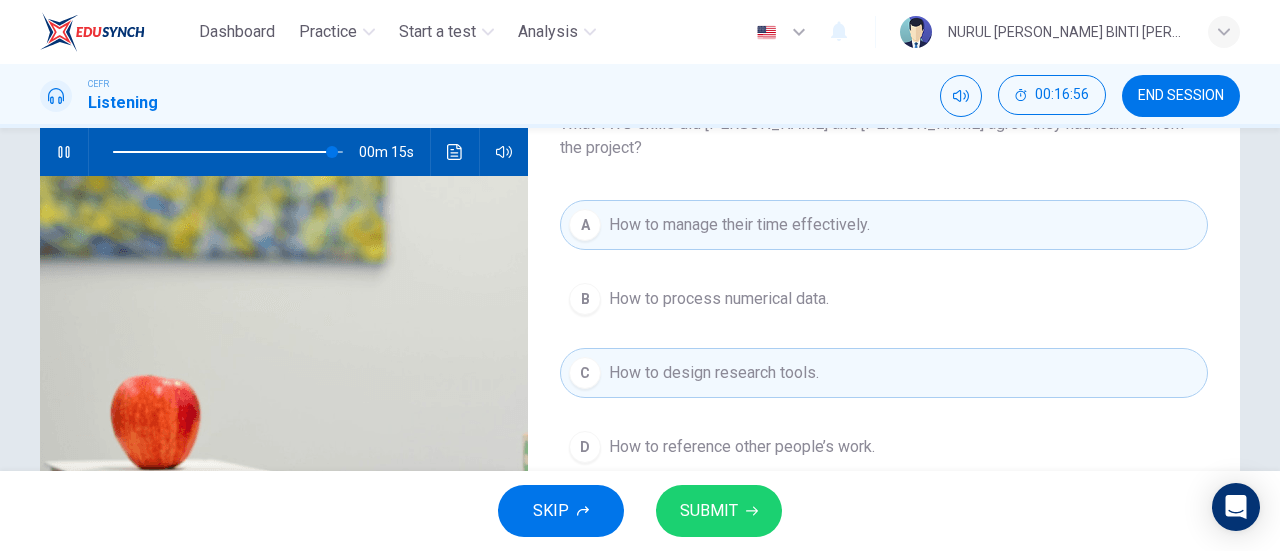 scroll, scrollTop: 307, scrollLeft: 0, axis: vertical 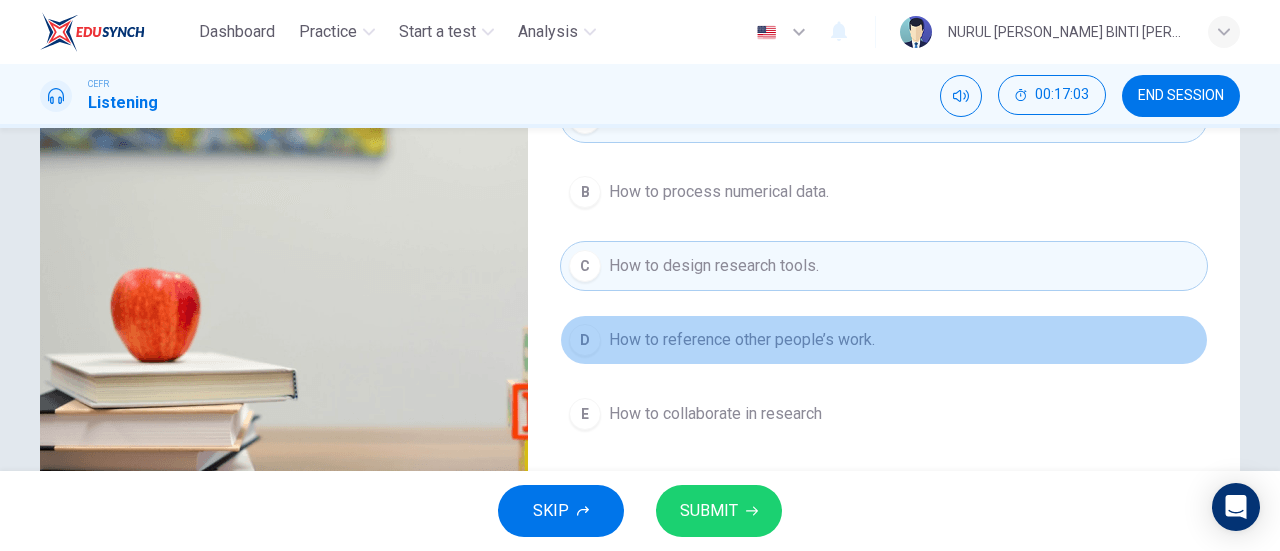 click on "How to reference other people’s work." at bounding box center [742, 340] 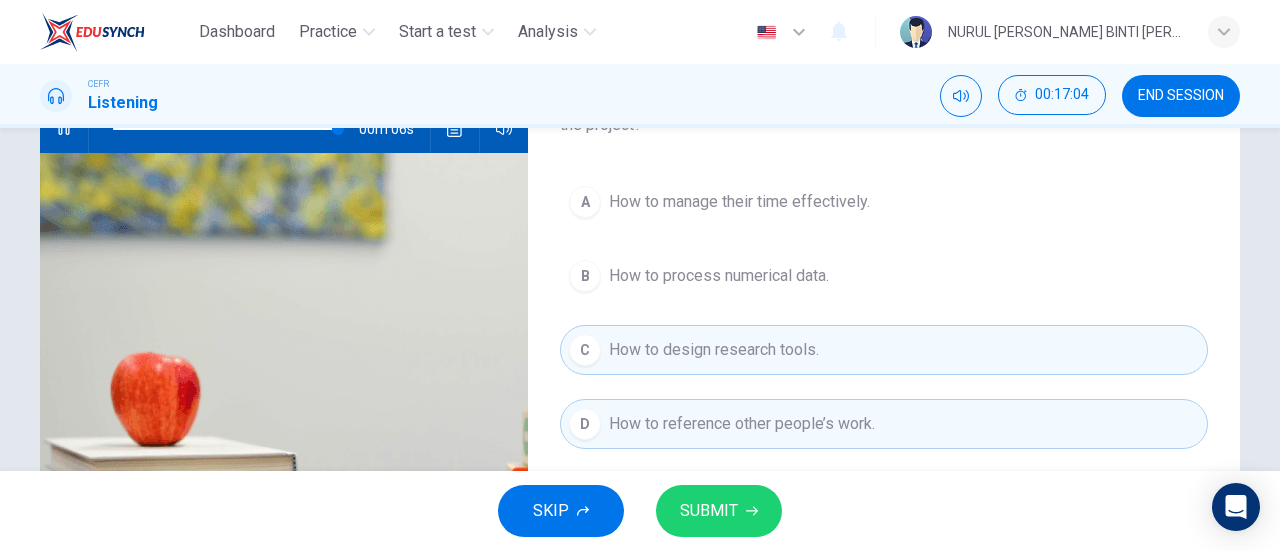 scroll, scrollTop: 258, scrollLeft: 0, axis: vertical 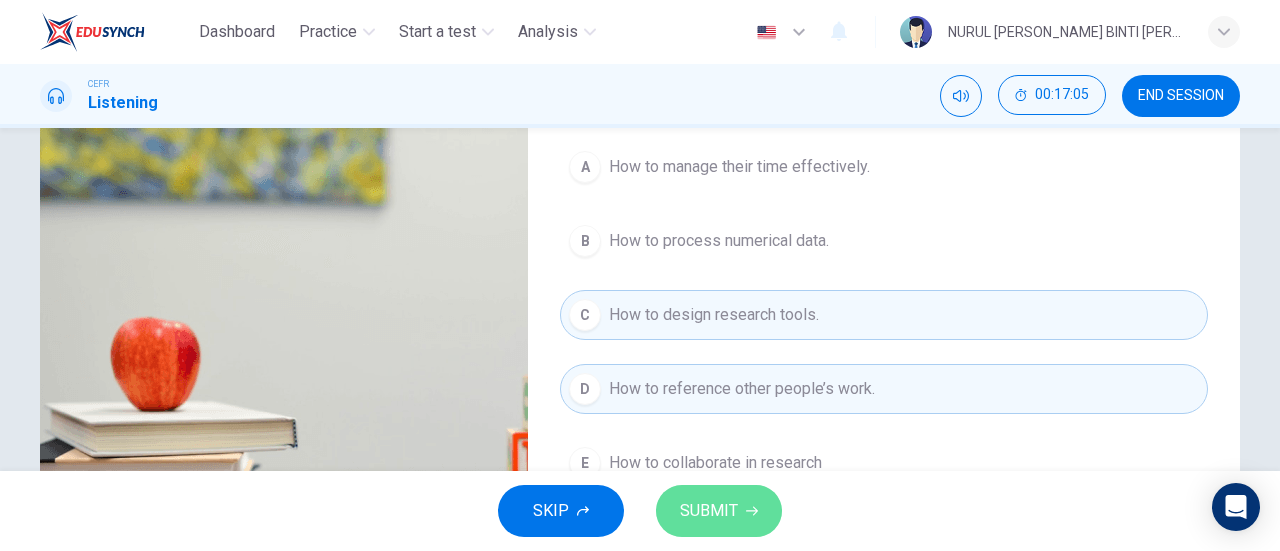click on "SUBMIT" at bounding box center (709, 511) 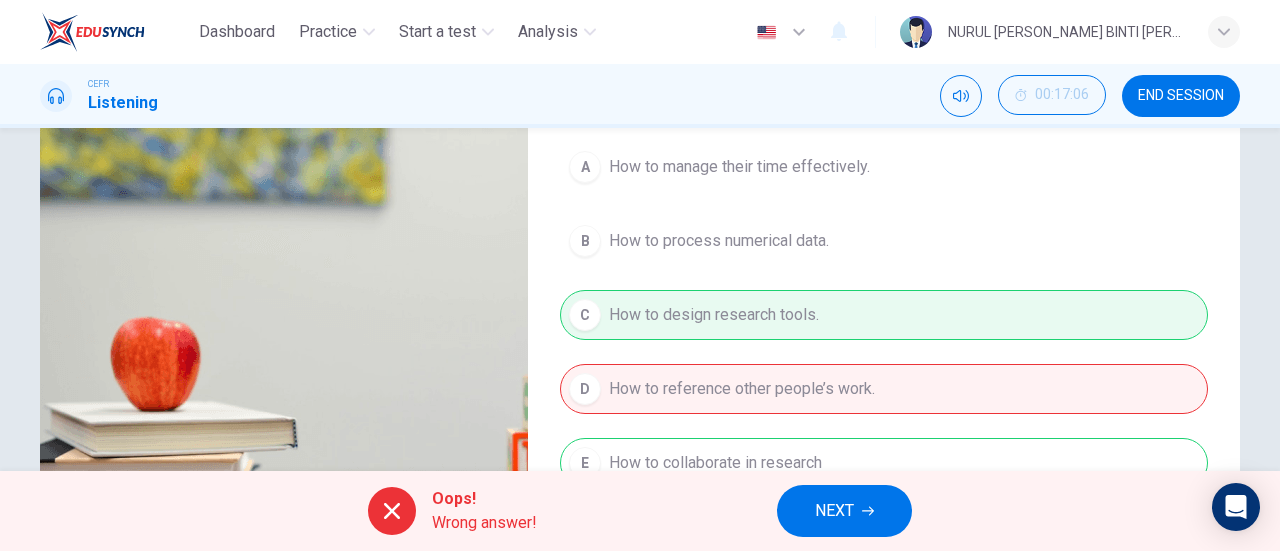 type on "100" 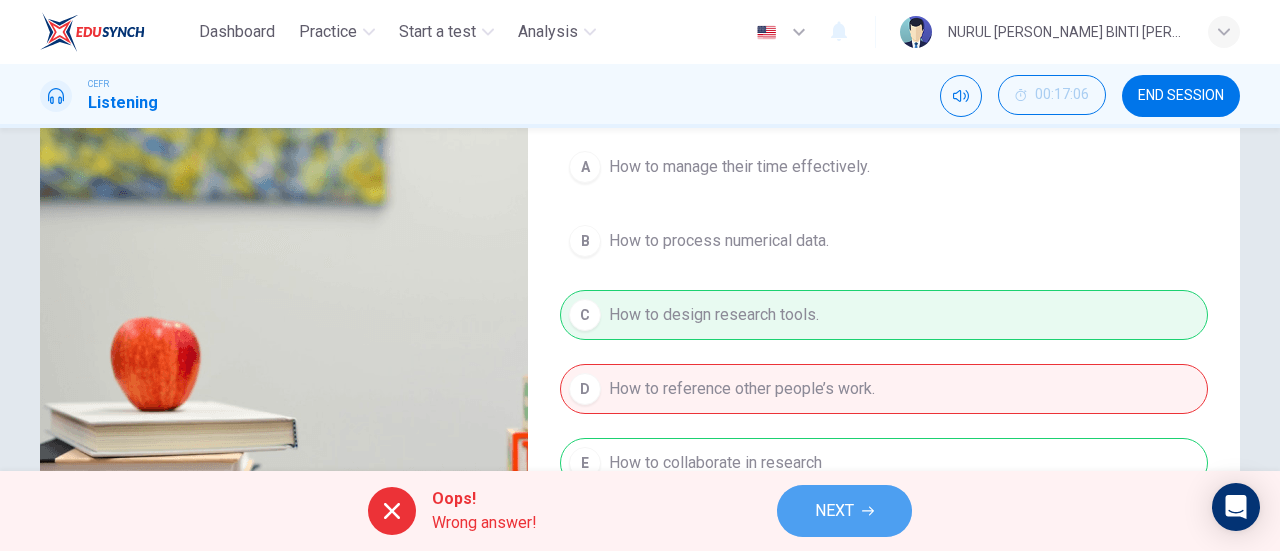 click on "NEXT" at bounding box center [834, 511] 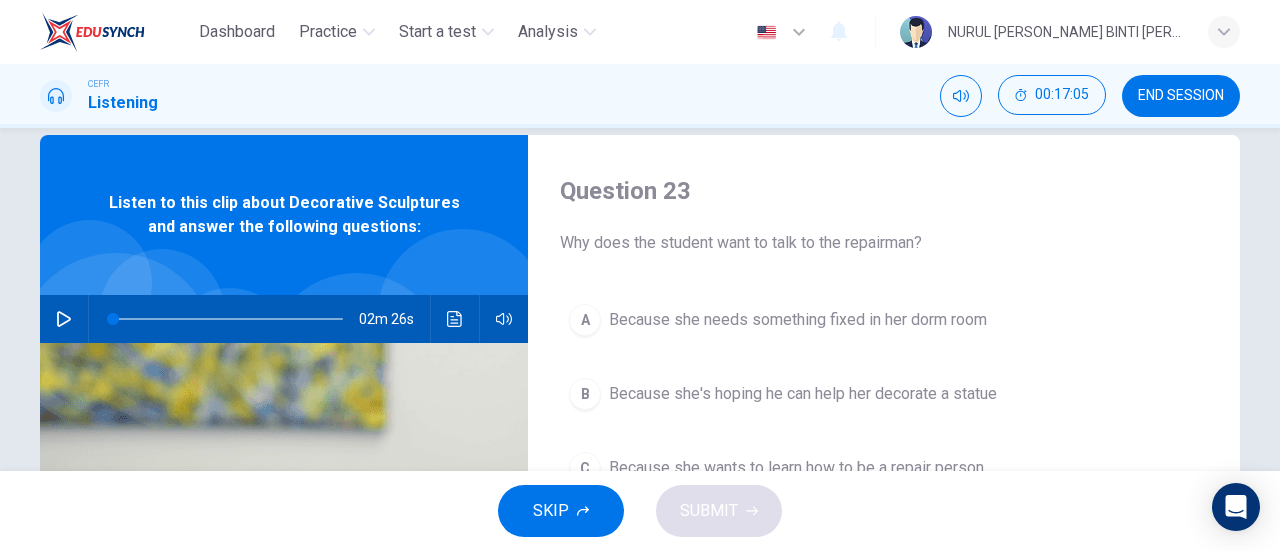 scroll, scrollTop: 67, scrollLeft: 0, axis: vertical 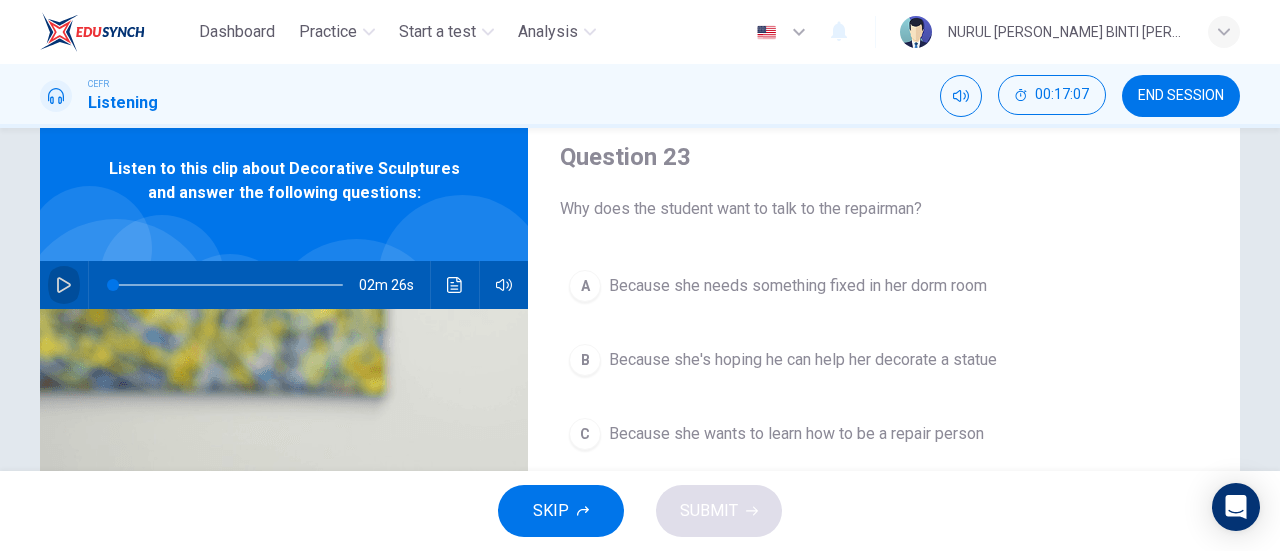 click at bounding box center [64, 285] 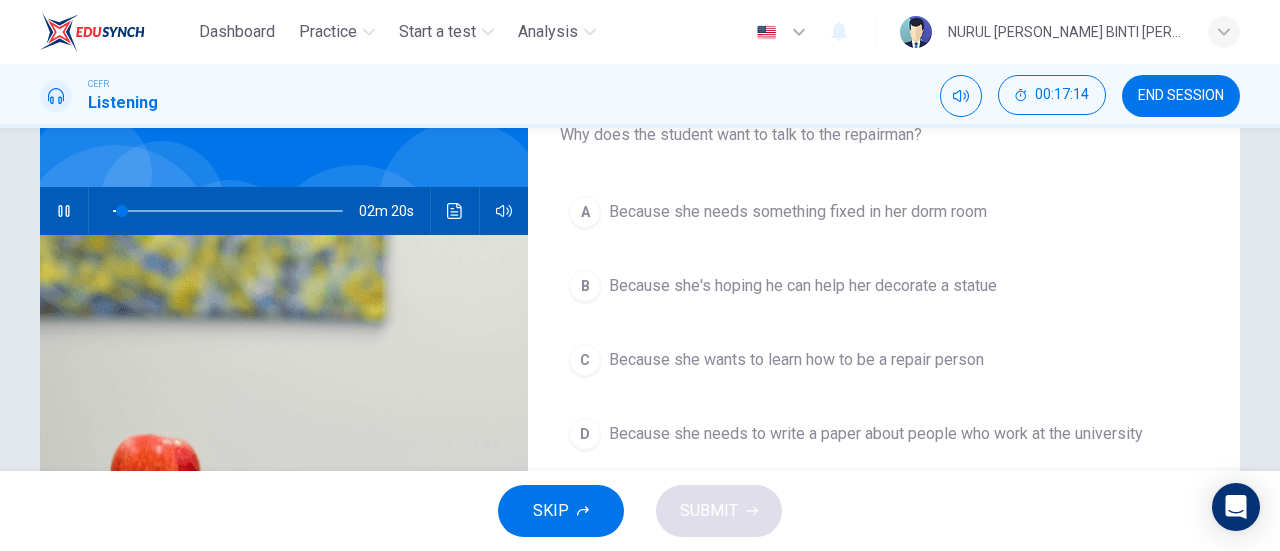 scroll, scrollTop: 142, scrollLeft: 0, axis: vertical 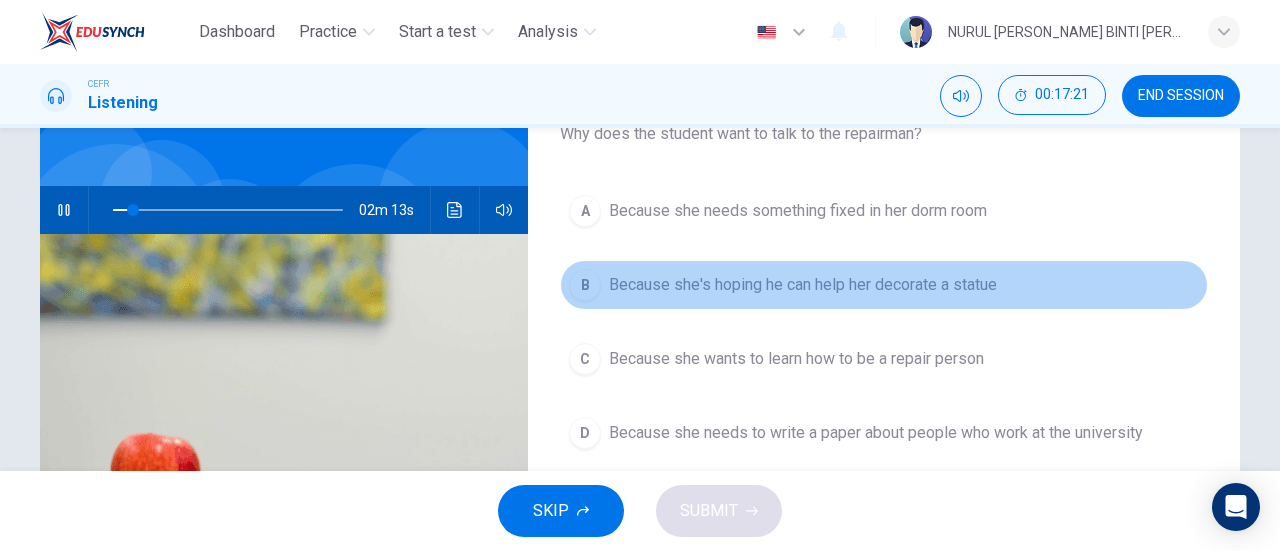 click on "Because she's hoping he can help her decorate a statue" at bounding box center (803, 285) 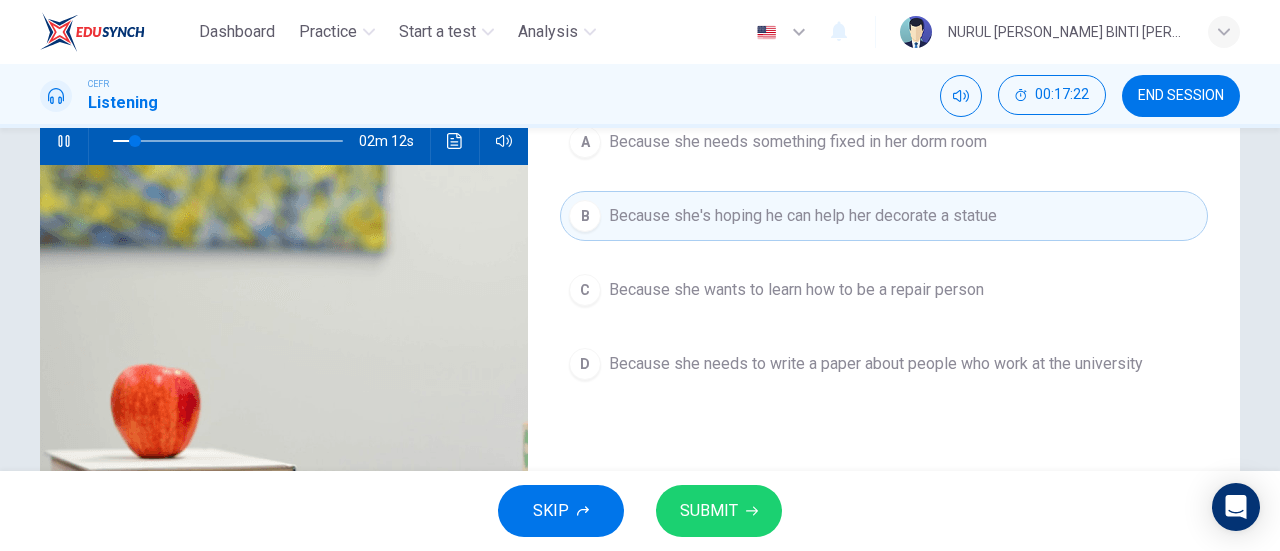 scroll, scrollTop: 212, scrollLeft: 0, axis: vertical 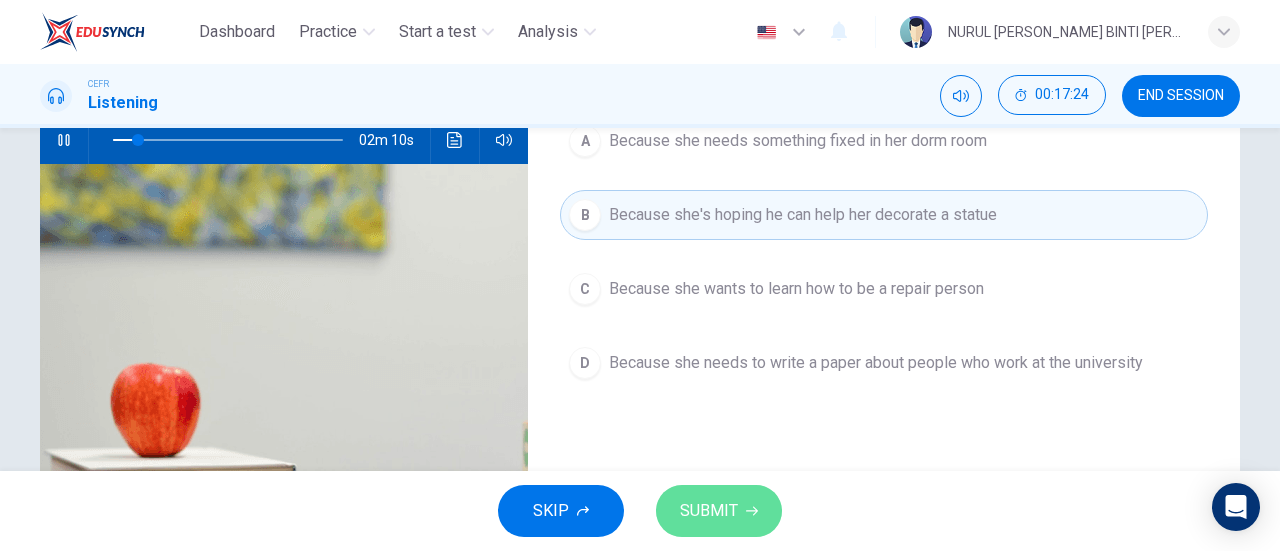 click on "SUBMIT" at bounding box center [719, 511] 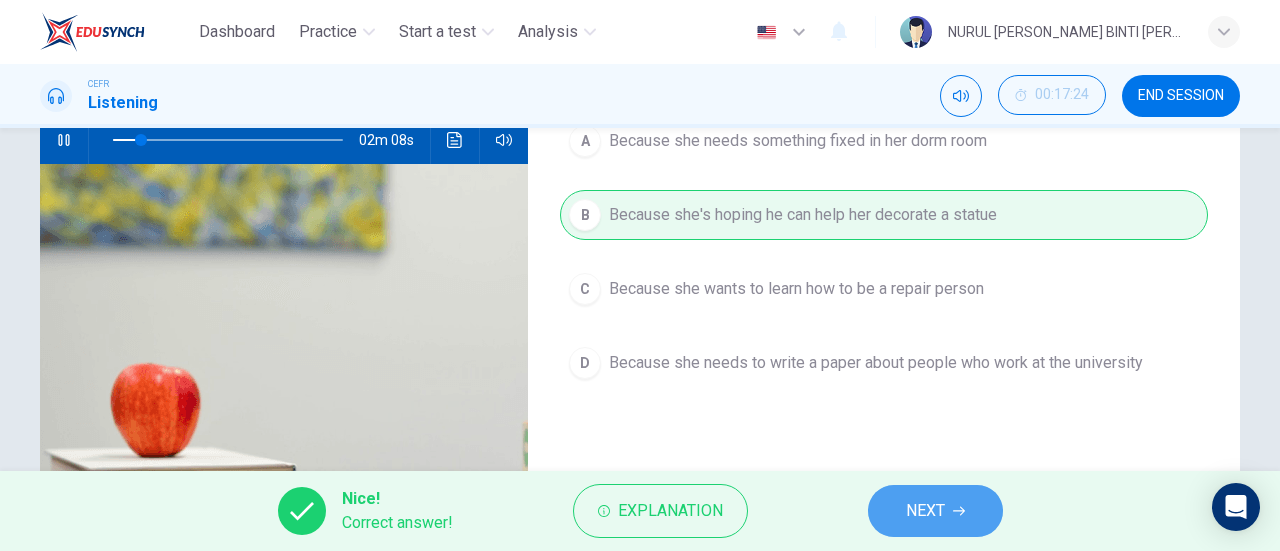 click on "NEXT" at bounding box center (925, 511) 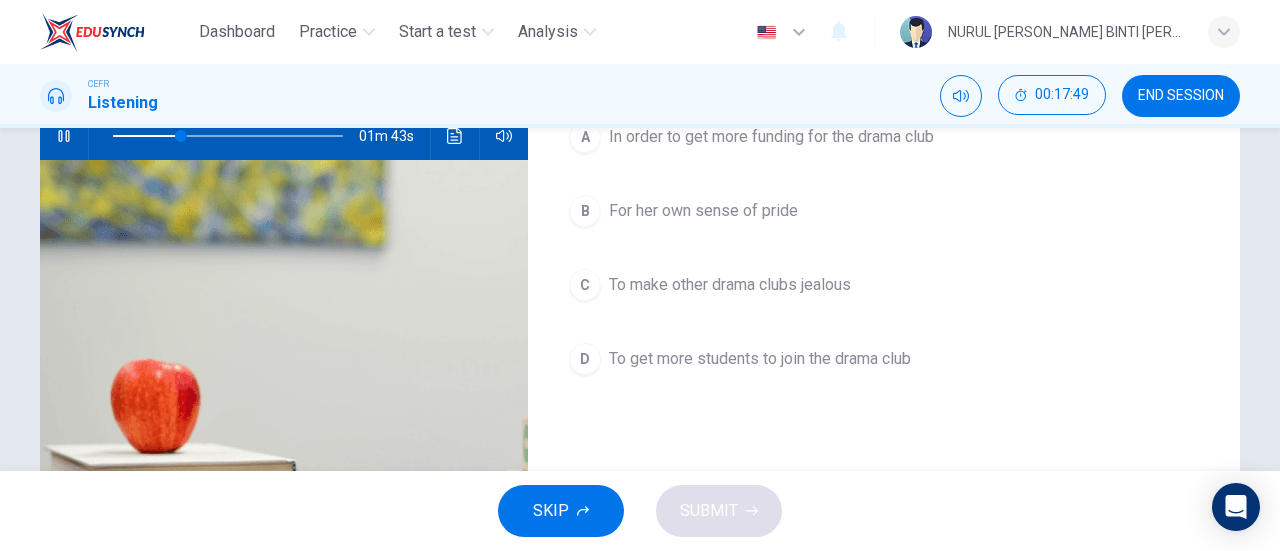 scroll, scrollTop: 192, scrollLeft: 0, axis: vertical 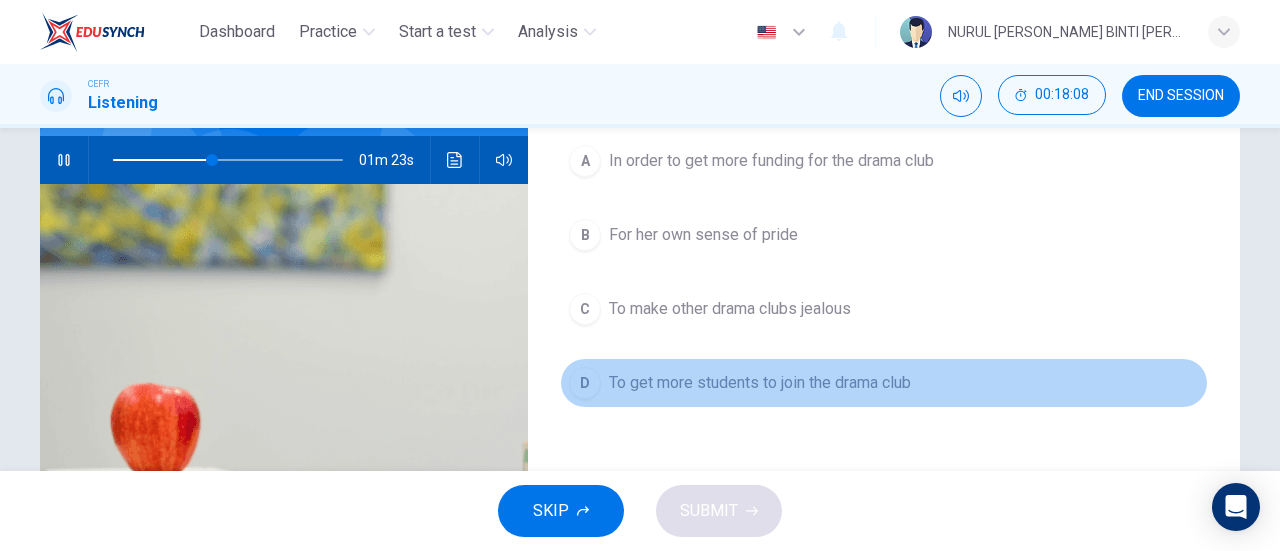 click on "To get more students to join the drama club" at bounding box center (760, 383) 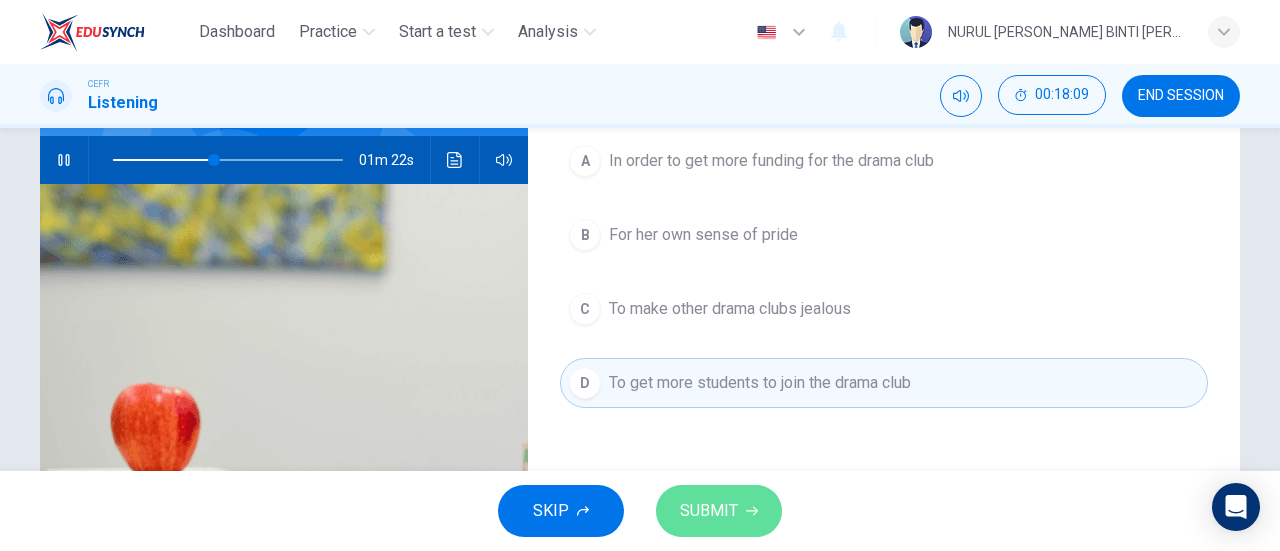 click on "SUBMIT" at bounding box center [709, 511] 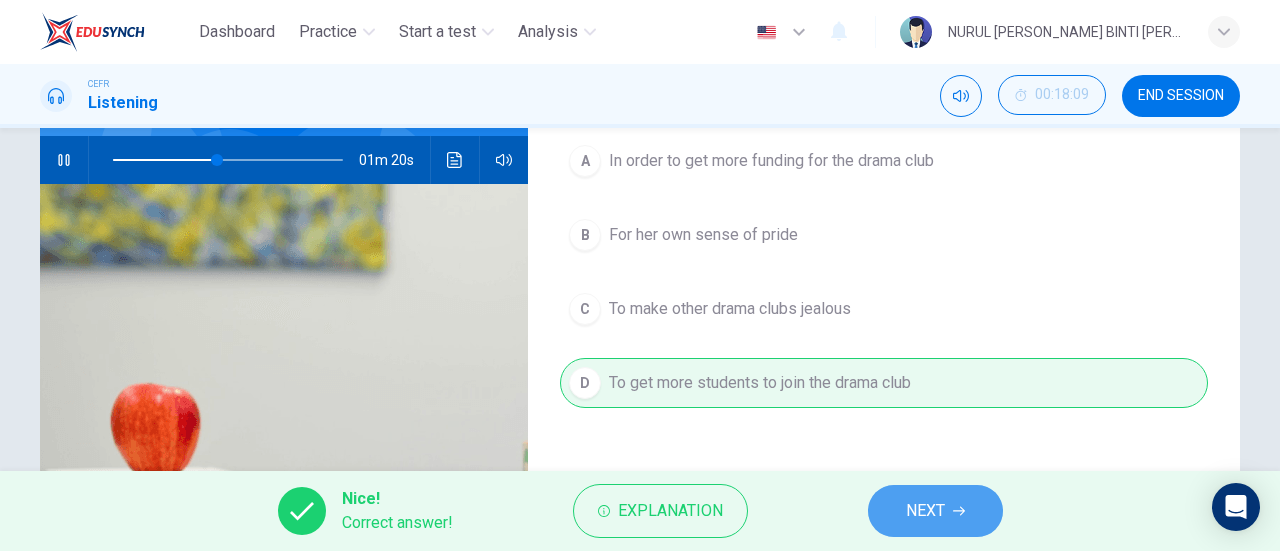 click 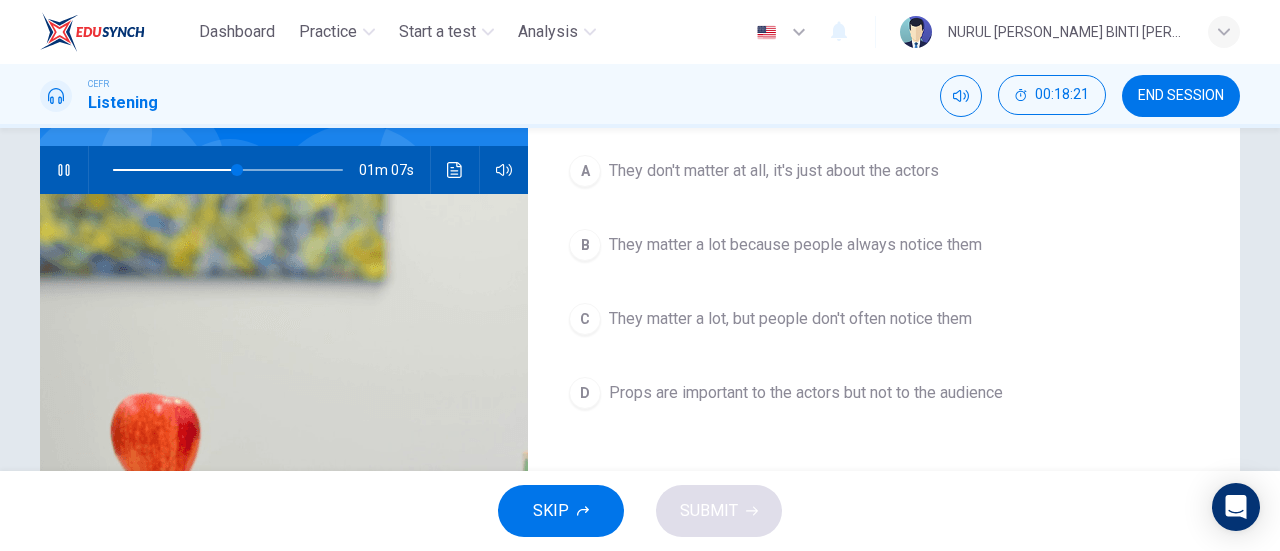 scroll, scrollTop: 194, scrollLeft: 0, axis: vertical 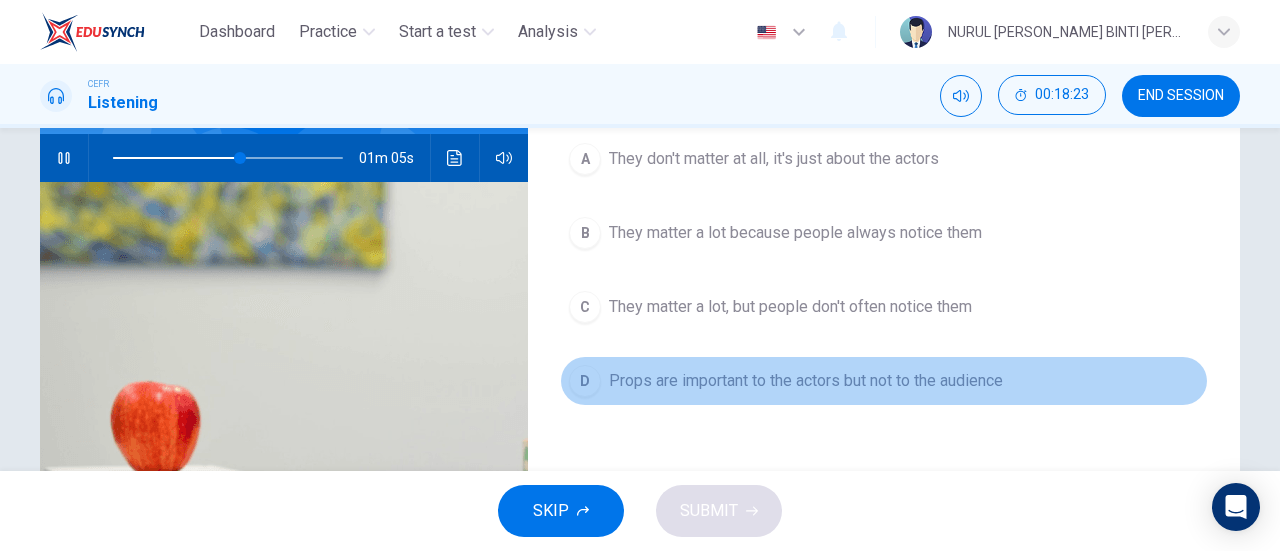 click on "Props are important to the actors but not to the audience" at bounding box center [806, 381] 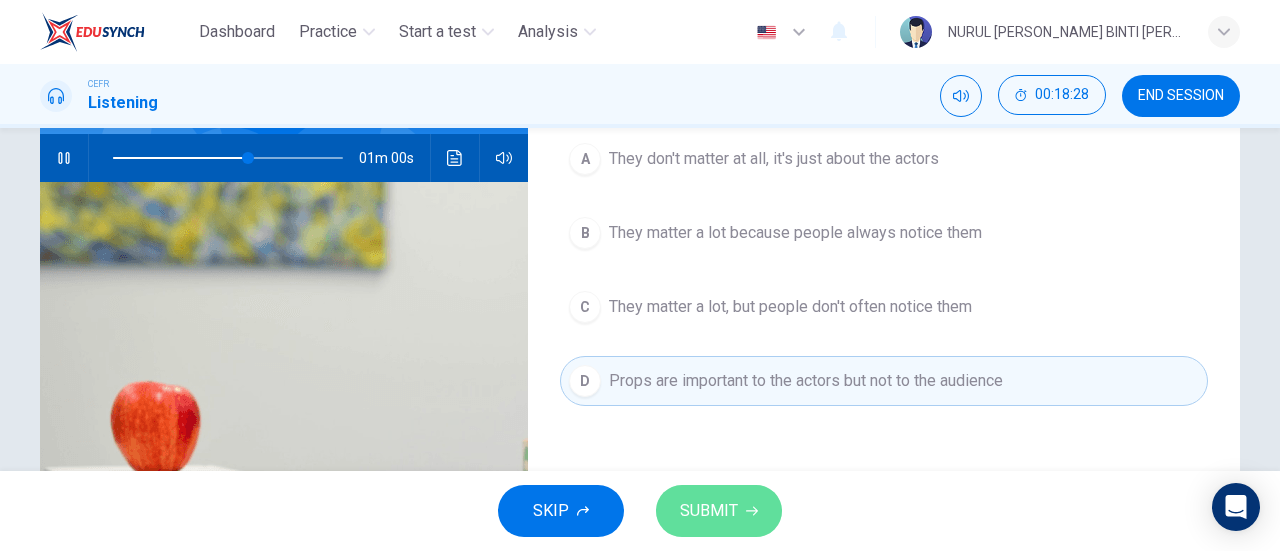 click on "SUBMIT" at bounding box center (719, 511) 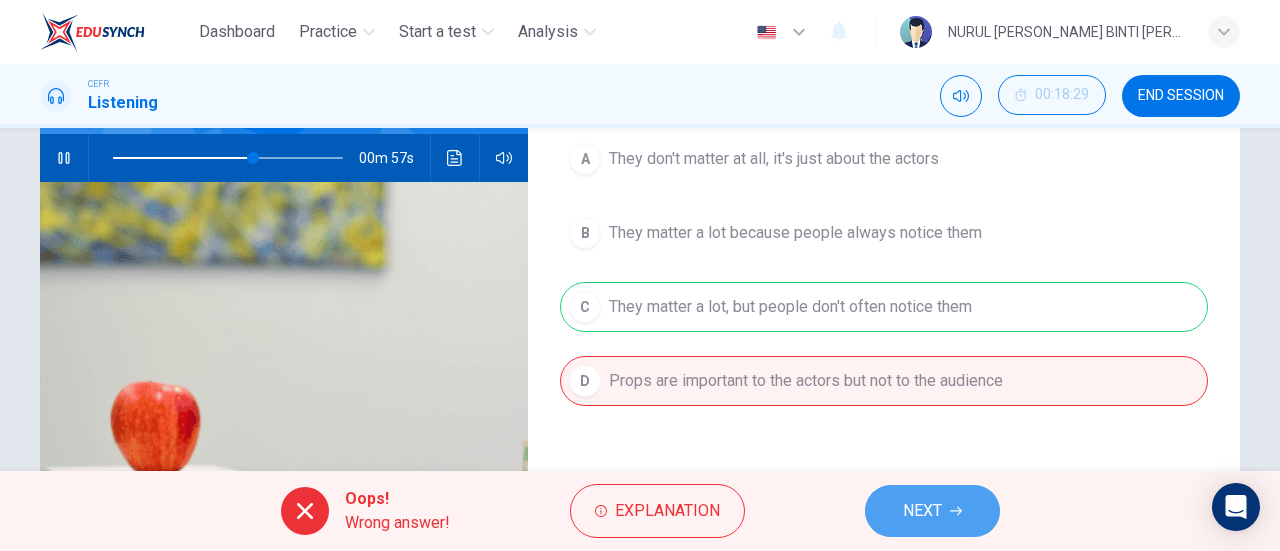 click on "NEXT" at bounding box center (932, 511) 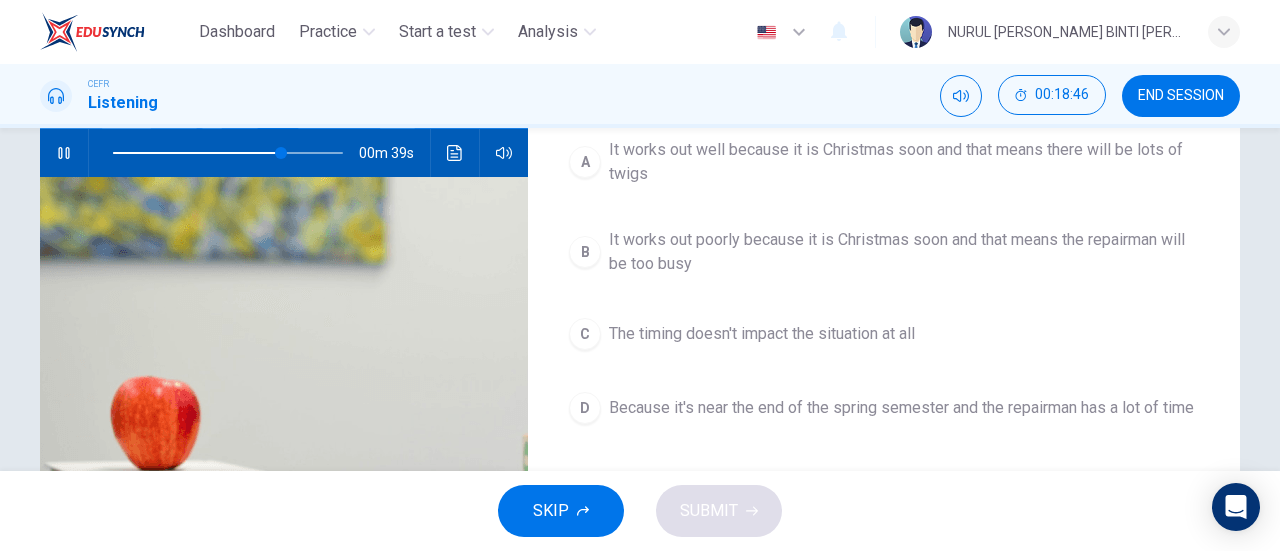 scroll, scrollTop: 200, scrollLeft: 0, axis: vertical 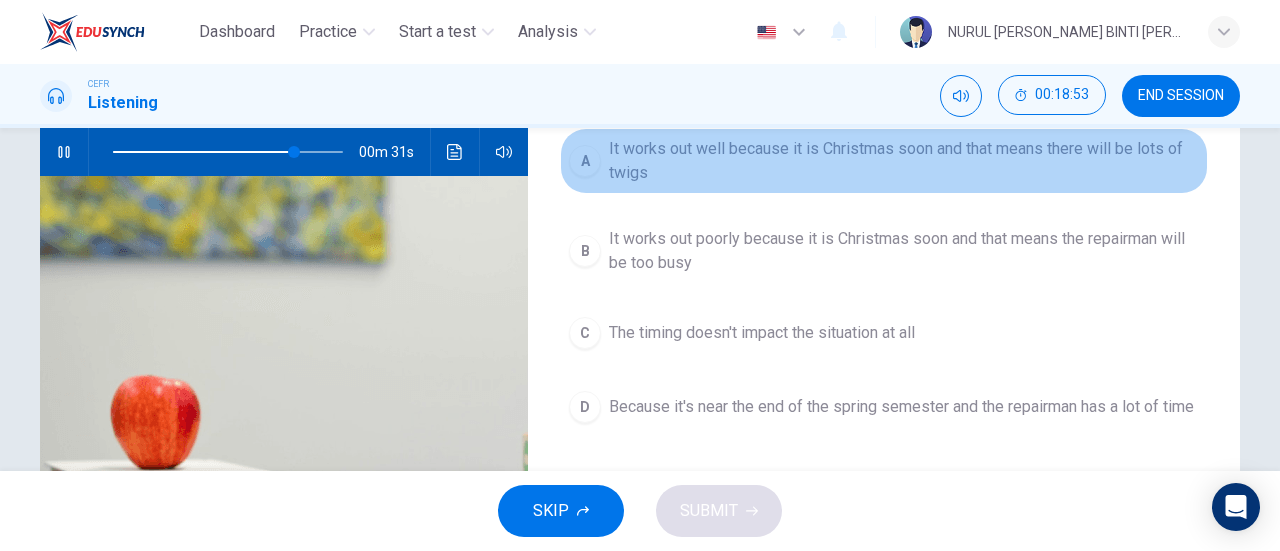 click on "It works out well because it is Christmas soon and that means there will be lots of twigs" at bounding box center [904, 161] 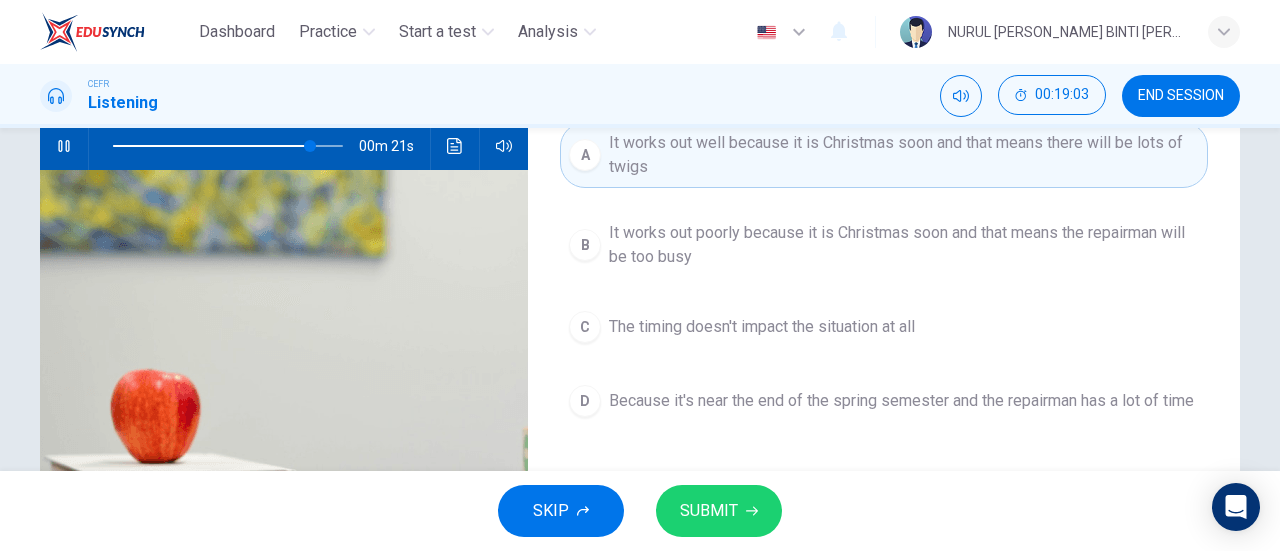 scroll, scrollTop: 208, scrollLeft: 0, axis: vertical 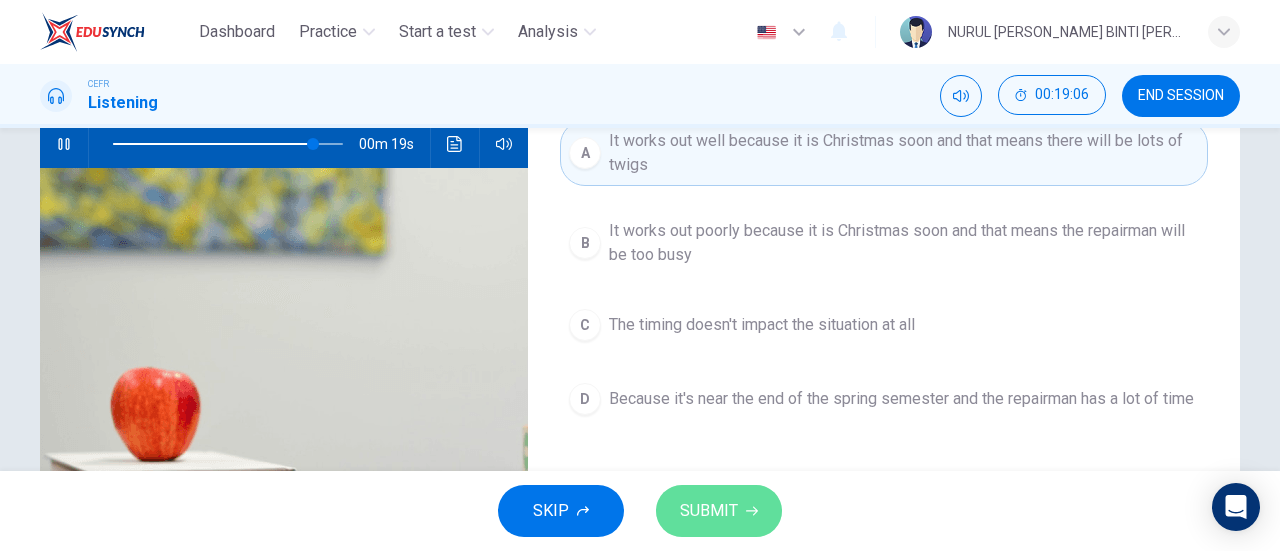 click on "SUBMIT" at bounding box center [719, 511] 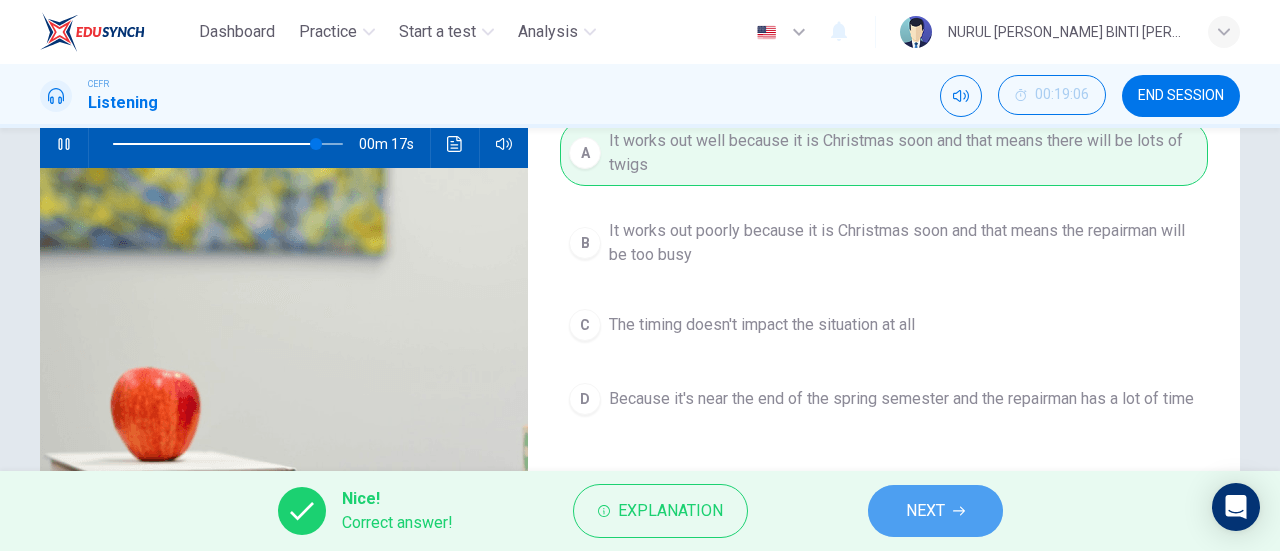 click 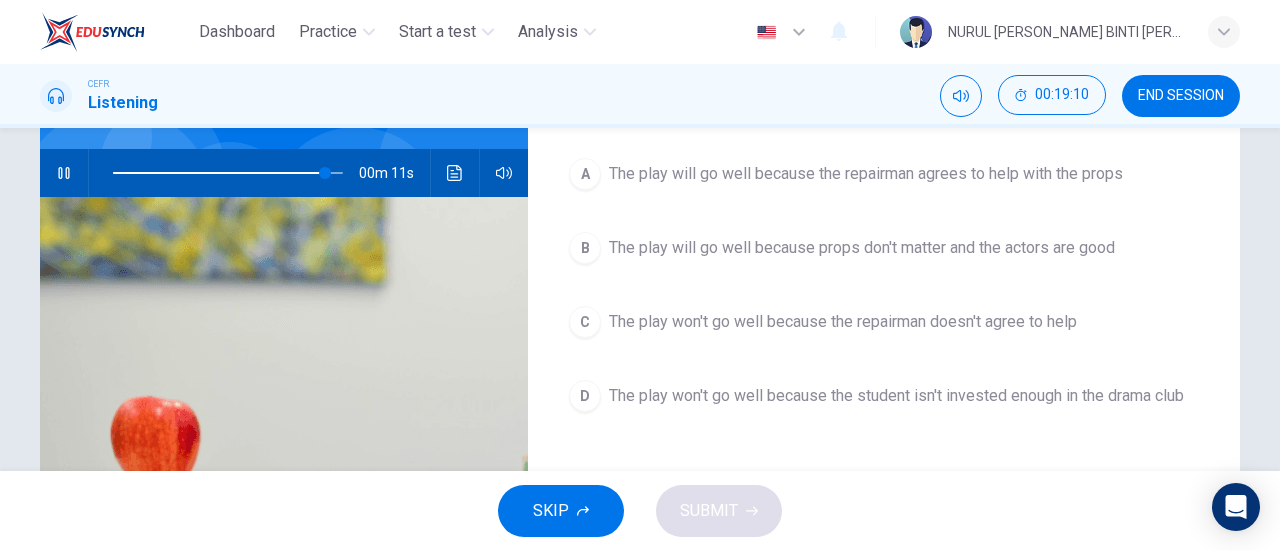 scroll, scrollTop: 178, scrollLeft: 0, axis: vertical 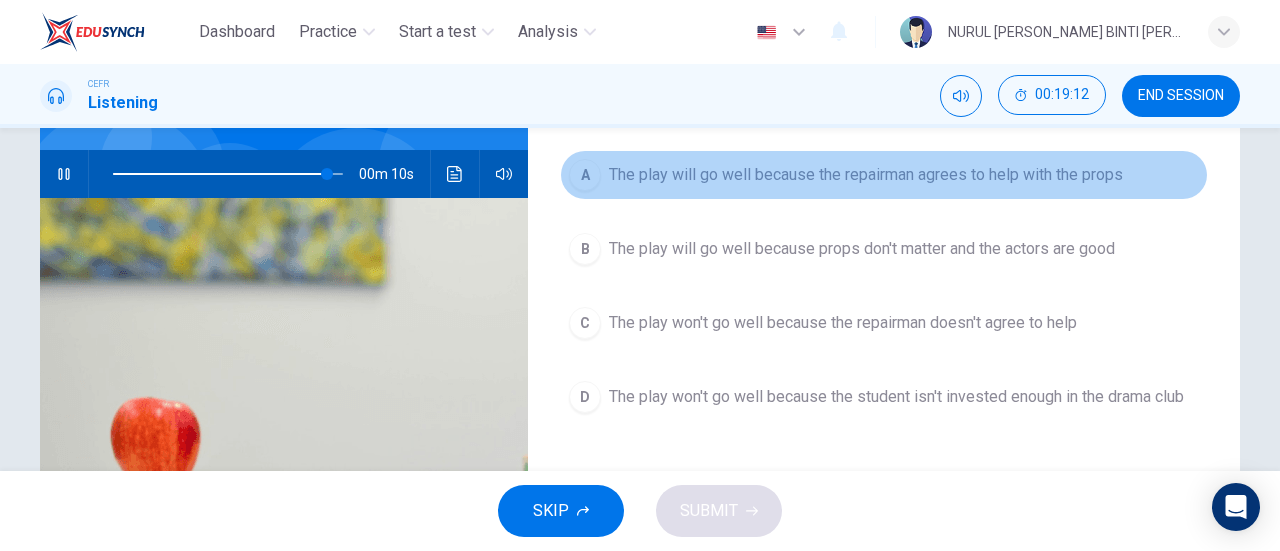 click on "A The play will go well because the repairman agrees to help with the props" at bounding box center [884, 175] 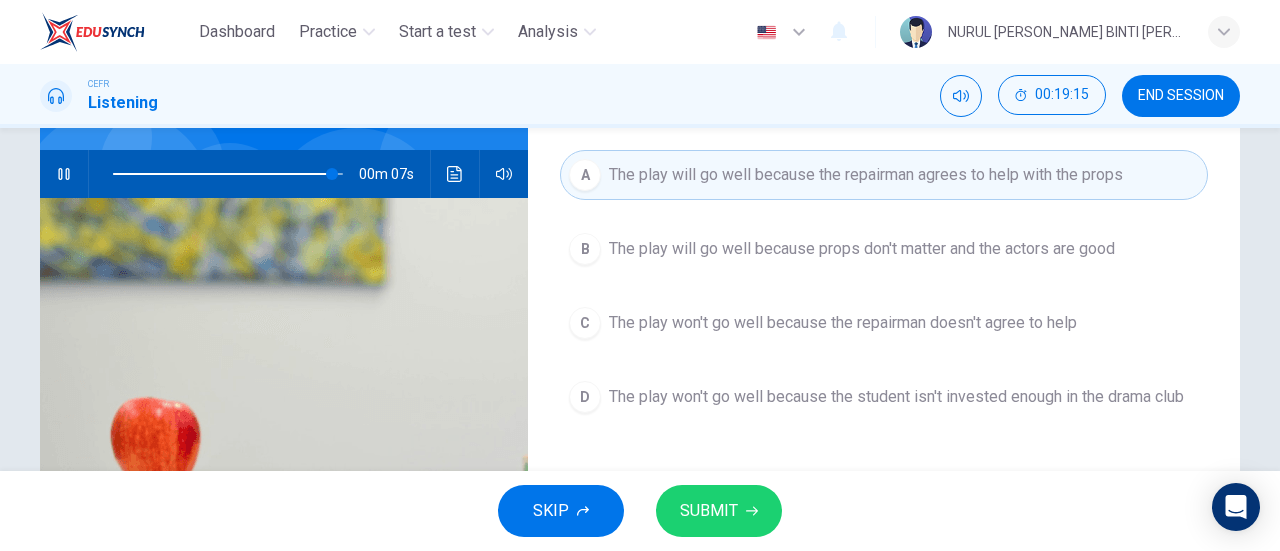 click on "SKIP SUBMIT" at bounding box center [640, 511] 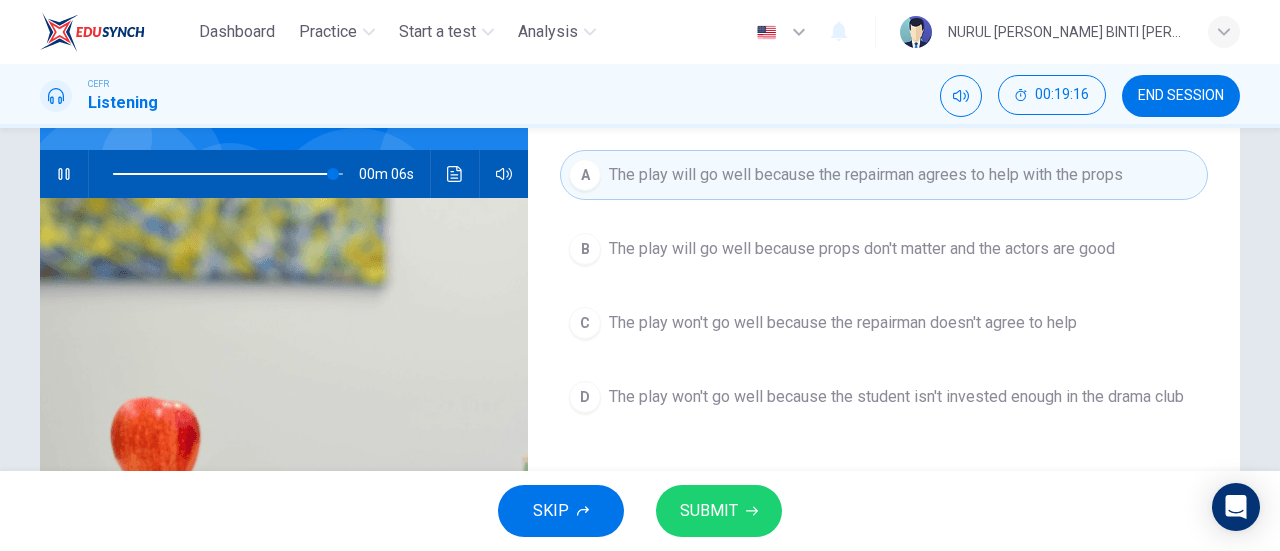 click on "SUBMIT" at bounding box center [719, 511] 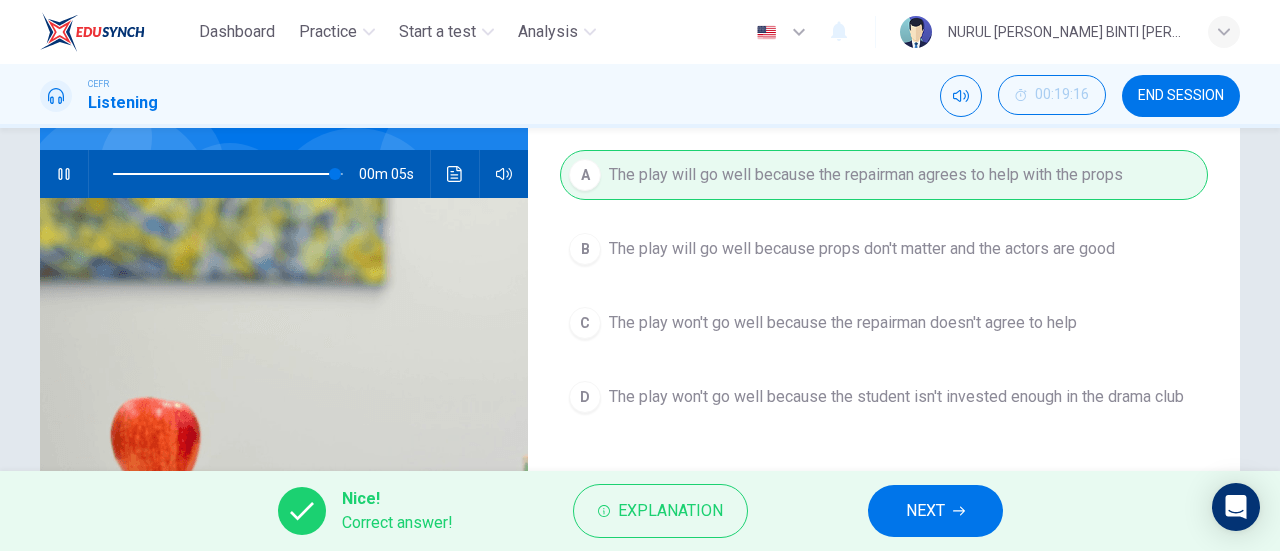 type on "97" 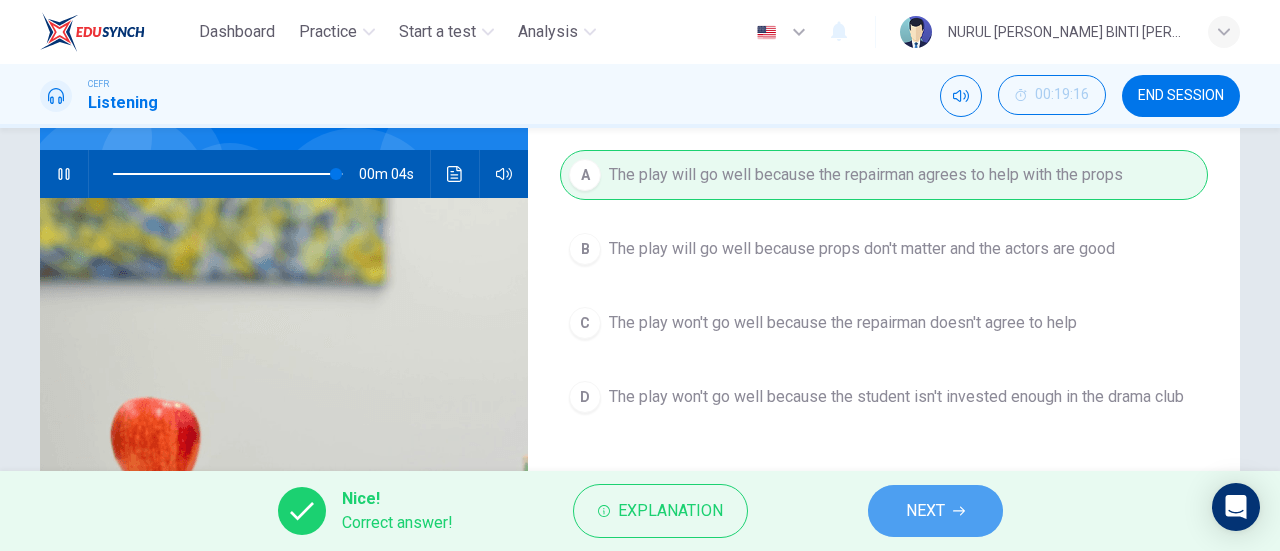 click on "NEXT" at bounding box center [935, 511] 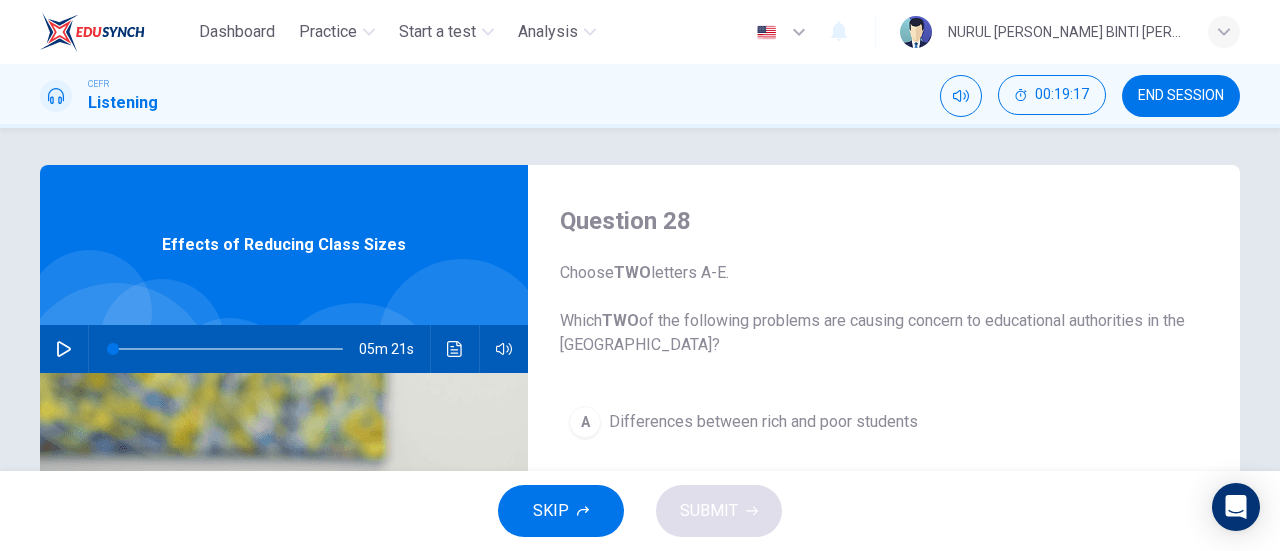 scroll, scrollTop: 2, scrollLeft: 0, axis: vertical 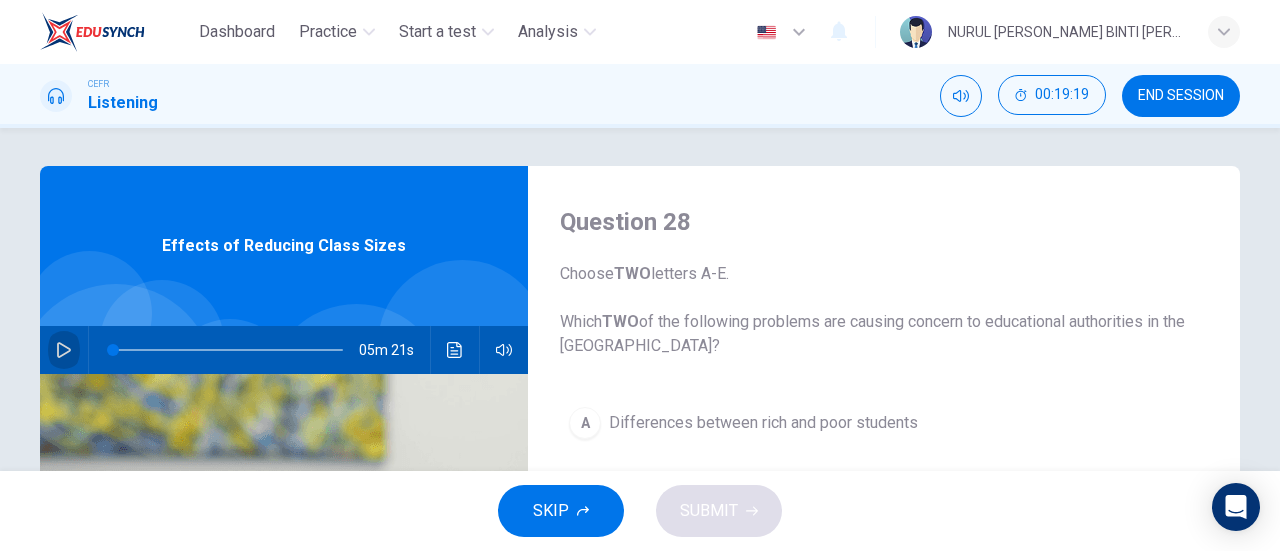 click at bounding box center (64, 350) 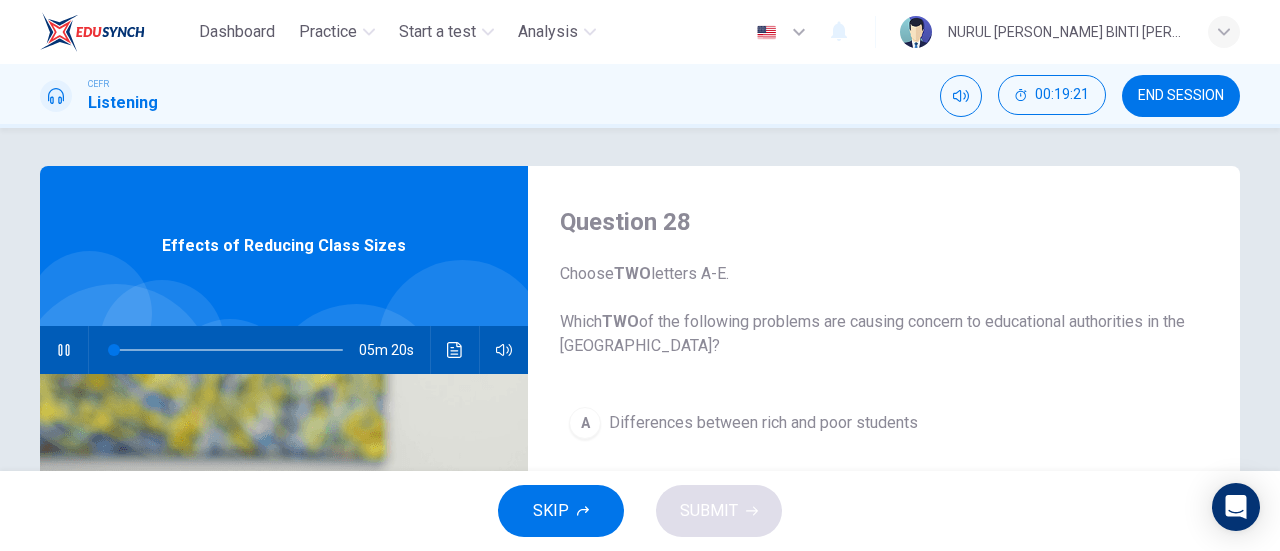 type on "1" 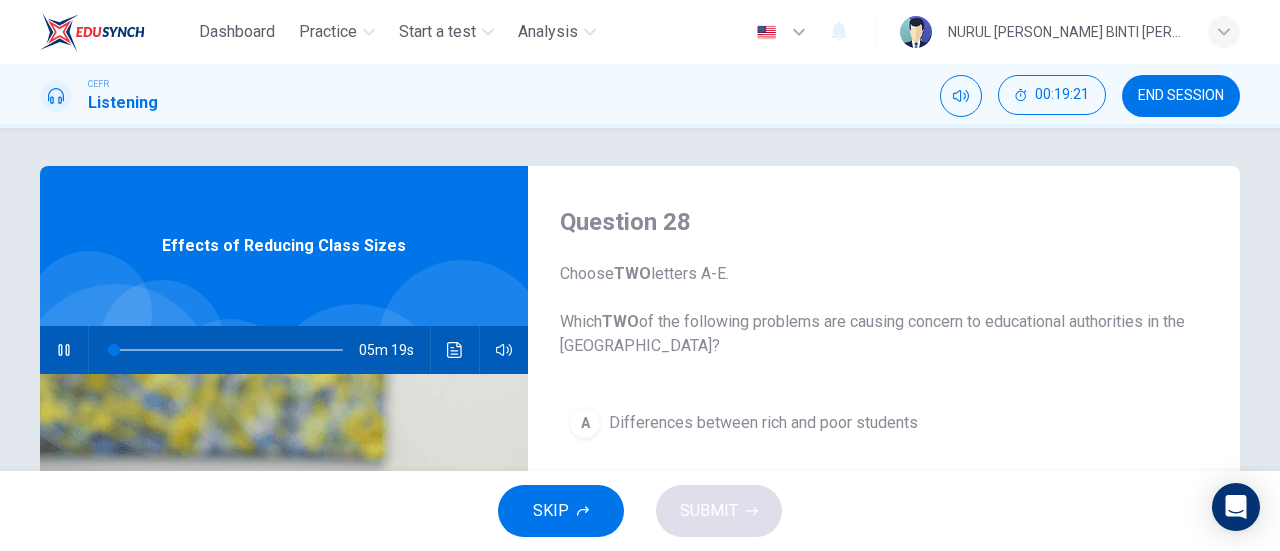 type 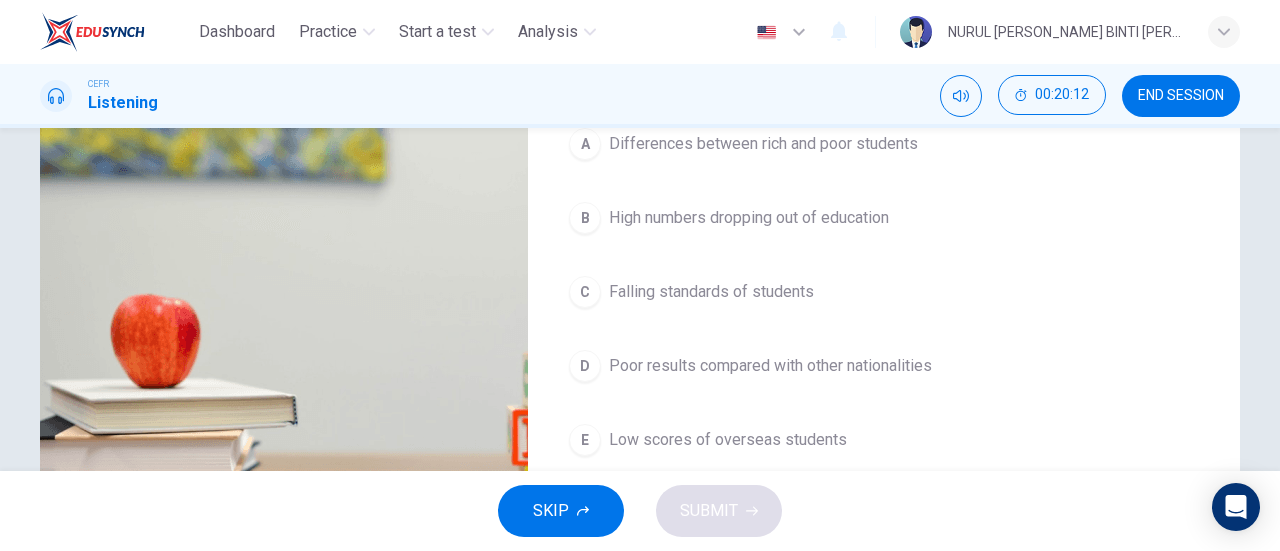 scroll, scrollTop: 280, scrollLeft: 0, axis: vertical 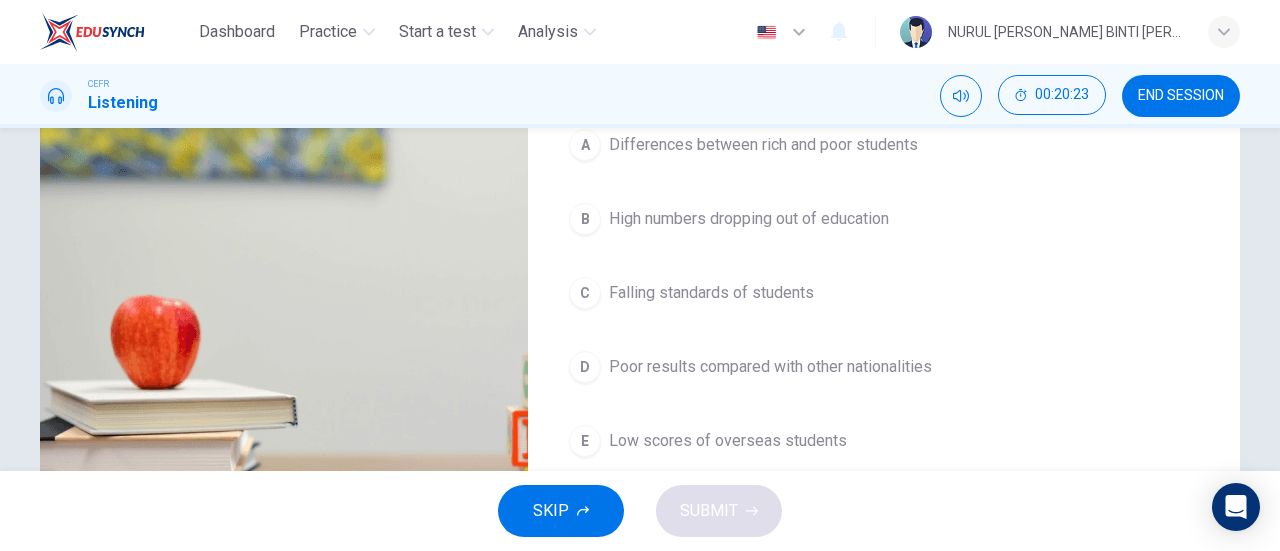 click on "Poor results compared with other nationalities" at bounding box center [770, 367] 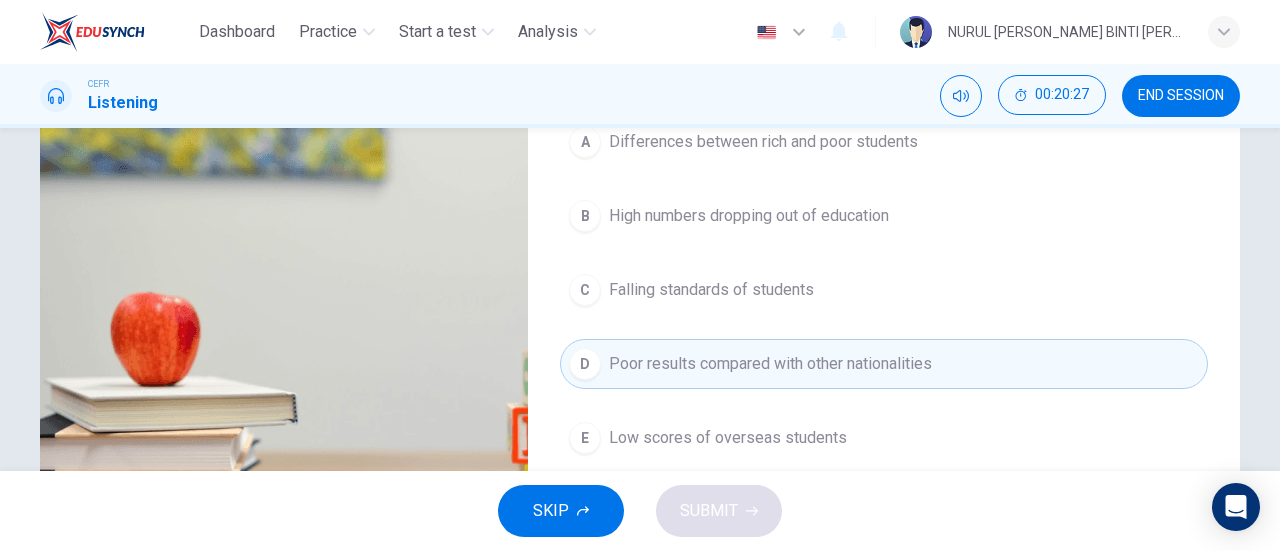 scroll, scrollTop: 284, scrollLeft: 0, axis: vertical 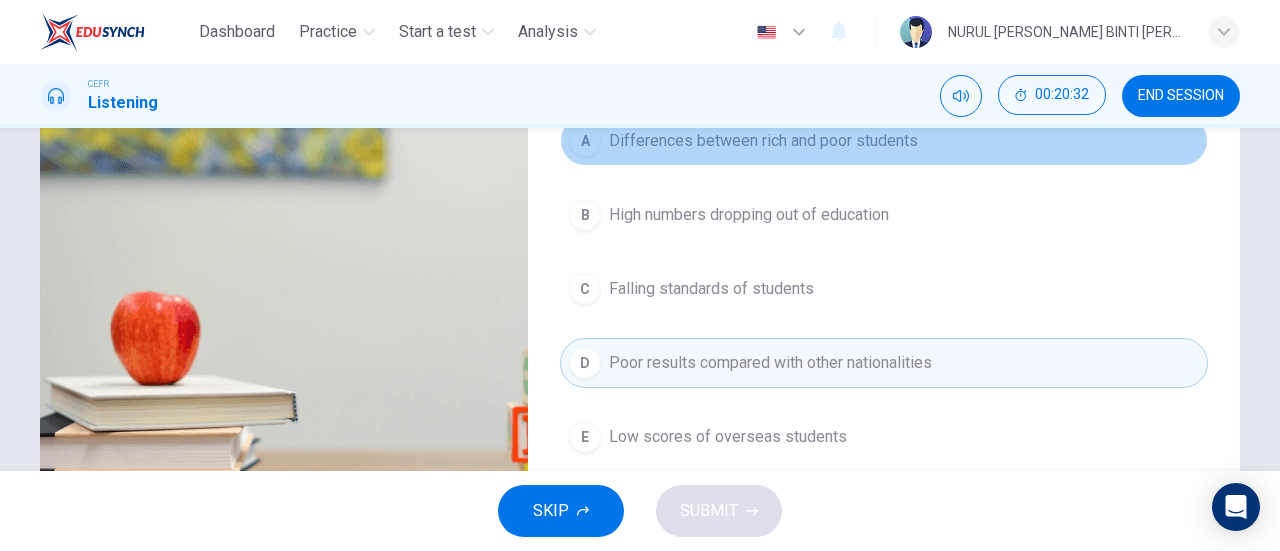 click on "Differences between rich and poor students" at bounding box center (763, 141) 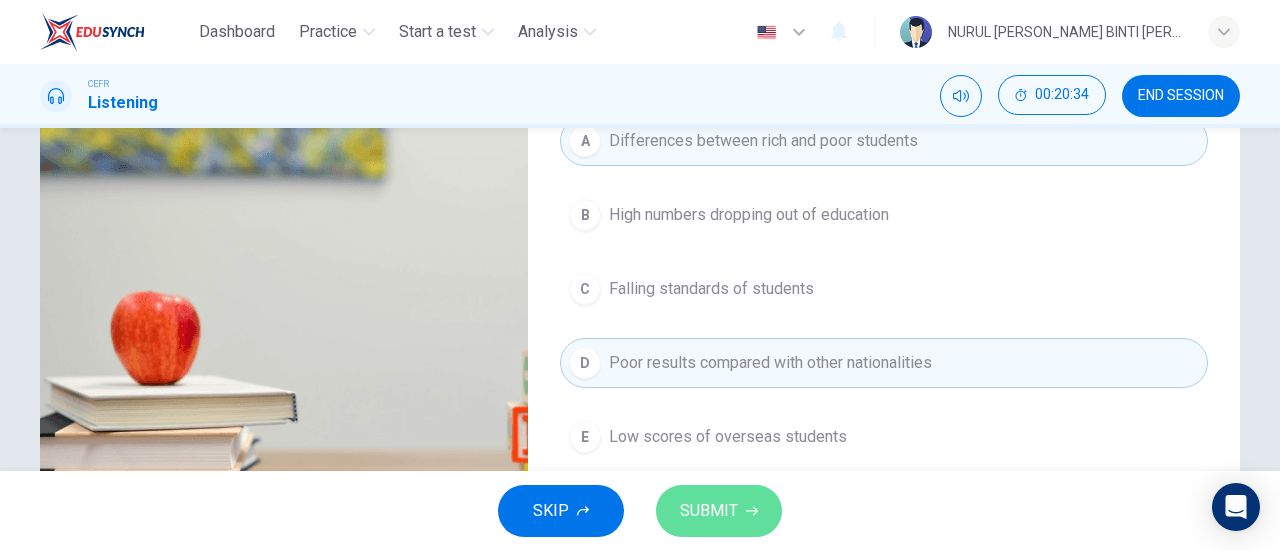 click on "SUBMIT" at bounding box center [719, 511] 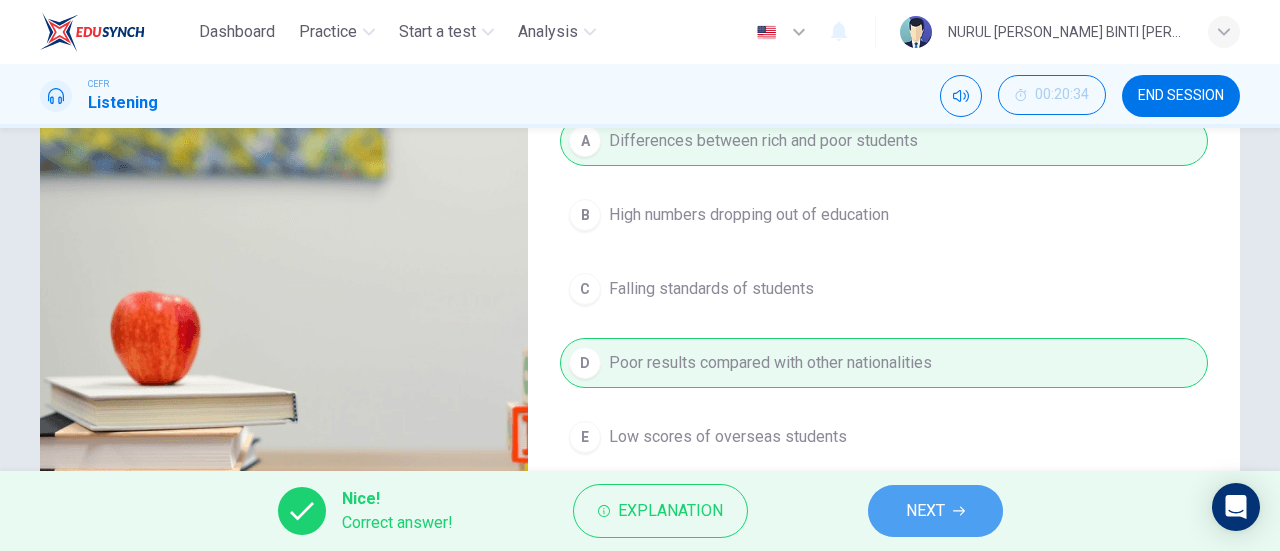 click on "NEXT" at bounding box center (935, 511) 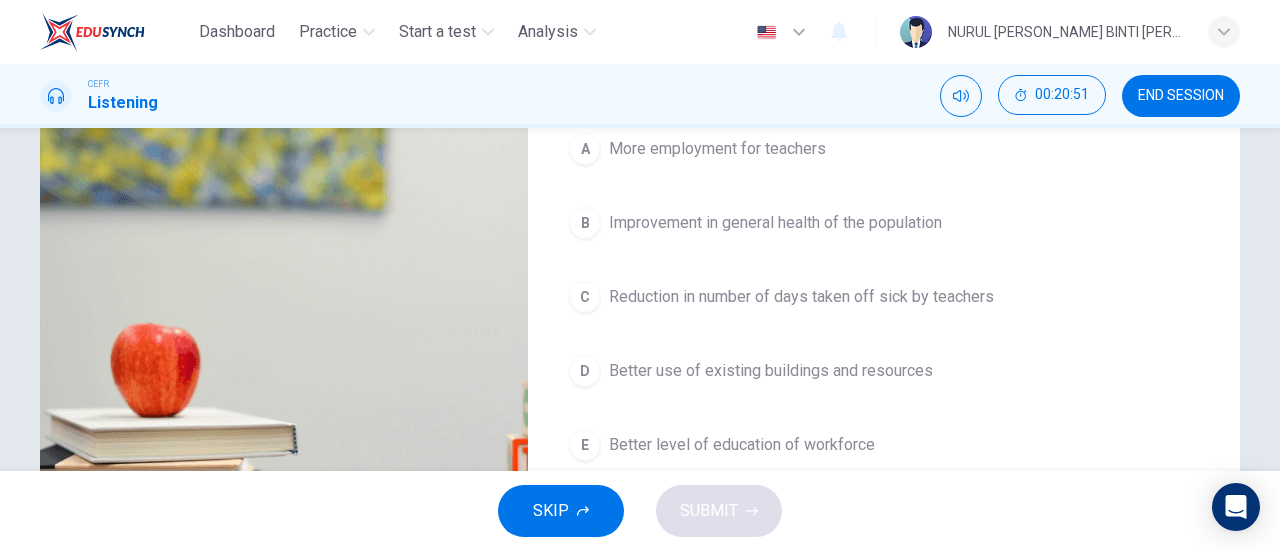 scroll, scrollTop: 253, scrollLeft: 0, axis: vertical 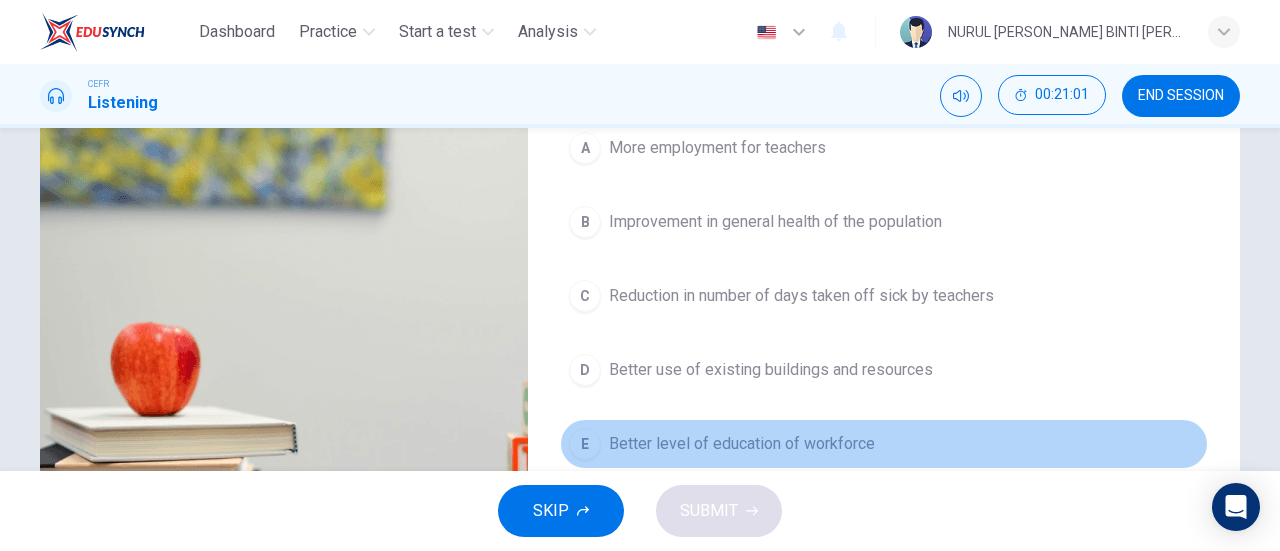 click on "Better level of education of workforce" at bounding box center [742, 444] 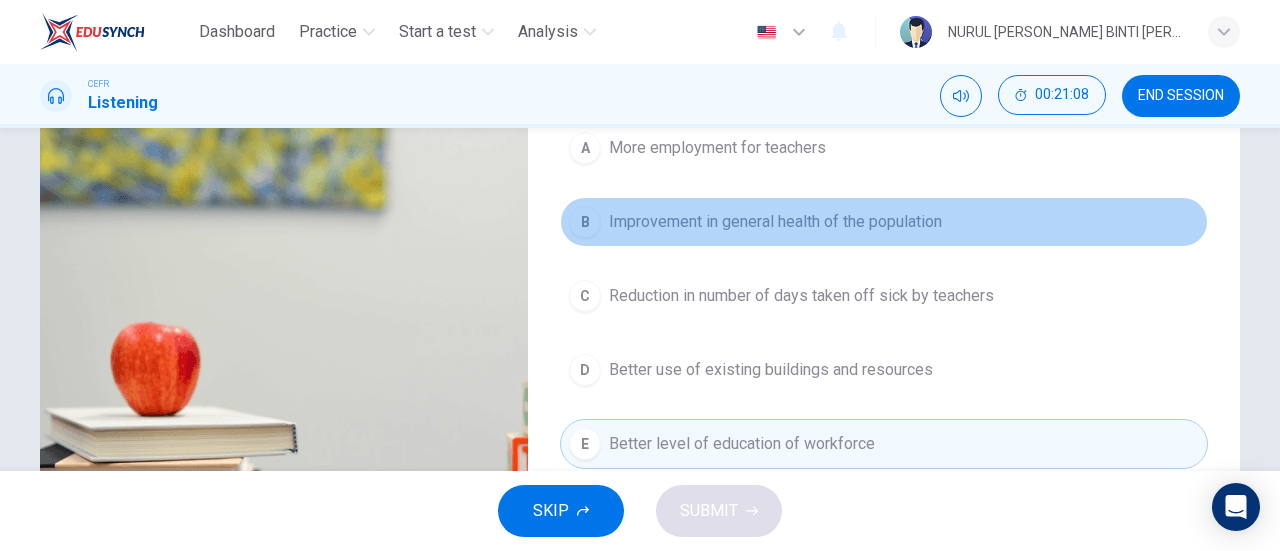 click on "B Improvement in general health of the population" at bounding box center [884, 222] 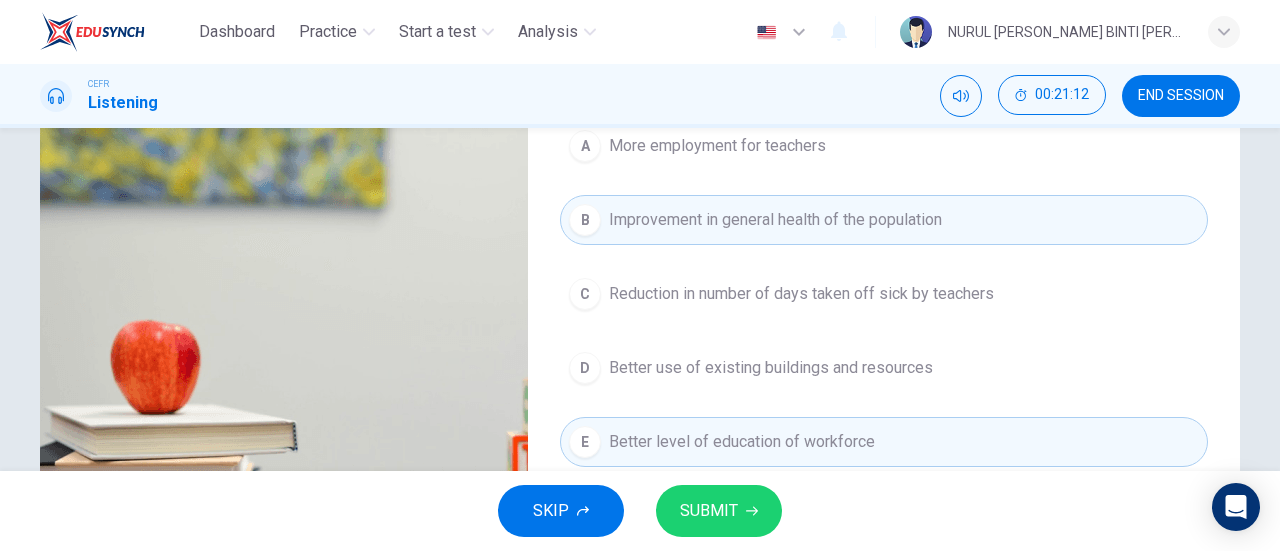 scroll, scrollTop: 294, scrollLeft: 0, axis: vertical 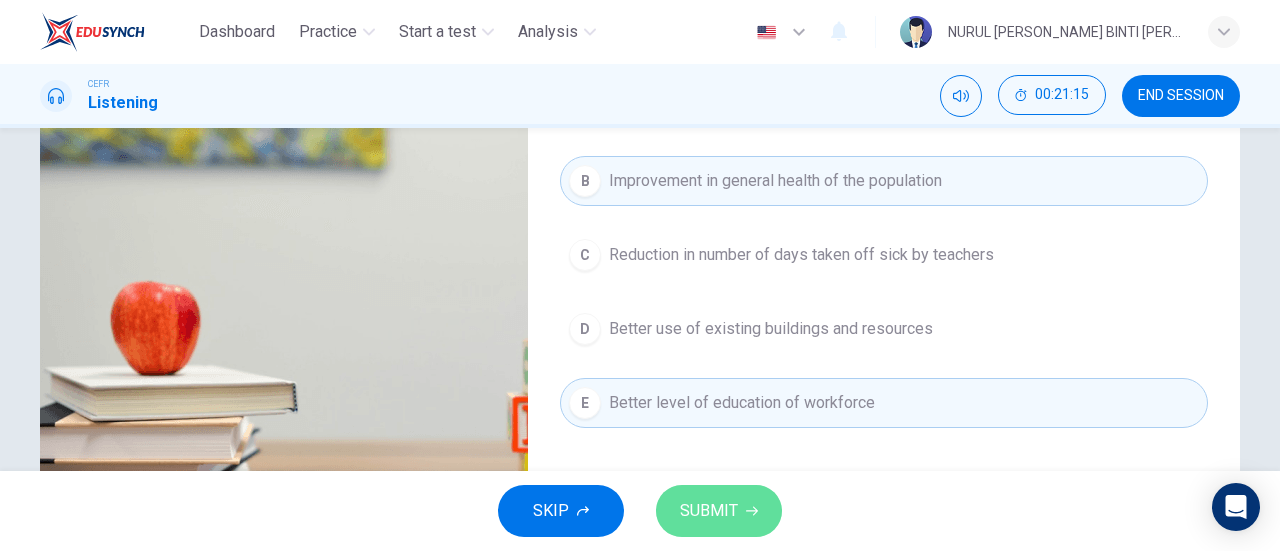 click on "SUBMIT" at bounding box center [709, 511] 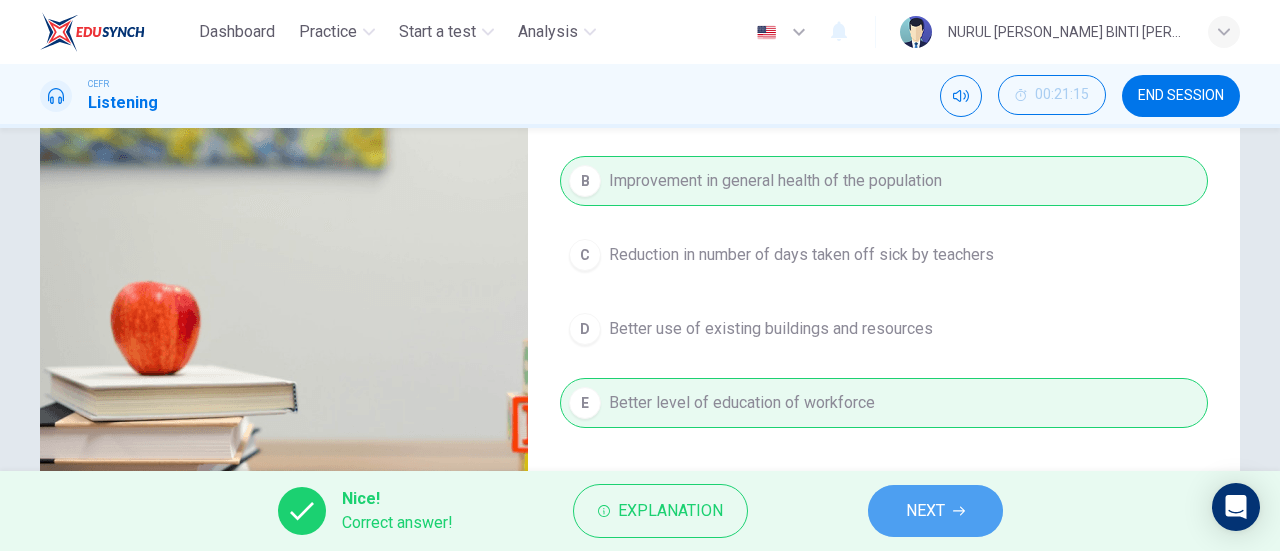 click on "NEXT" at bounding box center [935, 511] 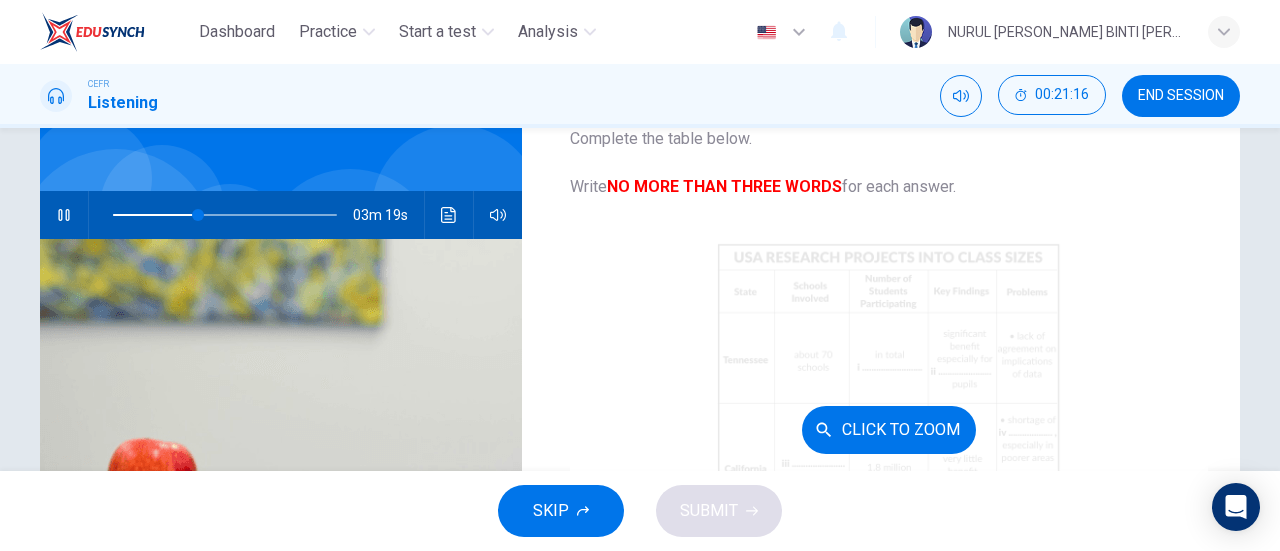 scroll, scrollTop: 136, scrollLeft: 0, axis: vertical 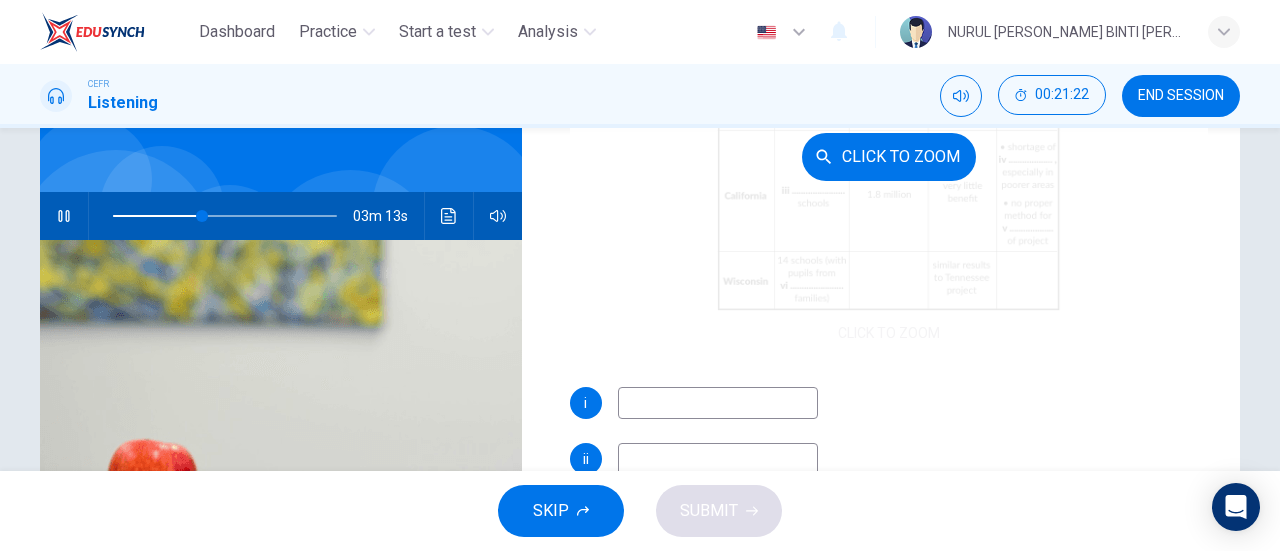 click on "Click to Zoom" at bounding box center [889, 156] 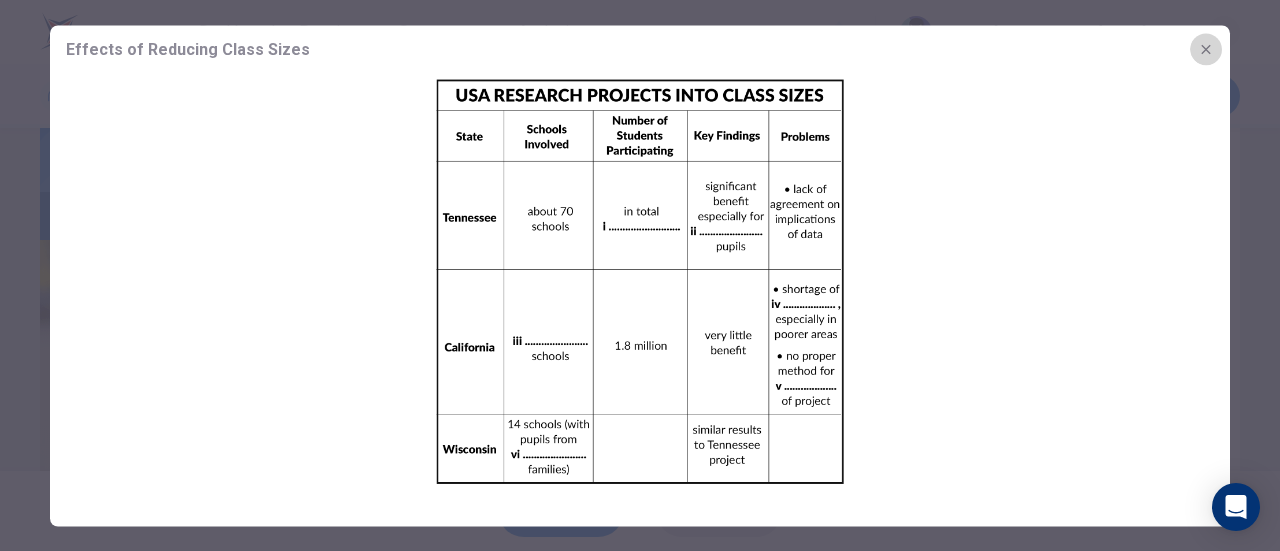 click 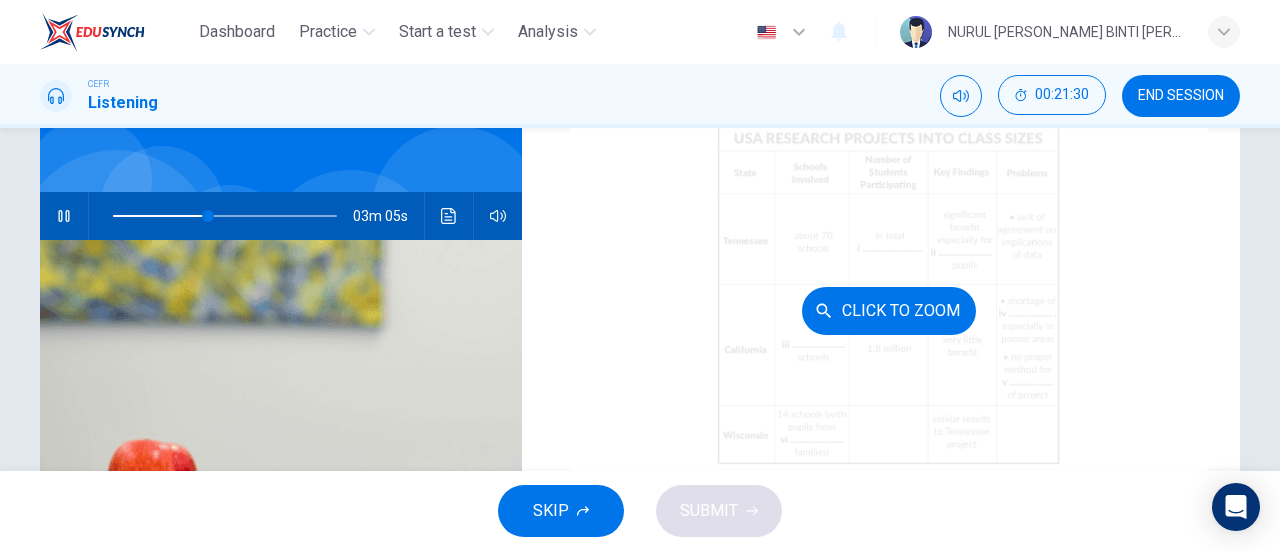 scroll, scrollTop: 122, scrollLeft: 0, axis: vertical 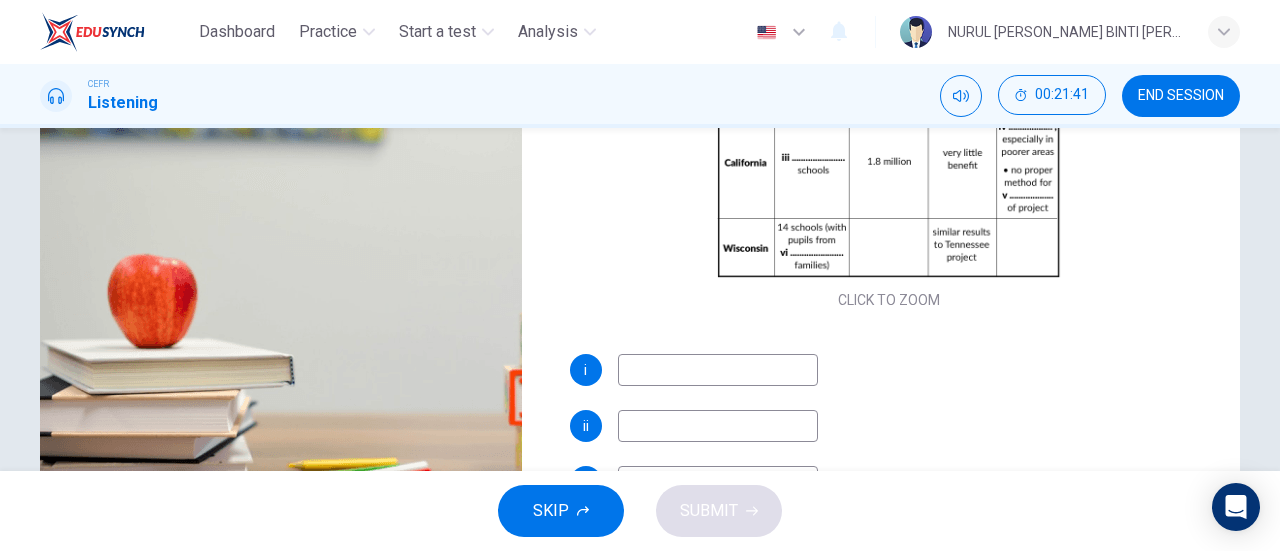 click at bounding box center [718, 370] 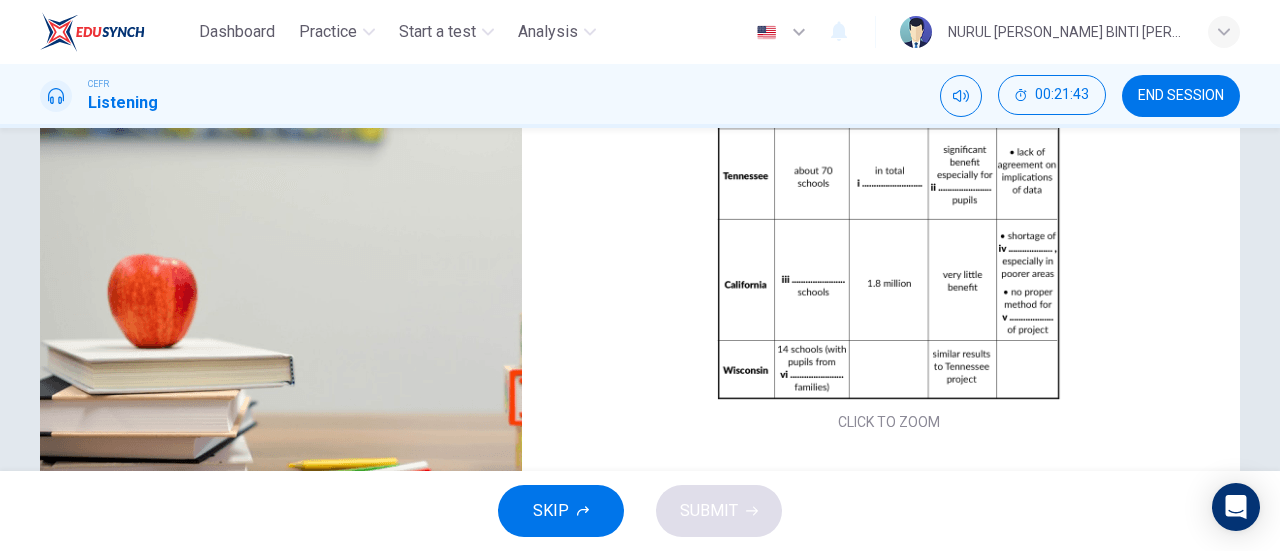 scroll, scrollTop: 19, scrollLeft: 0, axis: vertical 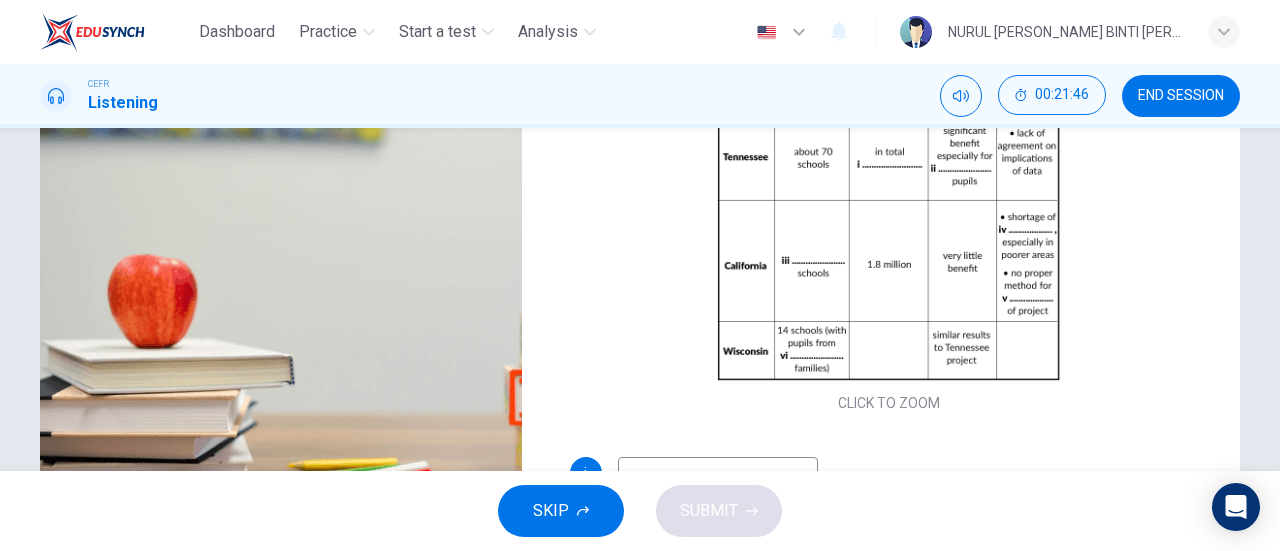 type on "48" 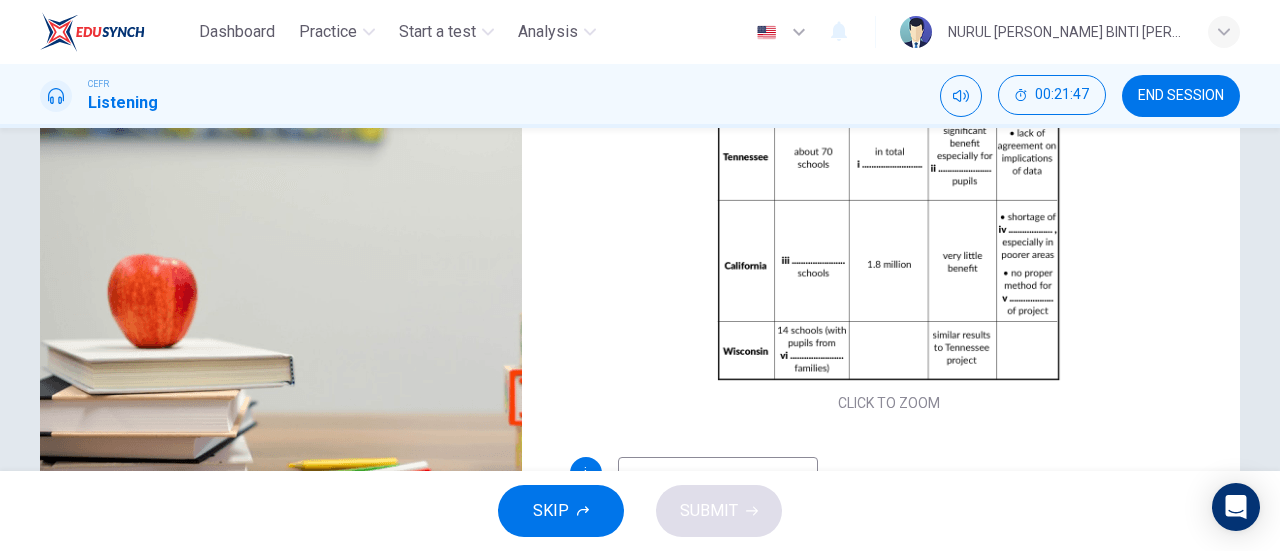 type on "6" 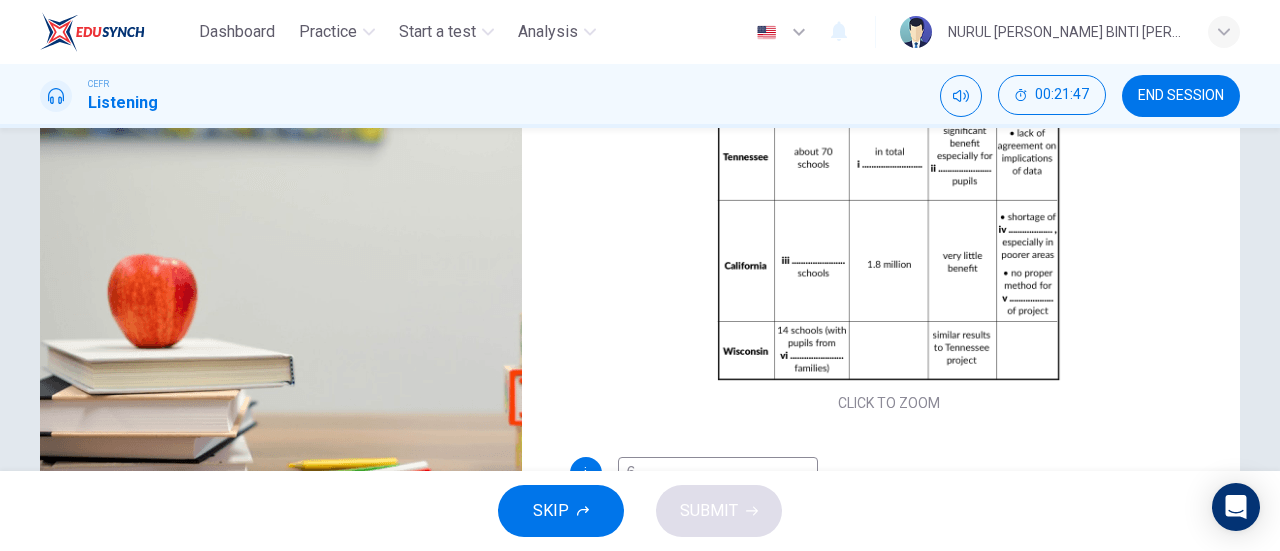 scroll, scrollTop: 331, scrollLeft: 0, axis: vertical 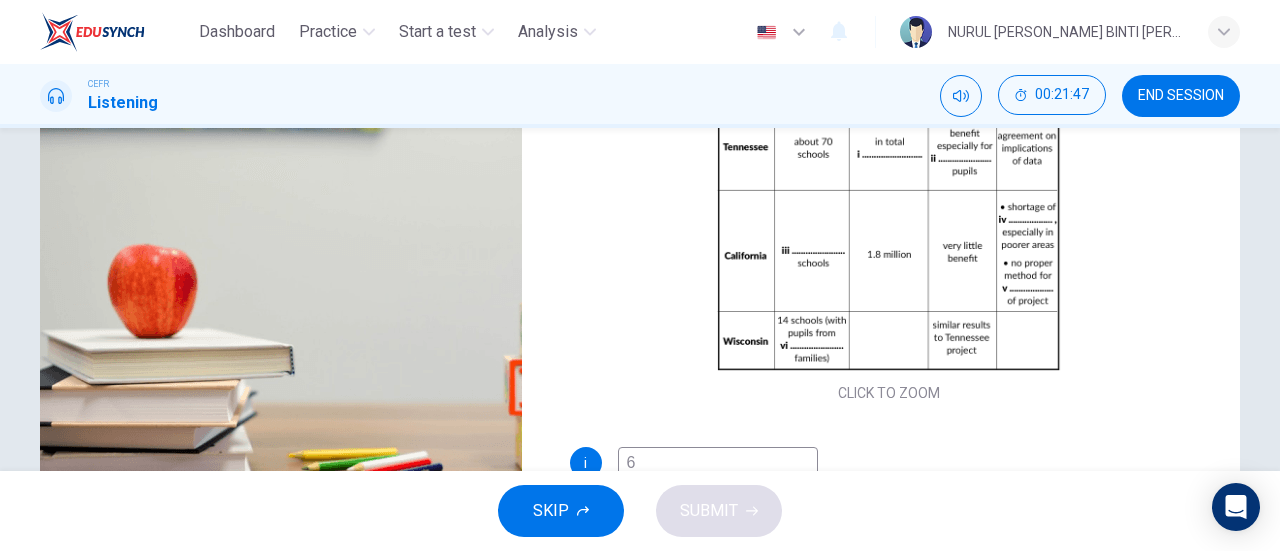 type on "48" 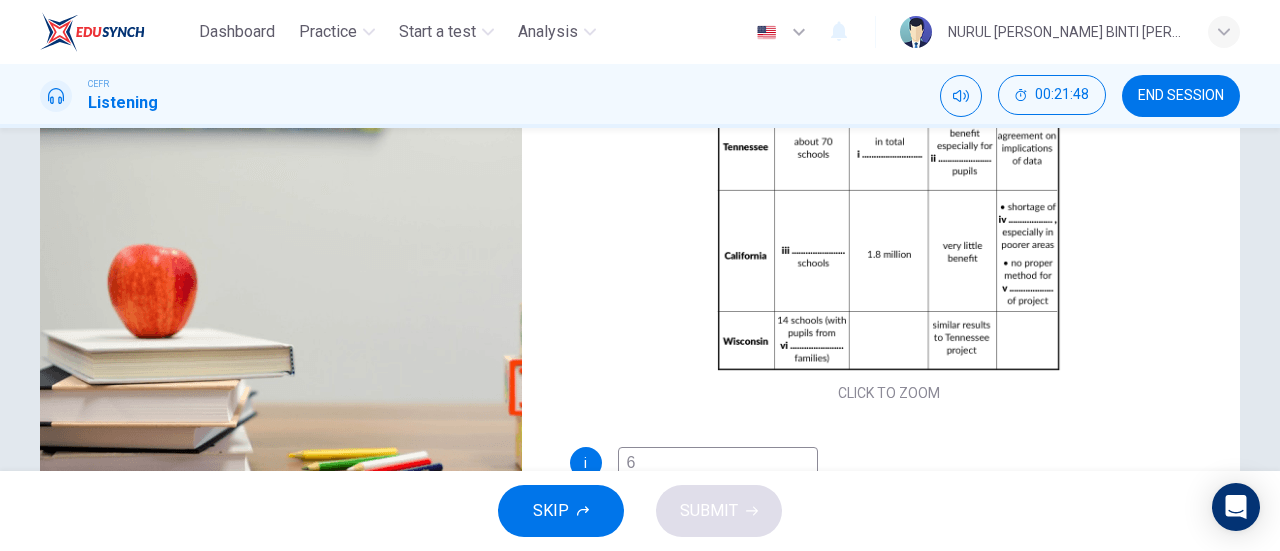 type on "64" 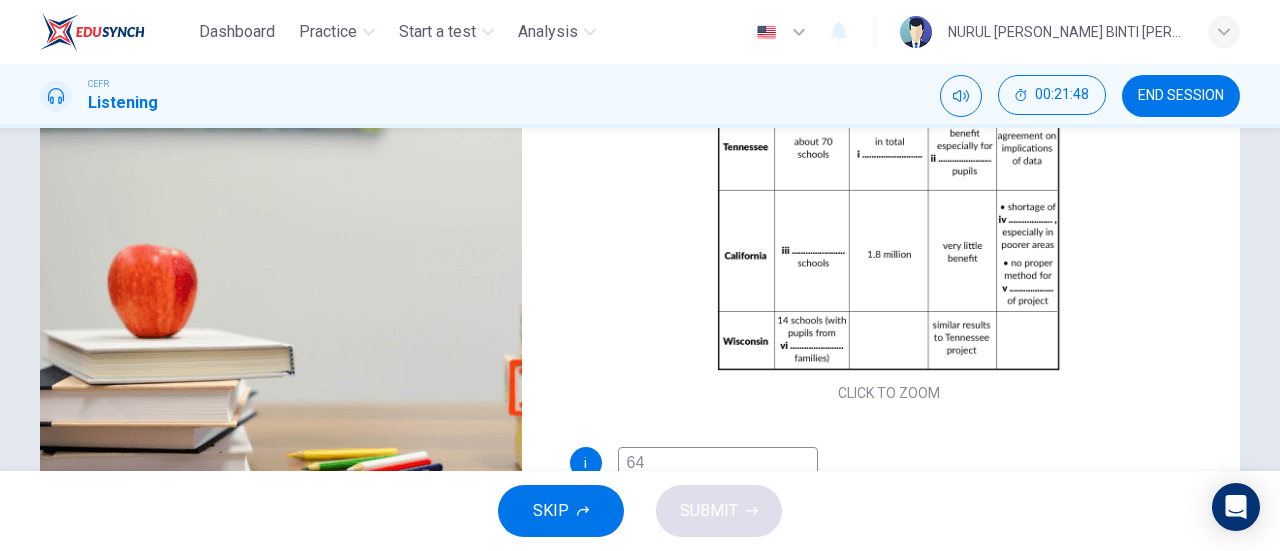 type on "48" 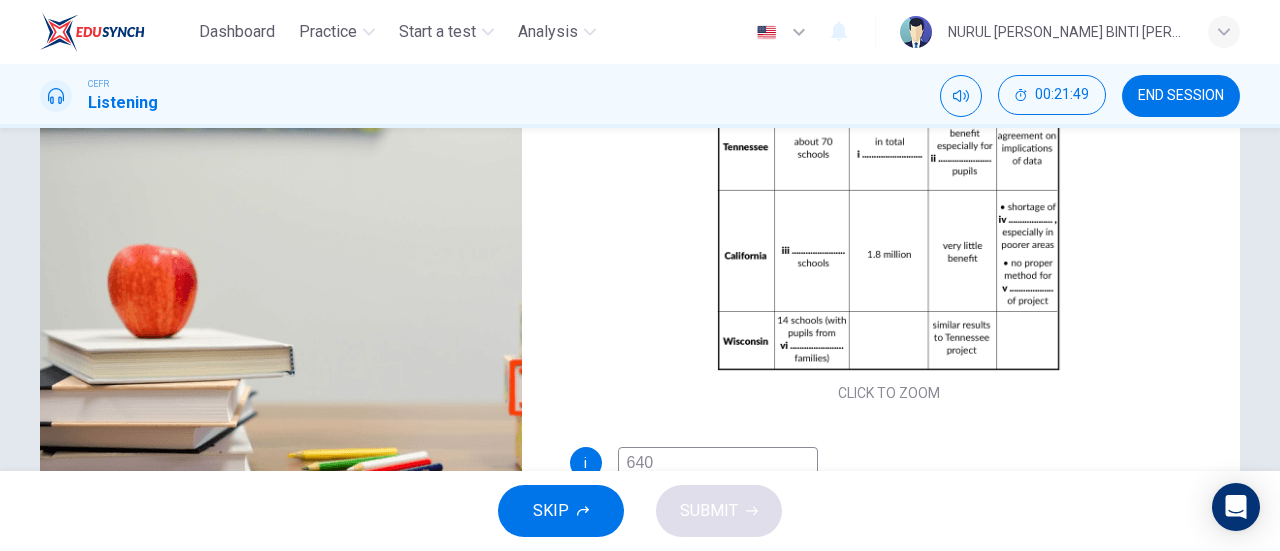 type on "6400" 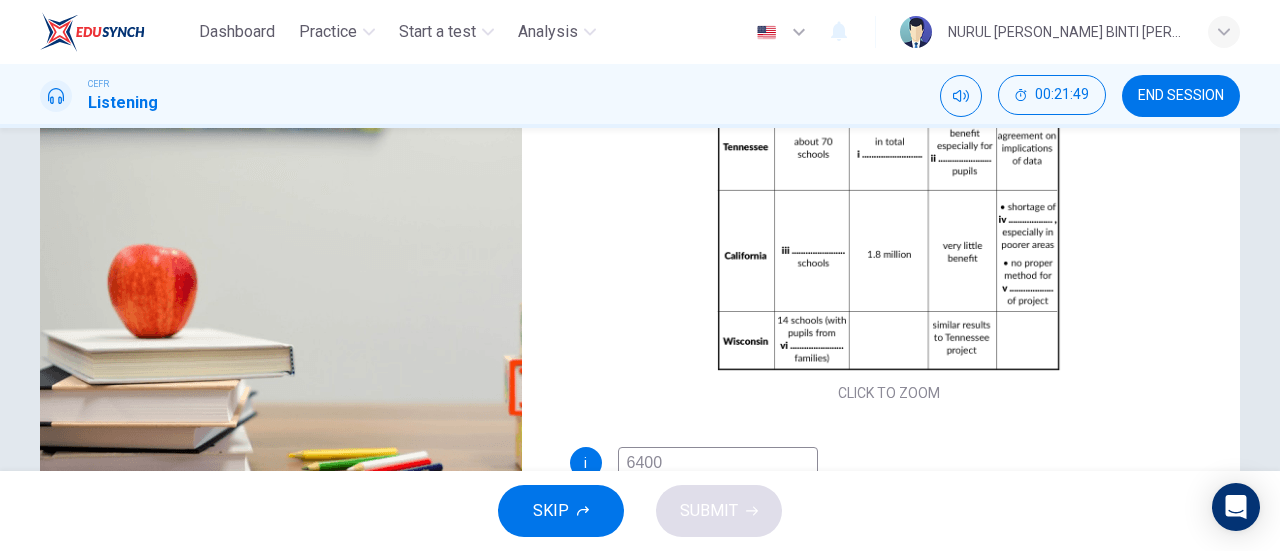 type on "49" 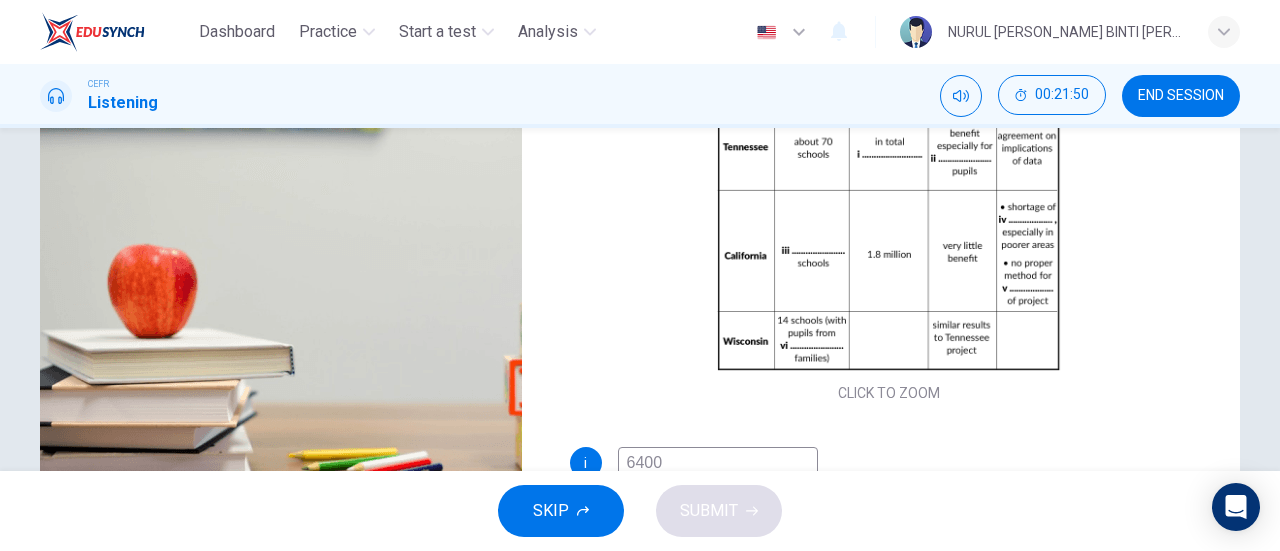 type on "6400" 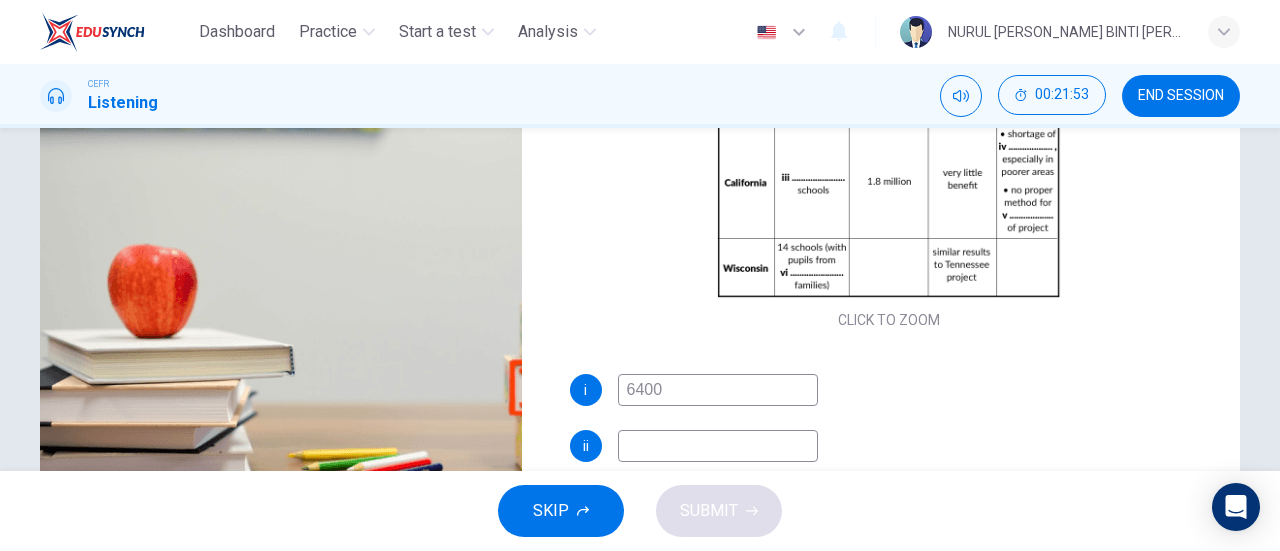 scroll, scrollTop: 88, scrollLeft: 0, axis: vertical 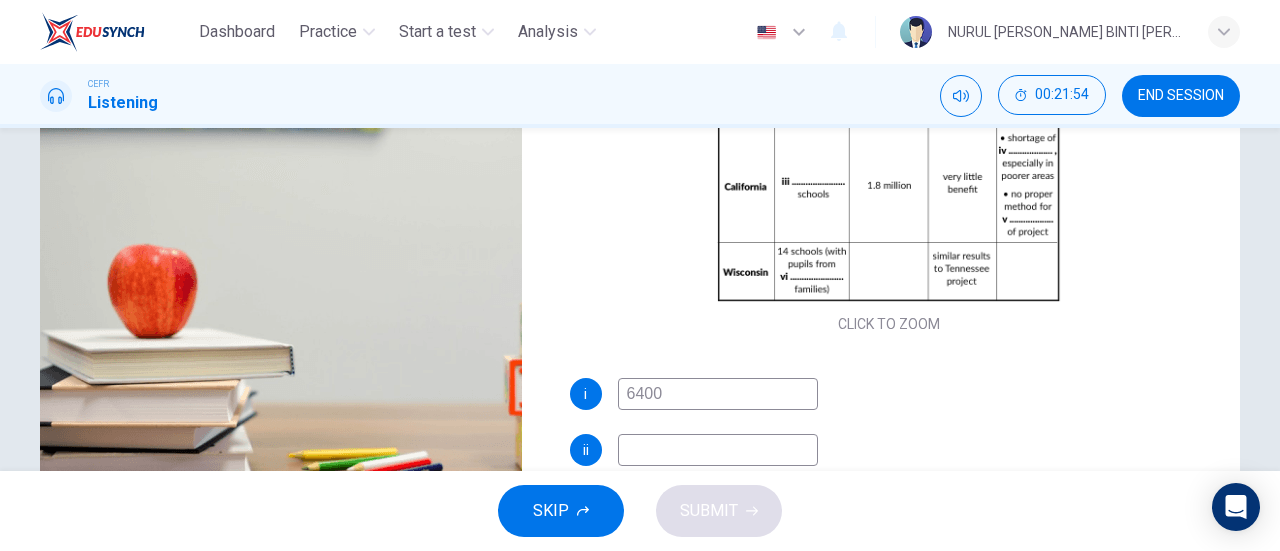 type on "50" 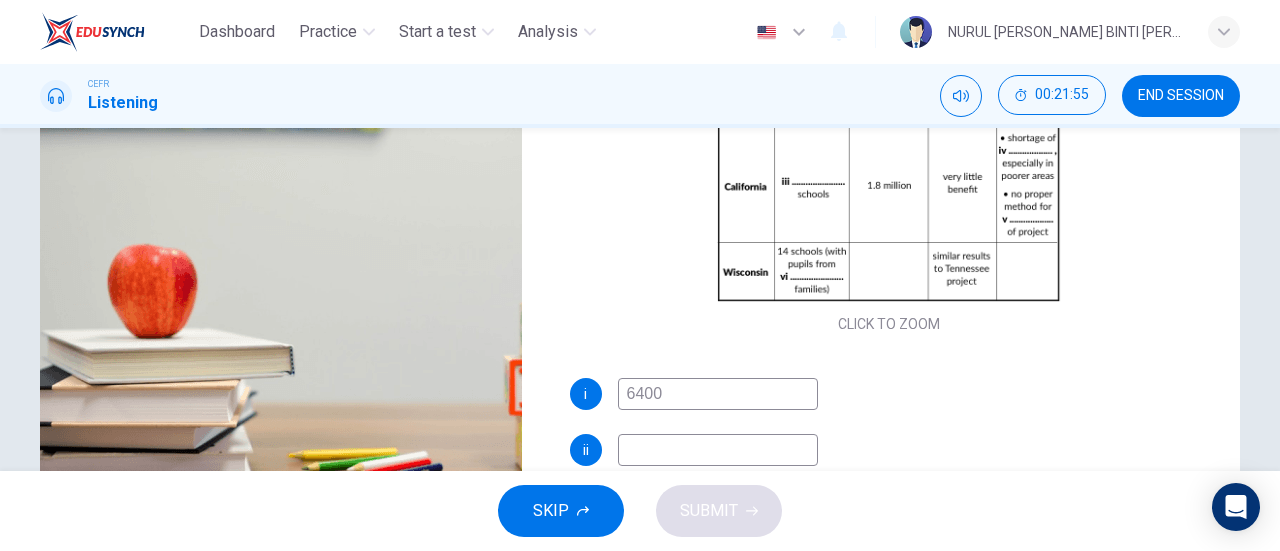 type on "6400 =" 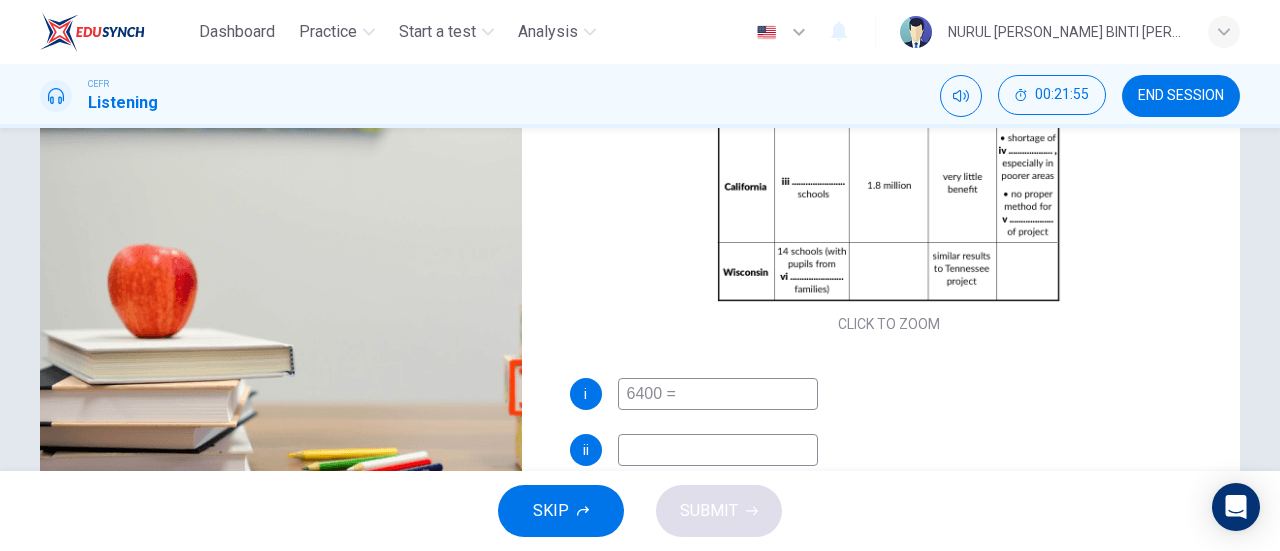 type on "50" 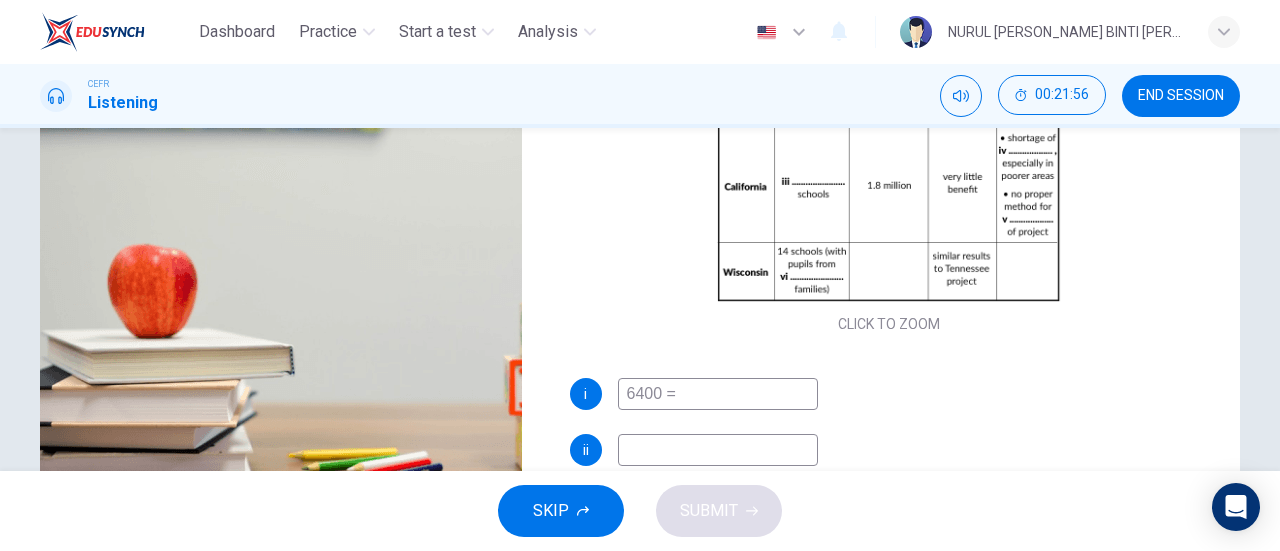 type on "6400" 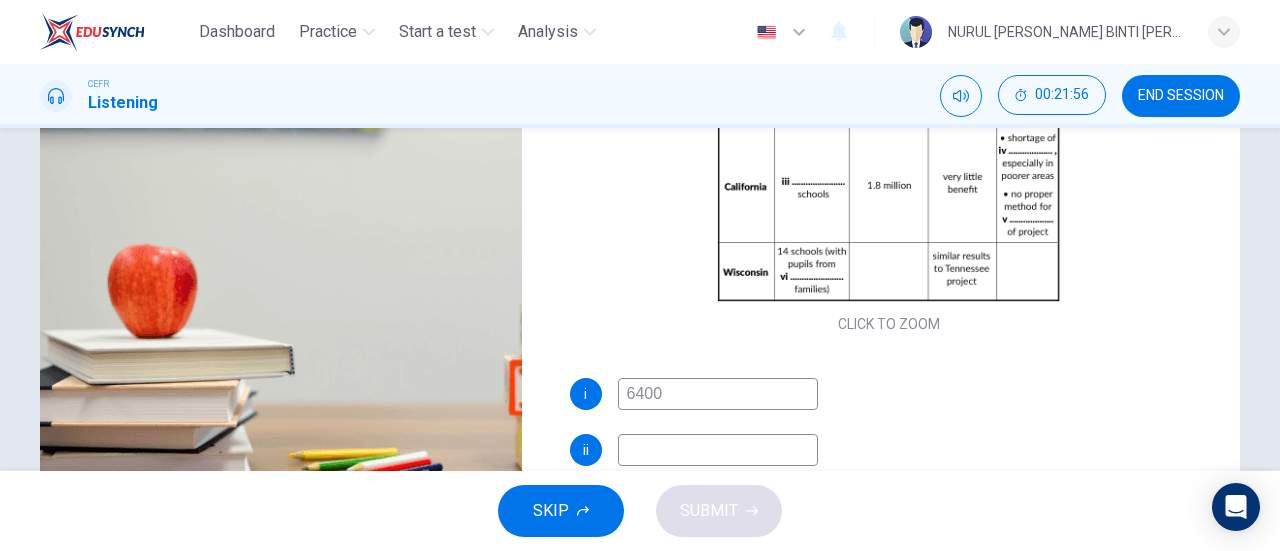 type on "51" 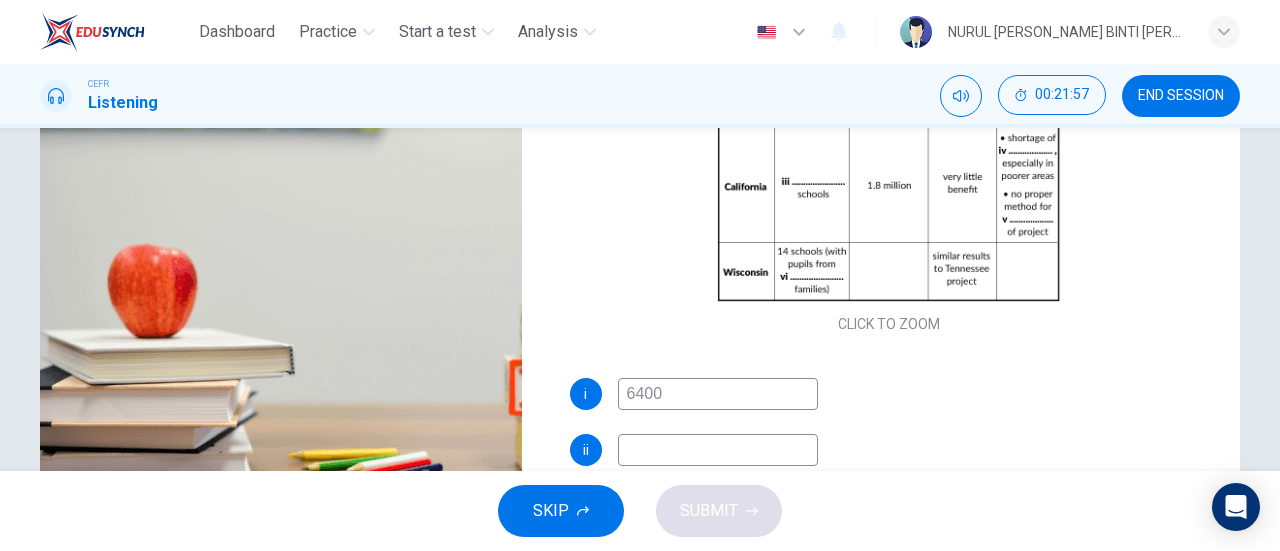 type on "6400 +" 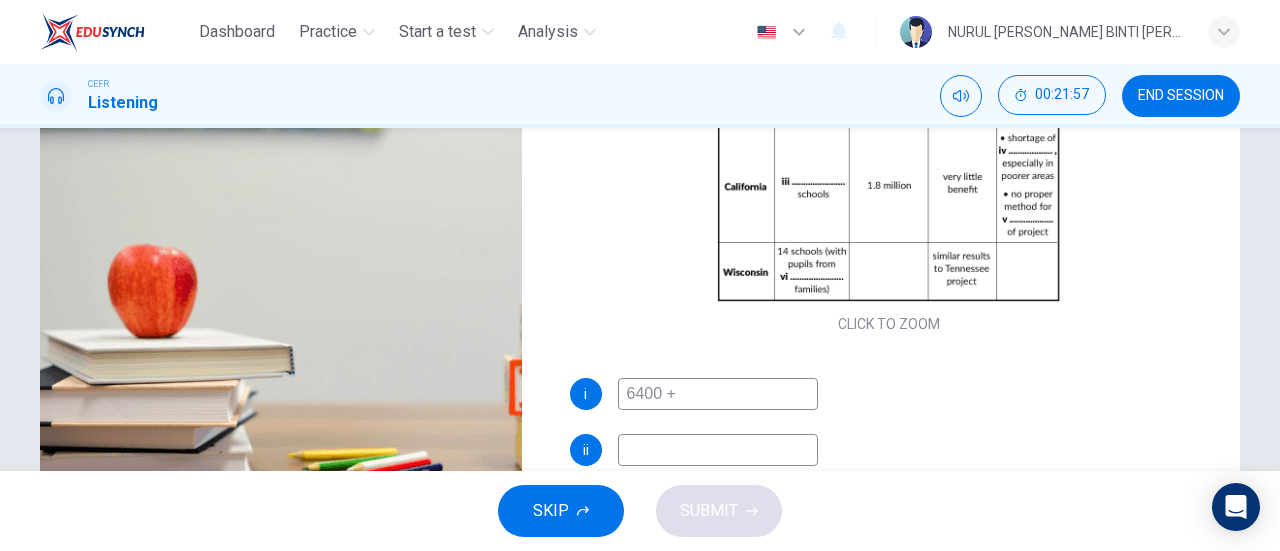 type on "51" 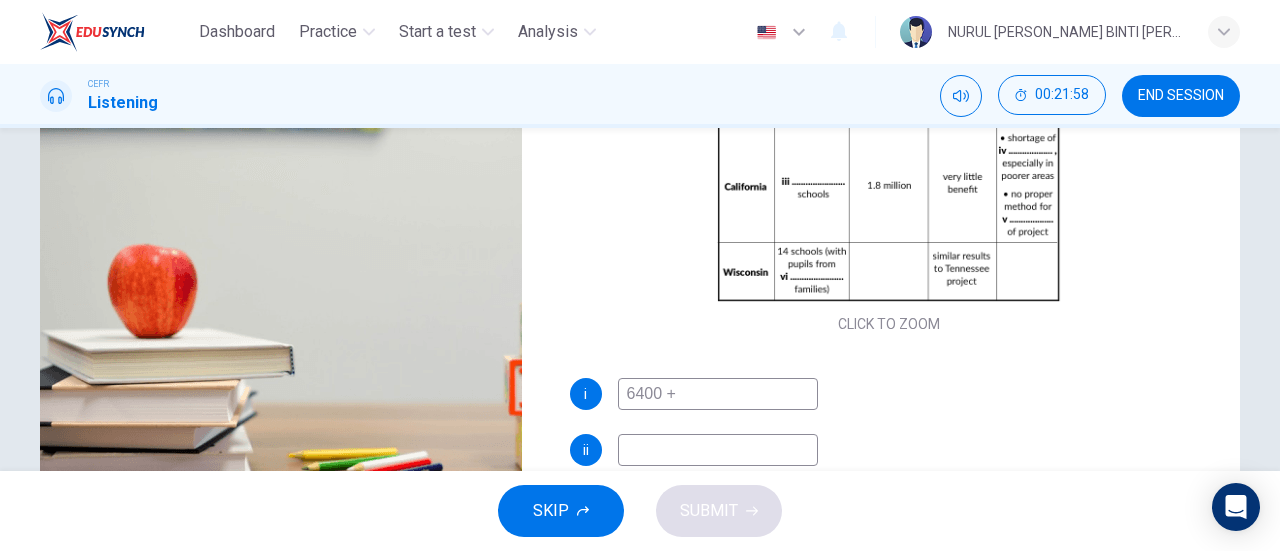 type on "6400" 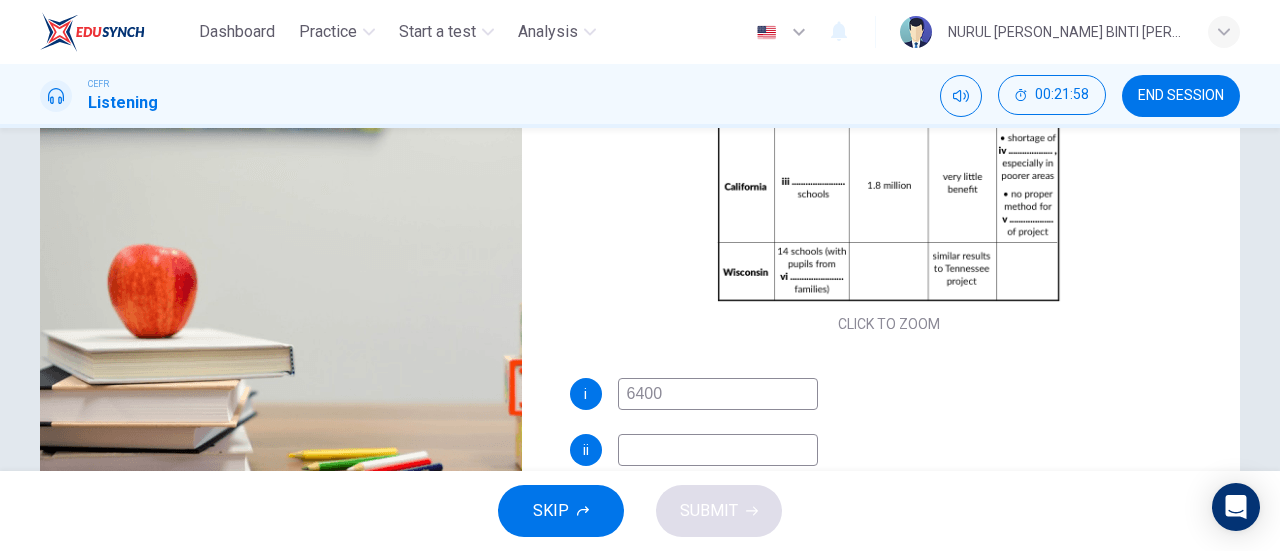 type on "51" 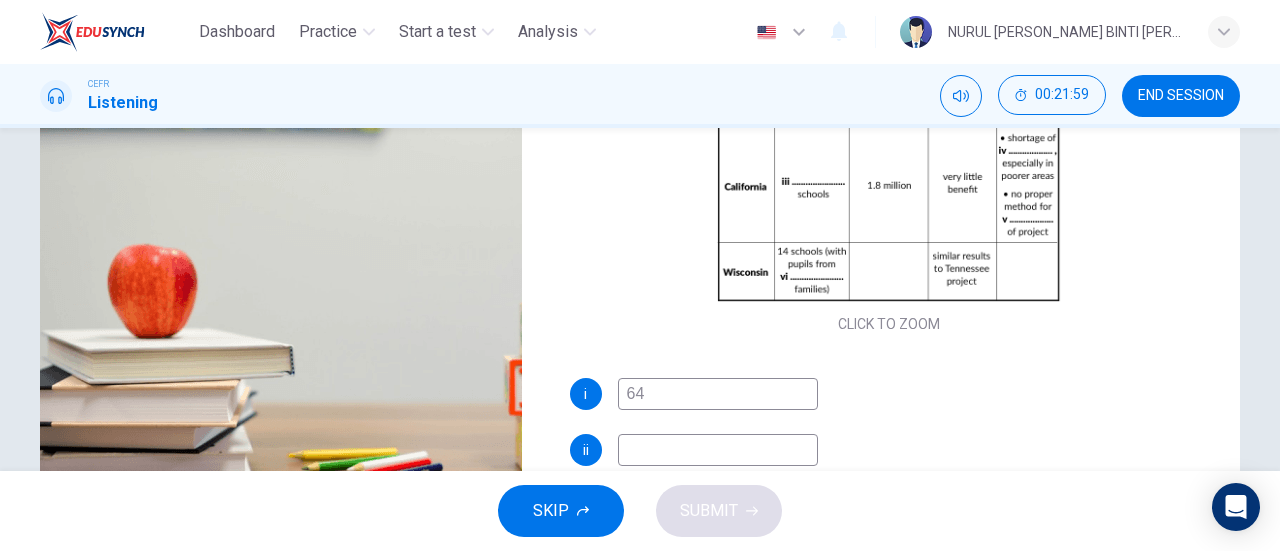 type on "6" 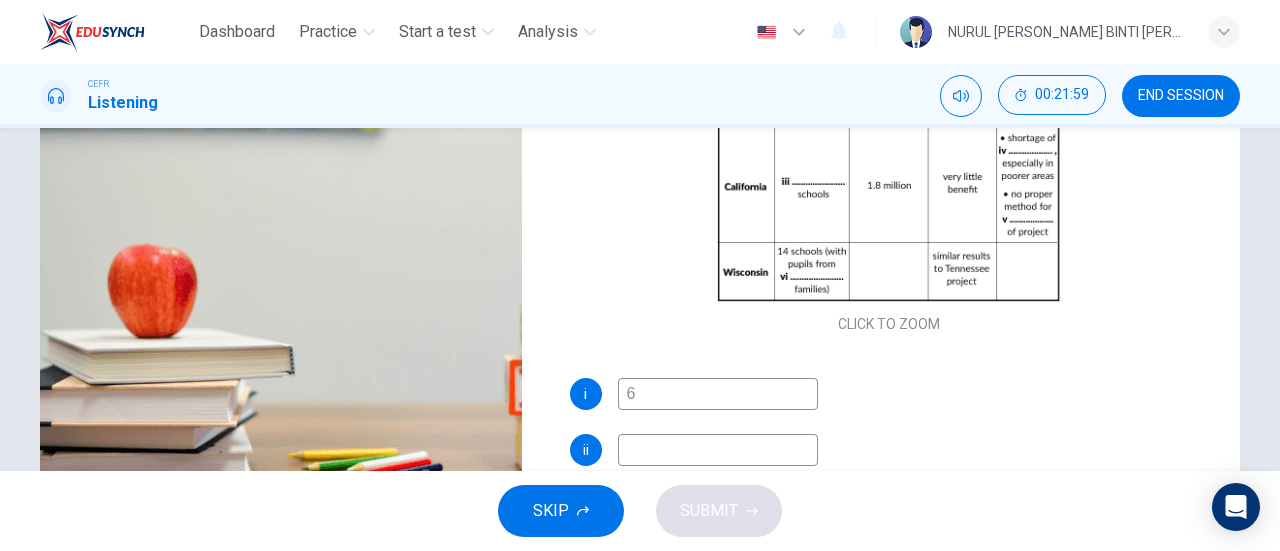 type 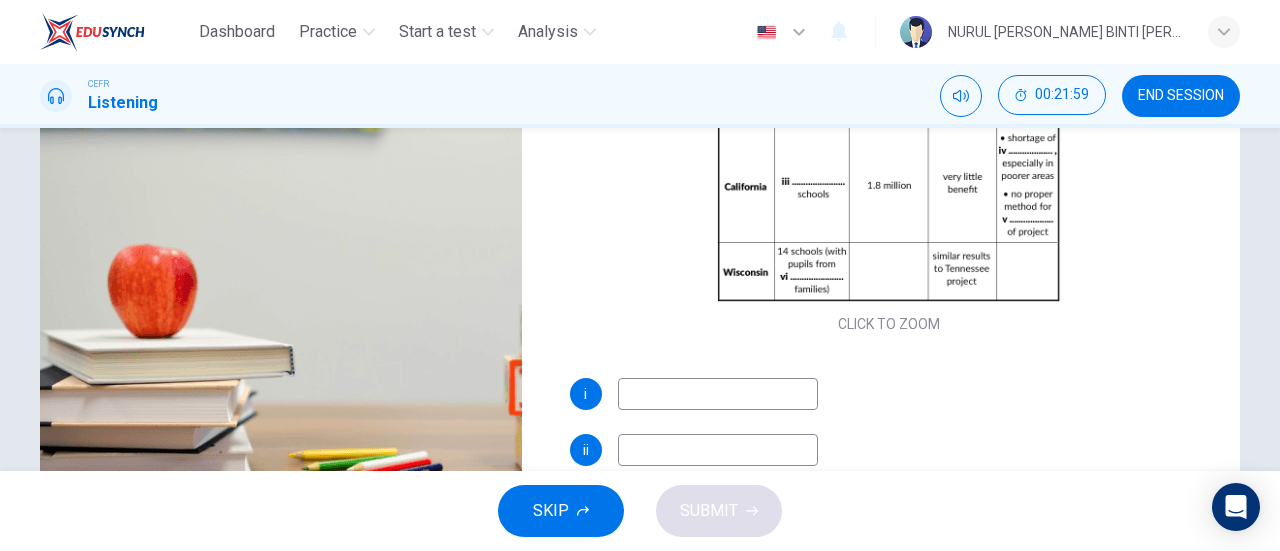 type on "52" 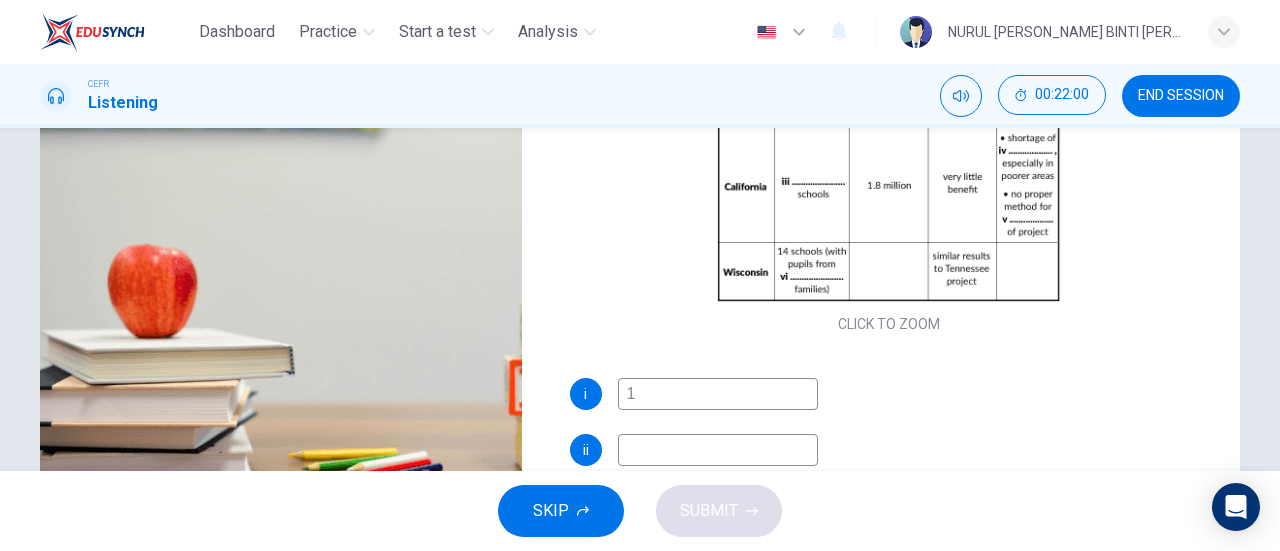 type on "12" 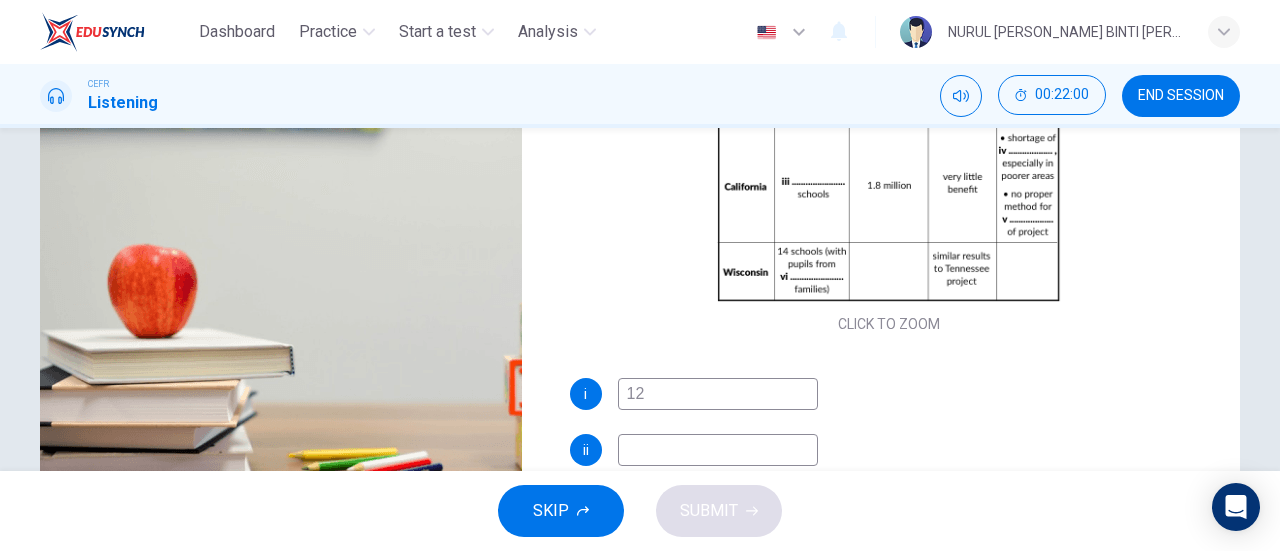 type on "52" 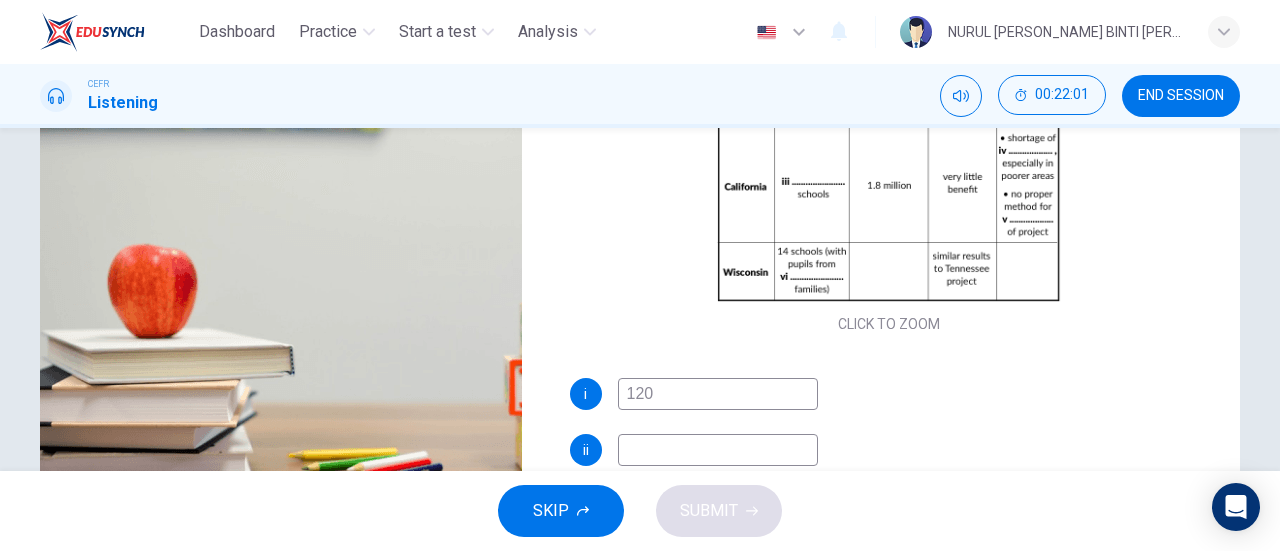 type on "1200" 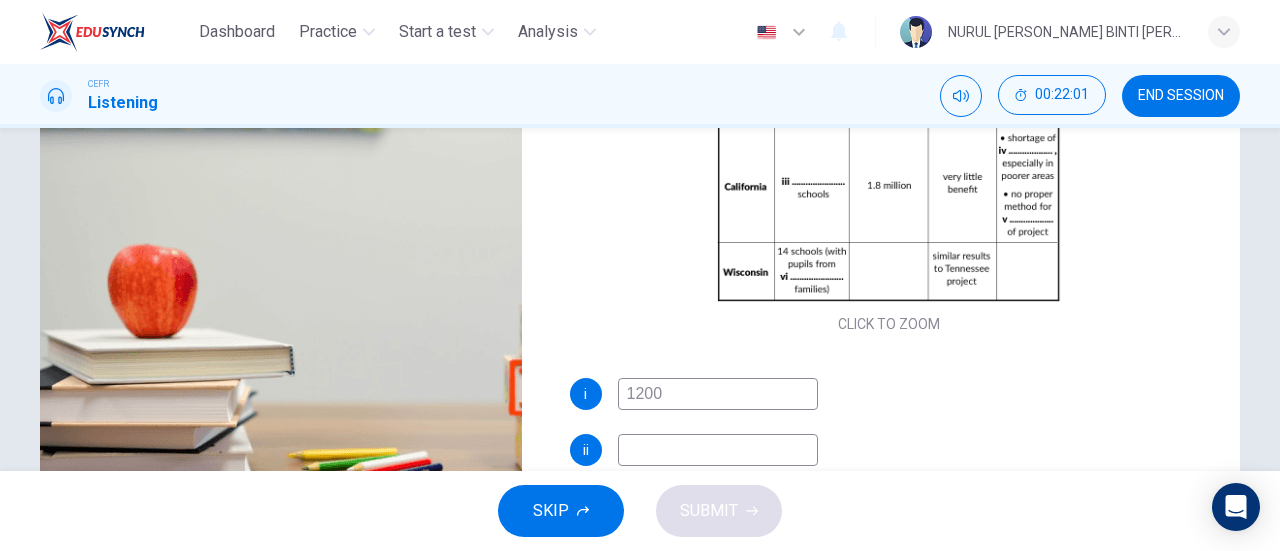 type on "52" 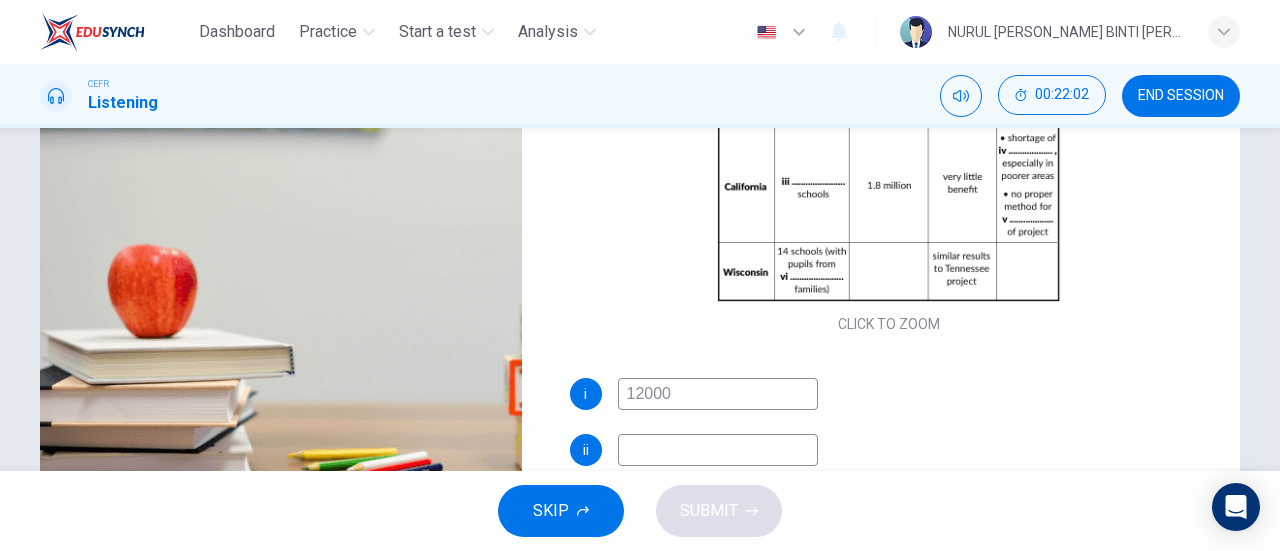 scroll, scrollTop: 0, scrollLeft: 0, axis: both 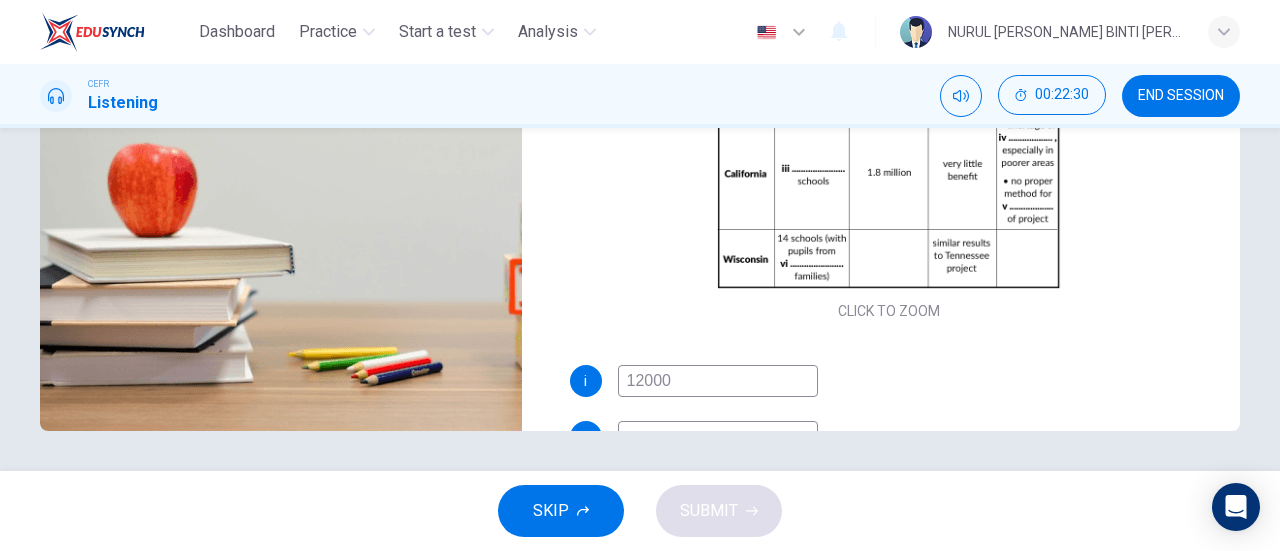 click at bounding box center [718, 437] 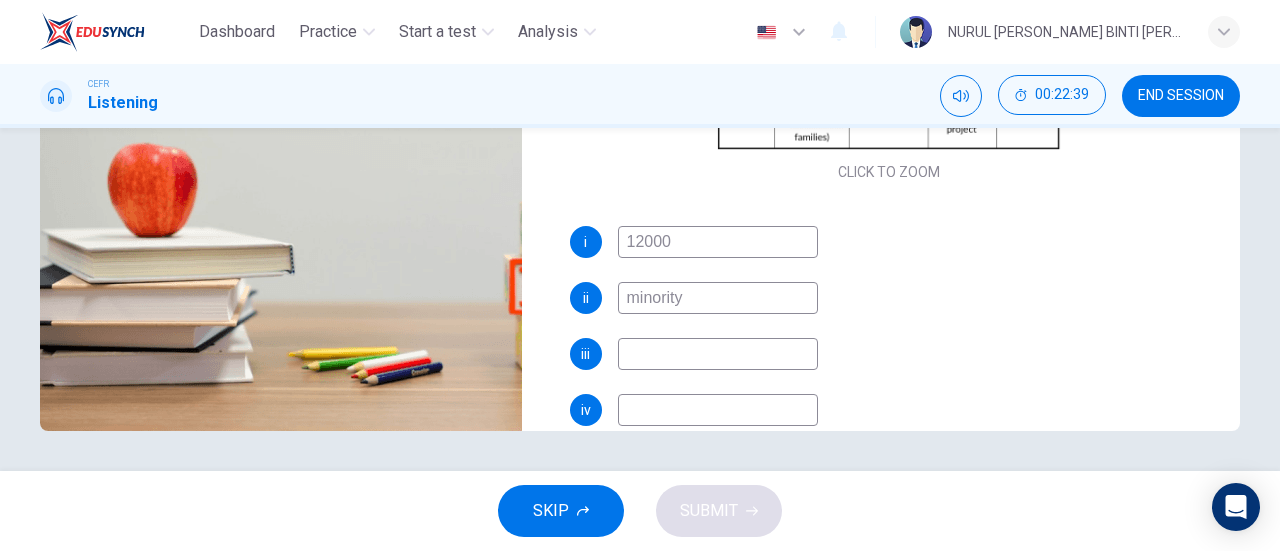 scroll, scrollTop: 0, scrollLeft: 0, axis: both 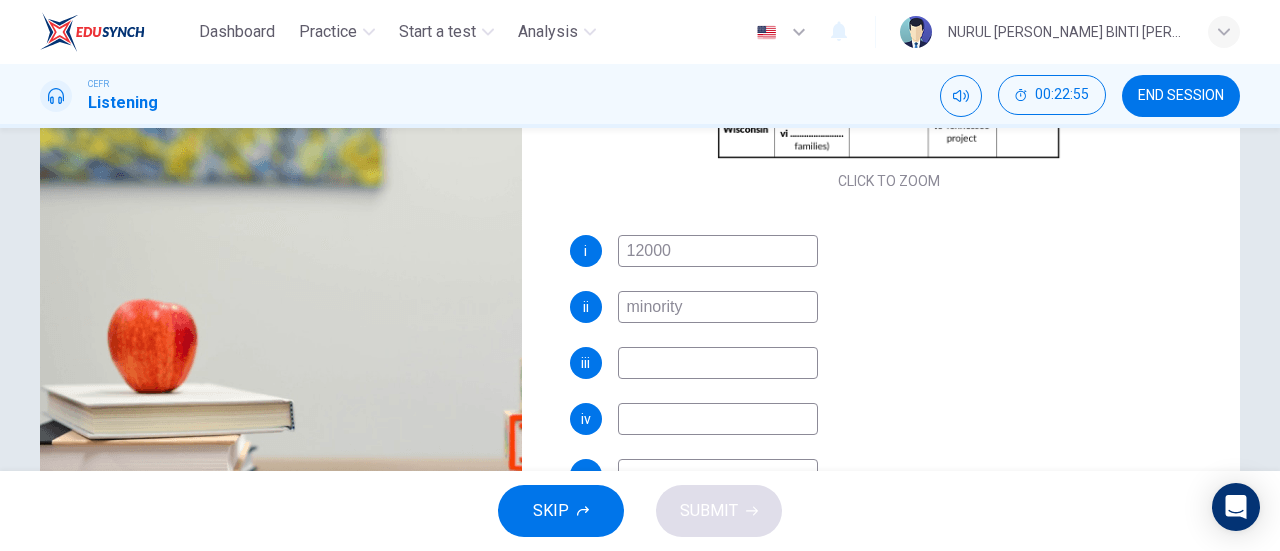 click at bounding box center (718, 363) 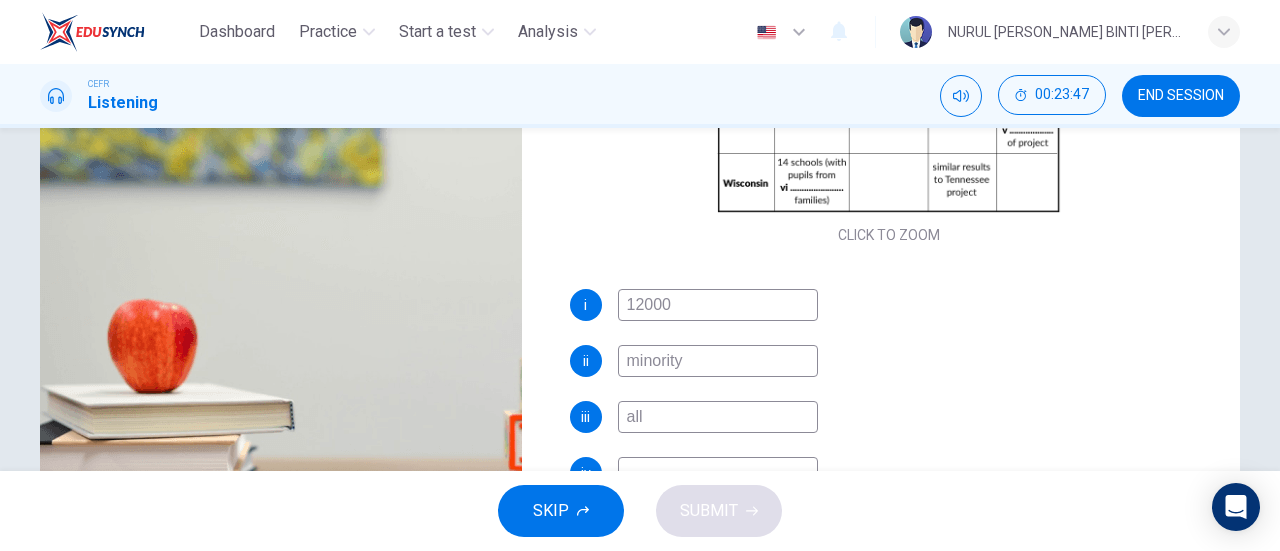 scroll, scrollTop: 232, scrollLeft: 0, axis: vertical 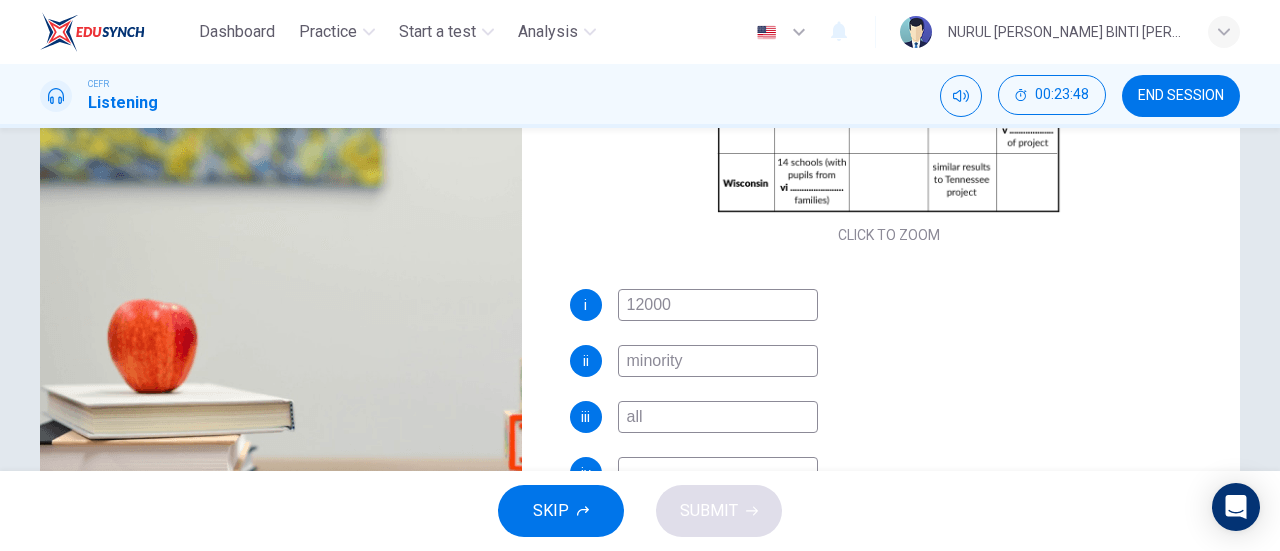 click at bounding box center (718, 473) 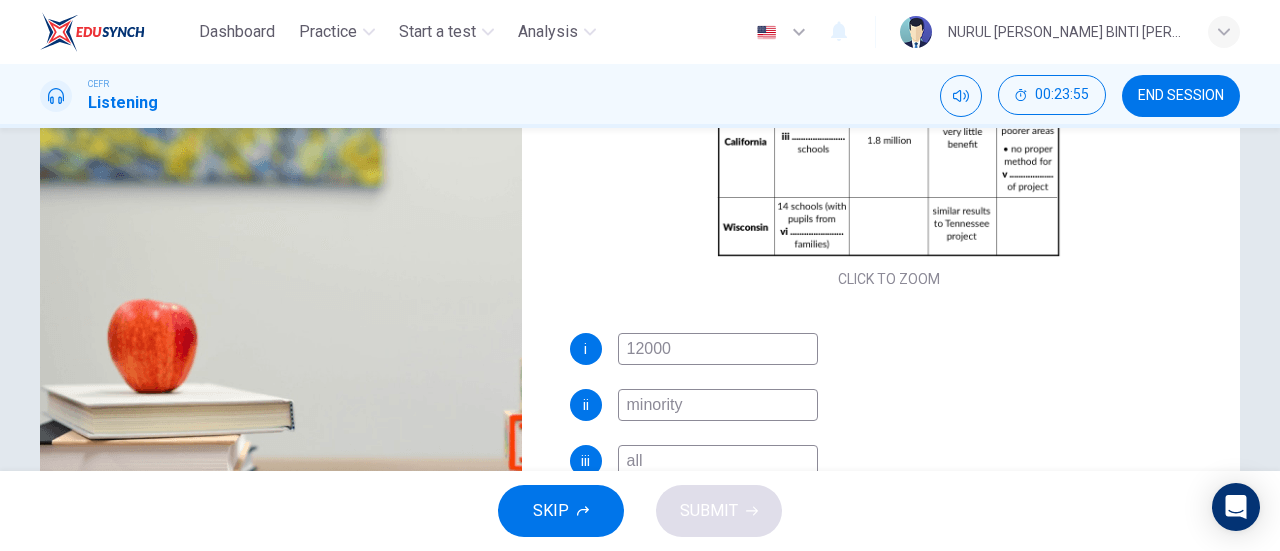 scroll, scrollTop: 286, scrollLeft: 0, axis: vertical 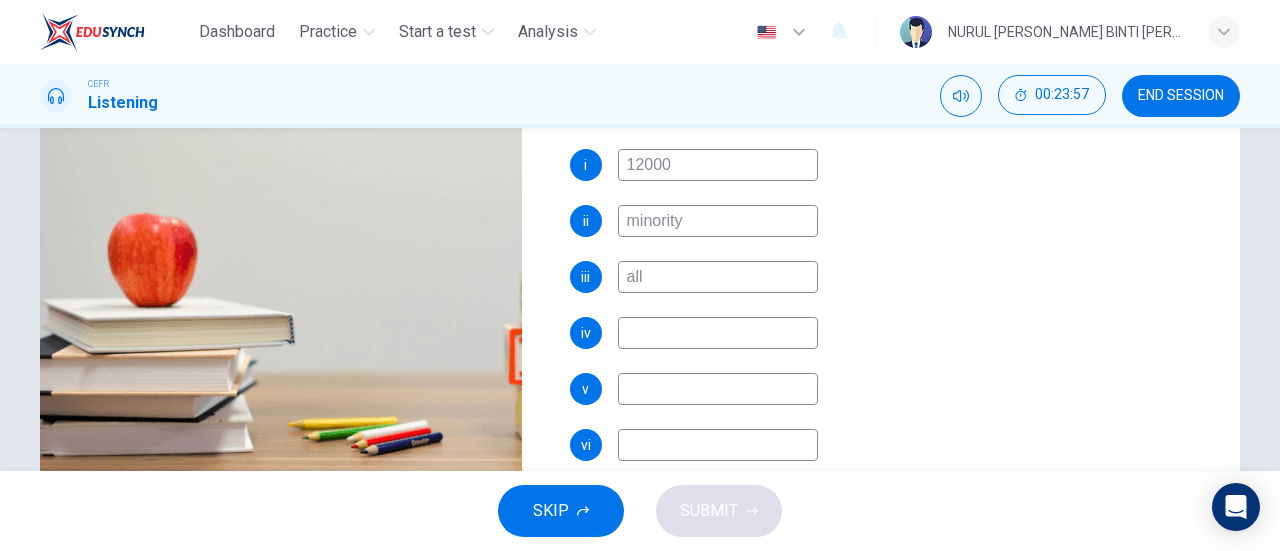 click at bounding box center [718, 445] 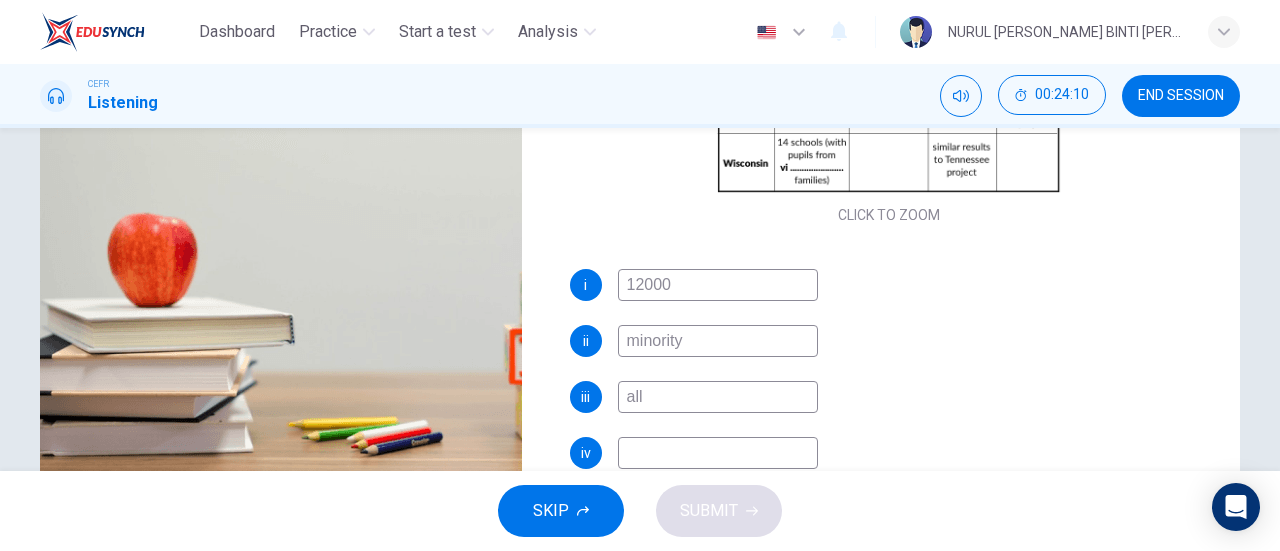 scroll, scrollTop: 286, scrollLeft: 0, axis: vertical 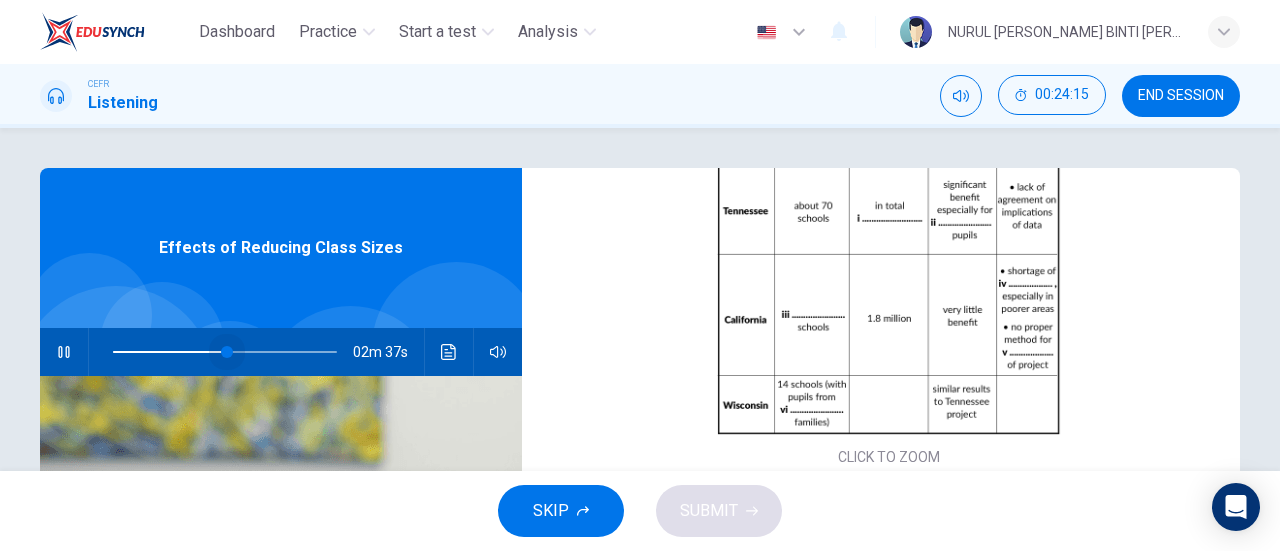click at bounding box center [225, 352] 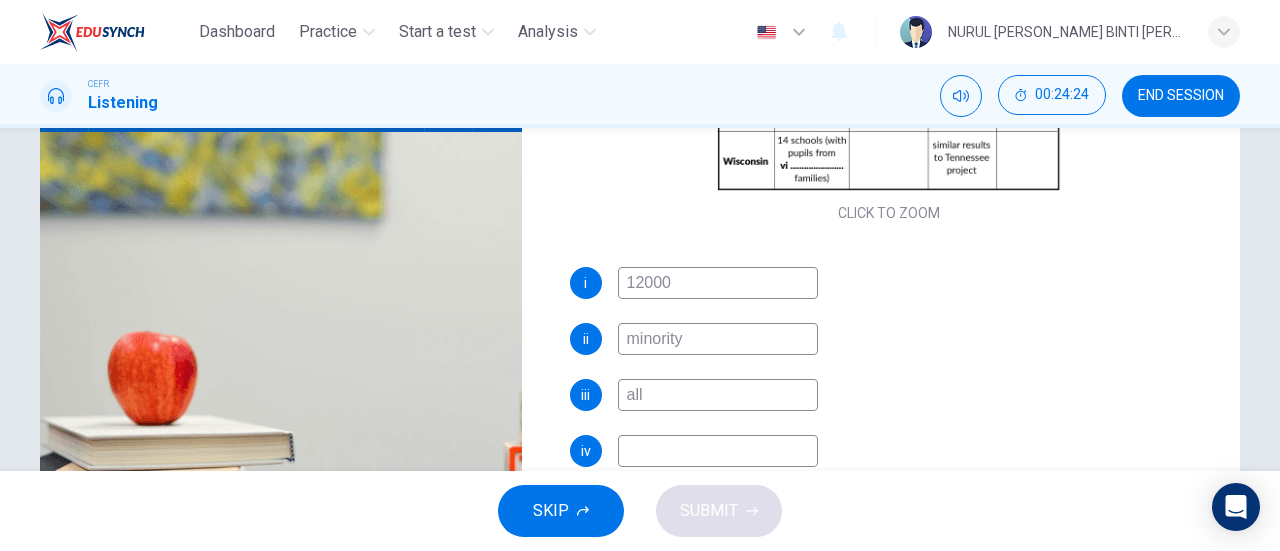 scroll, scrollTop: 242, scrollLeft: 0, axis: vertical 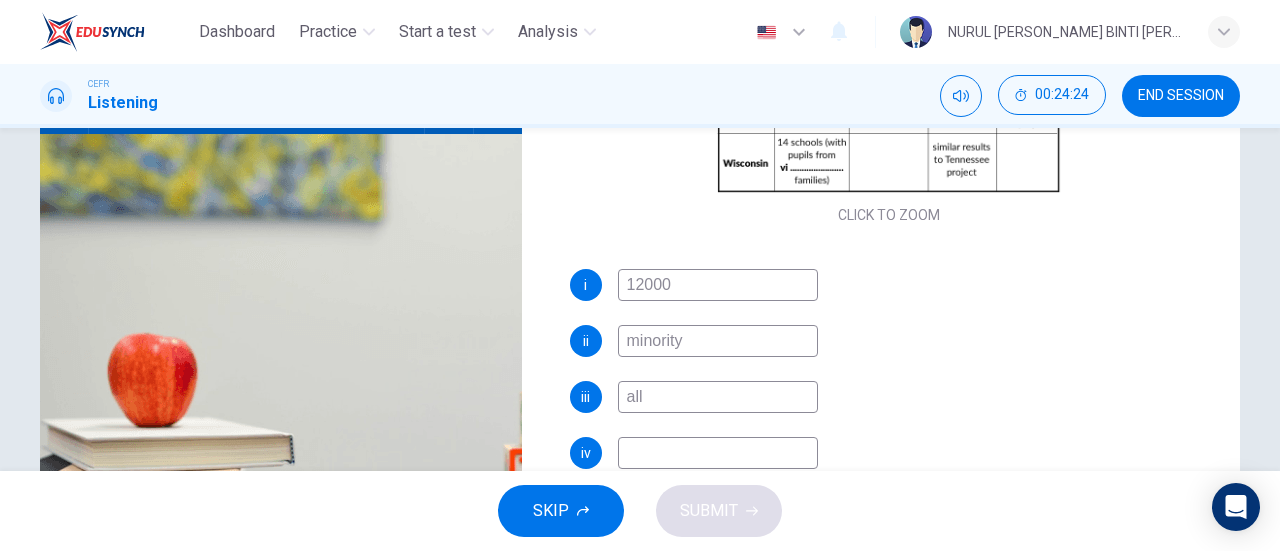 click at bounding box center (718, 453) 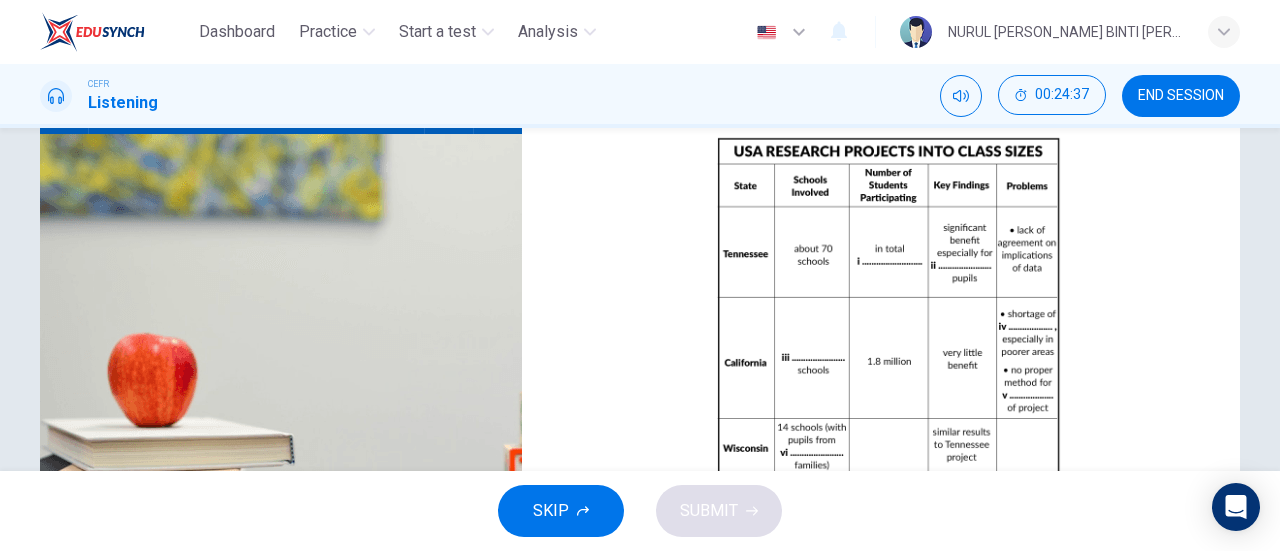 scroll, scrollTop: 0, scrollLeft: 0, axis: both 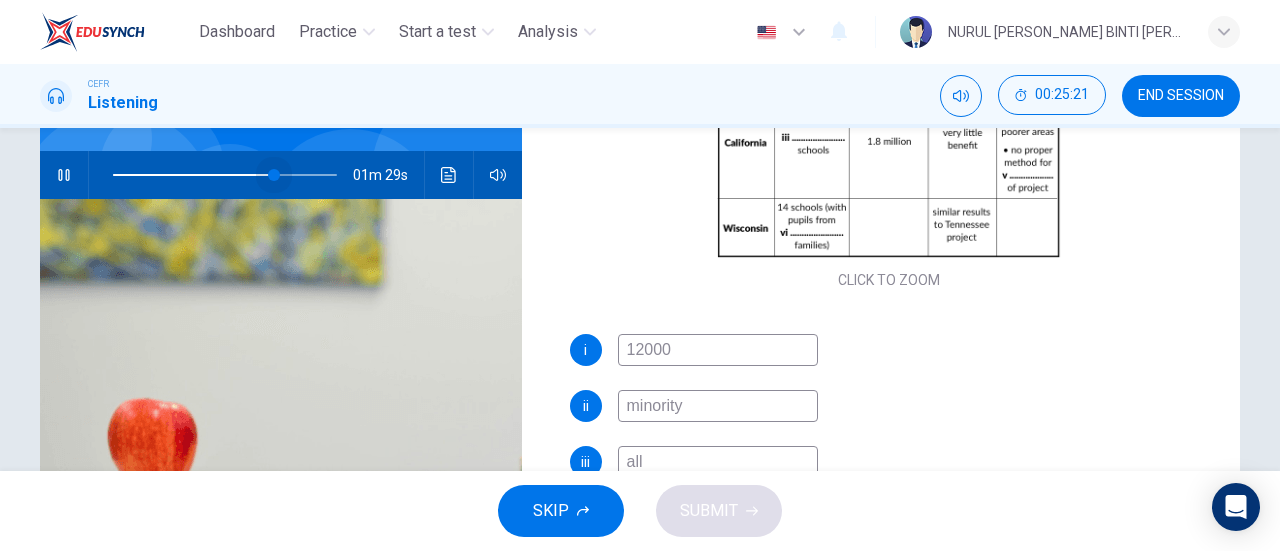 click at bounding box center [274, 175] 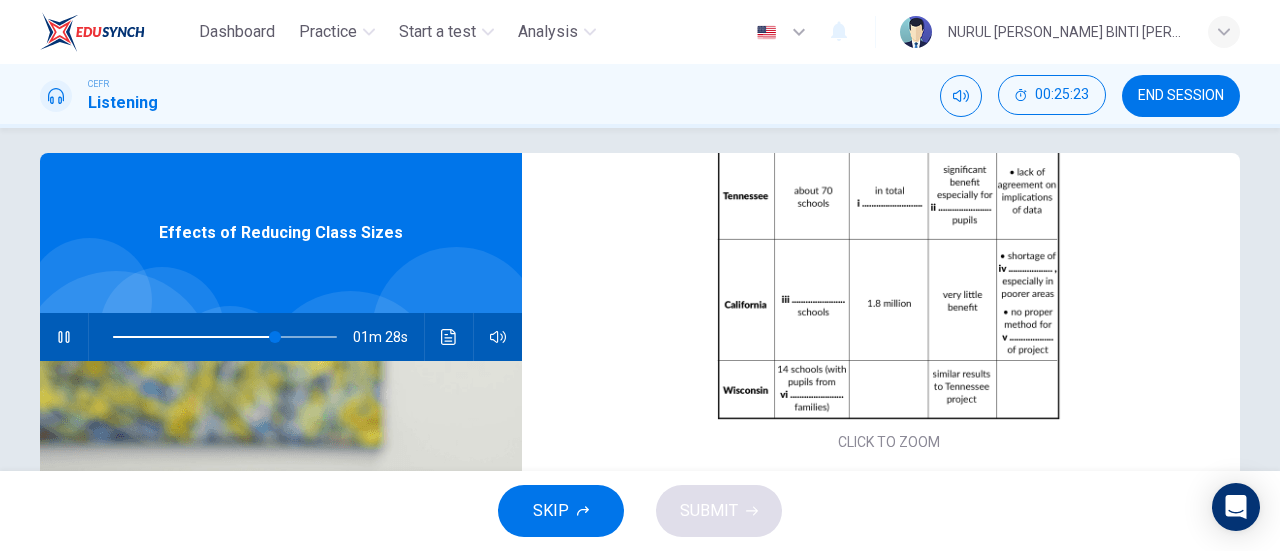 scroll, scrollTop: 0, scrollLeft: 0, axis: both 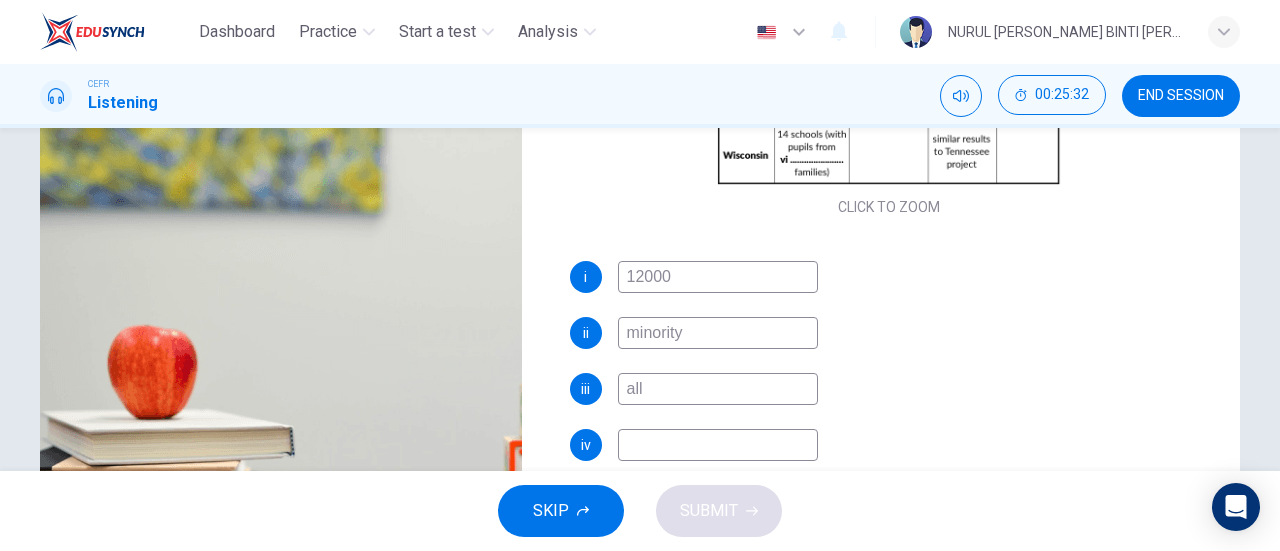 click at bounding box center [718, 445] 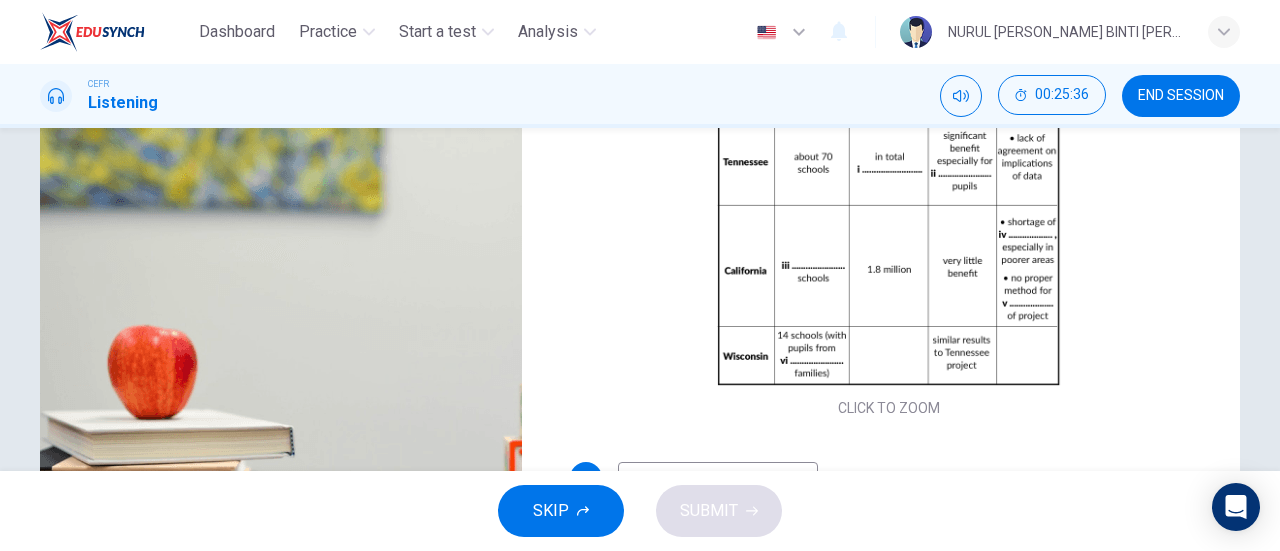 scroll, scrollTop: 75, scrollLeft: 0, axis: vertical 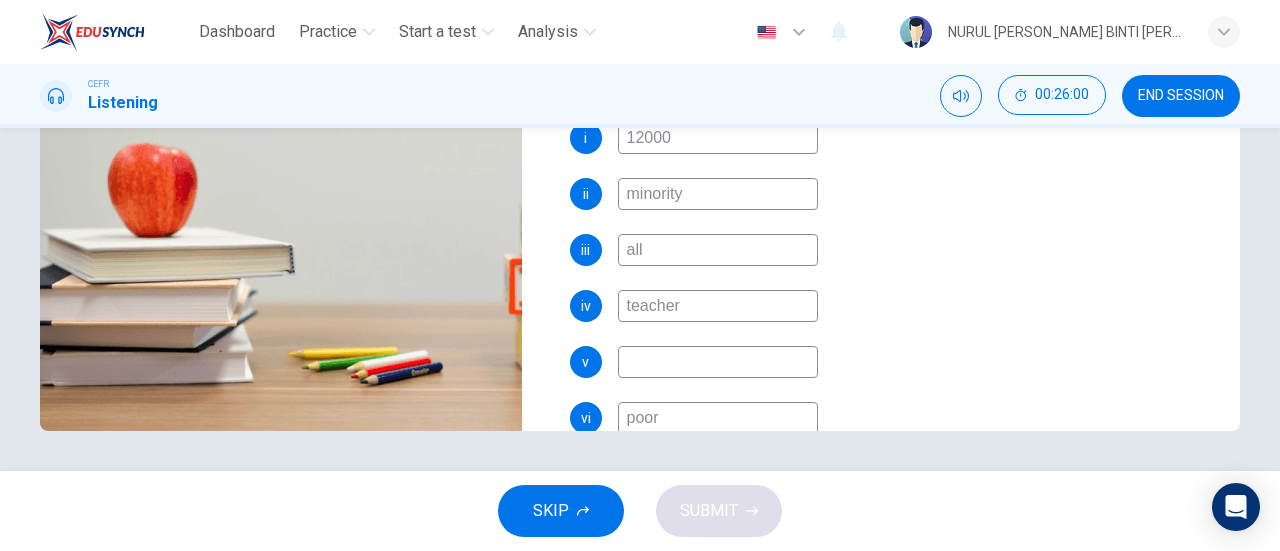 click at bounding box center [718, 362] 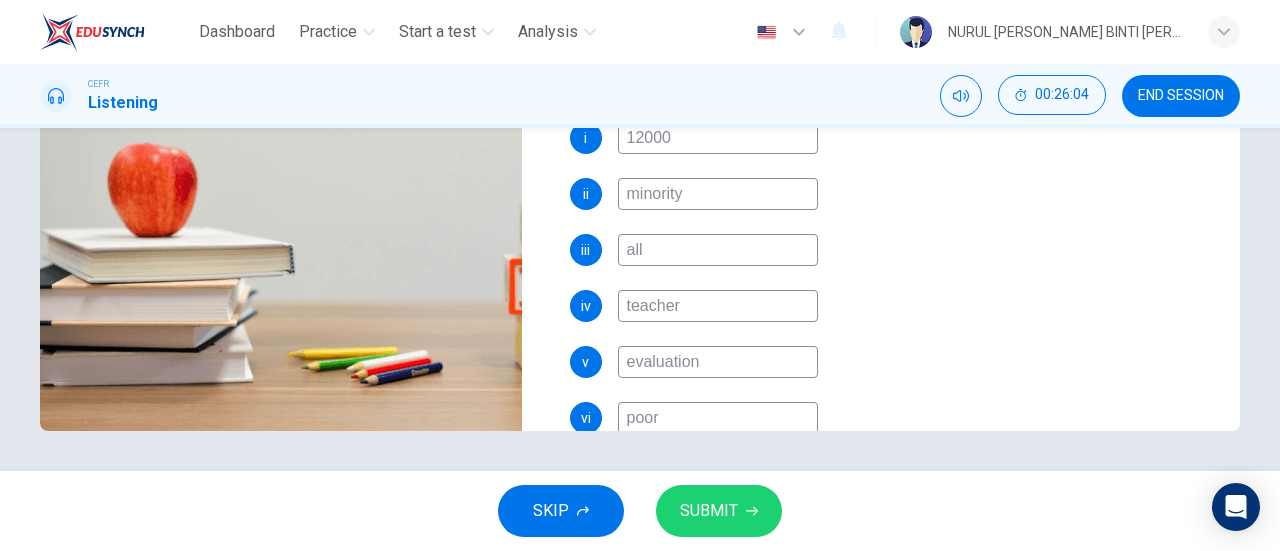 click on "SUBMIT" at bounding box center [719, 511] 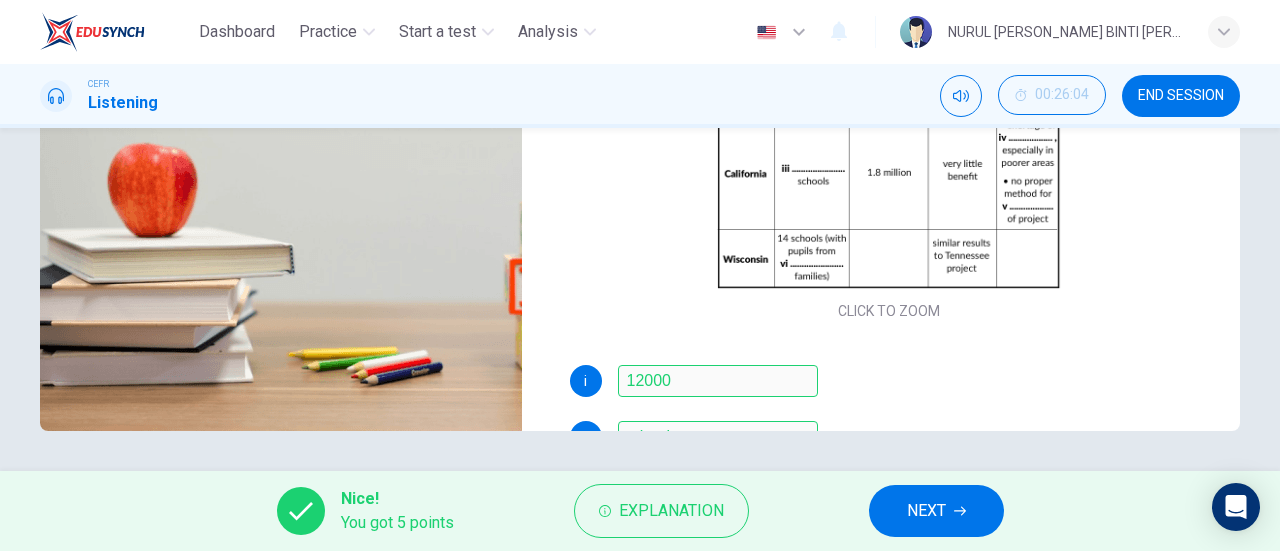 scroll, scrollTop: 286, scrollLeft: 0, axis: vertical 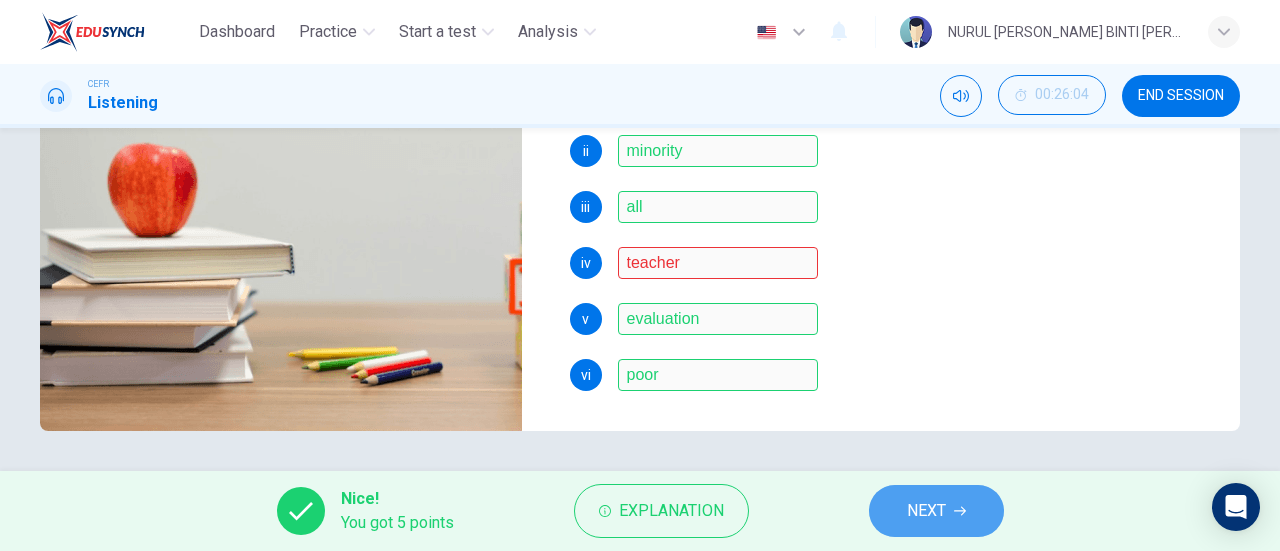 click on "NEXT" at bounding box center (936, 511) 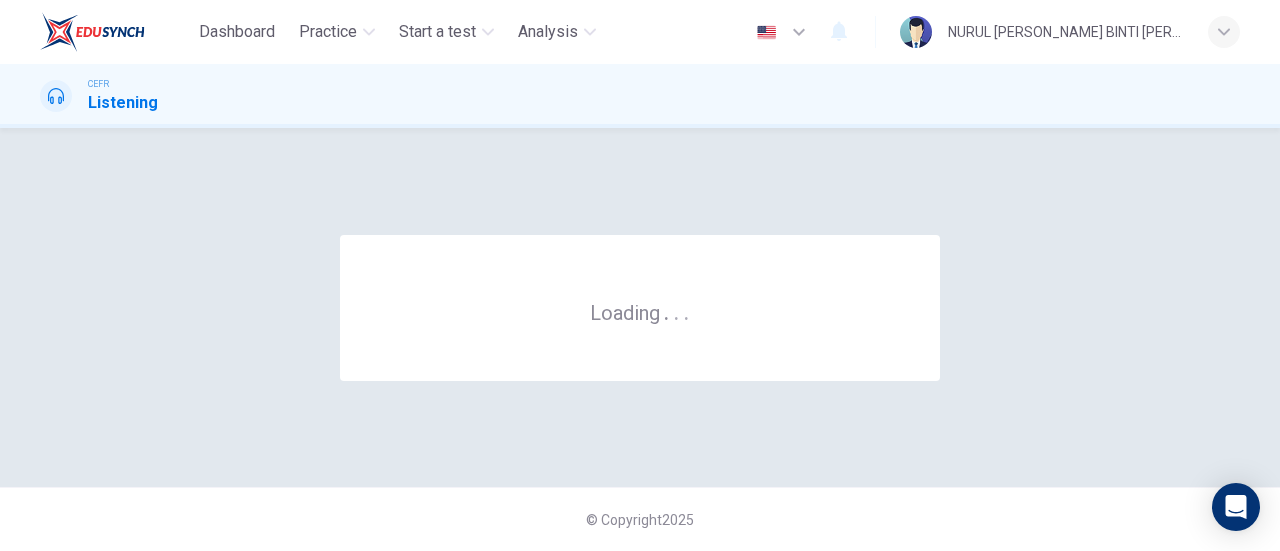 scroll, scrollTop: 0, scrollLeft: 0, axis: both 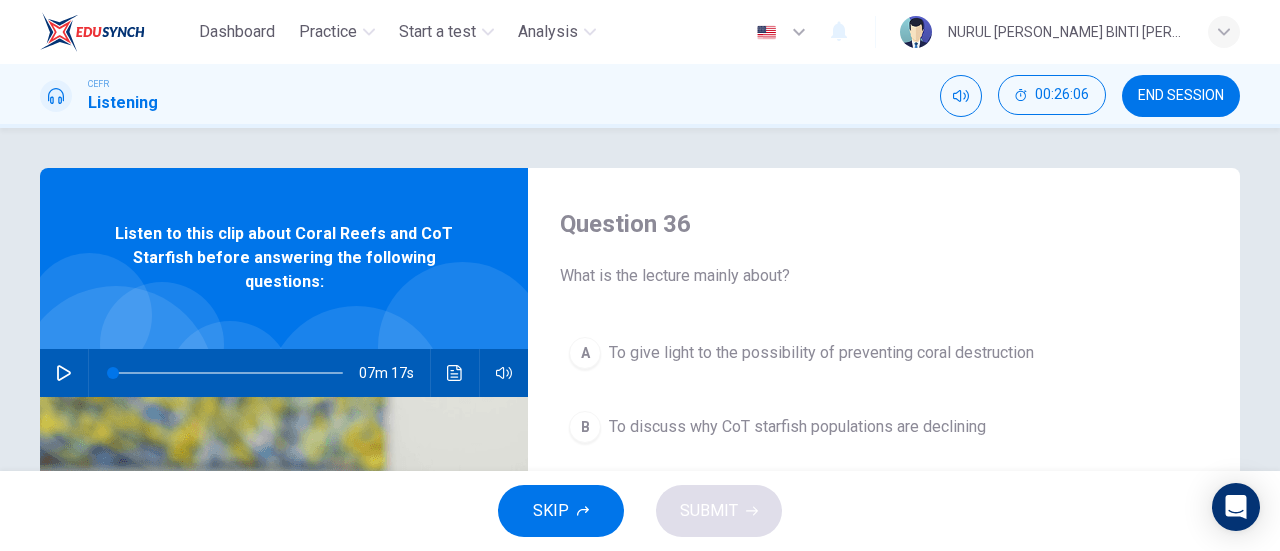 click at bounding box center [116, 385] 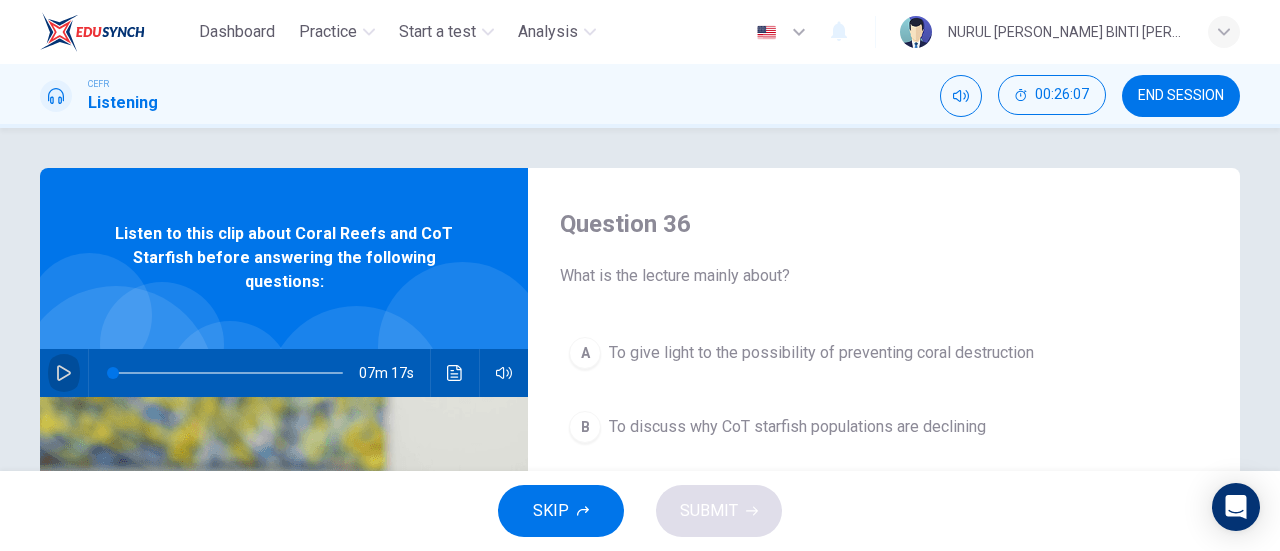 click 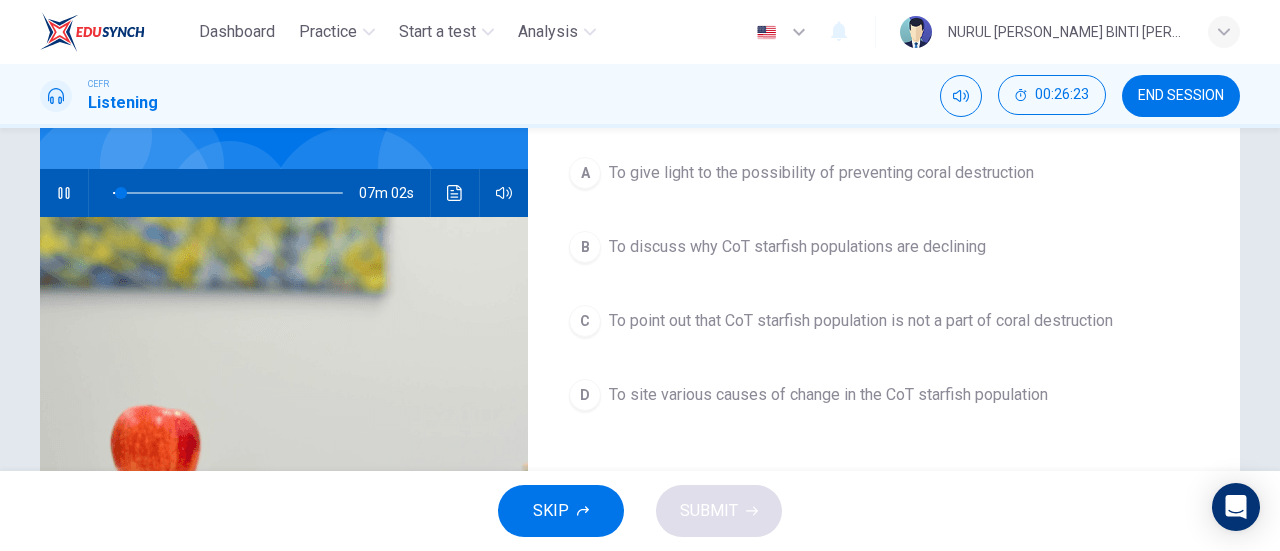 scroll, scrollTop: 179, scrollLeft: 0, axis: vertical 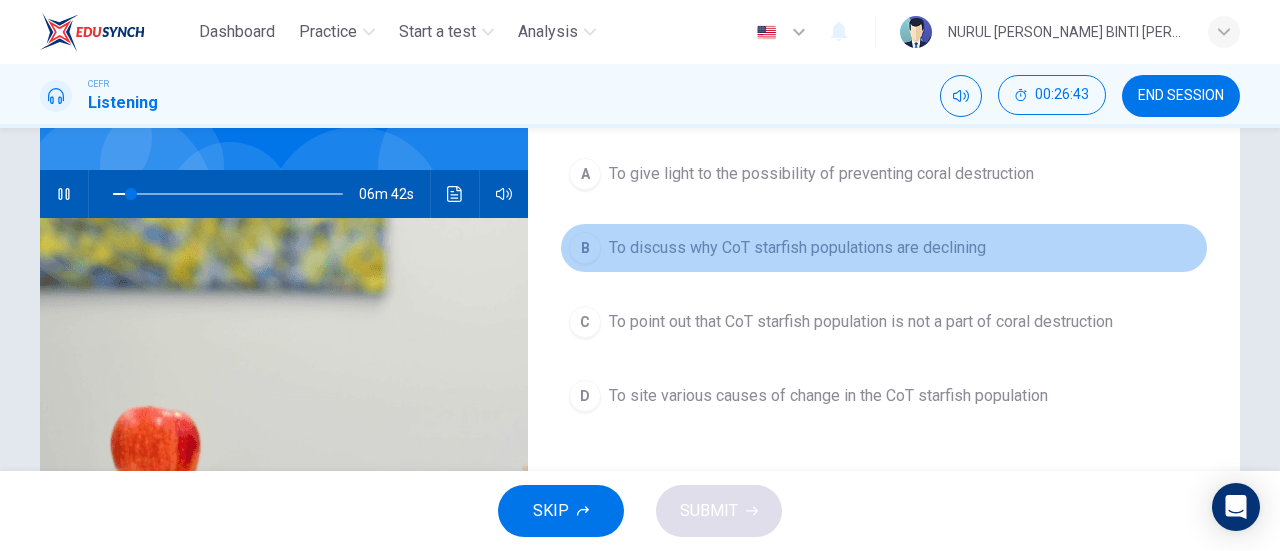 click on "To discuss why CoT starfish populations are declining" at bounding box center (797, 248) 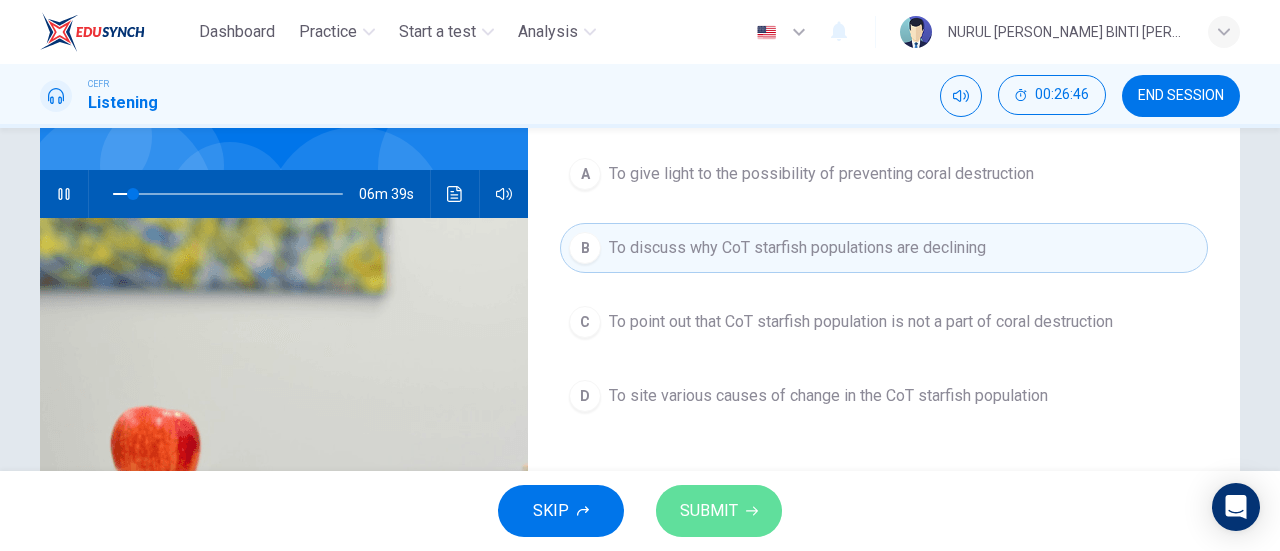 click on "SUBMIT" at bounding box center (709, 511) 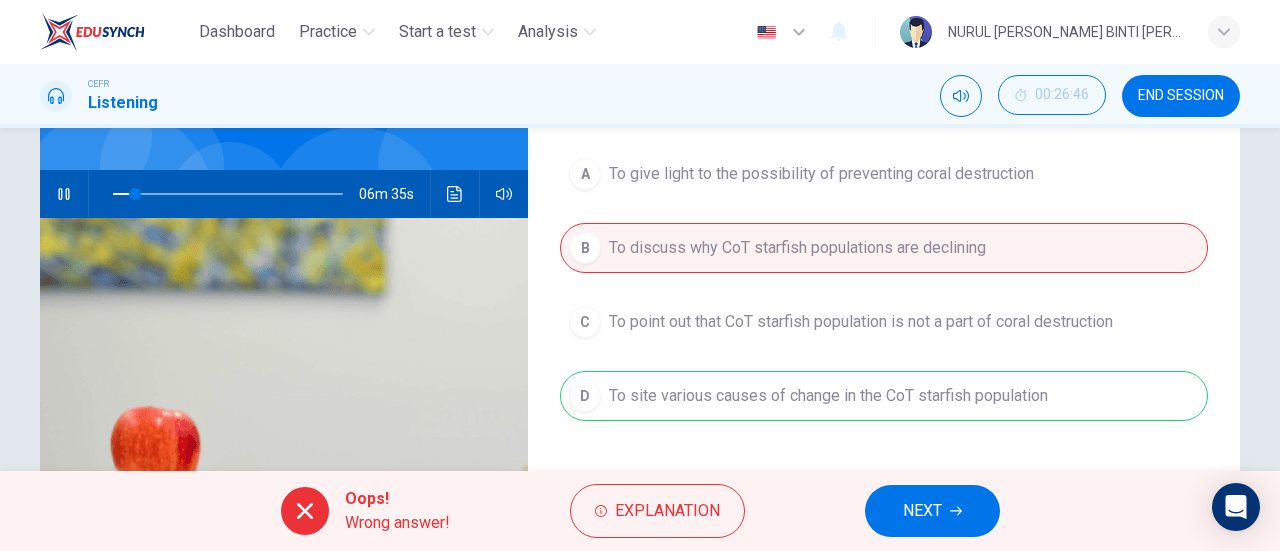 click on "NEXT" at bounding box center (932, 511) 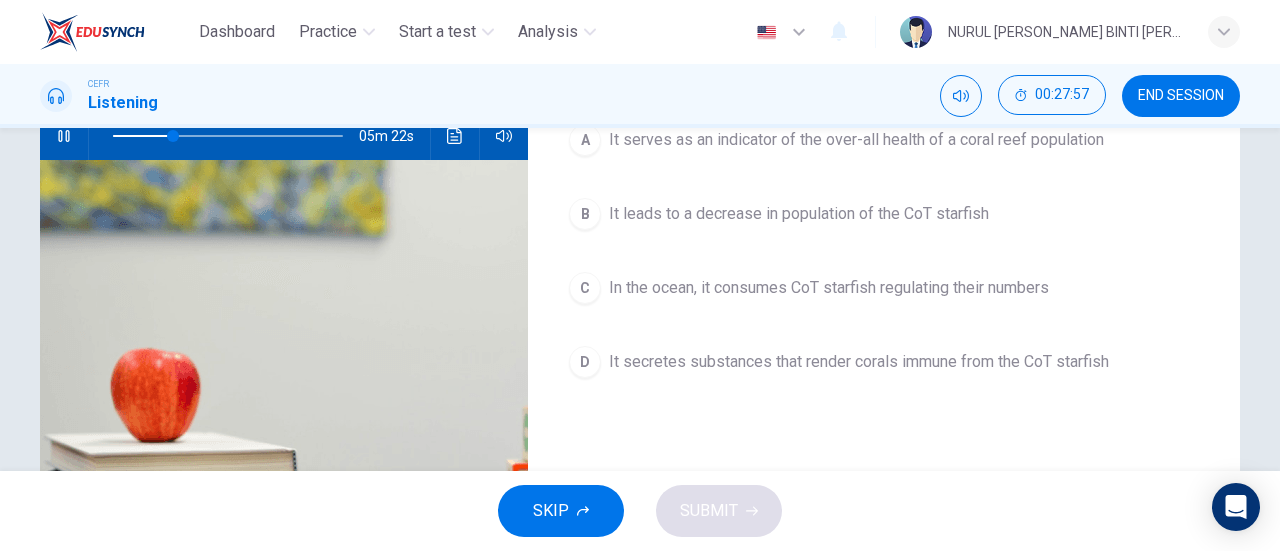scroll, scrollTop: 238, scrollLeft: 0, axis: vertical 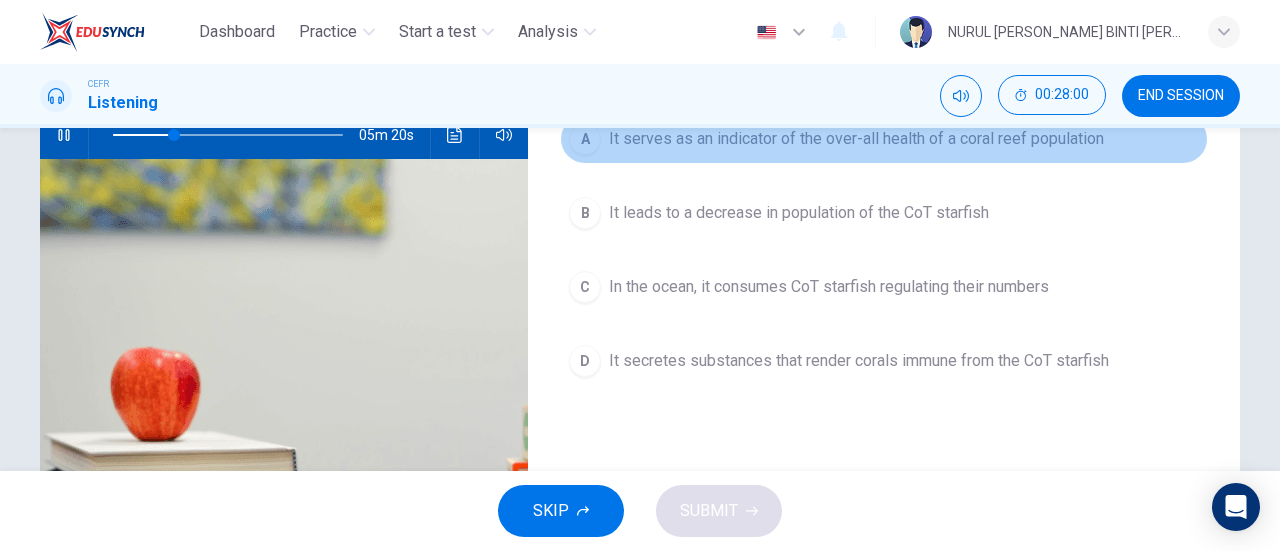 click on "A It serves as an indicator of the over-all health of a coral reef population" at bounding box center (884, 139) 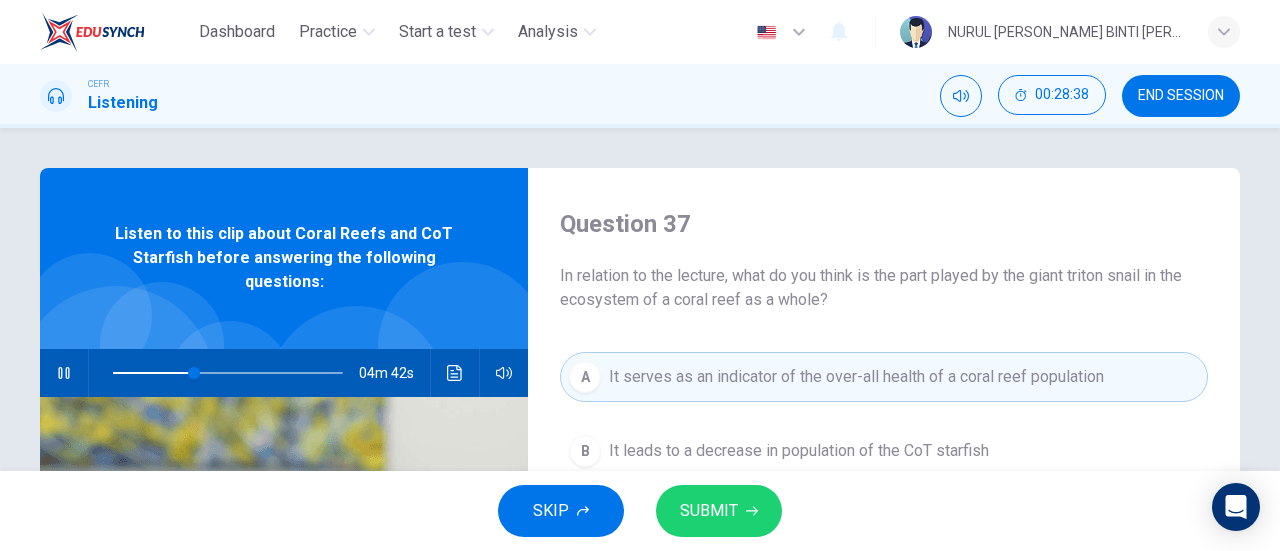 scroll, scrollTop: 1, scrollLeft: 0, axis: vertical 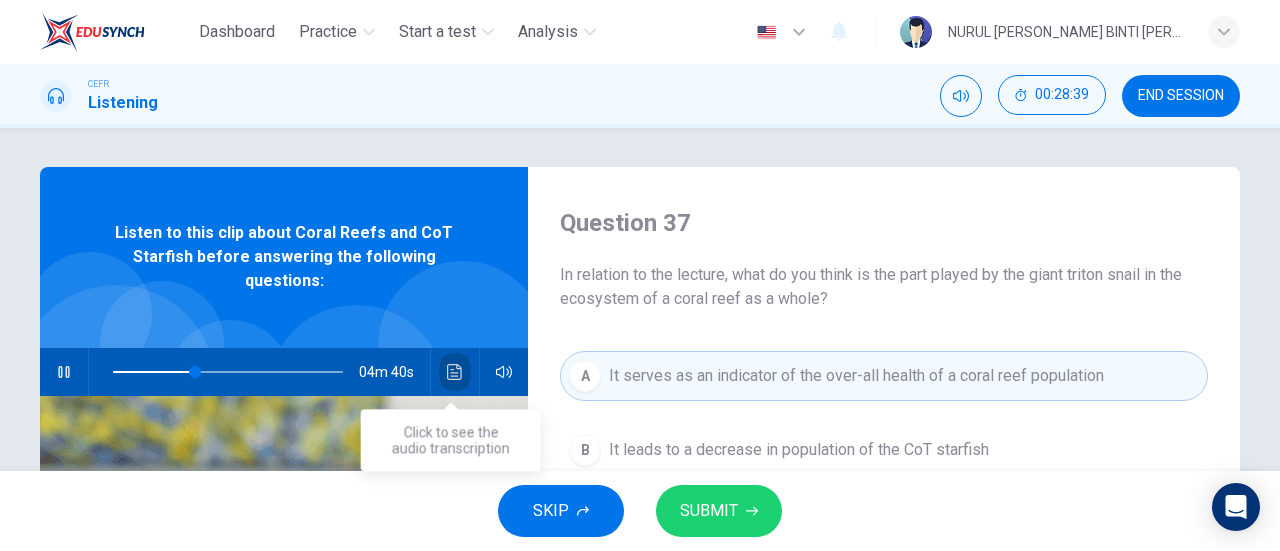 click 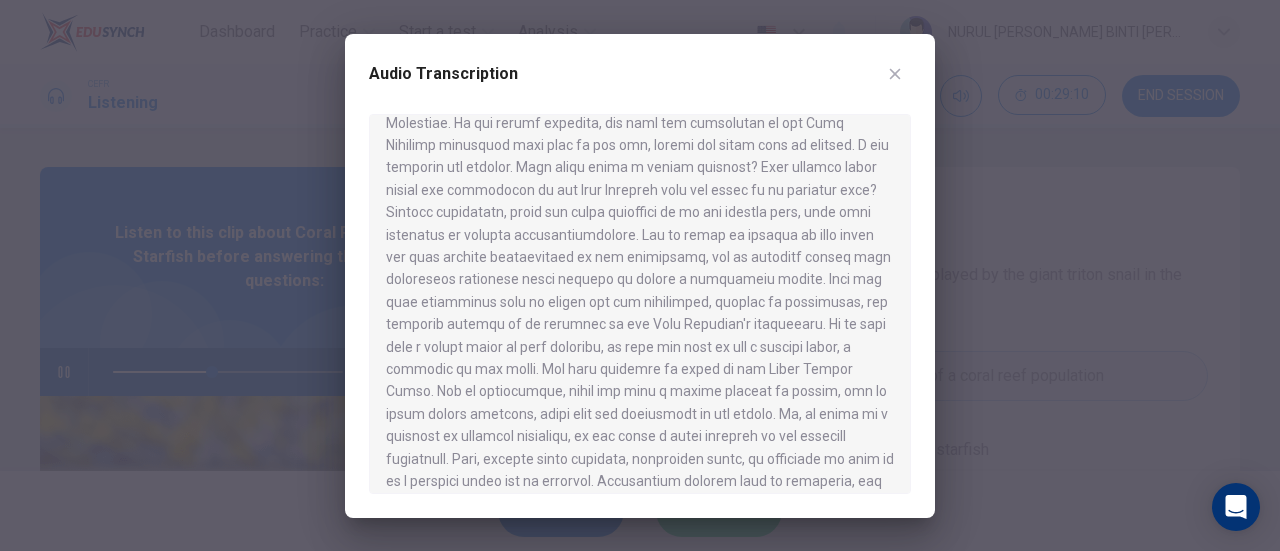 scroll, scrollTop: 490, scrollLeft: 0, axis: vertical 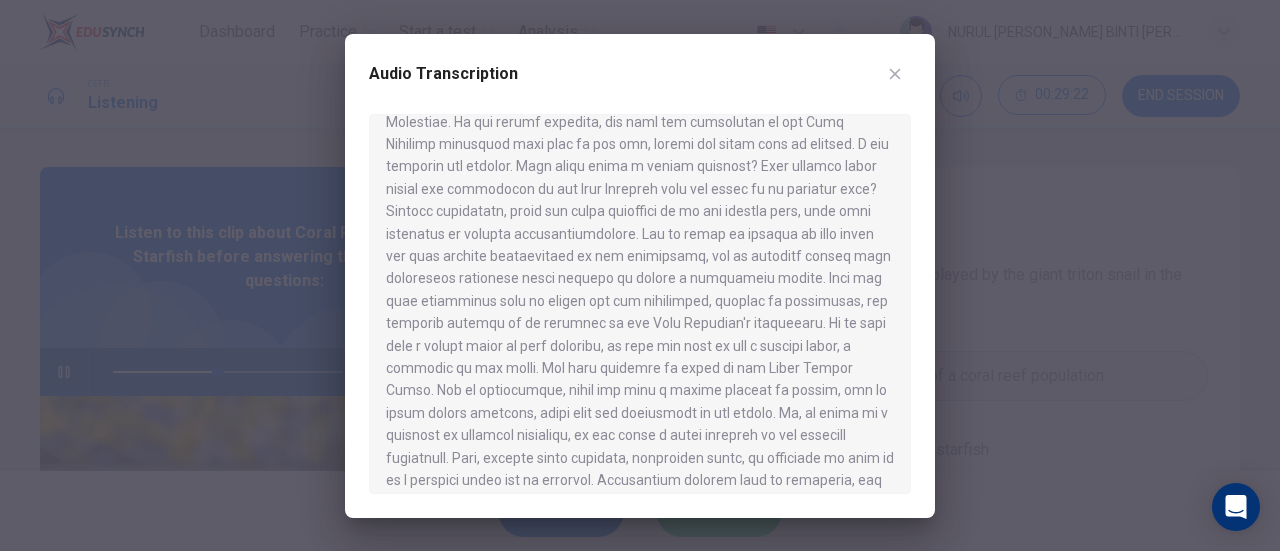 click at bounding box center [640, 275] 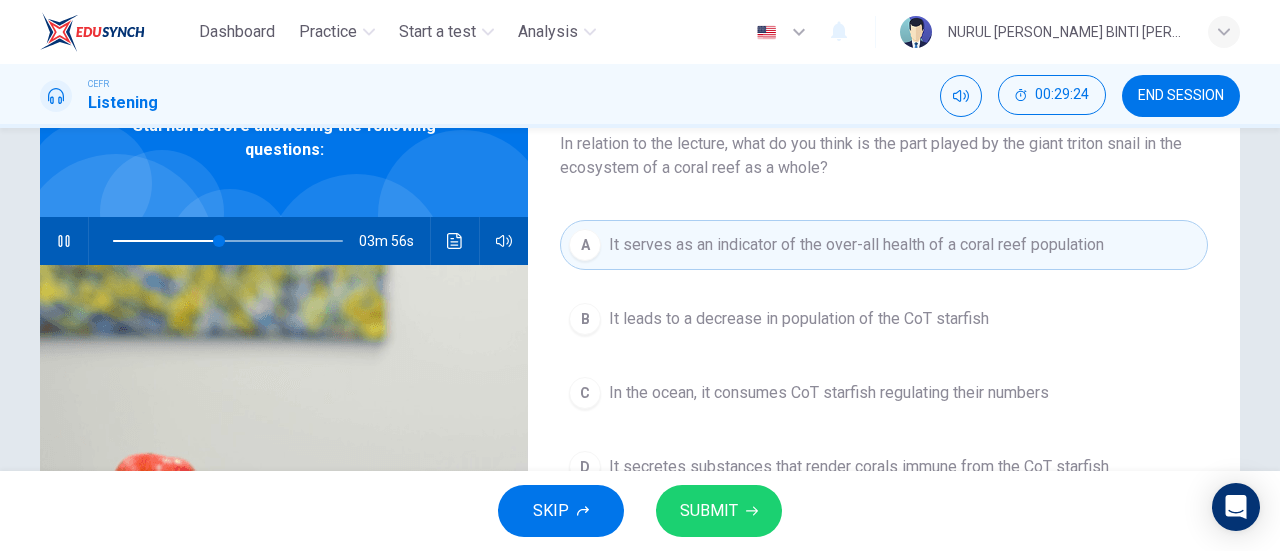 scroll, scrollTop: 212, scrollLeft: 0, axis: vertical 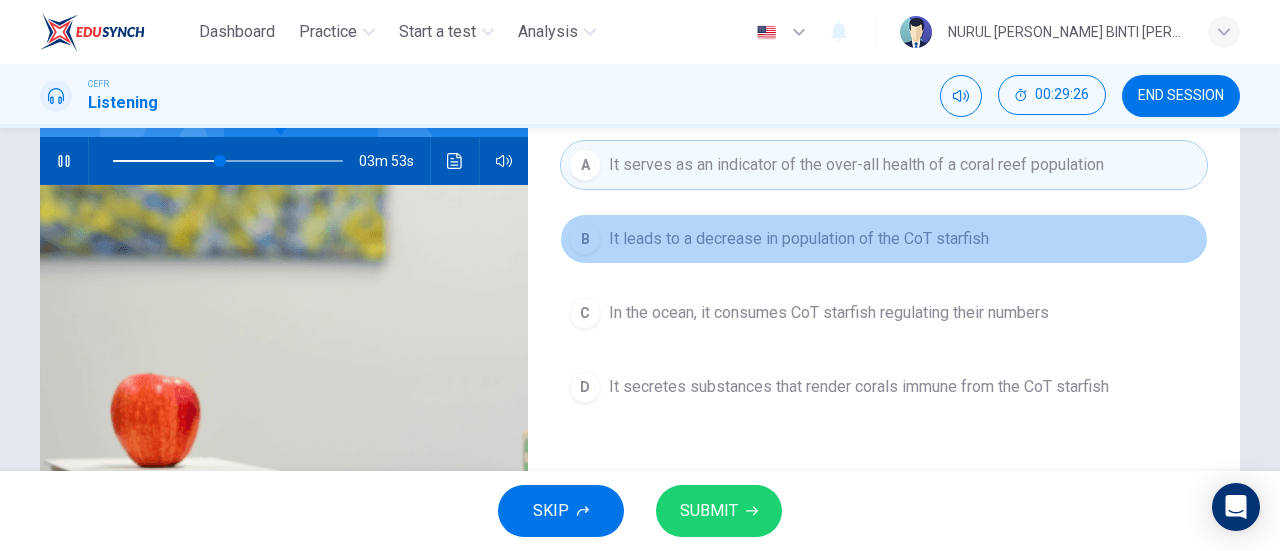 click on "It leads to a decrease in population of the CoT starfish" at bounding box center [799, 239] 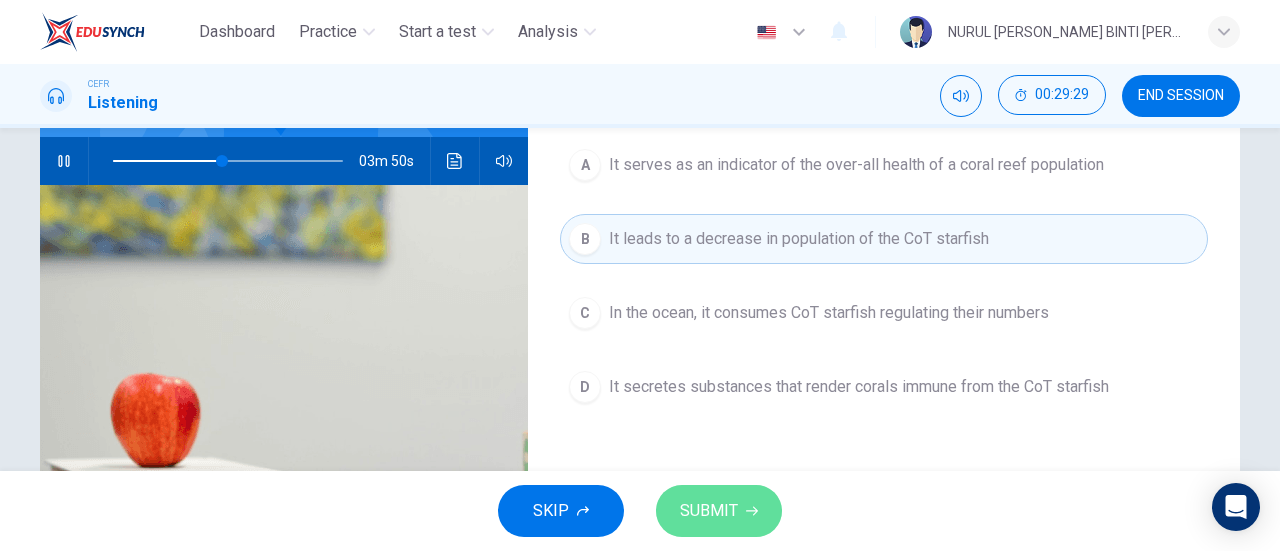 click on "SUBMIT" at bounding box center [719, 511] 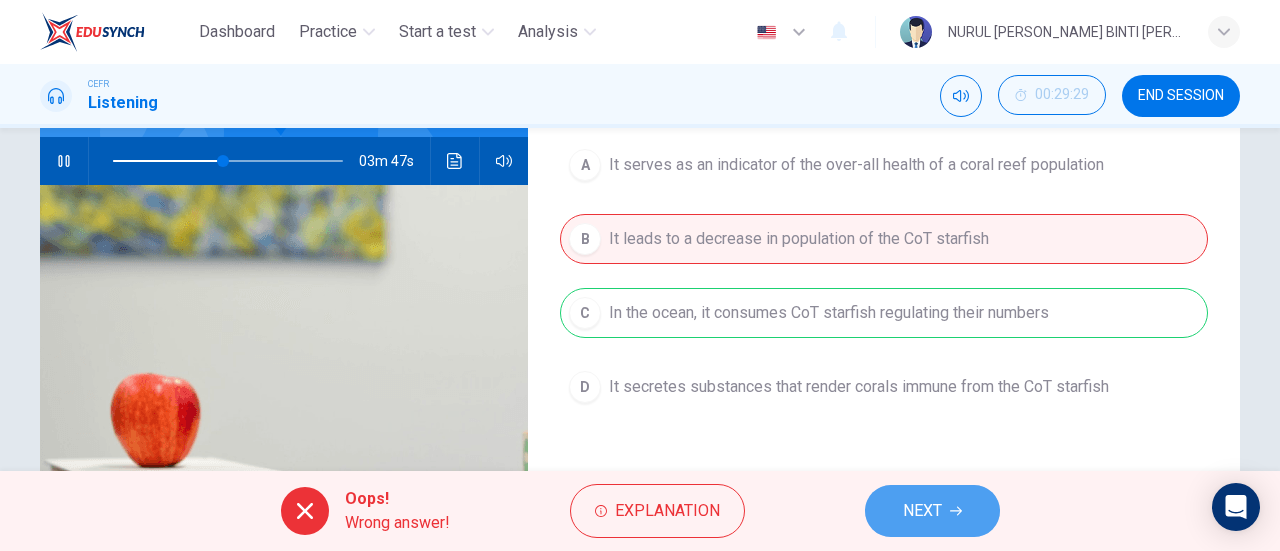 click on "NEXT" at bounding box center (922, 511) 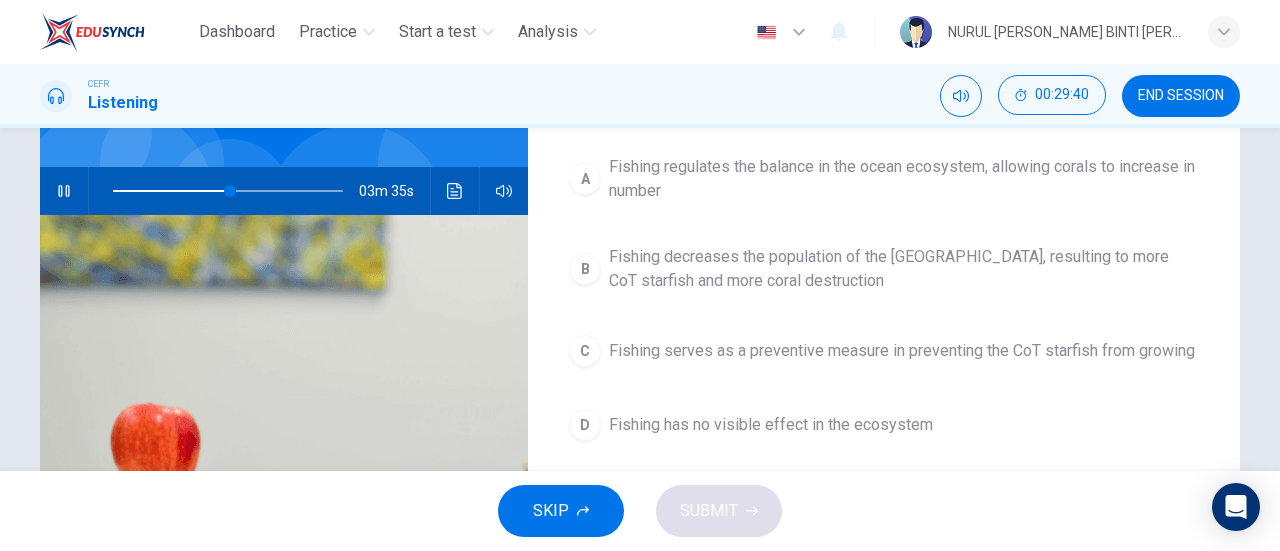scroll, scrollTop: 183, scrollLeft: 0, axis: vertical 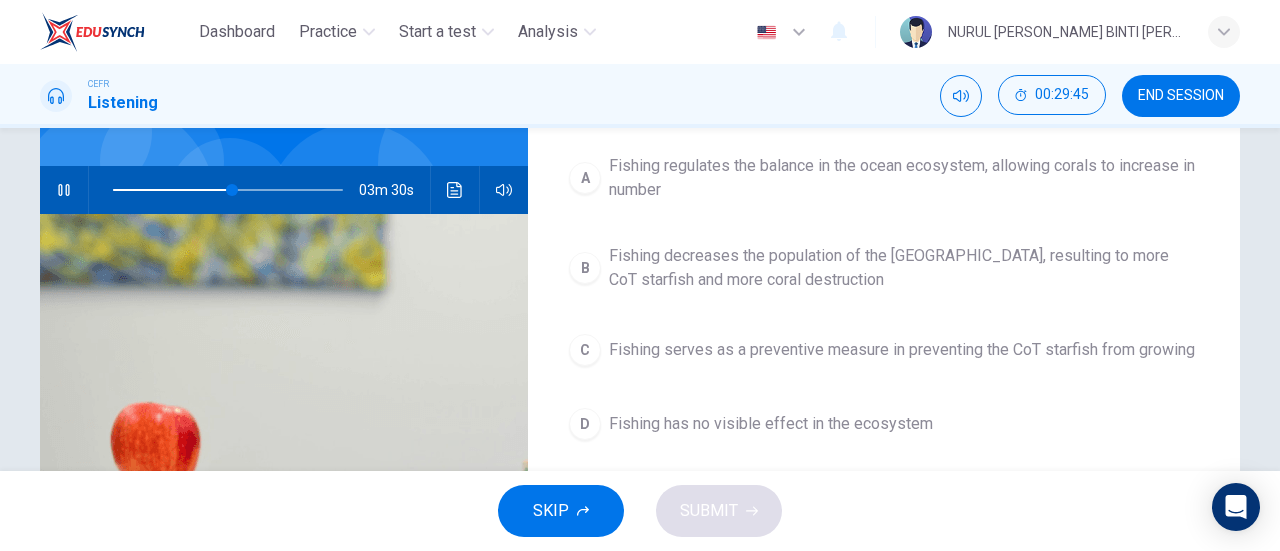 click on "Fishing decreases the population of the [GEOGRAPHIC_DATA], resulting to more CoT starfish and more coral destruction" at bounding box center (904, 268) 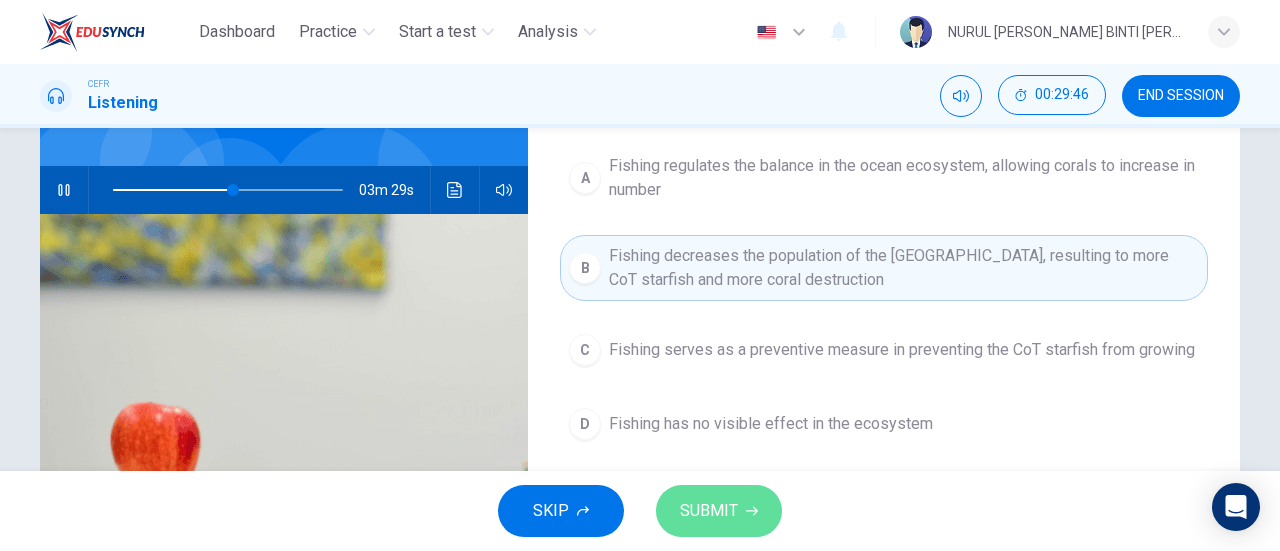 click 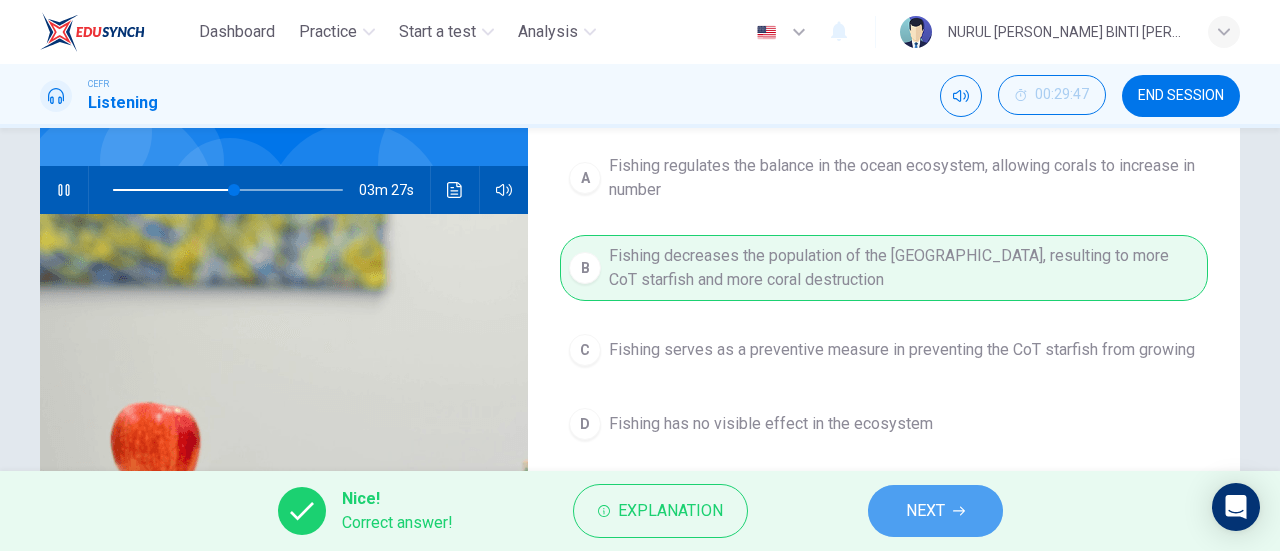 click on "NEXT" at bounding box center [935, 511] 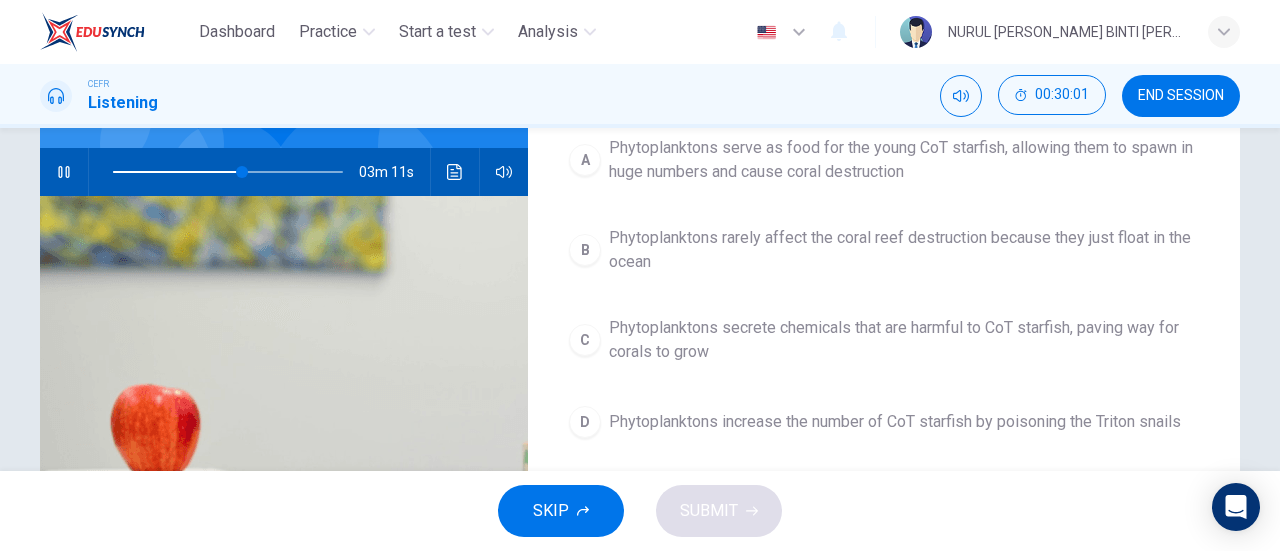 scroll, scrollTop: 202, scrollLeft: 0, axis: vertical 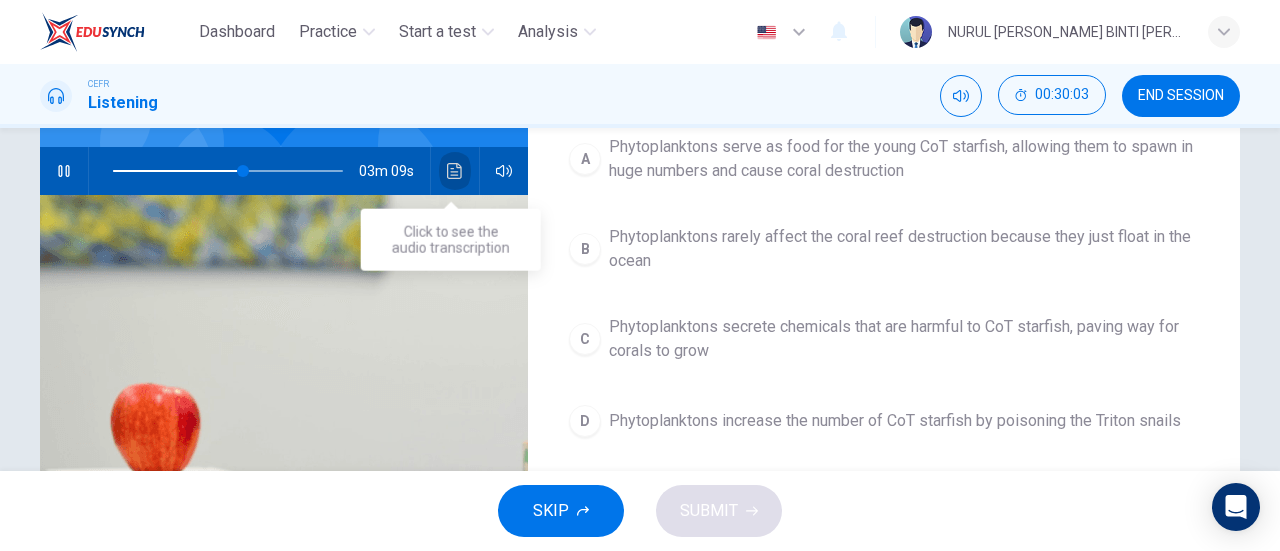 click 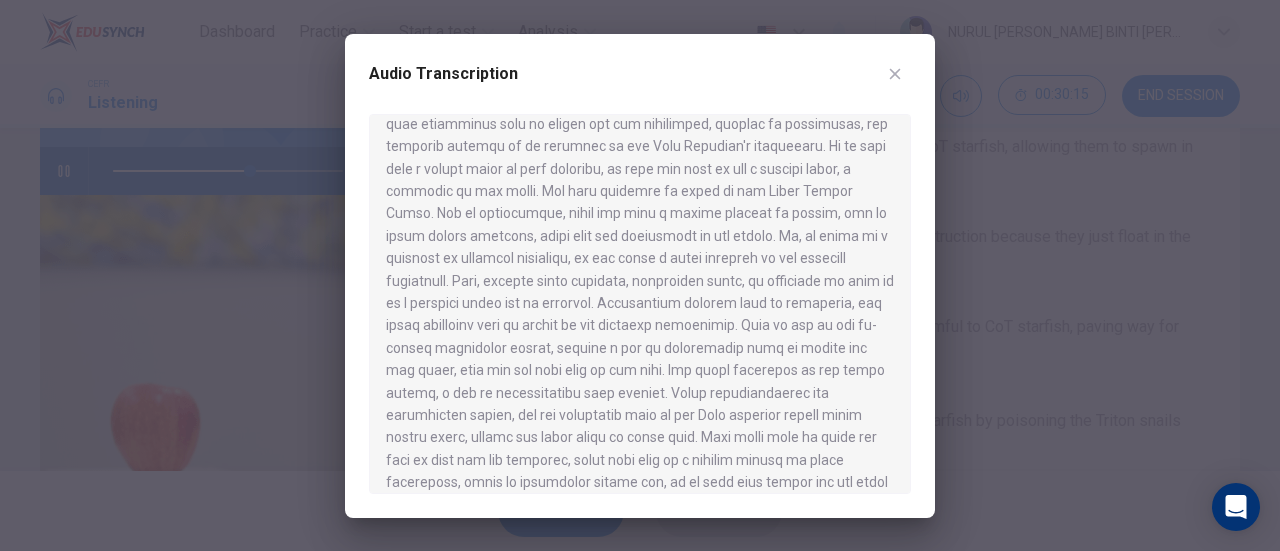 scroll, scrollTop: 670, scrollLeft: 0, axis: vertical 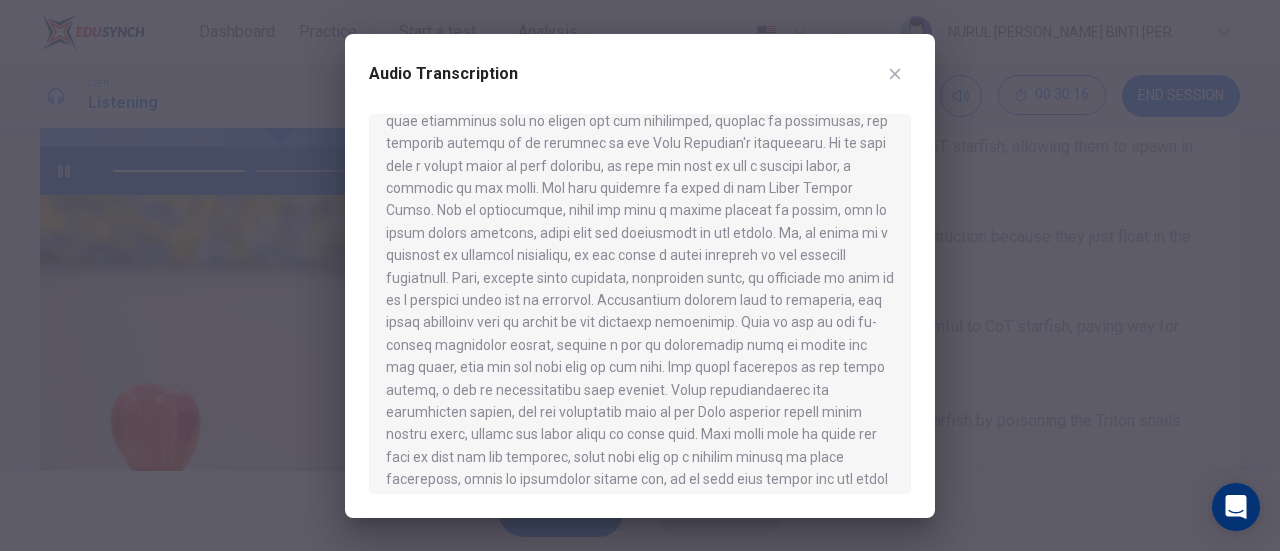 click at bounding box center (640, 275) 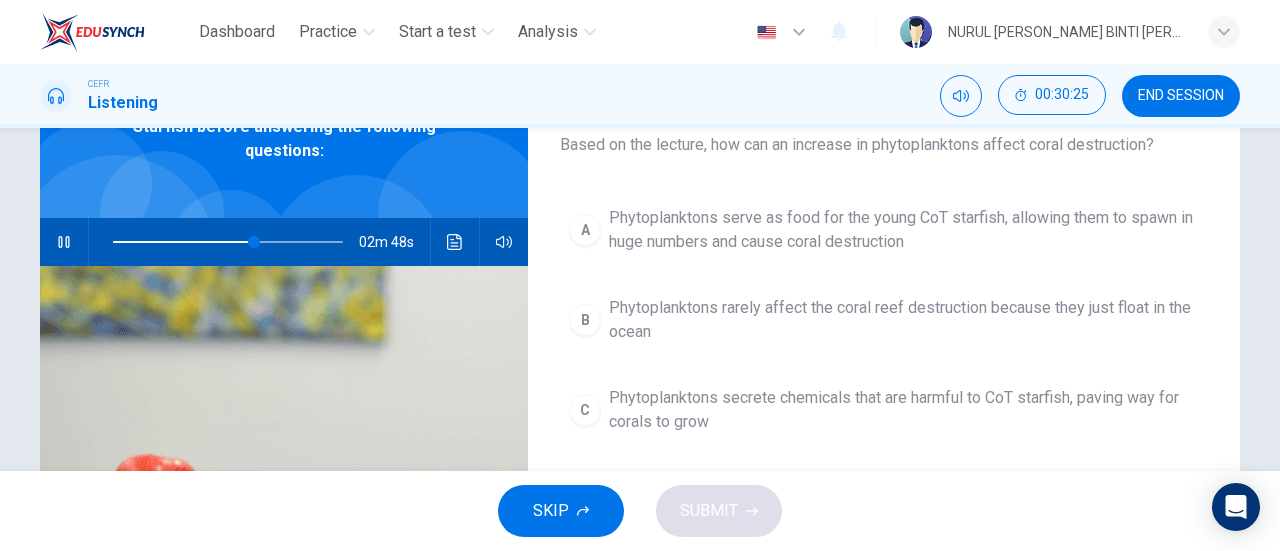 scroll, scrollTop: 135, scrollLeft: 0, axis: vertical 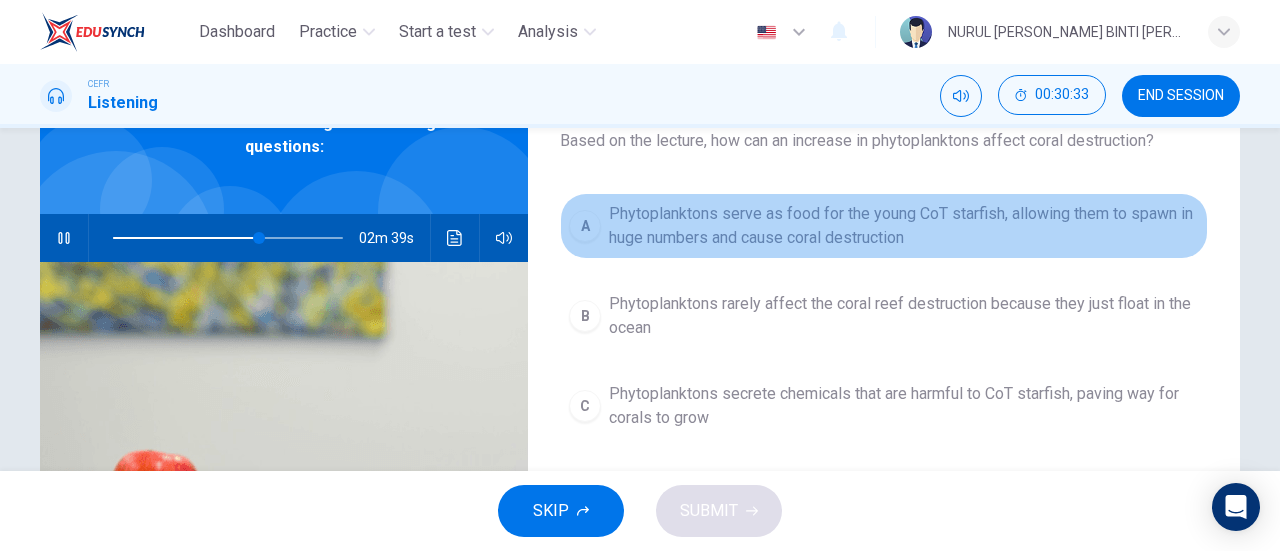 click on "Phytoplanktons serve as food for the young CoT starfish, allowing them to spawn in huge numbers and cause coral destruction" at bounding box center [904, 226] 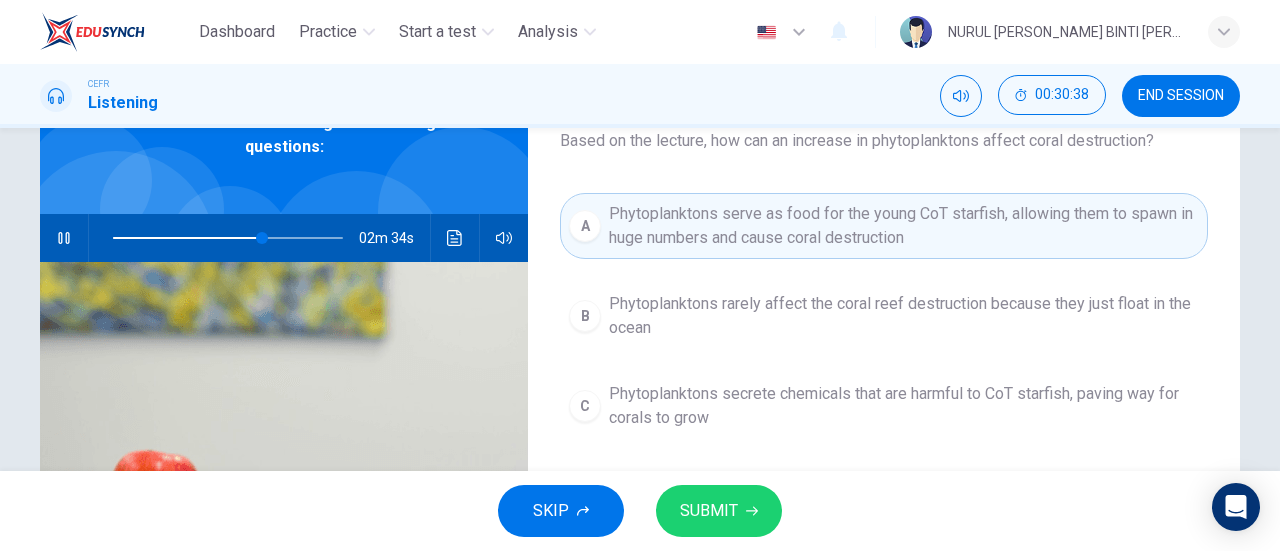 click on "SUBMIT" at bounding box center [709, 511] 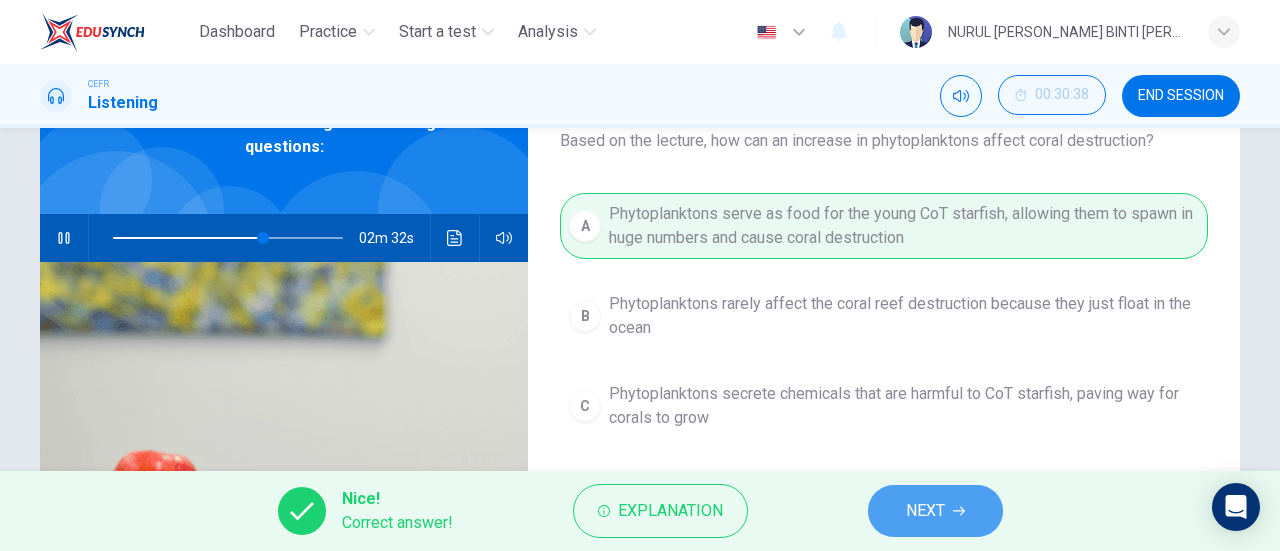 click on "NEXT" at bounding box center (935, 511) 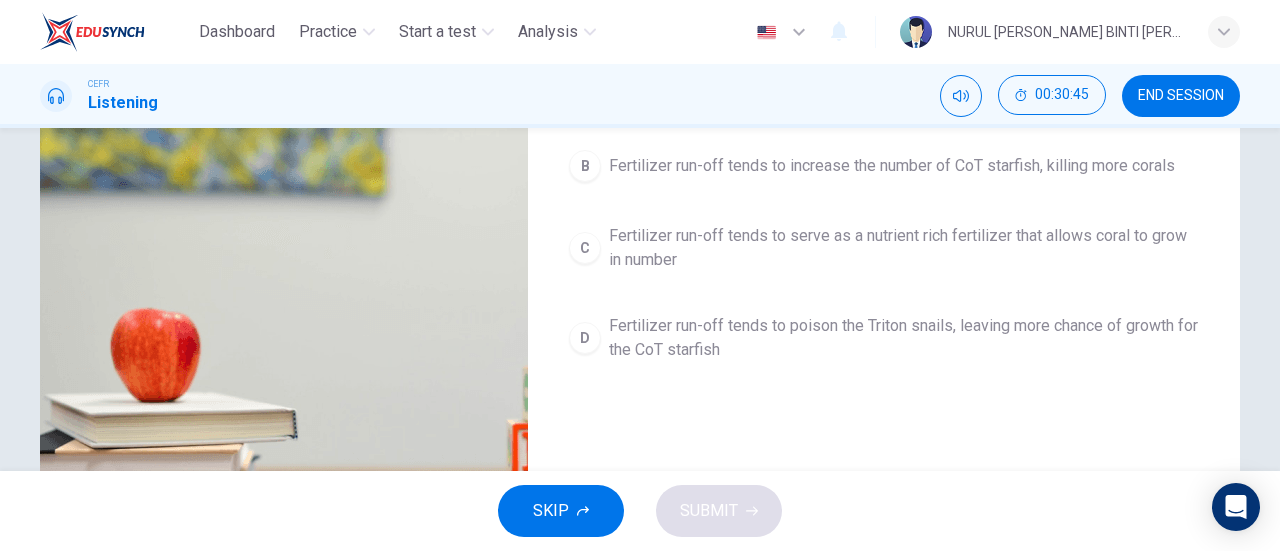 scroll, scrollTop: 229, scrollLeft: 0, axis: vertical 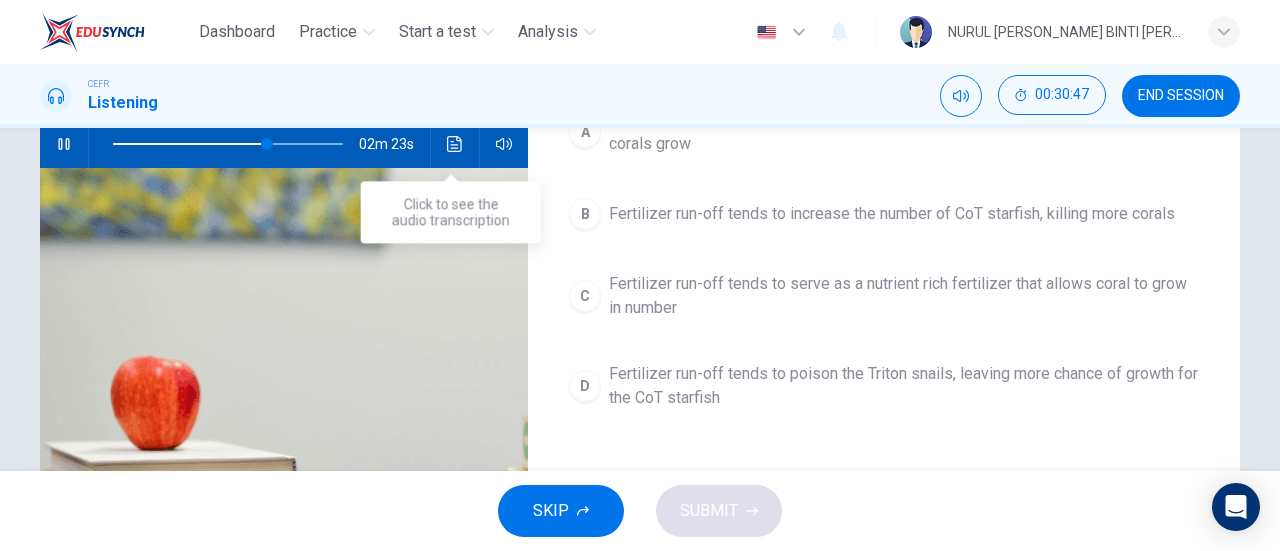 click 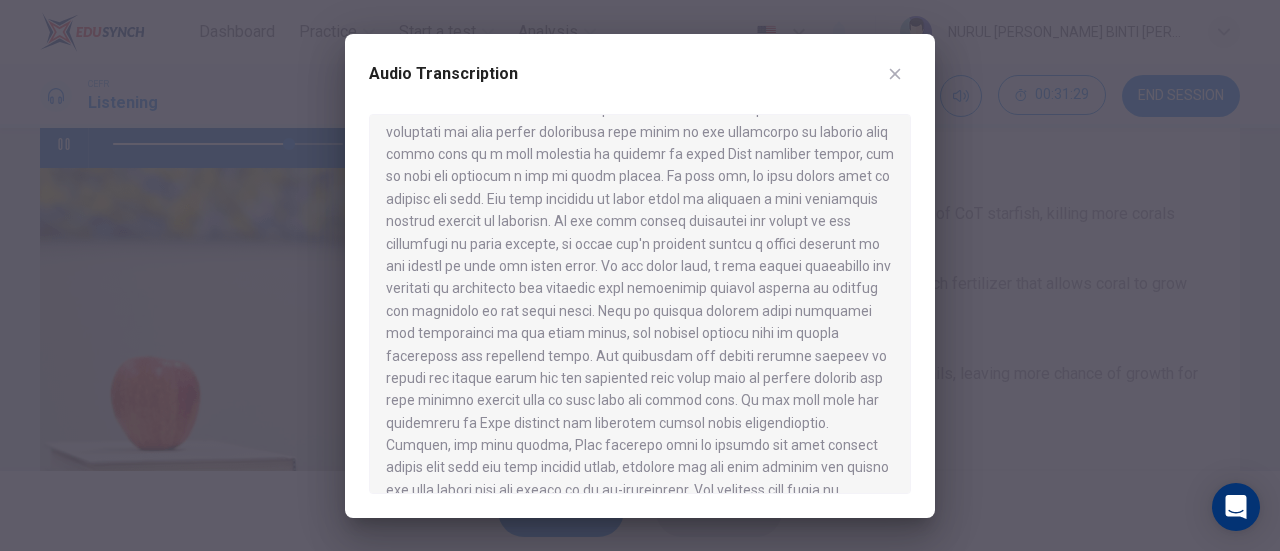scroll, scrollTop: 1243, scrollLeft: 0, axis: vertical 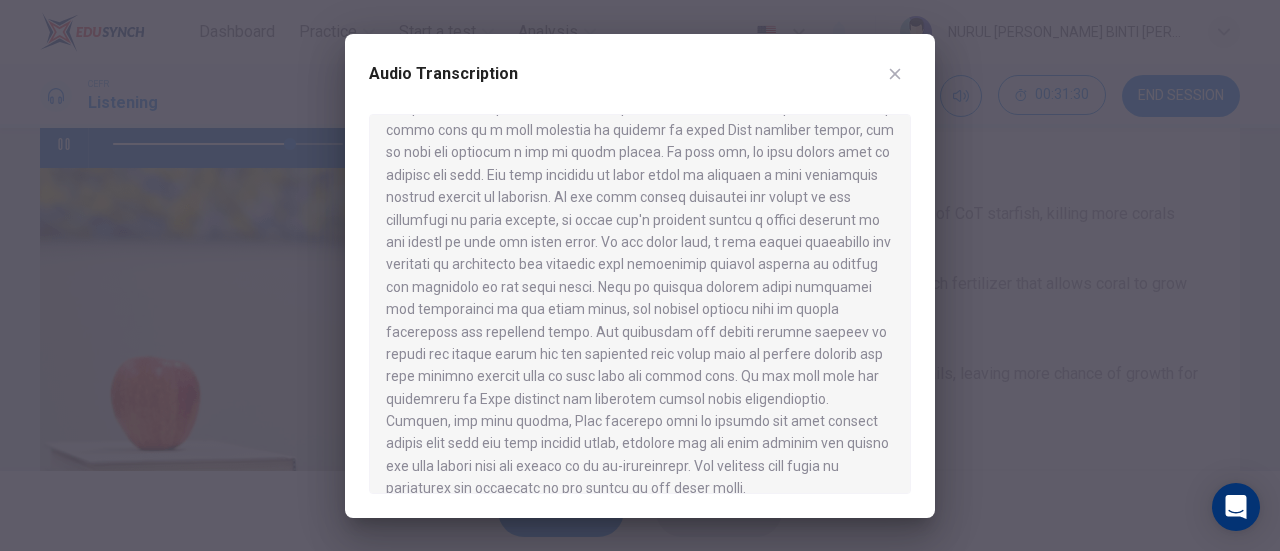 click at bounding box center [640, 275] 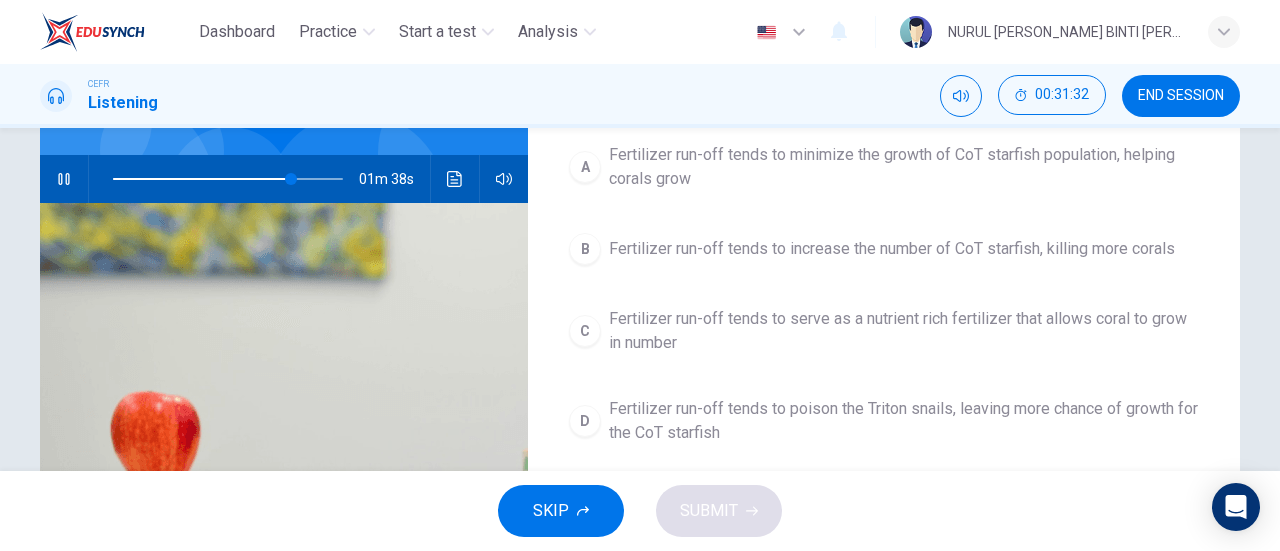 scroll, scrollTop: 195, scrollLeft: 0, axis: vertical 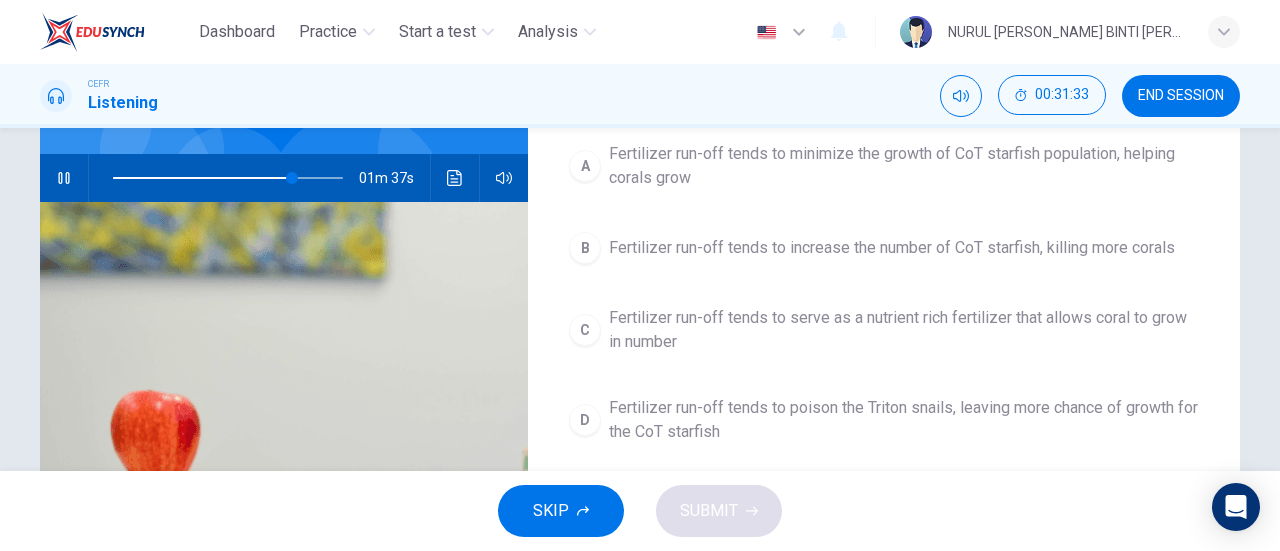 click on "Fertilizer run-off tends to increase the number of CoT starfish, killing more corals" at bounding box center [892, 248] 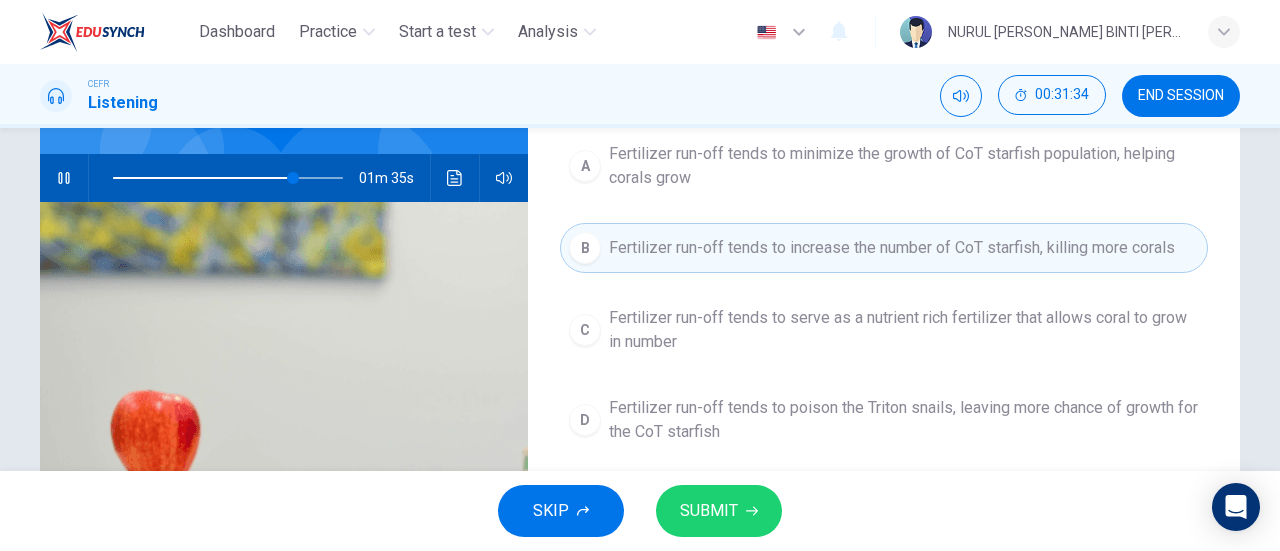 click on "SKIP SUBMIT" at bounding box center (640, 511) 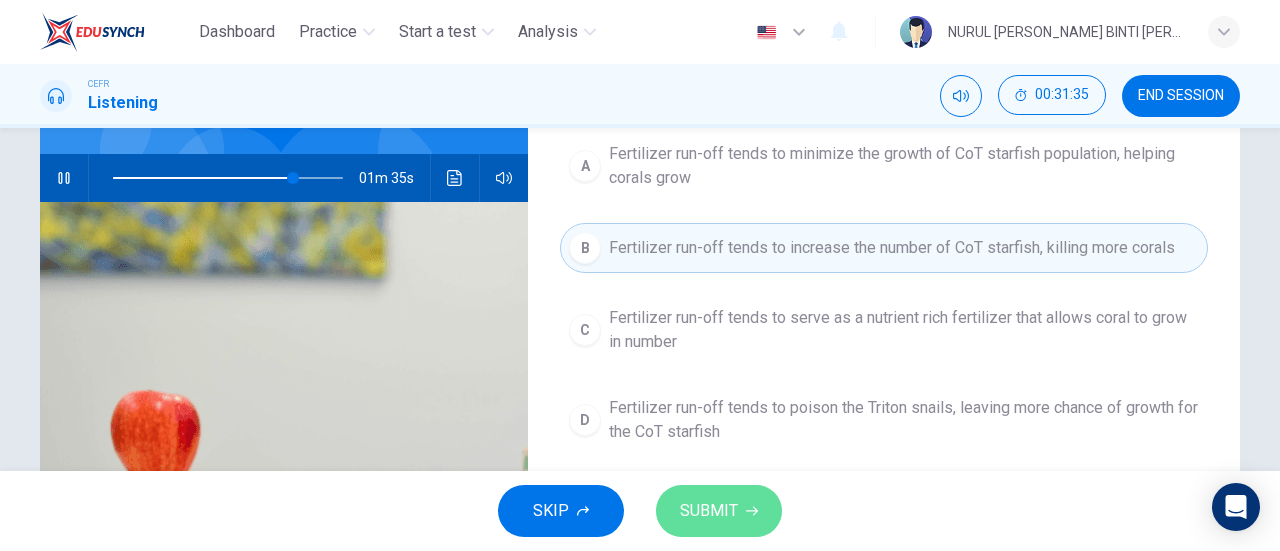 click 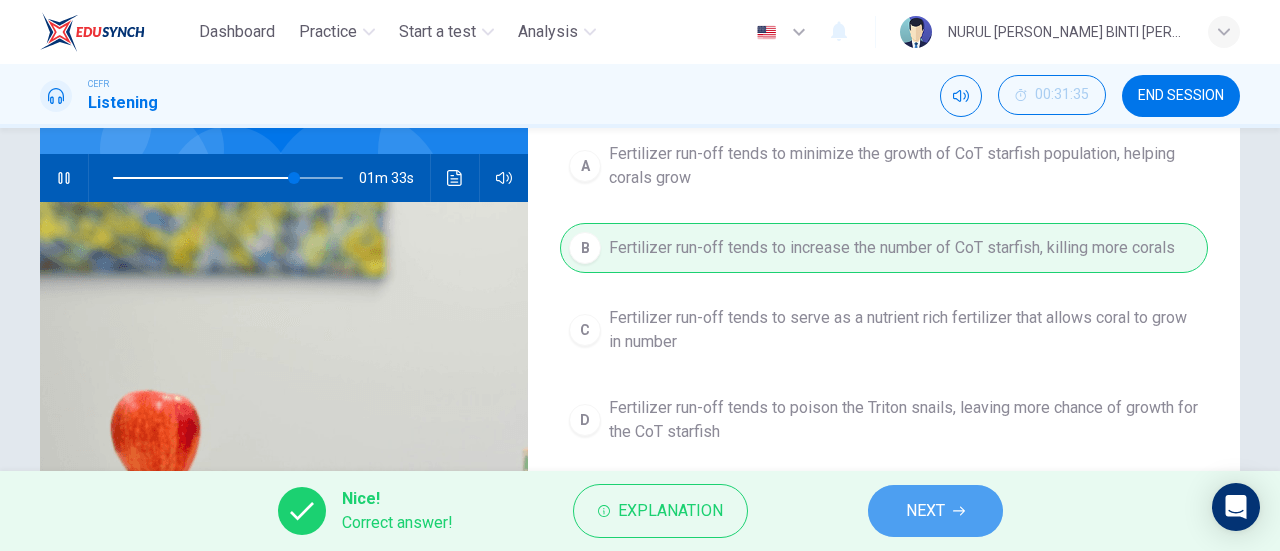 click on "NEXT" at bounding box center (935, 511) 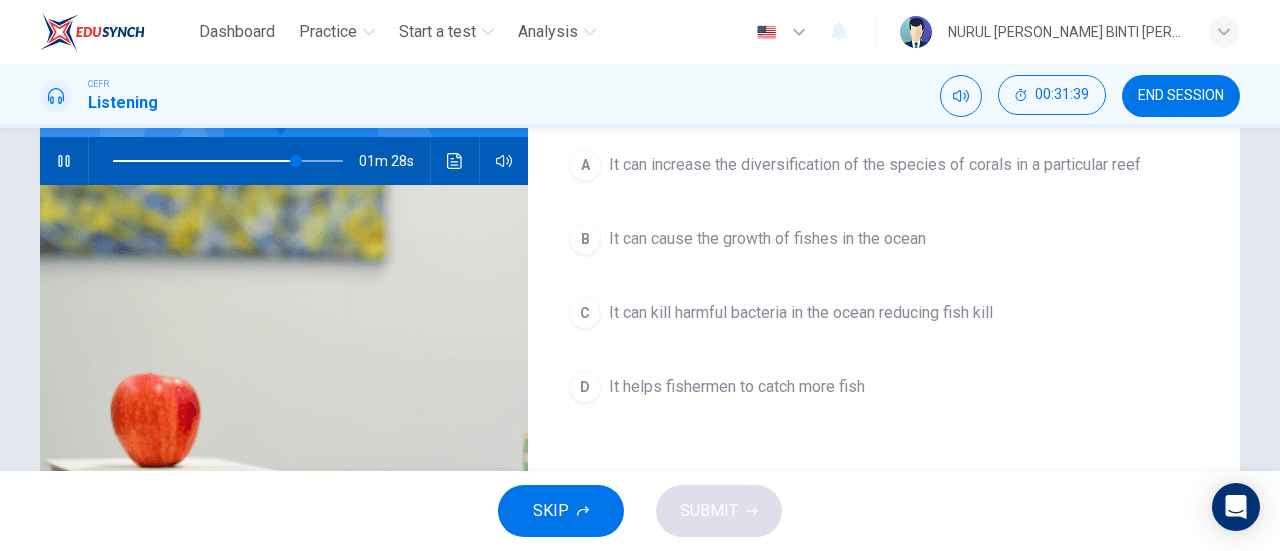 scroll, scrollTop: 213, scrollLeft: 0, axis: vertical 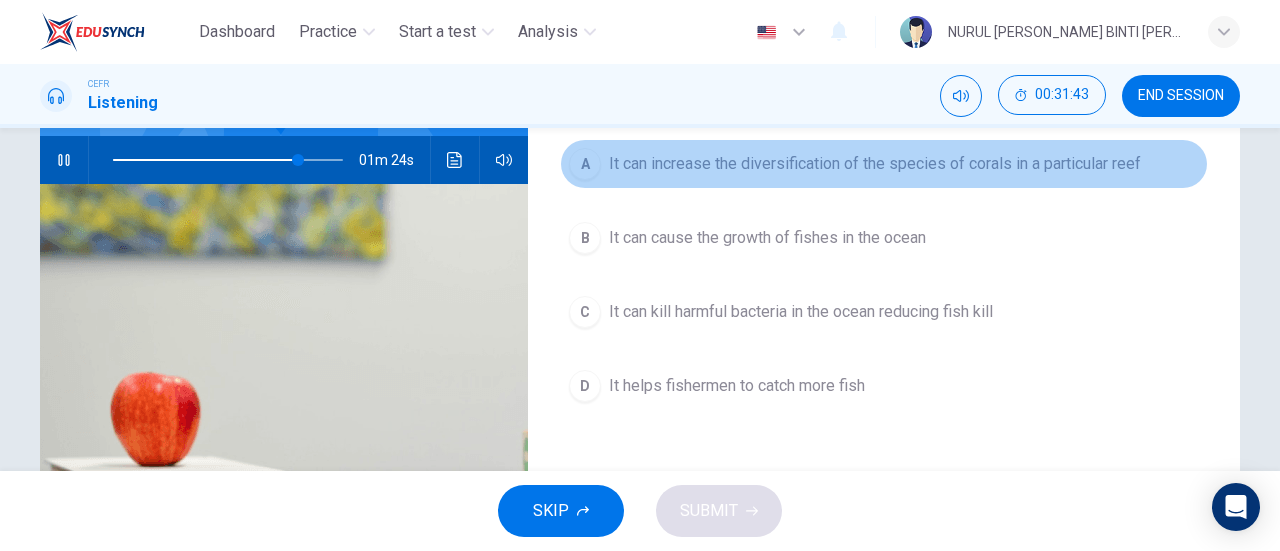 click on "A It can increase the diversification of the species of corals in a particular reef" at bounding box center (884, 164) 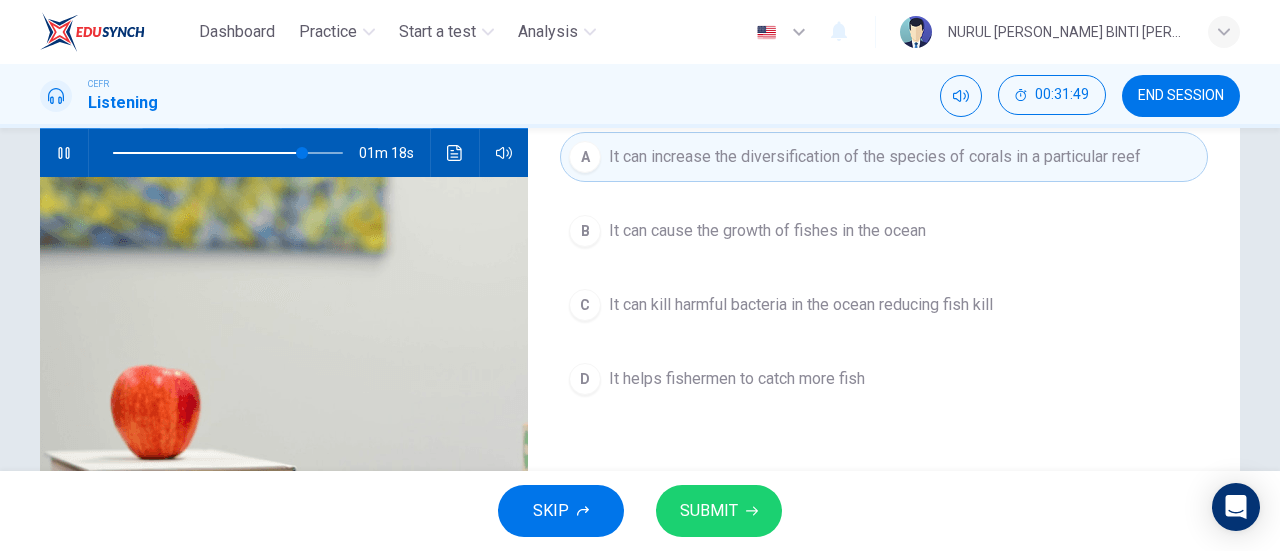 scroll, scrollTop: 219, scrollLeft: 0, axis: vertical 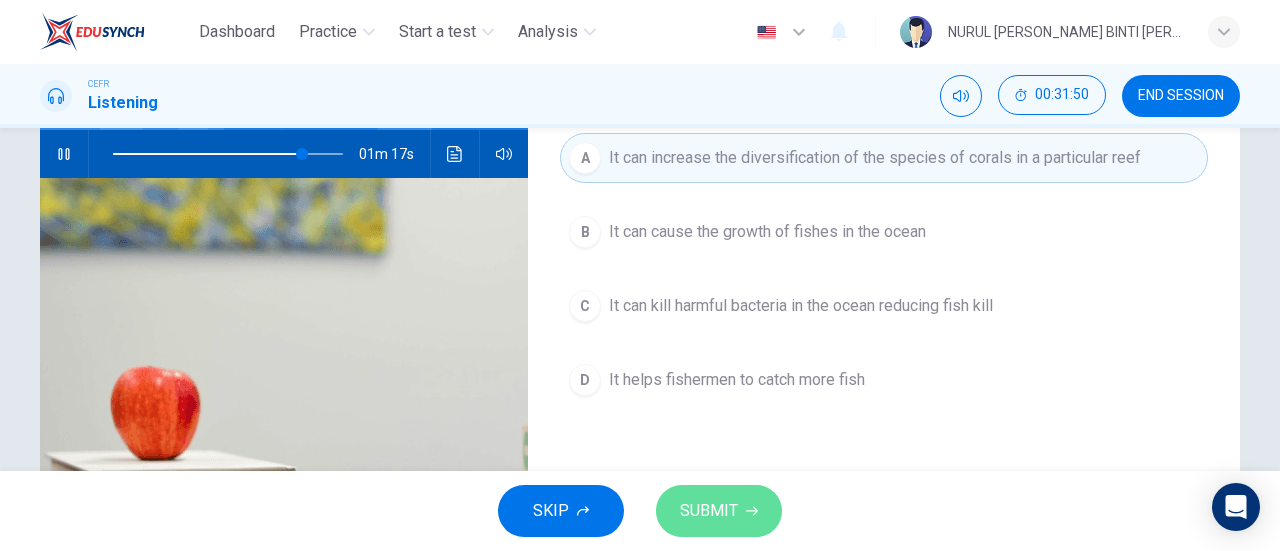 click on "SUBMIT" at bounding box center [719, 511] 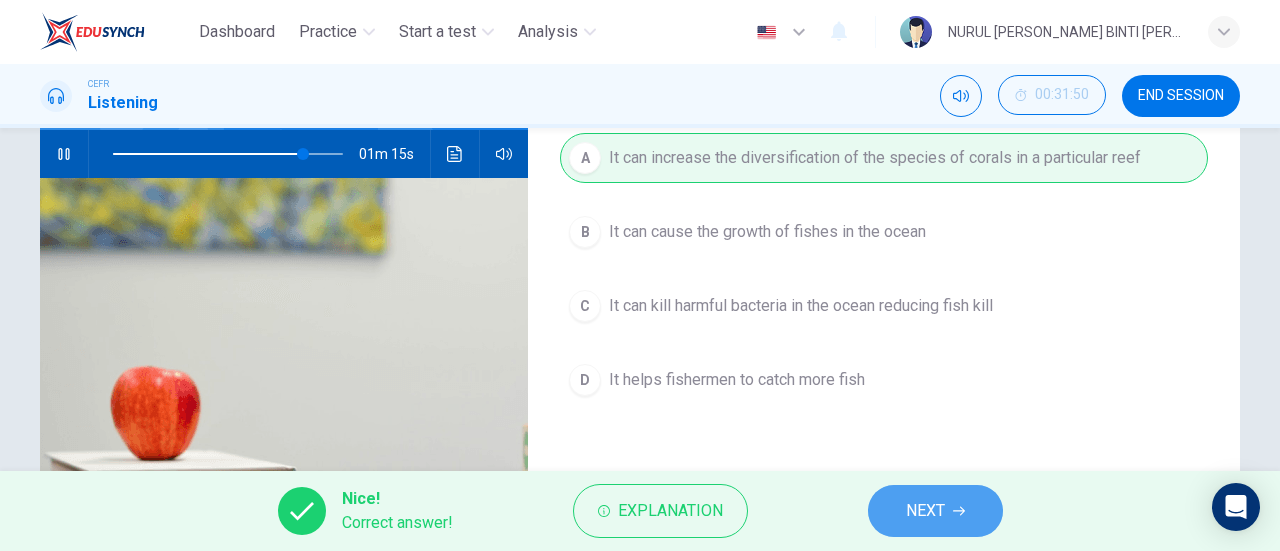 click 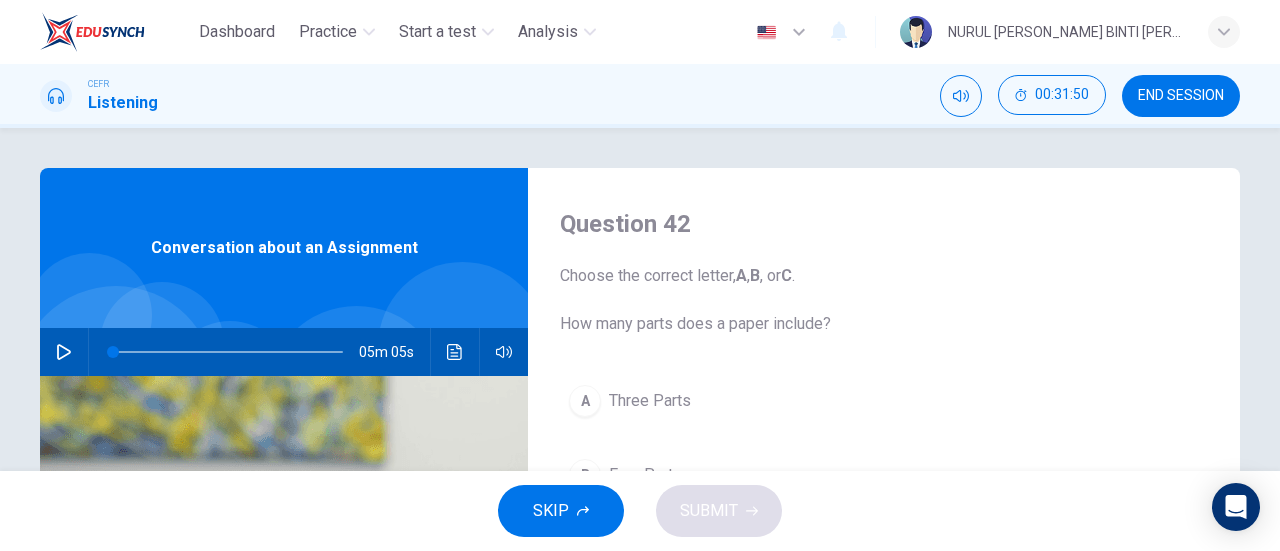 scroll, scrollTop: 66, scrollLeft: 0, axis: vertical 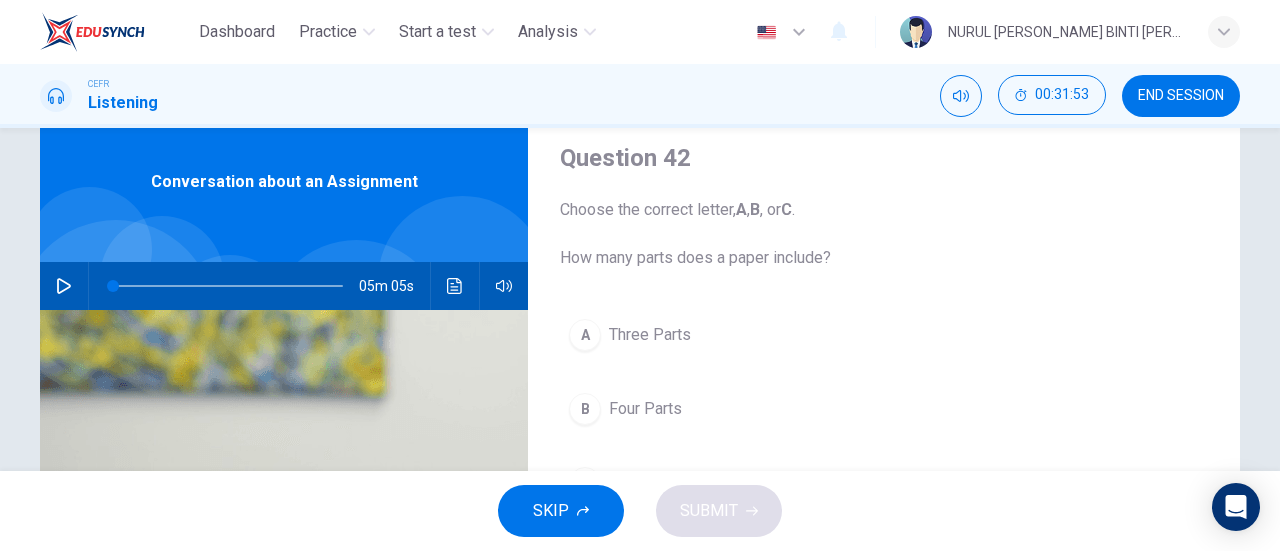 click on "05m 05s" at bounding box center [284, 286] 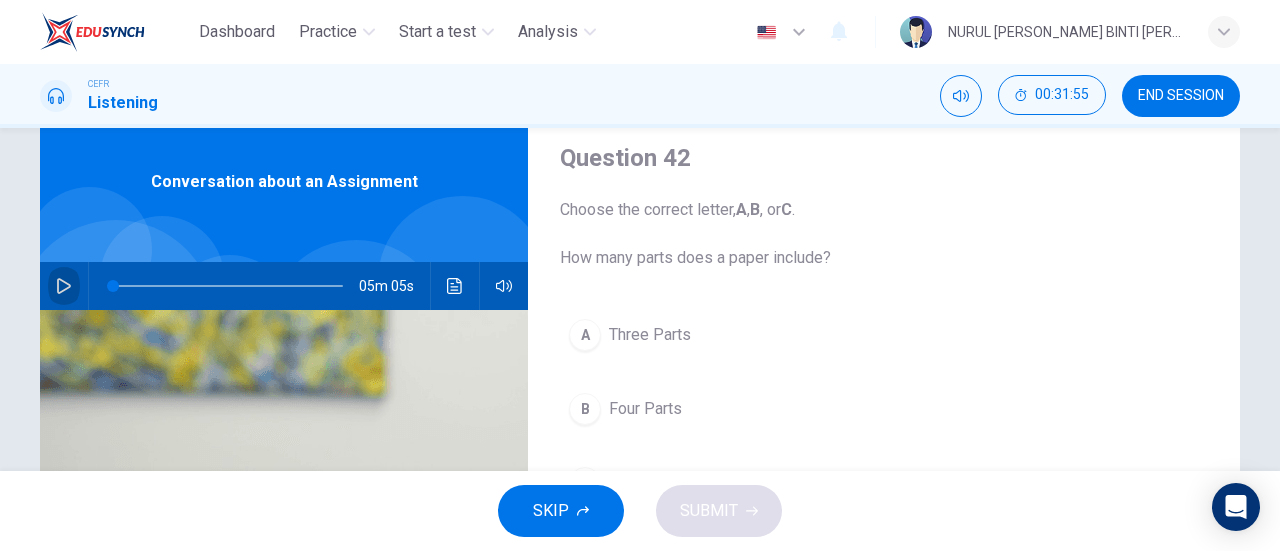 click at bounding box center [64, 286] 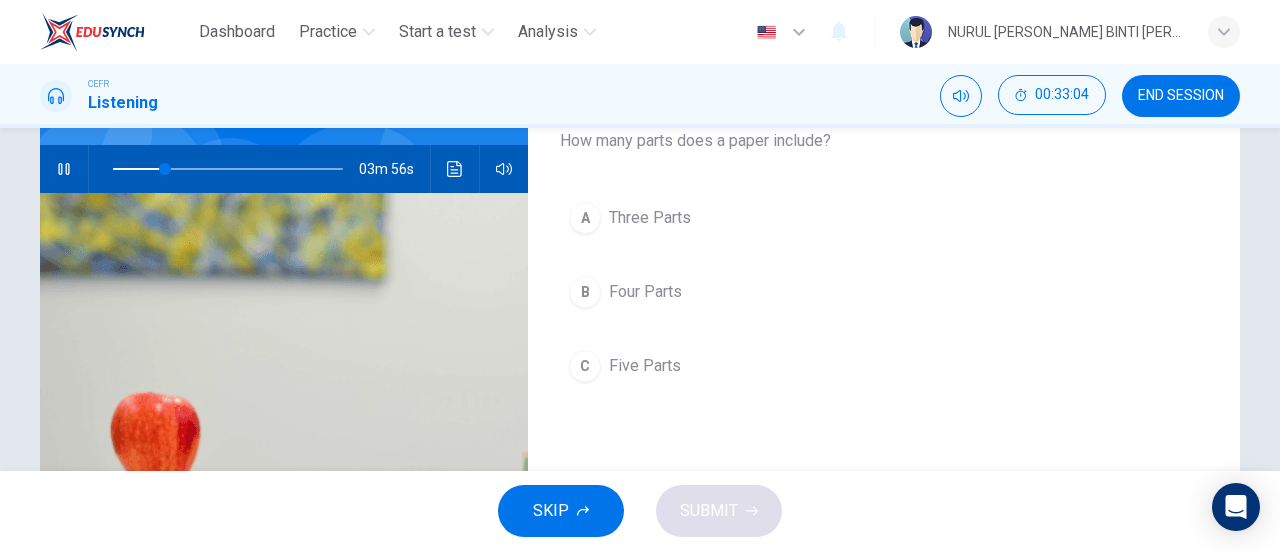 scroll, scrollTop: 208, scrollLeft: 0, axis: vertical 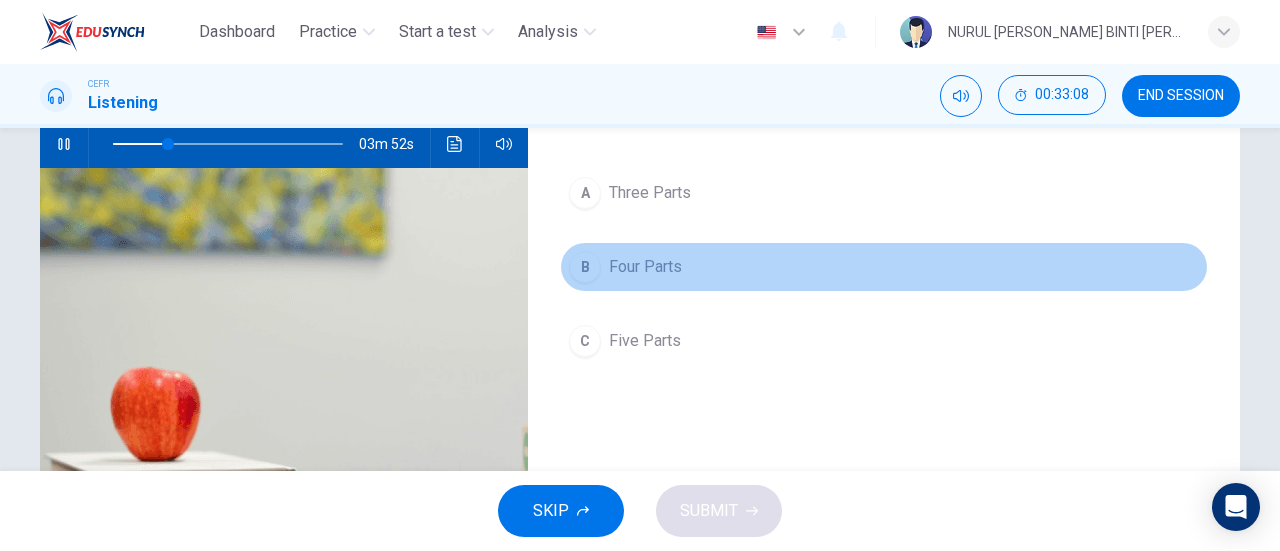 click on "Four Parts" at bounding box center [645, 267] 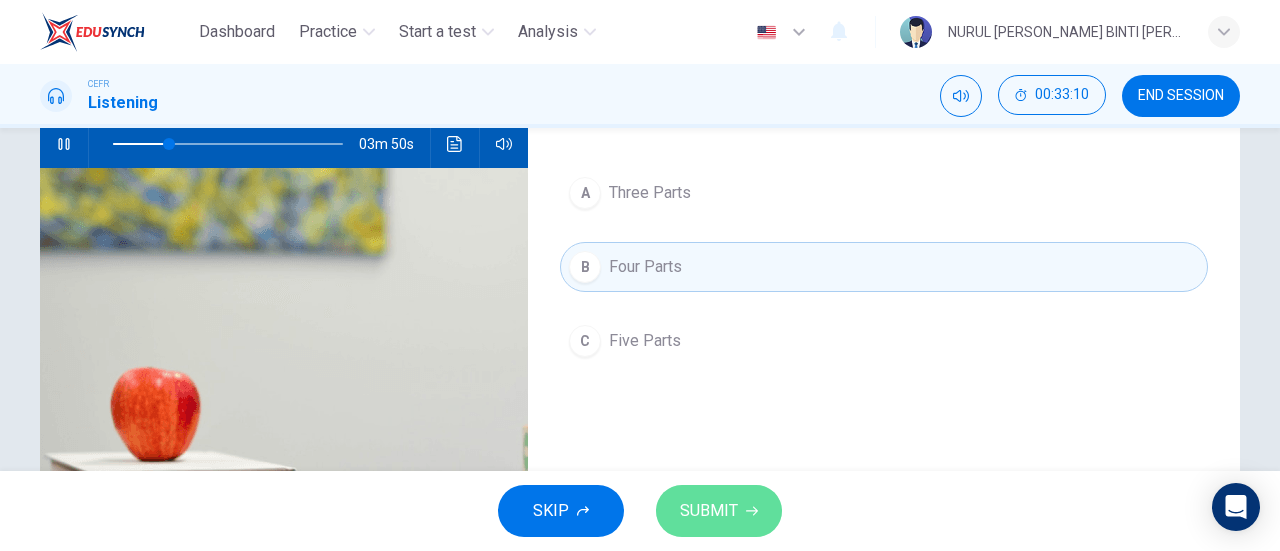 click on "SUBMIT" at bounding box center [709, 511] 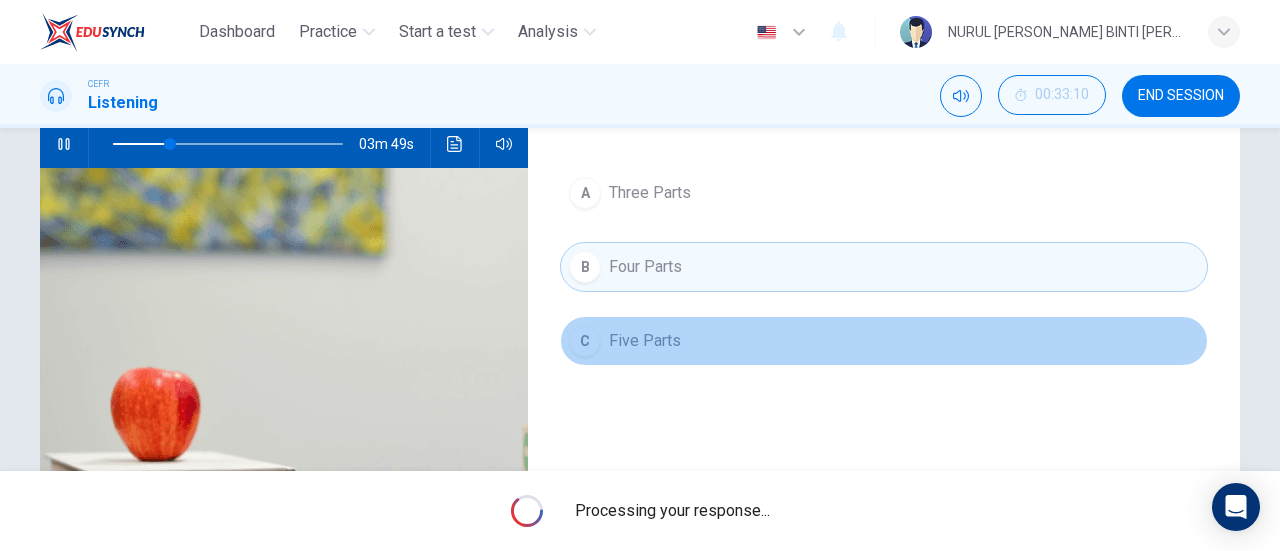 click on "Five Parts" at bounding box center [645, 341] 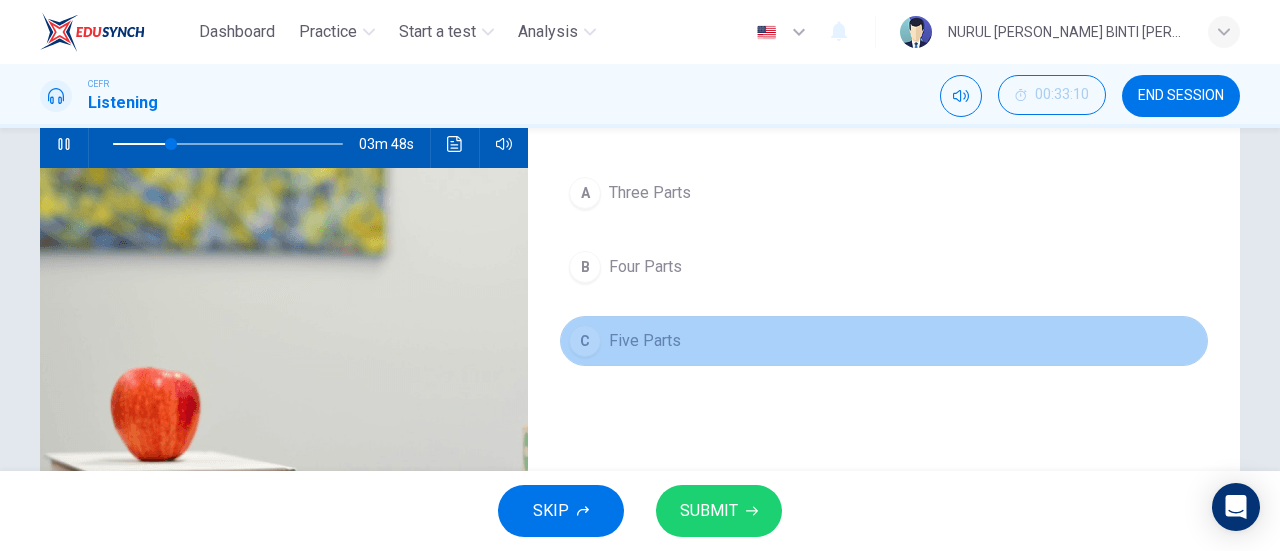 click on "Five Parts" at bounding box center [645, 341] 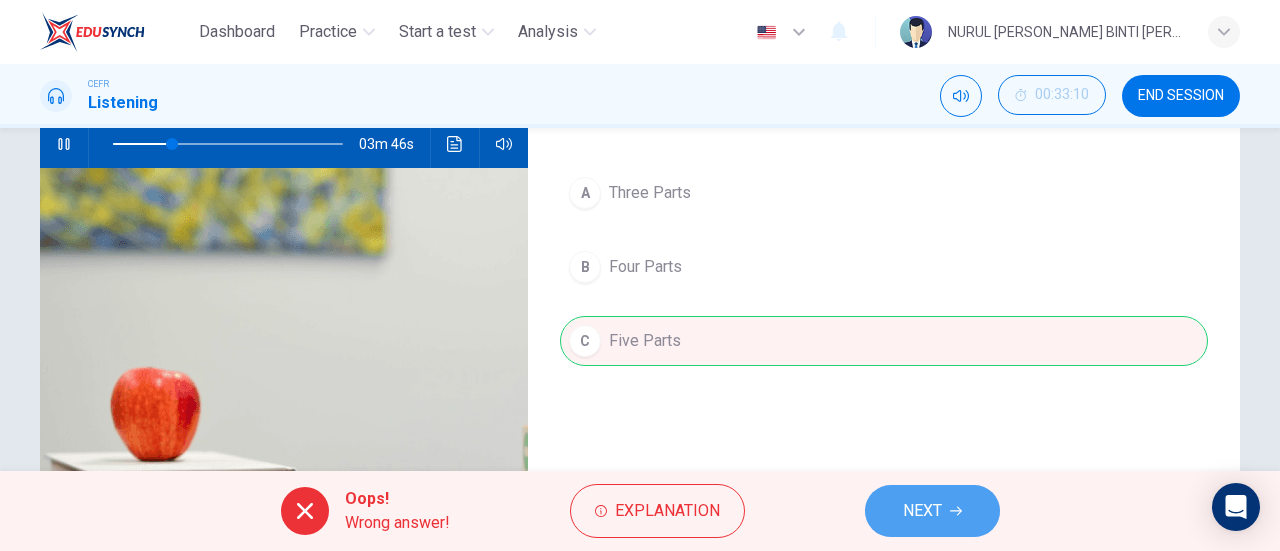 click on "NEXT" at bounding box center (922, 511) 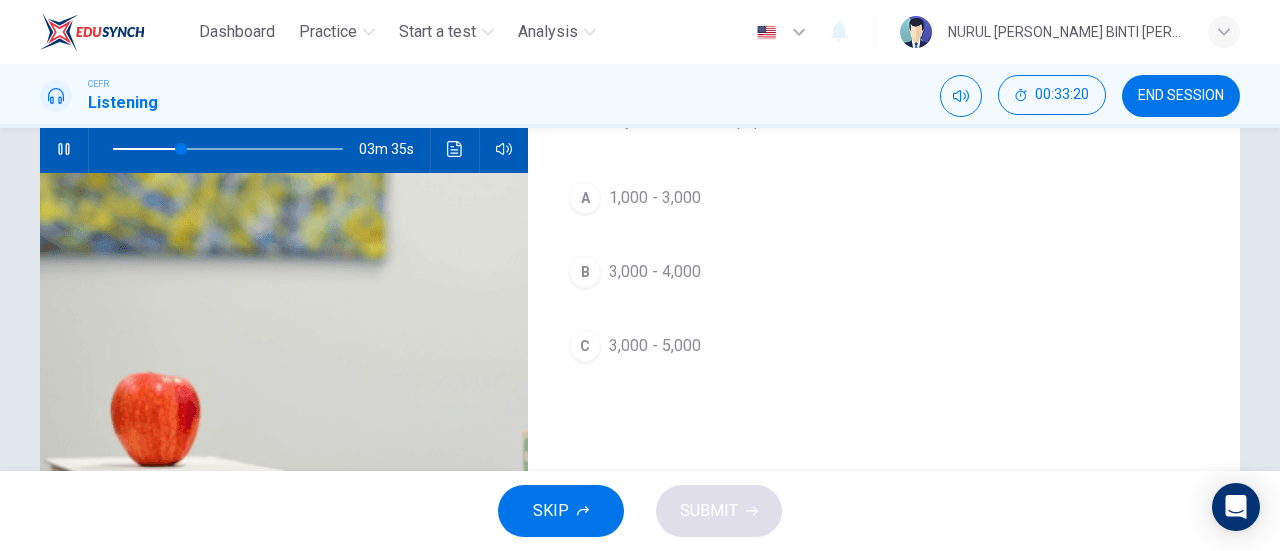 scroll, scrollTop: 204, scrollLeft: 0, axis: vertical 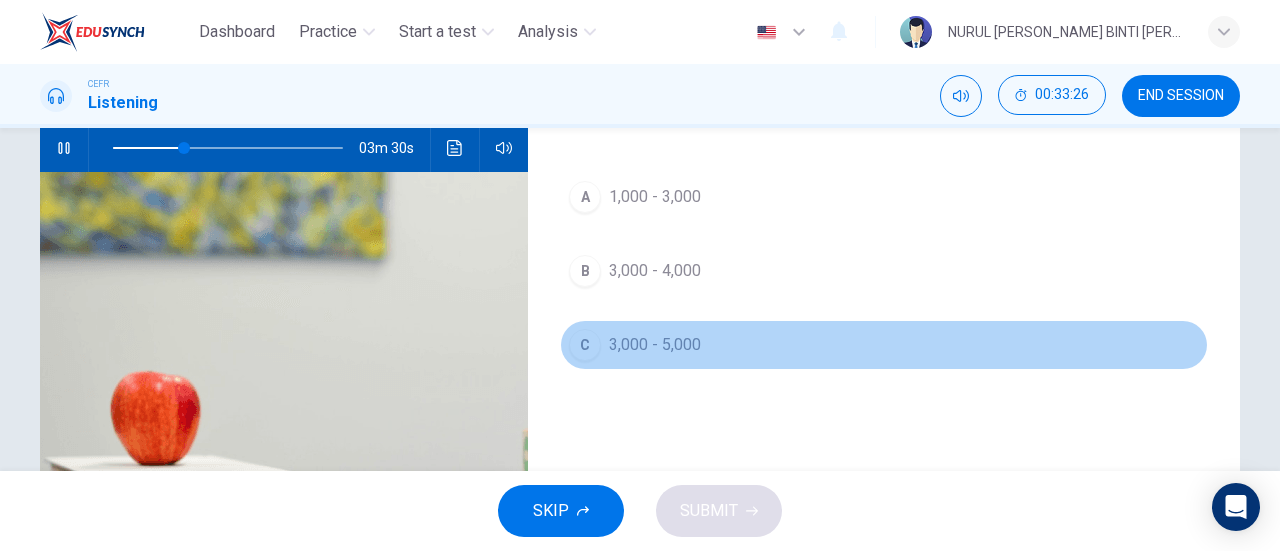 click on "3,000 - 5,000" at bounding box center (655, 345) 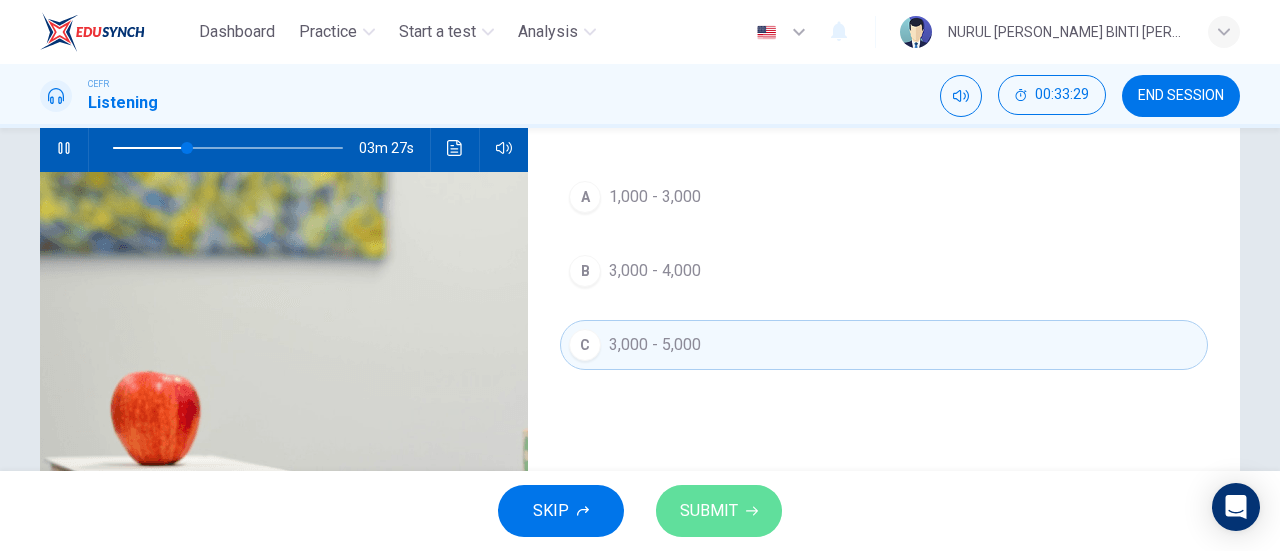 click on "SUBMIT" at bounding box center [709, 511] 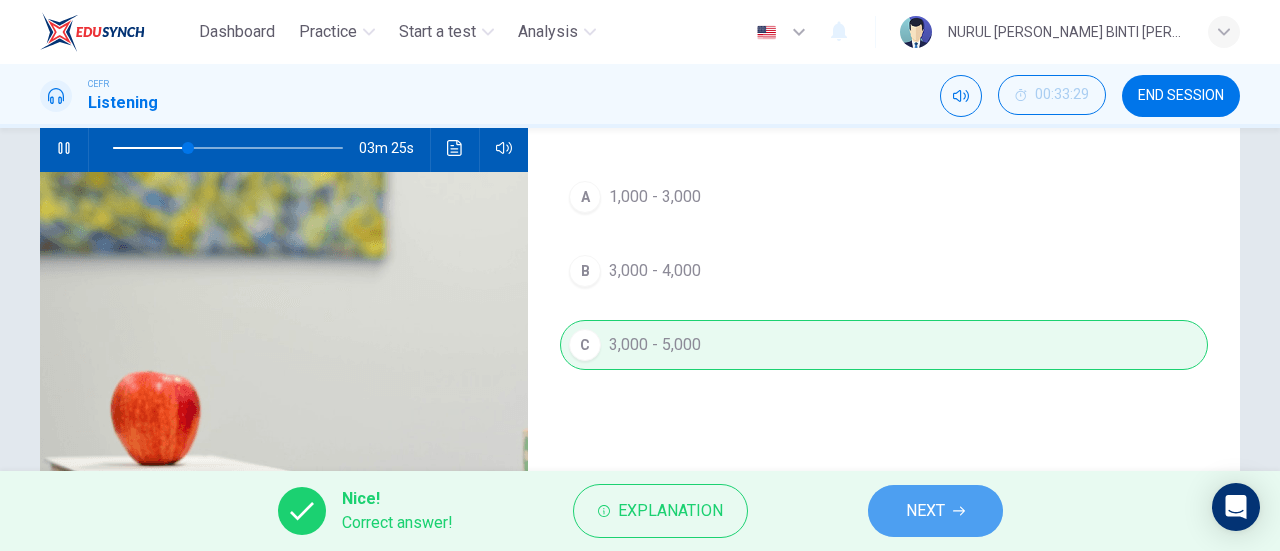 click on "NEXT" at bounding box center (935, 511) 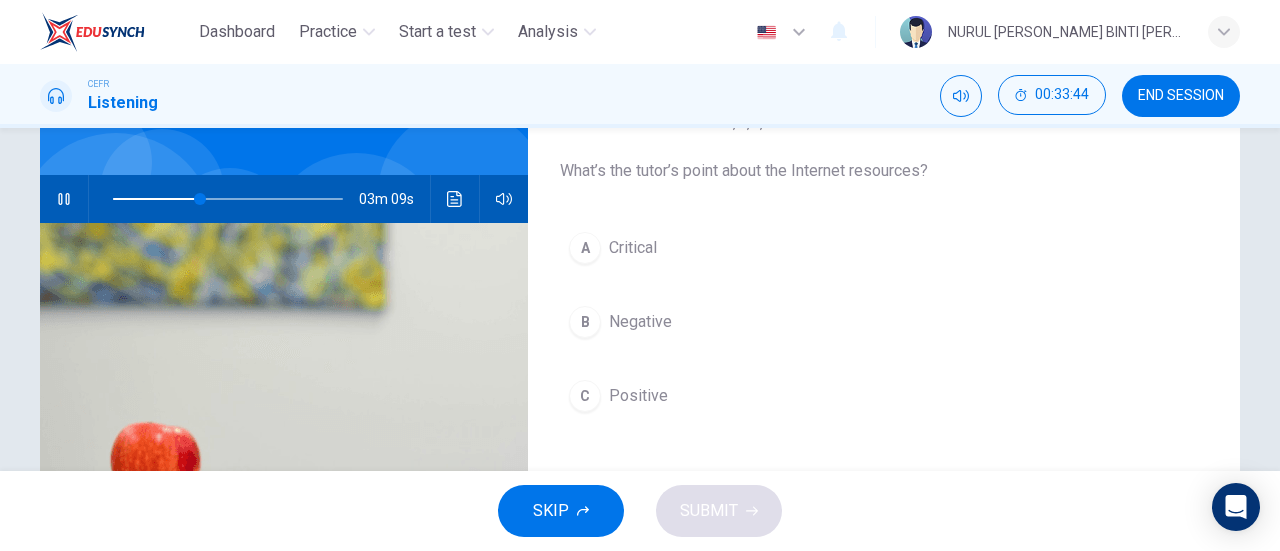 scroll, scrollTop: 154, scrollLeft: 0, axis: vertical 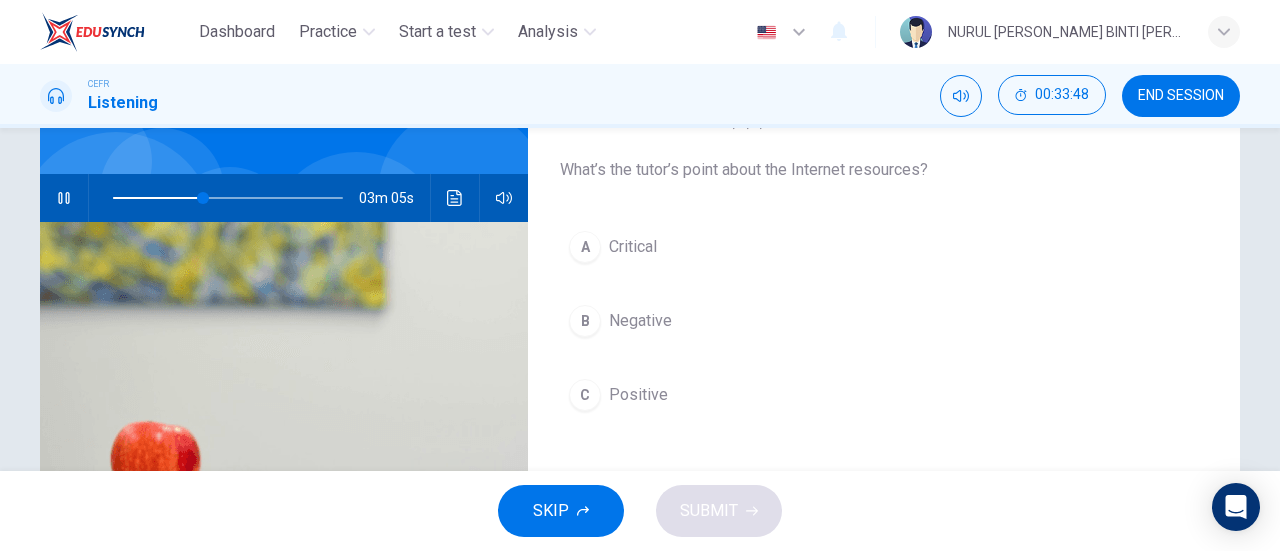 drag, startPoint x: 790, startPoint y: 173, endPoint x: 870, endPoint y: 217, distance: 91.3017 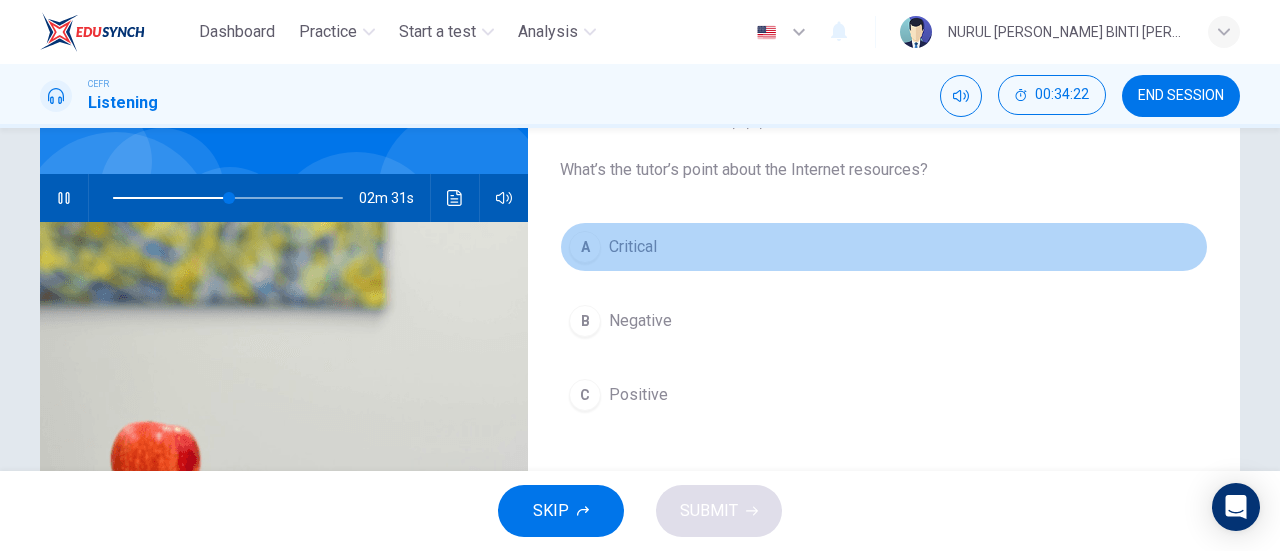 click on "Critical" at bounding box center (633, 247) 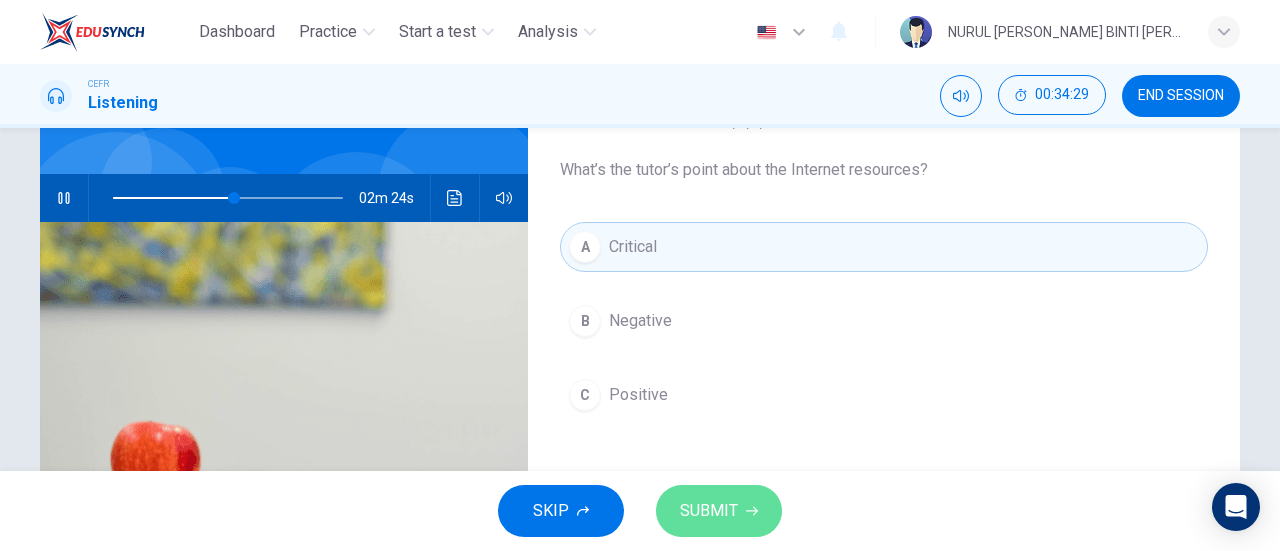 click on "SUBMIT" at bounding box center [719, 511] 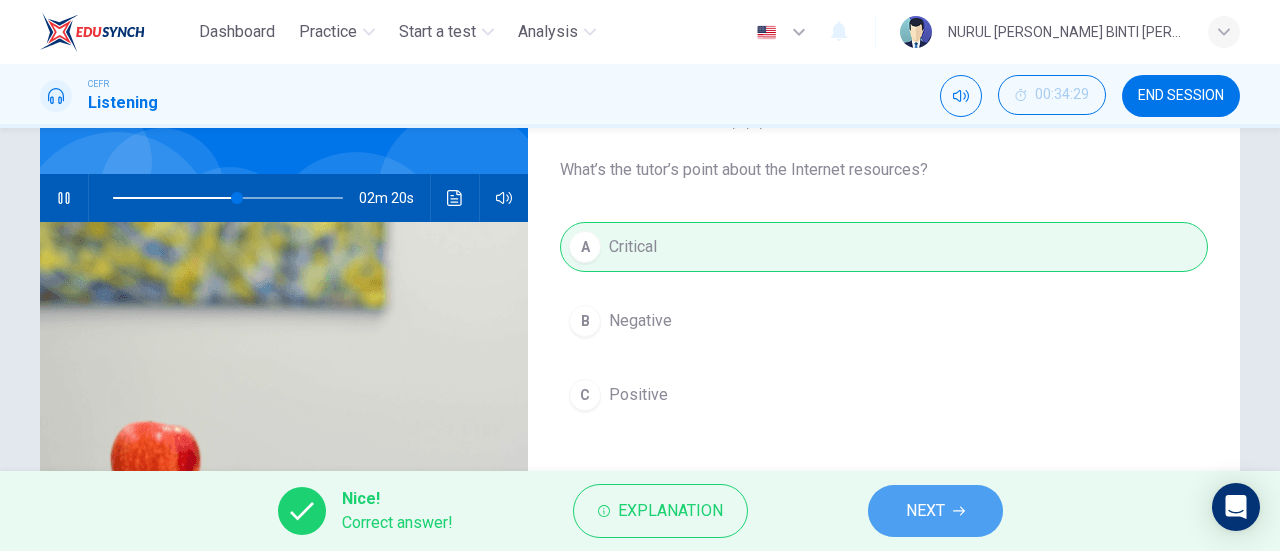 click on "NEXT" at bounding box center [935, 511] 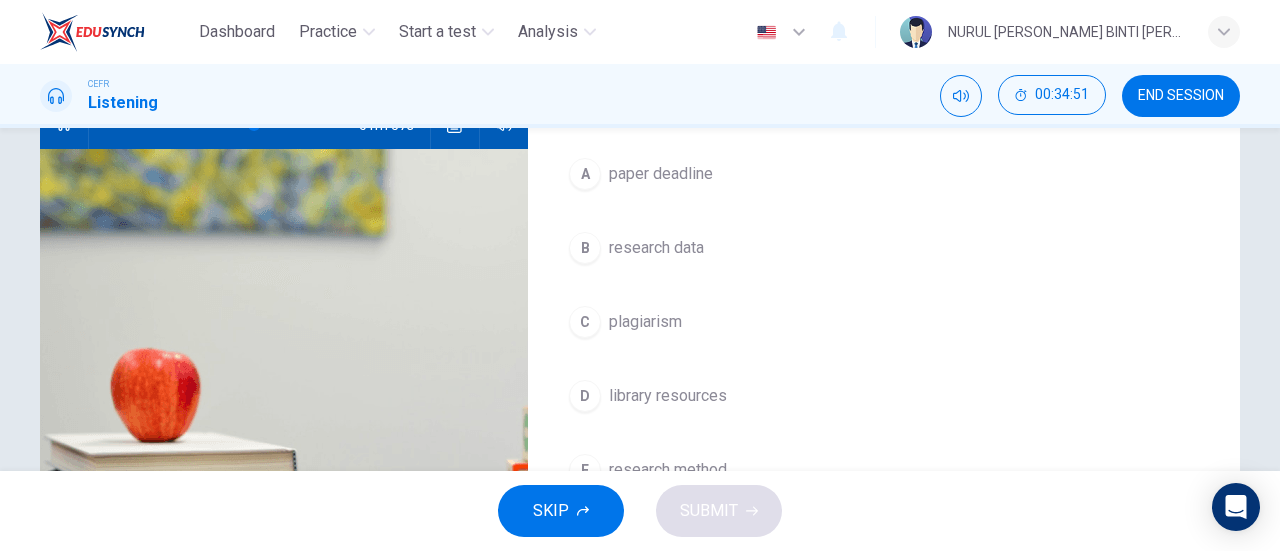 scroll, scrollTop: 233, scrollLeft: 0, axis: vertical 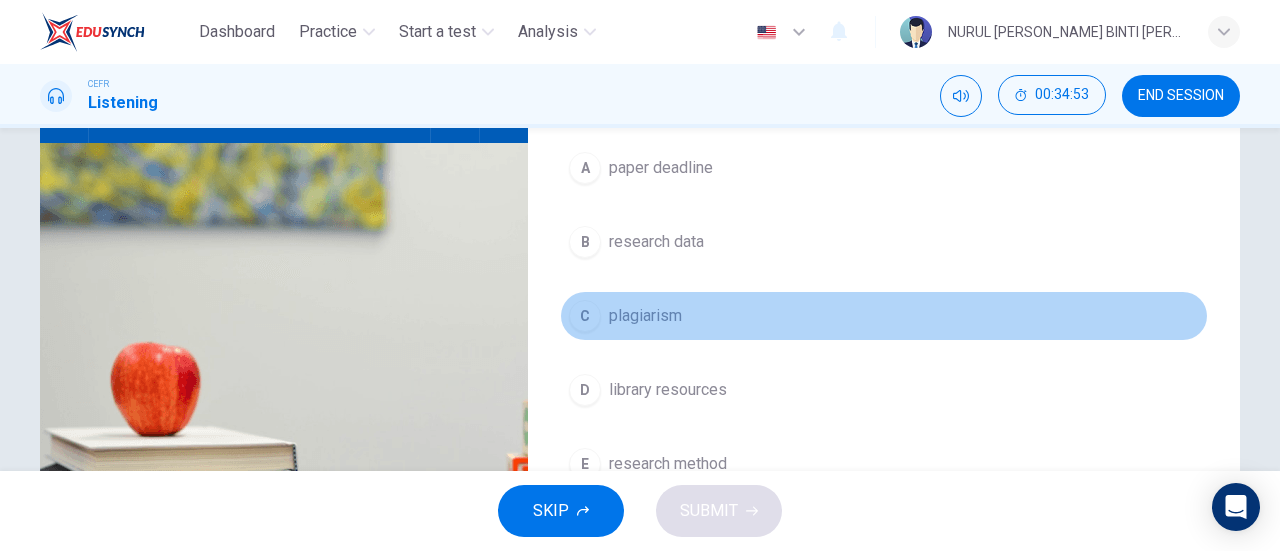 click on "plagiarism" at bounding box center (645, 316) 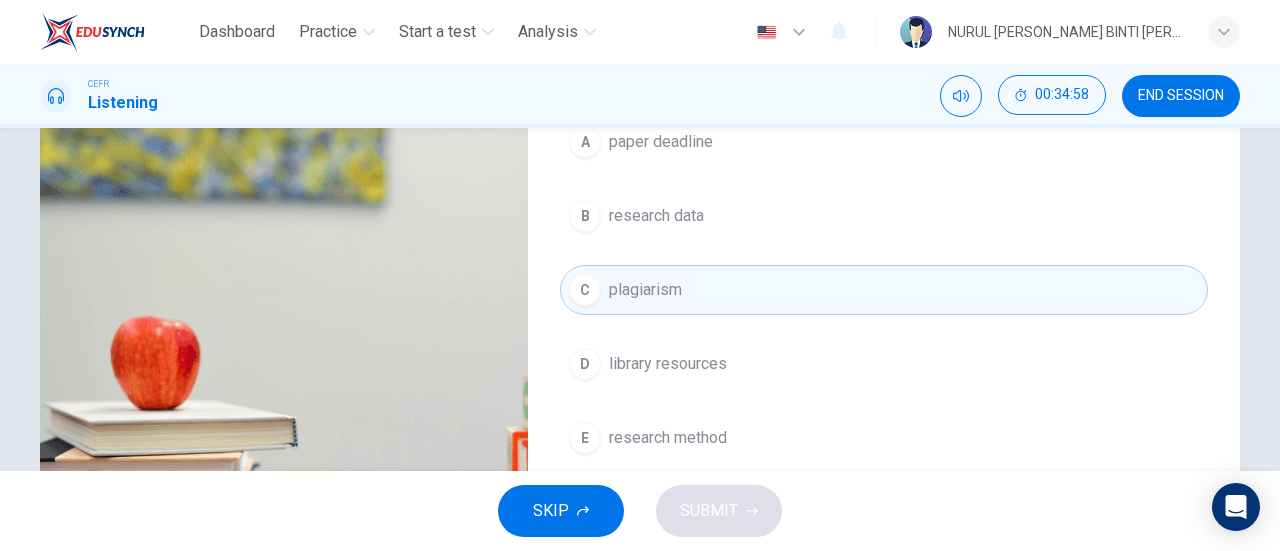 scroll, scrollTop: 258, scrollLeft: 0, axis: vertical 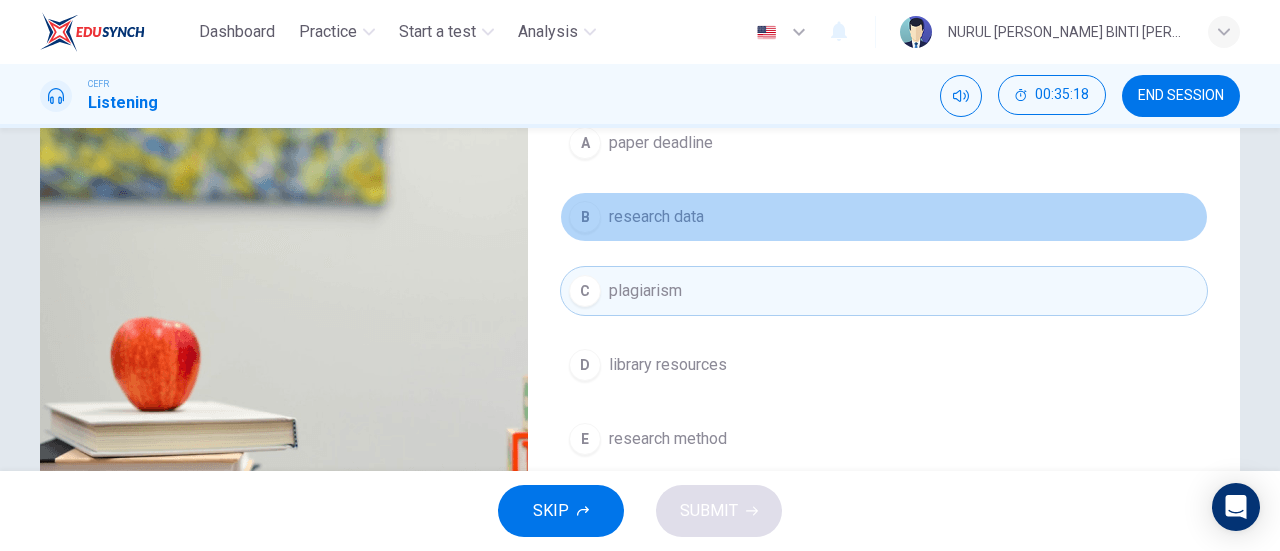 click on "research data" at bounding box center [656, 217] 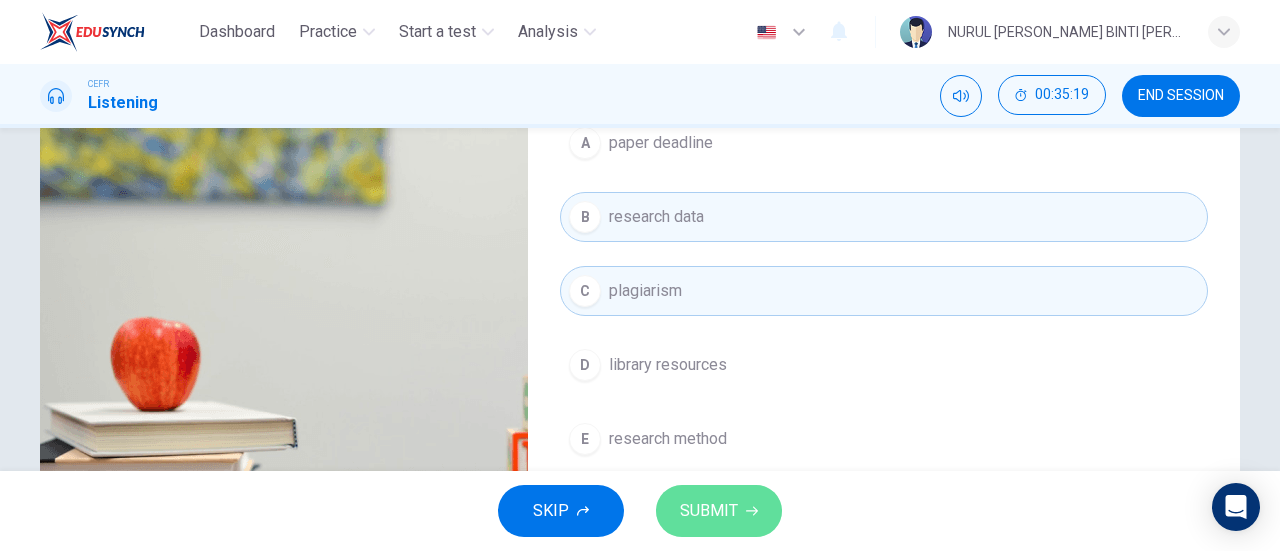 click on "SUBMIT" at bounding box center [709, 511] 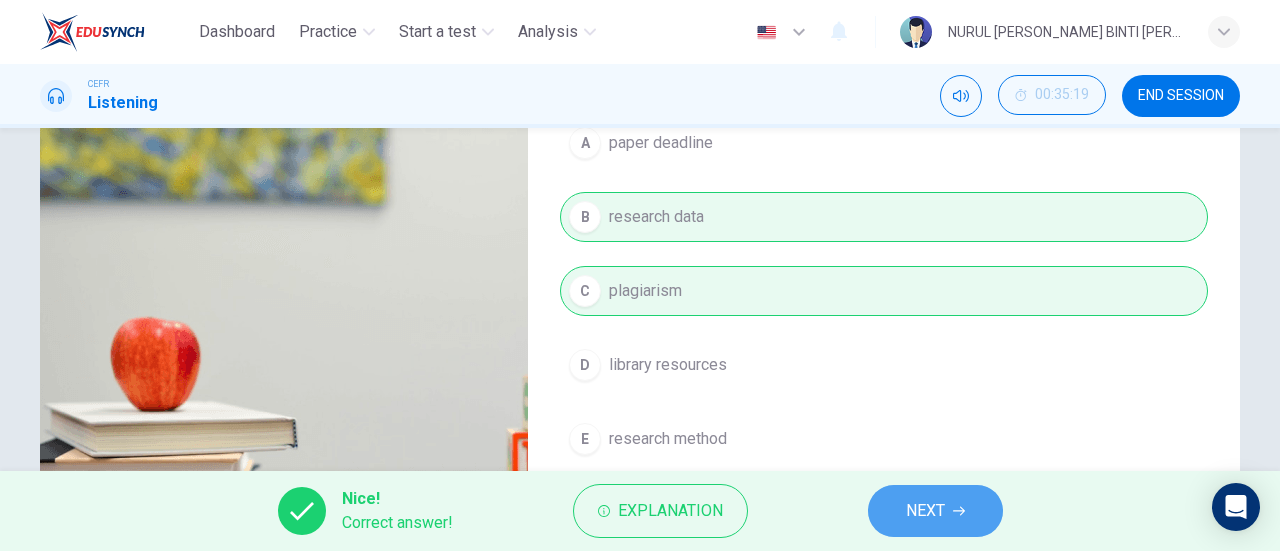 click on "NEXT" at bounding box center [925, 511] 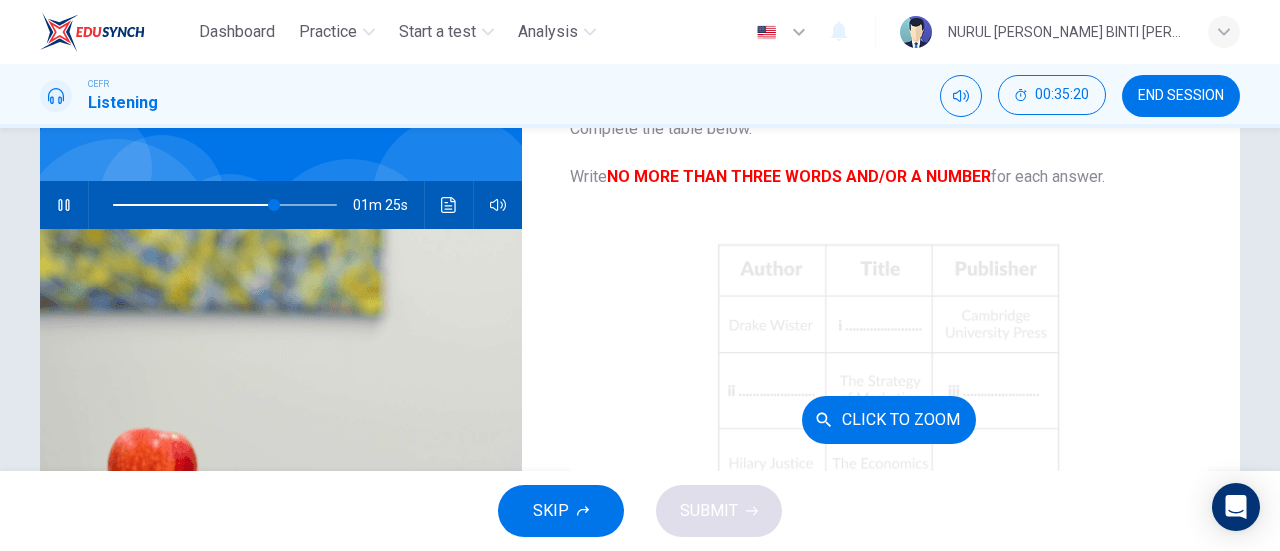scroll, scrollTop: 146, scrollLeft: 0, axis: vertical 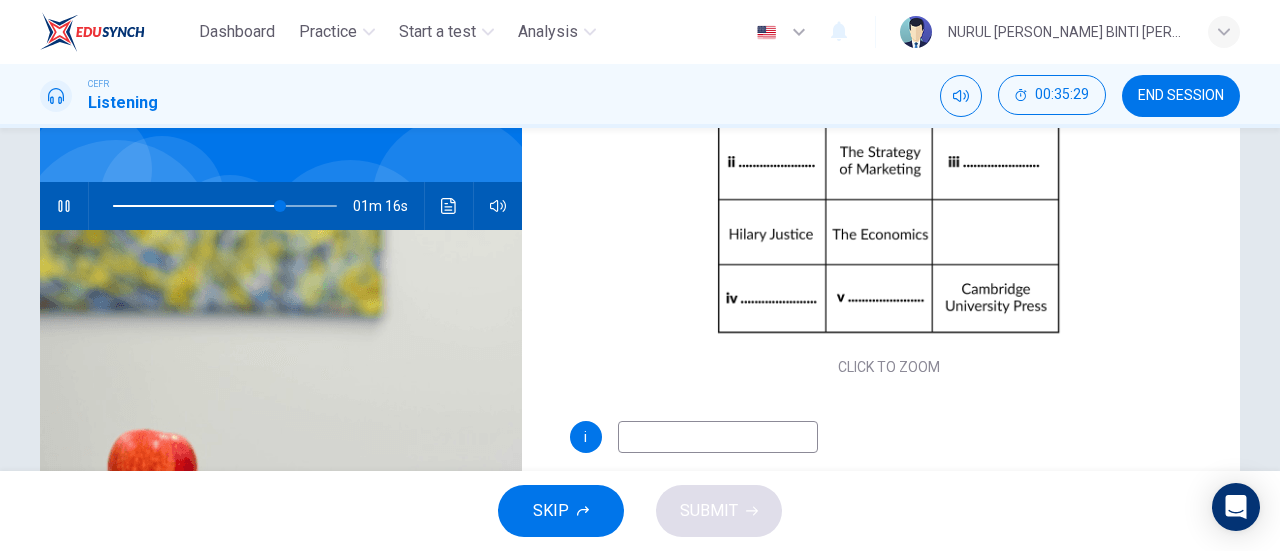click at bounding box center [718, 437] 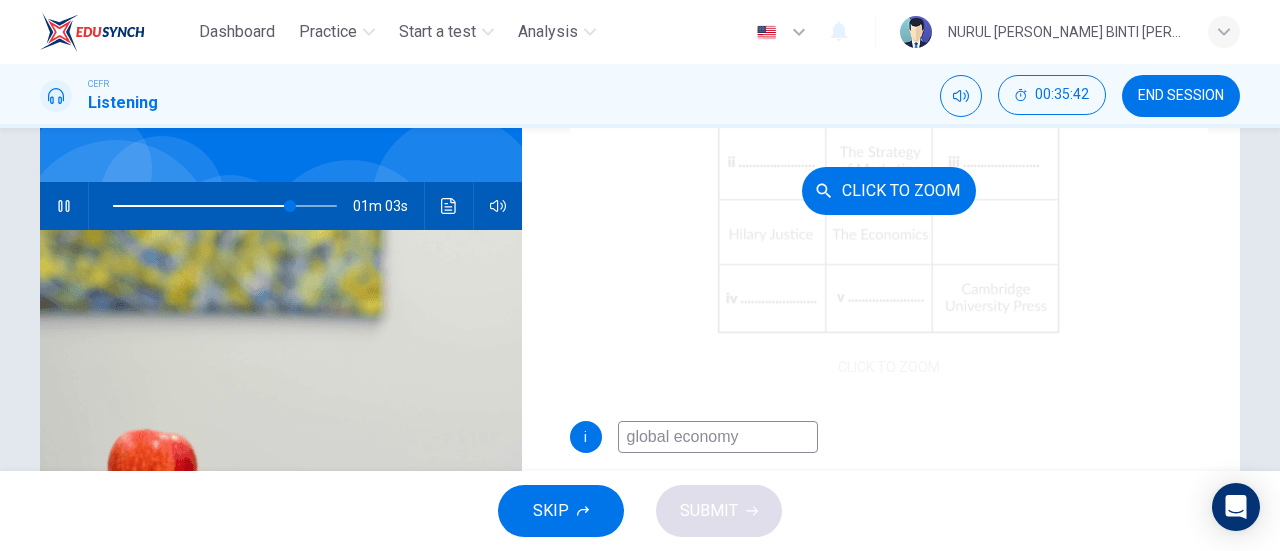 scroll, scrollTop: 230, scrollLeft: 0, axis: vertical 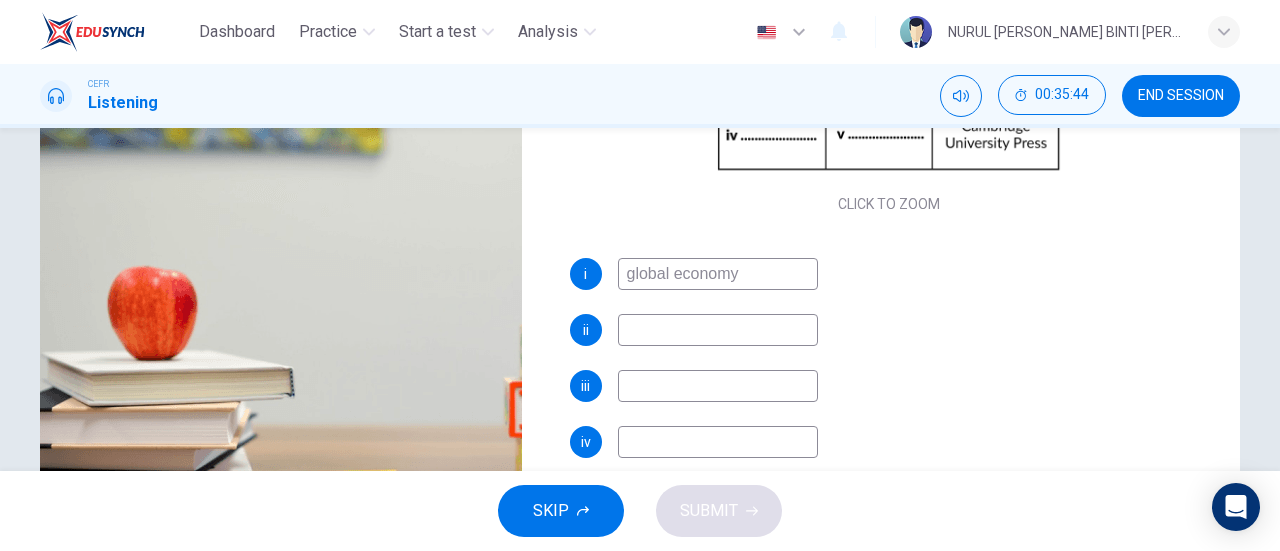 click at bounding box center [718, 330] 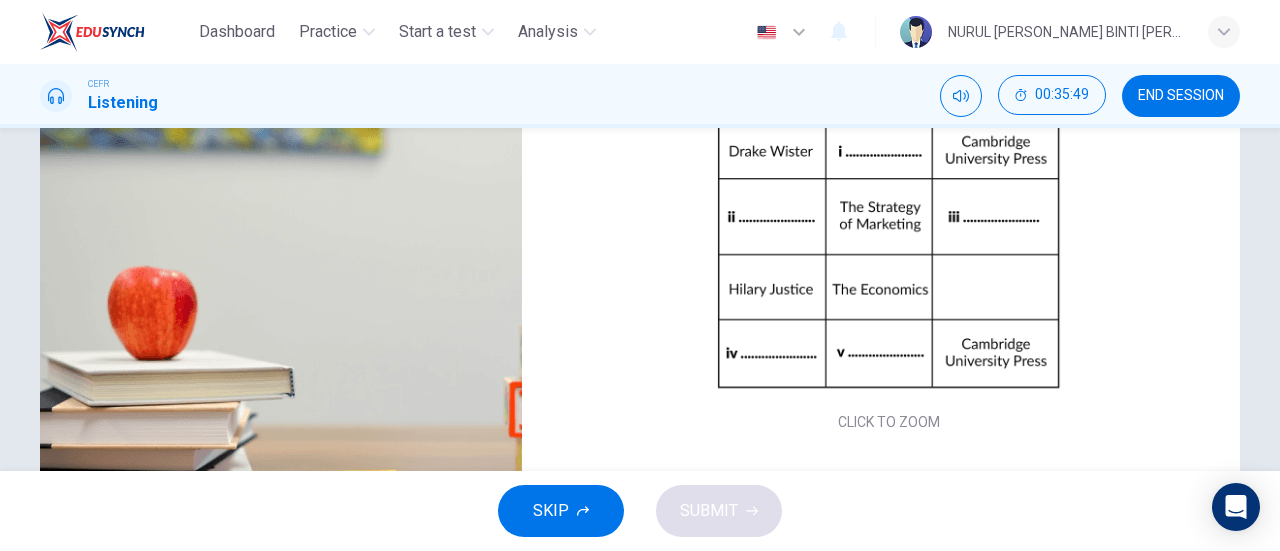 scroll, scrollTop: 230, scrollLeft: 0, axis: vertical 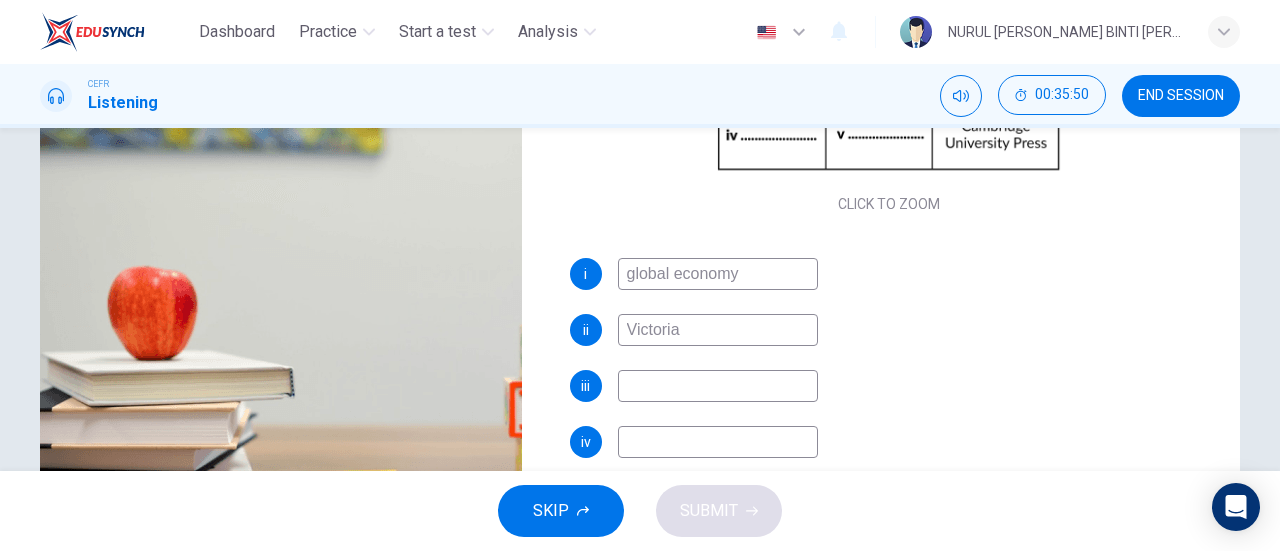 click at bounding box center [718, 386] 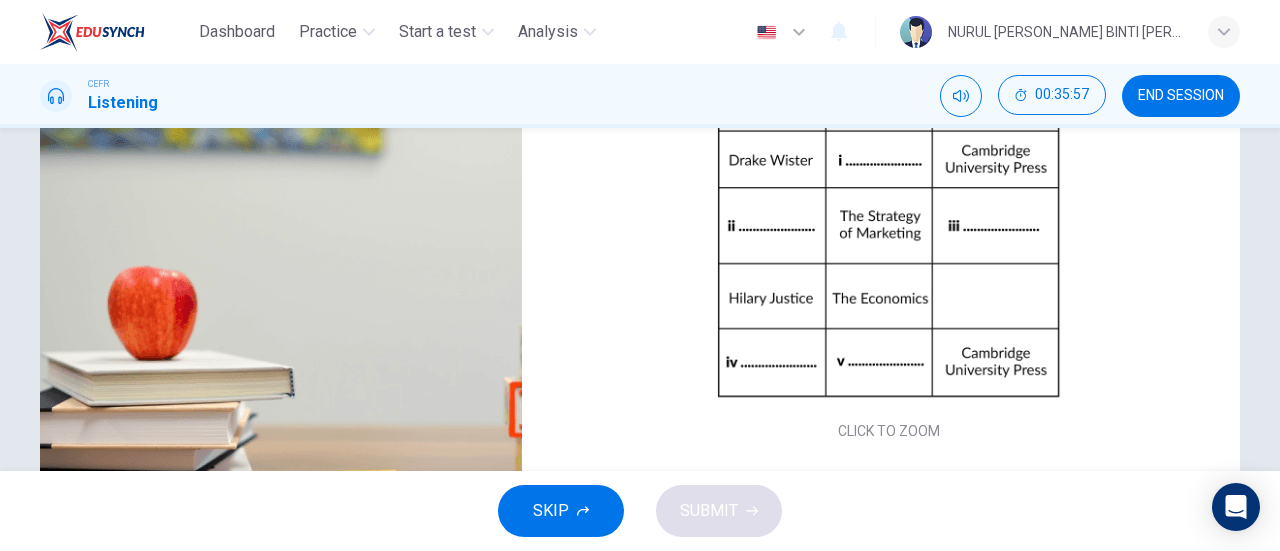 scroll, scrollTop: 0, scrollLeft: 0, axis: both 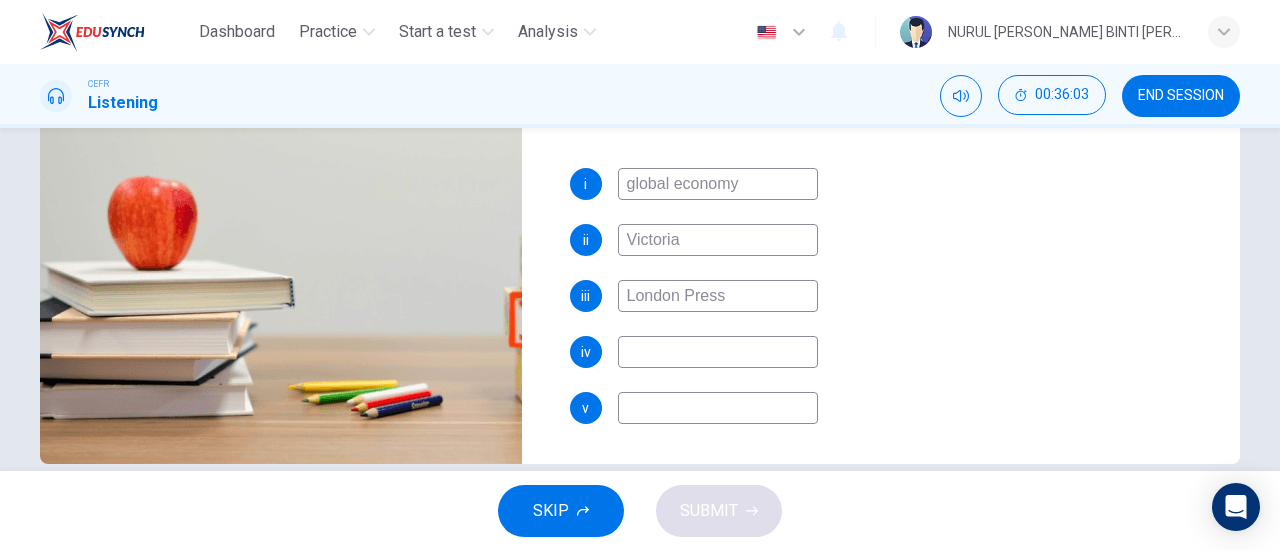 click at bounding box center (718, 352) 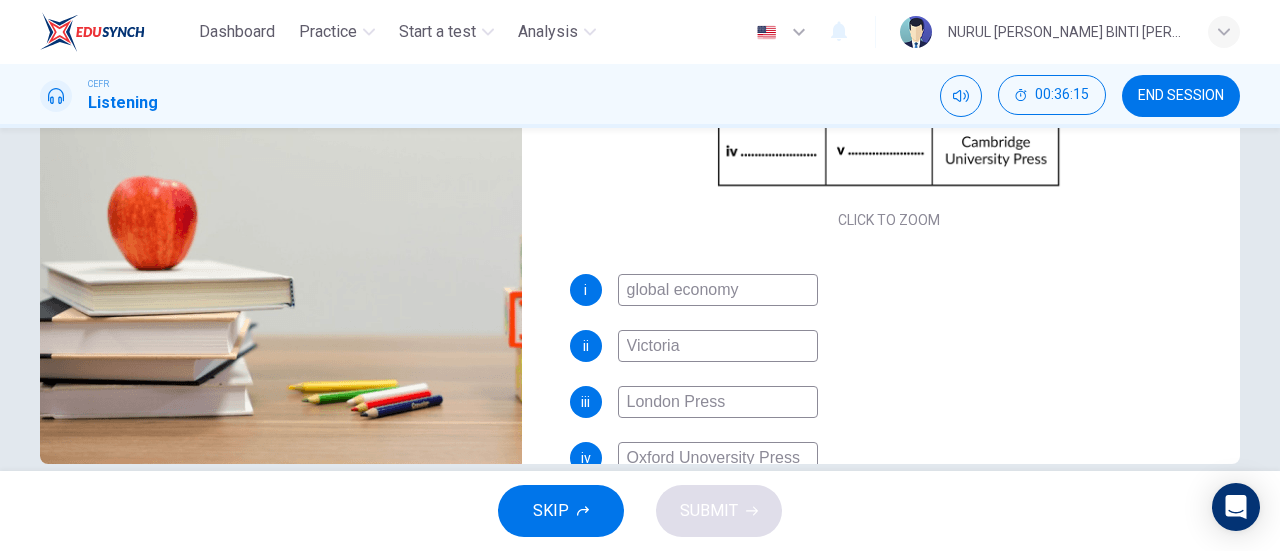 scroll, scrollTop: 230, scrollLeft: 0, axis: vertical 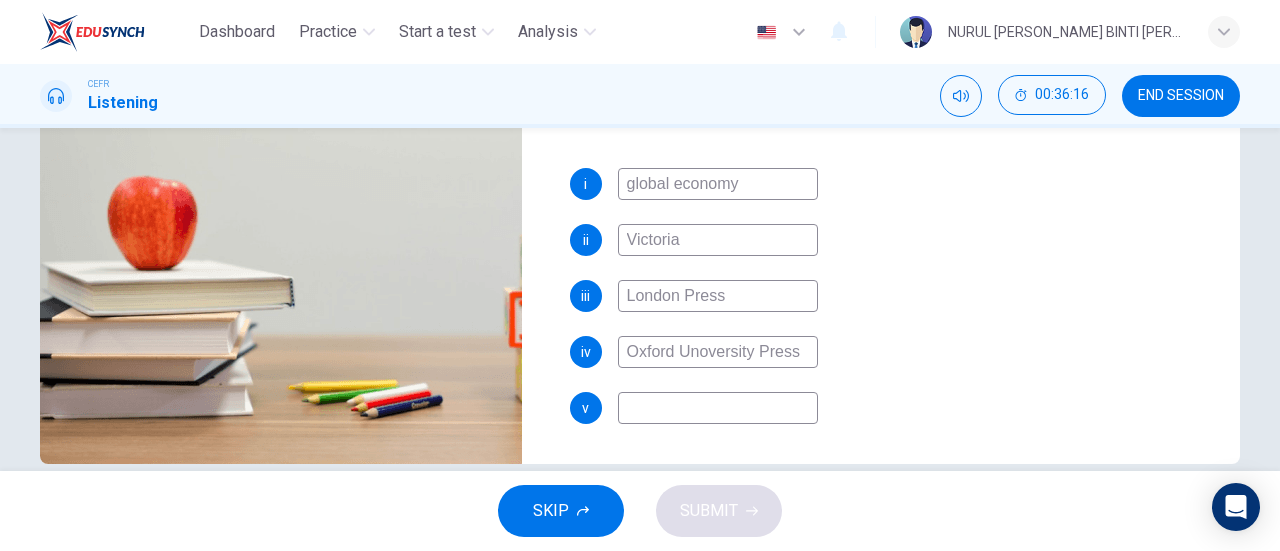 click at bounding box center (718, 408) 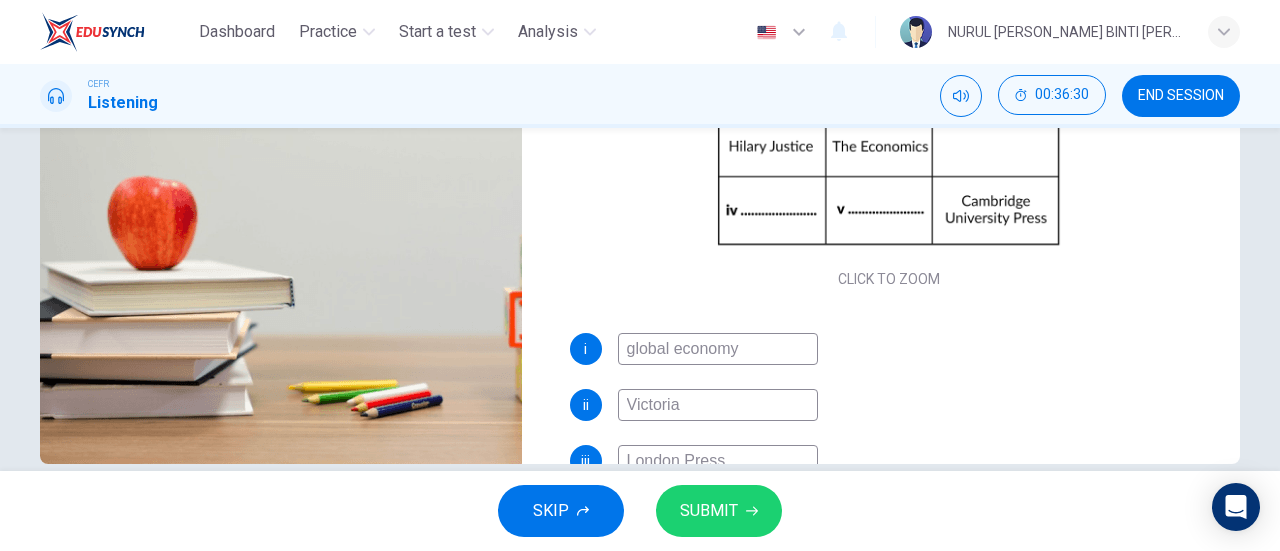 scroll, scrollTop: 230, scrollLeft: 0, axis: vertical 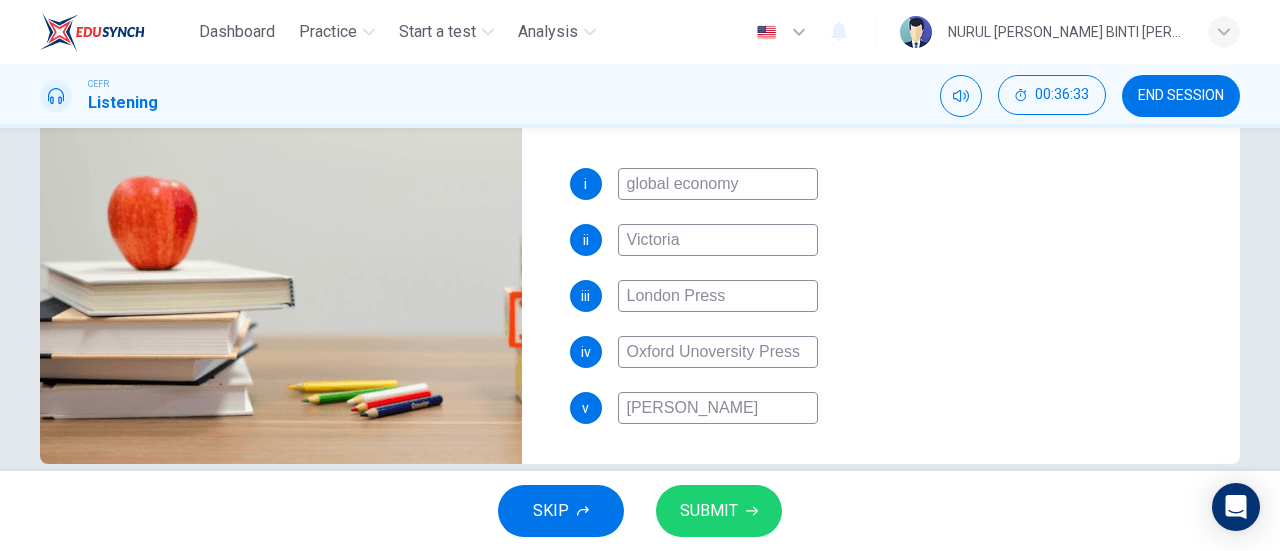 drag, startPoint x: 796, startPoint y: 351, endPoint x: 615, endPoint y: 370, distance: 181.9945 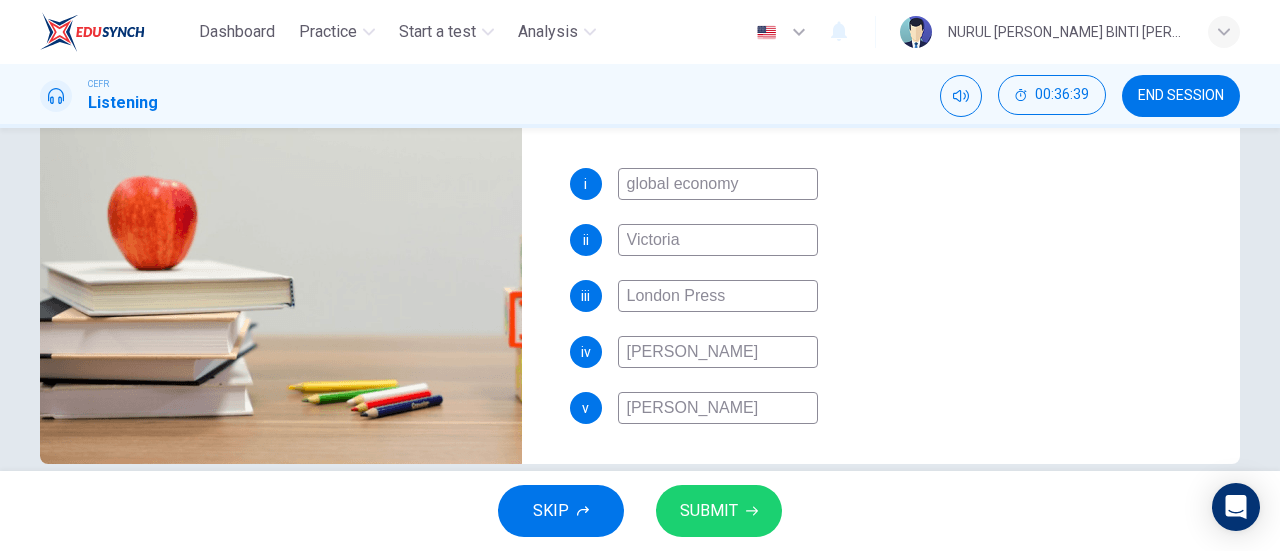 drag, startPoint x: 740, startPoint y: 415, endPoint x: 580, endPoint y: 405, distance: 160.3122 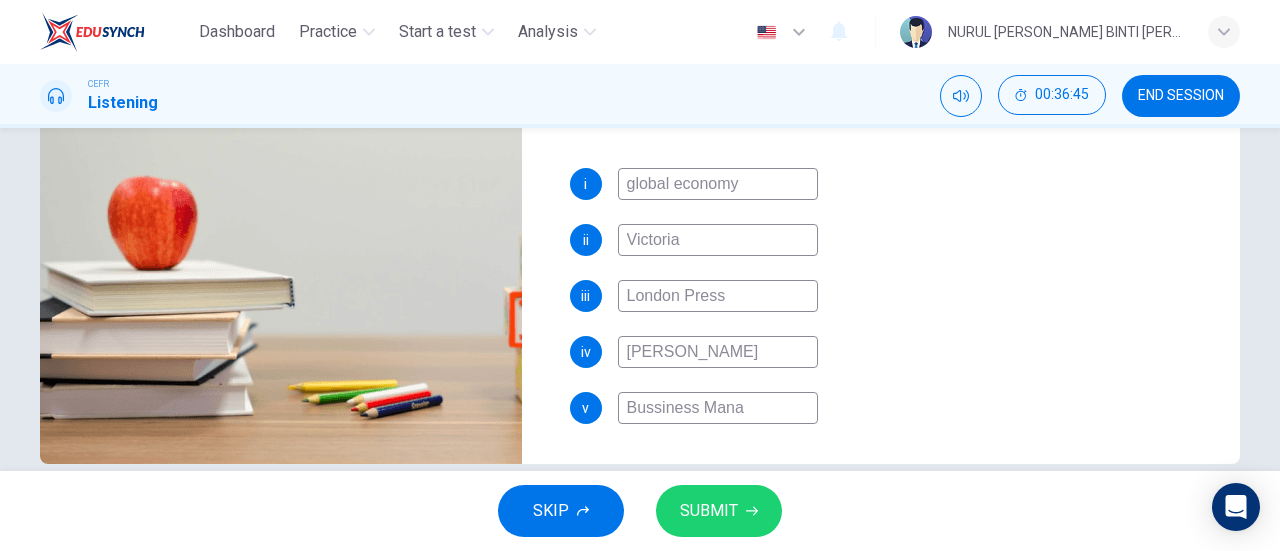 click on "Bussiness Mana" at bounding box center [718, 408] 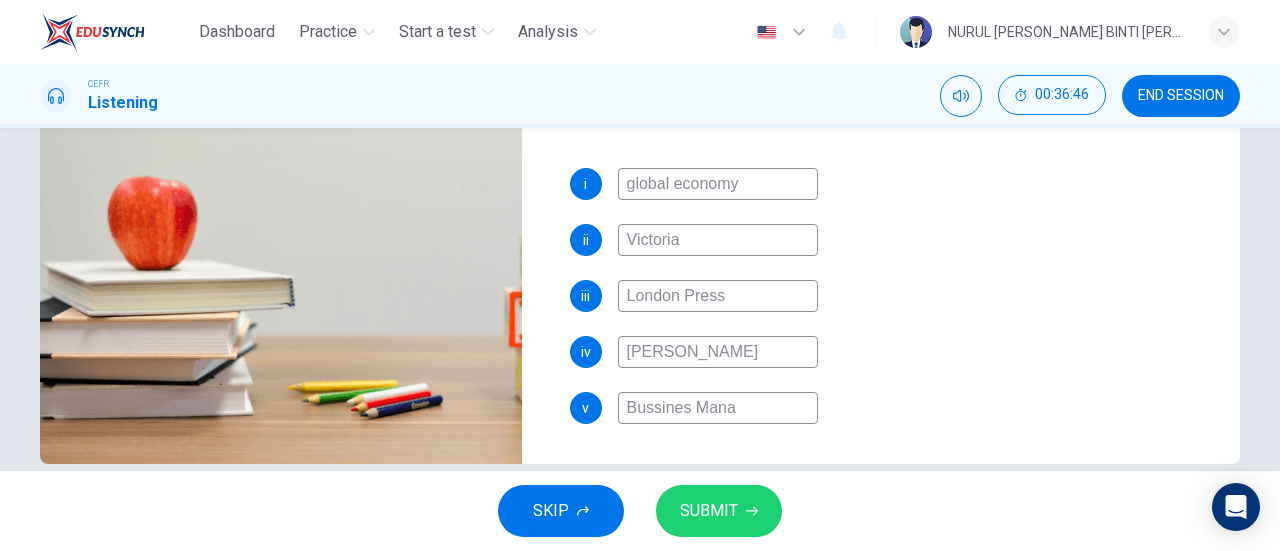 click on "Bussines Mana" at bounding box center (718, 408) 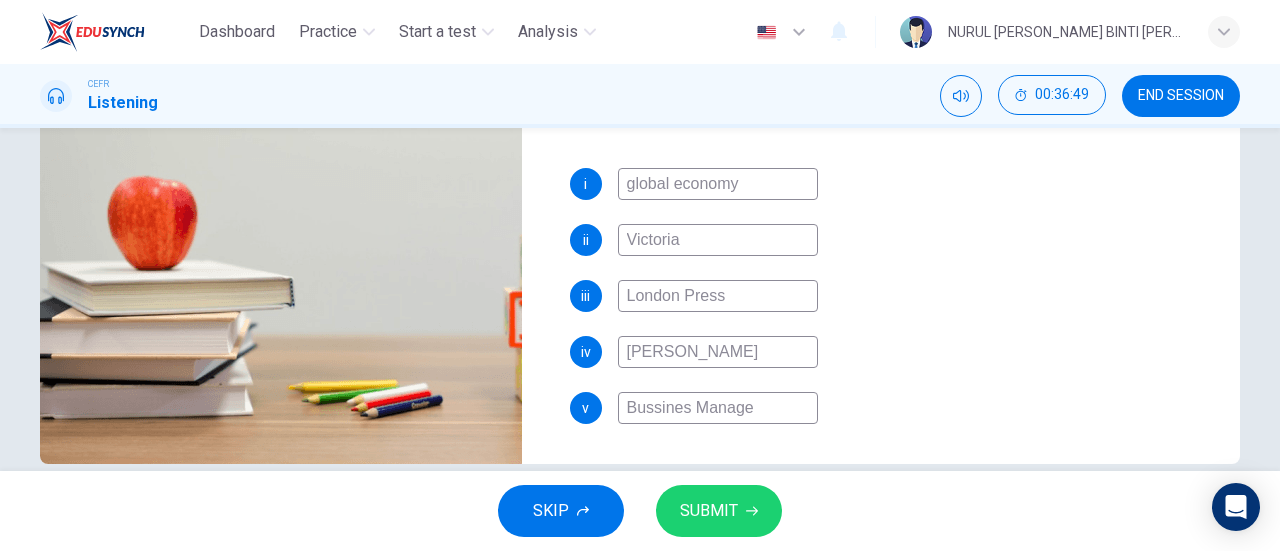 click on "Bussines Manage" at bounding box center [718, 408] 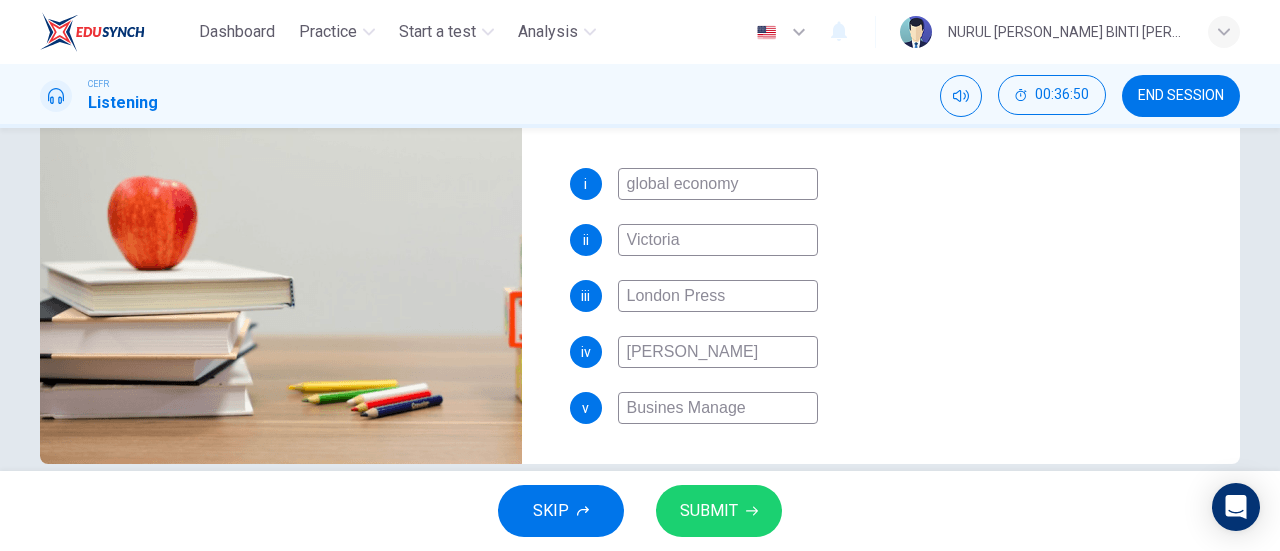click on "Busines Manage" at bounding box center [718, 408] 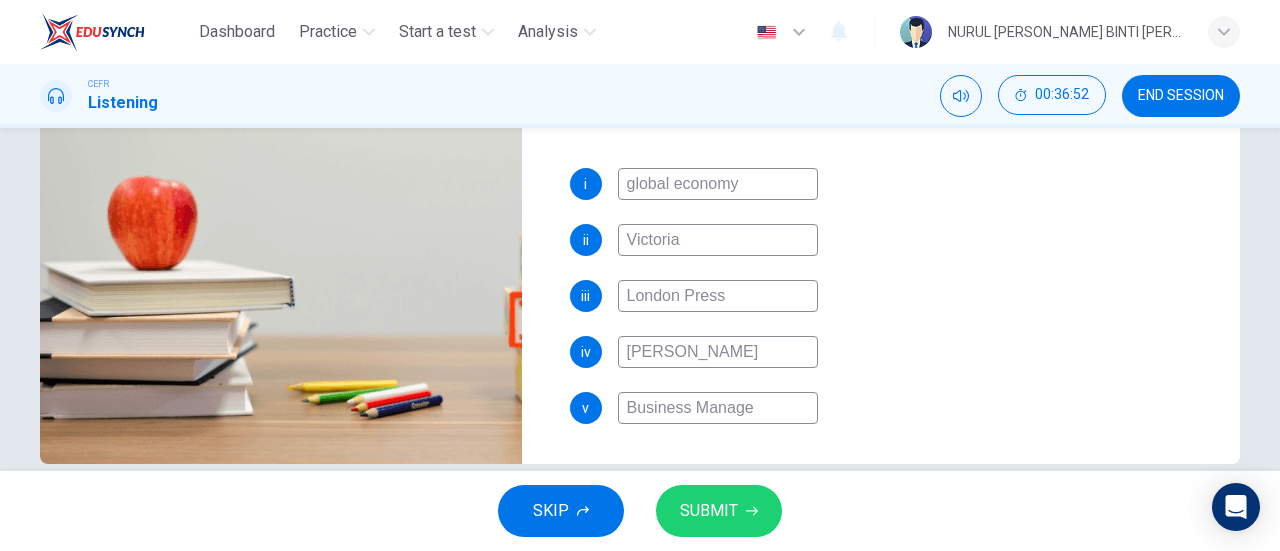 click on "Business Manage" at bounding box center [718, 408] 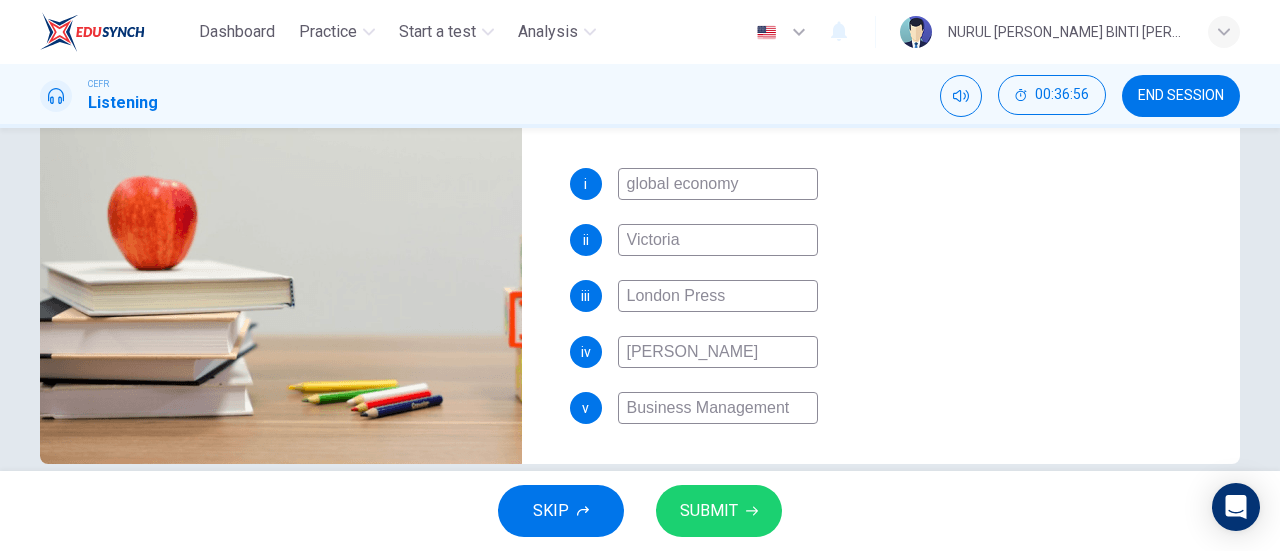 scroll, scrollTop: 0, scrollLeft: 0, axis: both 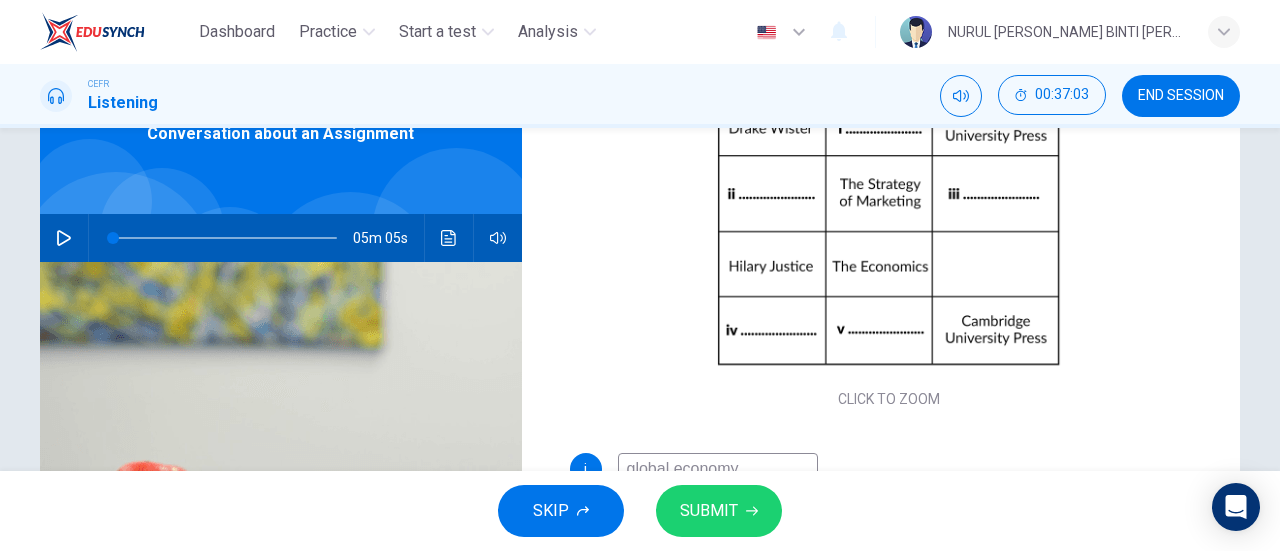 click at bounding box center [225, 238] 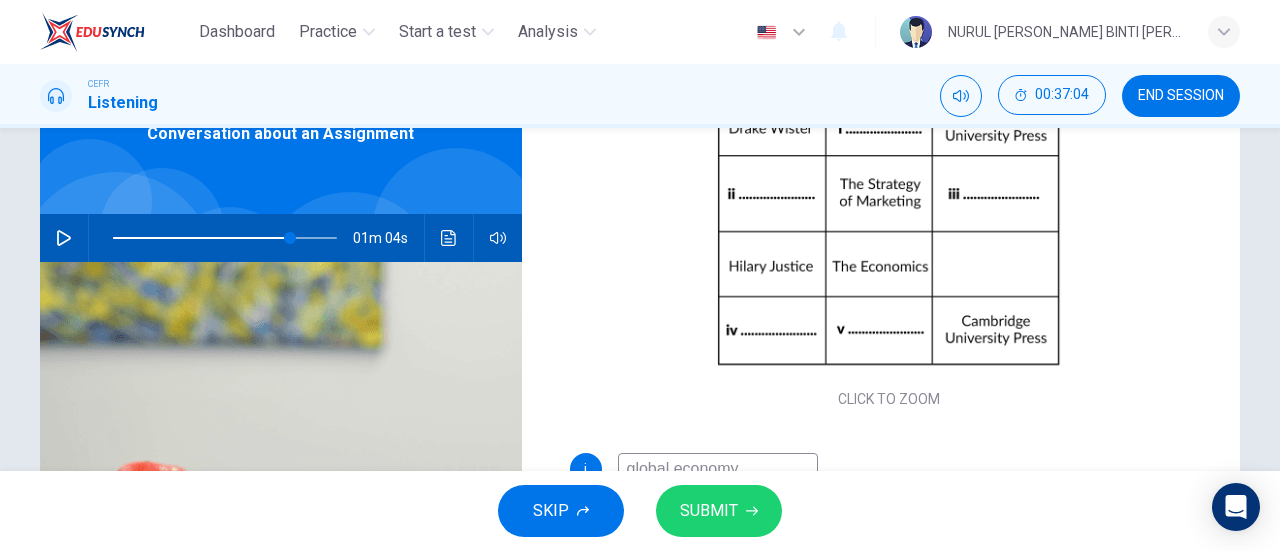 click at bounding box center [64, 238] 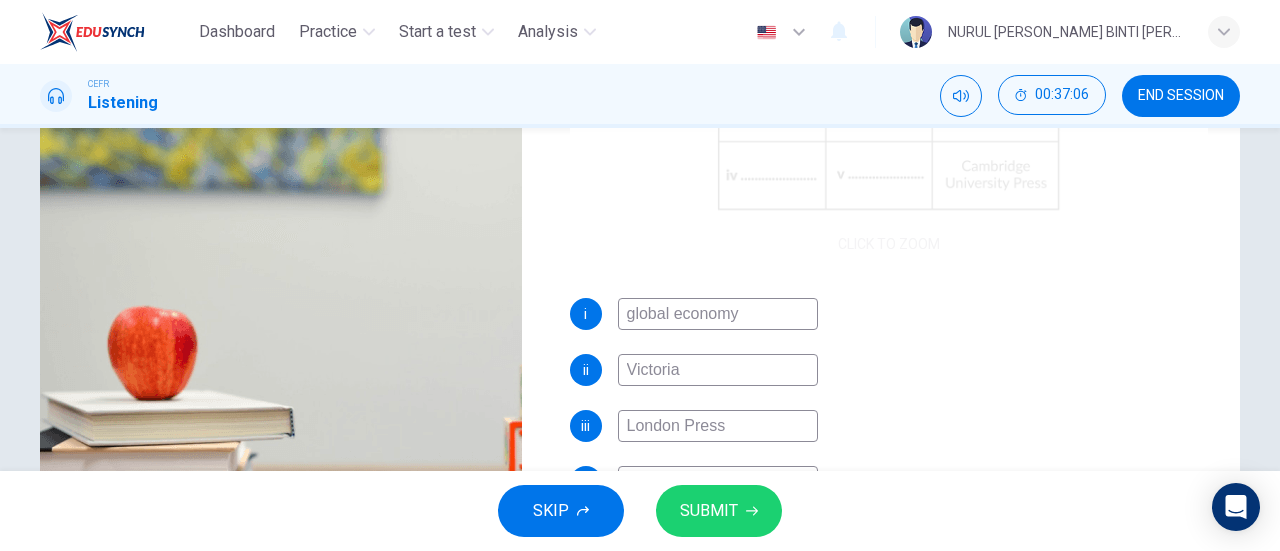 scroll, scrollTop: 270, scrollLeft: 0, axis: vertical 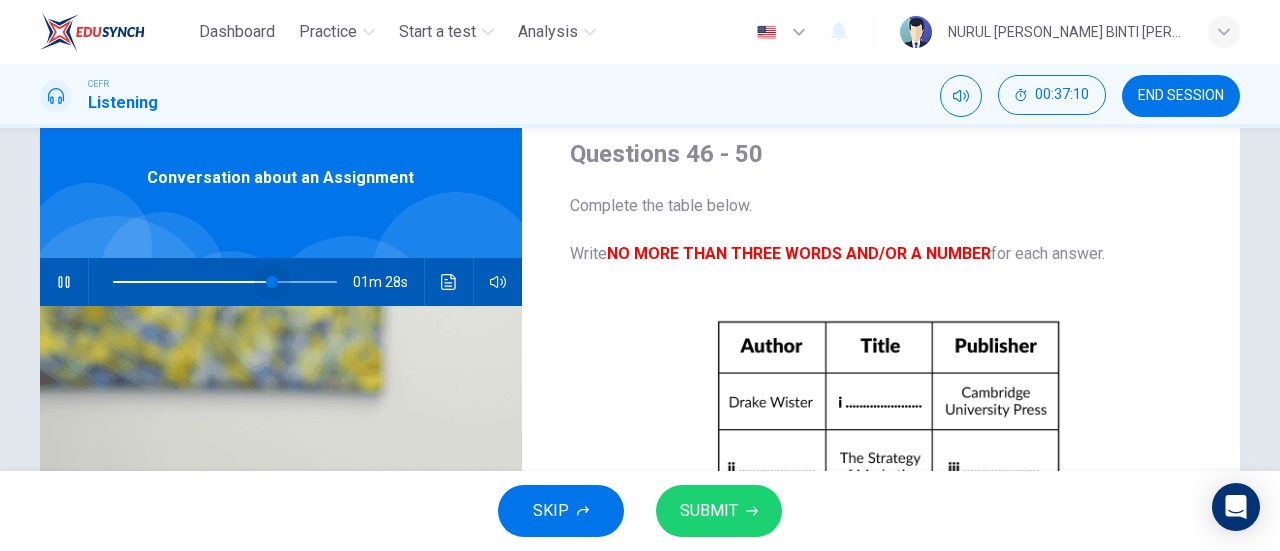 click at bounding box center [272, 282] 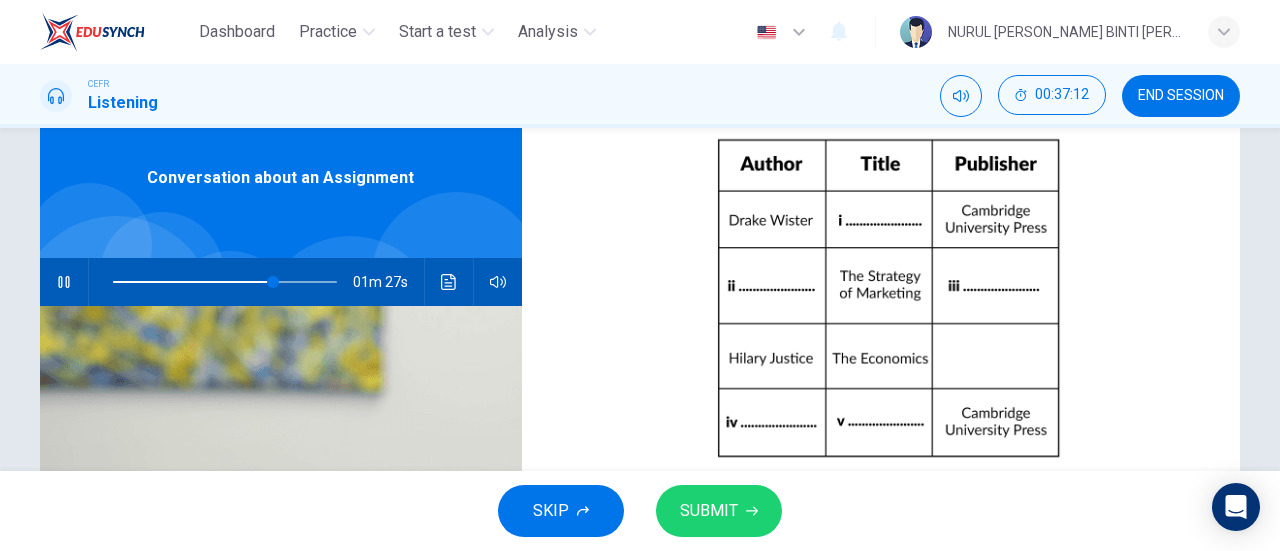 scroll, scrollTop: 230, scrollLeft: 0, axis: vertical 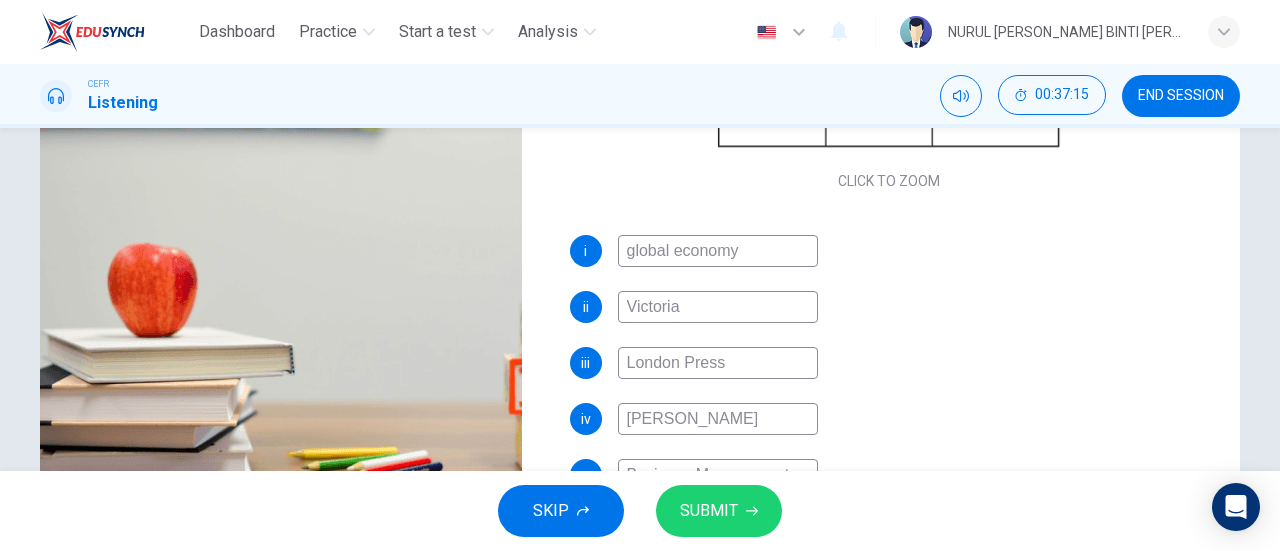 click on "global economy" at bounding box center (718, 251) 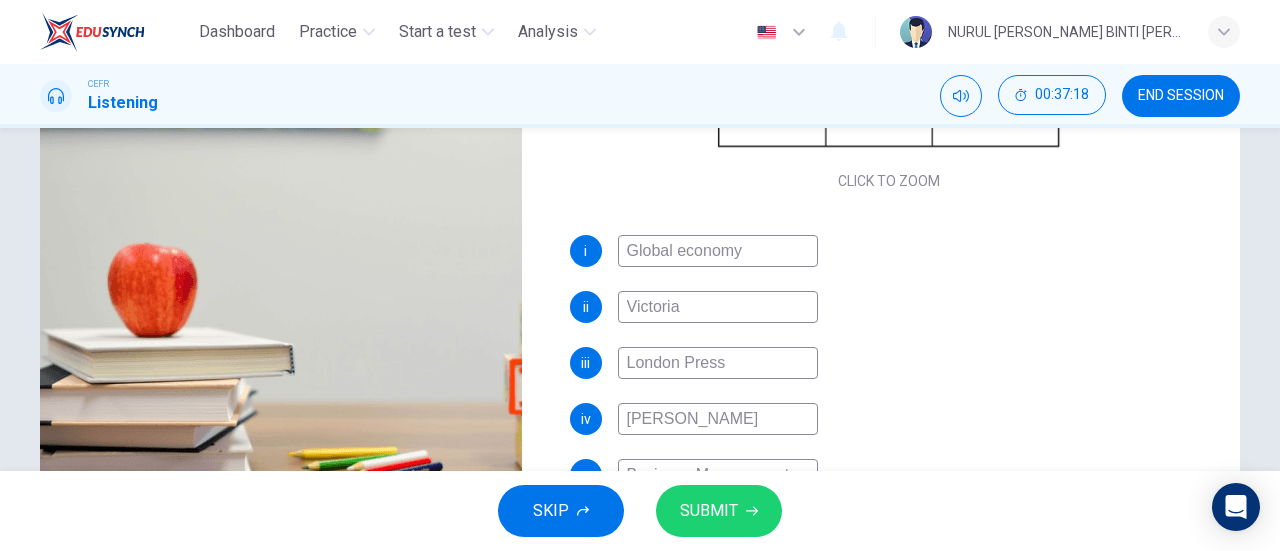 click on "Global economy" at bounding box center [718, 251] 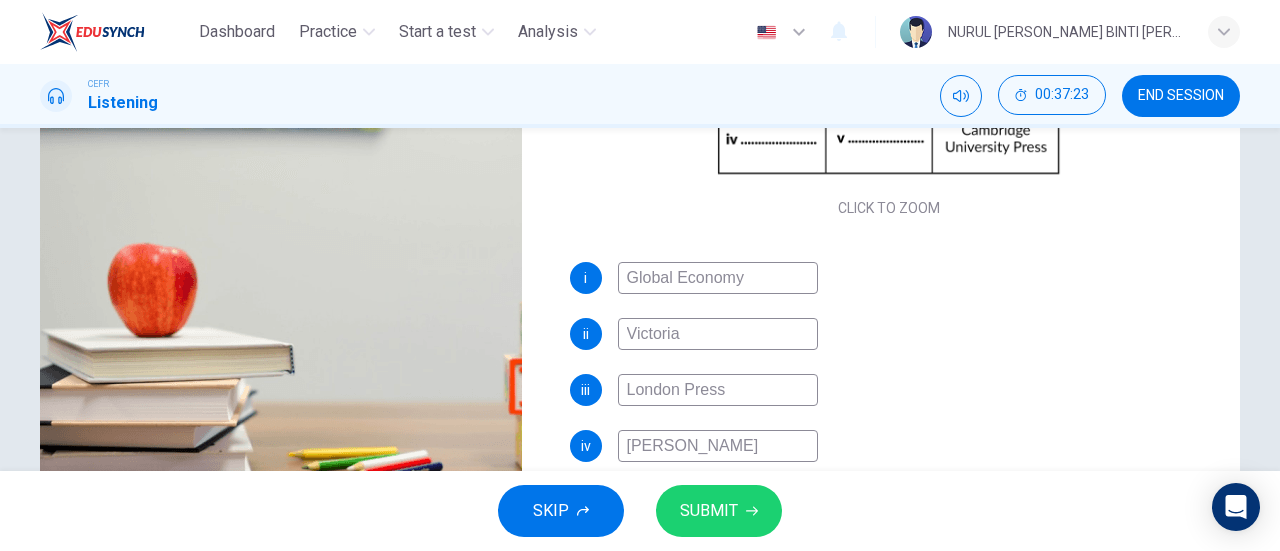 scroll, scrollTop: 204, scrollLeft: 0, axis: vertical 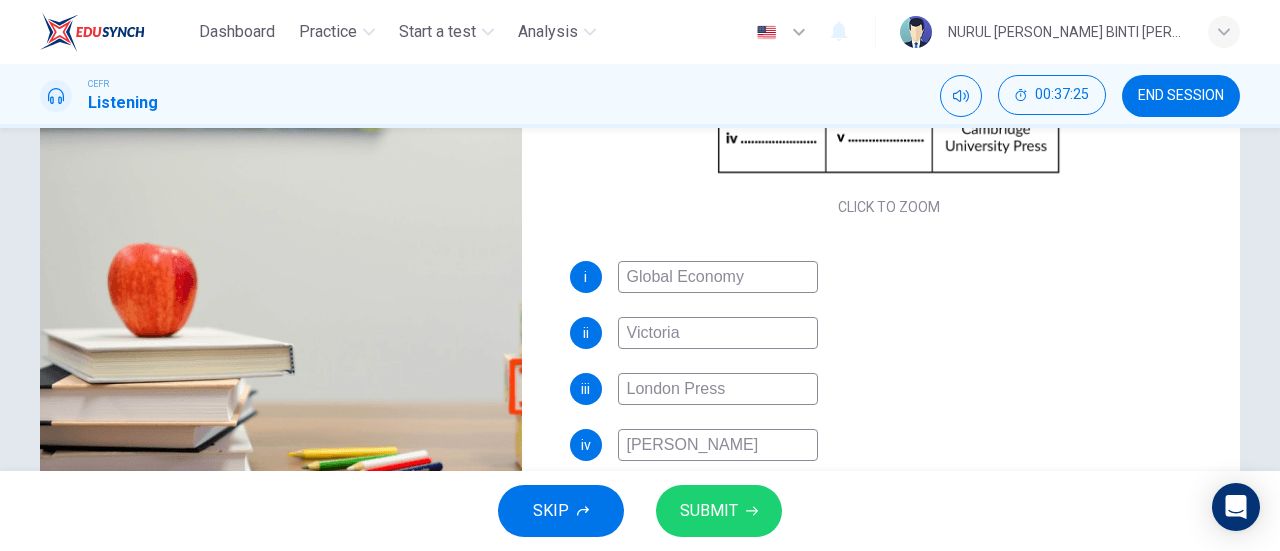 click on "Victoria" at bounding box center [718, 333] 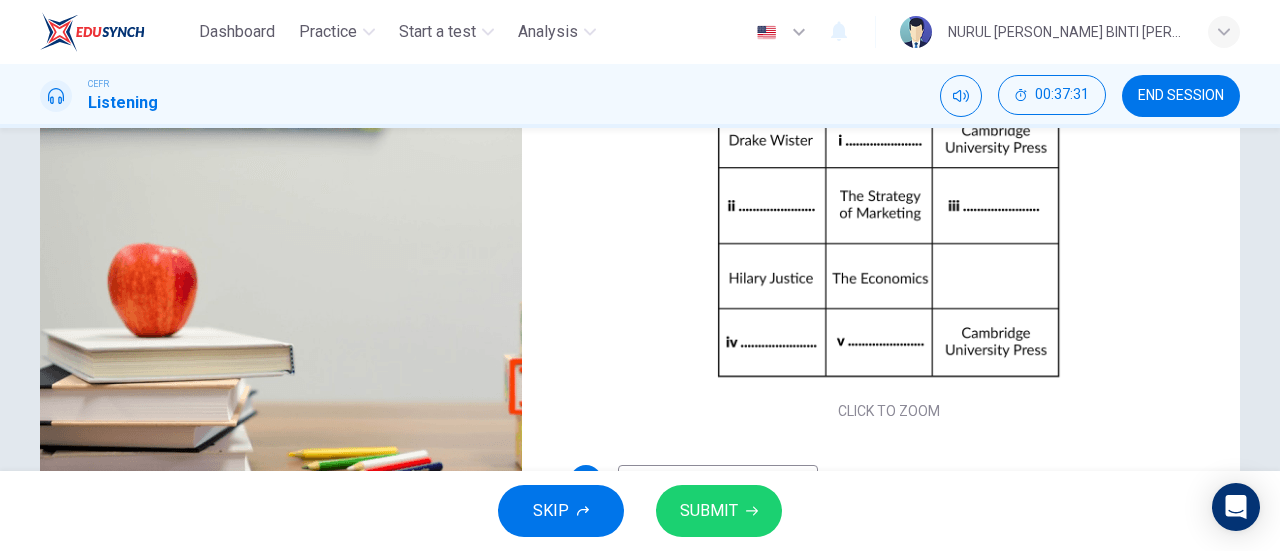 scroll, scrollTop: 230, scrollLeft: 0, axis: vertical 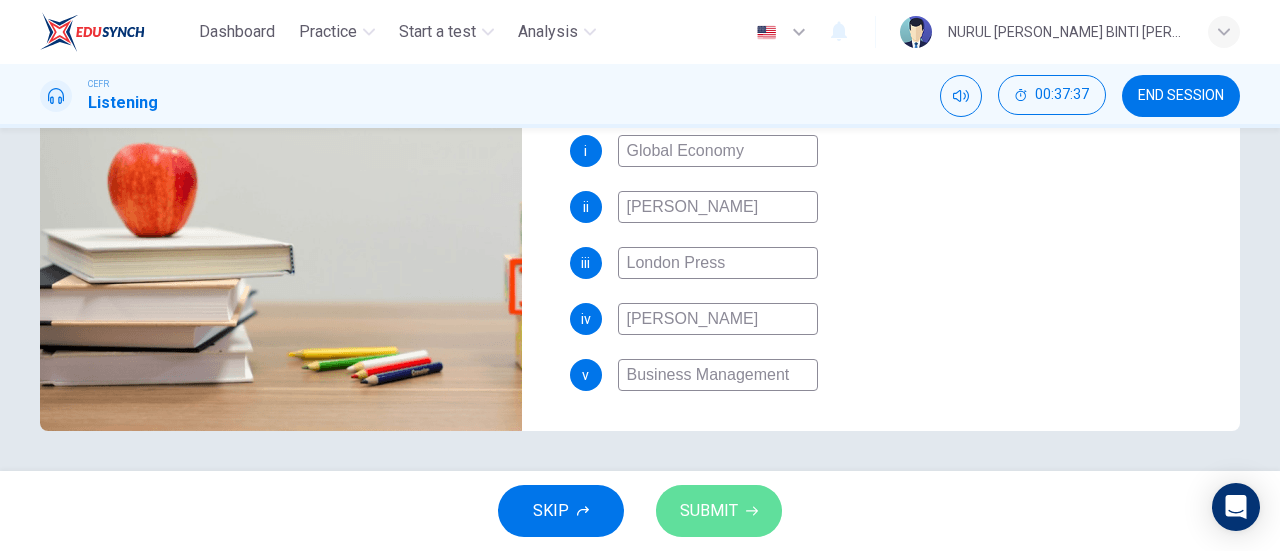 click on "SUBMIT" at bounding box center [709, 511] 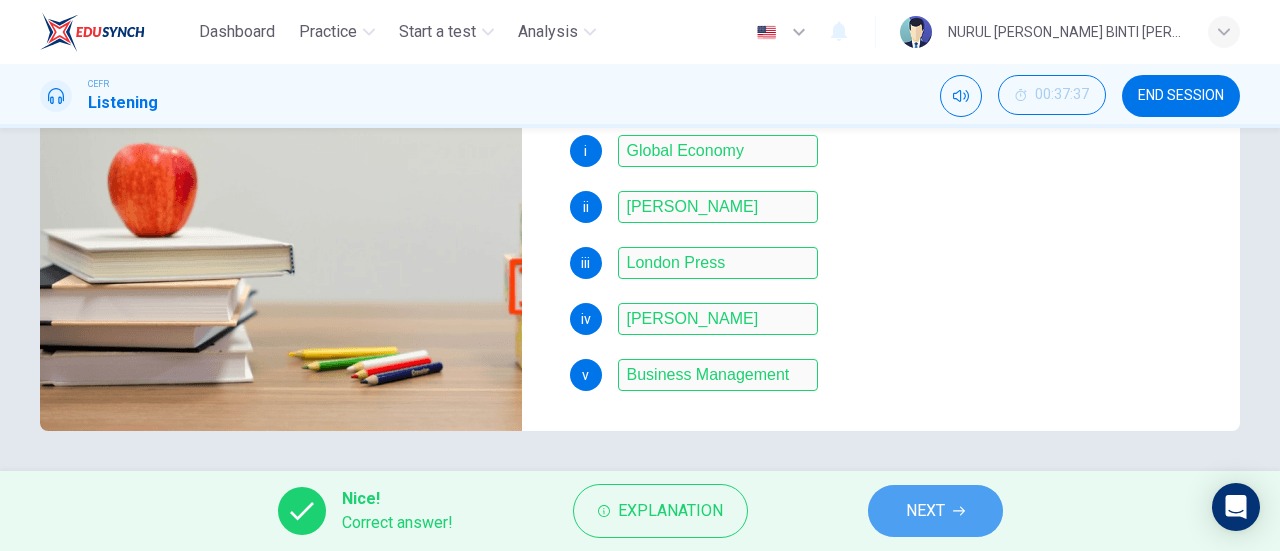 click on "NEXT" at bounding box center [935, 511] 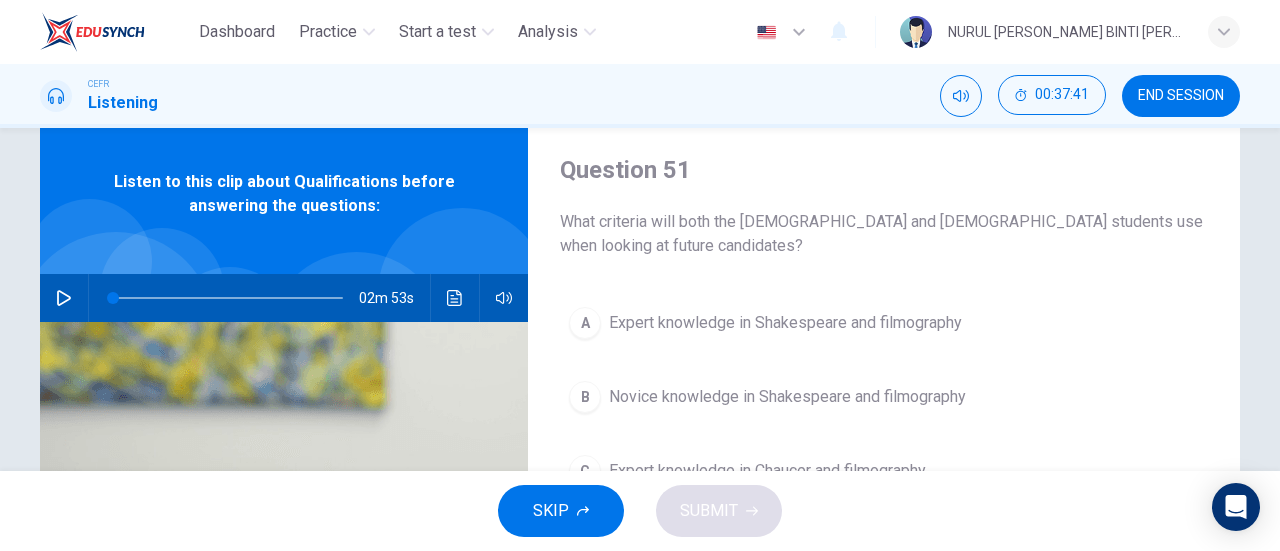 scroll, scrollTop: 0, scrollLeft: 0, axis: both 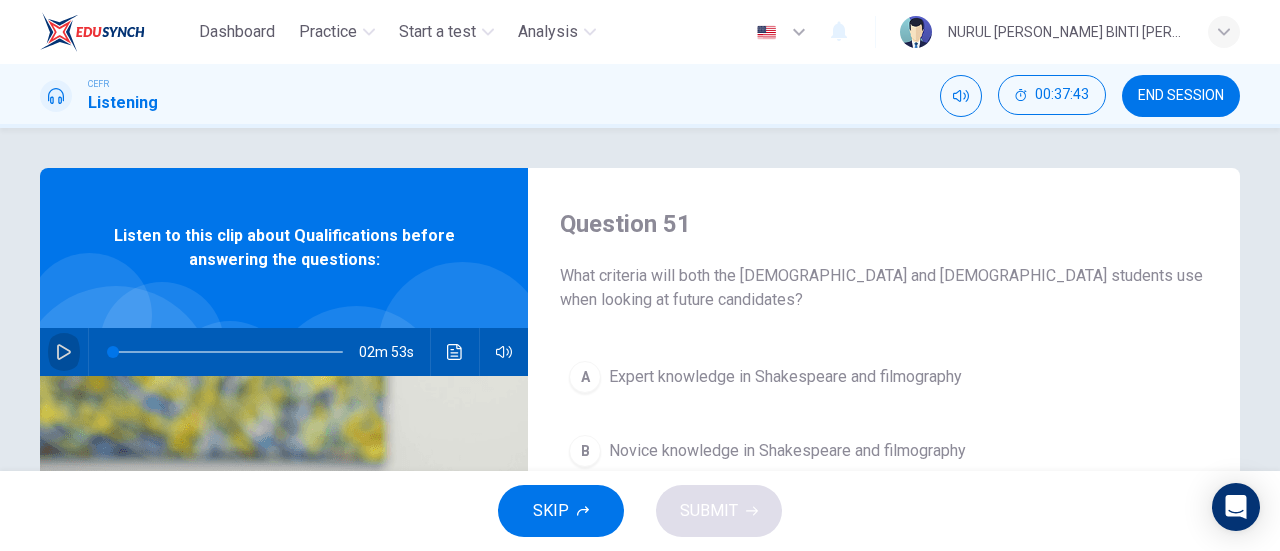 click 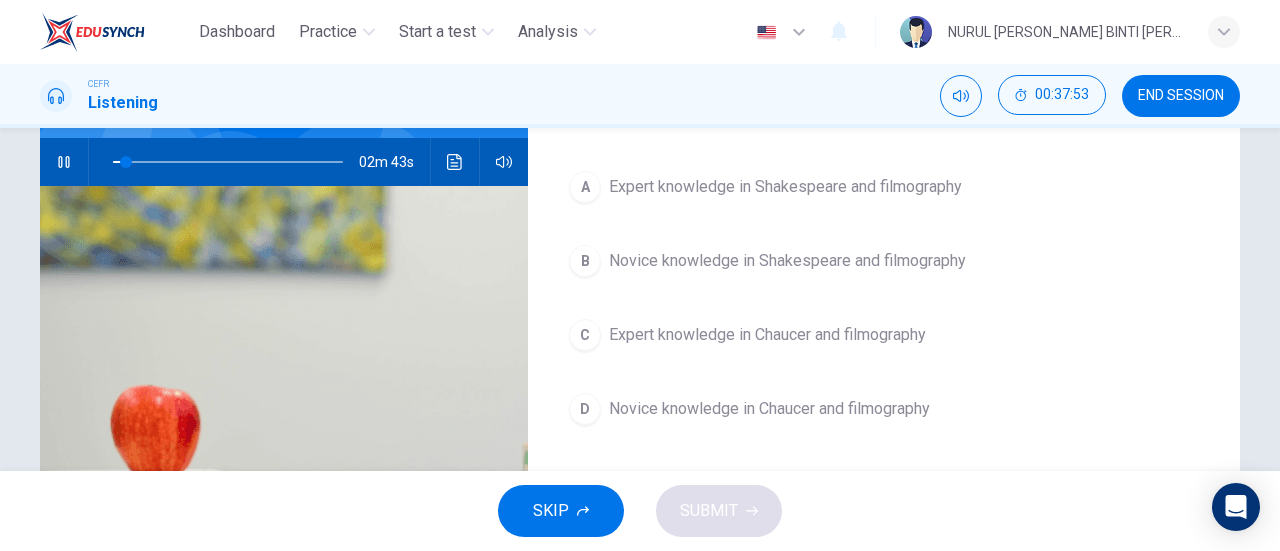 scroll, scrollTop: 187, scrollLeft: 0, axis: vertical 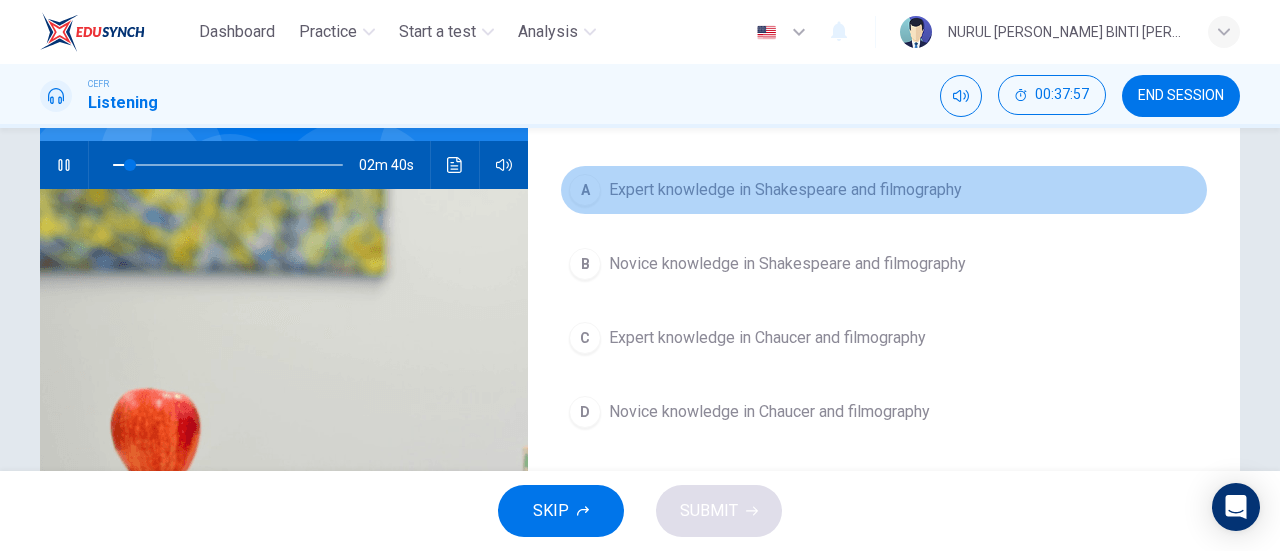 click on "Expert knowledge in Shakespeare and filmography" at bounding box center (785, 190) 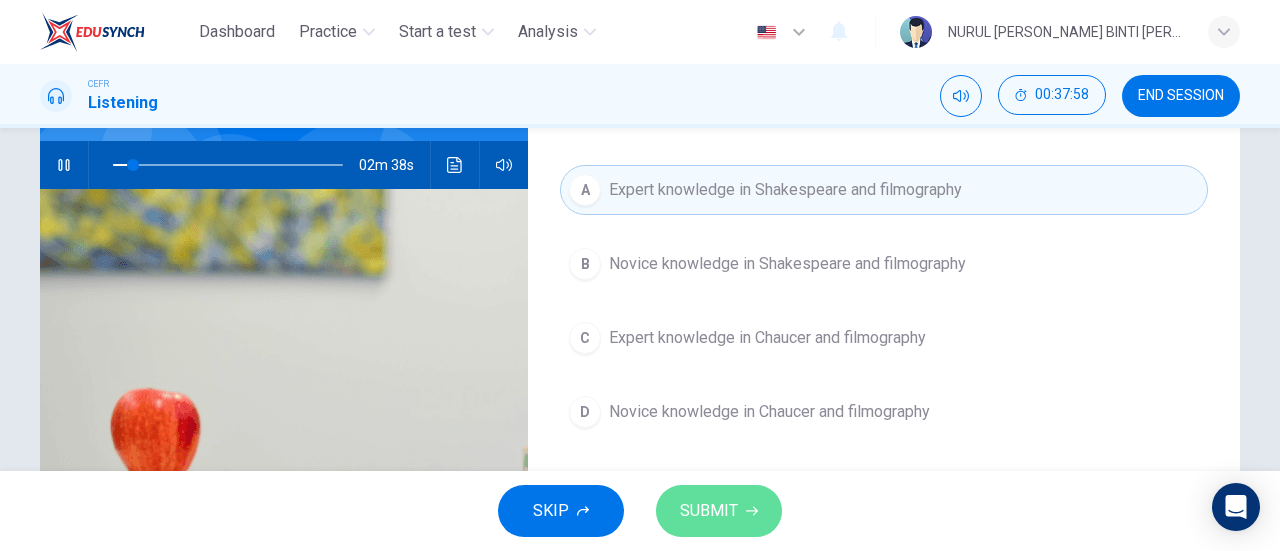 click on "SUBMIT" at bounding box center [719, 511] 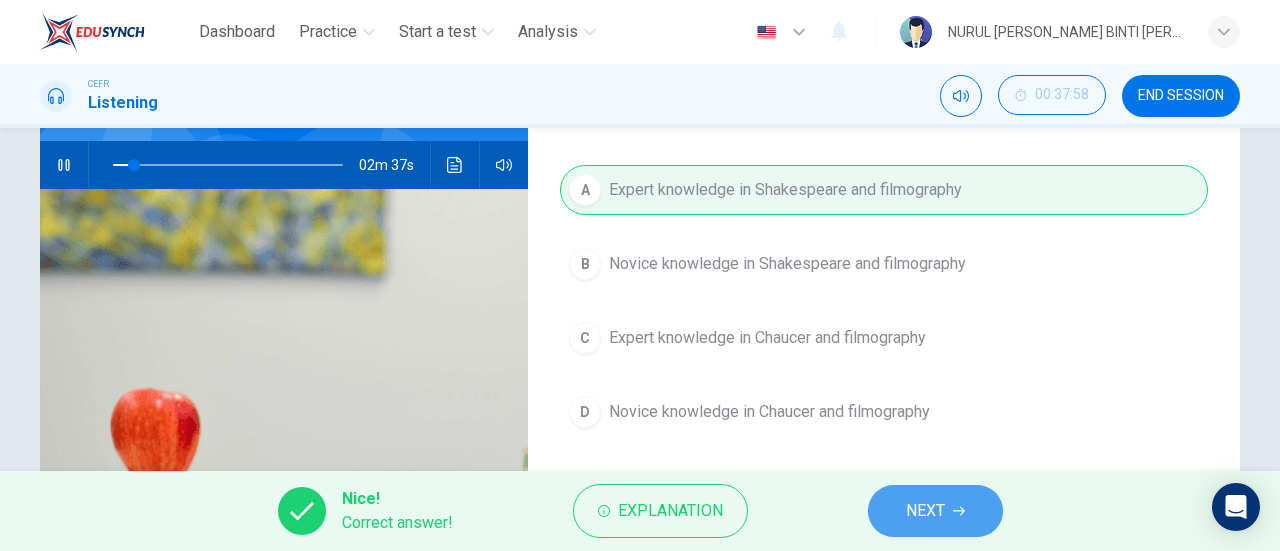 click on "NEXT" at bounding box center (935, 511) 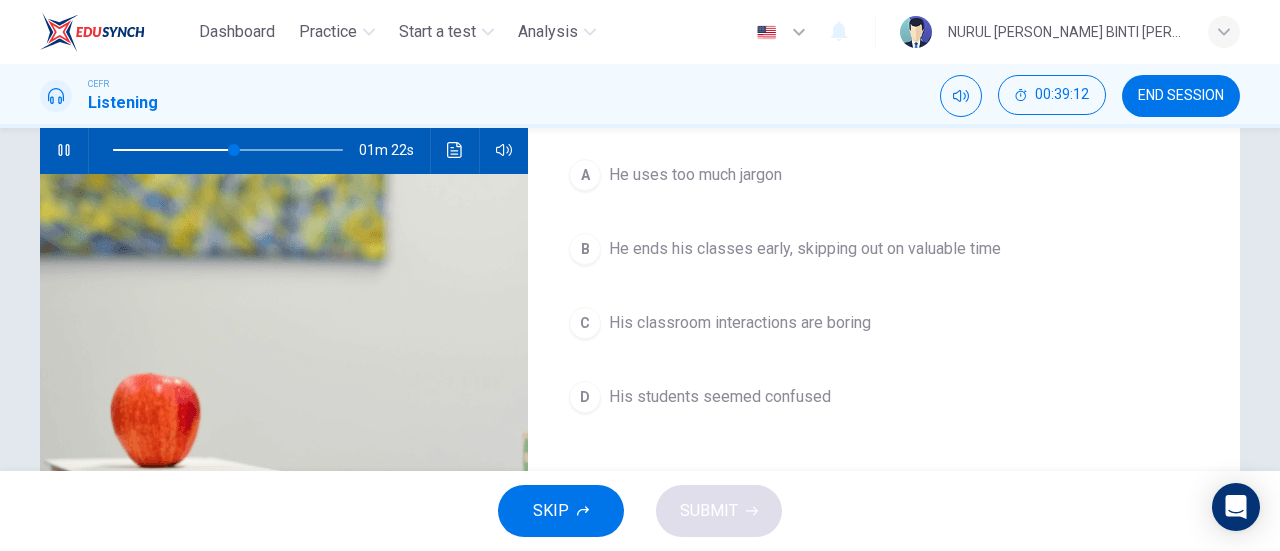 scroll, scrollTop: 203, scrollLeft: 0, axis: vertical 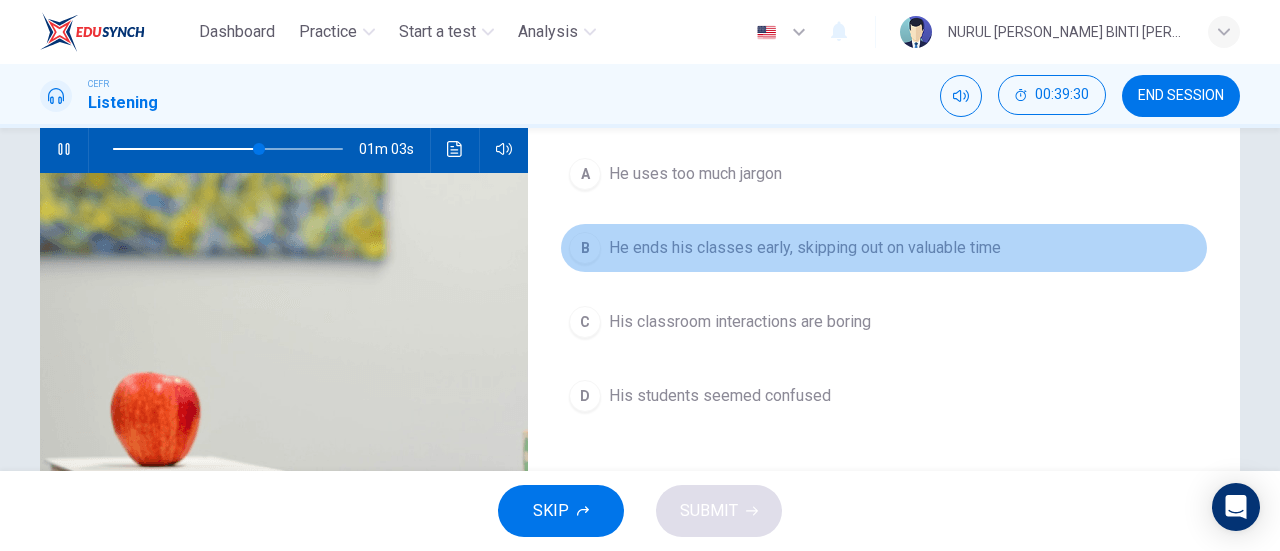 click on "He ends his classes early, skipping out on valuable time" at bounding box center (805, 248) 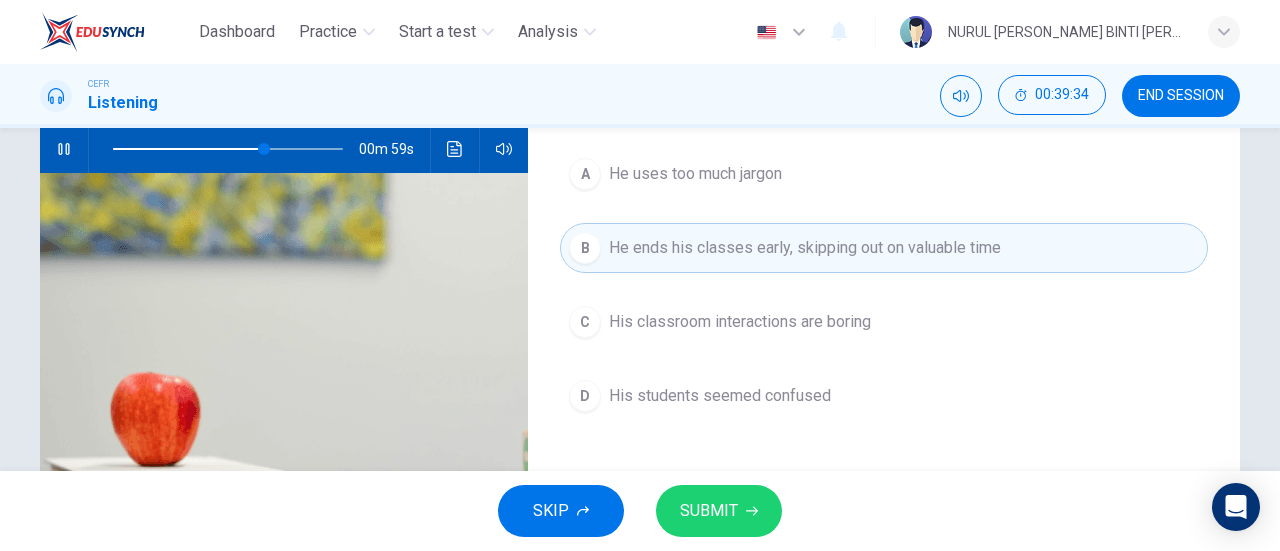 click on "SUBMIT" at bounding box center [719, 511] 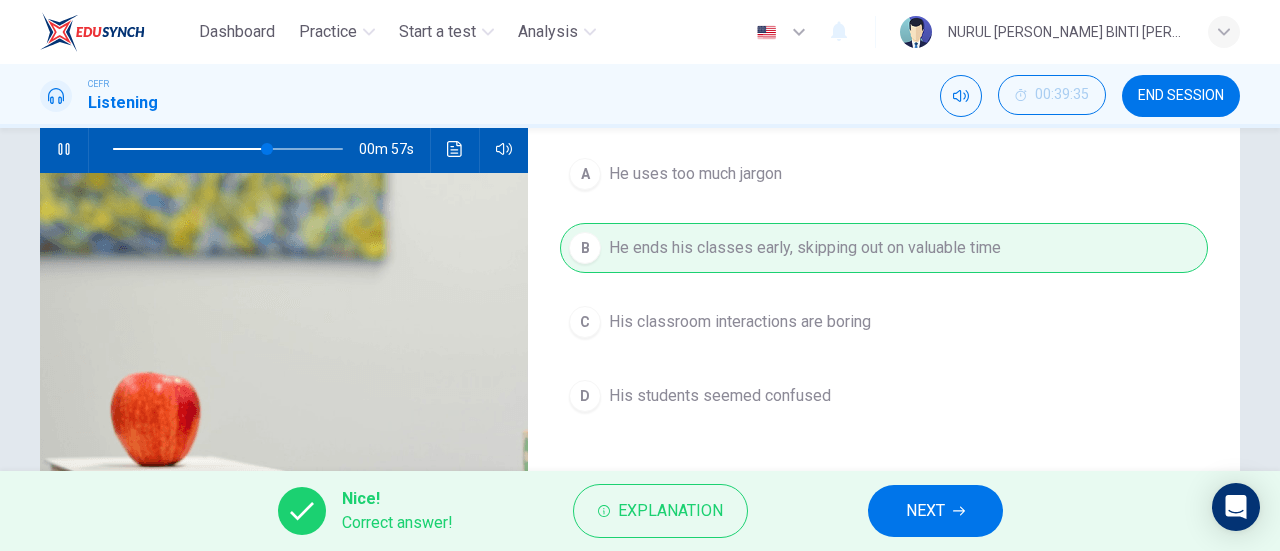 click on "NEXT" at bounding box center [935, 511] 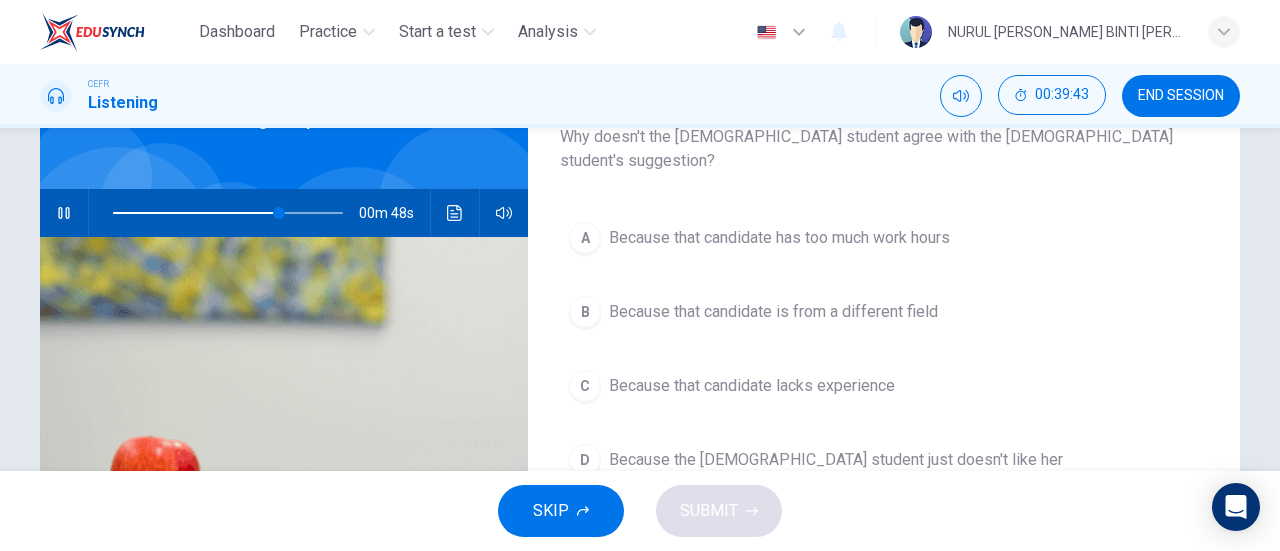 scroll, scrollTop: 141, scrollLeft: 0, axis: vertical 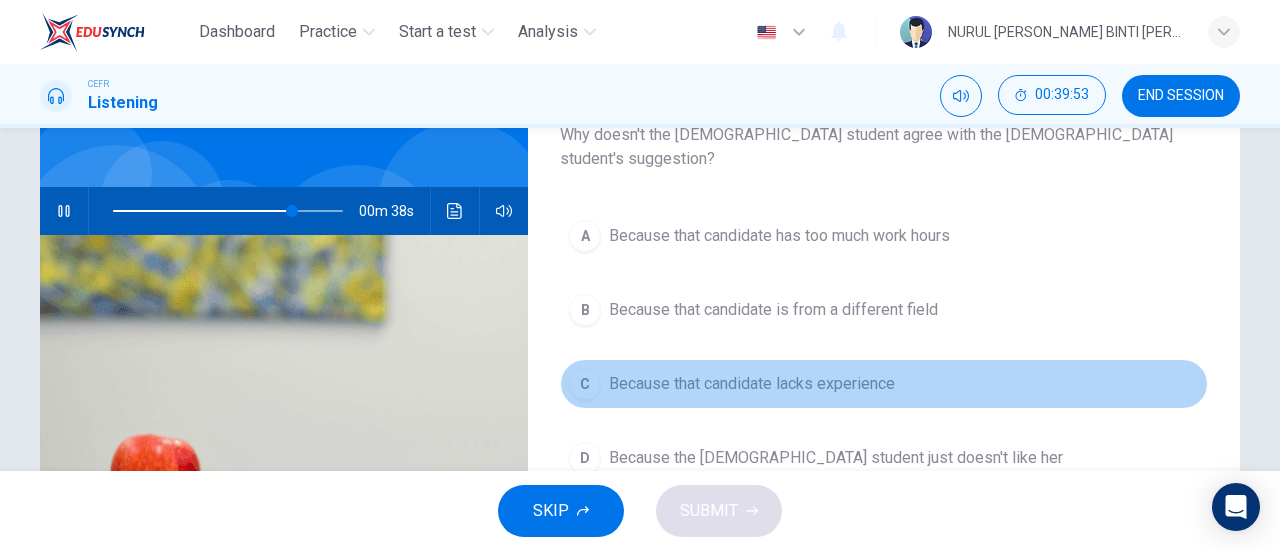 click on "C Because that candidate lacks experience" at bounding box center (884, 384) 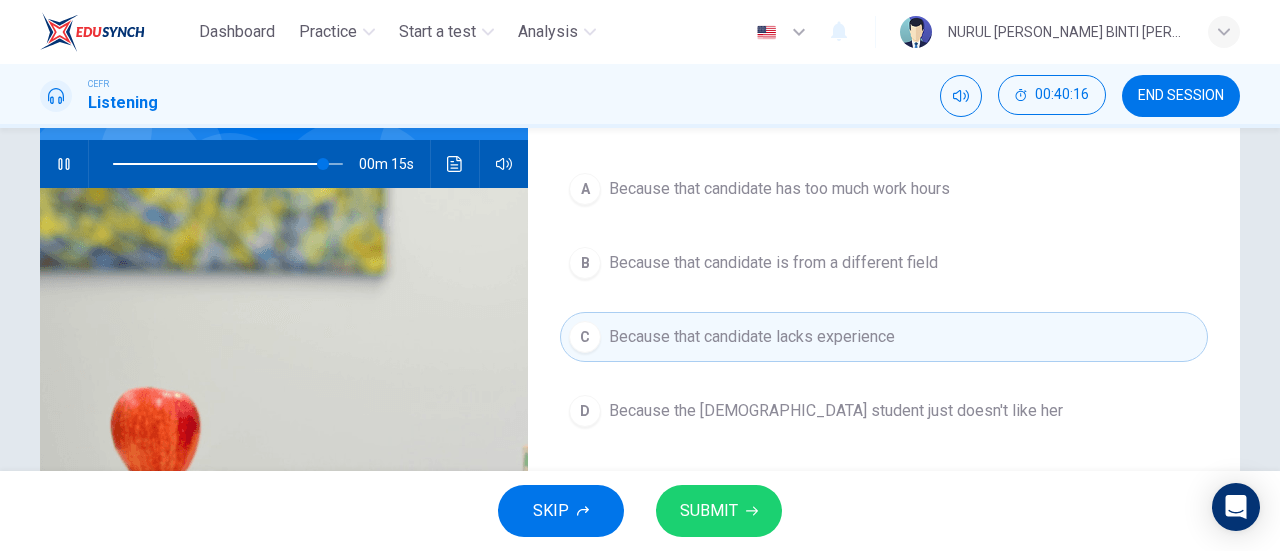 scroll, scrollTop: 175, scrollLeft: 0, axis: vertical 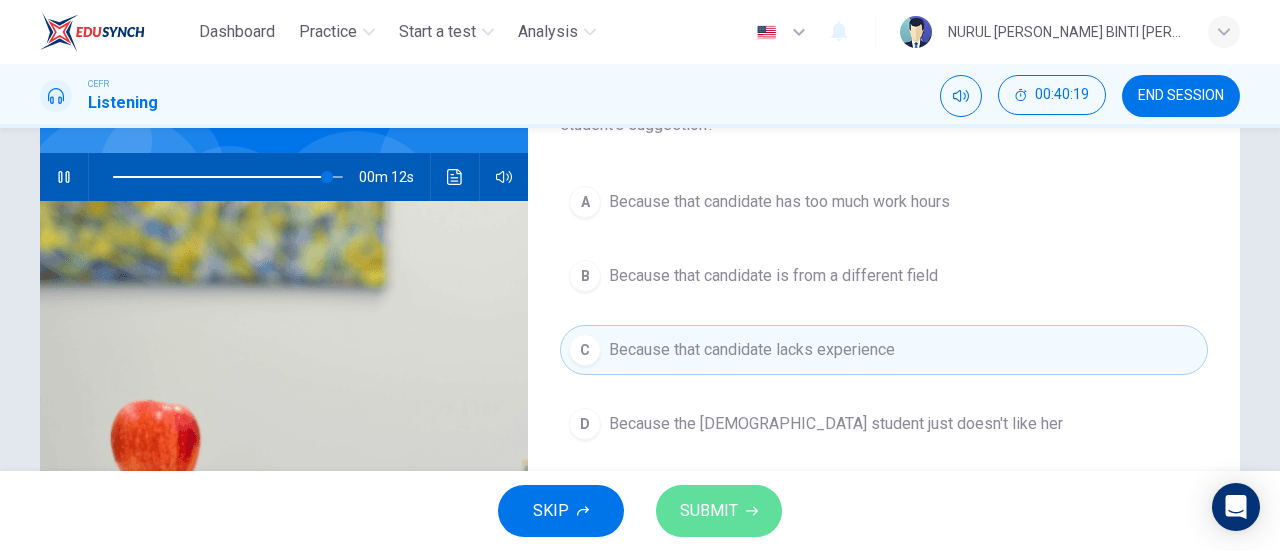 click on "SUBMIT" at bounding box center [709, 511] 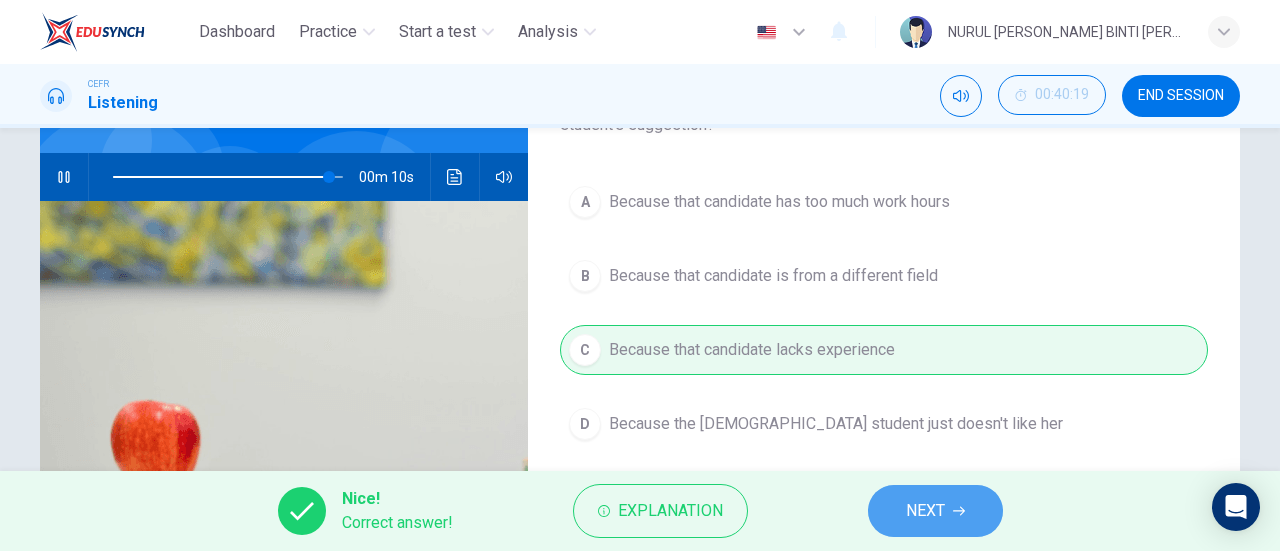 click 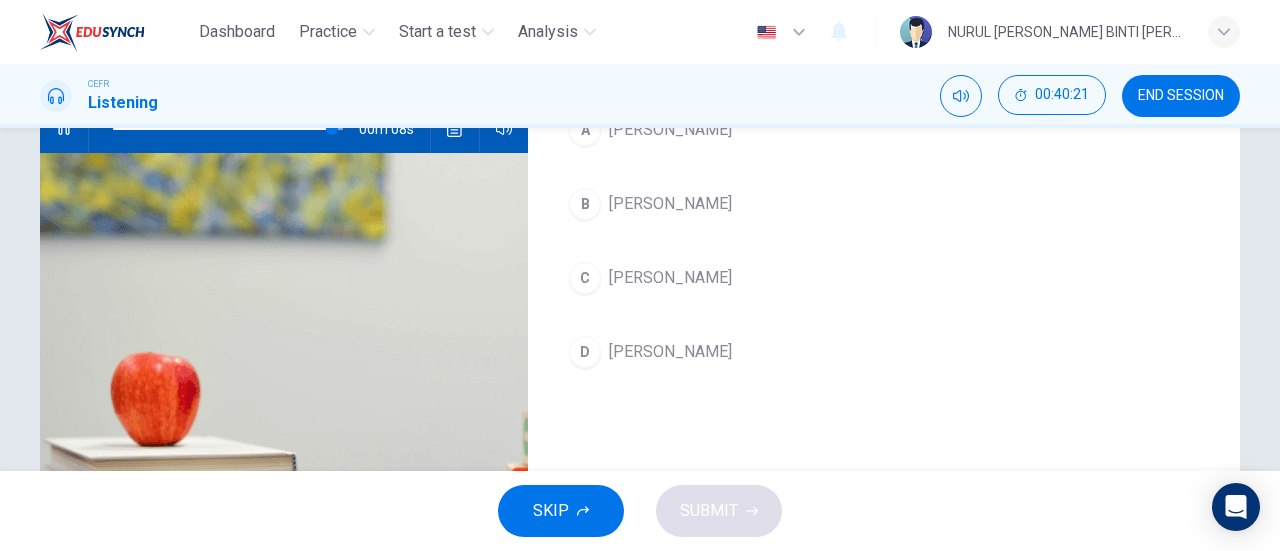 scroll, scrollTop: 225, scrollLeft: 0, axis: vertical 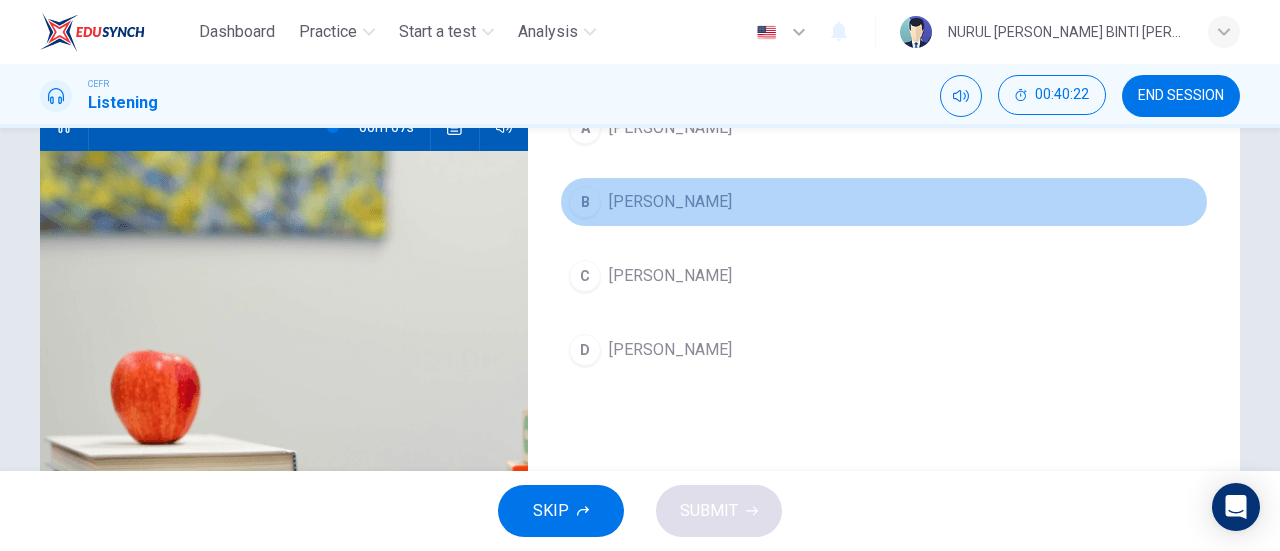 click on "B [PERSON_NAME]" at bounding box center (884, 202) 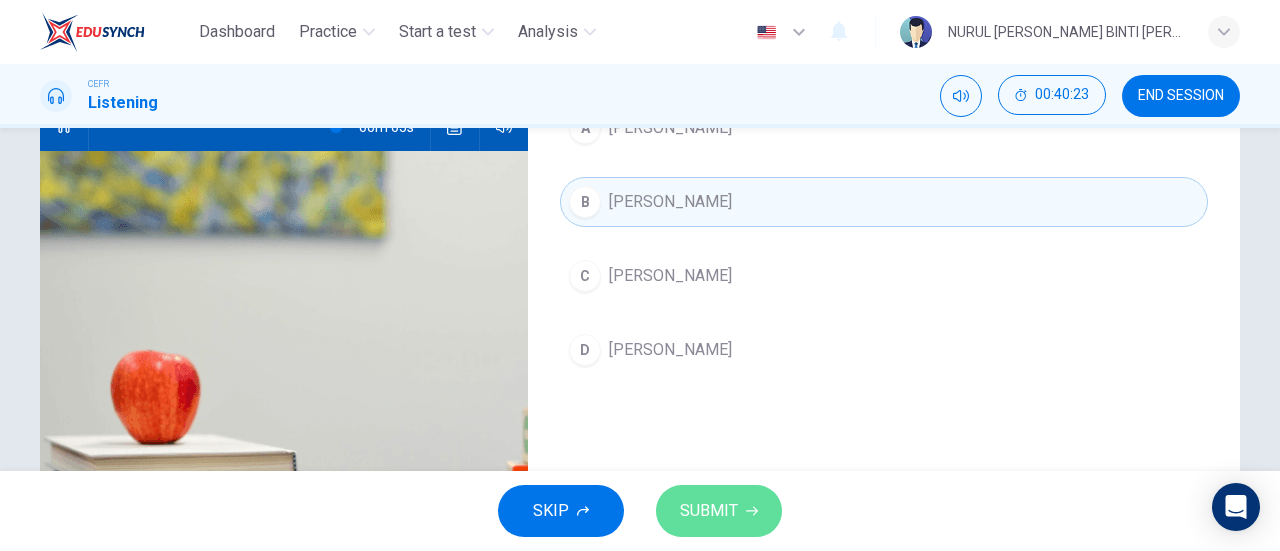 click on "SUBMIT" at bounding box center (719, 511) 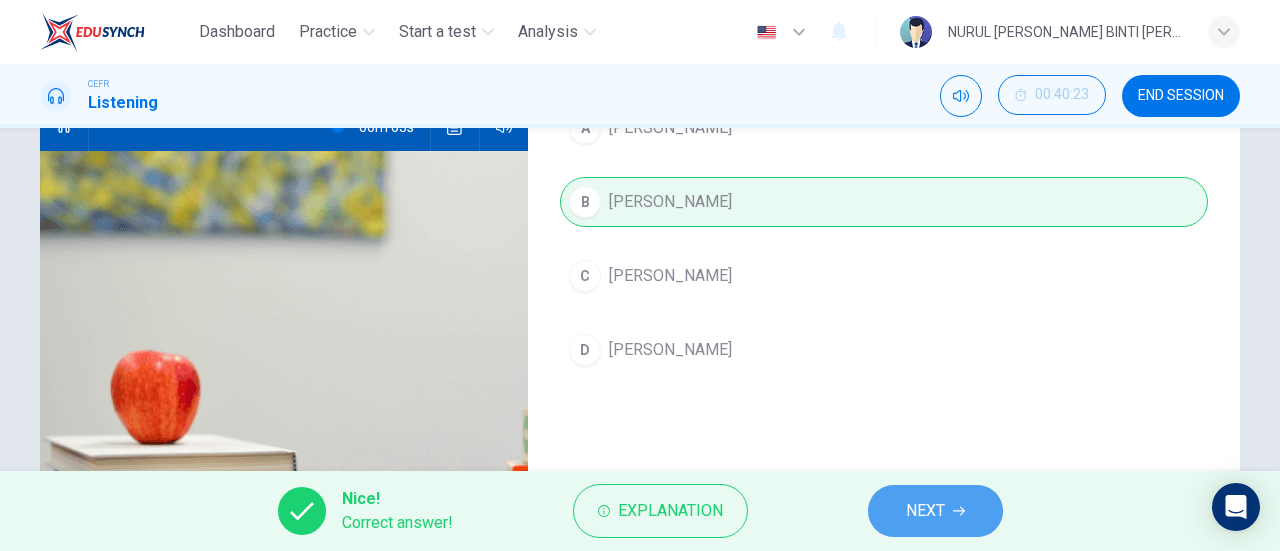 click on "NEXT" at bounding box center (935, 511) 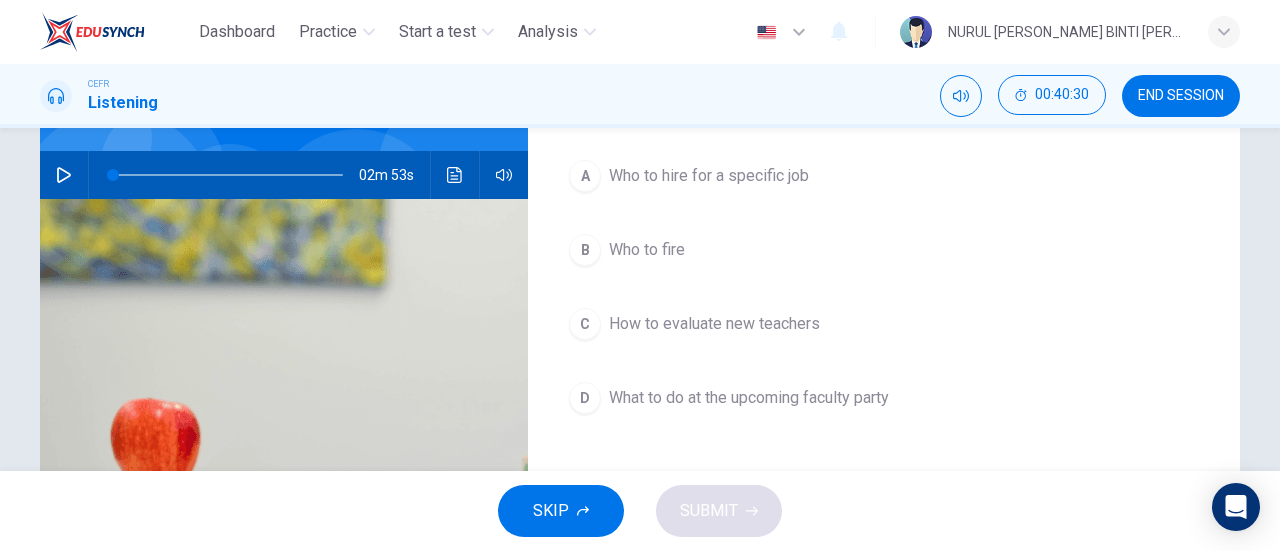 scroll, scrollTop: 177, scrollLeft: 0, axis: vertical 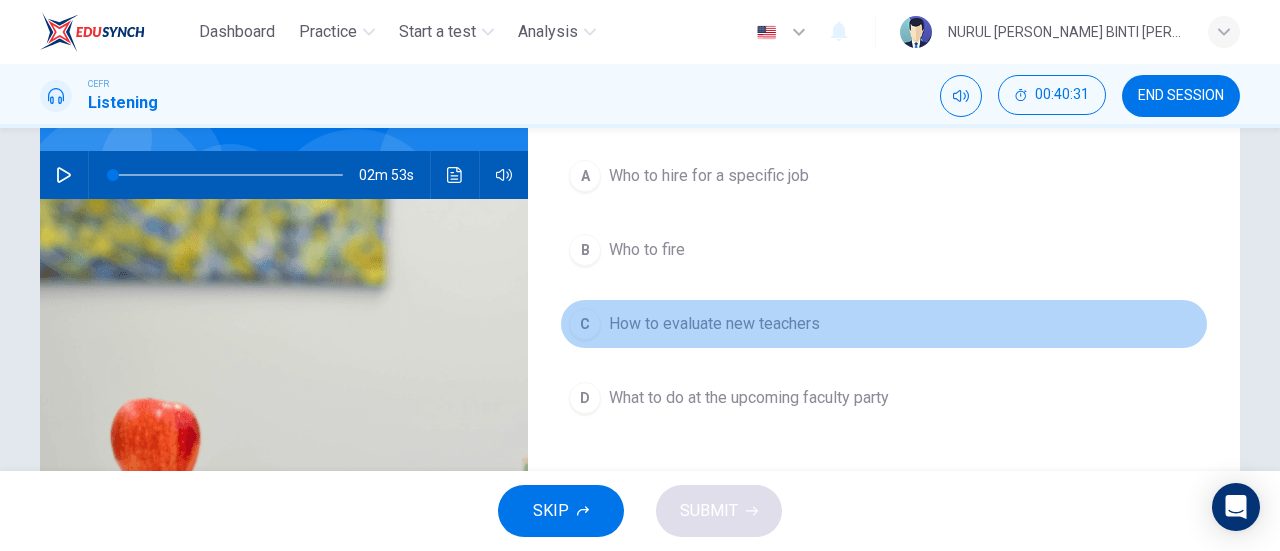 click on "How to evaluate new teachers" at bounding box center (714, 324) 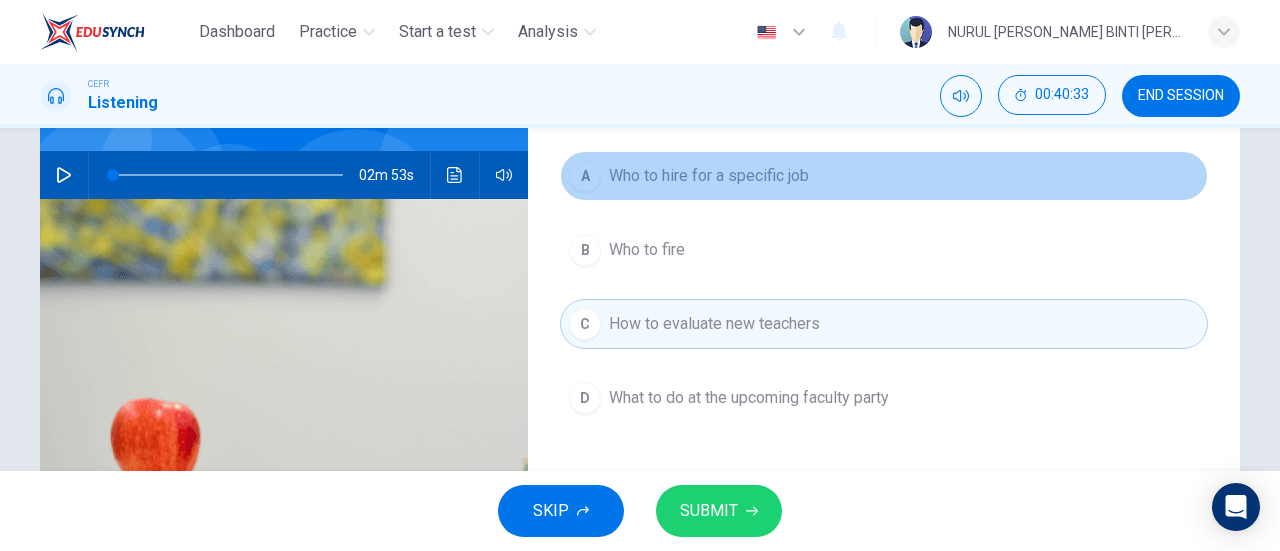 click on "Who to hire for a specific job" at bounding box center (709, 176) 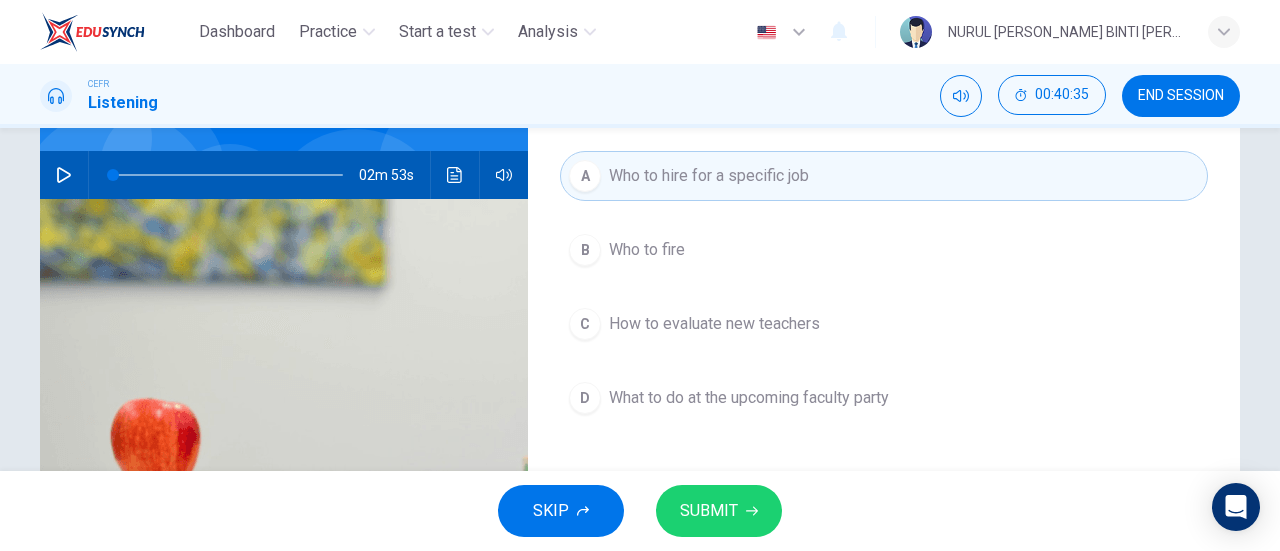 click on "SUBMIT" at bounding box center [709, 511] 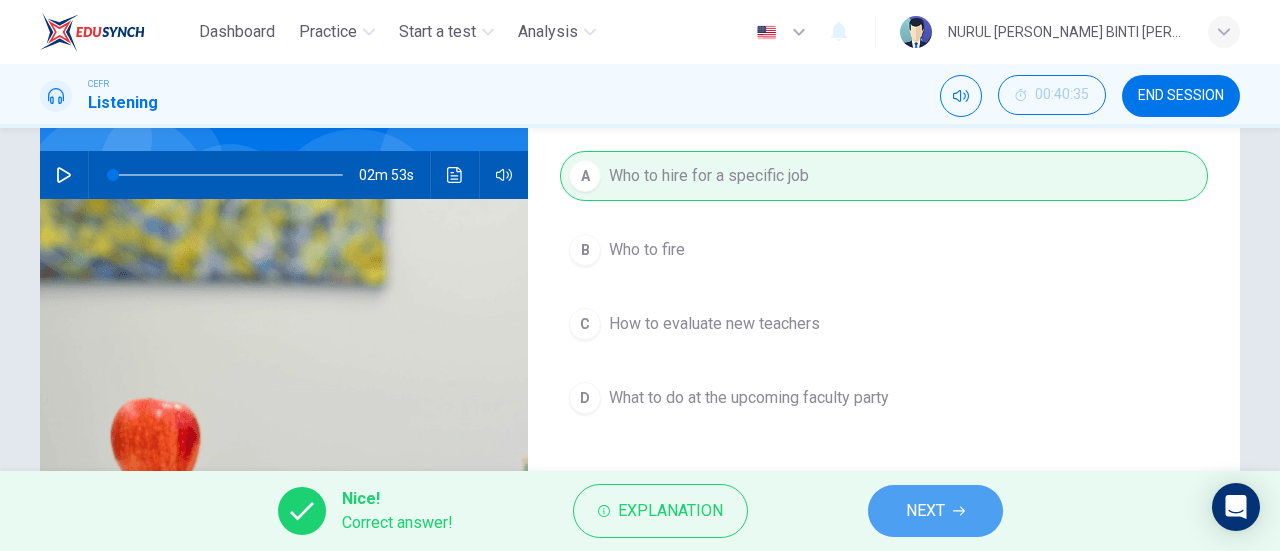 click on "NEXT" at bounding box center [935, 511] 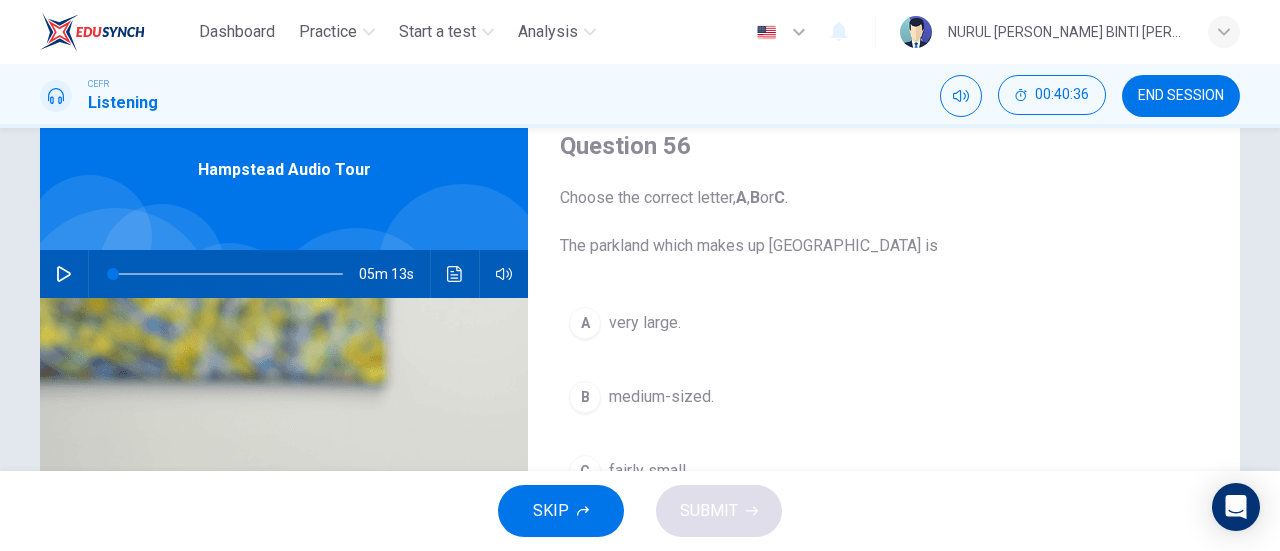scroll, scrollTop: 96, scrollLeft: 0, axis: vertical 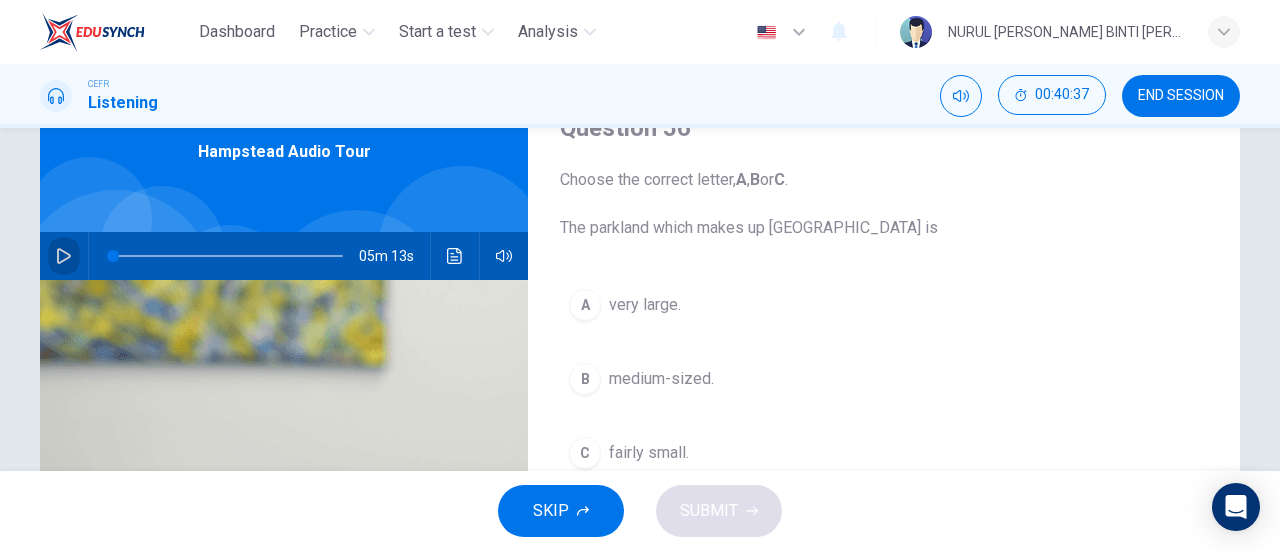 click at bounding box center (64, 256) 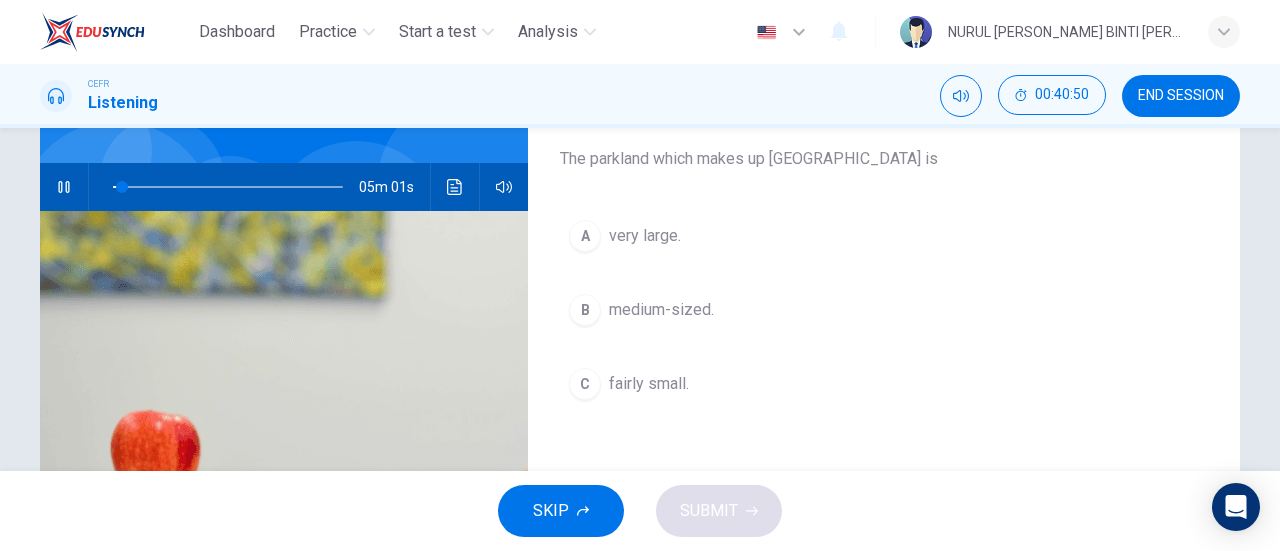 scroll, scrollTop: 164, scrollLeft: 0, axis: vertical 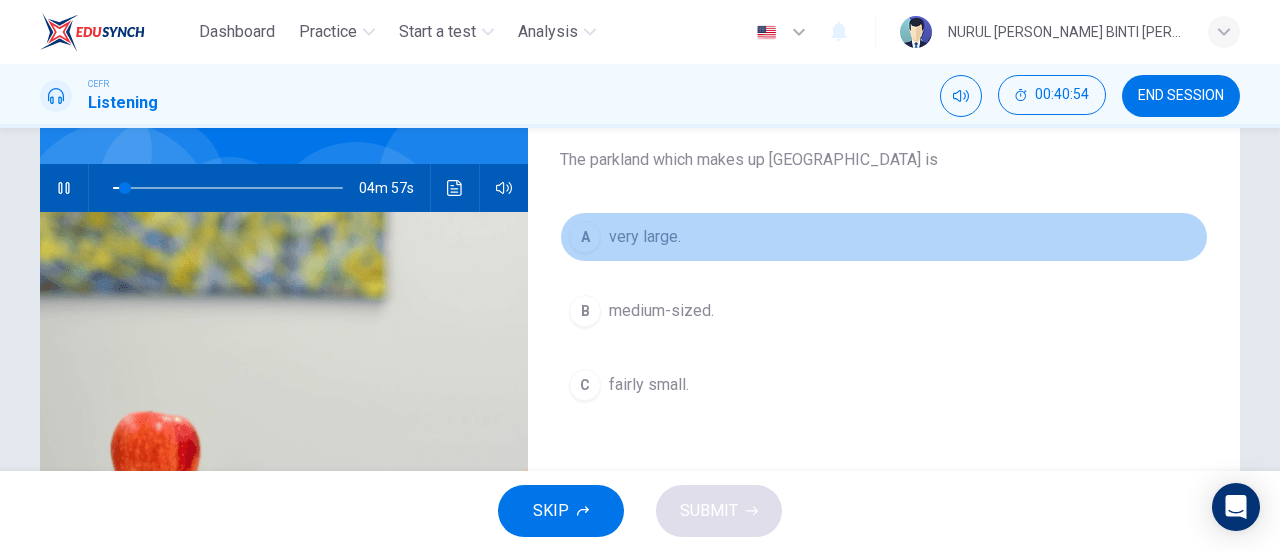 click on "A very large." at bounding box center (884, 237) 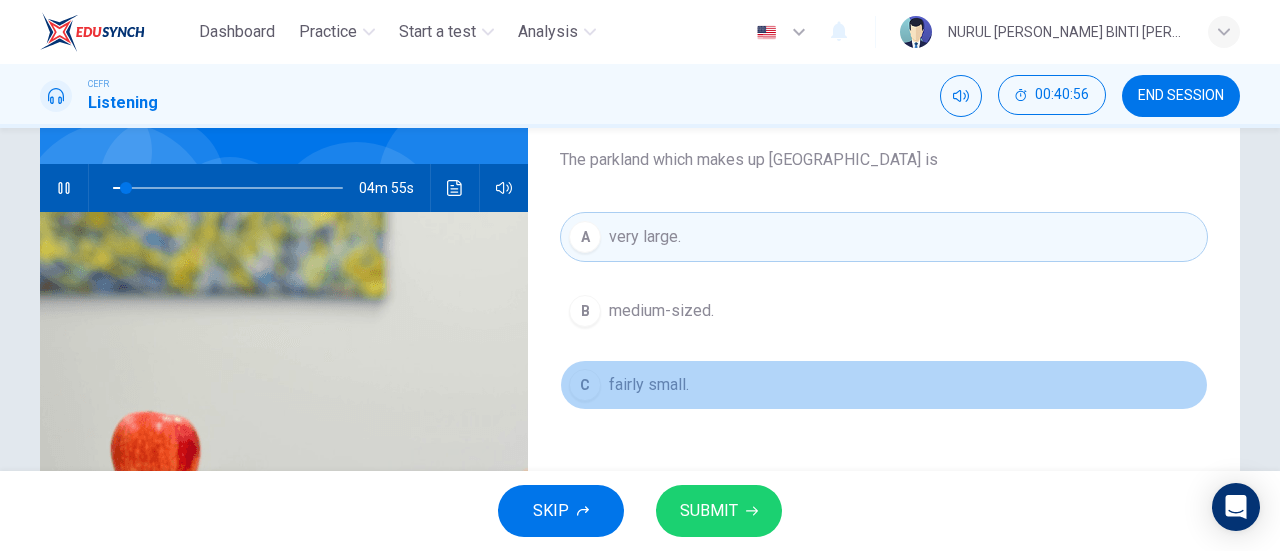 click on "C fairly small." at bounding box center (884, 385) 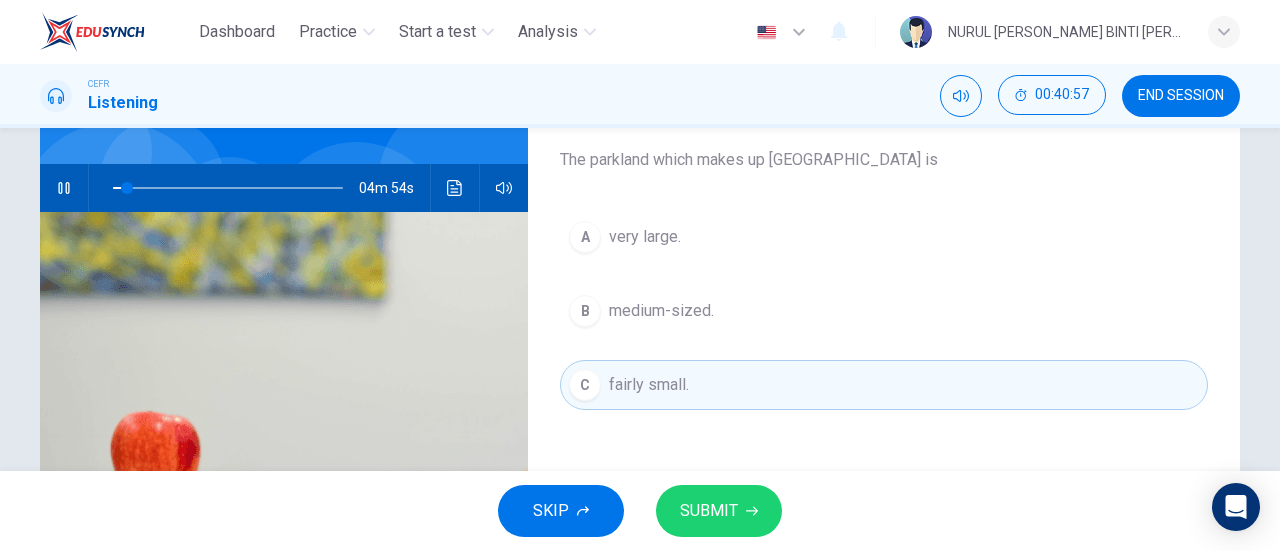 click on "Question 56 Choose the correct letter,  A ,  B  or  C . The parkland which makes up [GEOGRAPHIC_DATA] is A very large. B medium-sized. C fairly small." at bounding box center (884, 351) 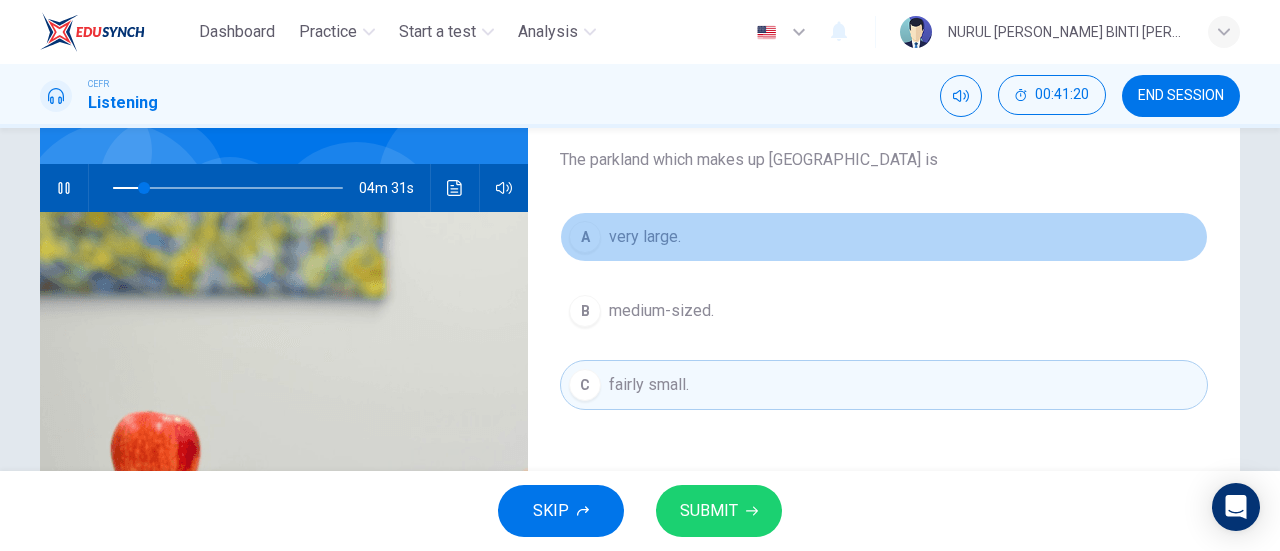 click on "A very large." at bounding box center (884, 237) 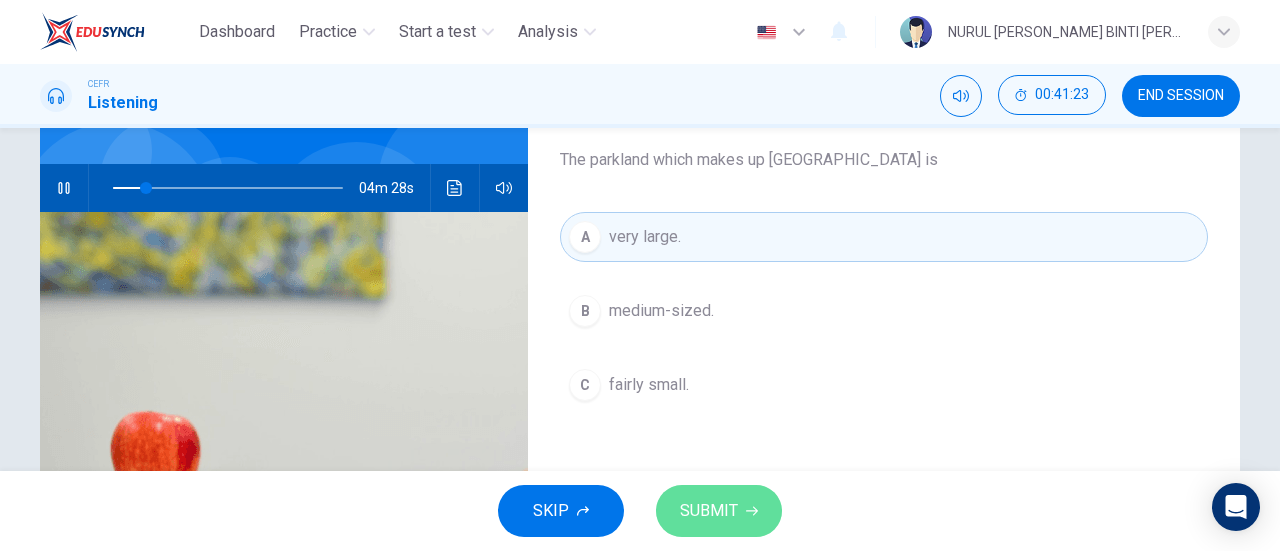 click 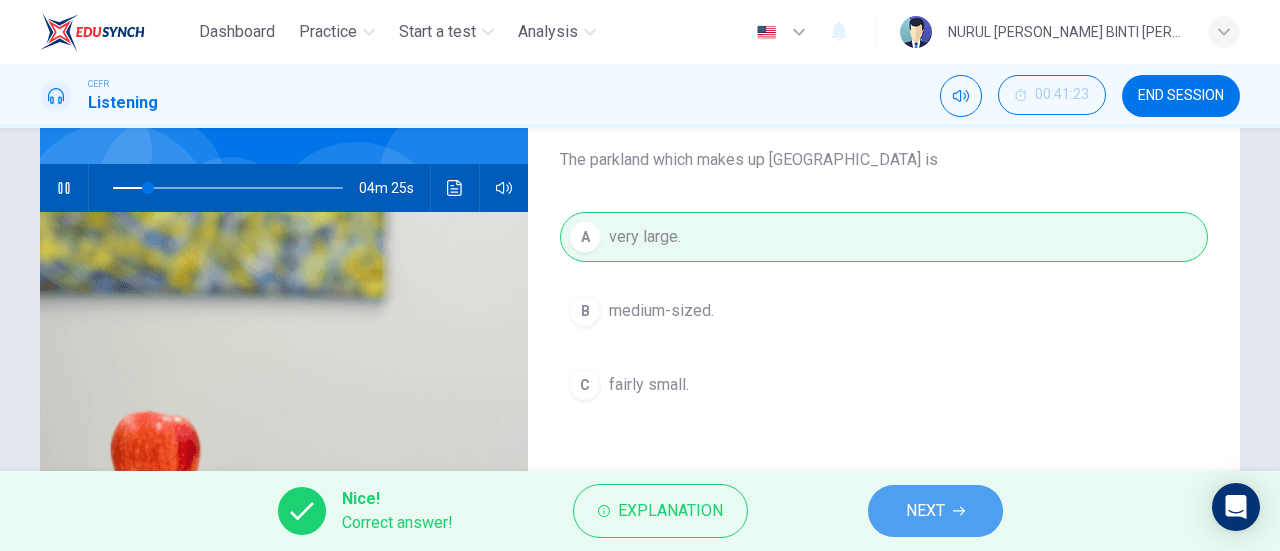 click on "NEXT" at bounding box center (935, 511) 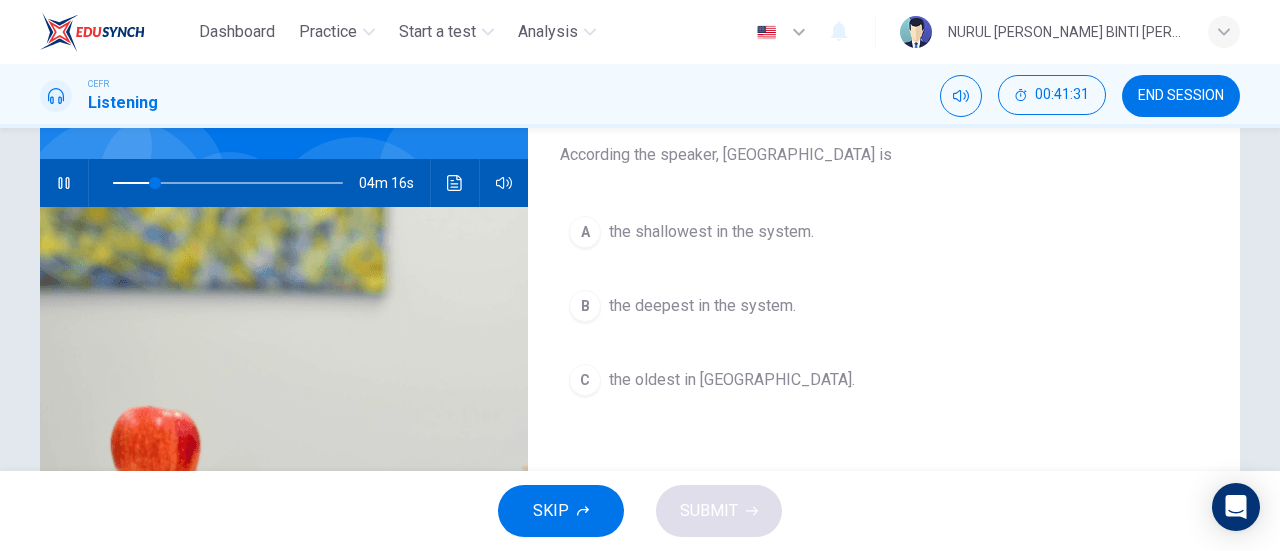scroll, scrollTop: 170, scrollLeft: 0, axis: vertical 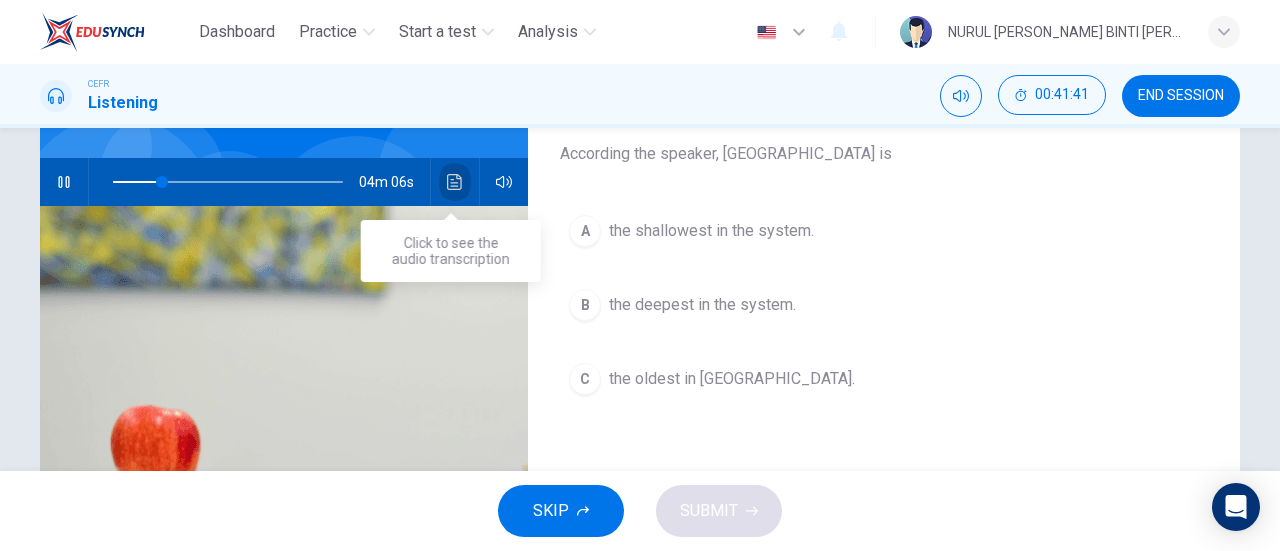 click 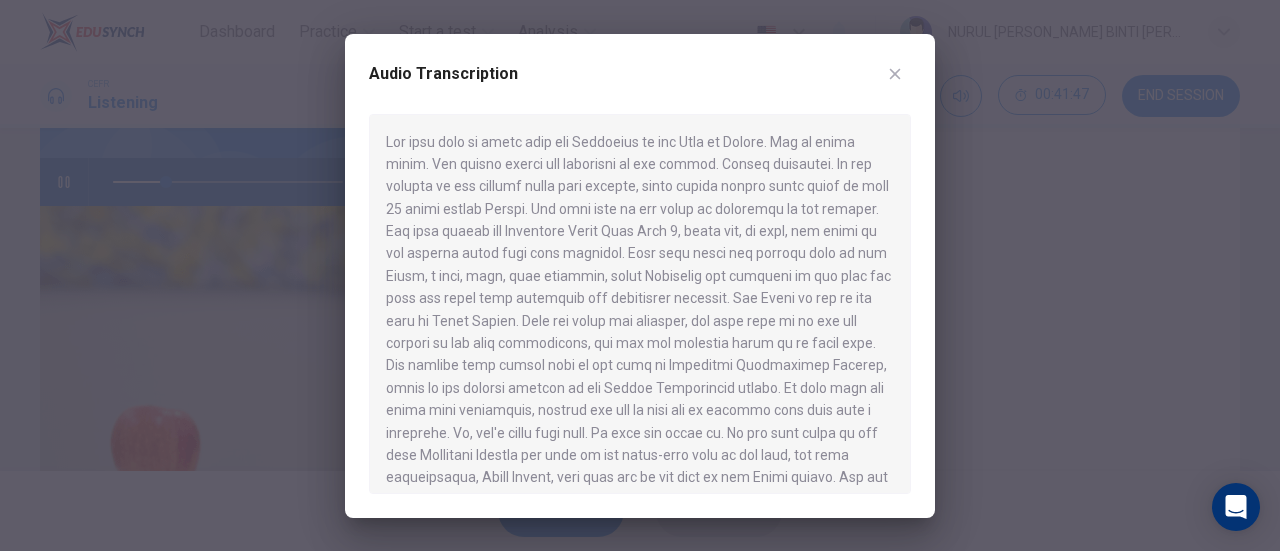click at bounding box center [640, 275] 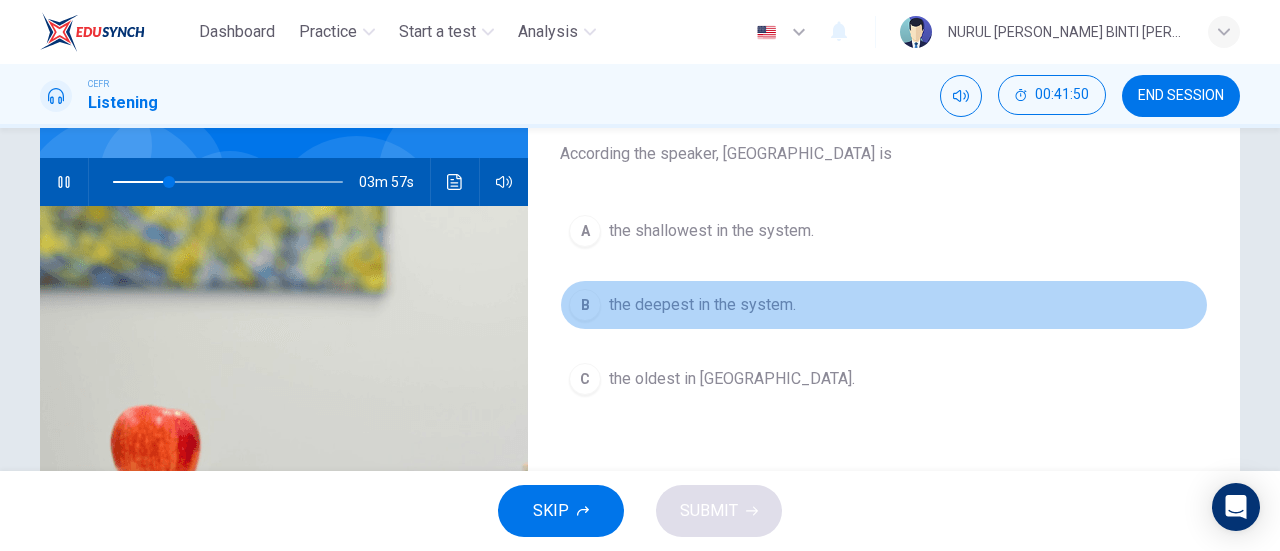 click on "the deepest in the system." at bounding box center (702, 305) 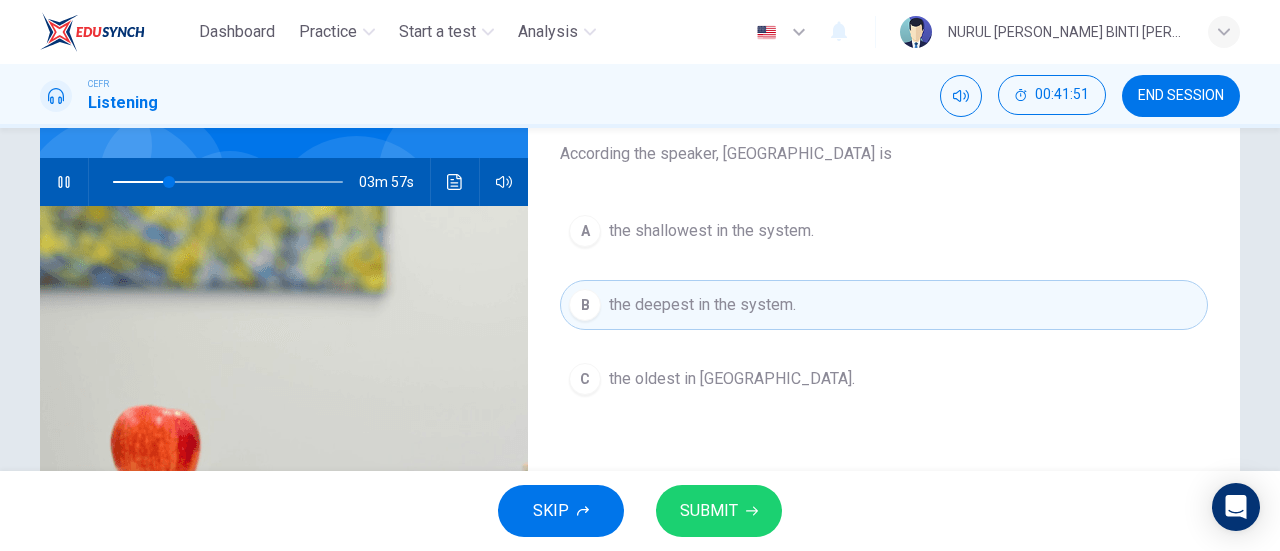 click on "SUBMIT" at bounding box center [719, 511] 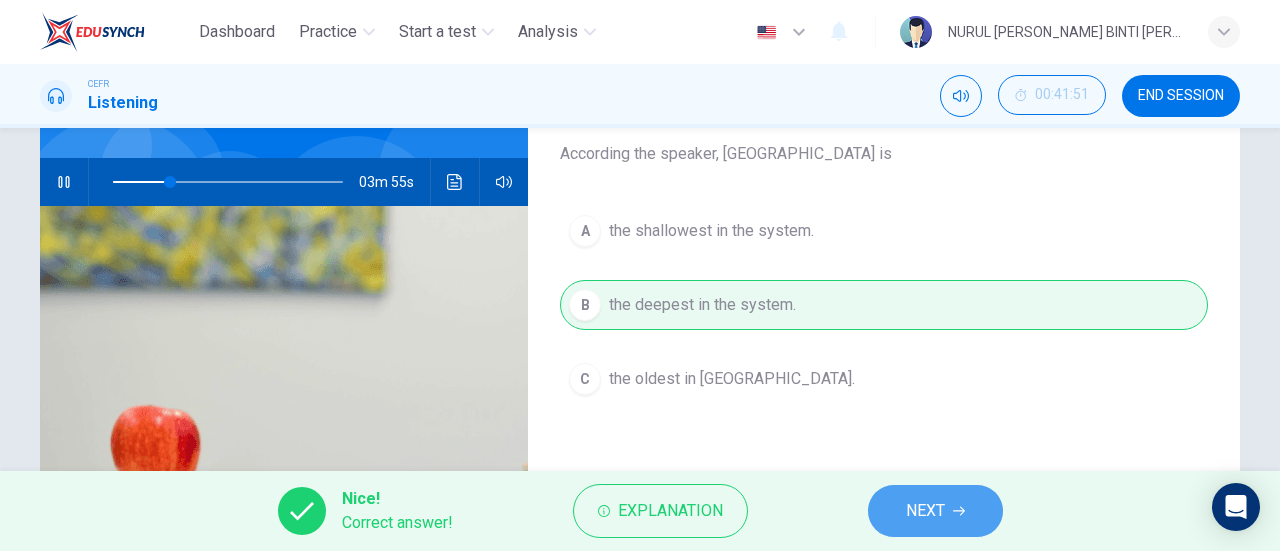 click 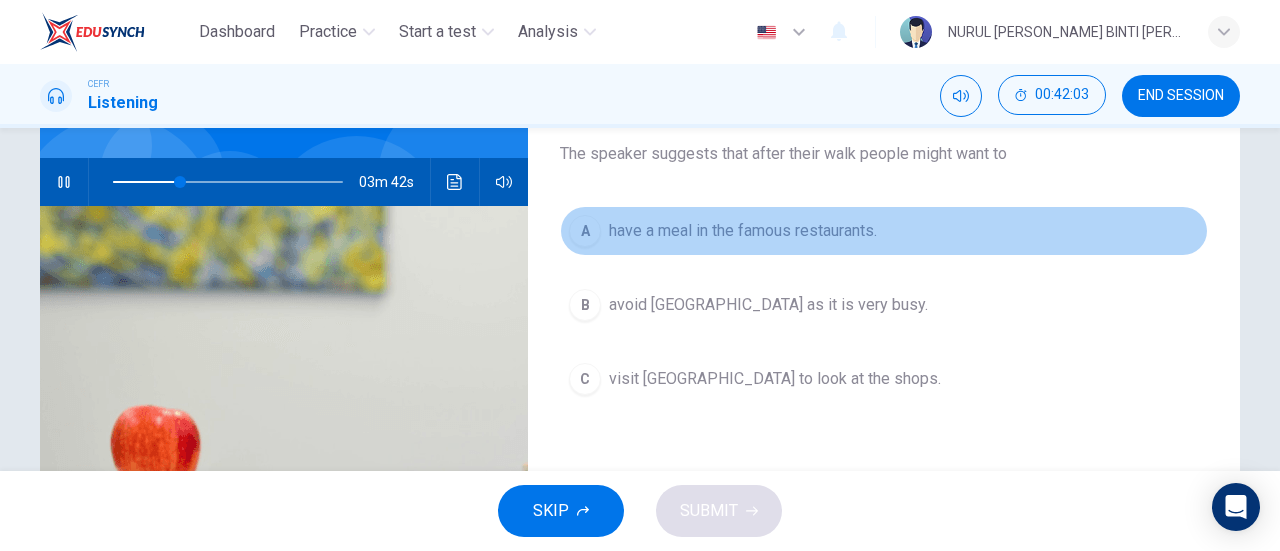 click on "have a meal in the famous restaurants." at bounding box center [743, 231] 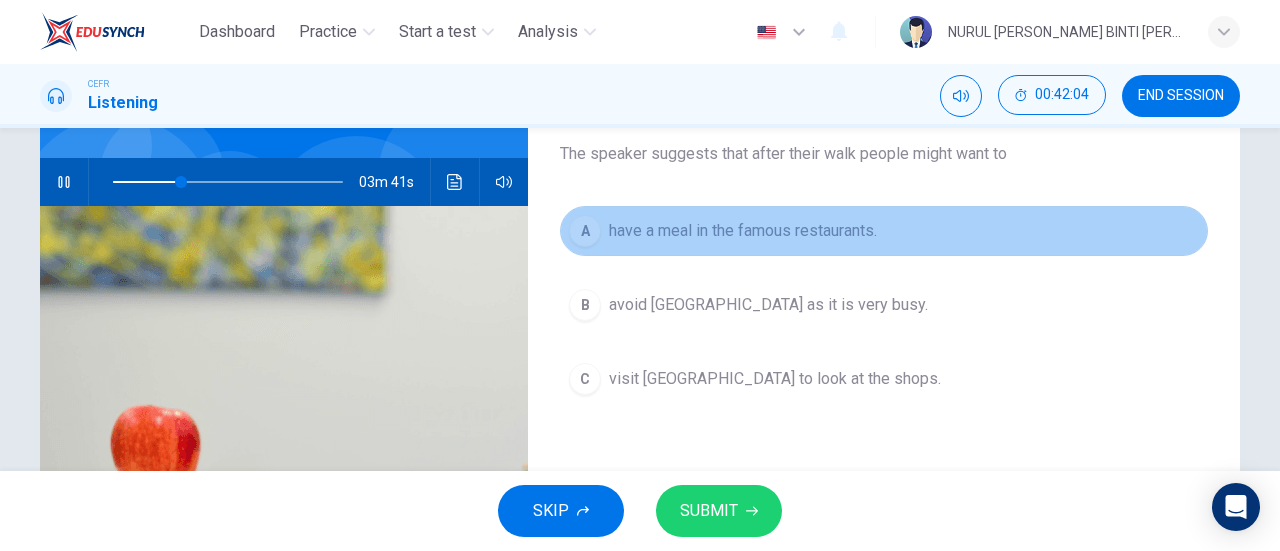 click on "have a meal in the famous restaurants." at bounding box center [743, 231] 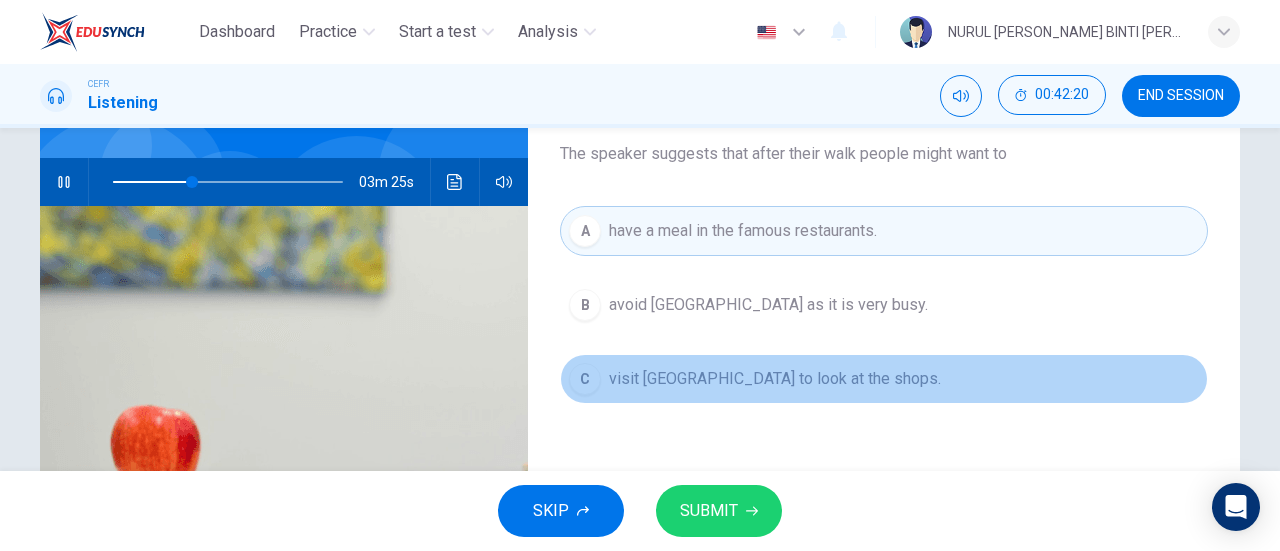 click on "visit [GEOGRAPHIC_DATA] to look at the shops." at bounding box center [775, 379] 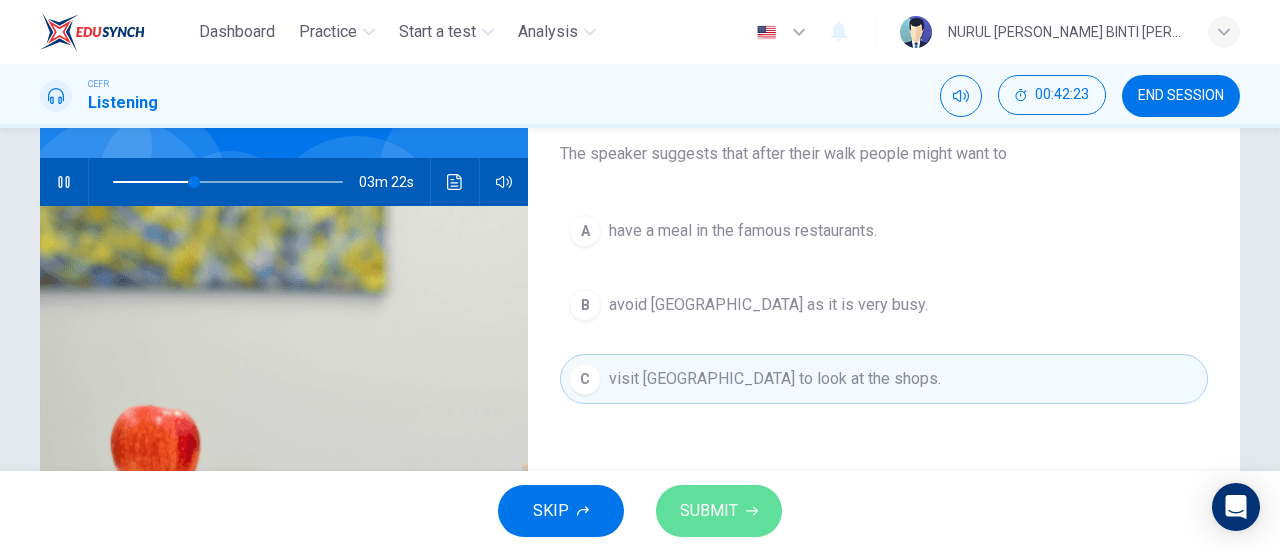 click on "SUBMIT" at bounding box center [709, 511] 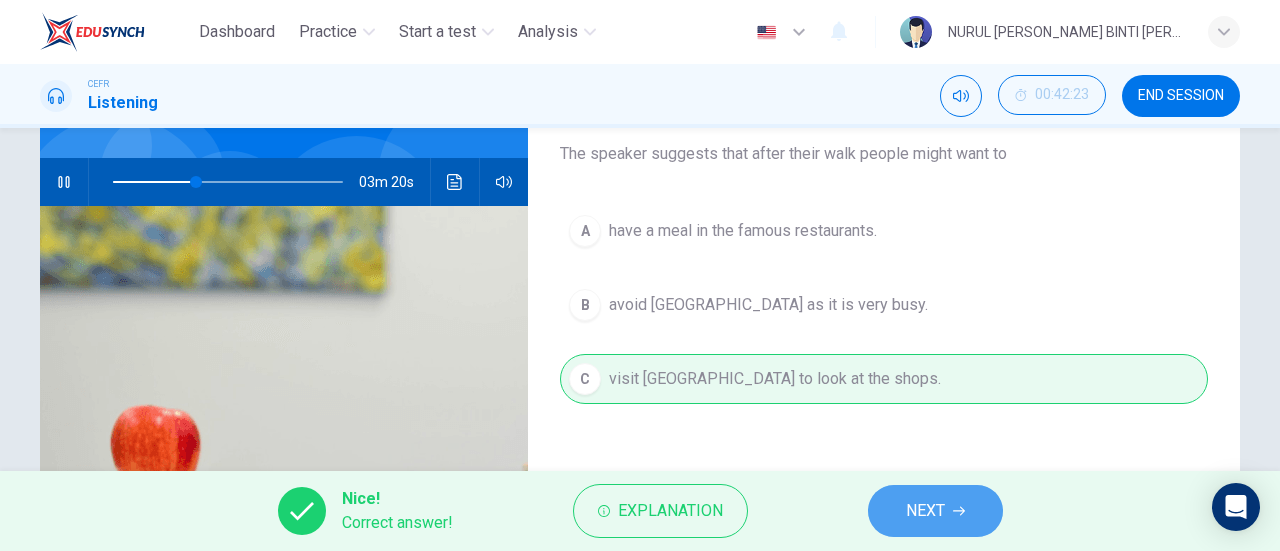 click on "NEXT" at bounding box center (925, 511) 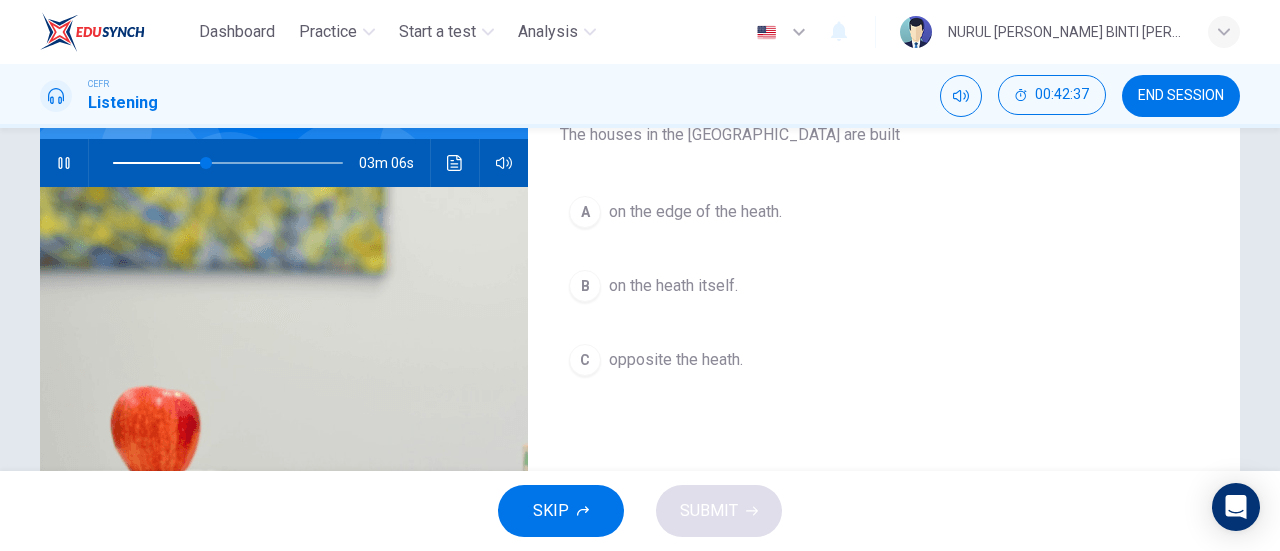 scroll, scrollTop: 190, scrollLeft: 0, axis: vertical 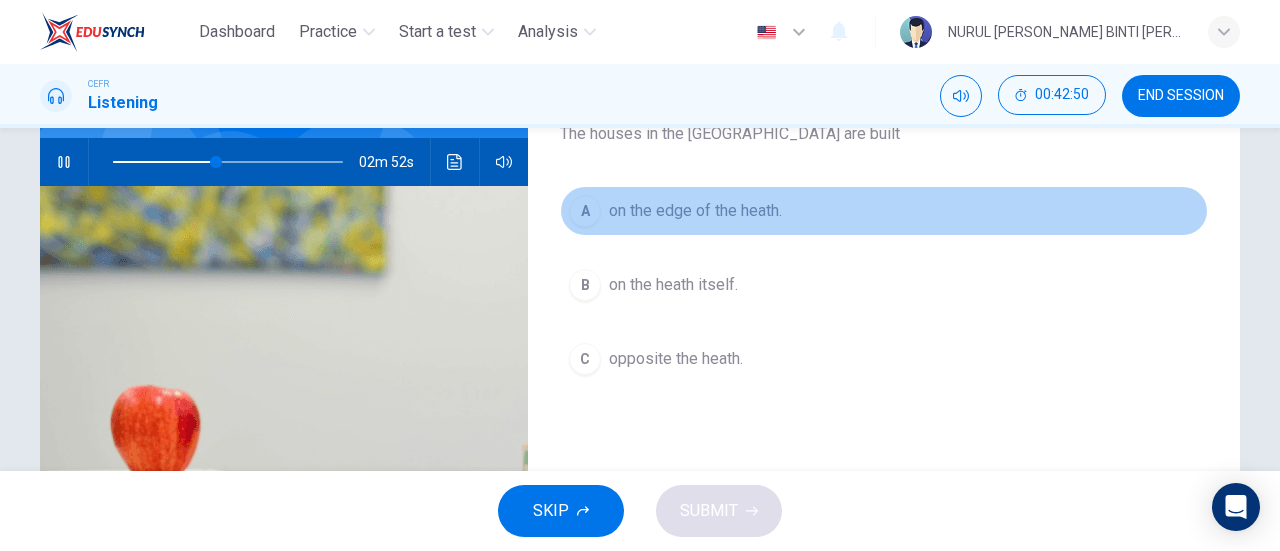 click on "on the edge of the heath." at bounding box center [695, 211] 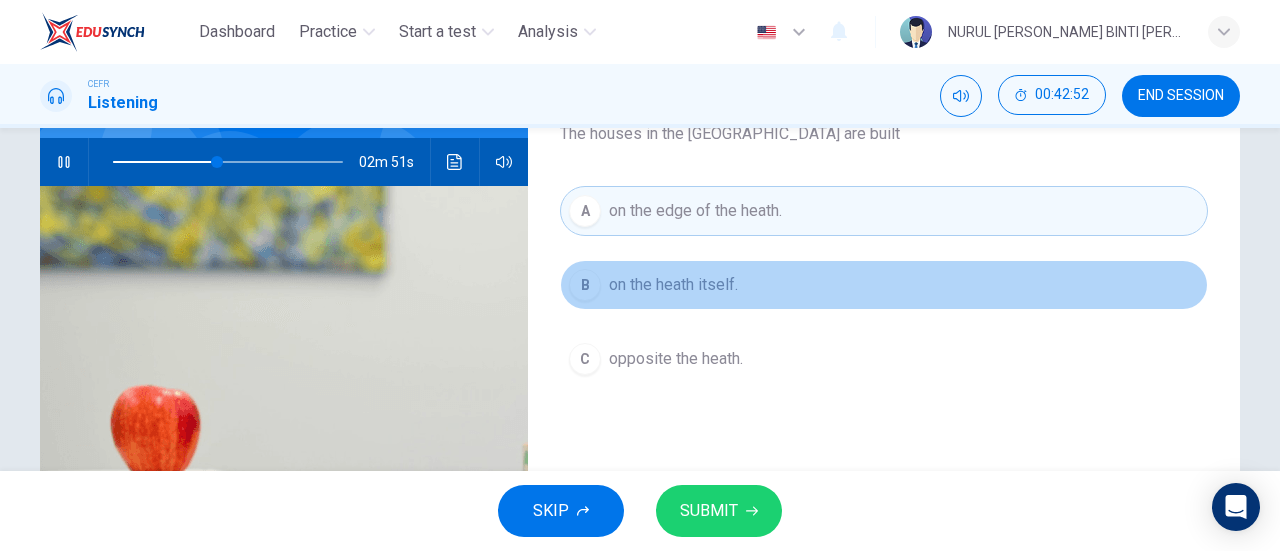 click on "on the heath itself." at bounding box center [673, 285] 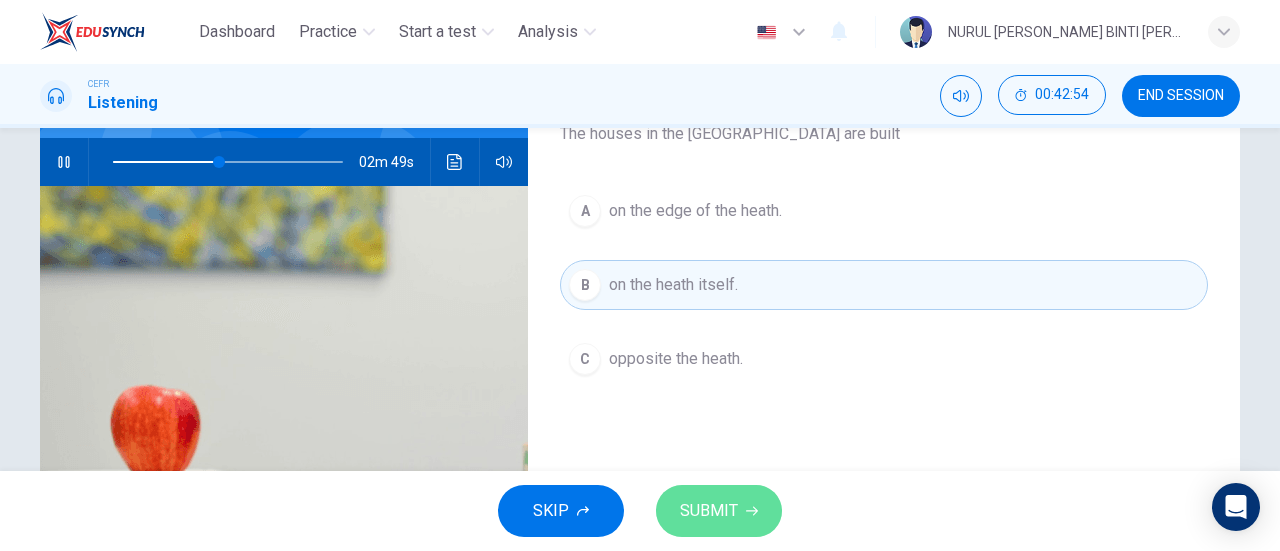 click on "SUBMIT" at bounding box center (719, 511) 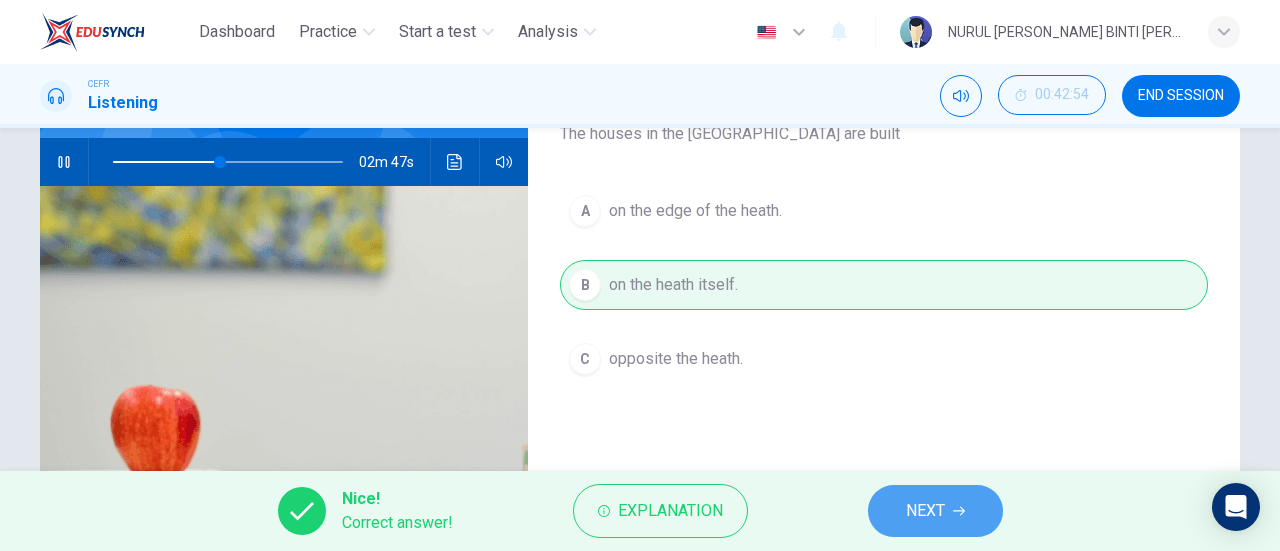 click on "NEXT" at bounding box center [935, 511] 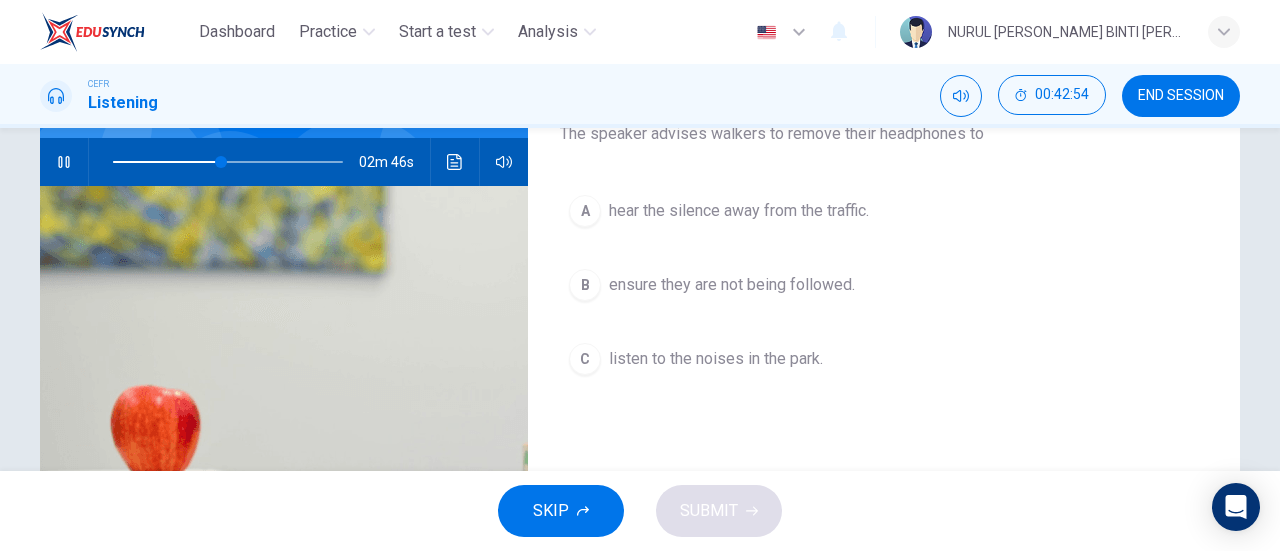 scroll, scrollTop: 175, scrollLeft: 0, axis: vertical 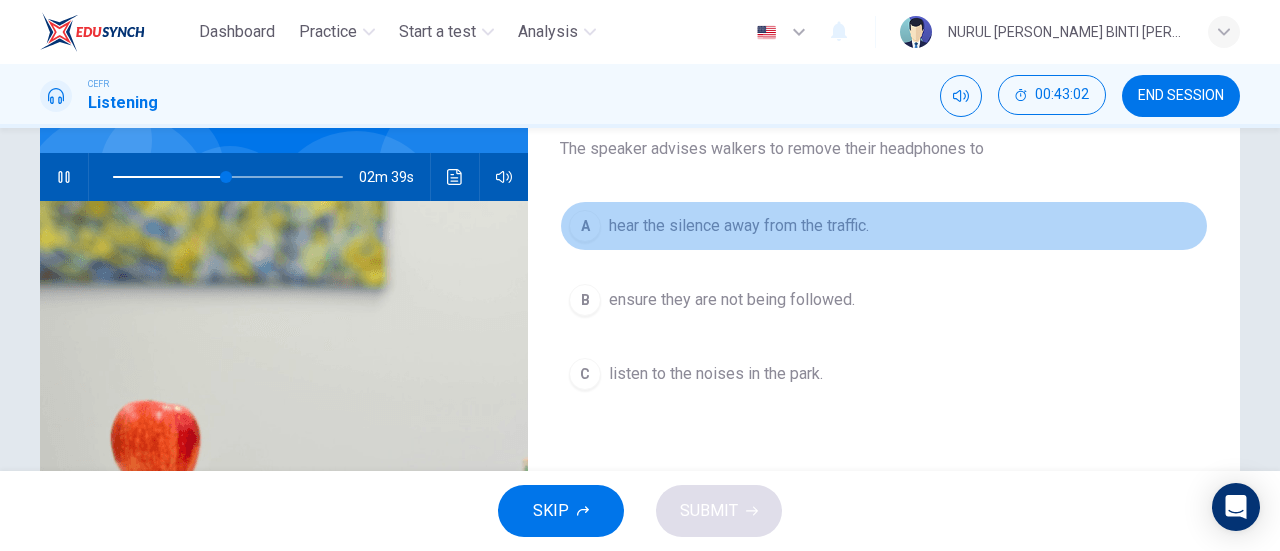 click on "hear the silence away from the traffic." at bounding box center (739, 226) 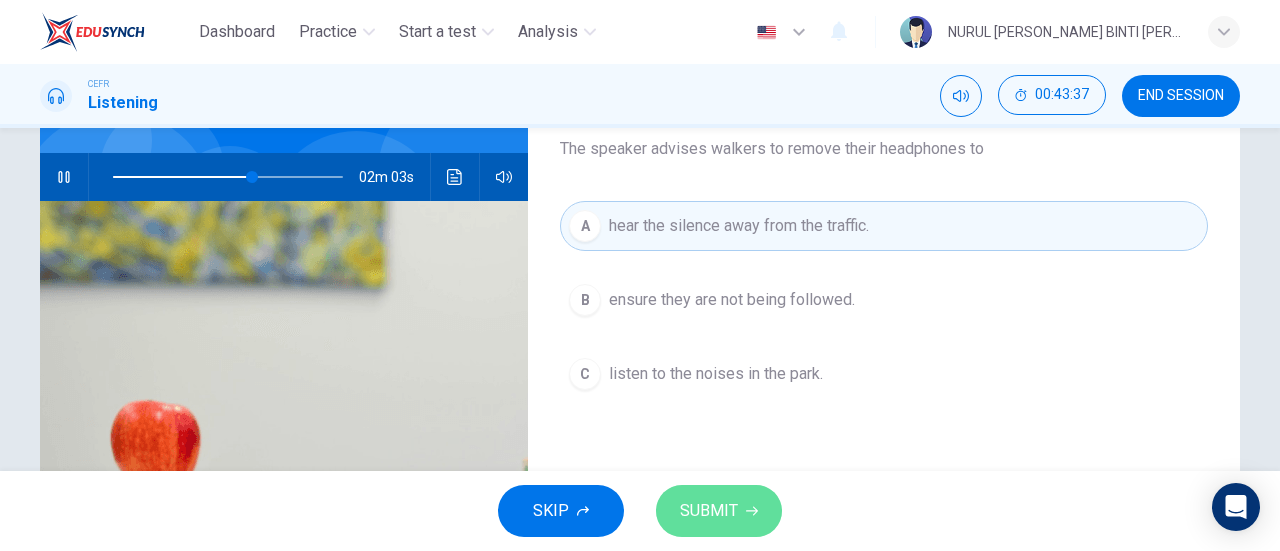 click on "SUBMIT" at bounding box center [709, 511] 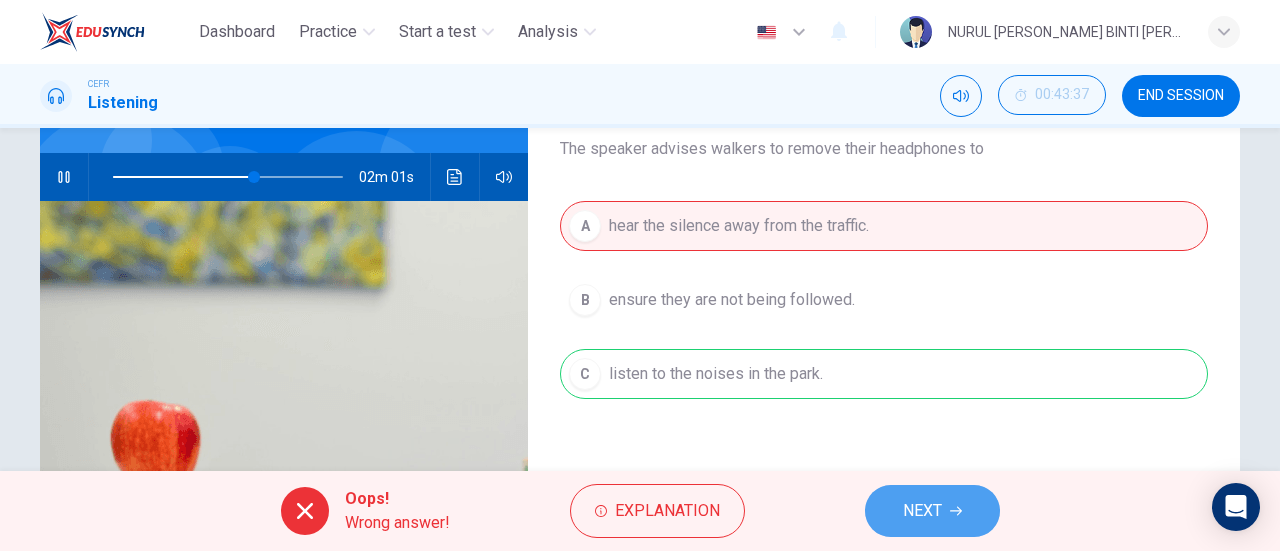 click on "NEXT" at bounding box center (922, 511) 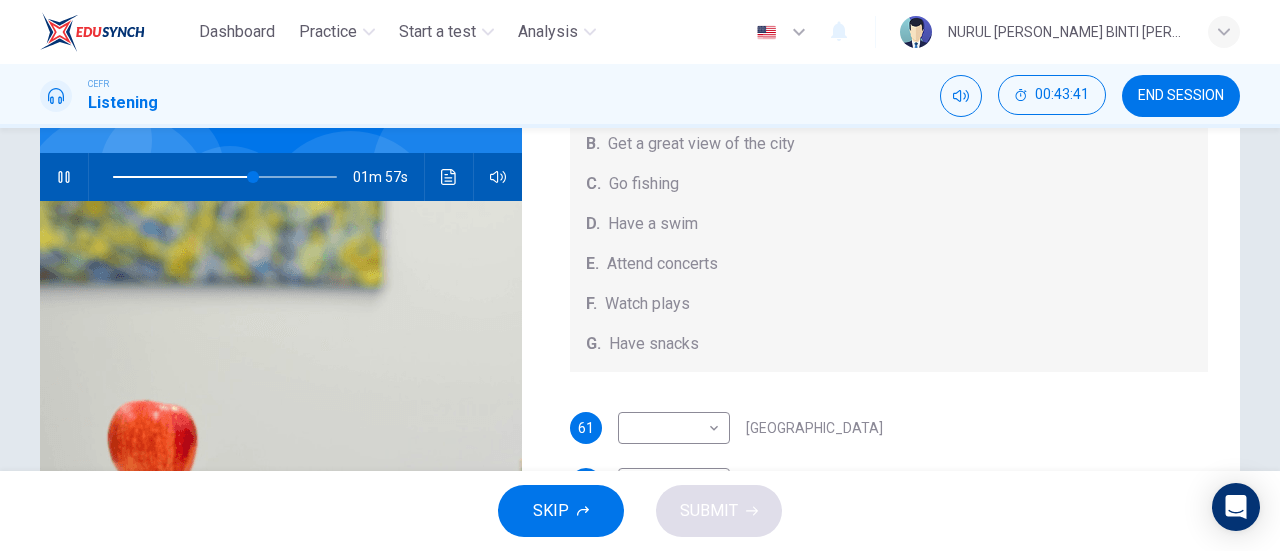 scroll, scrollTop: 184, scrollLeft: 0, axis: vertical 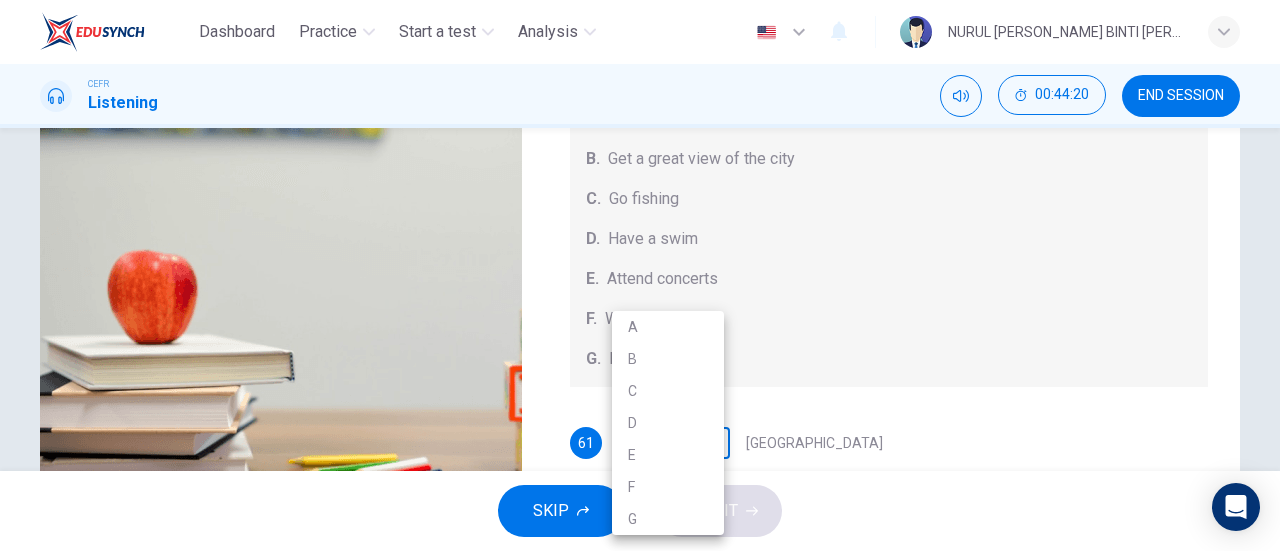 click on "Dashboard Practice Start a test Analysis English en ​ NURUL [PERSON_NAME] BINTI [PERSON_NAME] GANESAN CEFR Listening 00:44:20 END SESSION Questions 61 - 65 Which activity can be done at each of the following locations on the heath? Choose  FIVE  answers below and select the correct letter,  A-G , next to the questions. Activities A. Have picnics B. Get a great view of the city C. Go fishing D. Have a swim E. Attend concerts F. Watch plays G. Have snacks 61 ​ ​ [GEOGRAPHIC_DATA] 62 ​ ​ grassy slopes 63 ​ ​ open-air stage 64 ​ ​ ponds 65 ​ ​ [GEOGRAPHIC_DATA] Audio Tour 01m 18s SKIP SUBMIT EduSynch - Online Language Proficiency Testing
Dashboard Practice Start a test Analysis Notifications © Copyright  2025 A B C D E F G" at bounding box center (640, 275) 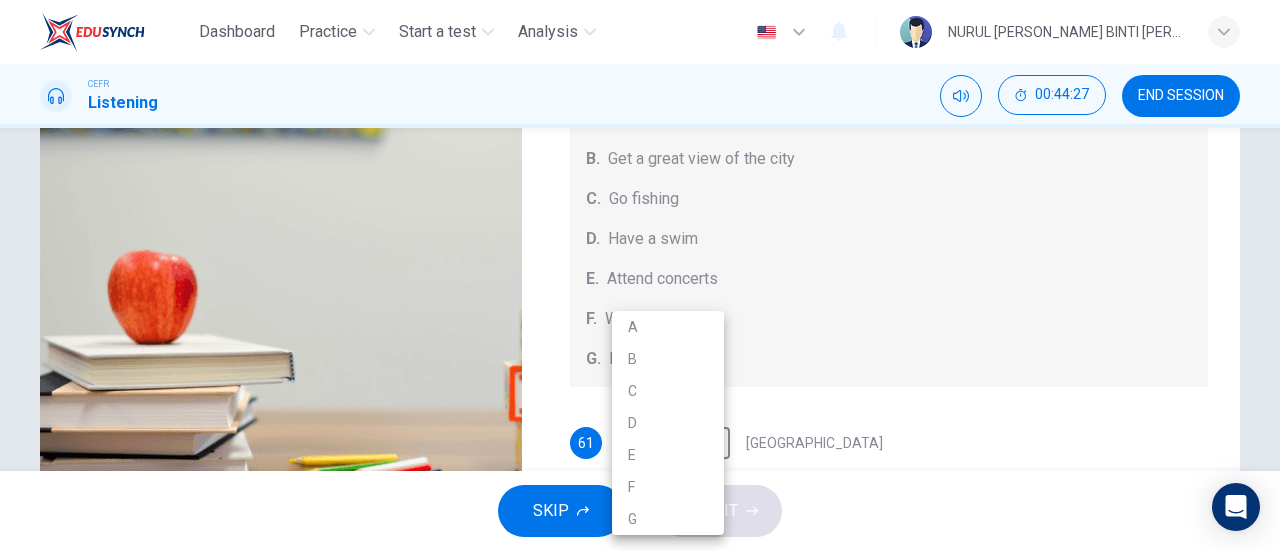 click at bounding box center (640, 275) 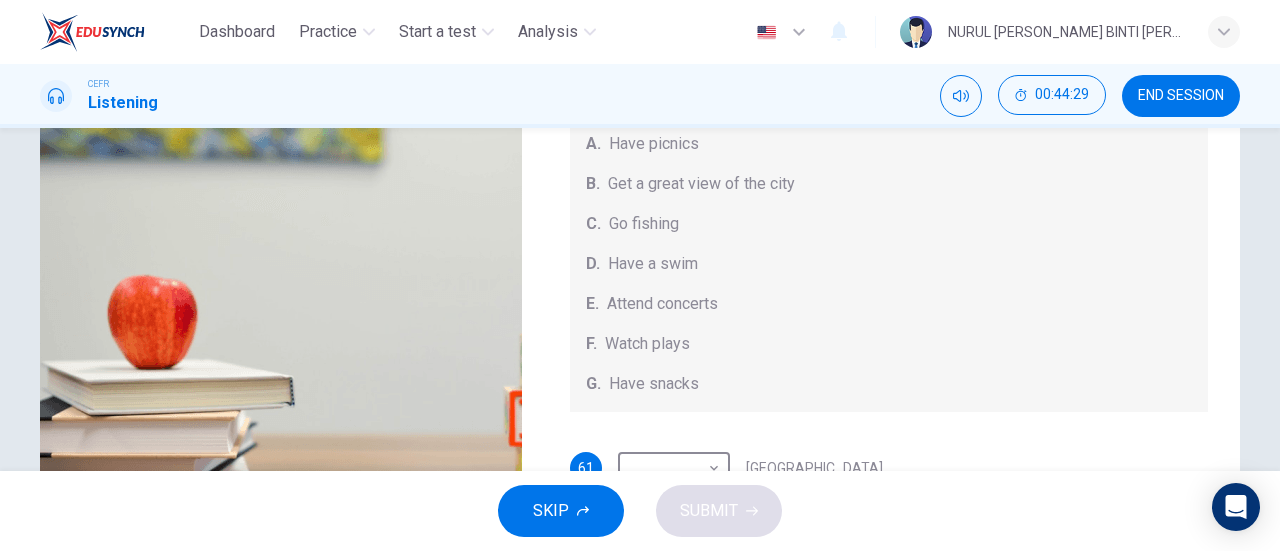scroll, scrollTop: 301, scrollLeft: 0, axis: vertical 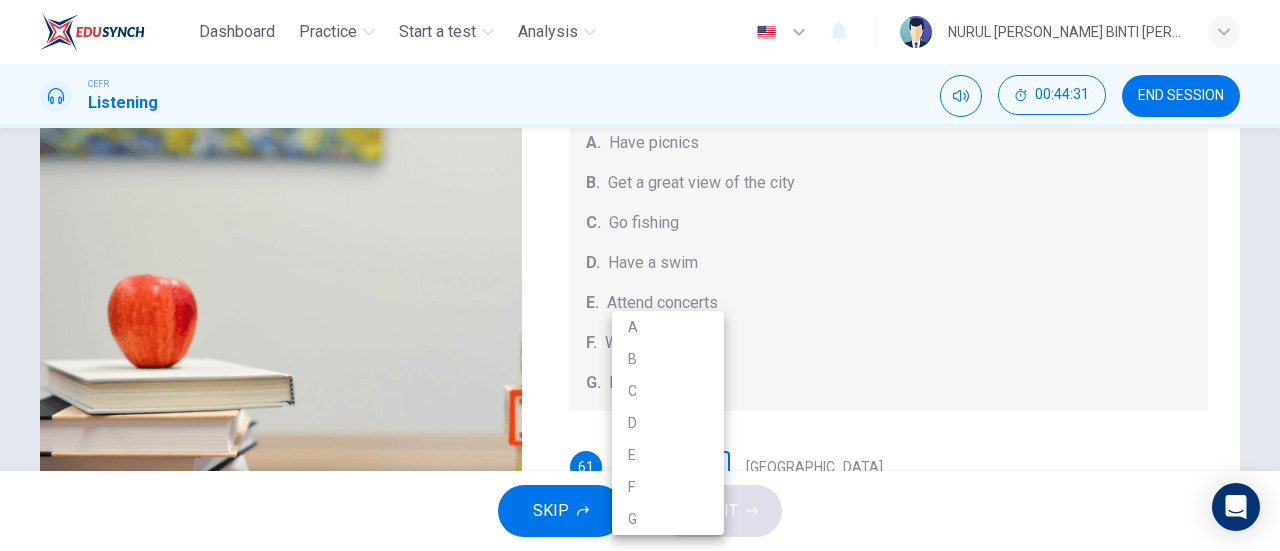 click on "Dashboard Practice Start a test Analysis English en ​ NURUL [PERSON_NAME] BINTI [PERSON_NAME] GANESAN CEFR Listening 00:44:31 END SESSION Questions 61 - 65 Which activity can be done at each of the following locations on the heath? Choose  FIVE  answers below and select the correct letter,  A-G , next to the questions. Activities A. Have picnics B. Get a great view of the city C. Go fishing D. Have a swim E. Attend concerts F. Watch plays G. Have snacks 61 ​ ​ [GEOGRAPHIC_DATA] 62 ​ ​ grassy slopes 63 ​ ​ open-air stage 64 ​ ​ ponds 65 ​ ​ [GEOGRAPHIC_DATA] Audio Tour 01m 07s SKIP SUBMIT EduSynch - Online Language Proficiency Testing
Dashboard Practice Start a test Analysis Notifications © Copyright  2025 A B C D E F G" at bounding box center [640, 275] 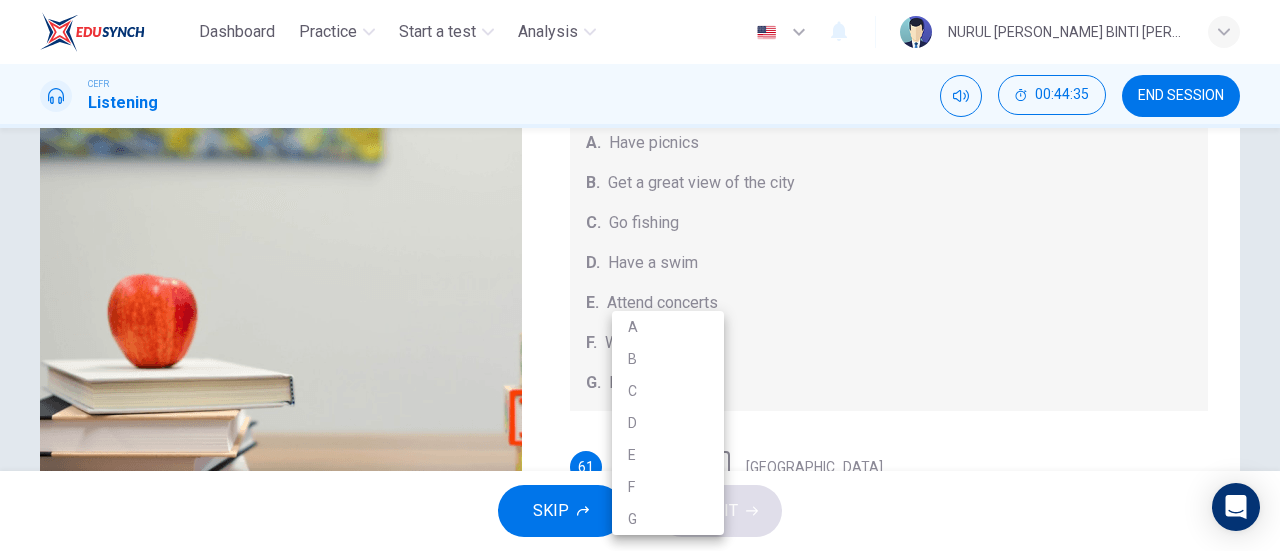 drag, startPoint x: 686, startPoint y: 361, endPoint x: 847, endPoint y: 443, distance: 180.67928 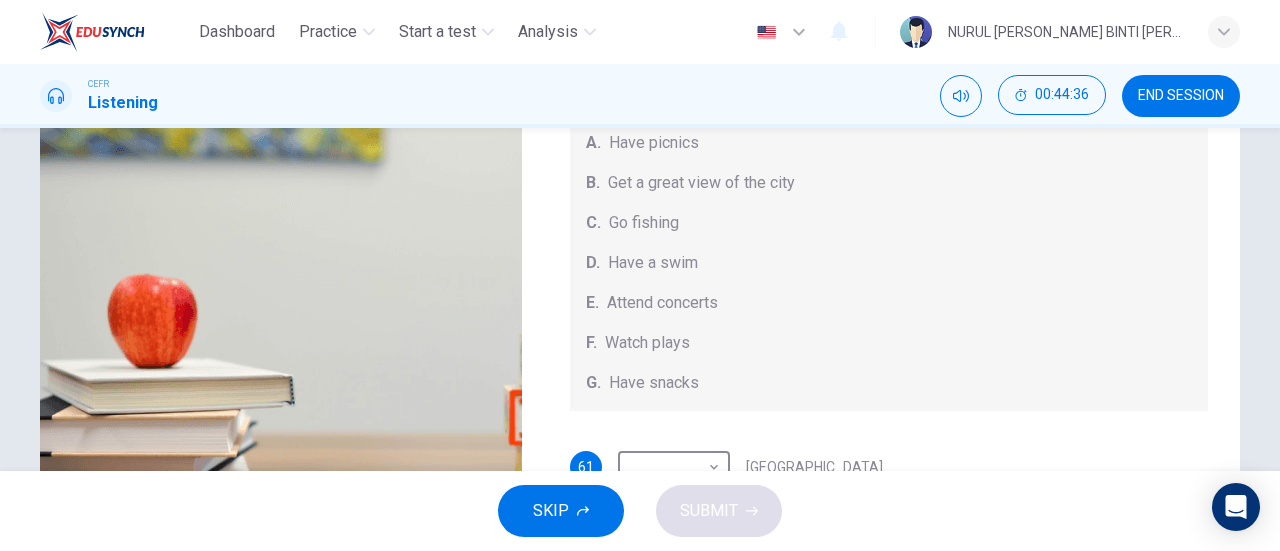scroll, scrollTop: 325, scrollLeft: 0, axis: vertical 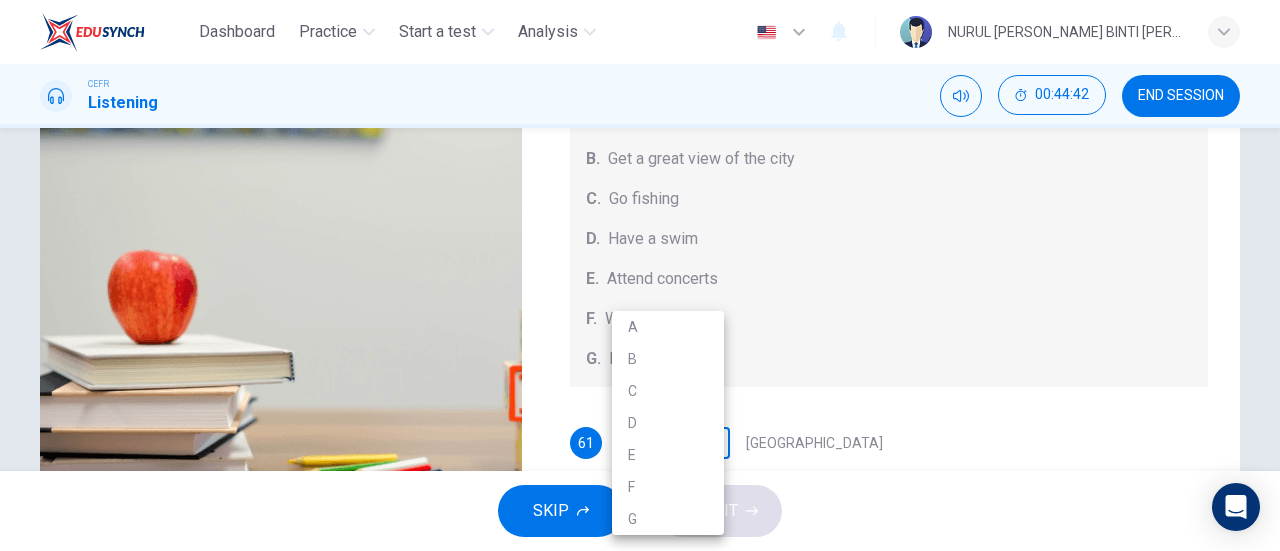 click on "Dashboard Practice Start a test Analysis English en ​ NURUL [PERSON_NAME] BINTI [PERSON_NAME] GANESAN CEFR Listening 00:44:42 END SESSION Questions 61 - 65 Which activity can be done at each of the following locations on the heath? Choose  FIVE  answers below and select the correct letter,  A-G , next to the questions. Activities A. Have picnics B. Get a great view of the city C. Go fishing D. Have a swim E. Attend concerts F. Watch plays G. Have snacks 61 ​ ​ [GEOGRAPHIC_DATA] 62 ​ ​ grassy slopes 63 ​ ​ open-air stage 64 ​ ​ ponds 65 ​ ​ [GEOGRAPHIC_DATA] Audio Tour 00m 55s SKIP SUBMIT EduSynch - Online Language Proficiency Testing
Dashboard Practice Start a test Analysis Notifications © Copyright  2025 A B C D E F G" at bounding box center [640, 275] 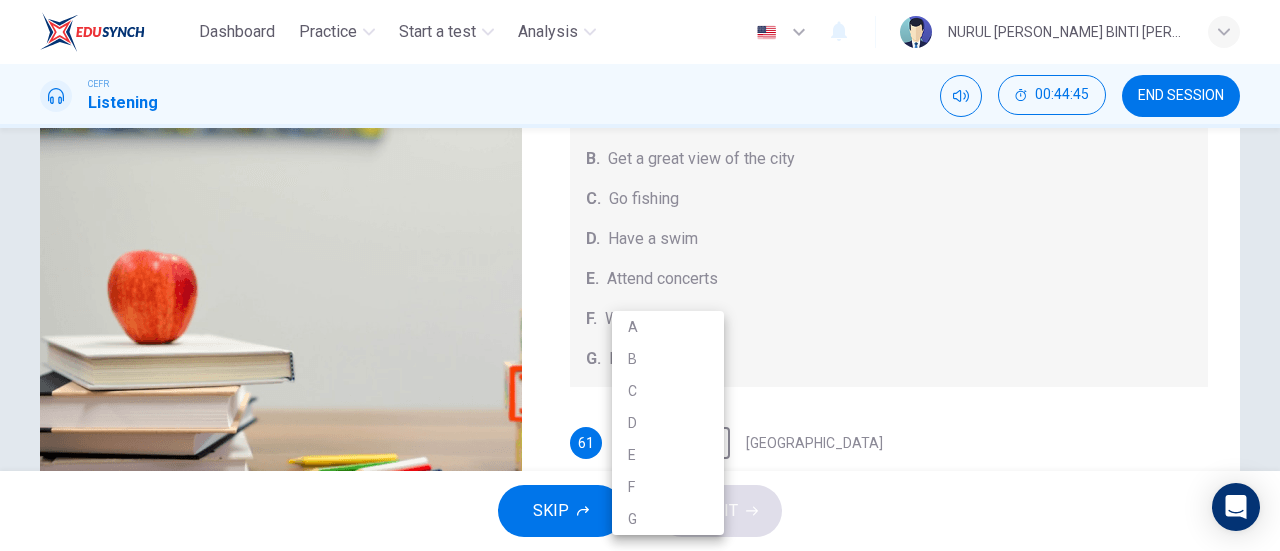 click at bounding box center [640, 275] 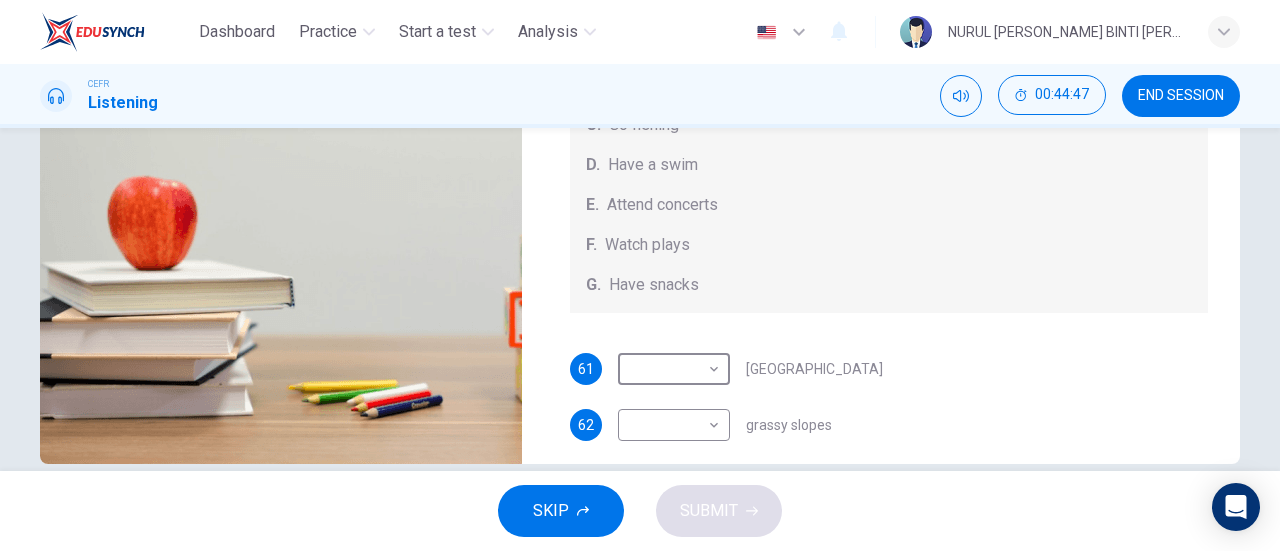 scroll, scrollTop: 432, scrollLeft: 0, axis: vertical 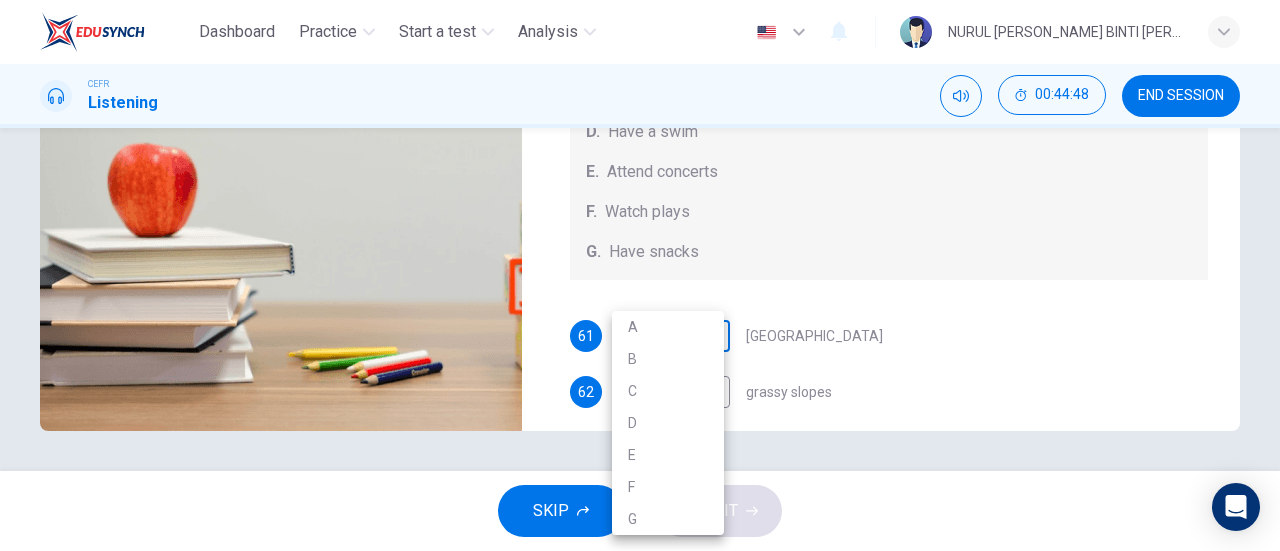 click on "Dashboard Practice Start a test Analysis English en ​ NURUL [PERSON_NAME] BINTI [PERSON_NAME] GANESAN CEFR Listening 00:44:48 END SESSION Questions 61 - 65 Which activity can be done at each of the following locations on the heath? Choose  FIVE  answers below and select the correct letter,  A-G , next to the questions. Activities A. Have picnics B. Get a great view of the city C. Go fishing D. Have a swim E. Attend concerts F. Watch plays G. Have snacks 61 ​ ​ [GEOGRAPHIC_DATA] 62 ​ ​ grassy slopes 63 ​ ​ open-air stage 64 ​ ​ ponds 65 ​ ​ [GEOGRAPHIC_DATA] Audio Tour 00m 49s SKIP SUBMIT EduSynch - Online Language Proficiency Testing
Dashboard Practice Start a test Analysis Notifications © Copyright  2025 A B C D E F G" at bounding box center (640, 275) 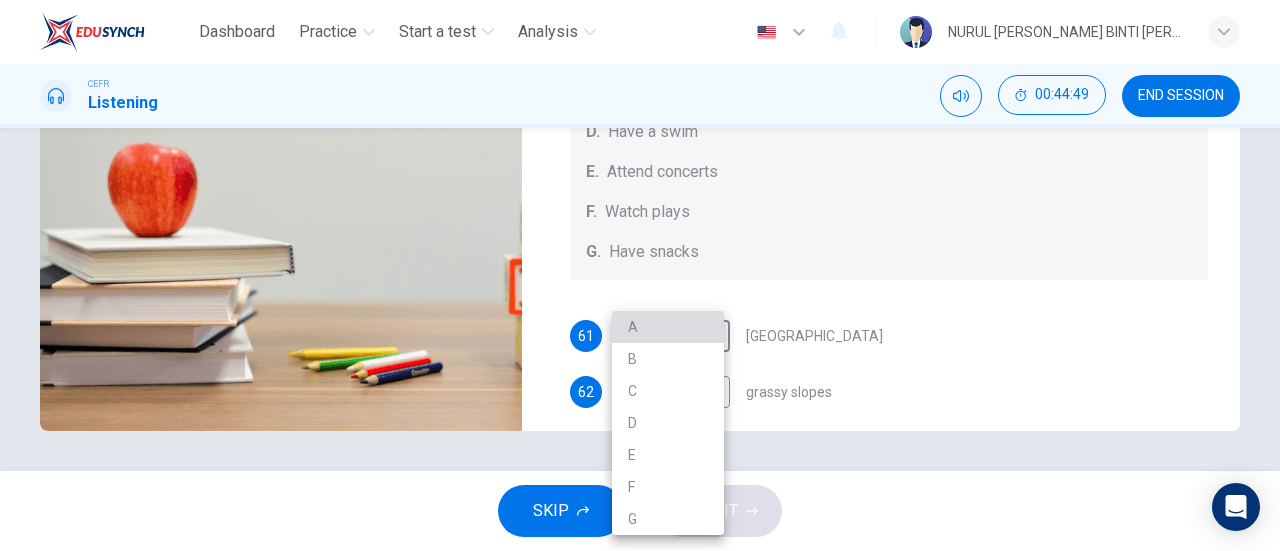 click on "A" at bounding box center (668, 327) 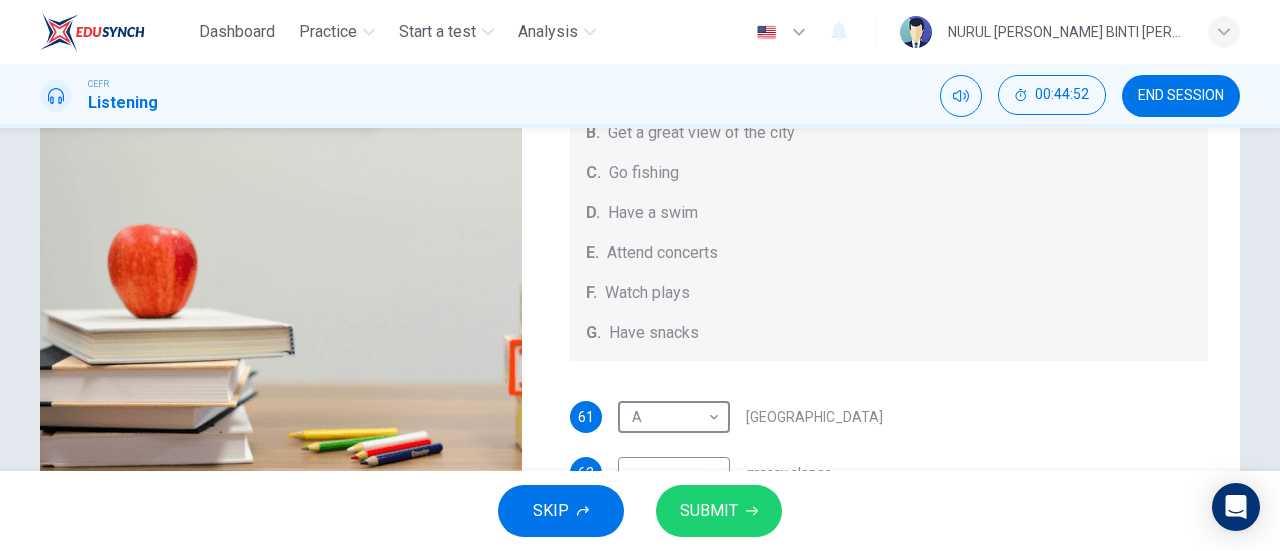 scroll, scrollTop: 432, scrollLeft: 0, axis: vertical 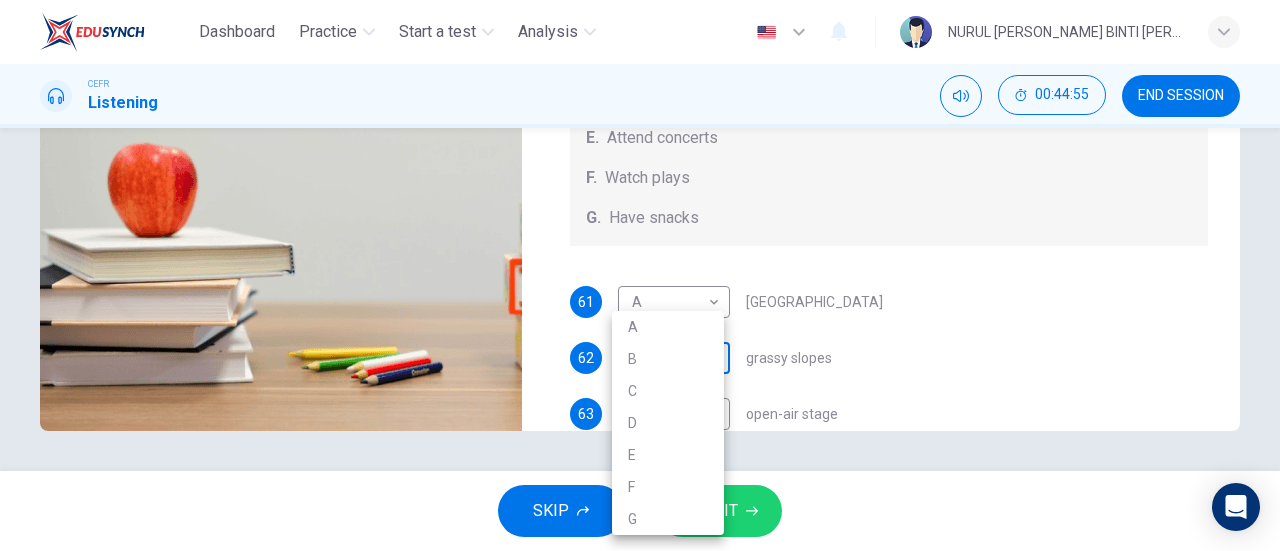 click on "Dashboard Practice Start a test Analysis English en ​ NURUL [PERSON_NAME] BINTI [PERSON_NAME] GANESAN CEFR Listening 00:44:55 END SESSION Questions 61 - 65 Which activity can be done at each of the following locations on the heath? Choose  FIVE  answers below and select the correct letter,  A-G , next to the questions. Activities A. Have picnics B. Get a great view of the city C. Go fishing D. Have a swim E. Attend concerts F. Watch plays G. Have snacks 61 A A ​ [GEOGRAPHIC_DATA] 62 ​ ​ grassy slopes 63 ​ ​ open-air stage 64 ​ ​ ponds 65 ​ ​ [GEOGRAPHIC_DATA] Audio Tour 00m 43s SKIP SUBMIT EduSynch - Online Language Proficiency Testing
Dashboard Practice Start a test Analysis Notifications © Copyright  2025 A B C D E F G" at bounding box center (640, 275) 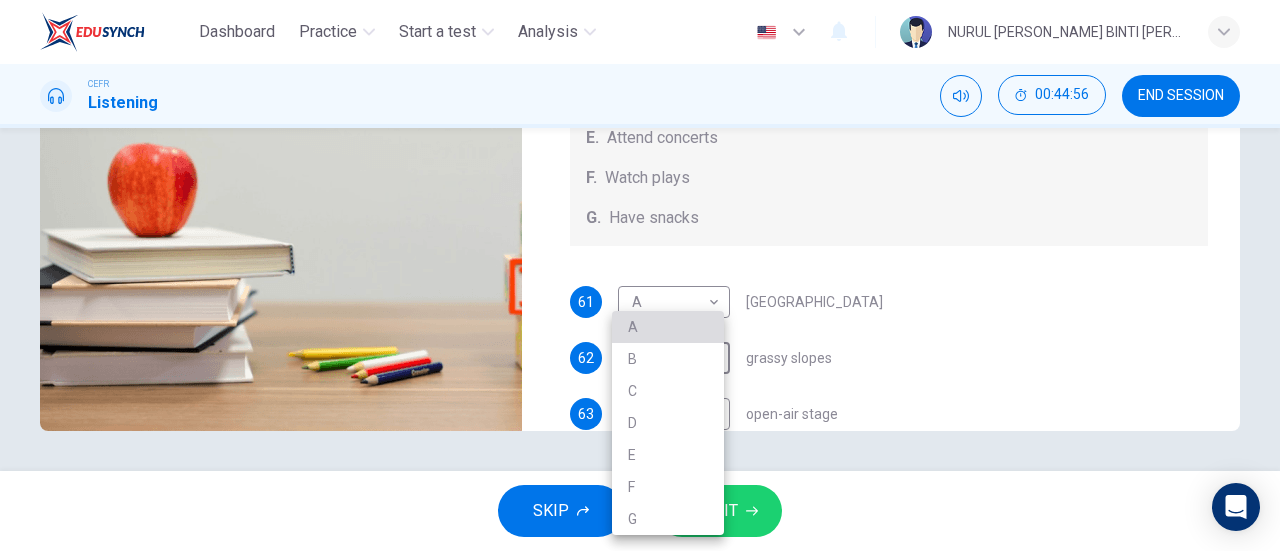 click on "A" at bounding box center (668, 327) 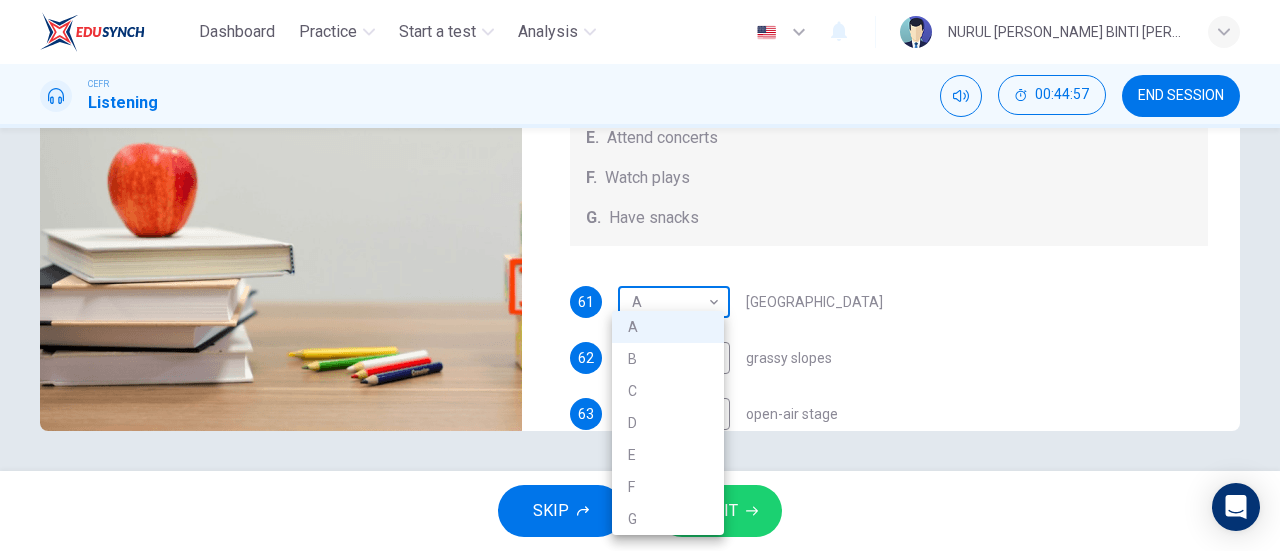 click on "Dashboard Practice Start a test Analysis English en ​ NURUL [PERSON_NAME] BINTI [PERSON_NAME] GANESAN CEFR Listening 00:44:57 END SESSION Questions 61 - 65 Which activity can be done at each of the following locations on the heath? Choose  FIVE  answers below and select the correct letter,  A-G , next to the questions. Activities A. Have picnics B. Get a great view of the city C. Go fishing D. Have a swim E. Attend concerts F. Watch plays G. Have snacks 61 A A ​ [GEOGRAPHIC_DATA] 62 A A ​ grassy slopes 63 ​ ​ open-air stage 64 ​ ​ ponds 65 ​ ​ [GEOGRAPHIC_DATA] Audio Tour 00m 41s SKIP SUBMIT EduSynch - Online Language Proficiency Testing
Dashboard Practice Start a test Analysis Notifications © Copyright  2025 A B C D E F G" at bounding box center (640, 275) 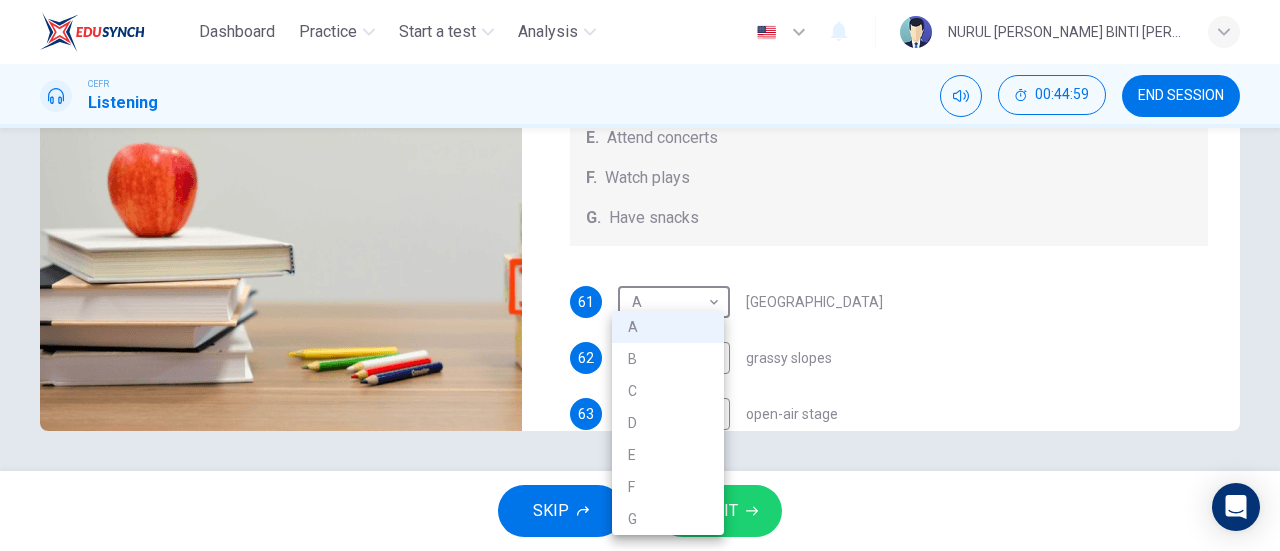 click at bounding box center [640, 275] 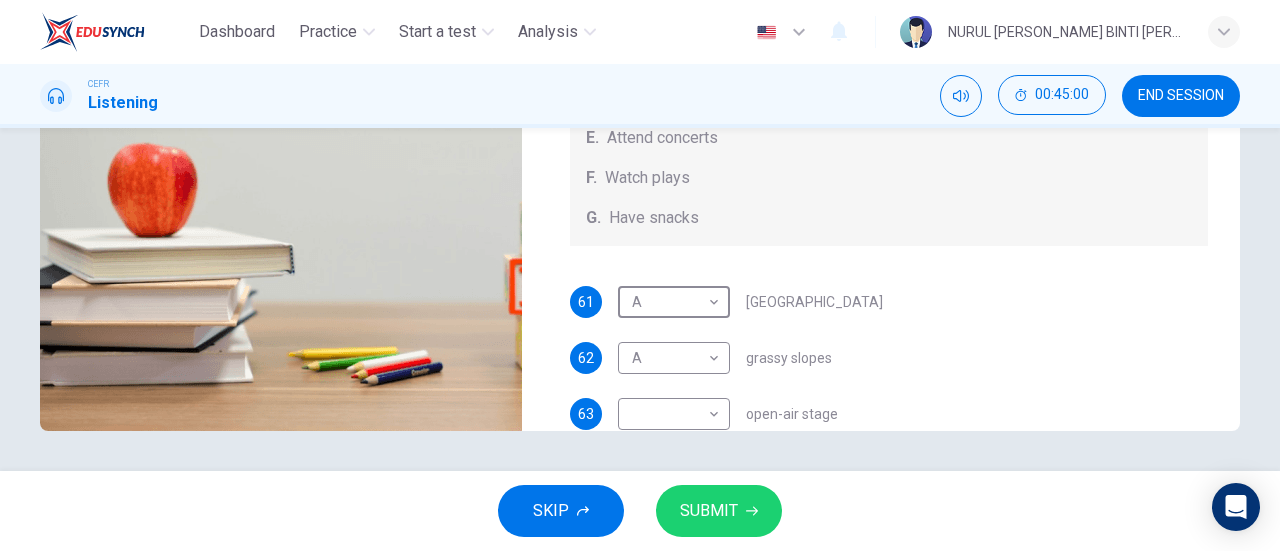 scroll, scrollTop: 0, scrollLeft: 0, axis: both 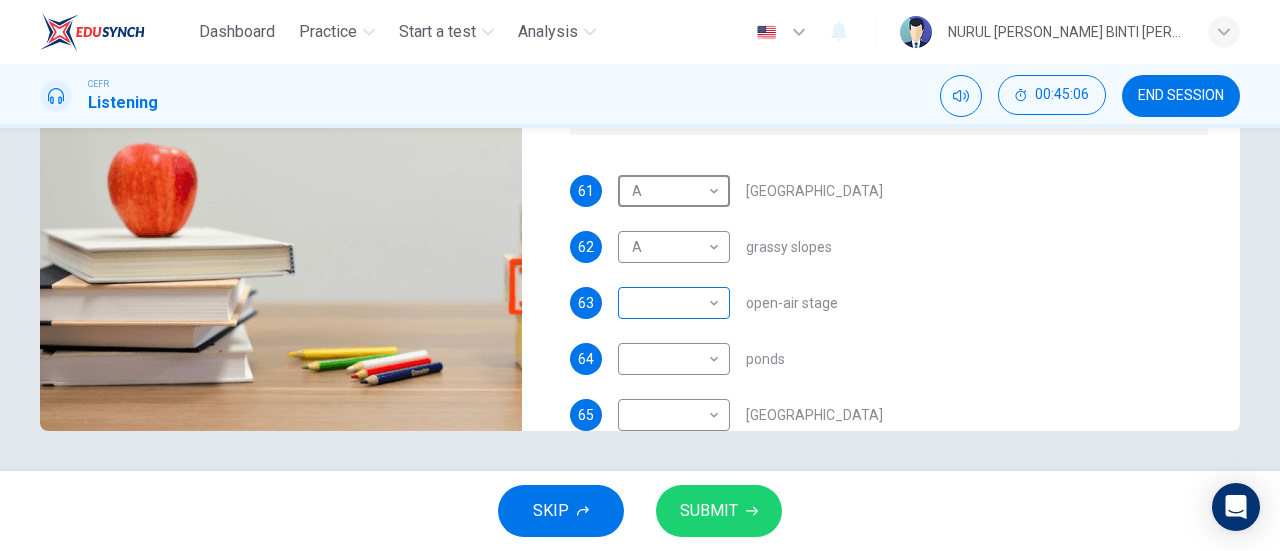 click on "Dashboard Practice Start a test Analysis English en ​ NURUL [PERSON_NAME] BINTI [PERSON_NAME] GANESAN CEFR Listening 00:45:06 END SESSION Questions 61 - 65 Which activity can be done at each of the following locations on the heath? Choose  FIVE  answers below and select the correct letter,  A-G , next to the questions. Activities A. Have picnics B. Get a great view of the city C. Go fishing D. Have a swim E. Attend concerts F. Watch plays G. Have snacks 61 A A ​ [GEOGRAPHIC_DATA] 62 A A ​ grassy slopes 63 ​ ​ open-air stage 64 ​ ​ ponds 65 ​ ​ [GEOGRAPHIC_DATA] Audio Tour 00m 32s SKIP SUBMIT EduSynch - Online Language Proficiency Testing
Dashboard Practice Start a test Analysis Notifications © Copyright  2025" at bounding box center (640, 275) 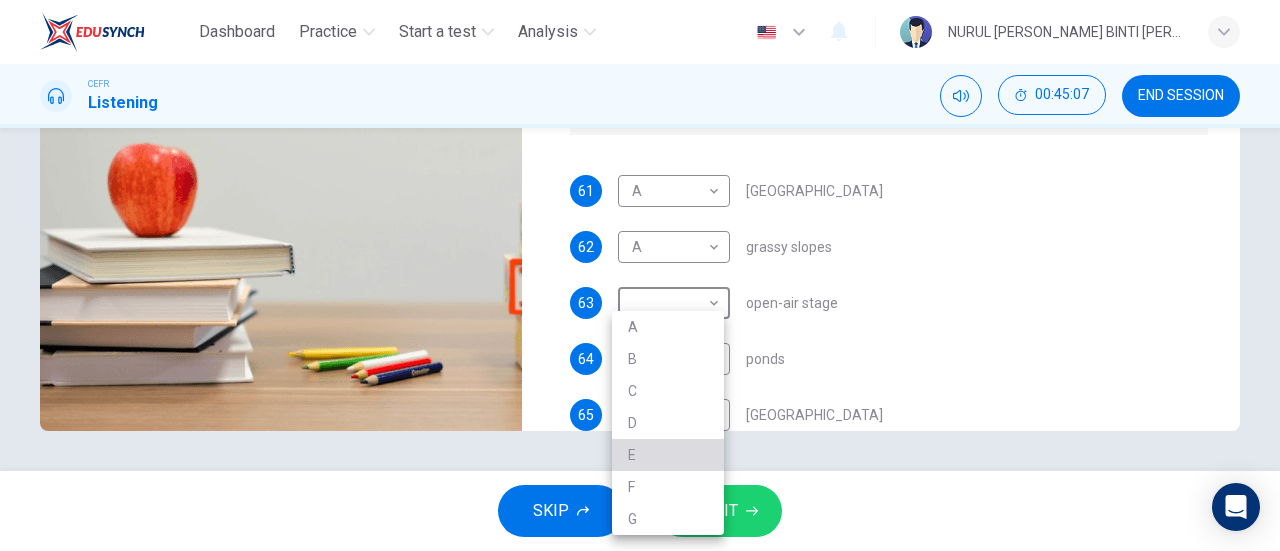 click on "E" at bounding box center (668, 455) 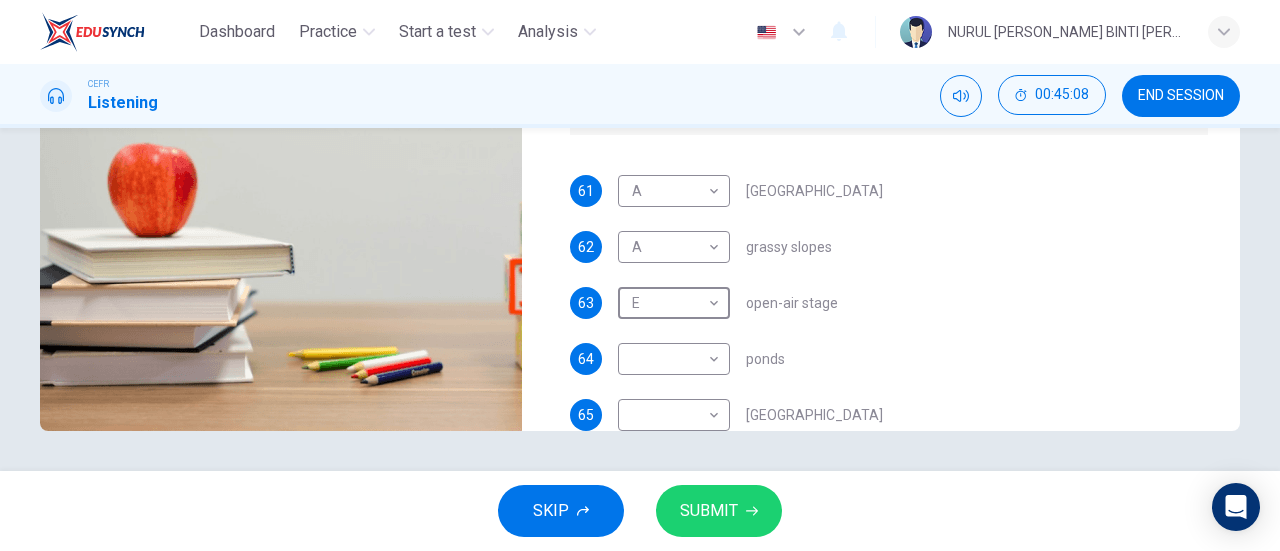 scroll, scrollTop: 0, scrollLeft: 0, axis: both 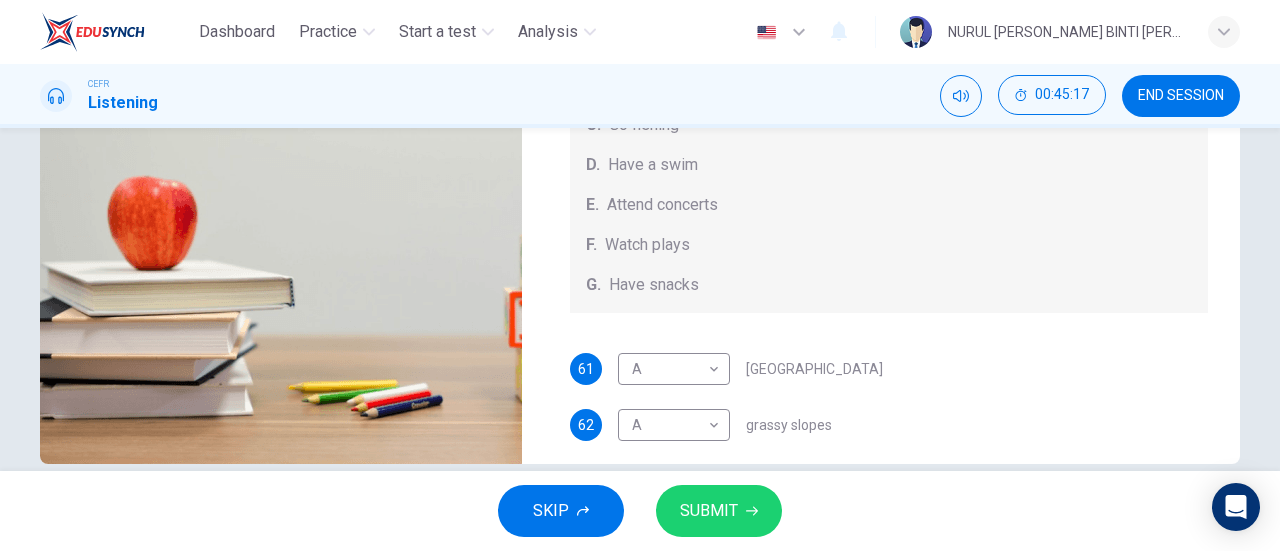 click on "Questions 61 - 65 Which activity can be done at each of the following locations on the heath? Choose  FIVE  answers below and select the correct letter,  A-G , next to the questions. Activities A. Have picnics B. Get a great view of the city C. Go fishing D. Have a swim E. Attend concerts F. Watch plays G. Have snacks 61 A A ​ [GEOGRAPHIC_DATA] 62 A A ​ grassy slopes 63 E E ​ open-air stage 64 ​ ​ ponds 65 ​ ​ [GEOGRAPHIC_DATA]" at bounding box center (889, 116) 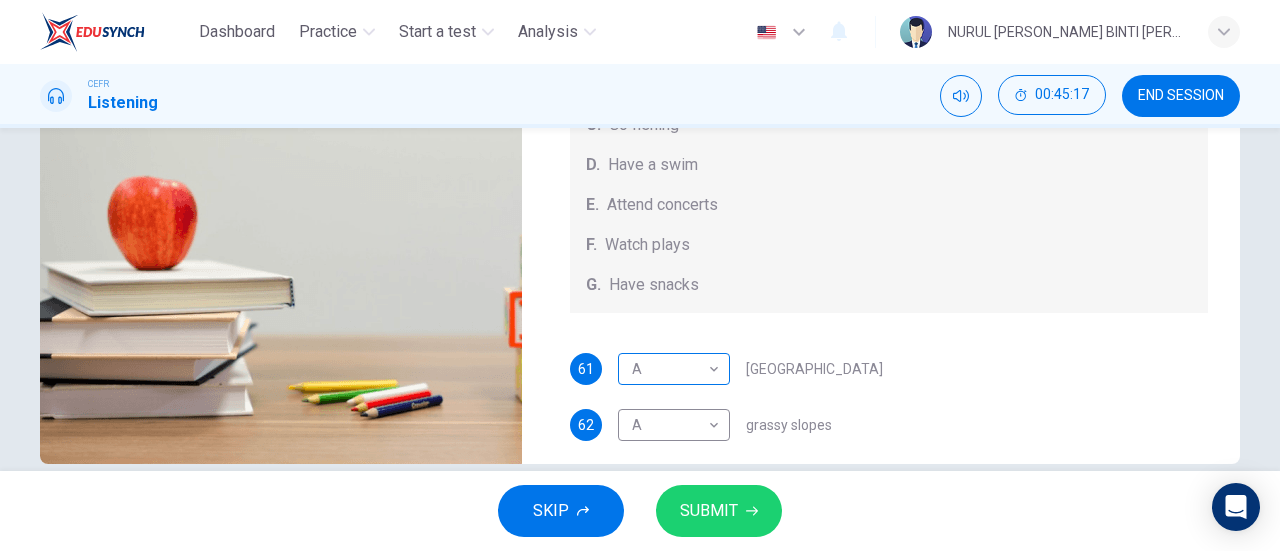 click on "Dashboard Practice Start a test Analysis English en ​ NURUL [PERSON_NAME] BINTI [PERSON_NAME] GANESAN CEFR Listening 00:45:17 END SESSION Questions 61 - 65 Which activity can be done at each of the following locations on the heath? Choose  FIVE  answers below and select the correct letter,  A-G , next to the questions. Activities A. Have picnics B. Get a great view of the city C. Go fishing D. Have a swim E. Attend concerts F. Watch plays G. Have snacks 61 A A ​ [GEOGRAPHIC_DATA] 62 A A ​ grassy slopes 63 E E ​ open-air stage 64 ​ ​ ponds 65 ​ ​ [GEOGRAPHIC_DATA] Audio Tour 00m 20s SKIP SUBMIT EduSynch - Online Language Proficiency Testing
Dashboard Practice Start a test Analysis Notifications © Copyright  2025" at bounding box center [640, 275] 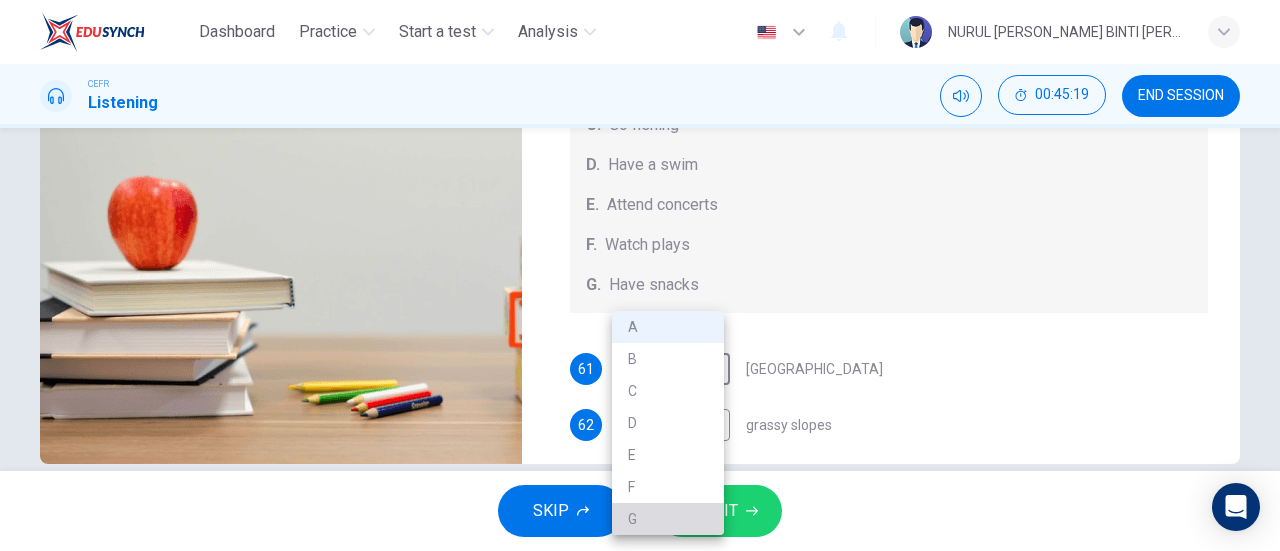 click on "G" at bounding box center [668, 519] 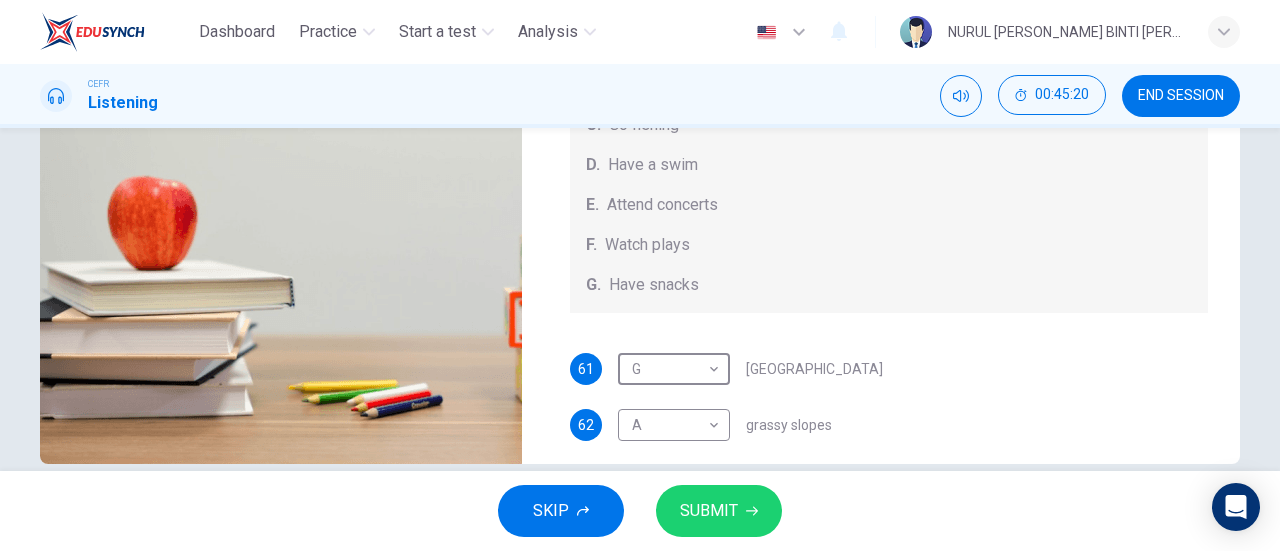 scroll, scrollTop: 184, scrollLeft: 0, axis: vertical 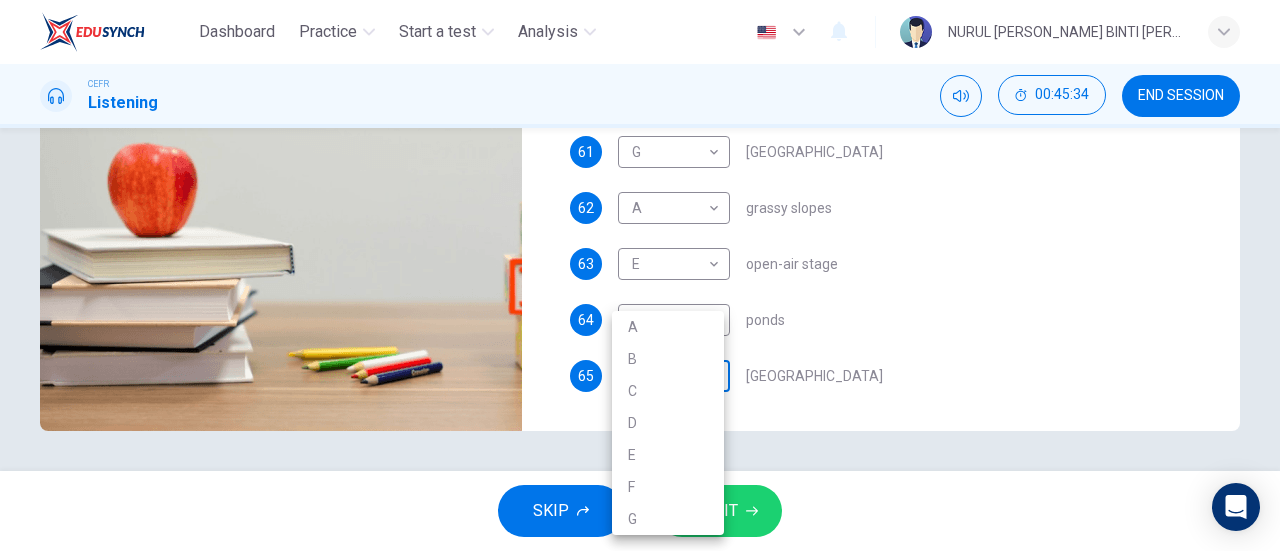 click on "Dashboard Practice Start a test Analysis English en ​ NURUL [PERSON_NAME] BINTI [PERSON_NAME] GANESAN CEFR Listening 00:45:34 END SESSION Questions 61 - 65 Which activity can be done at each of the following locations on the heath? Choose  FIVE  answers below and select the correct letter,  A-G , next to the questions. Activities A. Have picnics B. Get a great view of the city C. Go fishing D. Have a swim E. Attend concerts F. Watch plays G. Have snacks 61 G G ​ [GEOGRAPHIC_DATA] 62 A A ​ grassy slopes 63 E E ​ open-air stage 64 ​ ​ ponds 65 ​ ​ [GEOGRAPHIC_DATA] Audio Tour 00m 04s SKIP SUBMIT EduSynch - Online Language Proficiency Testing
Dashboard Practice Start a test Analysis Notifications © Copyright  2025 A B C D E F G" at bounding box center [640, 275] 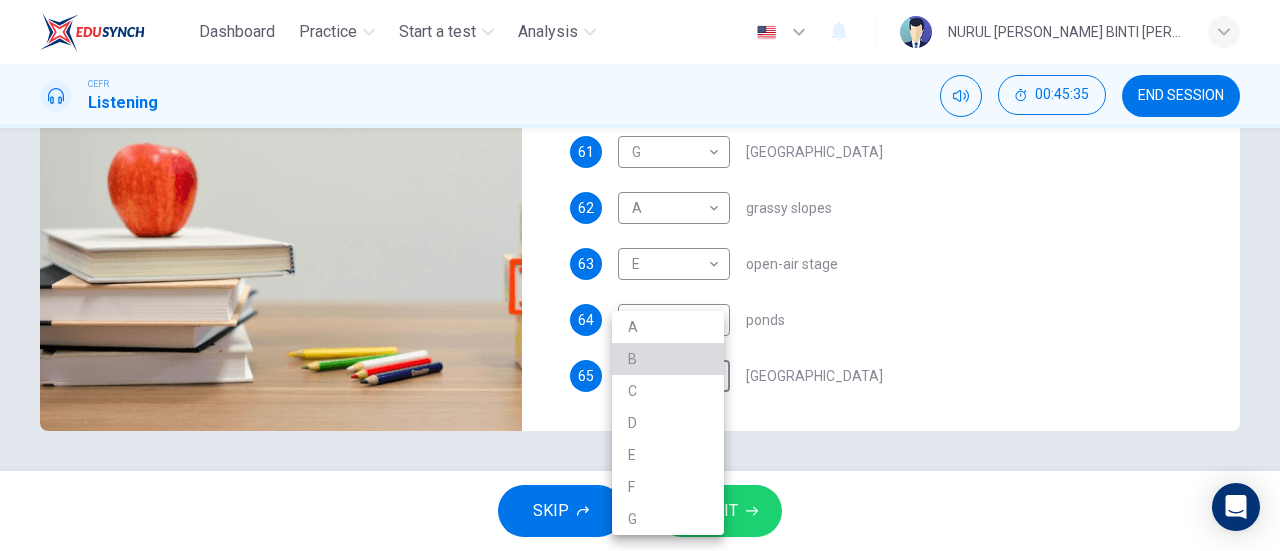 click on "B" at bounding box center [668, 359] 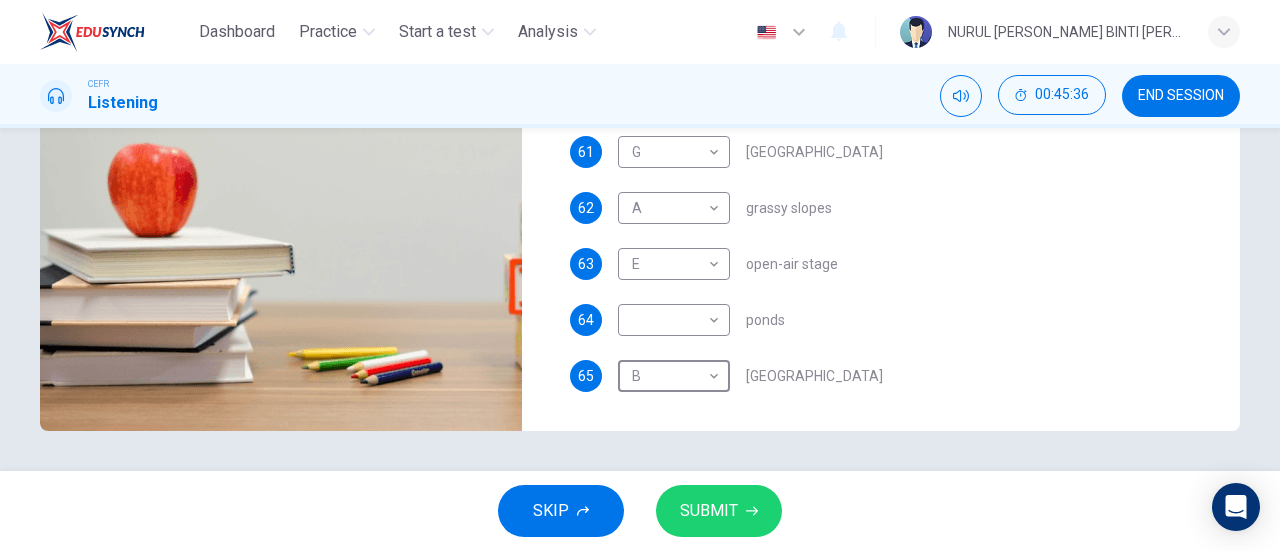 scroll, scrollTop: 0, scrollLeft: 0, axis: both 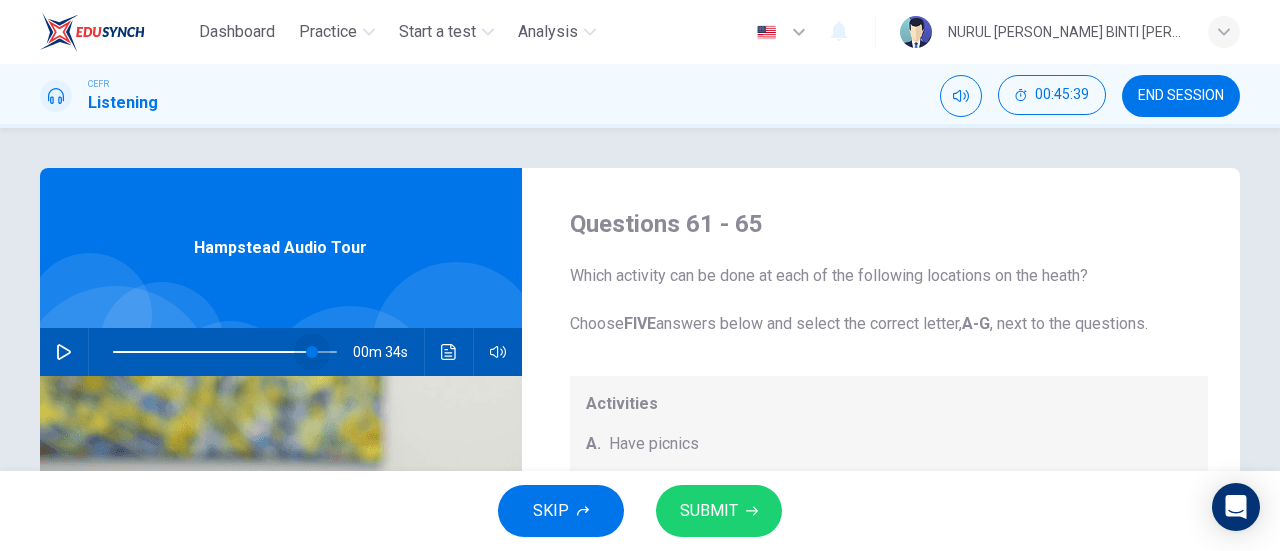 click at bounding box center (225, 352) 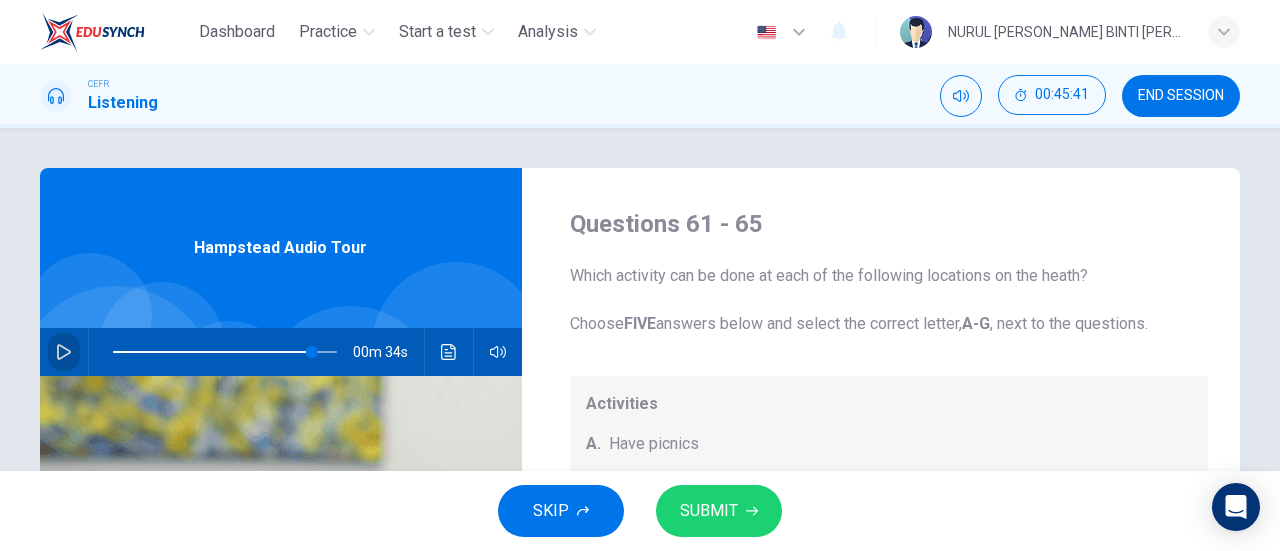 click 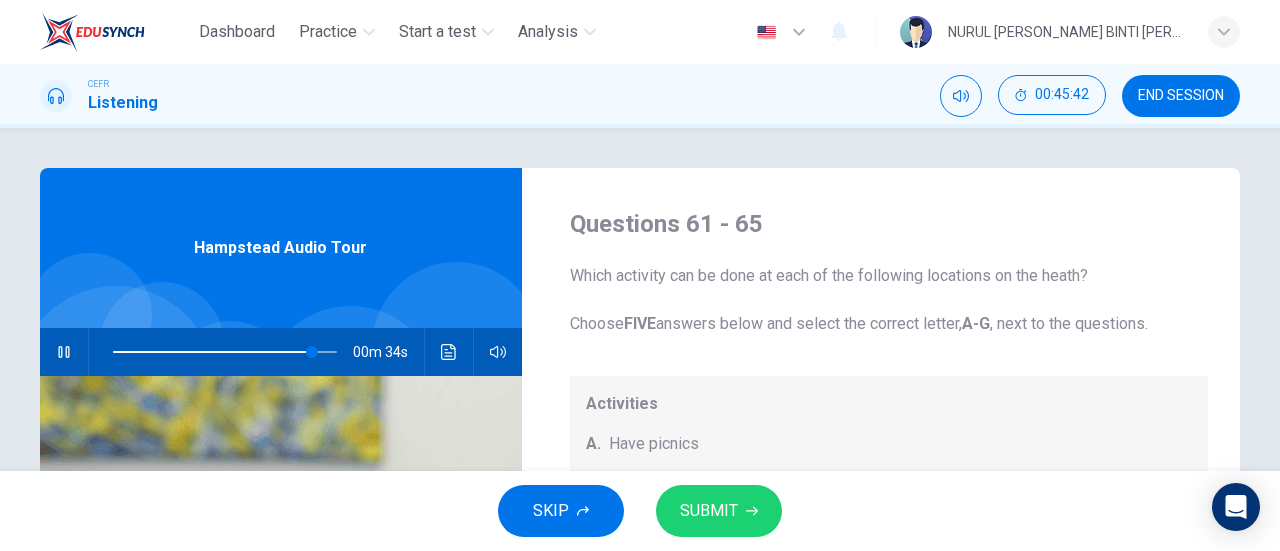 scroll, scrollTop: 184, scrollLeft: 0, axis: vertical 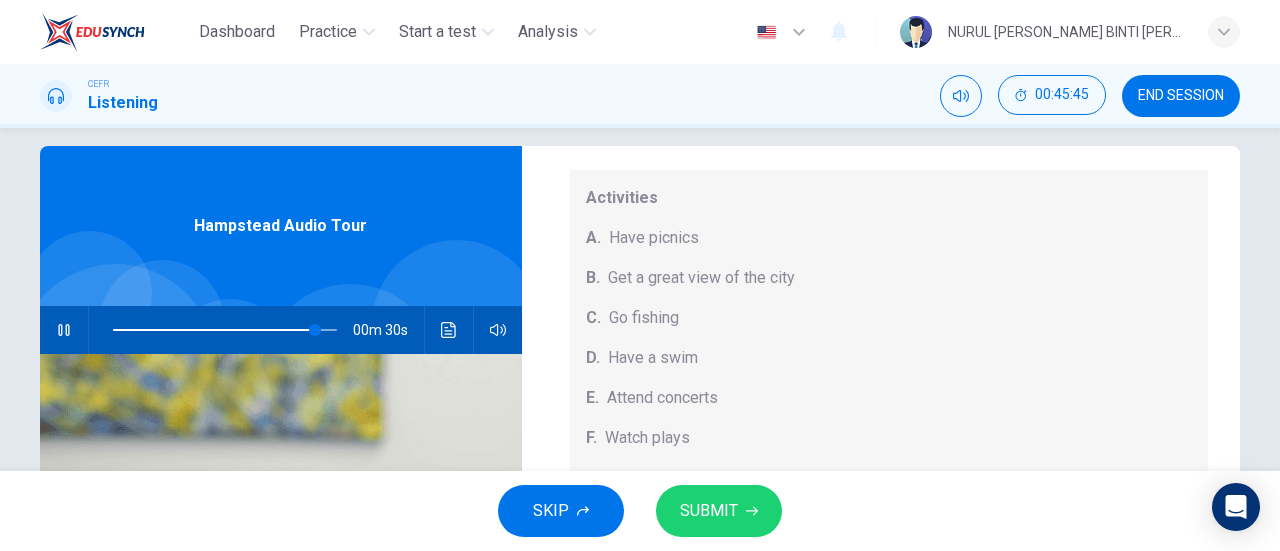 click 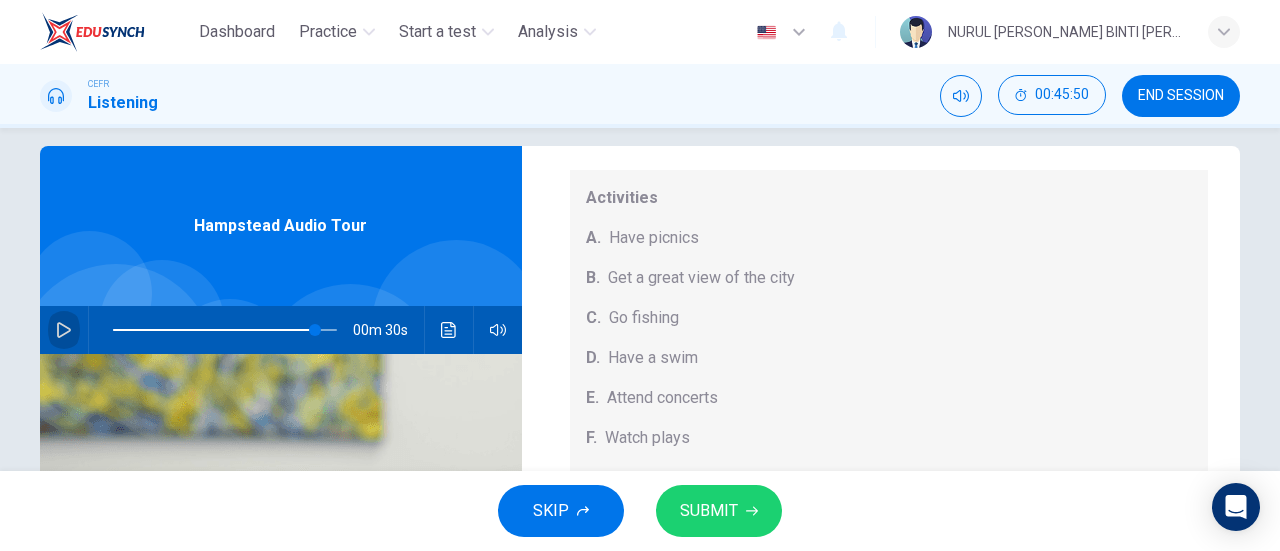 click 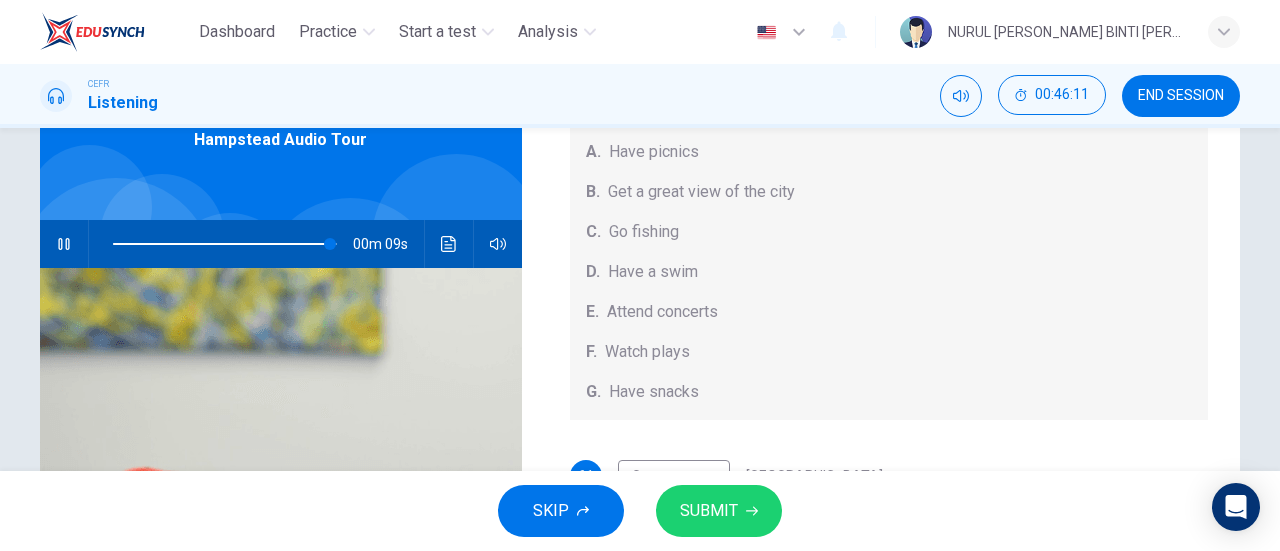scroll, scrollTop: 432, scrollLeft: 0, axis: vertical 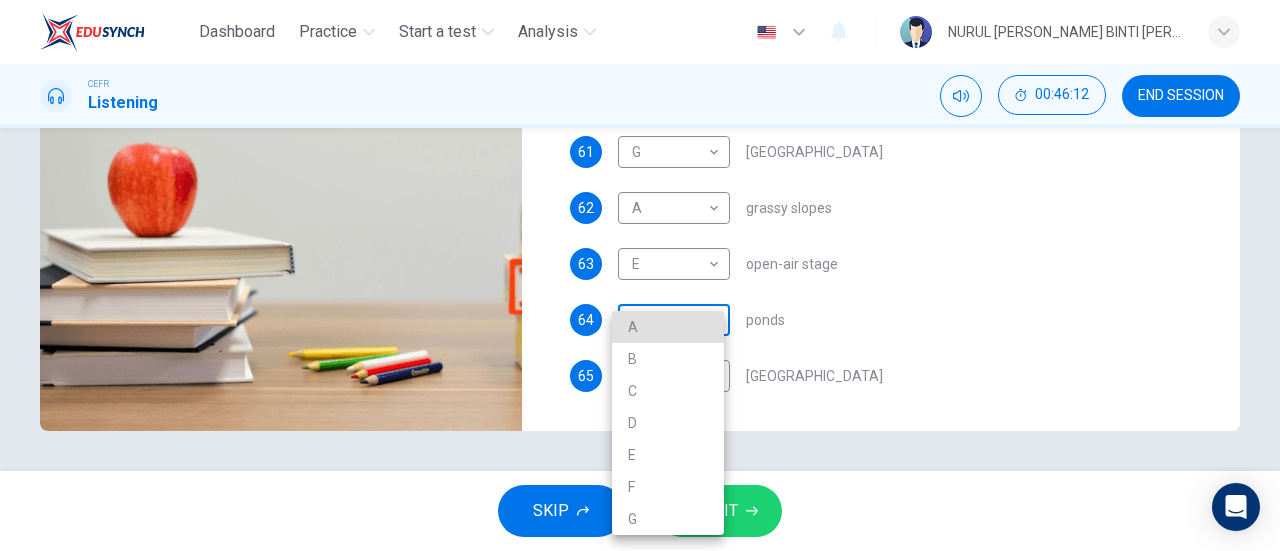 click on "Dashboard Practice Start a test Analysis English en ​ NURUL [PERSON_NAME] BINTI [PERSON_NAME] GANESAN CEFR Listening 00:46:12 END SESSION Questions 61 - 65 Which activity can be done at each of the following locations on the heath? Choose  FIVE  answers below and select the correct letter,  A-G , next to the questions. Activities A. Have picnics B. Get a great view of the city C. Go fishing D. Have a swim E. Attend concerts F. Watch plays G. Have snacks 61 G G ​ [GEOGRAPHIC_DATA] 62 A A ​ grassy slopes 63 E E ​ open-air stage 64 ​ ​ ponds 65 B B ​ [GEOGRAPHIC_DATA] Audio Tour 00m 08s SKIP SUBMIT EduSynch - Online Language Proficiency Testing
Dashboard Practice Start a test Analysis Notifications © Copyright  2025 A B C D E F G" at bounding box center (640, 275) 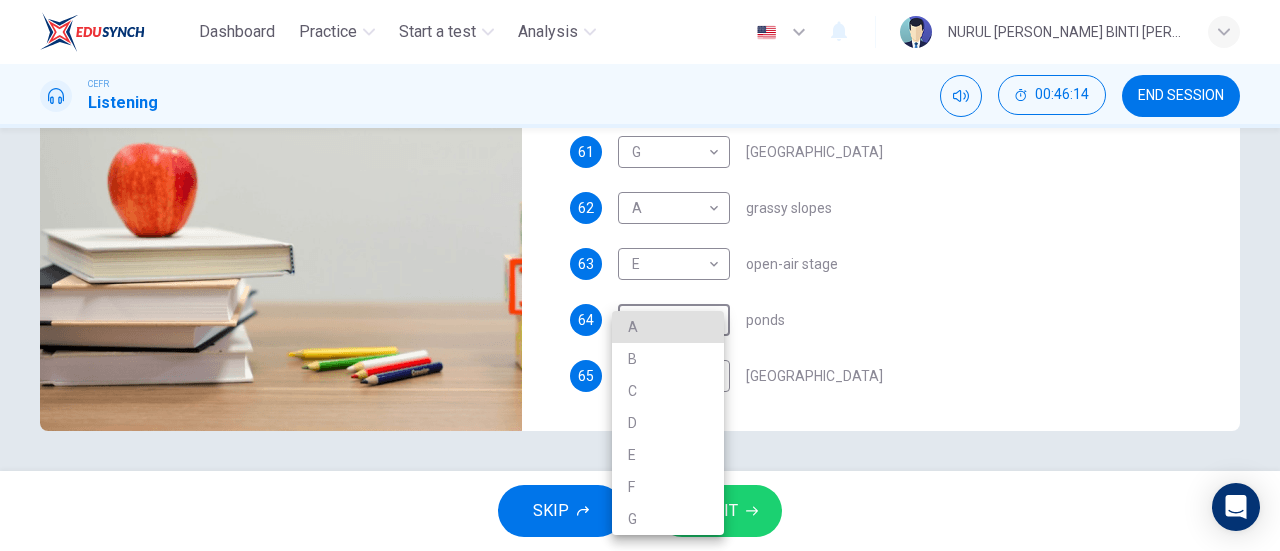 click on "D" at bounding box center (668, 423) 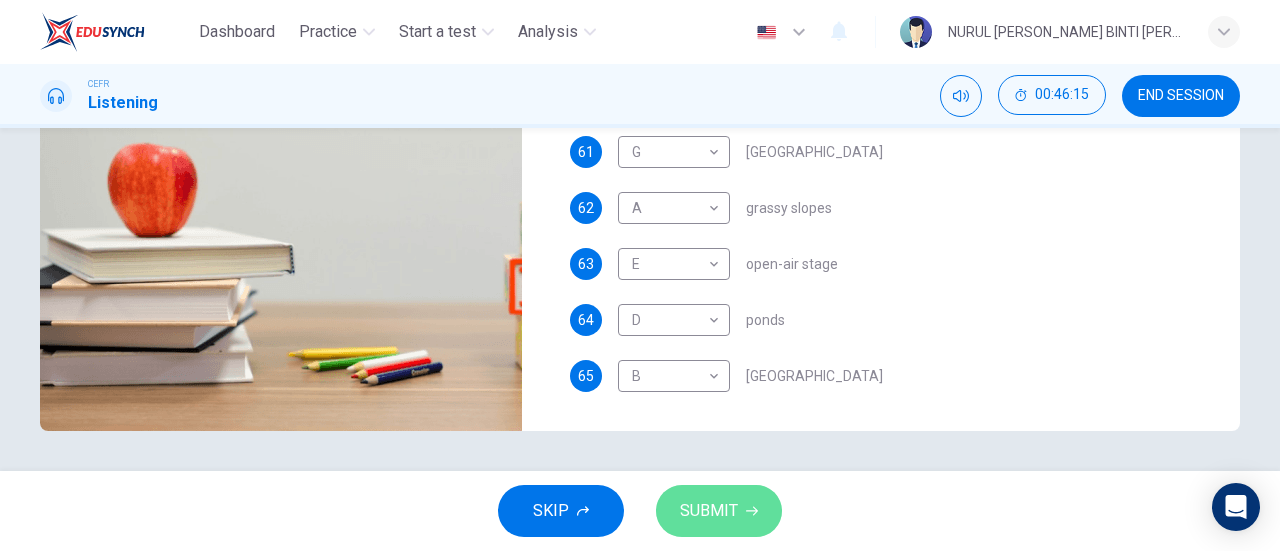click on "SUBMIT" at bounding box center (709, 511) 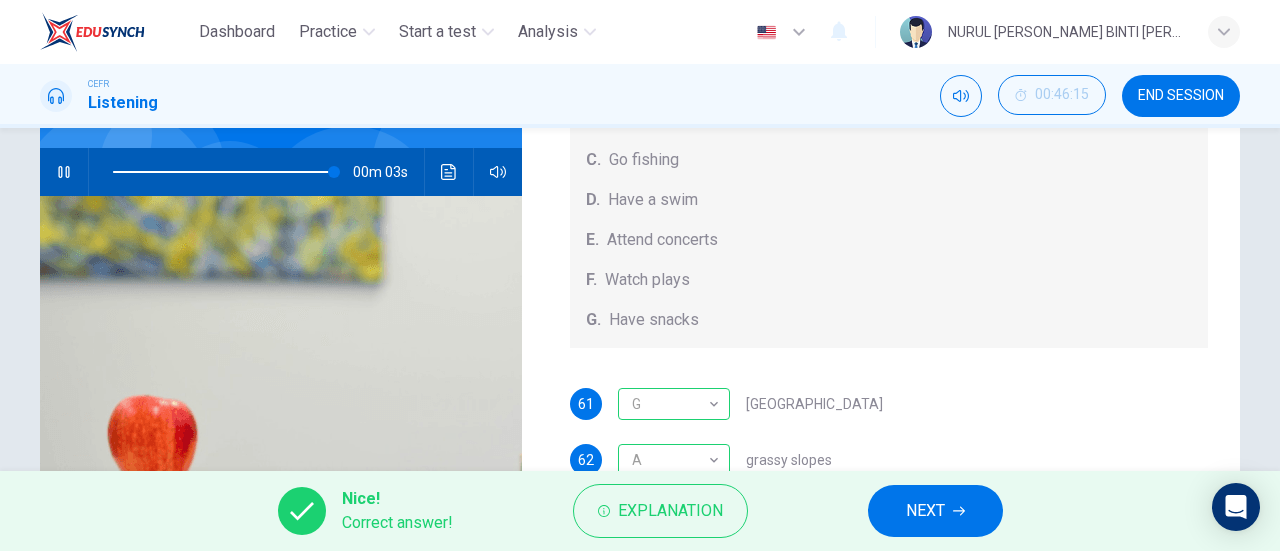 scroll, scrollTop: 166, scrollLeft: 0, axis: vertical 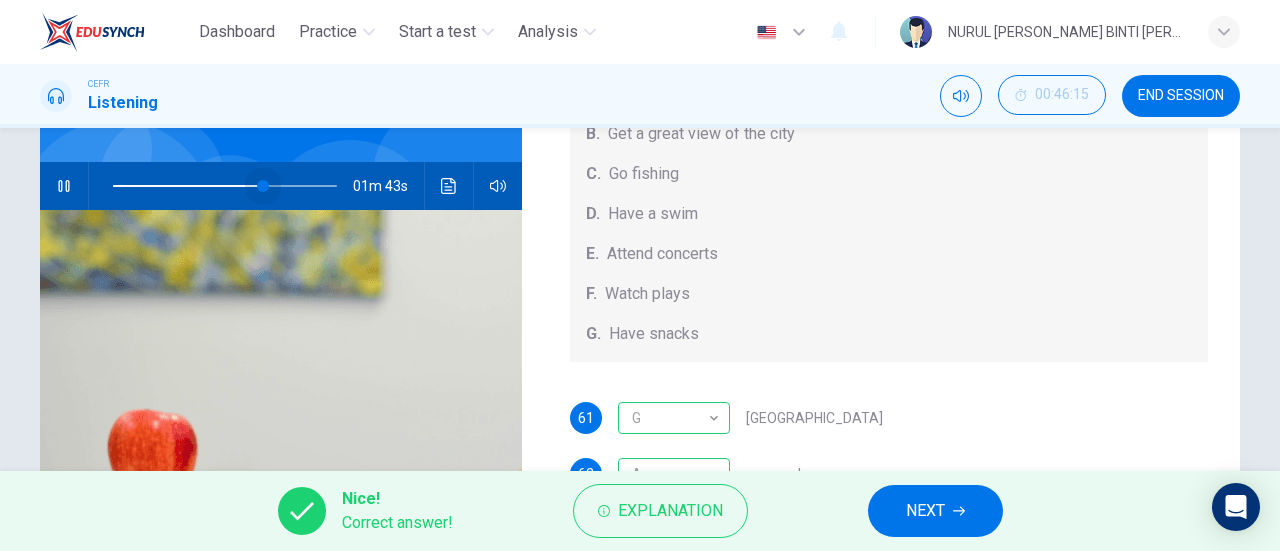 click at bounding box center (225, 186) 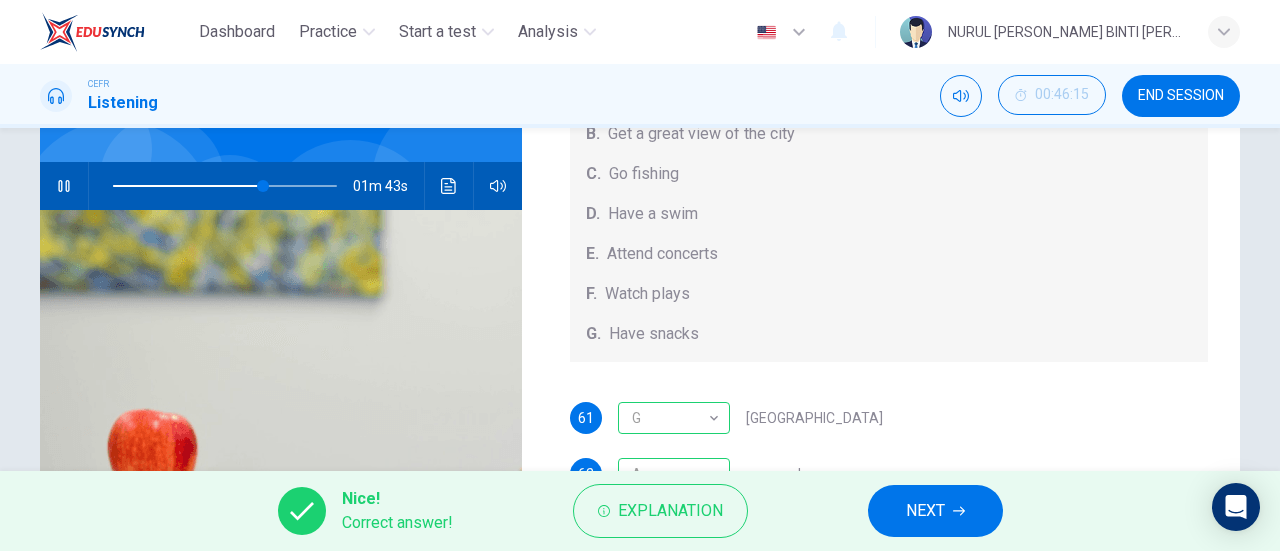 scroll, scrollTop: 432, scrollLeft: 0, axis: vertical 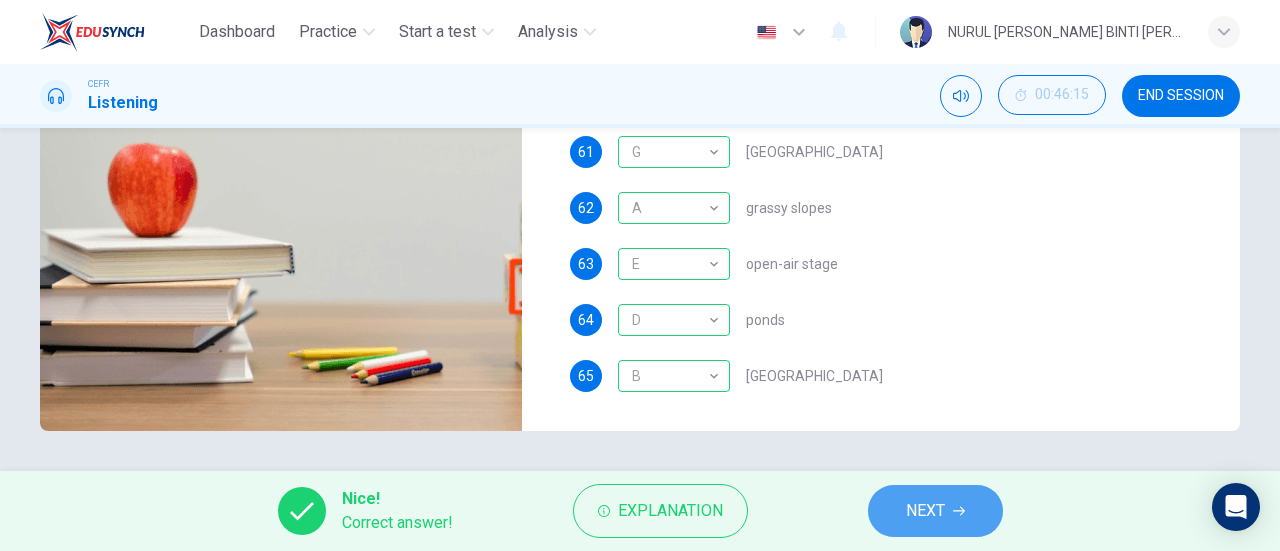 click on "NEXT" at bounding box center (925, 511) 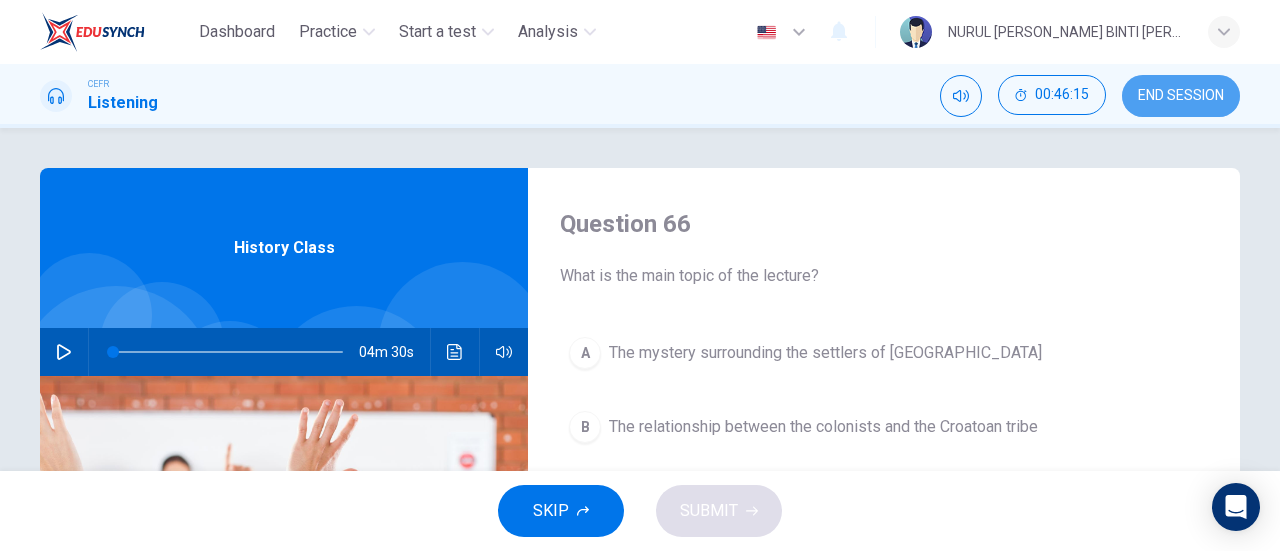 click on "END SESSION" at bounding box center [1181, 96] 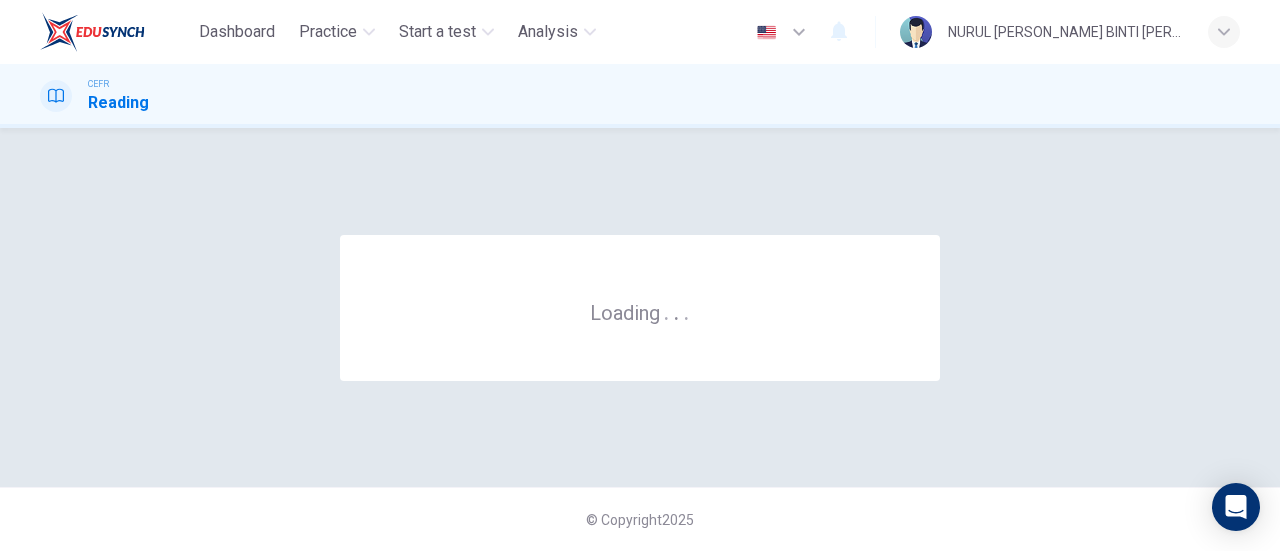 scroll, scrollTop: 0, scrollLeft: 0, axis: both 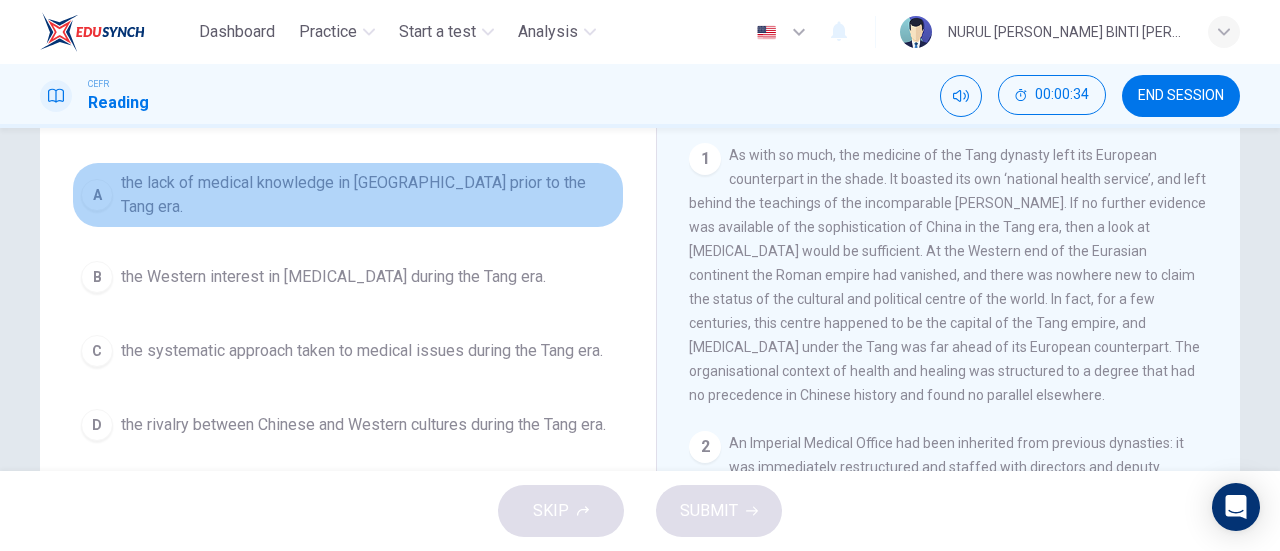 click on "A the lack of medical knowledge in China prior to the Tang era." at bounding box center [348, 195] 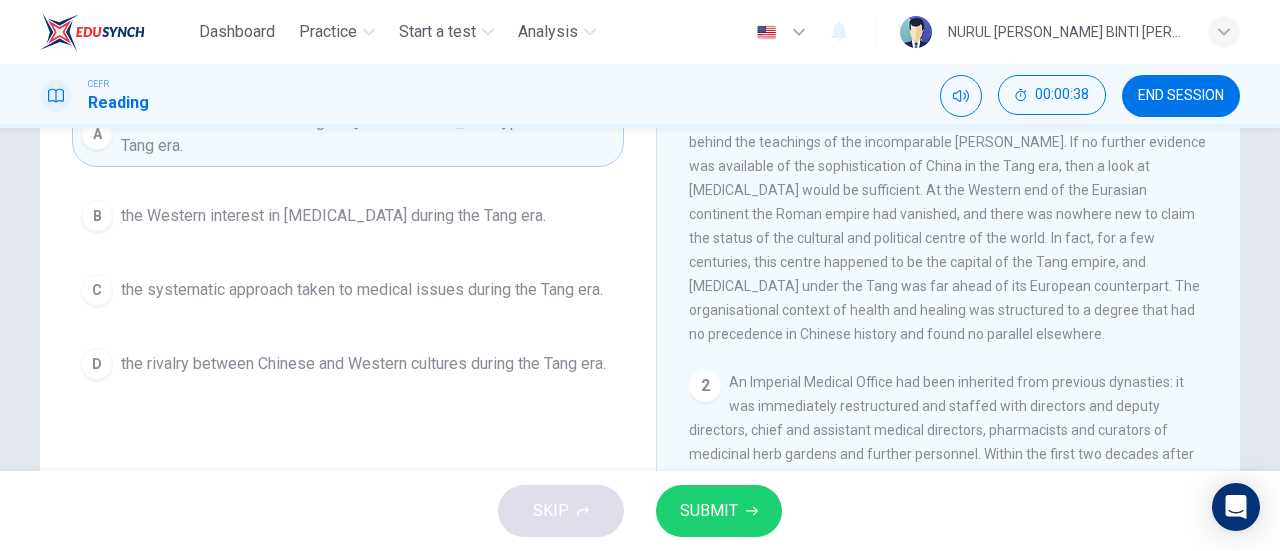 scroll, scrollTop: 274, scrollLeft: 0, axis: vertical 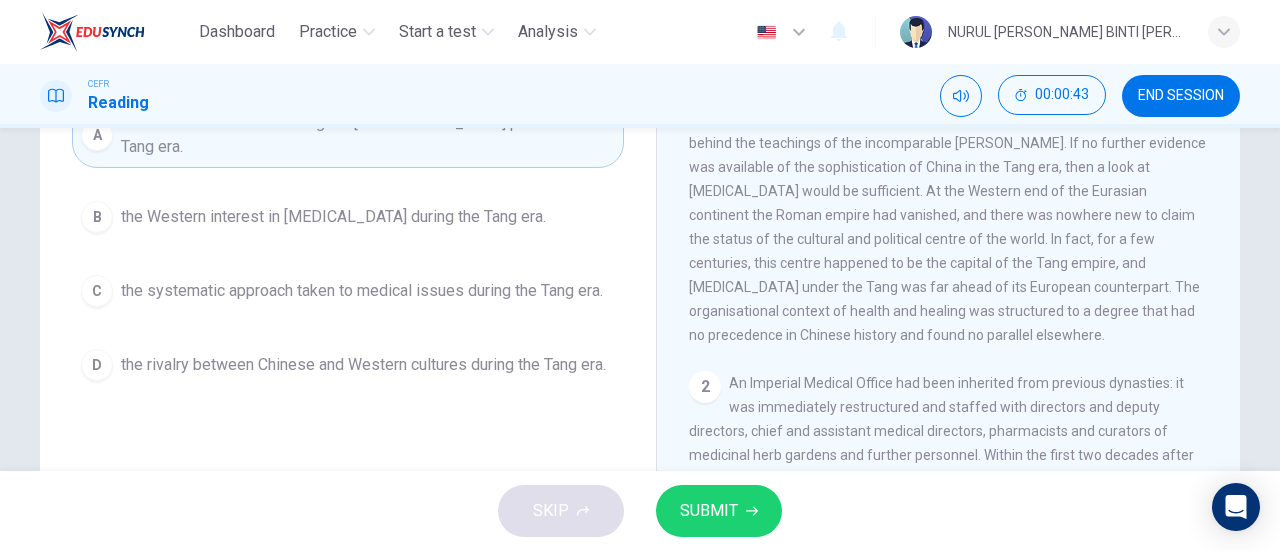 click on "SUBMIT" at bounding box center [719, 511] 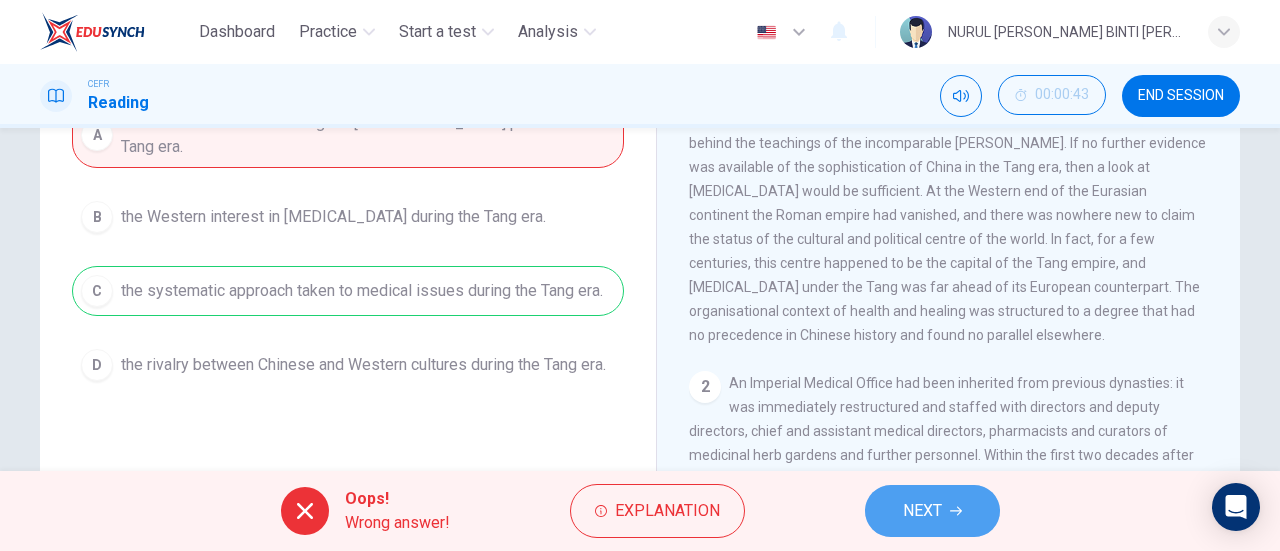 click 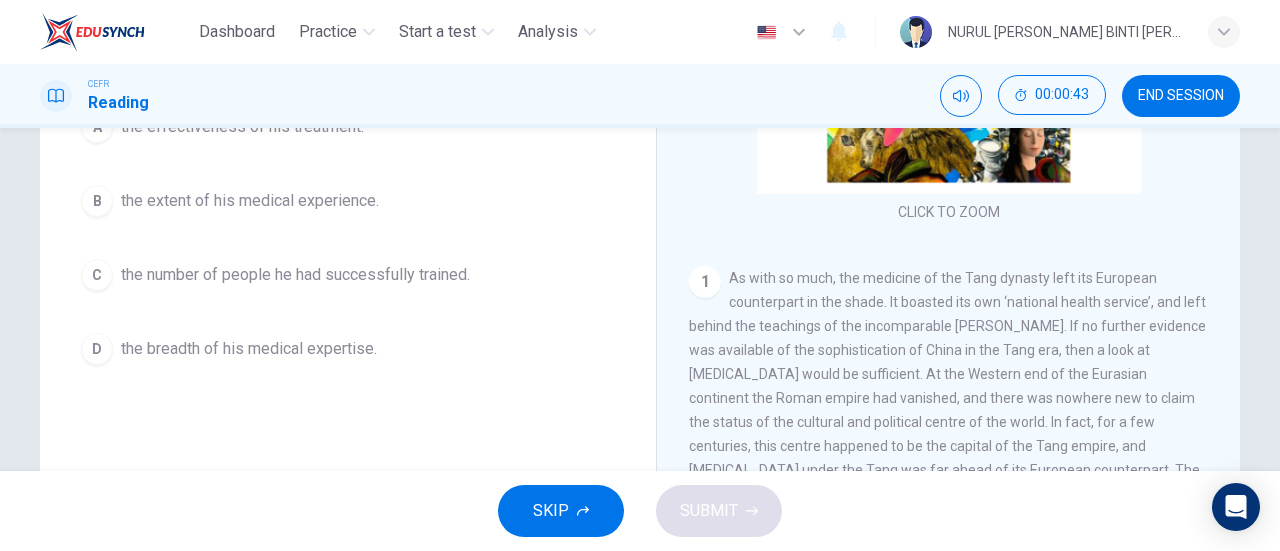 scroll, scrollTop: 136, scrollLeft: 0, axis: vertical 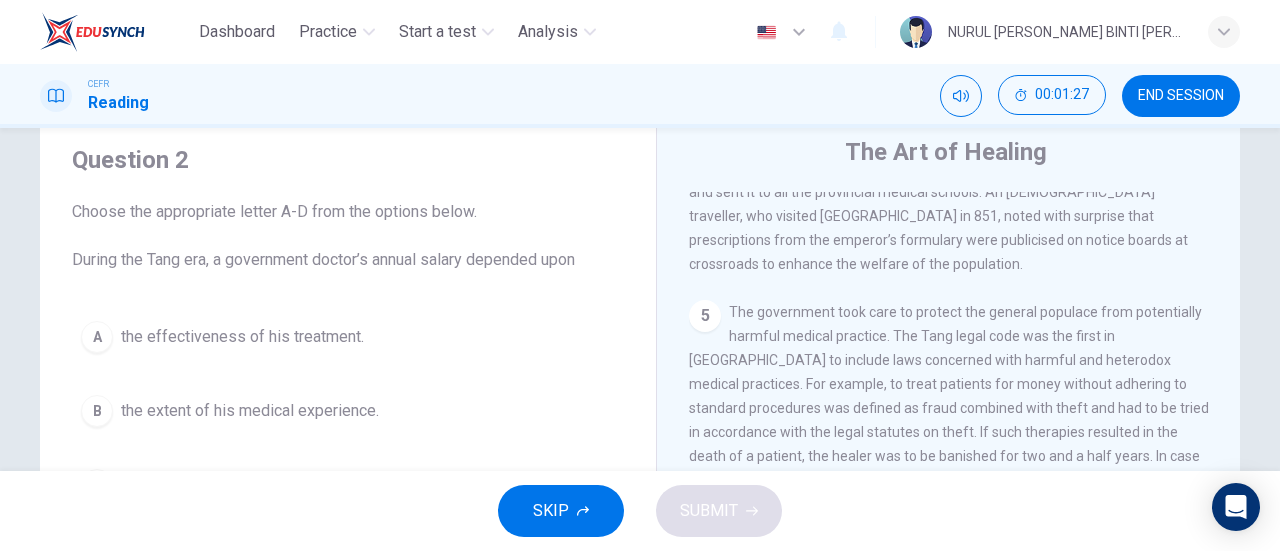 click on "The government took care to protect the general populace from potentially harmful medical practice. The Tang legal code was the first in China to include laws concerned with harmful and heterodox medical practices. For example, to treat patients for money without adhering to standard procedures was defined as fraud combined with theft and had to be tried in accordance with the legal statutes on theft. If such therapies resulted in the death of a patient, the healer was to be banished for two and a half years. In case a physician purposely failed to practice according to the standards, he was to be tried in accordance with the statutes on premeditated homicide. Even if no harm resulted, he was
to be sentenced to sixty strokes with a heavy cane." at bounding box center [949, 420] 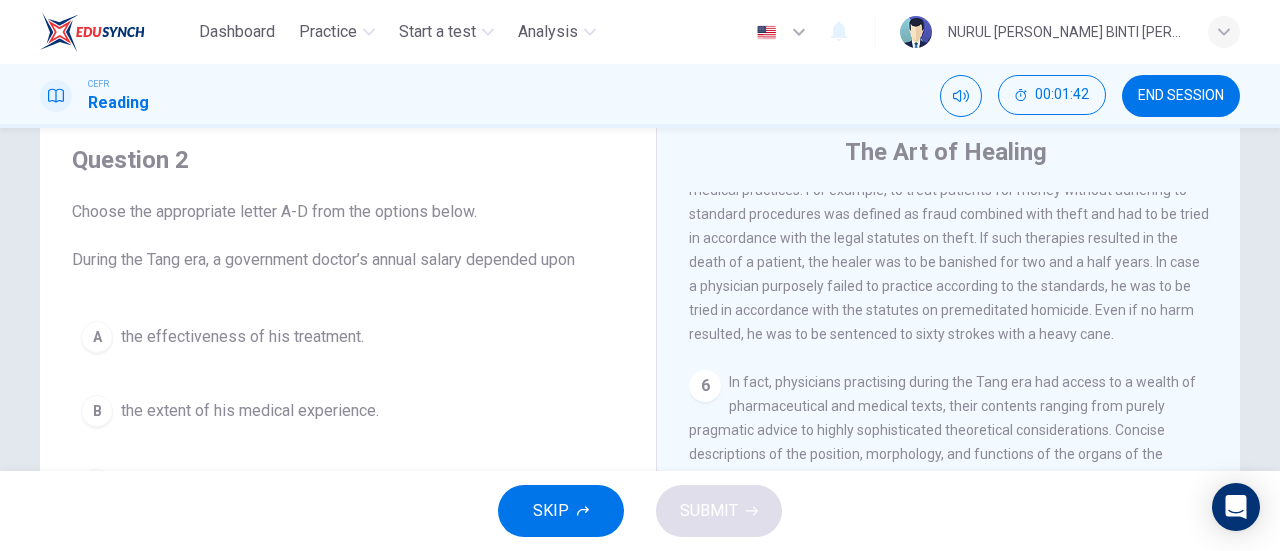 scroll, scrollTop: 1276, scrollLeft: 0, axis: vertical 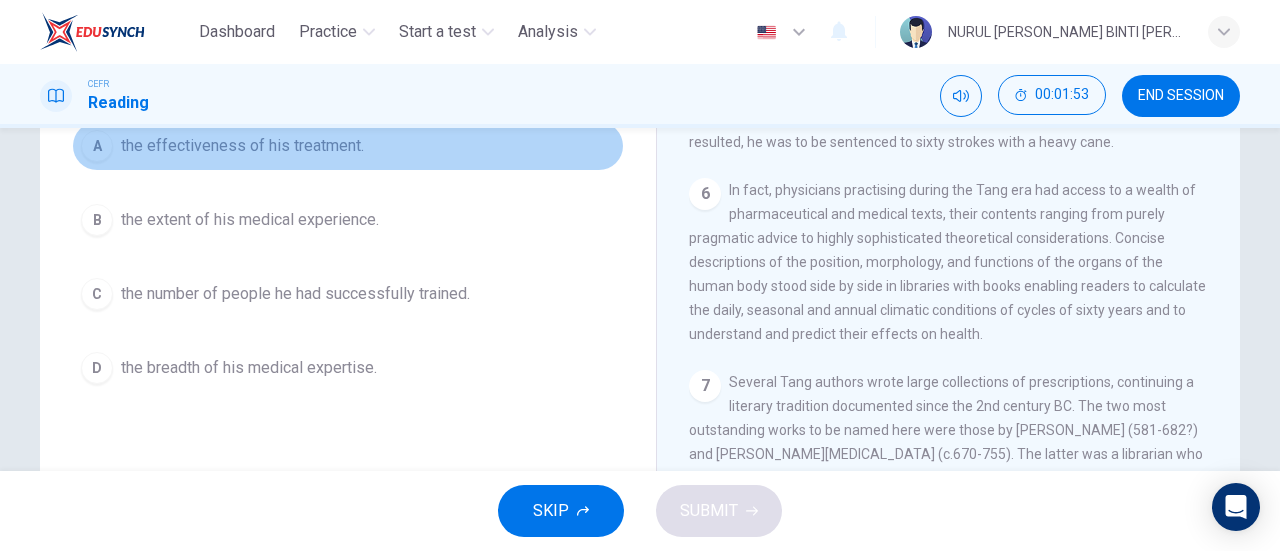 click on "the effectiveness of his treatment." at bounding box center (242, 146) 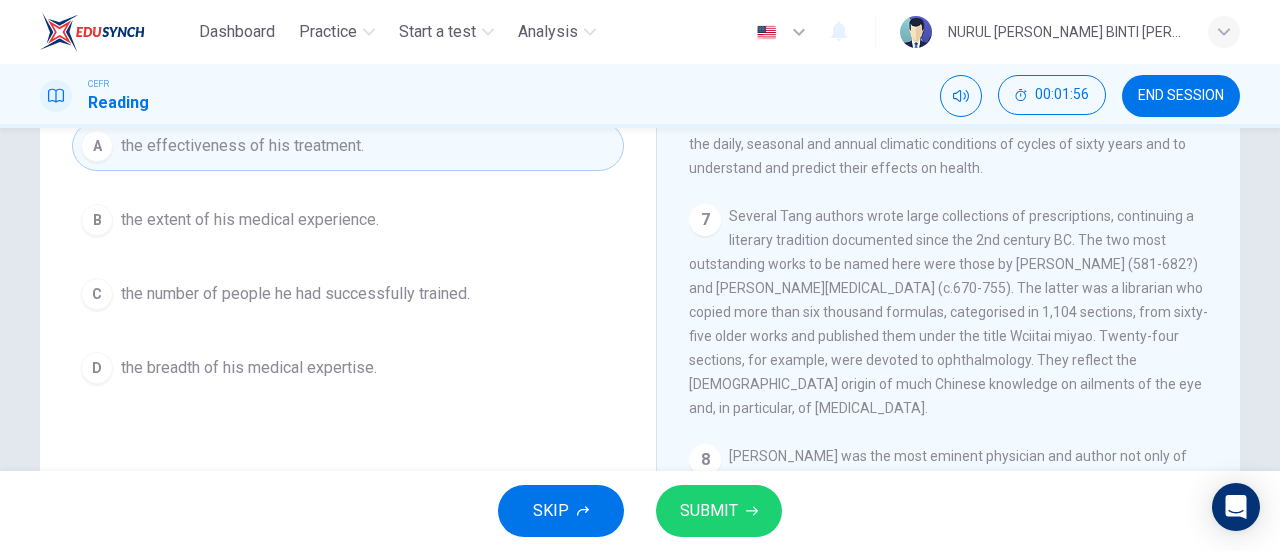 scroll, scrollTop: 1602, scrollLeft: 0, axis: vertical 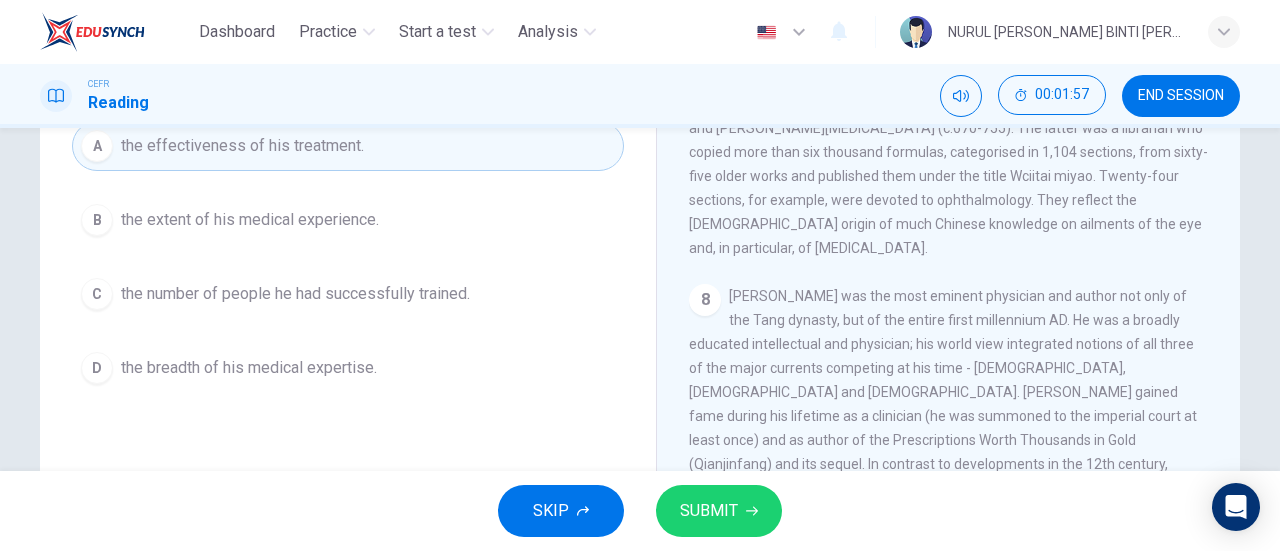 click on "SUBMIT" at bounding box center [719, 511] 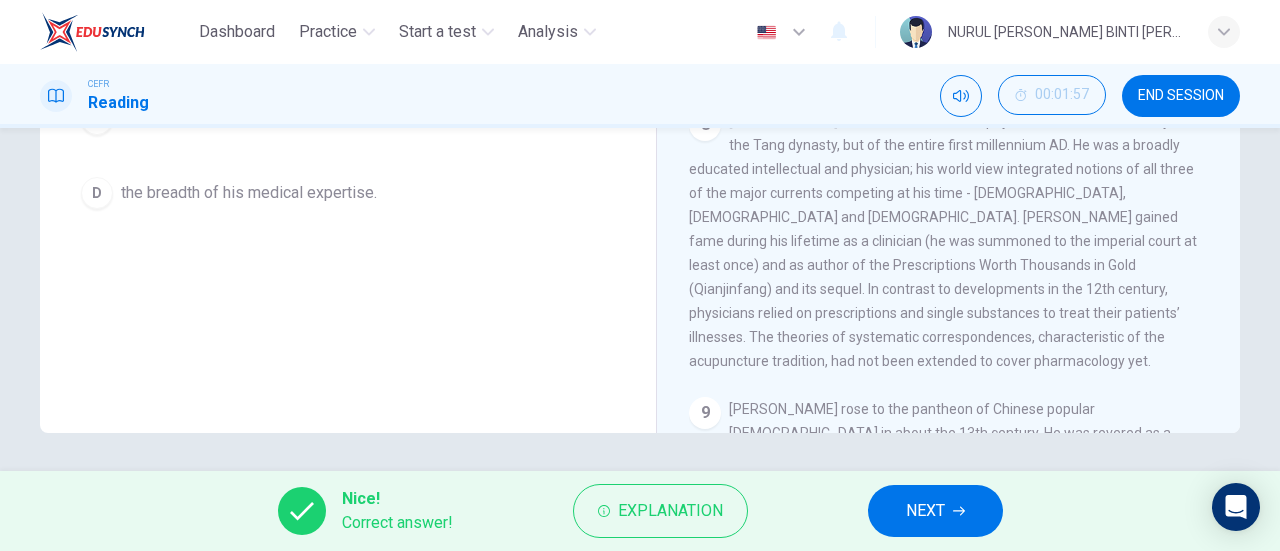 scroll, scrollTop: 432, scrollLeft: 0, axis: vertical 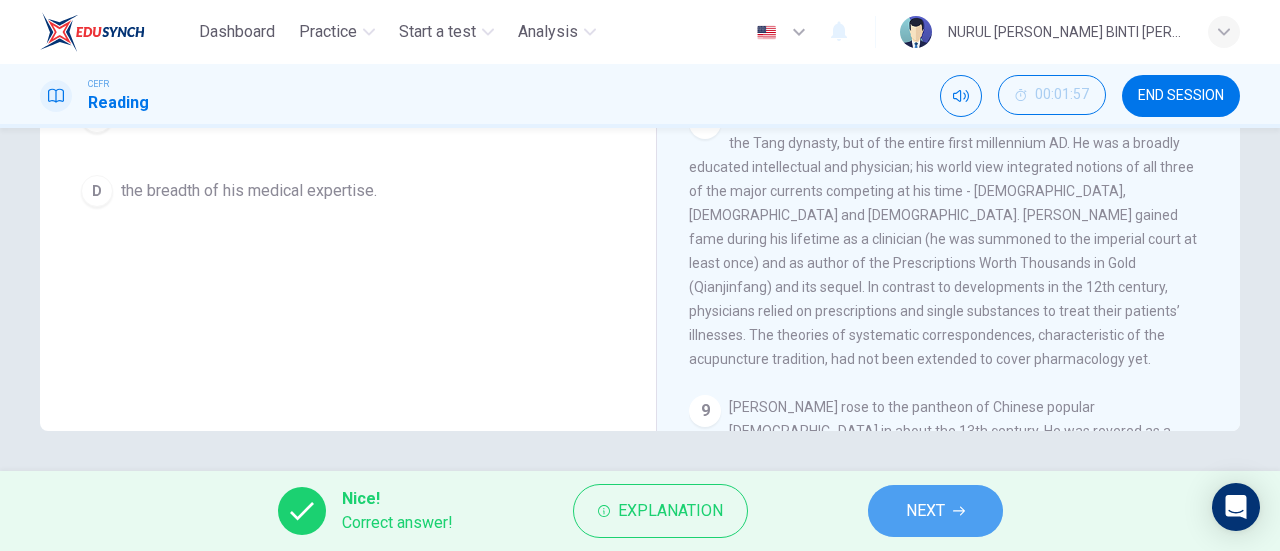 click on "NEXT" at bounding box center [935, 511] 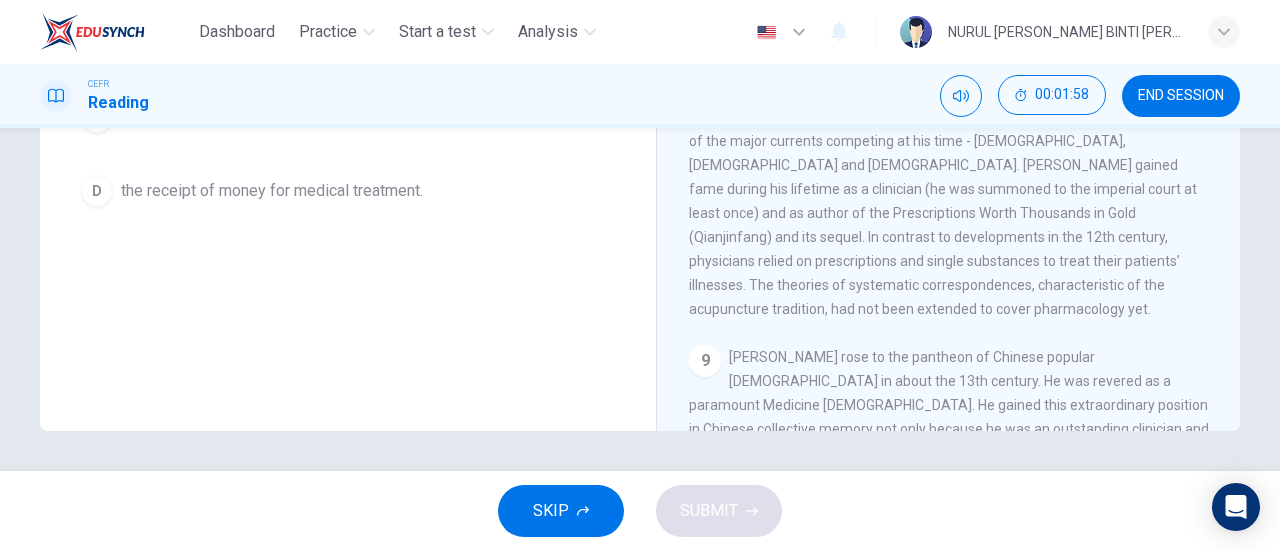 scroll, scrollTop: 1648, scrollLeft: 0, axis: vertical 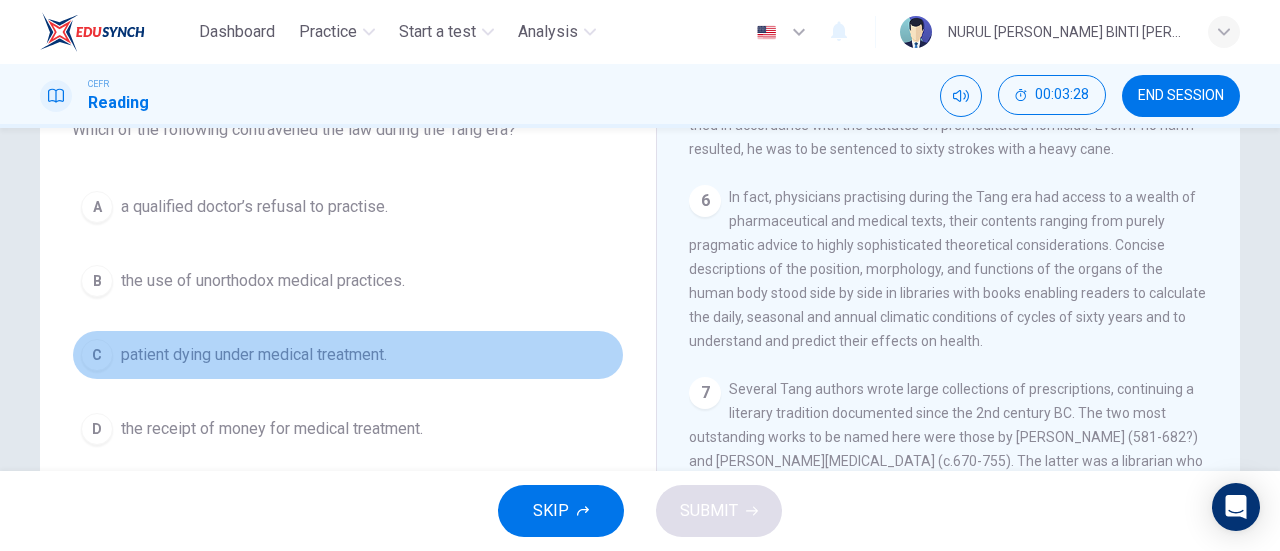 click on "C patient dying under medical treatment." at bounding box center [348, 355] 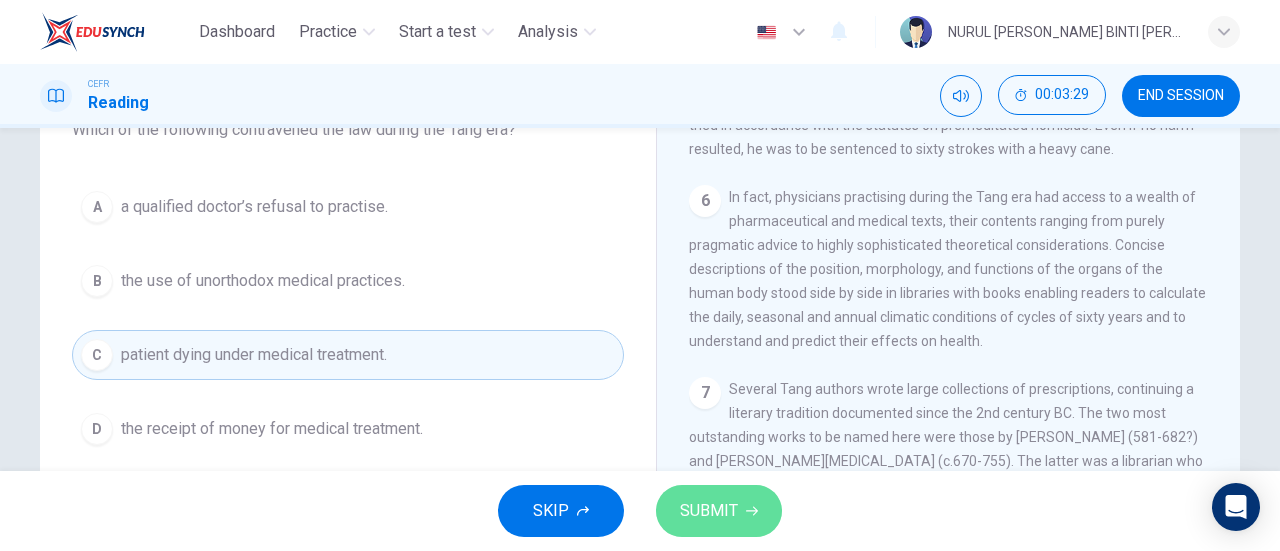click on "SUBMIT" at bounding box center (709, 511) 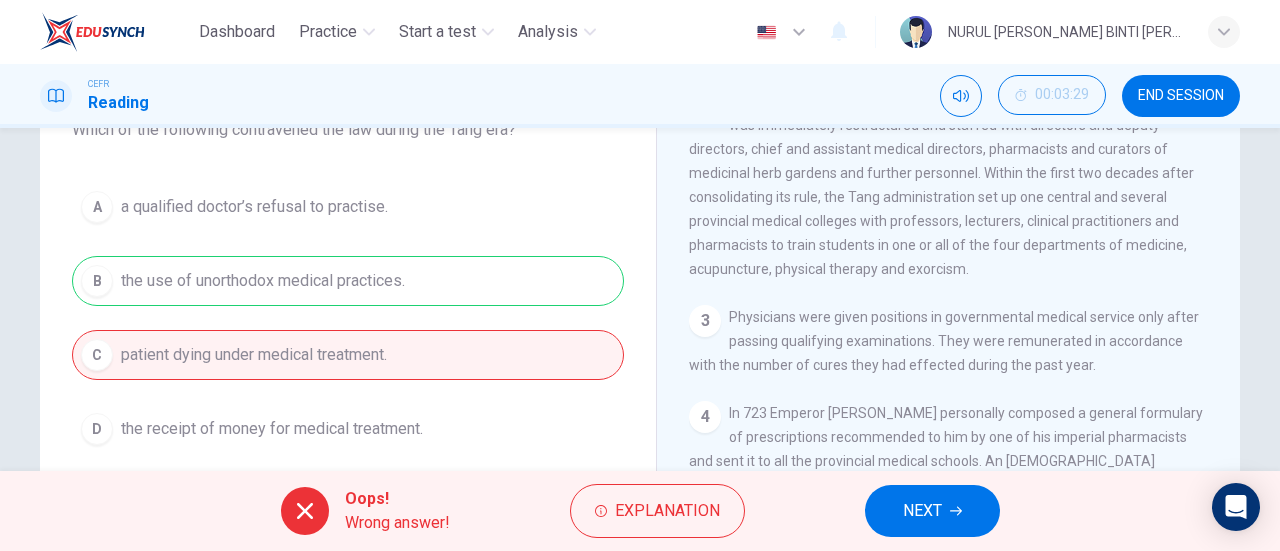 scroll, scrollTop: 681, scrollLeft: 0, axis: vertical 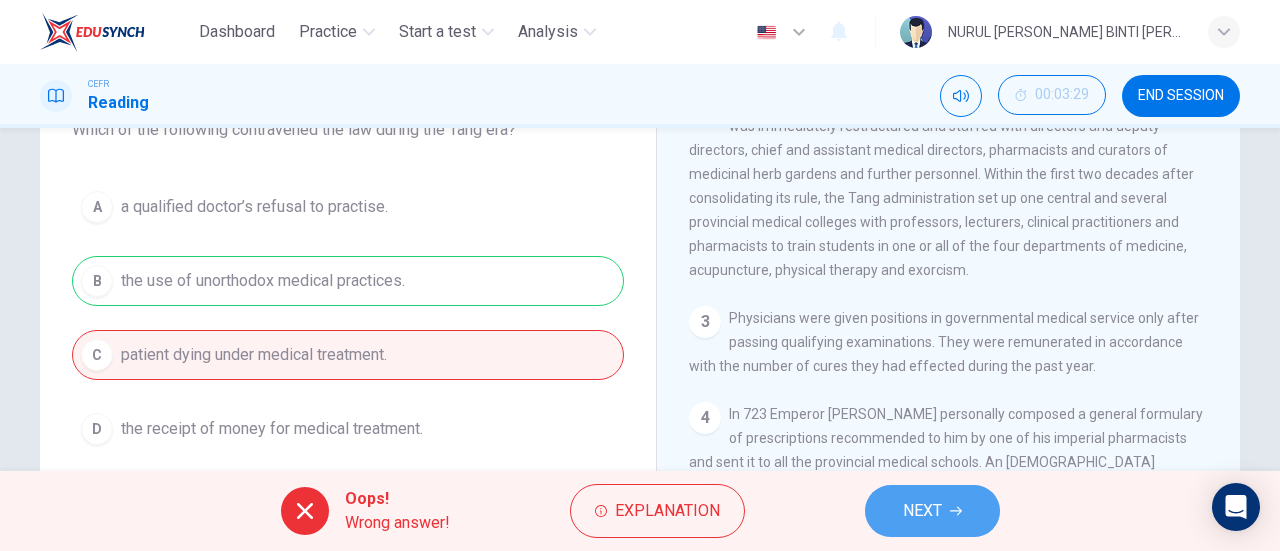 click on "NEXT" at bounding box center (932, 511) 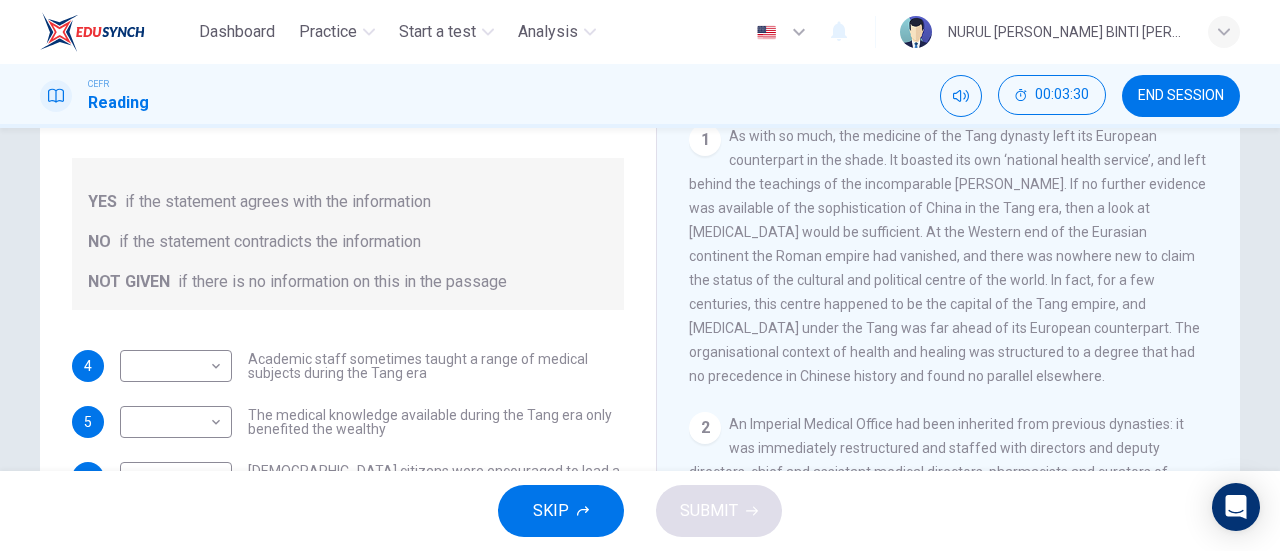 scroll, scrollTop: 403, scrollLeft: 0, axis: vertical 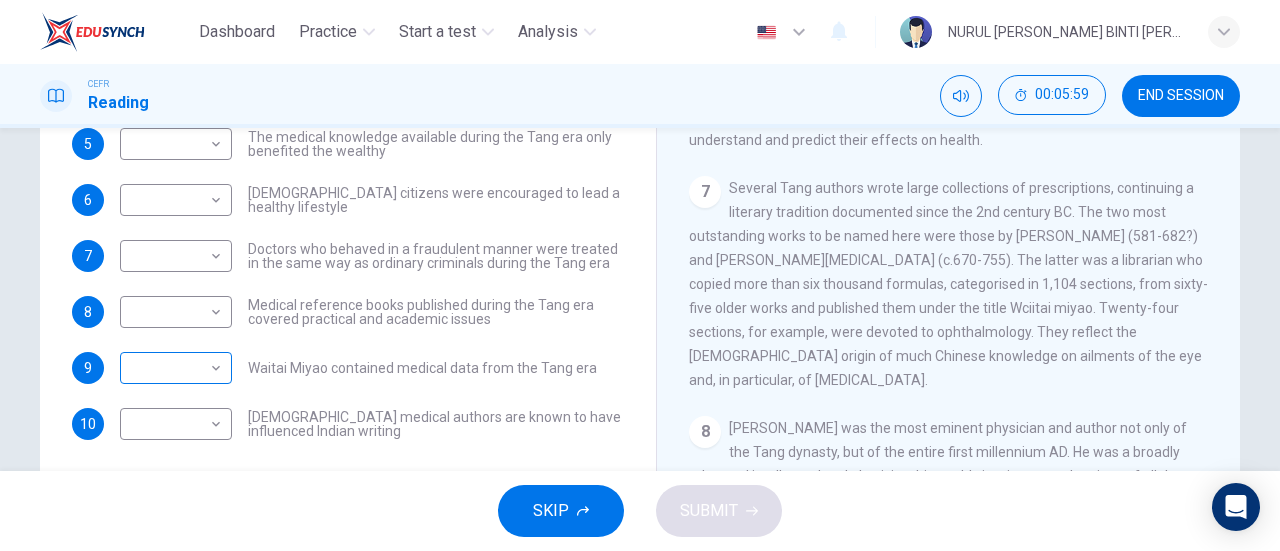 click on "​ ​" at bounding box center [176, 368] 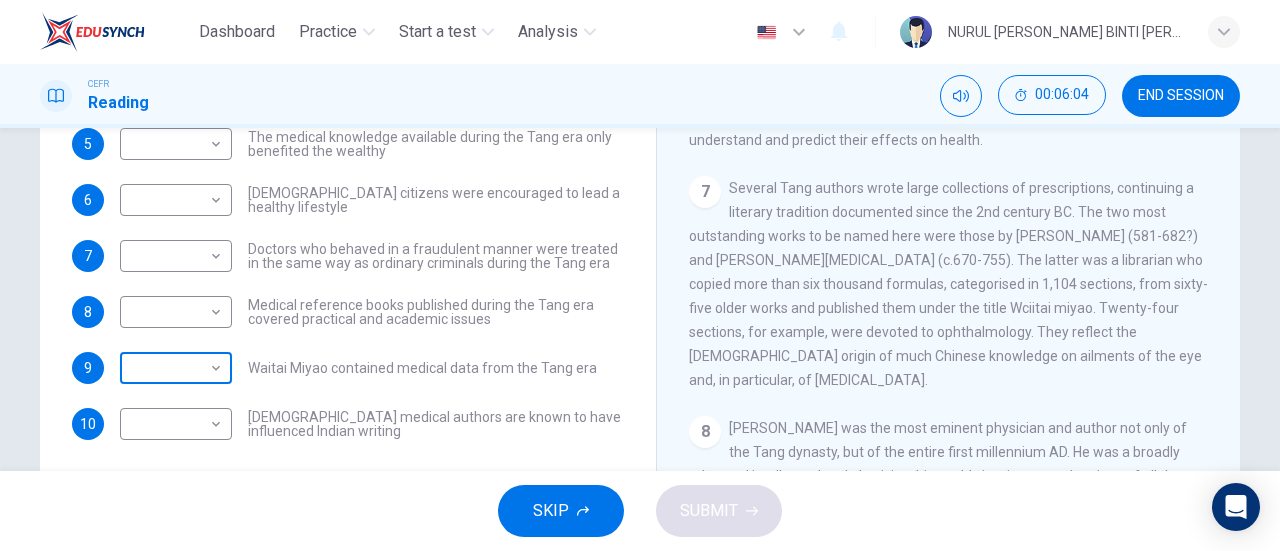 scroll, scrollTop: 432, scrollLeft: 0, axis: vertical 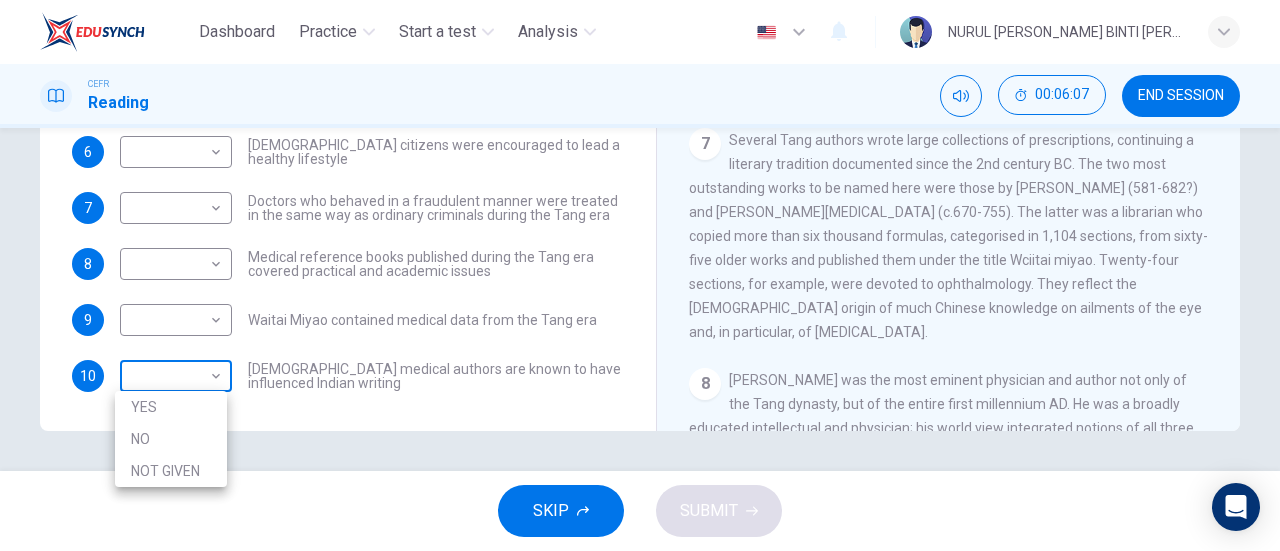 click on "Dashboard Practice Start a test Analysis English en ​ NURUL WAFA ATIYA BINTI ABDUL GHANI GANESAN CEFR Reading 00:06:07 END SESSION Questions 4 - 10 Do the following statements agree with the information given in the Reading Passage?
In the boxes below on your answer sheet write: YES if the statement agrees with the information NO if the statement contradicts the information NOT GIVEN if there is no information on this in the passage 4 ​ ​ Academic staff sometimes taught a range of medical subjects during the Tang era 5 ​ ​ The medical knowledge available during the Tang era only benefited the wealthy 6 ​ ​ Tang citizens were encouraged to lead a healthy lifestyle 7 ​ ​ Doctors who behaved in a fraudulent manner were treated in the same way as ordinary criminals during the Tang era 8 ​ ​ Medical reference books published during the Tang era covered practical and academic issues 9 ​ ​ Waitai Miyao contained medical data from the Tang era 10 ​ ​ The Art of Healing CLICK TO ZOOM 1 2" at bounding box center [640, 275] 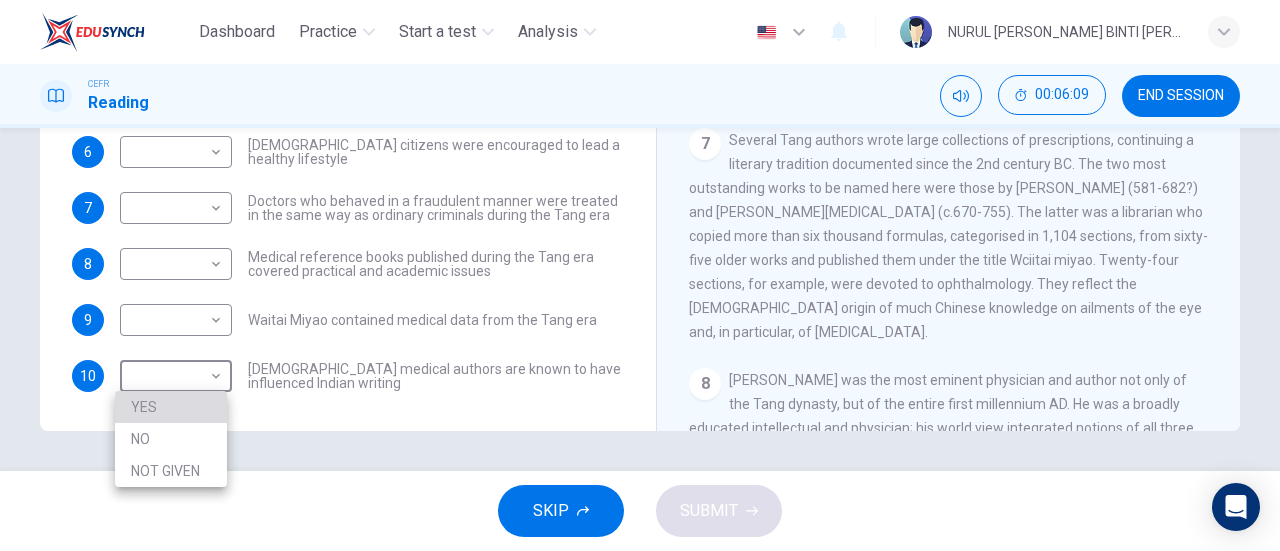click on "YES" at bounding box center (171, 407) 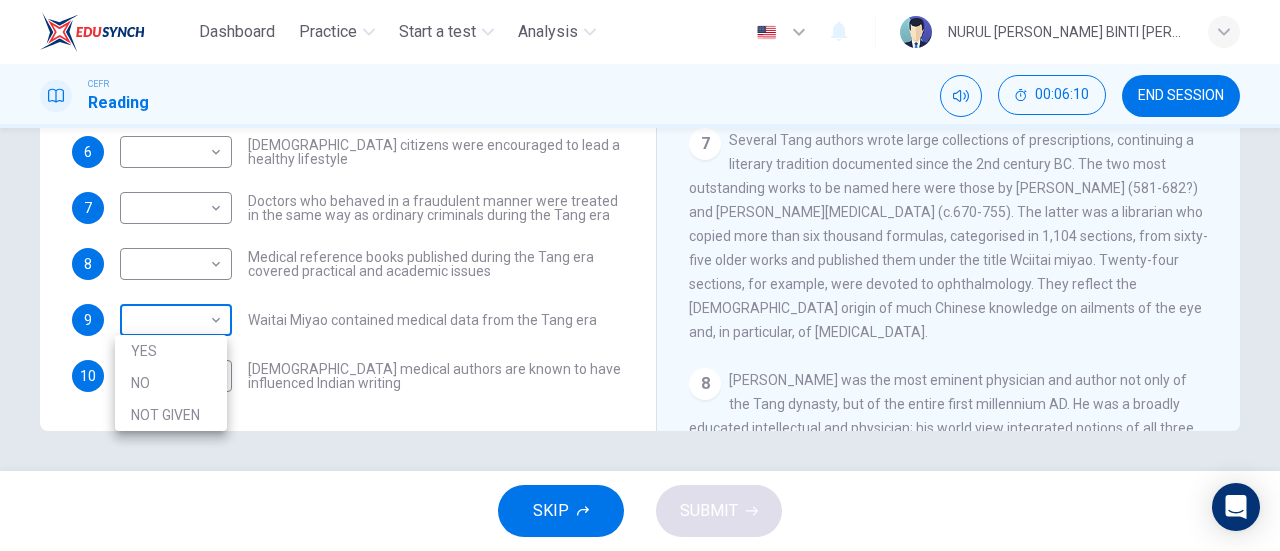 click on "Dashboard Practice Start a test Analysis English en ​ NURUL WAFA ATIYA BINTI ABDUL GHANI GANESAN CEFR Reading 00:06:10 END SESSION Questions 4 - 10 Do the following statements agree with the information given in the Reading Passage?
In the boxes below on your answer sheet write: YES if the statement agrees with the information NO if the statement contradicts the information NOT GIVEN if there is no information on this in the passage 4 ​ ​ Academic staff sometimes taught a range of medical subjects during the Tang era 5 ​ ​ The medical knowledge available during the Tang era only benefited the wealthy 6 ​ ​ Tang citizens were encouraged to lead a healthy lifestyle 7 ​ ​ Doctors who behaved in a fraudulent manner were treated in the same way as ordinary criminals during the Tang era 8 ​ ​ Medical reference books published during the Tang era covered practical and academic issues 9 ​ ​ Waitai Miyao contained medical data from the Tang era 10 YES YES ​ The Art of Healing CLICK TO ZOOM" at bounding box center (640, 275) 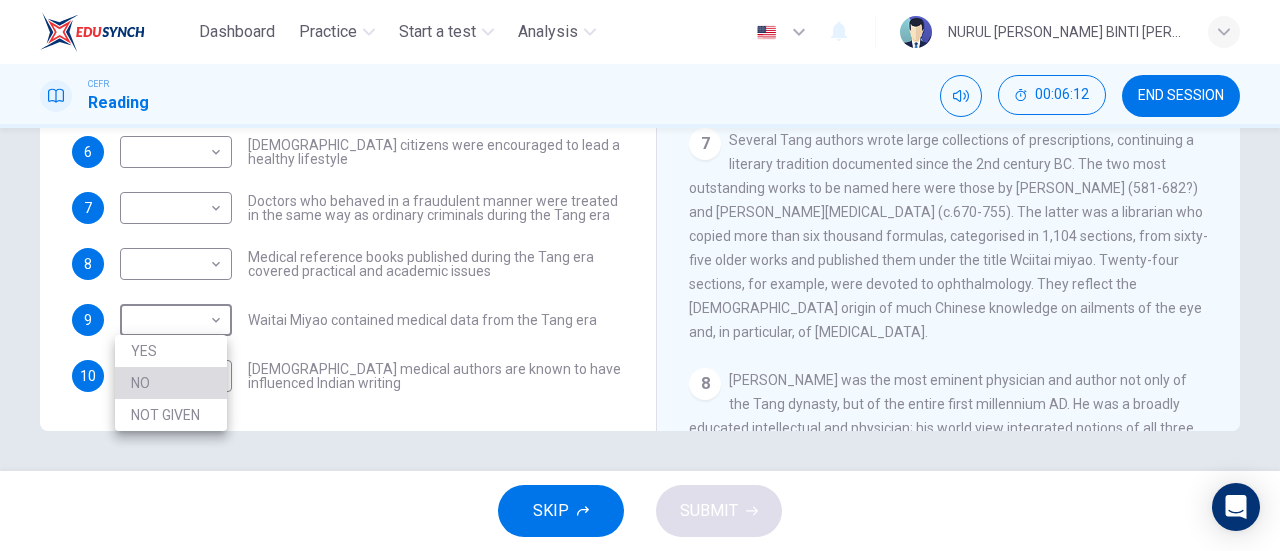 click on "NO" at bounding box center (171, 383) 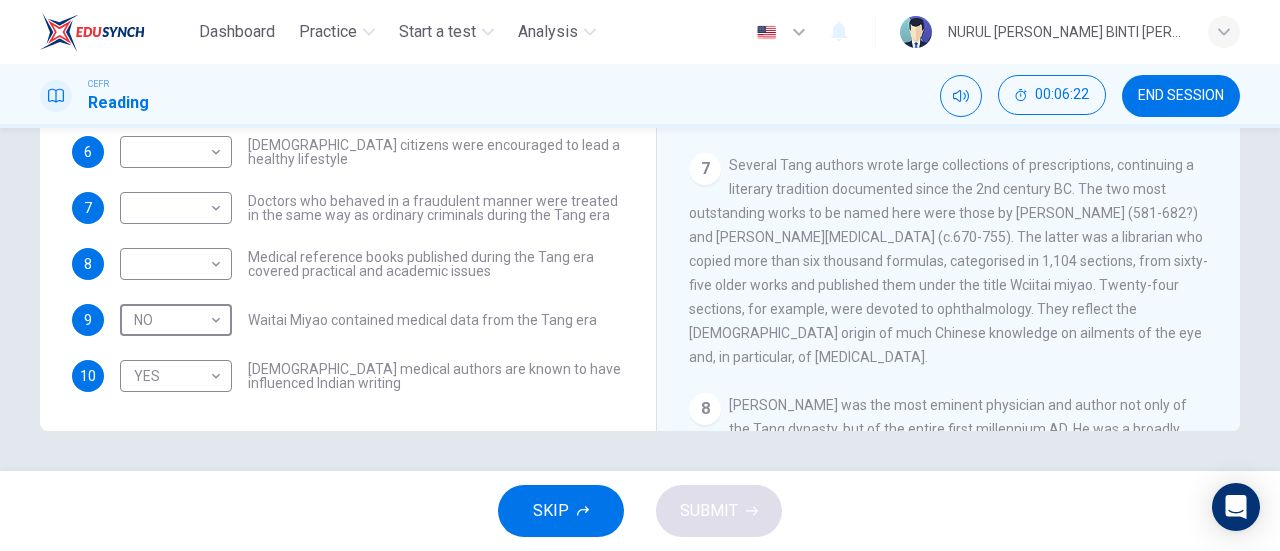 scroll, scrollTop: 1313, scrollLeft: 0, axis: vertical 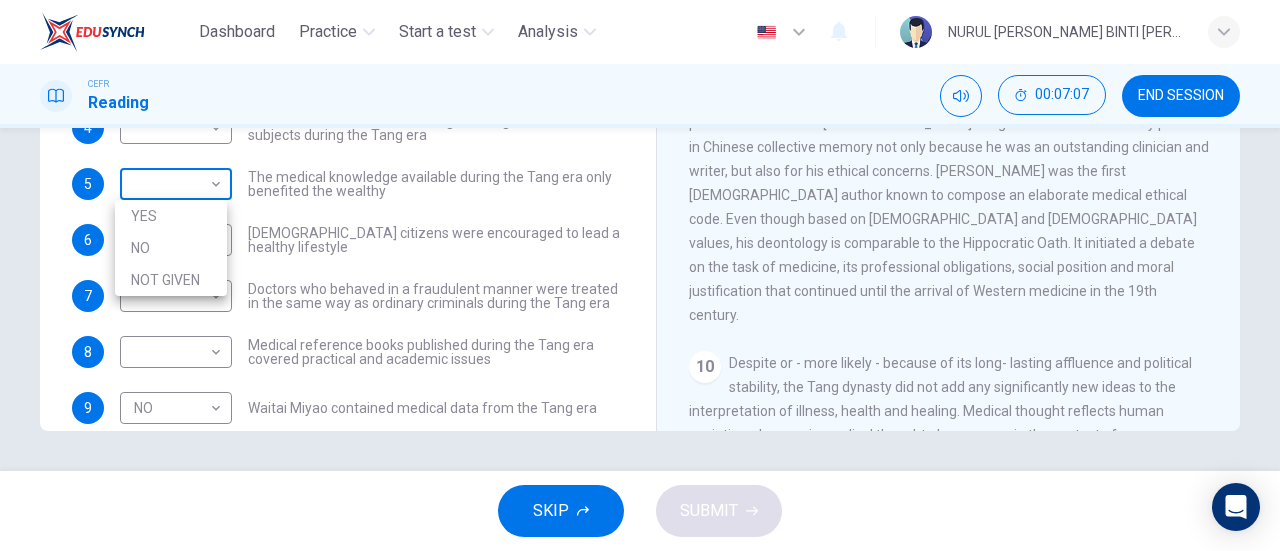 click on "Dashboard Practice Start a test Analysis English en ​ NURUL WAFA ATIYA BINTI ABDUL GHANI GANESAN CEFR Reading 00:07:07 END SESSION Questions 4 - 10 Do the following statements agree with the information given in the Reading Passage?
In the boxes below on your answer sheet write: YES if the statement agrees with the information NO if the statement contradicts the information NOT GIVEN if there is no information on this in the passage 4 ​ ​ Academic staff sometimes taught a range of medical subjects during the Tang era 5 ​ ​ The medical knowledge available during the Tang era only benefited the wealthy 6 ​ ​ Tang citizens were encouraged to lead a healthy lifestyle 7 ​ ​ Doctors who behaved in a fraudulent manner were treated in the same way as ordinary criminals during the Tang era 8 ​ ​ Medical reference books published during the Tang era covered practical and academic issues 9 NO NO ​ Waitai Miyao contained medical data from the Tang era 10 YES YES ​ The Art of Healing 1 2 3 4 5 6" at bounding box center [640, 275] 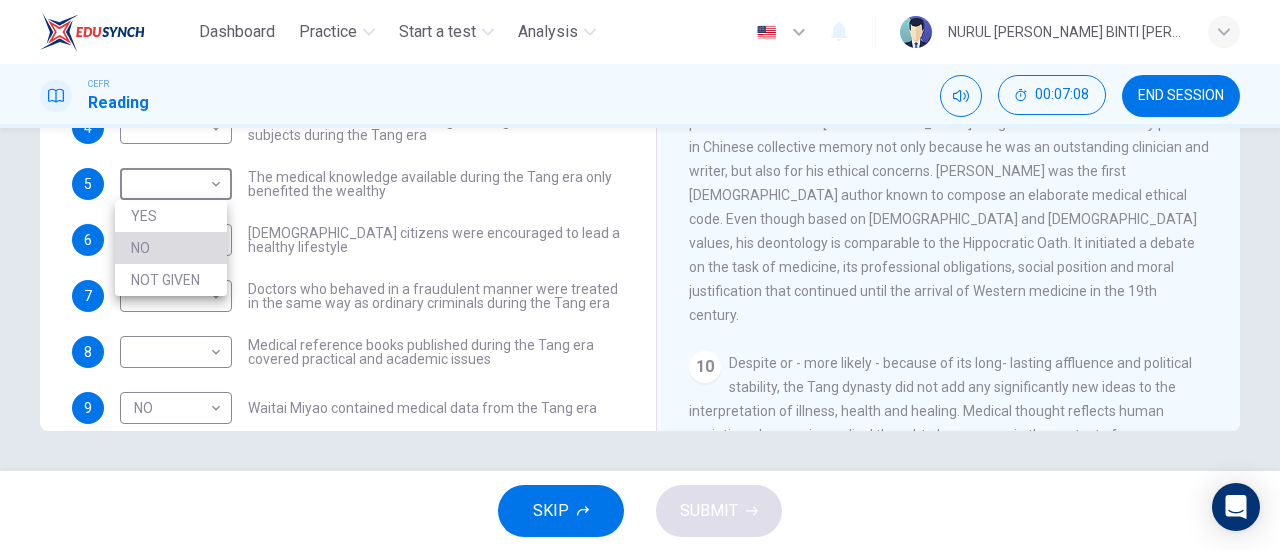 click on "NO" at bounding box center (171, 248) 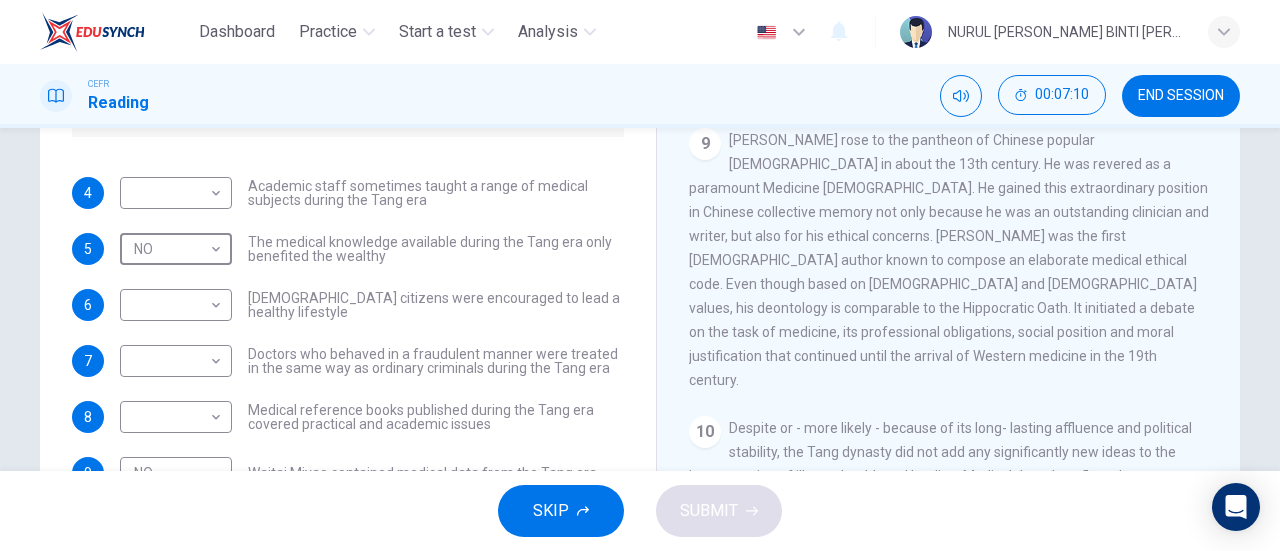 scroll, scrollTop: 366, scrollLeft: 0, axis: vertical 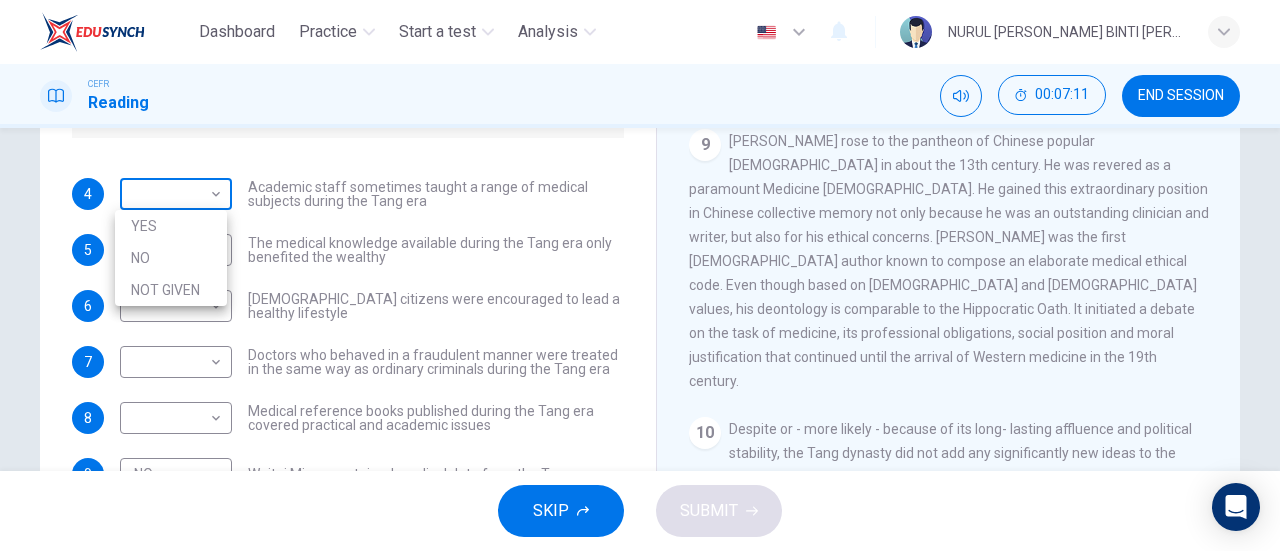 click on "Dashboard Practice Start a test Analysis English en ​ NURUL WAFA ATIYA BINTI ABDUL GHANI GANESAN CEFR Reading 00:07:11 END SESSION Questions 4 - 10 Do the following statements agree with the information given in the Reading Passage?
In the boxes below on your answer sheet write: YES if the statement agrees with the information NO if the statement contradicts the information NOT GIVEN if there is no information on this in the passage 4 ​ ​ Academic staff sometimes taught a range of medical subjects during the Tang era 5 NO NO ​ The medical knowledge available during the Tang era only benefited the wealthy 6 ​ ​ Tang citizens were encouraged to lead a healthy lifestyle 7 ​ ​ Doctors who behaved in a fraudulent manner were treated in the same way as ordinary criminals during the Tang era 8 ​ ​ Medical reference books published during the Tang era covered practical and academic issues 9 NO NO ​ Waitai Miyao contained medical data from the Tang era 10 YES YES ​ The Art of Healing 1 2 3 4 5" at bounding box center (640, 275) 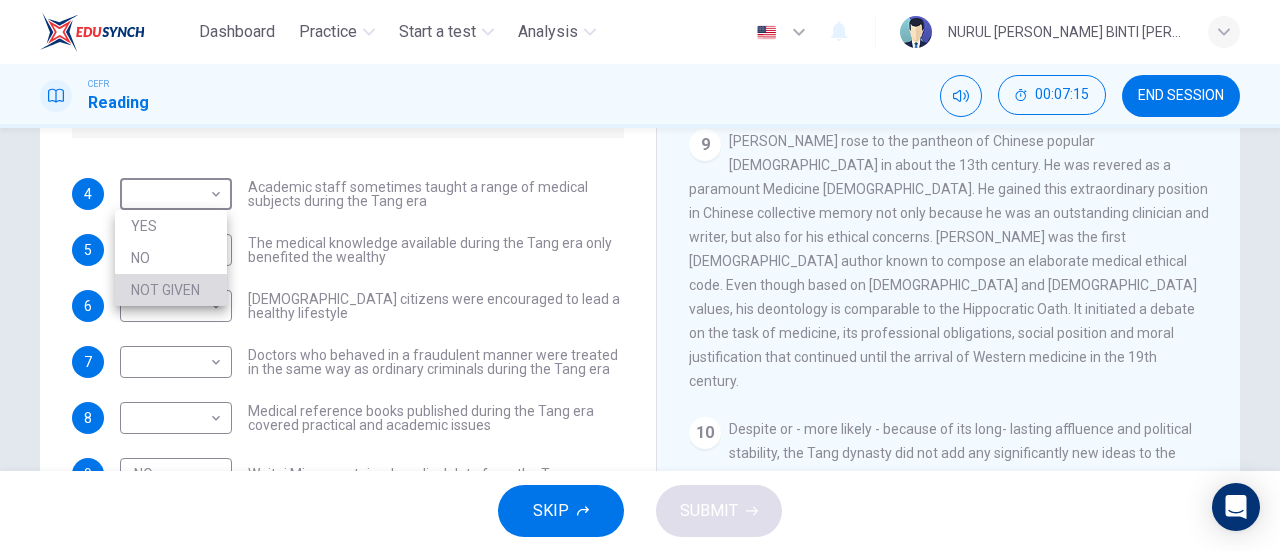 click on "NOT GIVEN" at bounding box center [171, 290] 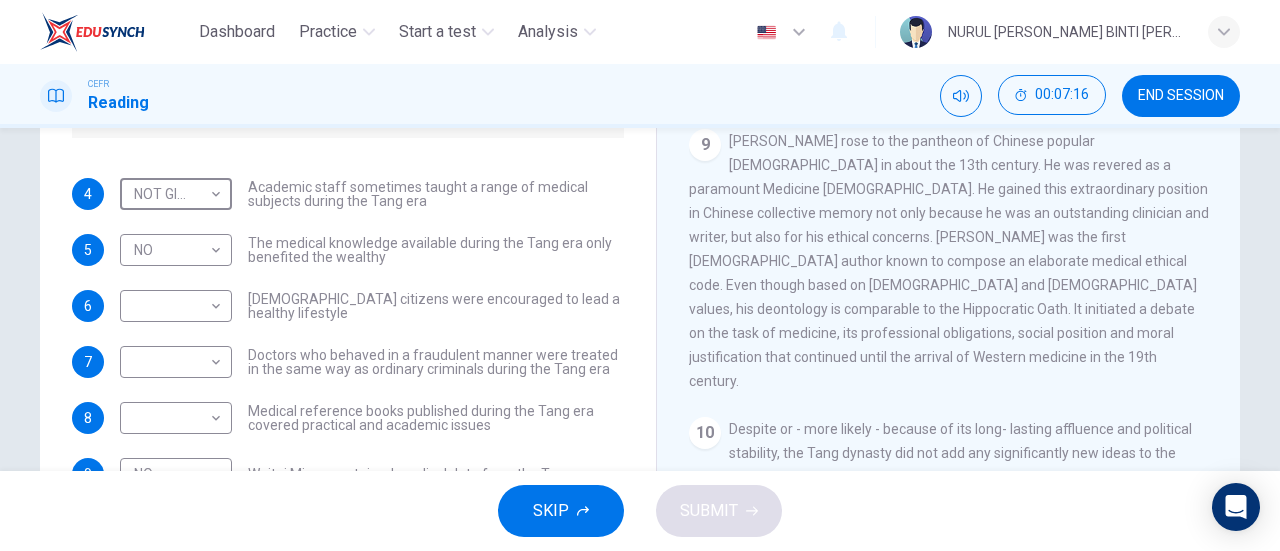 scroll, scrollTop: 2027, scrollLeft: 0, axis: vertical 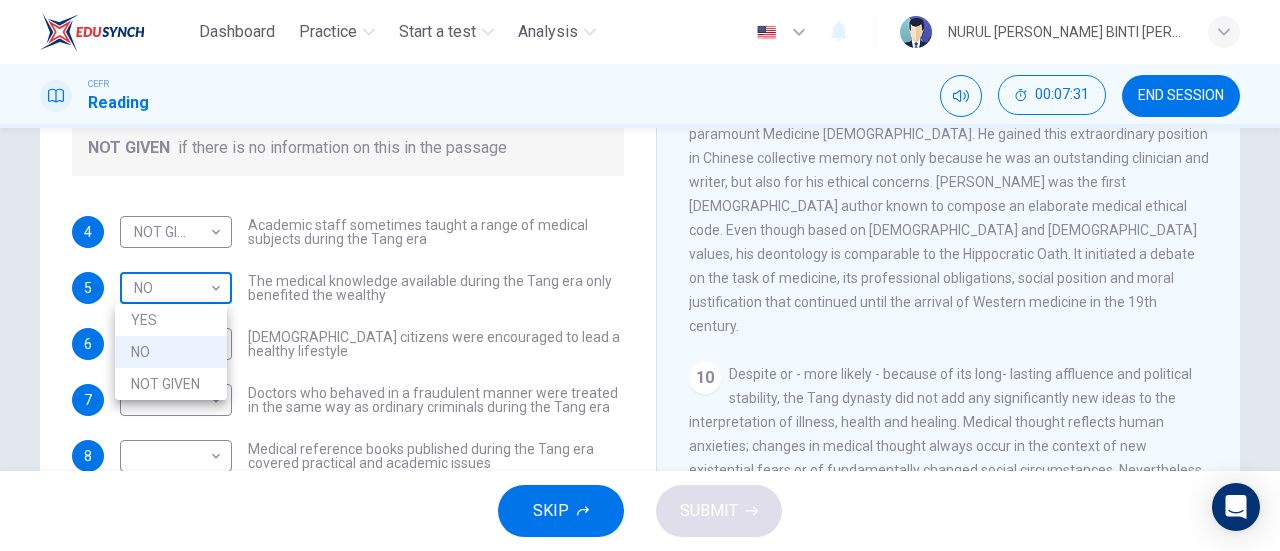 click on "Dashboard Practice Start a test Analysis English en ​ NURUL WAFA ATIYA BINTI ABDUL GHANI GANESAN CEFR Reading 00:07:31 END SESSION Questions 4 - 10 Do the following statements agree with the information given in the Reading Passage?
In the boxes below on your answer sheet write: YES if the statement agrees with the information NO if the statement contradicts the information NOT GIVEN if there is no information on this in the passage 4 NOT GIVEN NOT GIVEN ​ Academic staff sometimes taught a range of medical subjects during the Tang era 5 NO NO ​ The medical knowledge available during the Tang era only benefited the wealthy 6 ​ ​ Tang citizens were encouraged to lead a healthy lifestyle 7 ​ ​ Doctors who behaved in a fraudulent manner were treated in the same way as ordinary criminals during the Tang era 8 ​ ​ Medical reference books published during the Tang era covered practical and academic issues 9 NO NO ​ Waitai Miyao contained medical data from the Tang era 10 YES YES ​ 1 2 3 4 5 6" at bounding box center (640, 275) 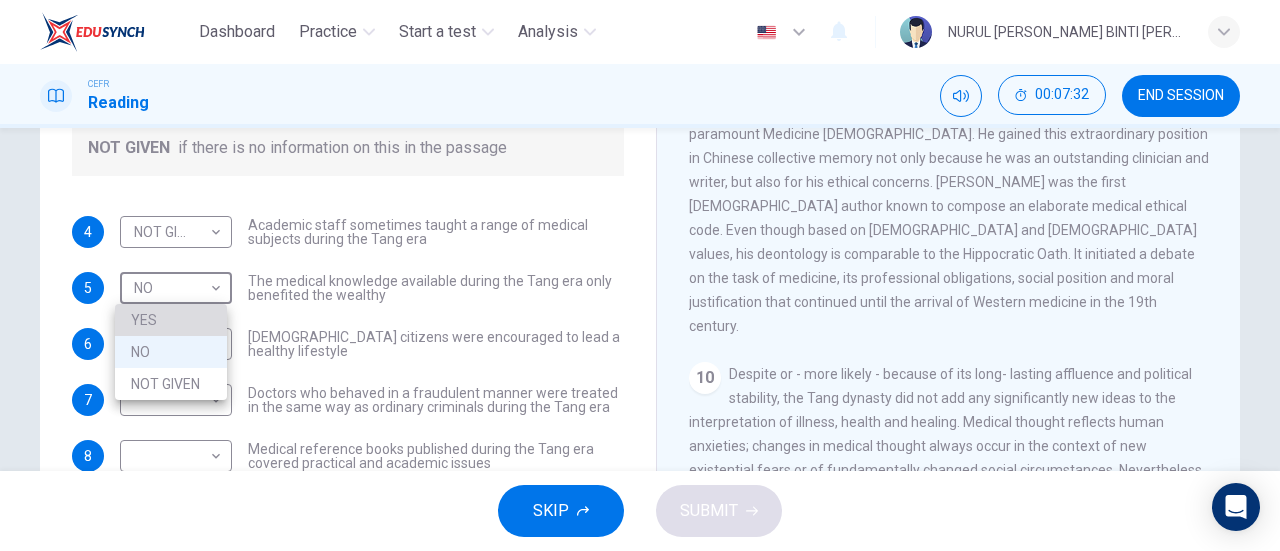 click on "YES" at bounding box center (171, 320) 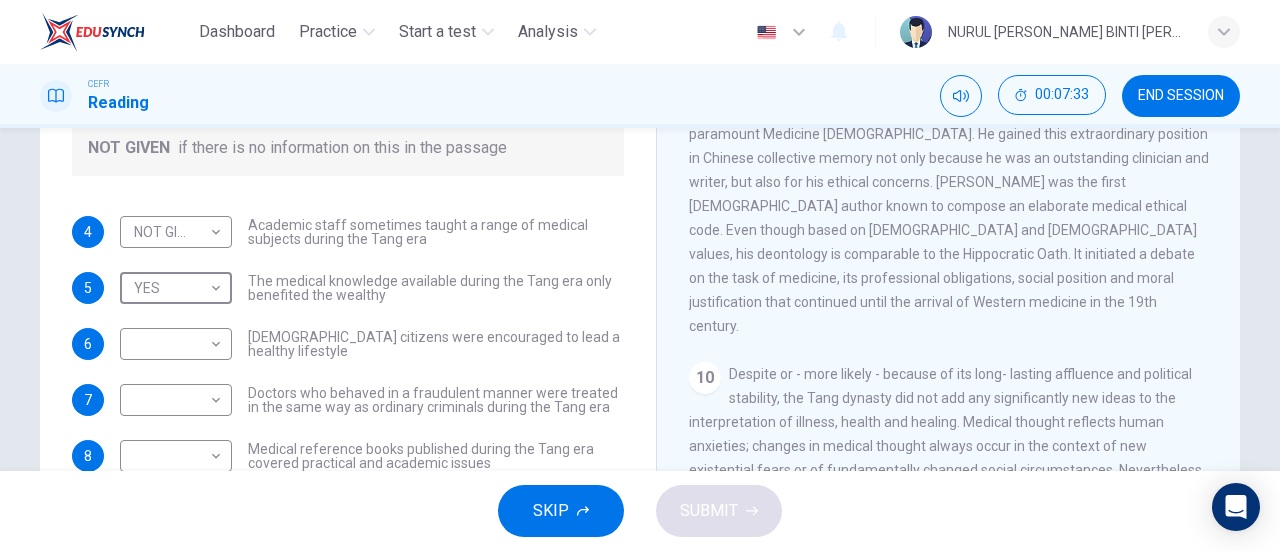 scroll, scrollTop: 88, scrollLeft: 0, axis: vertical 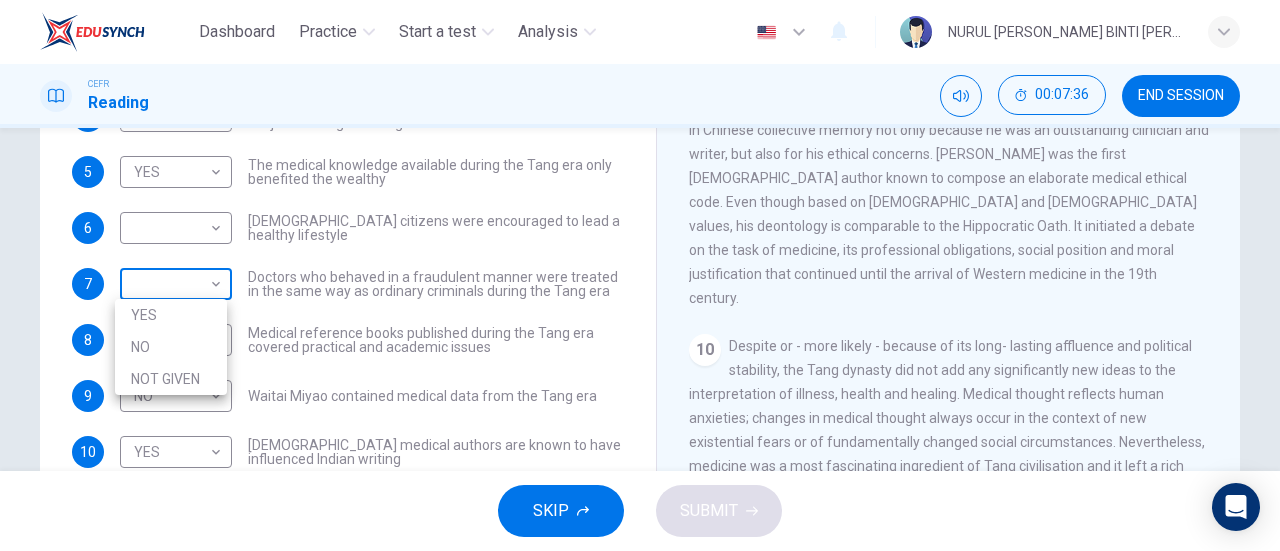 click on "Dashboard Practice Start a test Analysis English en ​ NURUL WAFA ATIYA BINTI ABDUL GHANI GANESAN CEFR Reading 00:07:36 END SESSION Questions 4 - 10 Do the following statements agree with the information given in the Reading Passage?
In the boxes below on your answer sheet write: YES if the statement agrees with the information NO if the statement contradicts the information NOT GIVEN if there is no information on this in the passage 4 NOT GIVEN NOT GIVEN ​ Academic staff sometimes taught a range of medical subjects during the Tang era 5 YES YES ​ The medical knowledge available during the Tang era only benefited the wealthy 6 ​ ​ Tang citizens were encouraged to lead a healthy lifestyle 7 ​ ​ Doctors who behaved in a fraudulent manner were treated in the same way as ordinary criminals during the Tang era 8 ​ ​ Medical reference books published during the Tang era covered practical and academic issues 9 NO NO ​ Waitai Miyao contained medical data from the Tang era 10 YES YES ​ 1 2 3 4 5" at bounding box center (640, 275) 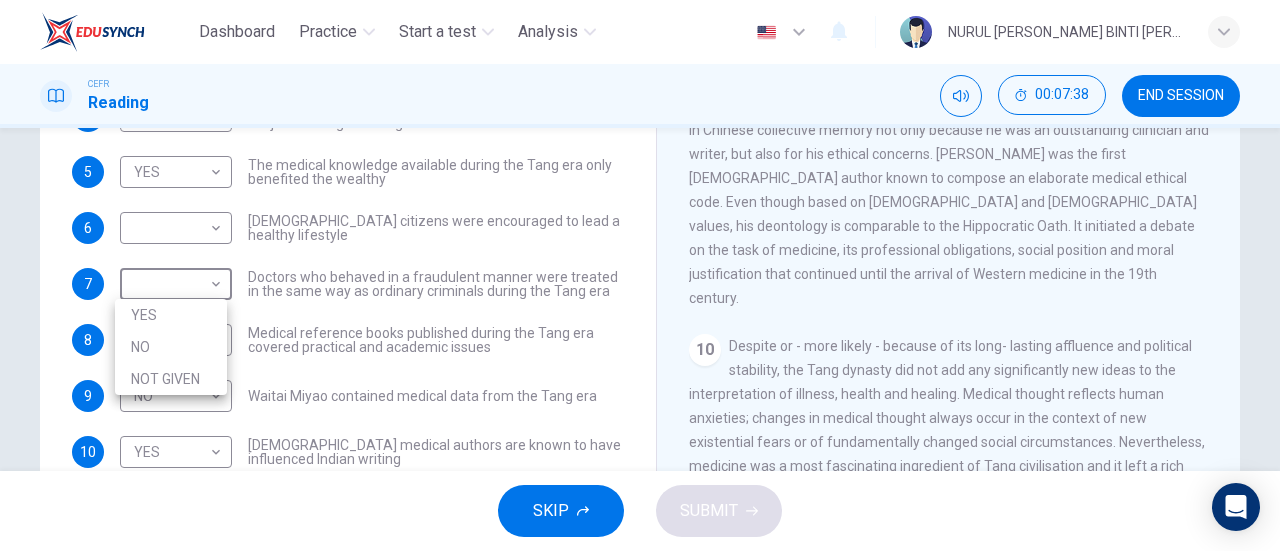 click at bounding box center [640, 275] 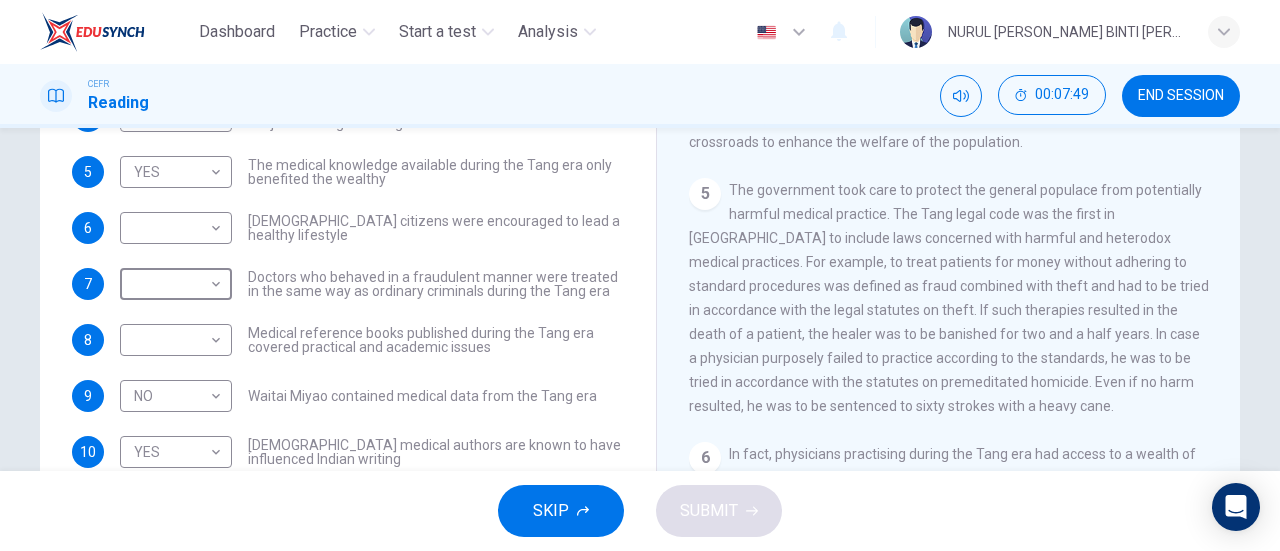 scroll, scrollTop: 910, scrollLeft: 0, axis: vertical 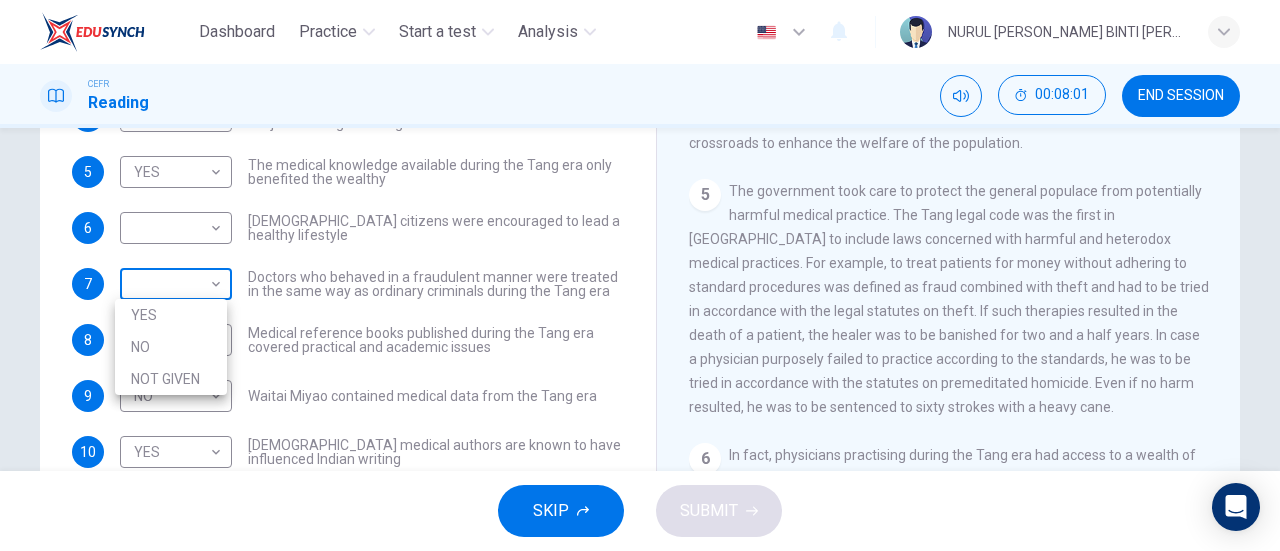 click on "Dashboard Practice Start a test Analysis English en ​ NURUL WAFA ATIYA BINTI ABDUL GHANI GANESAN CEFR Reading 00:08:01 END SESSION Questions 4 - 10 Do the following statements agree with the information given in the Reading Passage?
In the boxes below on your answer sheet write: YES if the statement agrees with the information NO if the statement contradicts the information NOT GIVEN if there is no information on this in the passage 4 NOT GIVEN NOT GIVEN ​ Academic staff sometimes taught a range of medical subjects during the Tang era 5 YES YES ​ The medical knowledge available during the Tang era only benefited the wealthy 6 ​ ​ Tang citizens were encouraged to lead a healthy lifestyle 7 ​ ​ Doctors who behaved in a fraudulent manner were treated in the same way as ordinary criminals during the Tang era 8 ​ ​ Medical reference books published during the Tang era covered practical and academic issues 9 NO NO ​ Waitai Miyao contained medical data from the Tang era 10 YES YES ​ 1 2 3 4 5" at bounding box center [640, 275] 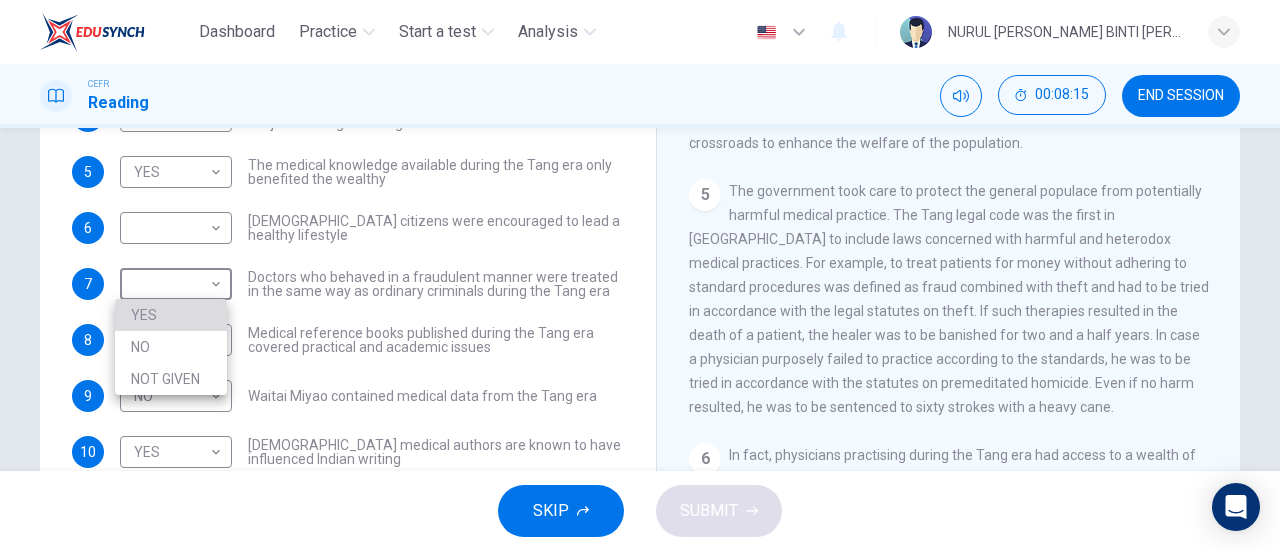 click on "YES" at bounding box center [171, 315] 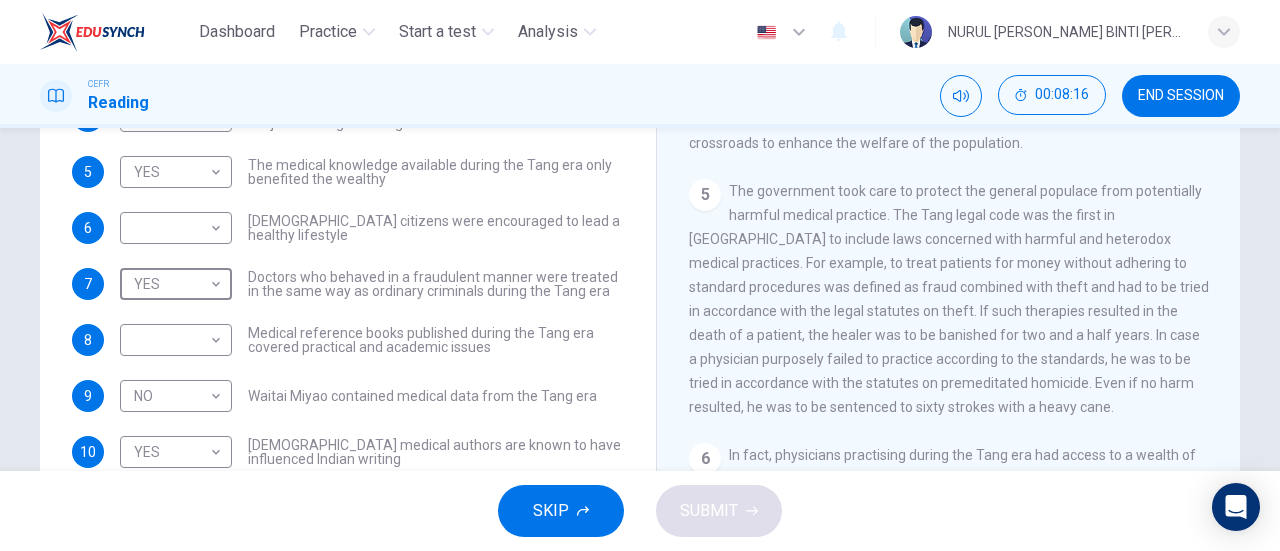 type on "YES" 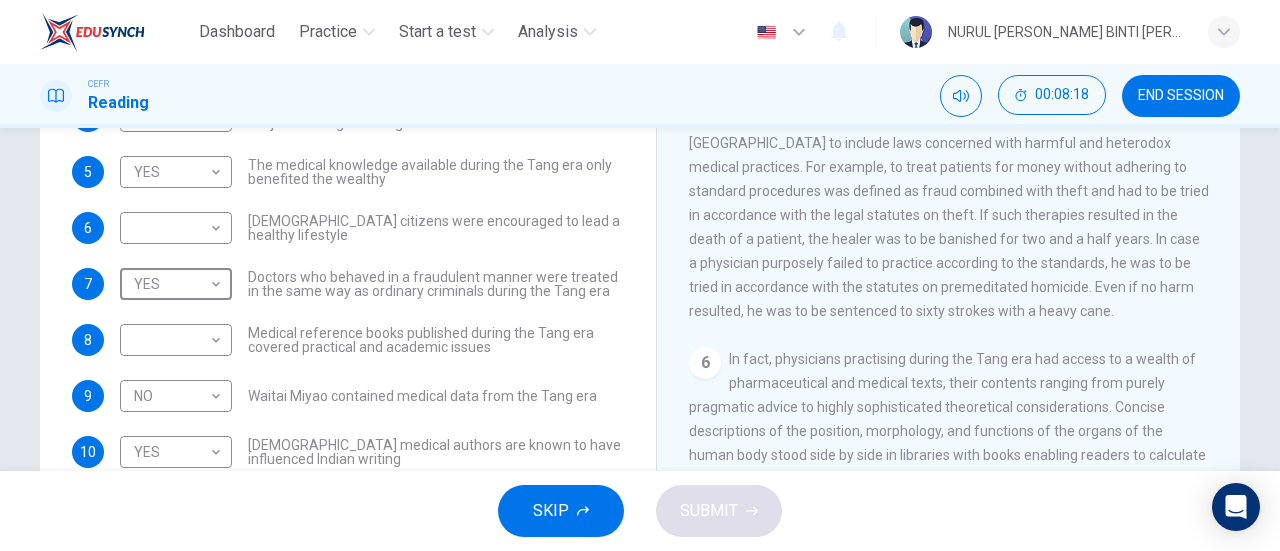 scroll, scrollTop: 1103, scrollLeft: 0, axis: vertical 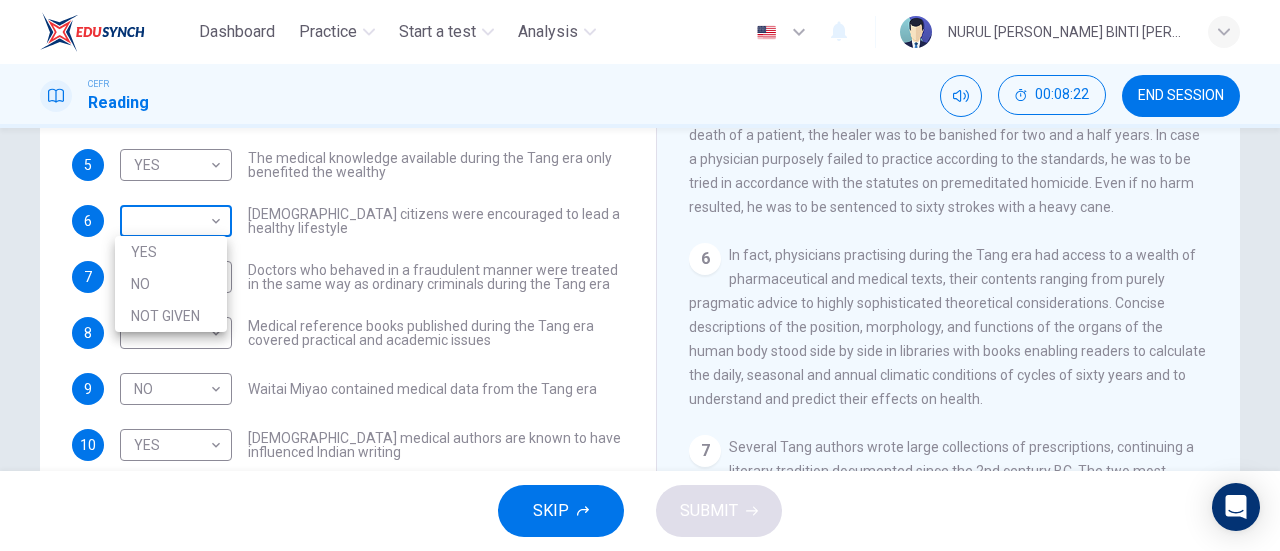 click on "Dashboard Practice Start a test Analysis English en ​ NURUL WAFA ATIYA BINTI ABDUL GHANI GANESAN CEFR Reading 00:08:22 END SESSION Questions 4 - 10 Do the following statements agree with the information given in the Reading Passage?
In the boxes below on your answer sheet write: YES if the statement agrees with the information NO if the statement contradicts the information NOT GIVEN if there is no information on this in the passage 4 NOT GIVEN NOT GIVEN ​ Academic staff sometimes taught a range of medical subjects during the Tang era 5 YES YES ​ The medical knowledge available during the Tang era only benefited the wealthy 6 ​ ​ Tang citizens were encouraged to lead a healthy lifestyle 7 YES YES ​ Doctors who behaved in a fraudulent manner were treated in the same way as ordinary criminals during the Tang era 8 ​ ​ Medical reference books published during the Tang era covered practical and academic issues 9 NO NO ​ Waitai Miyao contained medical data from the Tang era 10 YES YES ​ 1 2 3" at bounding box center (640, 275) 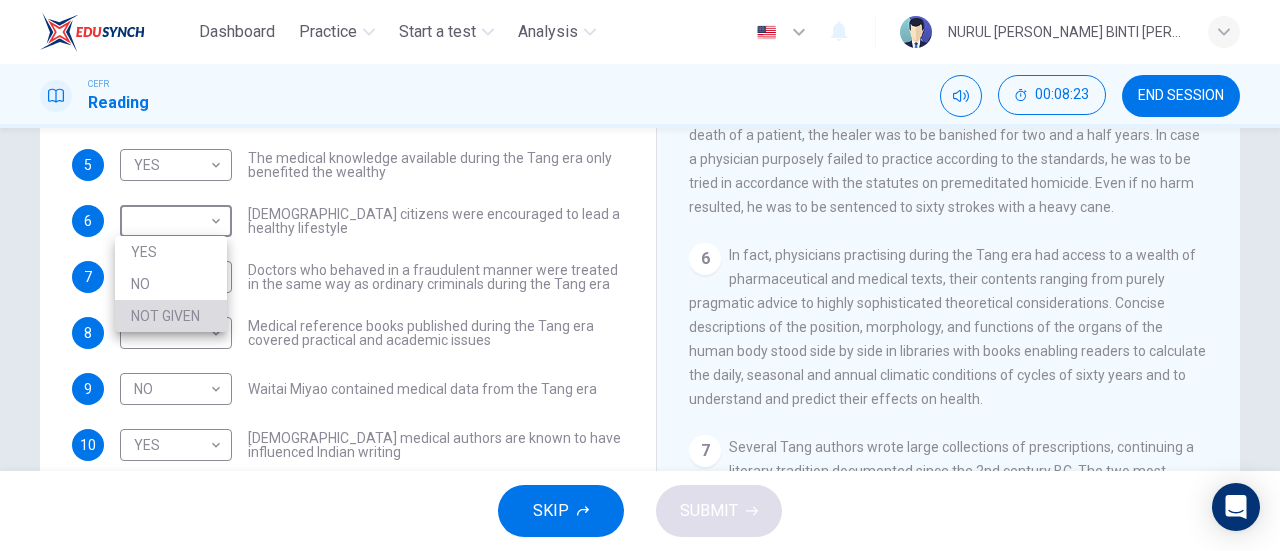 click on "NOT GIVEN" at bounding box center (171, 316) 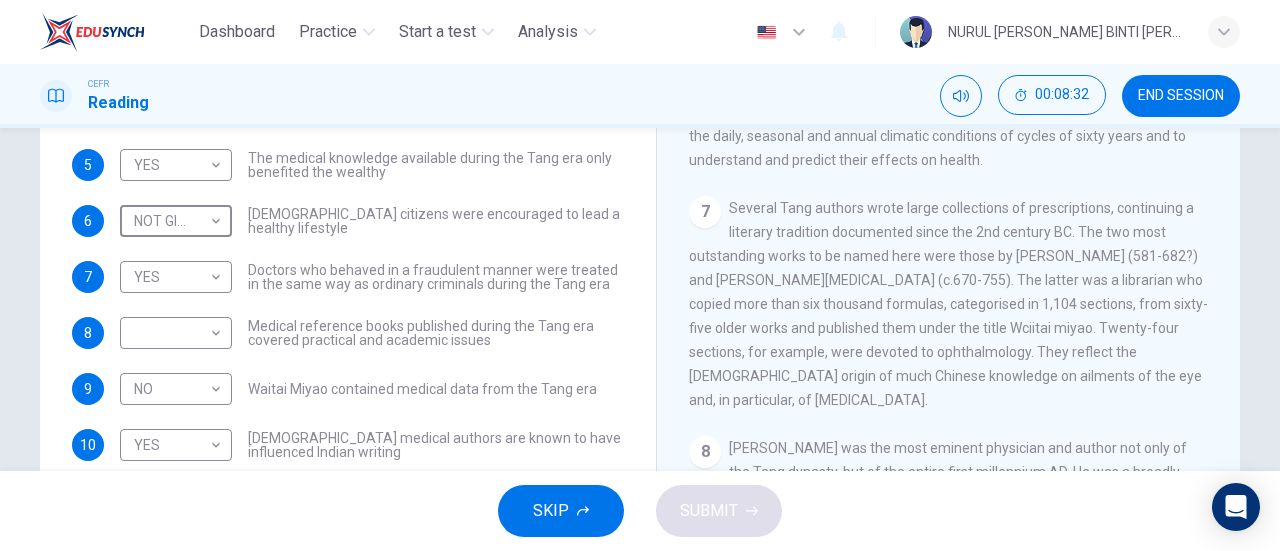 scroll, scrollTop: 1332, scrollLeft: 0, axis: vertical 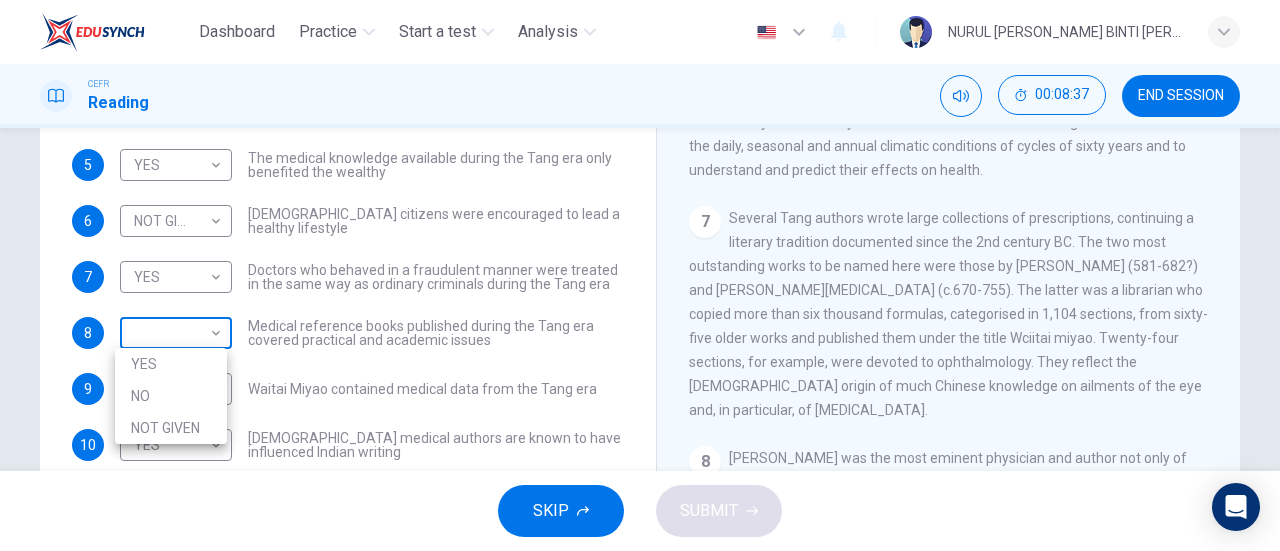 click on "Dashboard Practice Start a test Analysis English en ​ NURUL WAFA ATIYA BINTI ABDUL GHANI GANESAN CEFR Reading 00:08:37 END SESSION Questions 4 - 10 Do the following statements agree with the information given in the Reading Passage?
In the boxes below on your answer sheet write: YES if the statement agrees with the information NO if the statement contradicts the information NOT GIVEN if there is no information on this in the passage 4 NOT GIVEN NOT GIVEN ​ Academic staff sometimes taught a range of medical subjects during the Tang era 5 YES YES ​ The medical knowledge available during the Tang era only benefited the wealthy 6 NOT GIVEN NOT GIVEN ​ Tang citizens were encouraged to lead a healthy lifestyle 7 YES YES ​ Doctors who behaved in a fraudulent manner were treated in the same way as ordinary criminals during the Tang era 8 ​ ​ Medical reference books published during the Tang era covered practical and academic issues 9 NO NO ​ Waitai Miyao contained medical data from the Tang era 10 1" at bounding box center [640, 275] 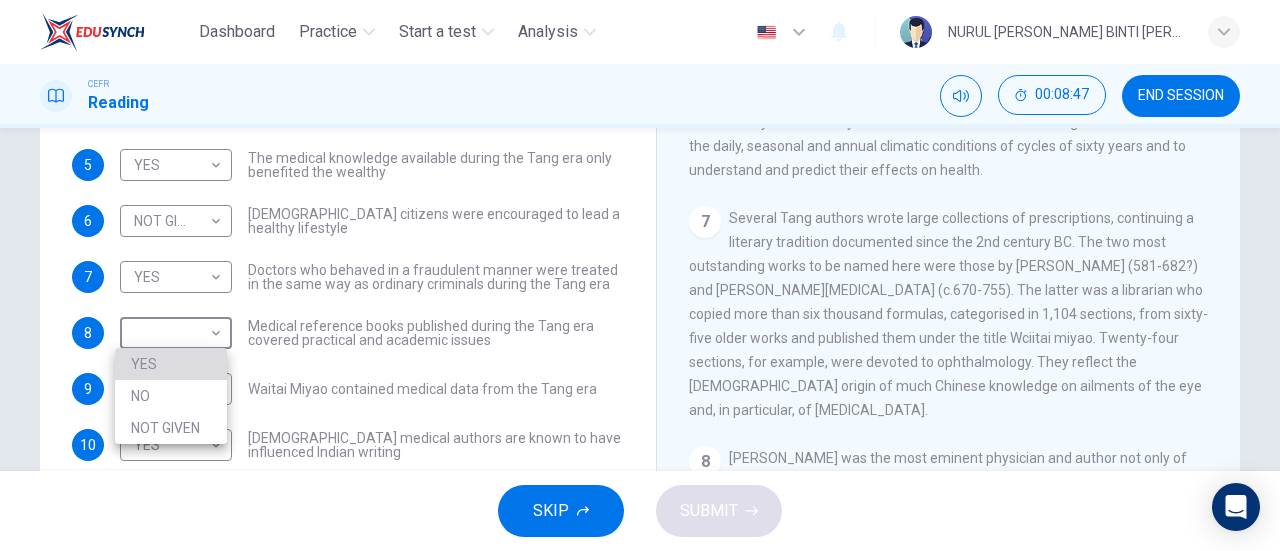 click on "YES" at bounding box center [171, 364] 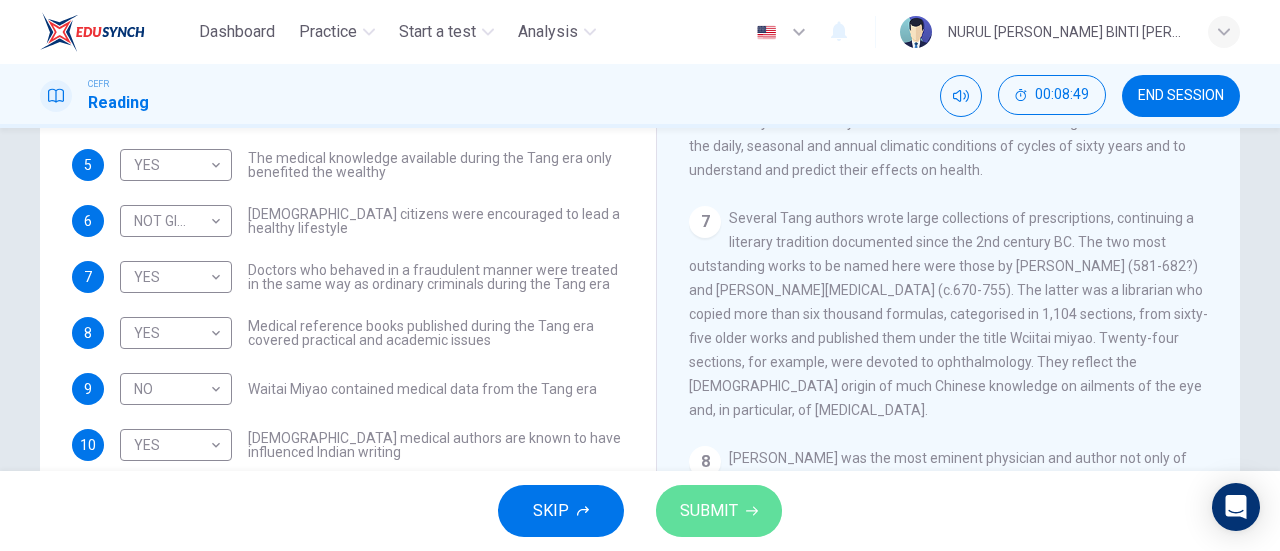 click on "SUBMIT" at bounding box center (709, 511) 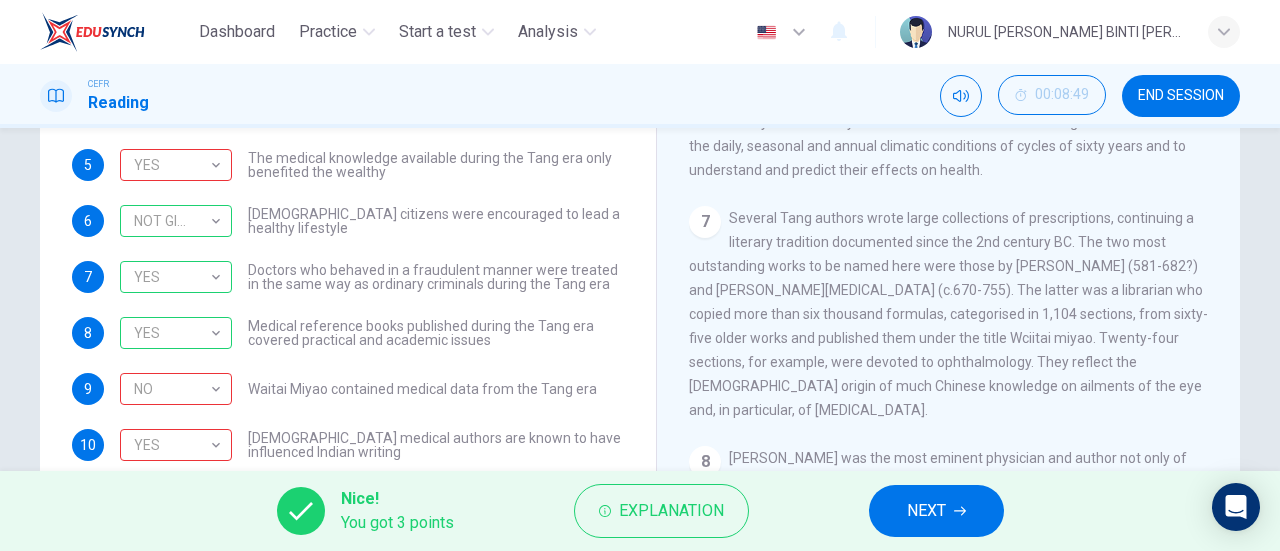 scroll, scrollTop: 432, scrollLeft: 0, axis: vertical 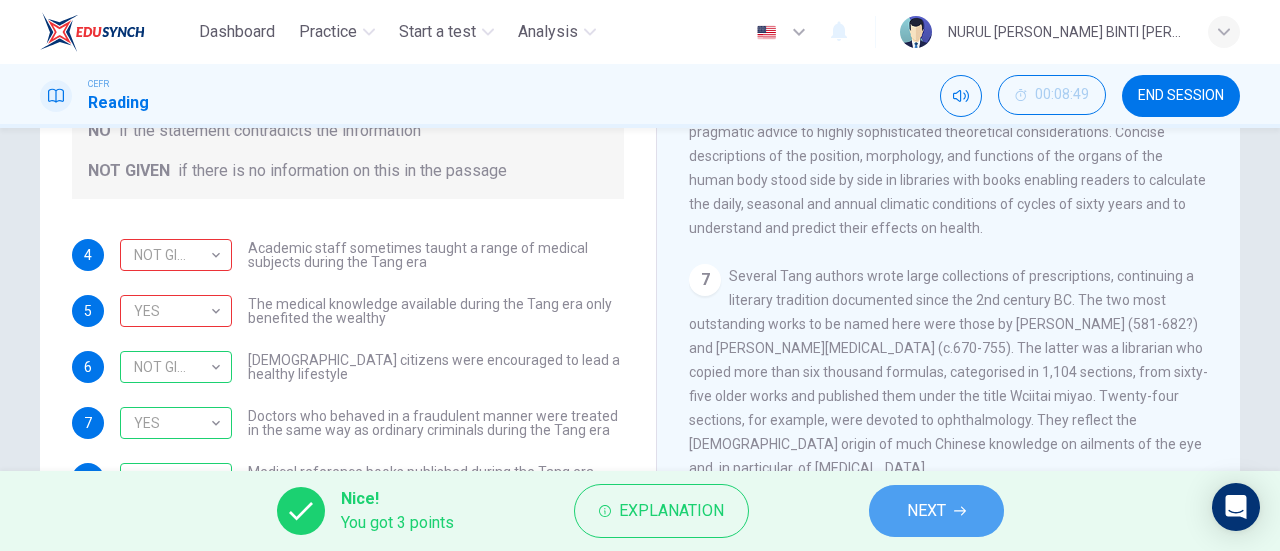 click on "NEXT" at bounding box center (936, 511) 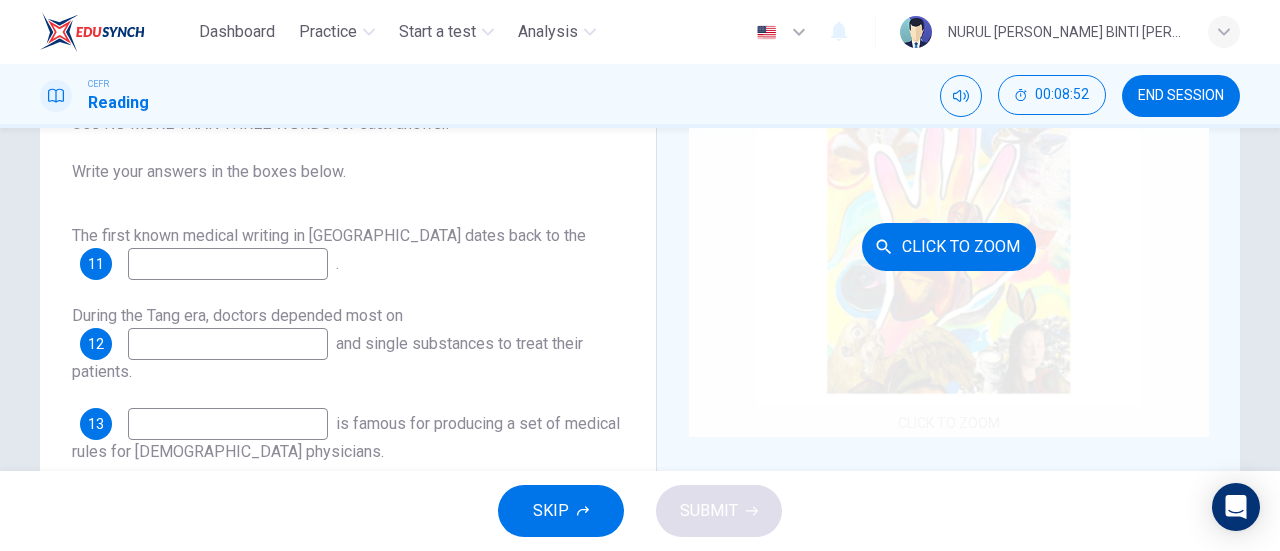 scroll, scrollTop: 199, scrollLeft: 0, axis: vertical 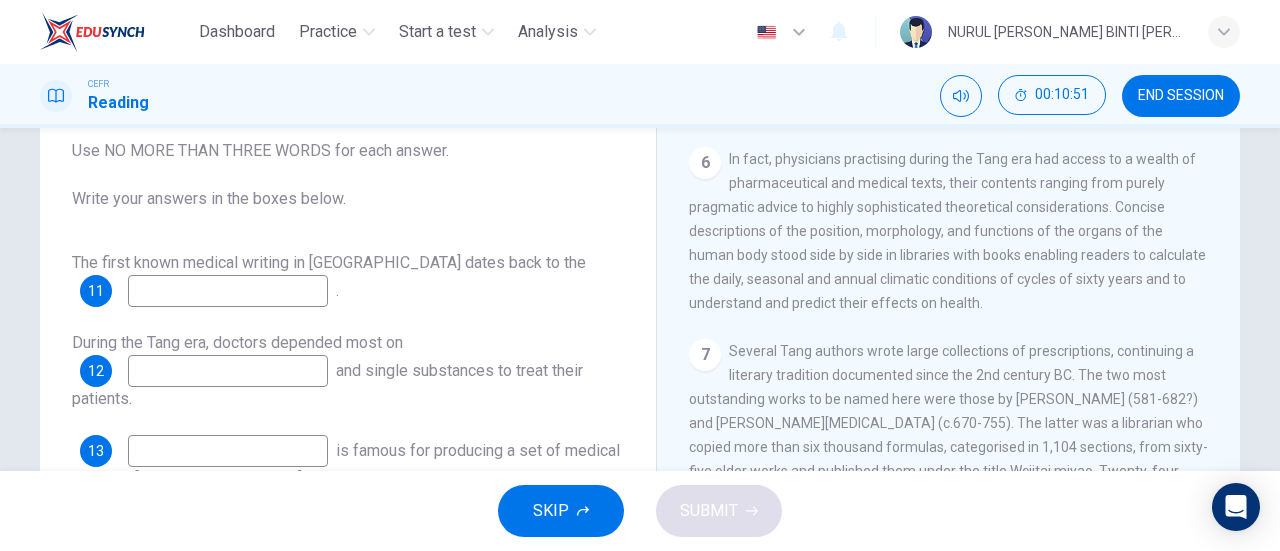 click at bounding box center (228, 291) 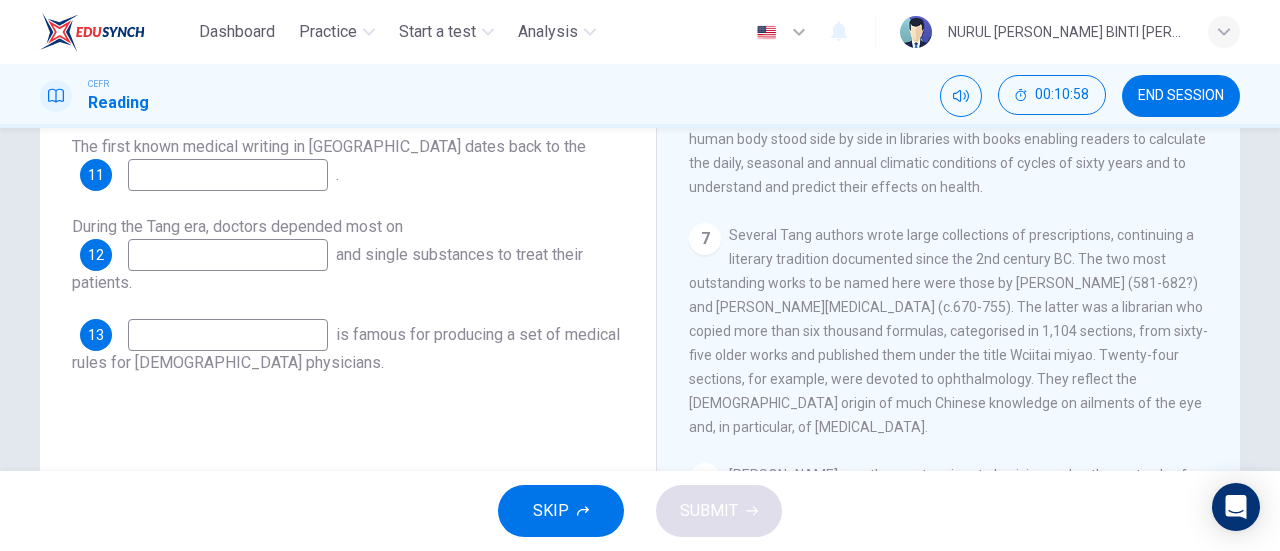 scroll, scrollTop: 288, scrollLeft: 0, axis: vertical 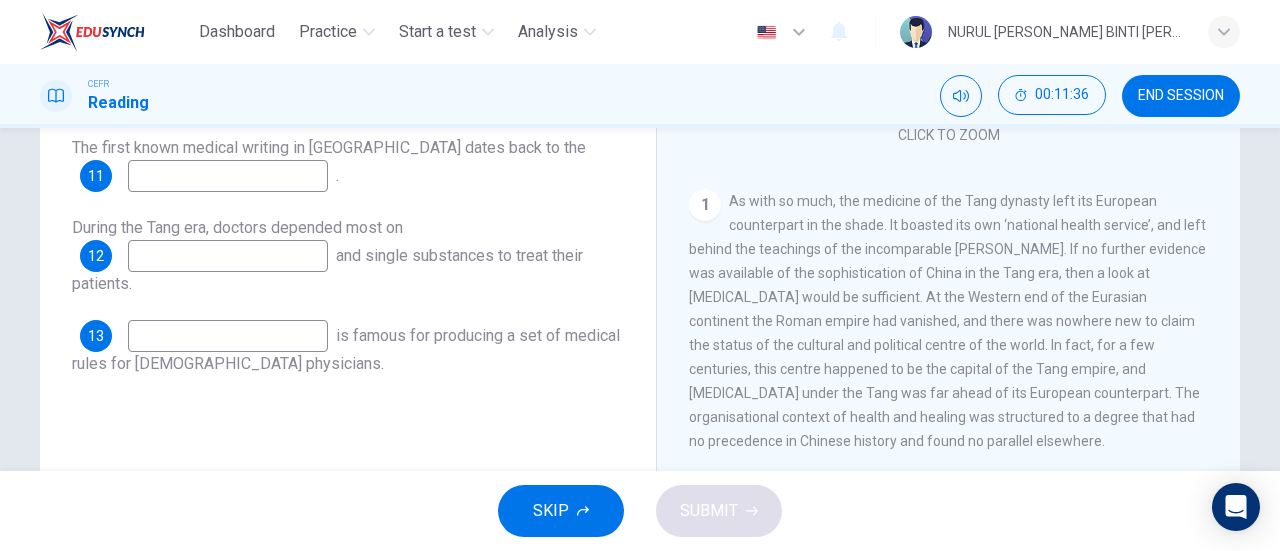 click at bounding box center (228, 176) 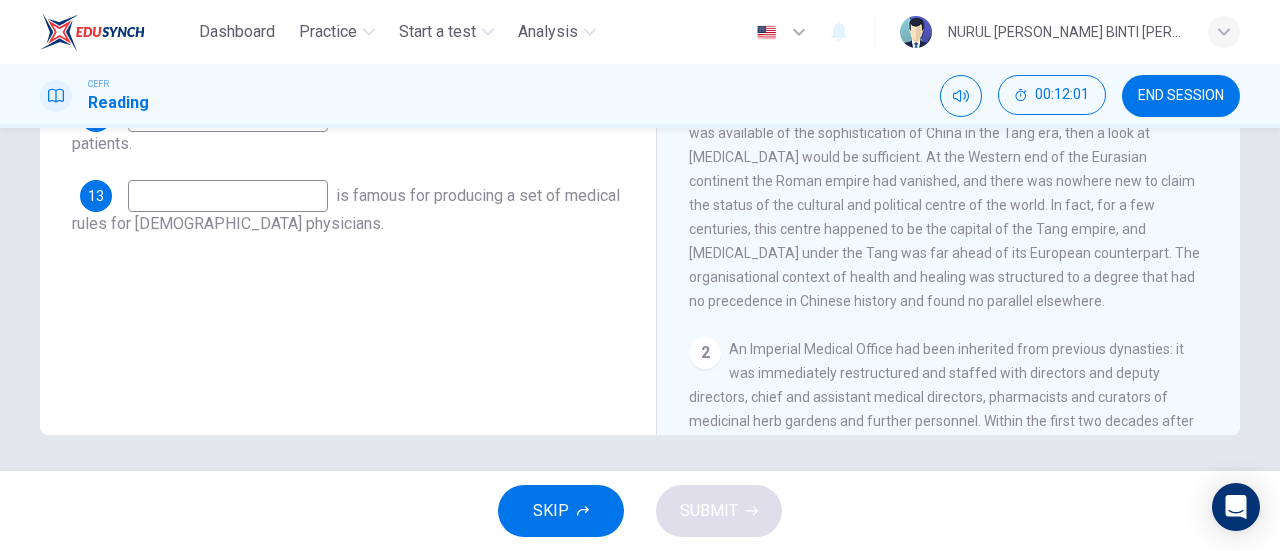 scroll, scrollTop: 432, scrollLeft: 0, axis: vertical 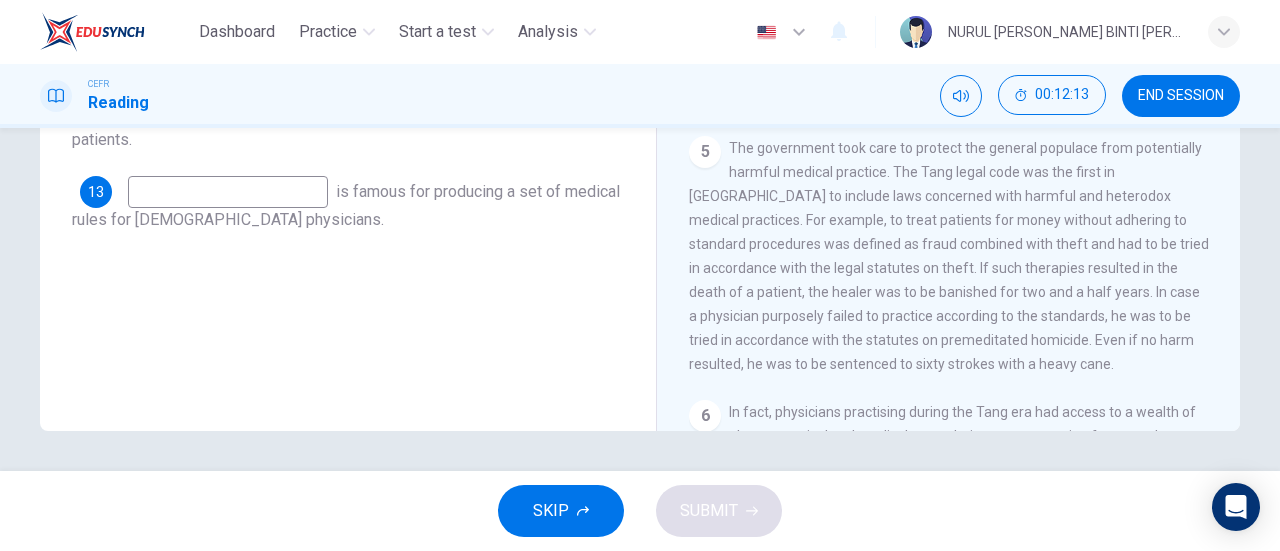 type on "Tang era" 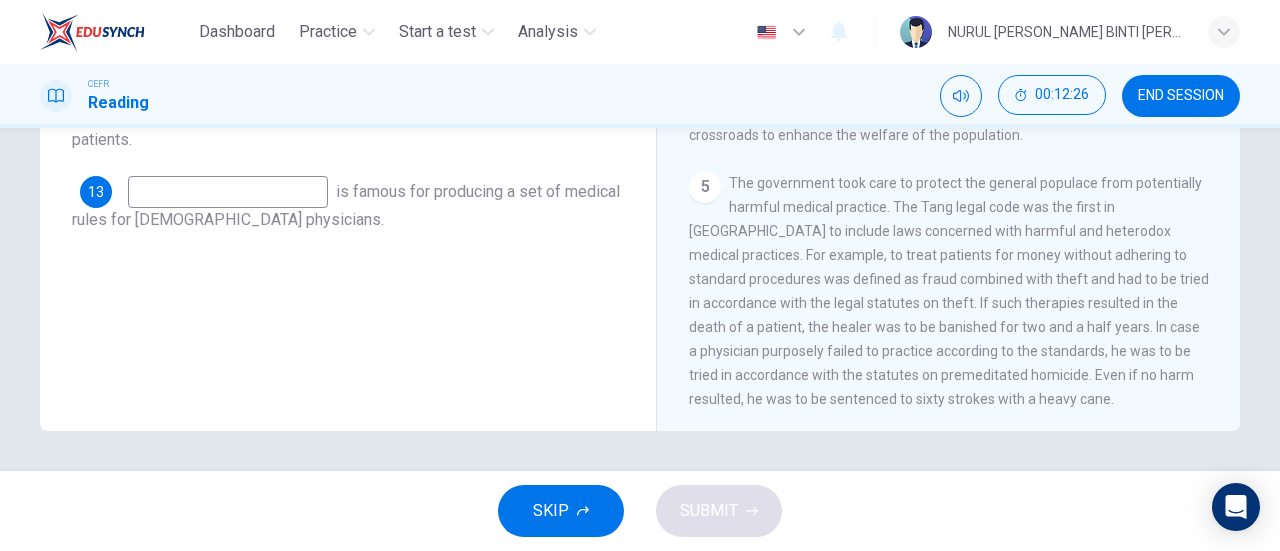 scroll, scrollTop: 835, scrollLeft: 0, axis: vertical 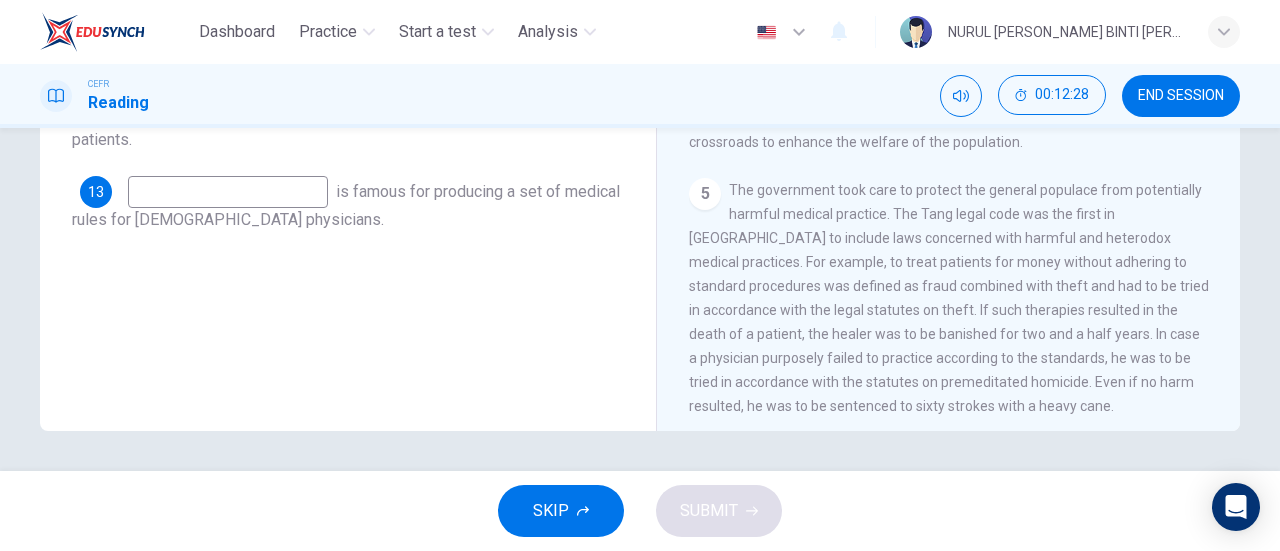 click at bounding box center (228, 192) 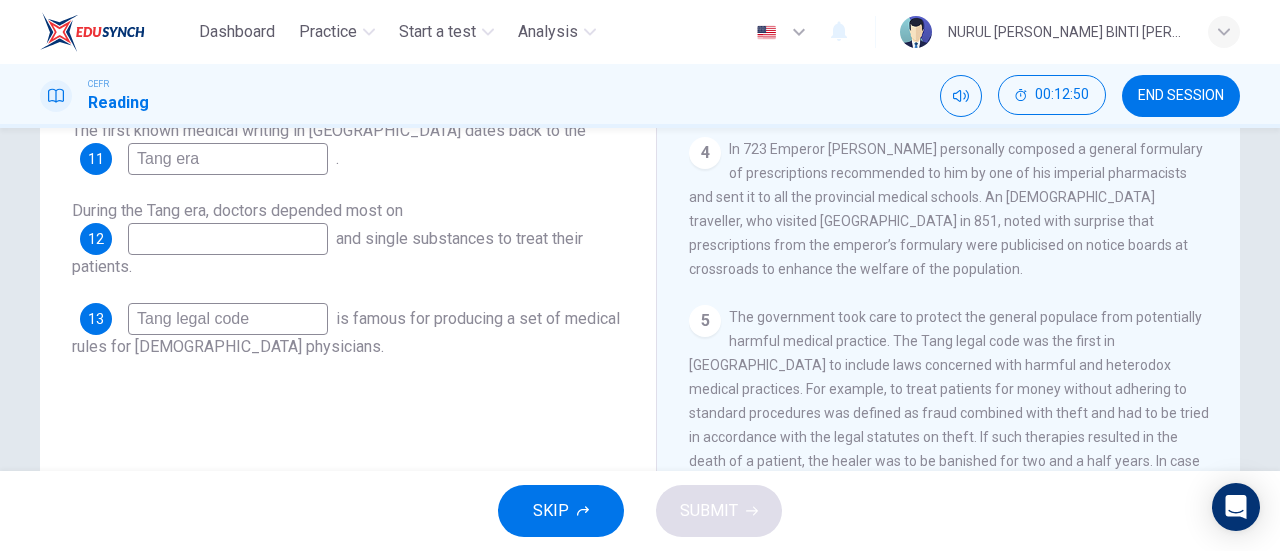scroll, scrollTop: 304, scrollLeft: 0, axis: vertical 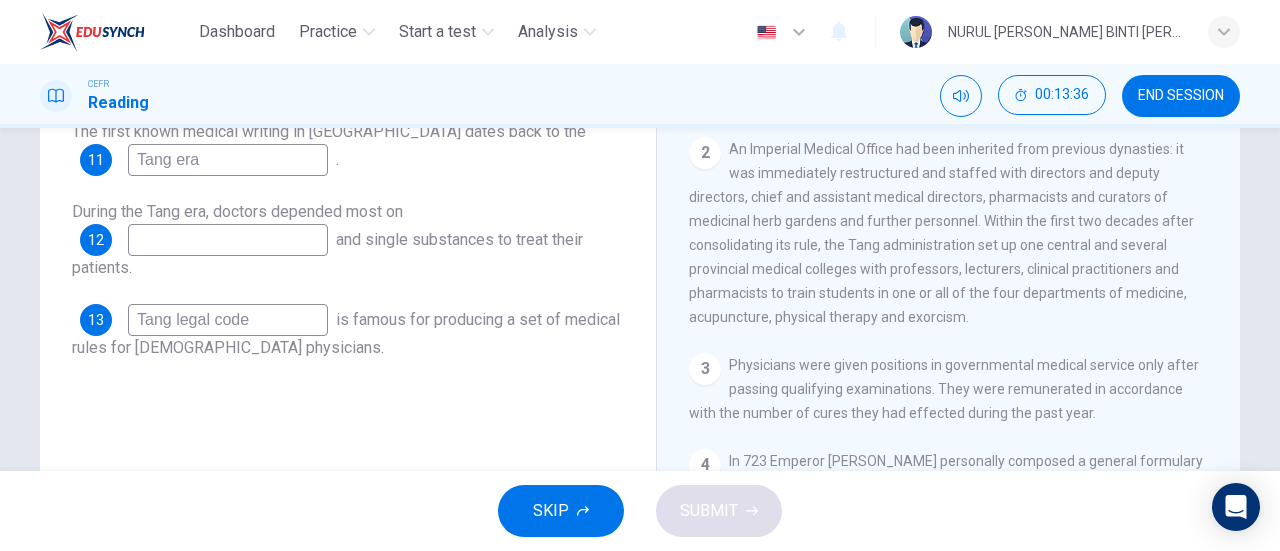 drag, startPoint x: 270, startPoint y: 316, endPoint x: 100, endPoint y: 315, distance: 170.00294 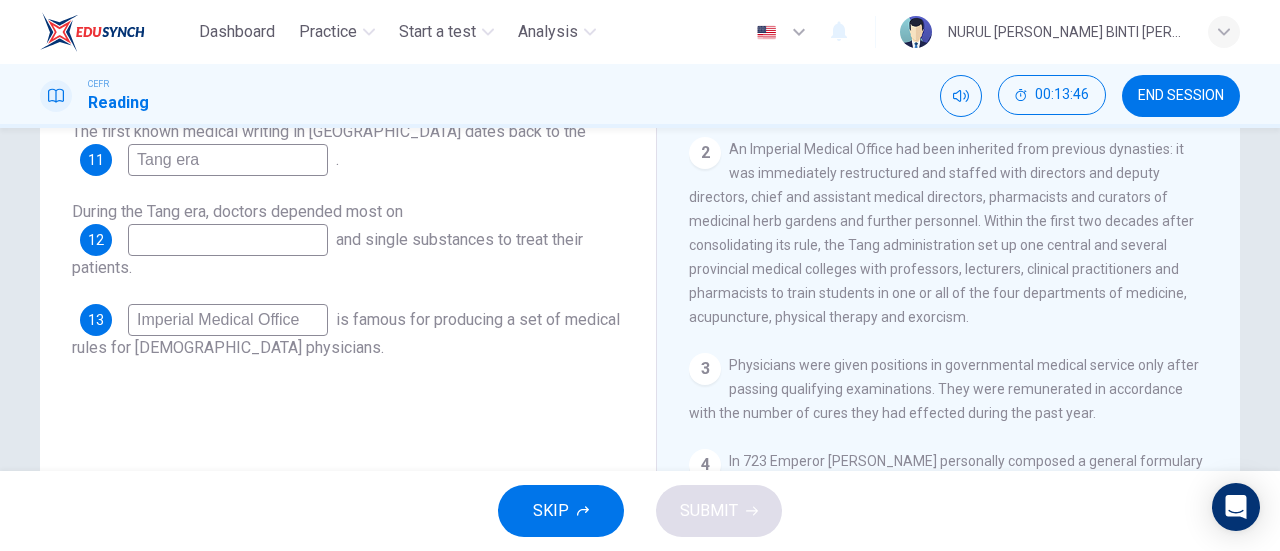 scroll, scrollTop: 166, scrollLeft: 0, axis: vertical 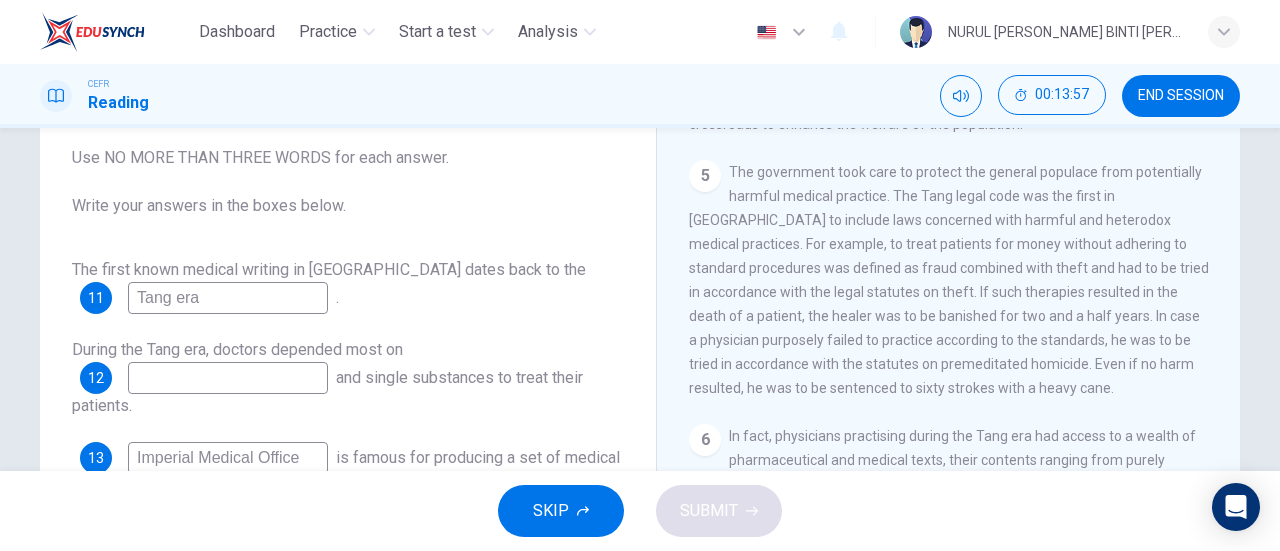 type on "Imperial Medical Office" 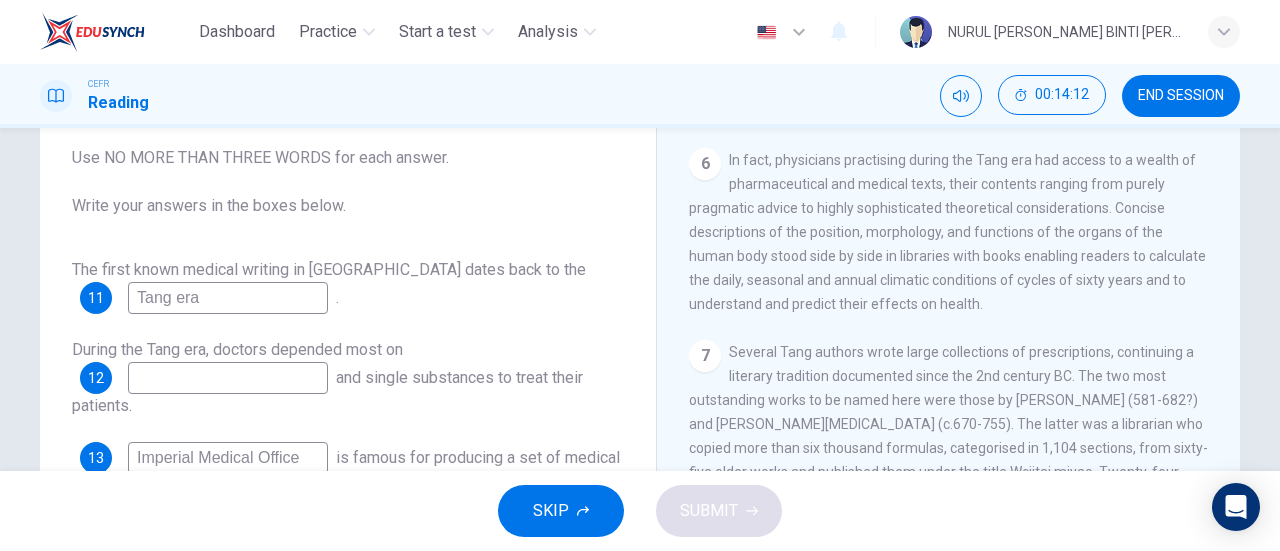 scroll, scrollTop: 1400, scrollLeft: 0, axis: vertical 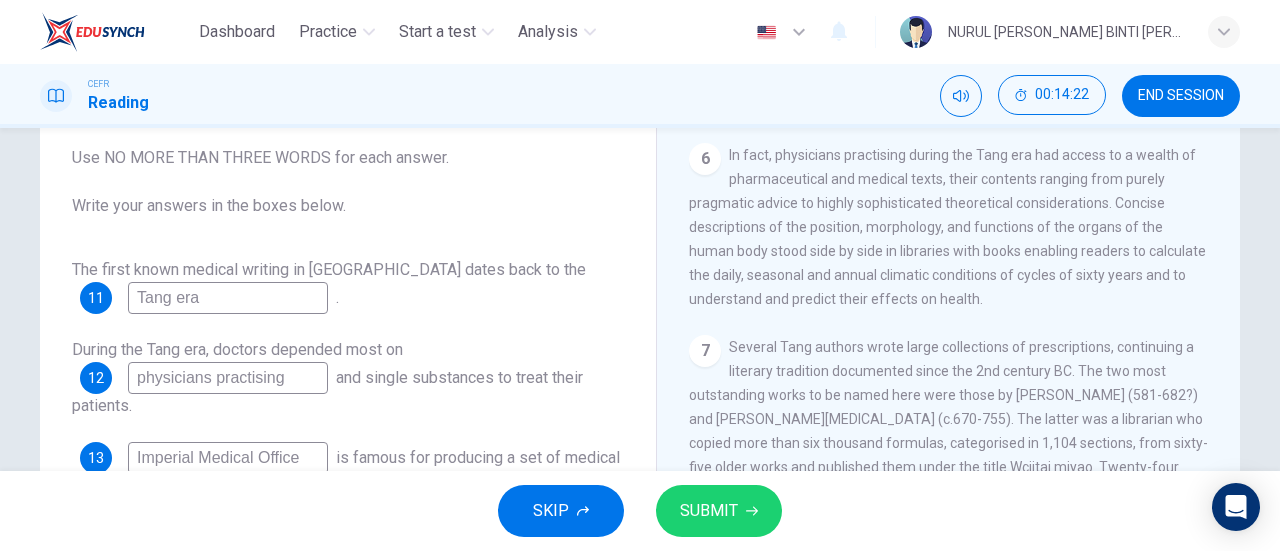 type on "physicians practising" 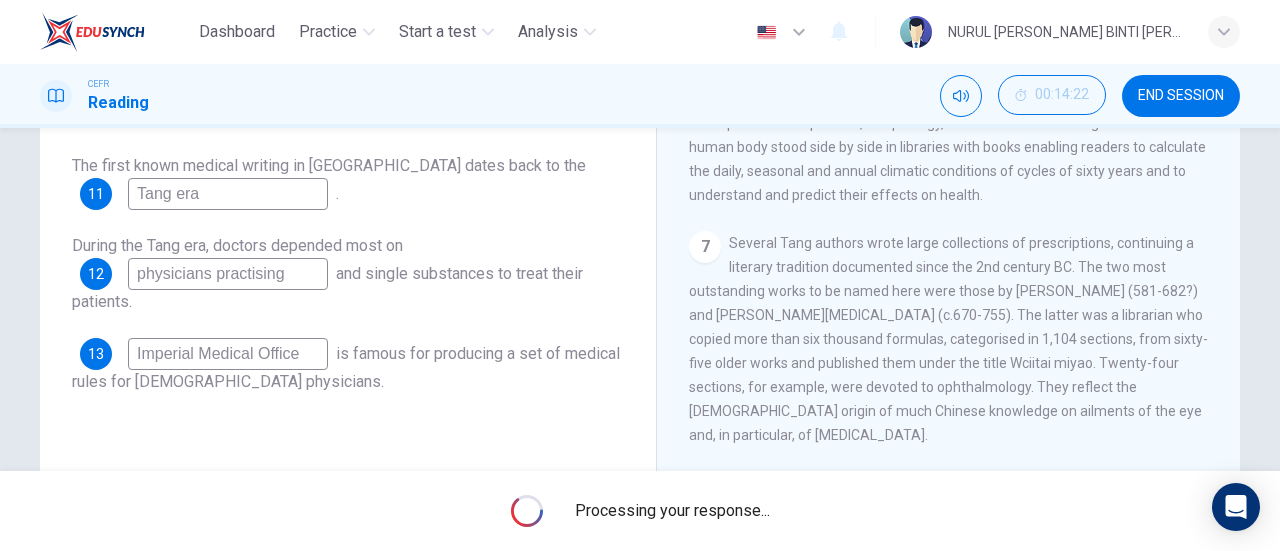 scroll, scrollTop: 273, scrollLeft: 0, axis: vertical 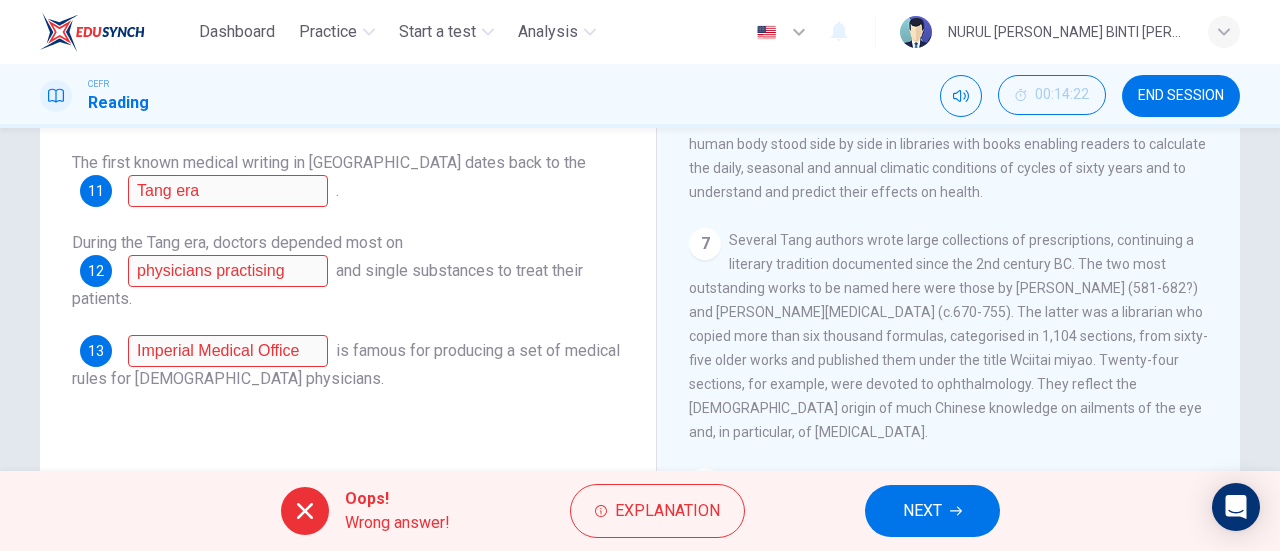 click on "NEXT" at bounding box center (922, 511) 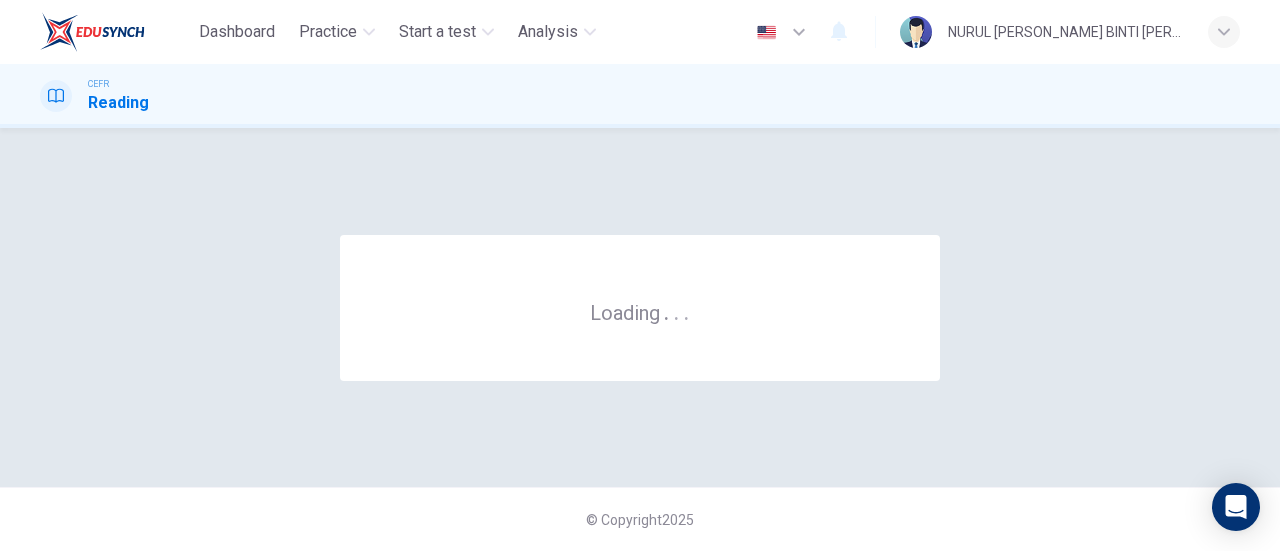 scroll, scrollTop: 0, scrollLeft: 0, axis: both 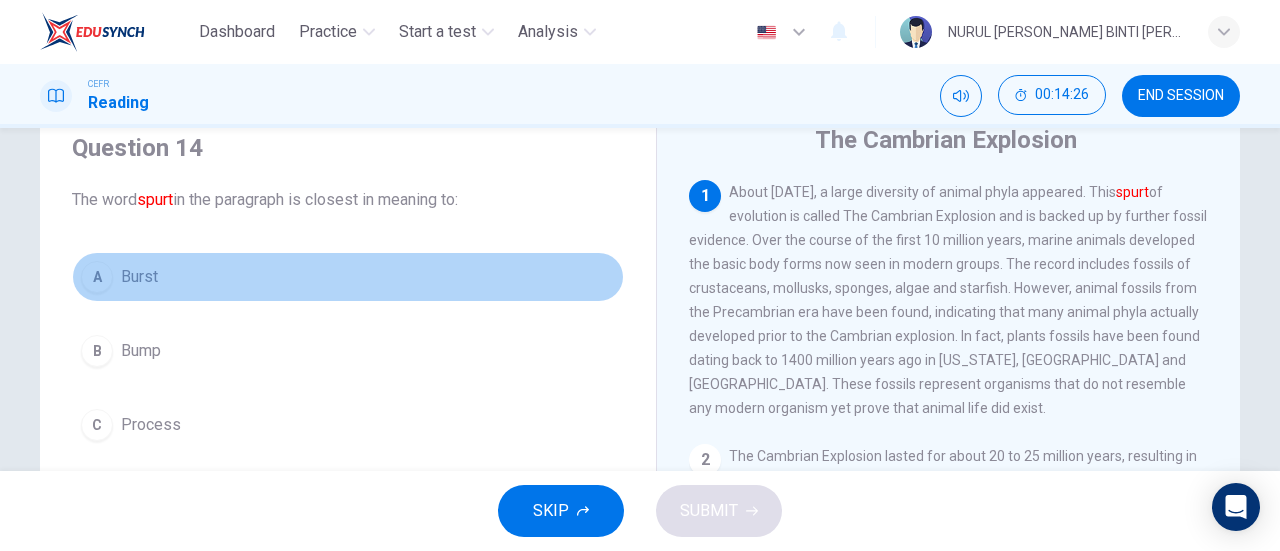 click on "A Burst" at bounding box center [348, 277] 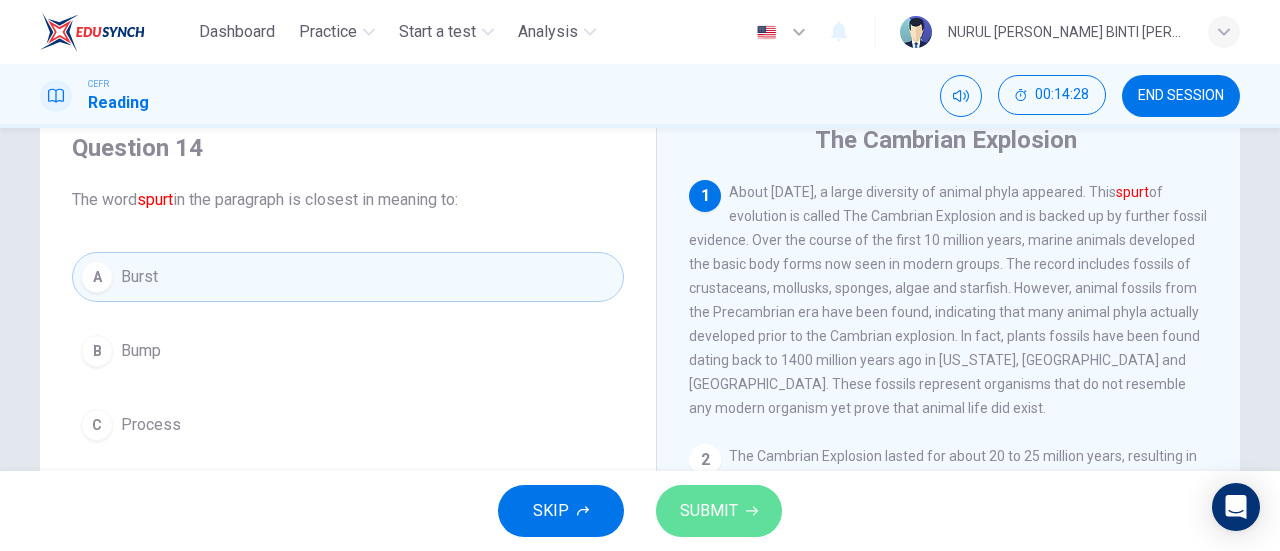 click on "SUBMIT" at bounding box center (709, 511) 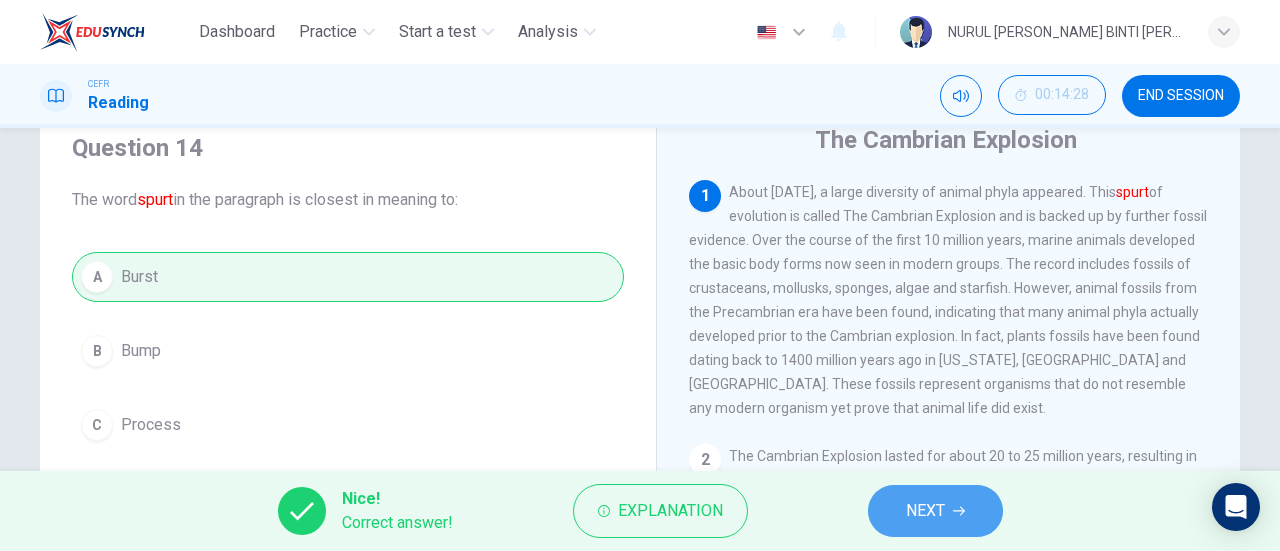 click on "NEXT" at bounding box center [935, 511] 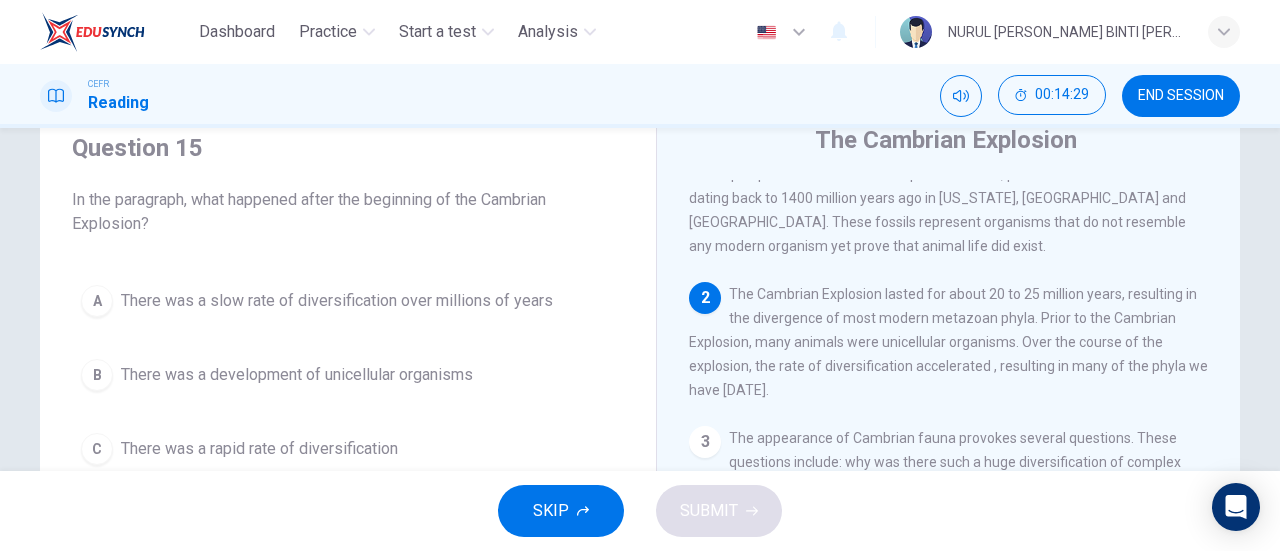 scroll, scrollTop: 248, scrollLeft: 0, axis: vertical 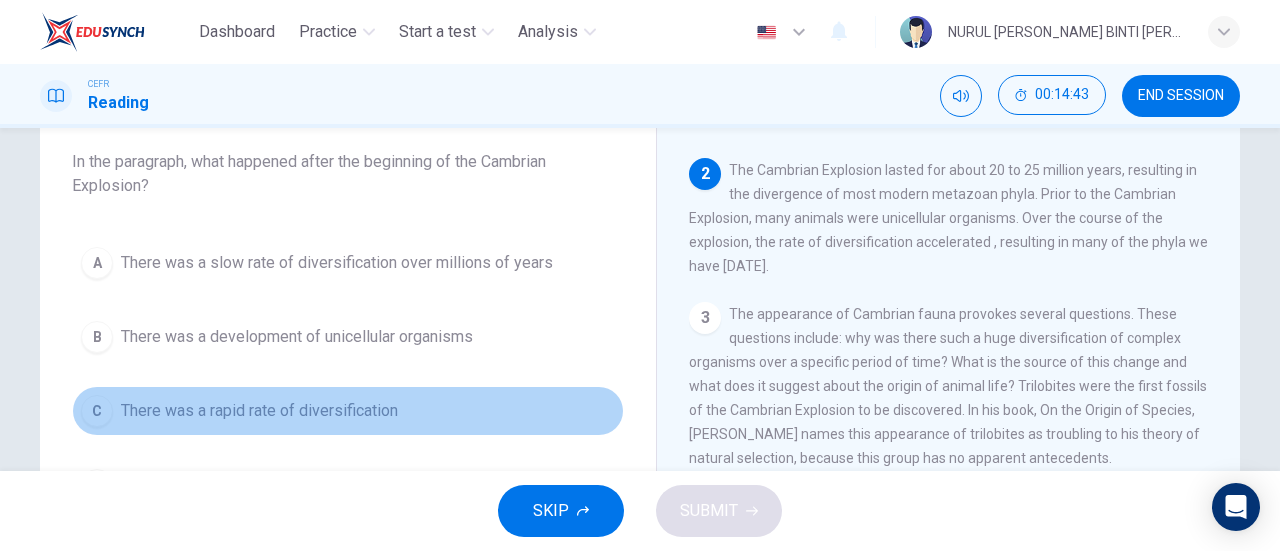 click on "There was a rapid rate of diversification" at bounding box center [259, 411] 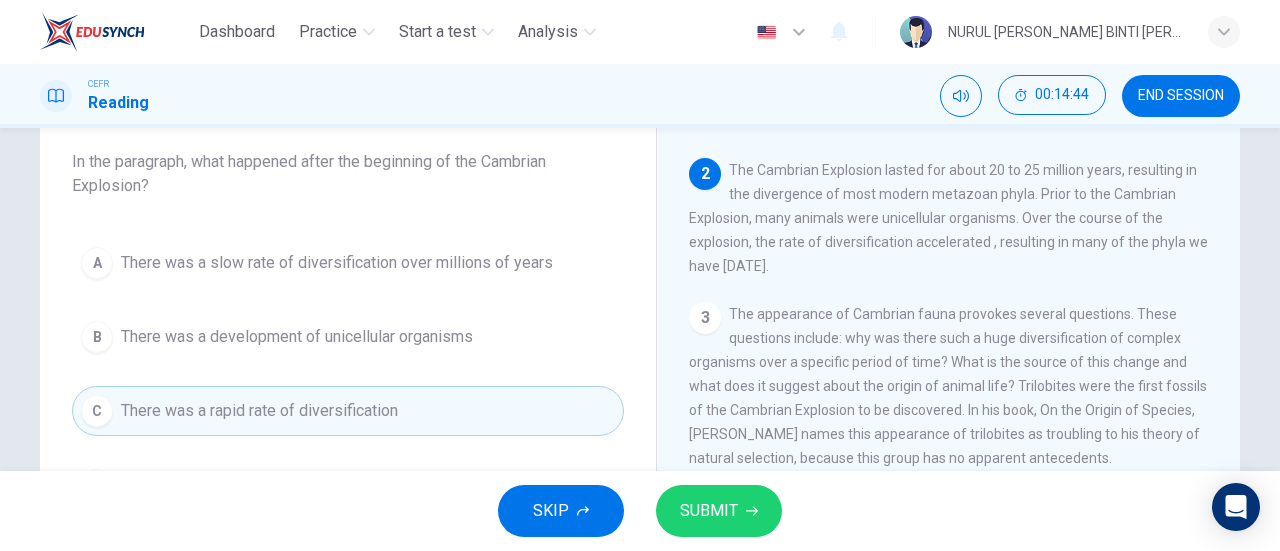 click on "The appearance of Cambrian fauna provokes several questions. These questions include: why was there such a huge diversification of complex organisms over a specific period of time? What is the source of this change and what does it suggest about the origin of animal life? Trilobites were the first fossils of the Cambrian Explosion to be discovered. In his book, On the Origin of Species, Charles Darwin names this appearance of trilobites as troubling to his theory of natural selection, because this group has no apparent antecedents." at bounding box center (948, 386) 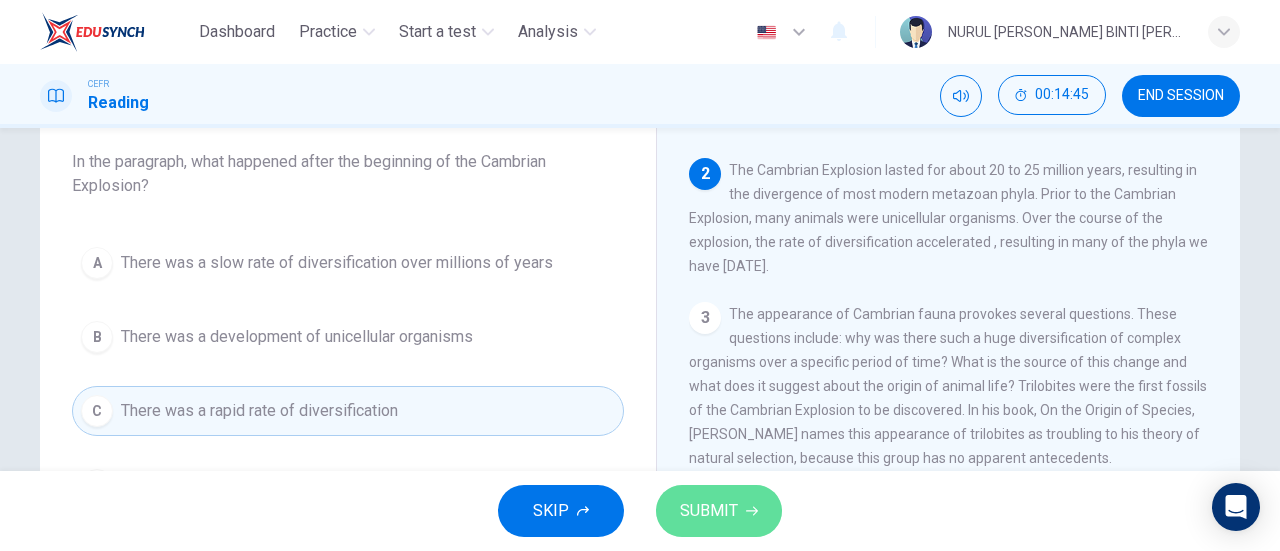 click on "SUBMIT" at bounding box center [719, 511] 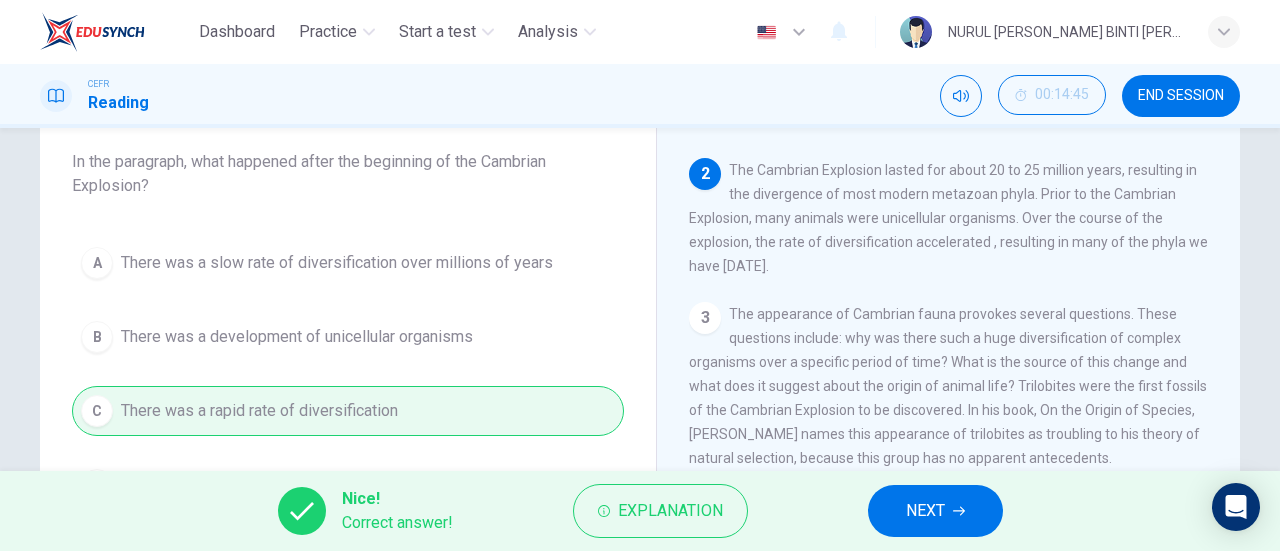 click on "Nice! Correct answer! Explanation NEXT" at bounding box center [640, 511] 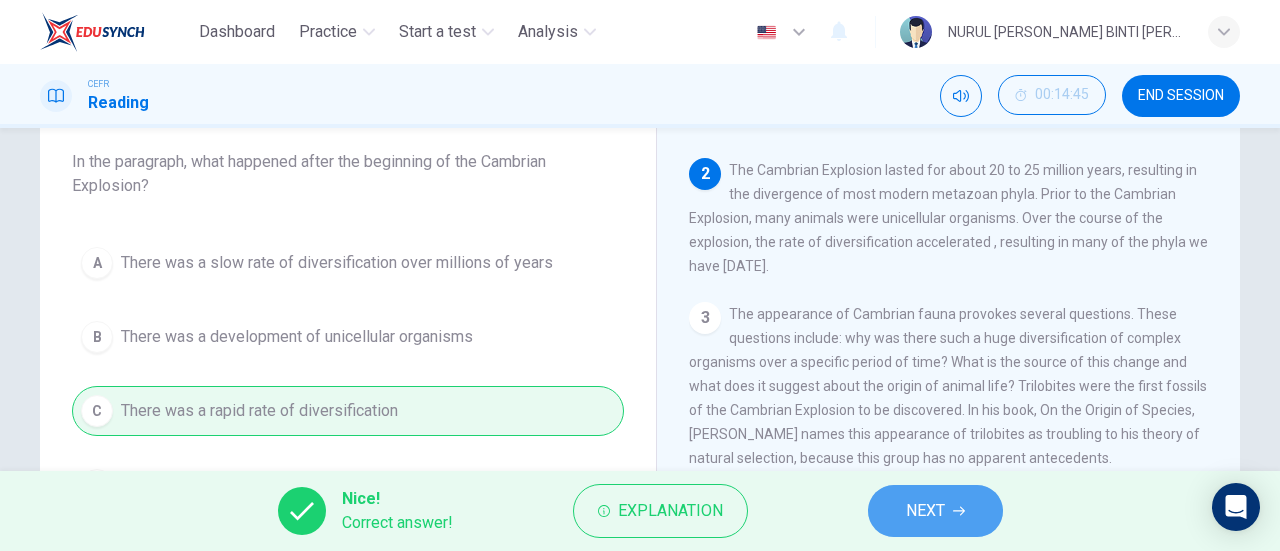 click on "NEXT" at bounding box center (935, 511) 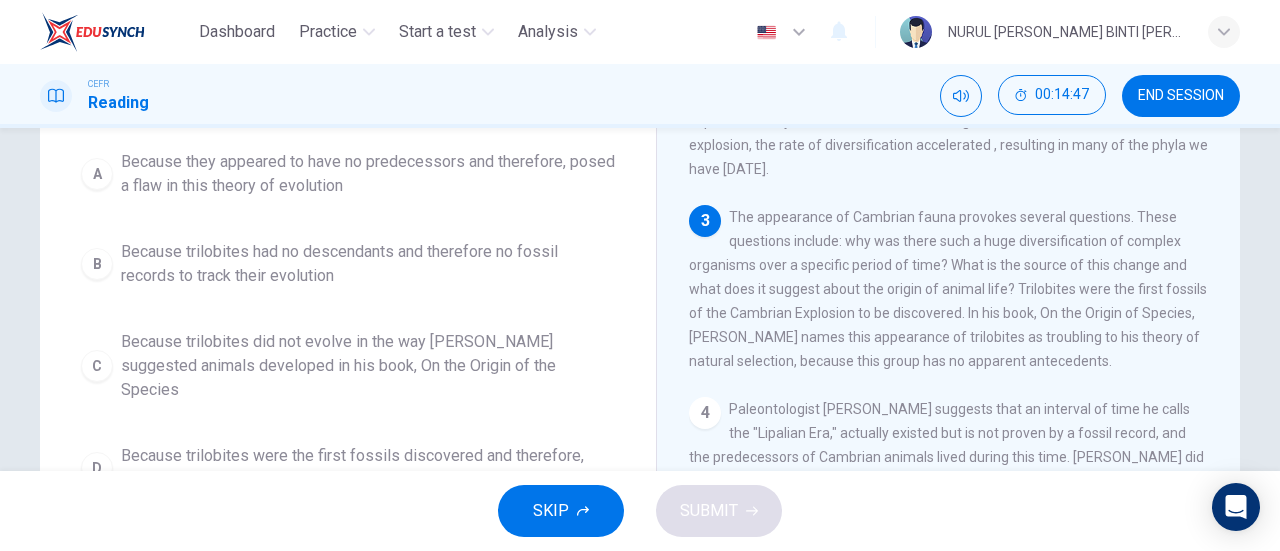 scroll, scrollTop: 210, scrollLeft: 0, axis: vertical 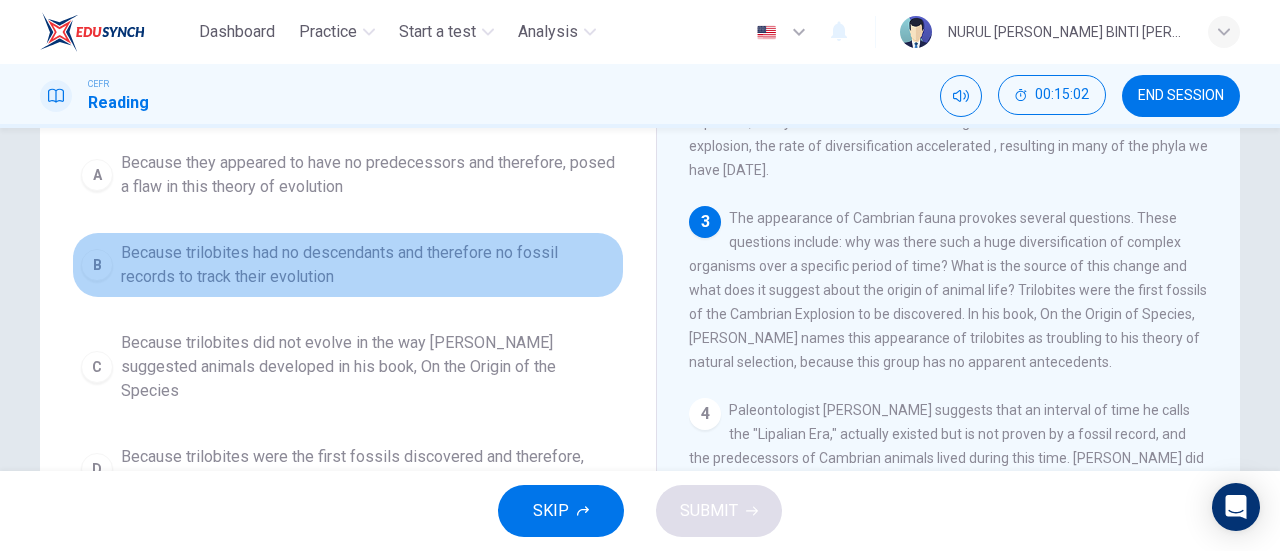 click on "Because trilobites had no descendants and therefore no fossil records to track their evolution" at bounding box center [368, 265] 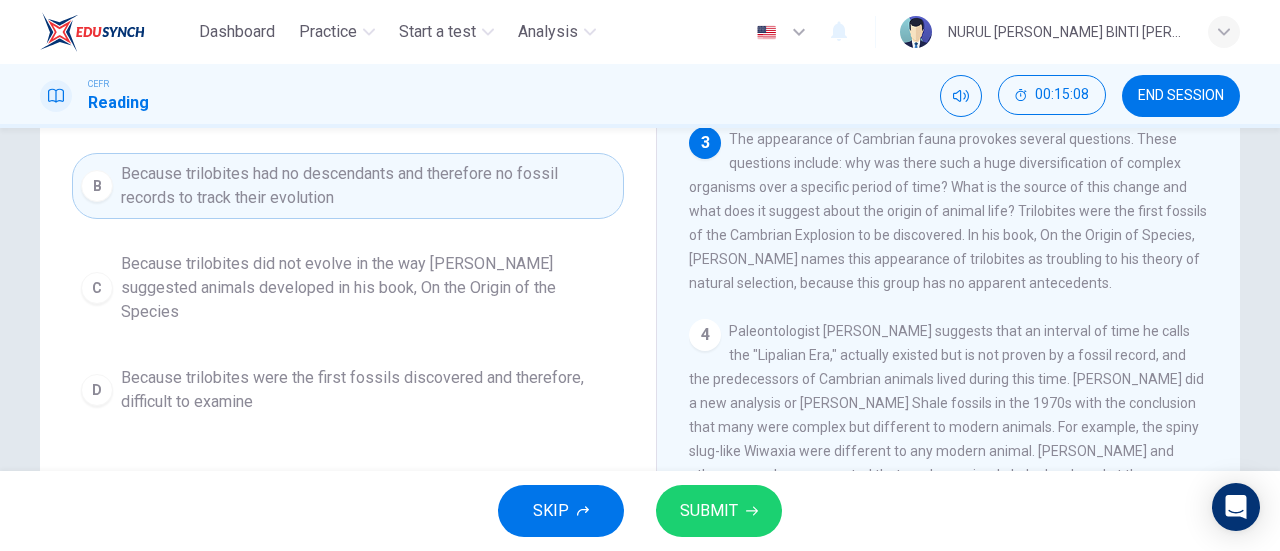 scroll, scrollTop: 290, scrollLeft: 0, axis: vertical 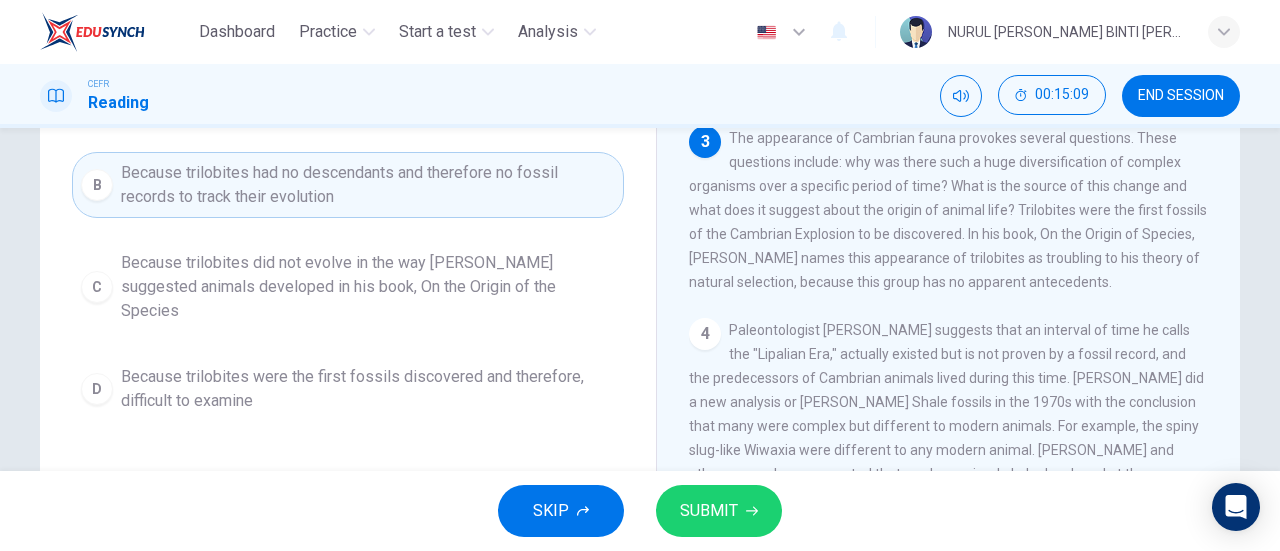 click on "SUBMIT" at bounding box center [709, 511] 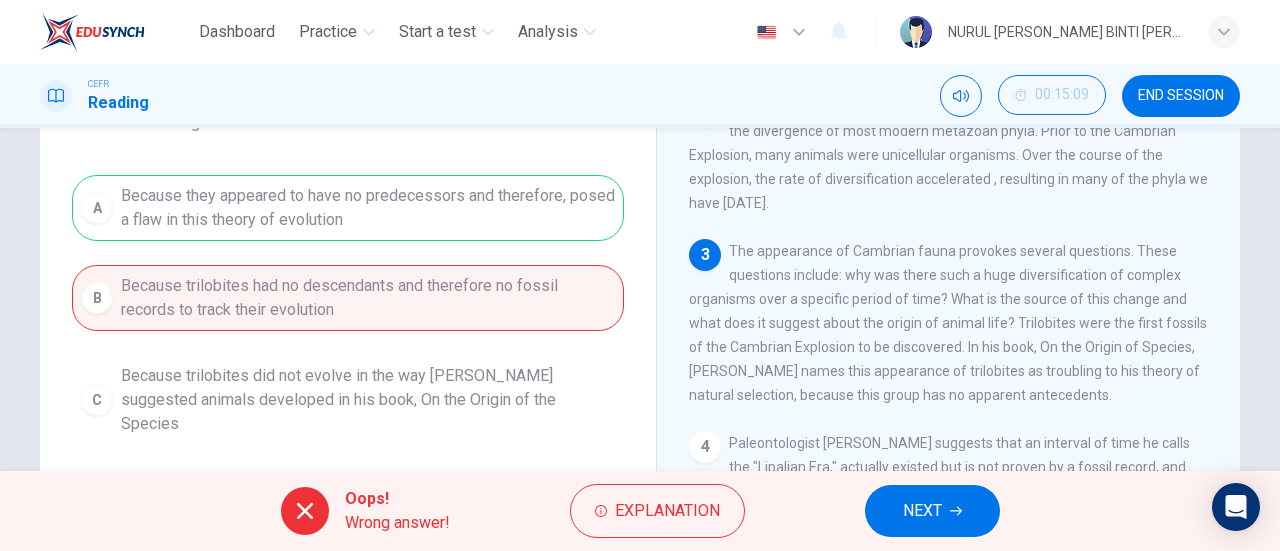 scroll, scrollTop: 176, scrollLeft: 0, axis: vertical 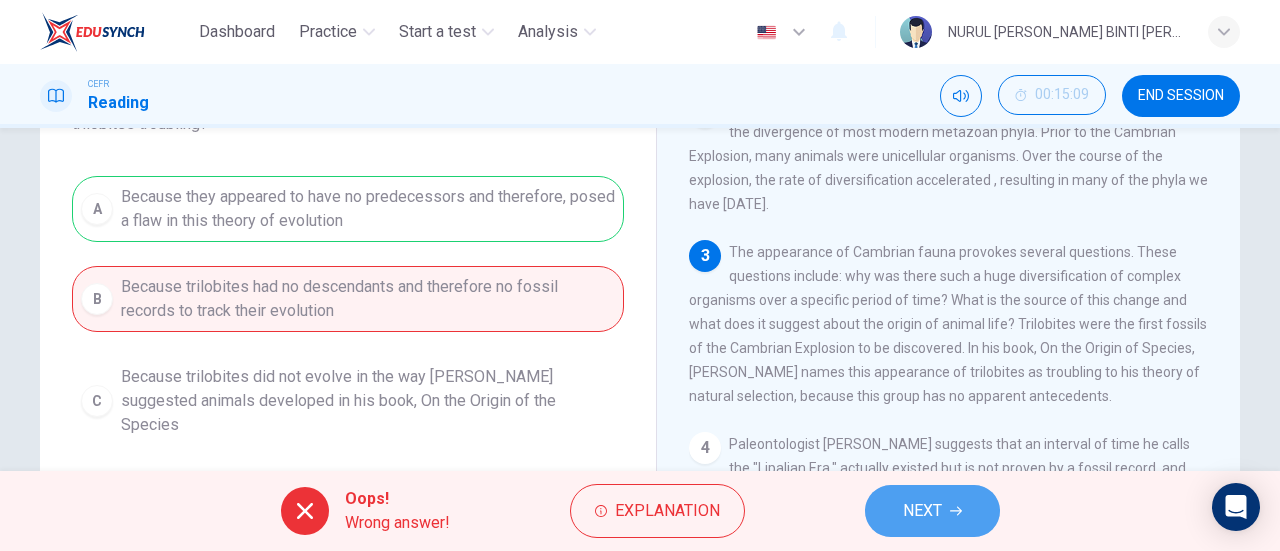 click on "NEXT" at bounding box center (932, 511) 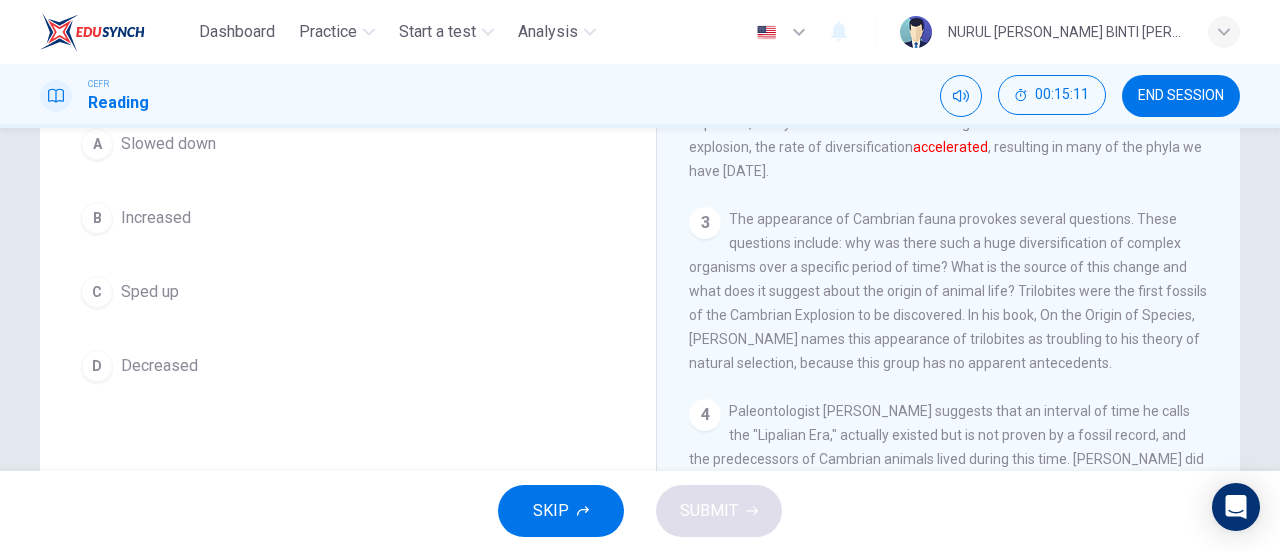 scroll, scrollTop: 210, scrollLeft: 0, axis: vertical 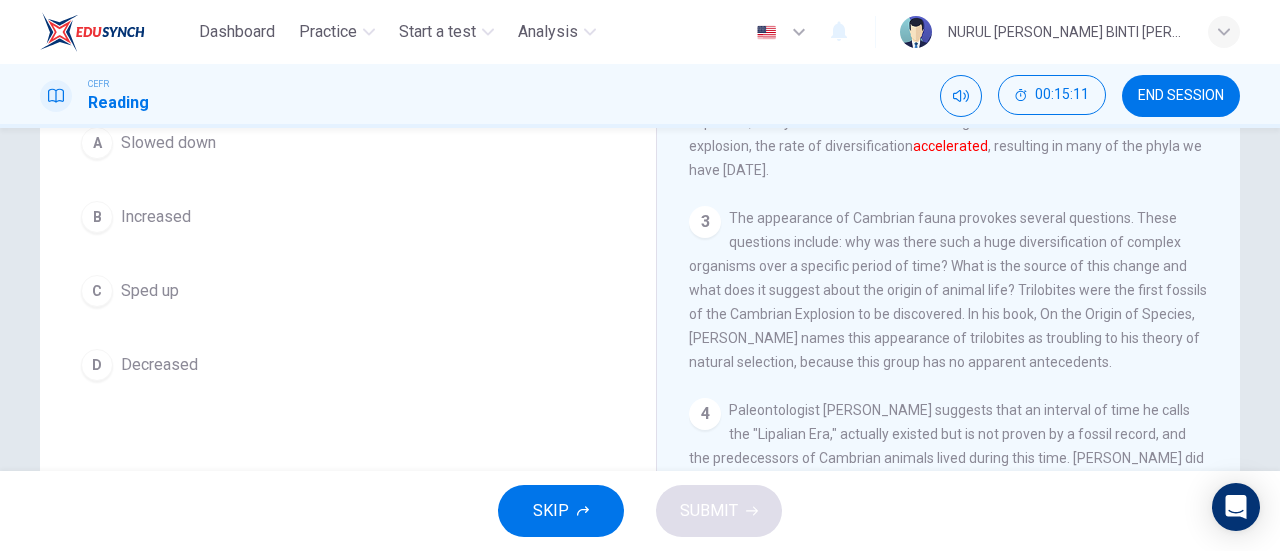 click on "C Sped up" at bounding box center (348, 291) 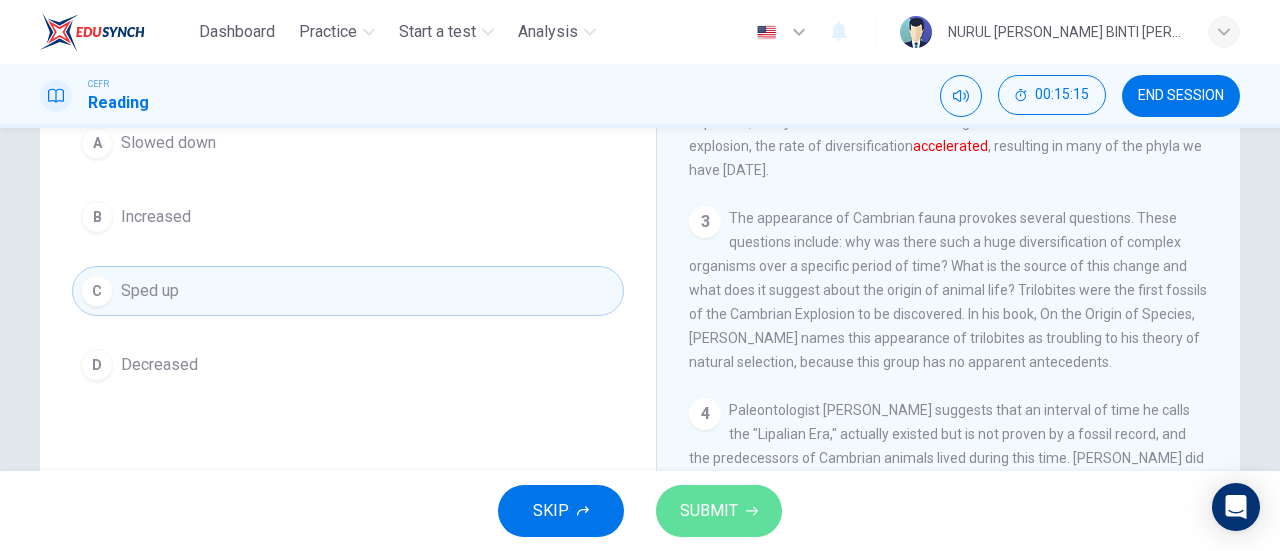 click on "SUBMIT" at bounding box center (709, 511) 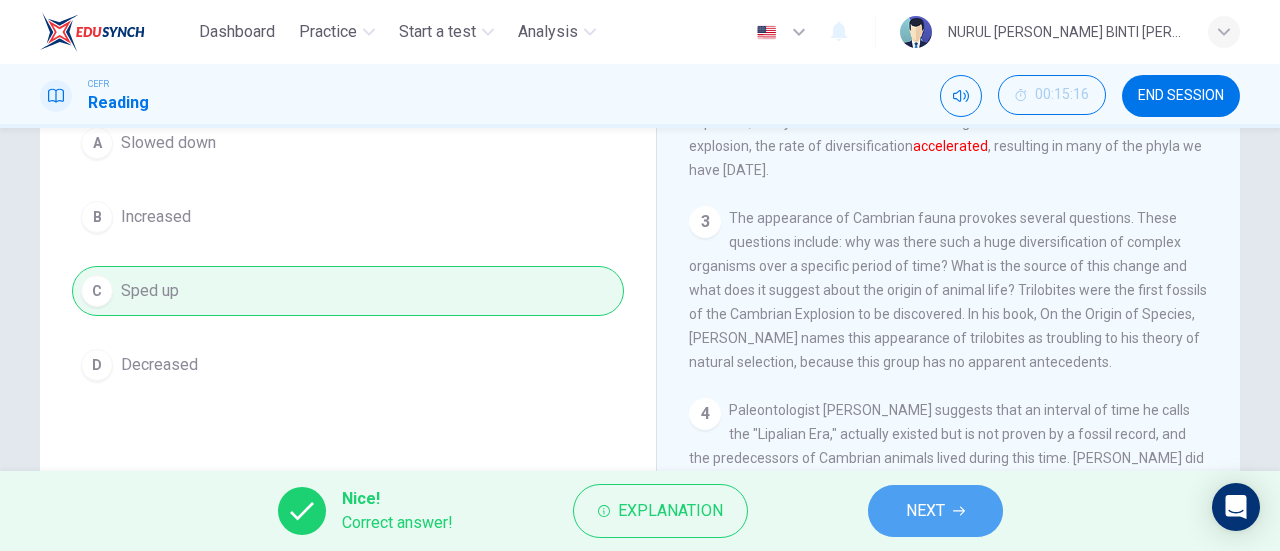 click on "NEXT" at bounding box center [935, 511] 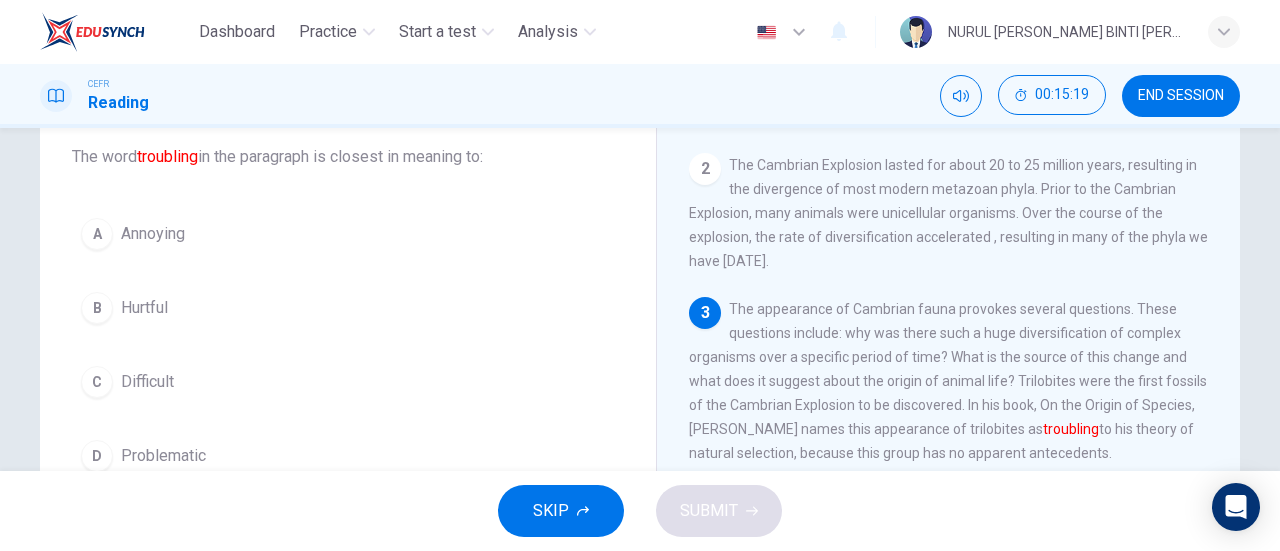 scroll, scrollTop: 168, scrollLeft: 0, axis: vertical 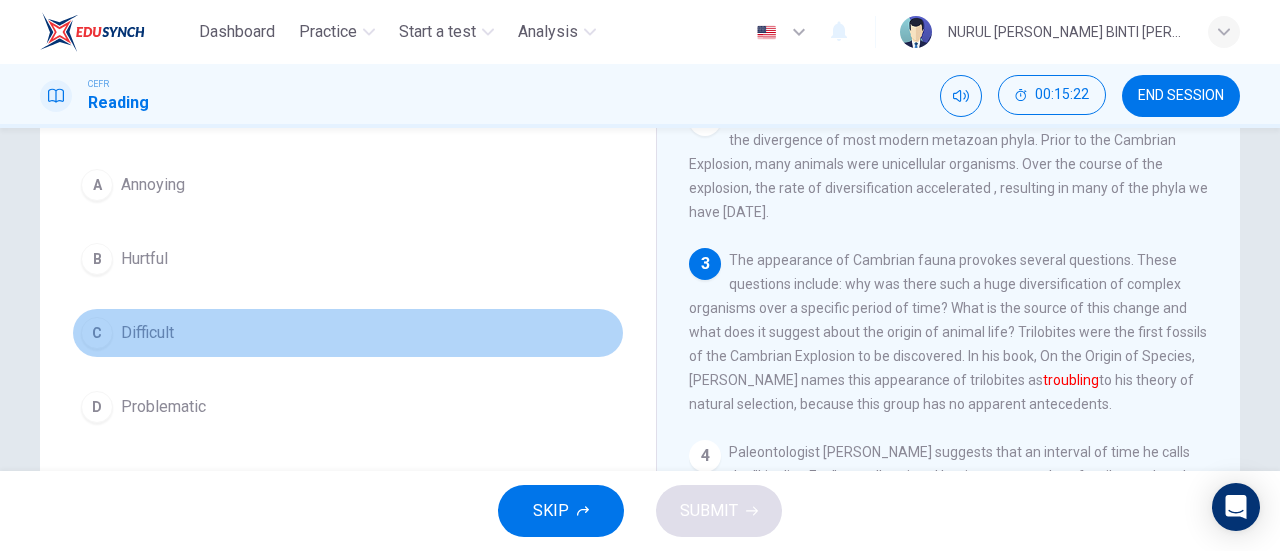 click on "C Difficult" at bounding box center [348, 333] 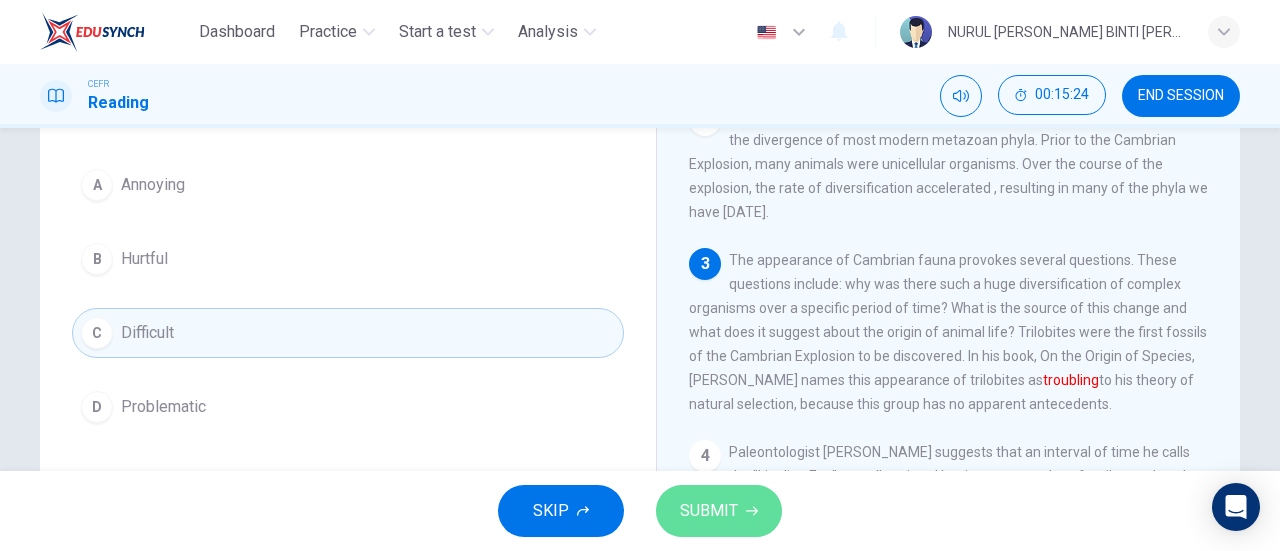 click on "SUBMIT" at bounding box center (709, 511) 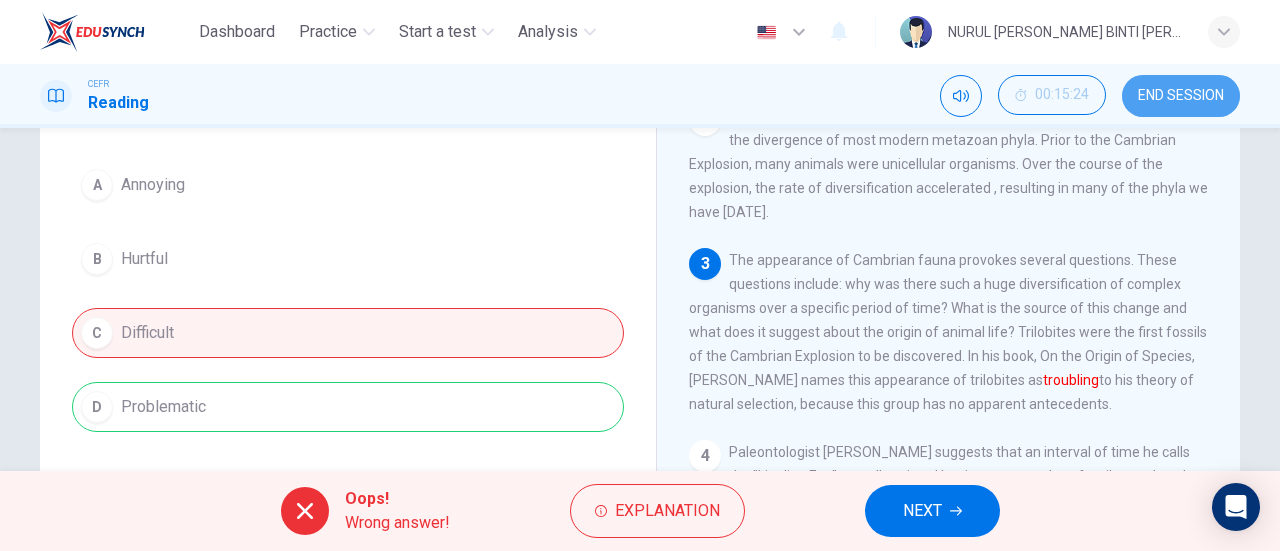 click on "END SESSION" at bounding box center [1181, 96] 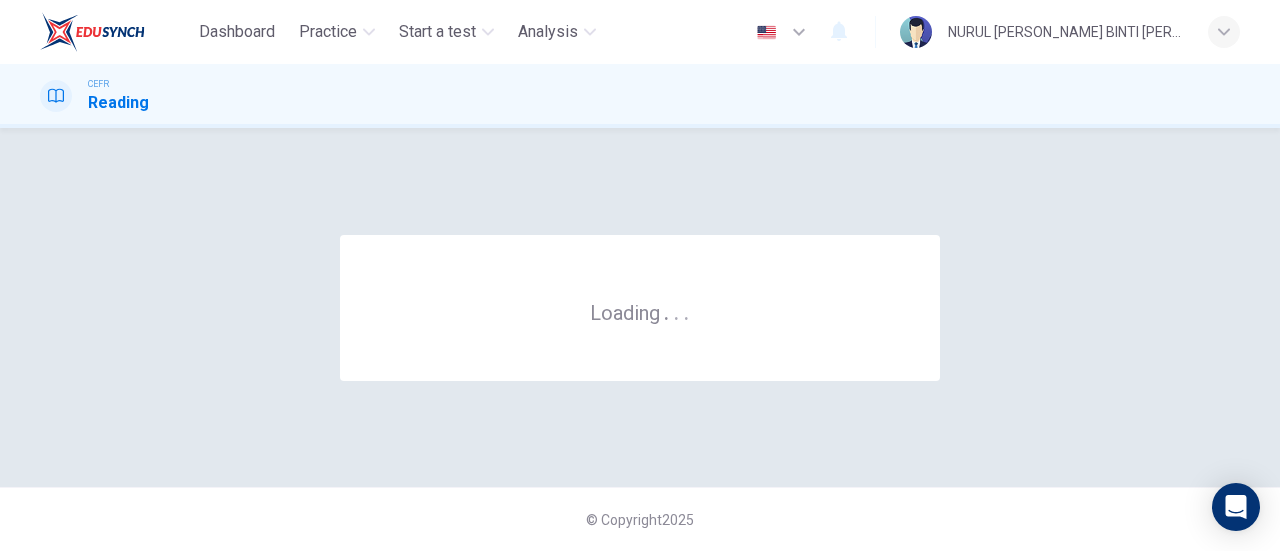 scroll, scrollTop: 0, scrollLeft: 0, axis: both 